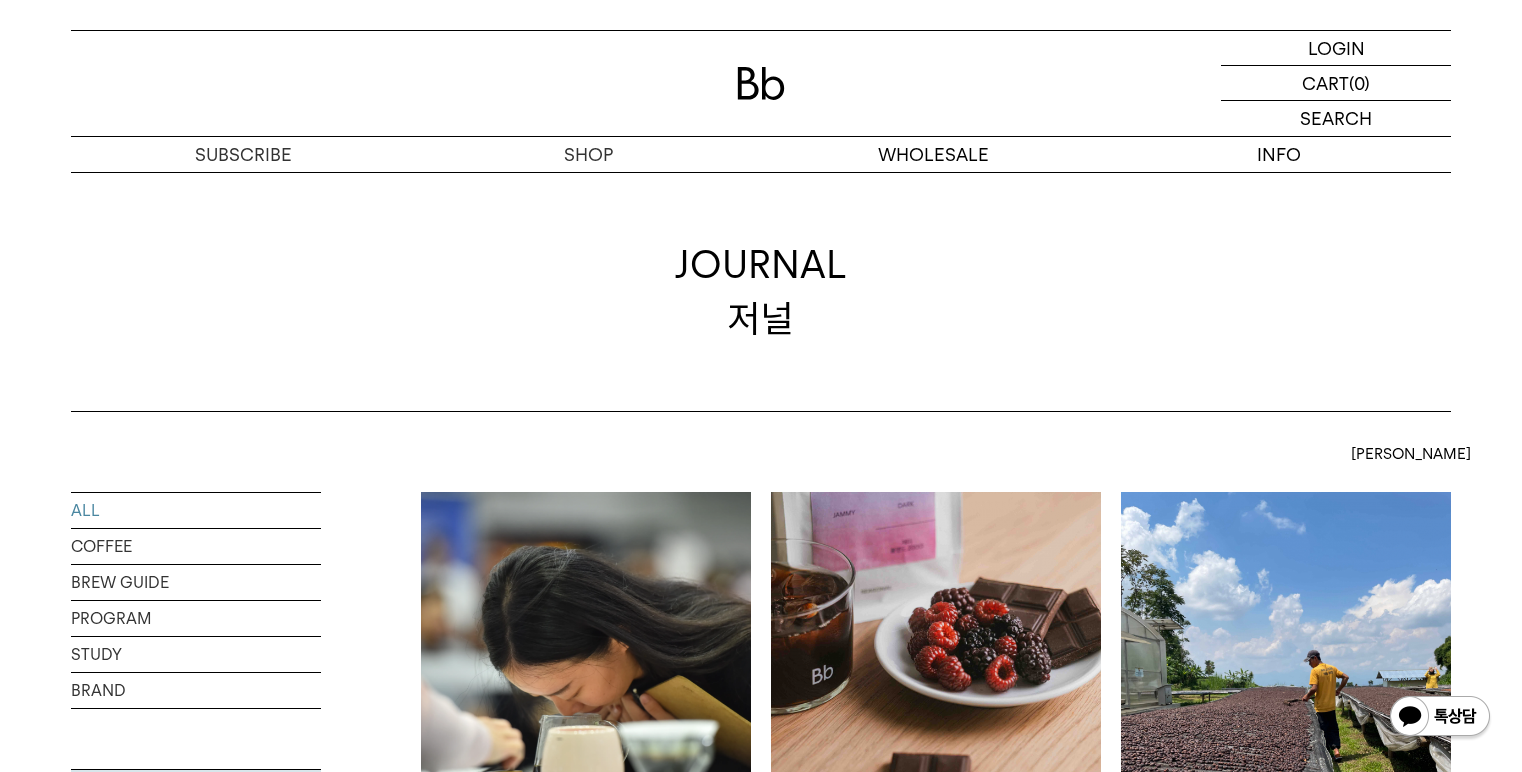 scroll, scrollTop: 5906, scrollLeft: 0, axis: vertical 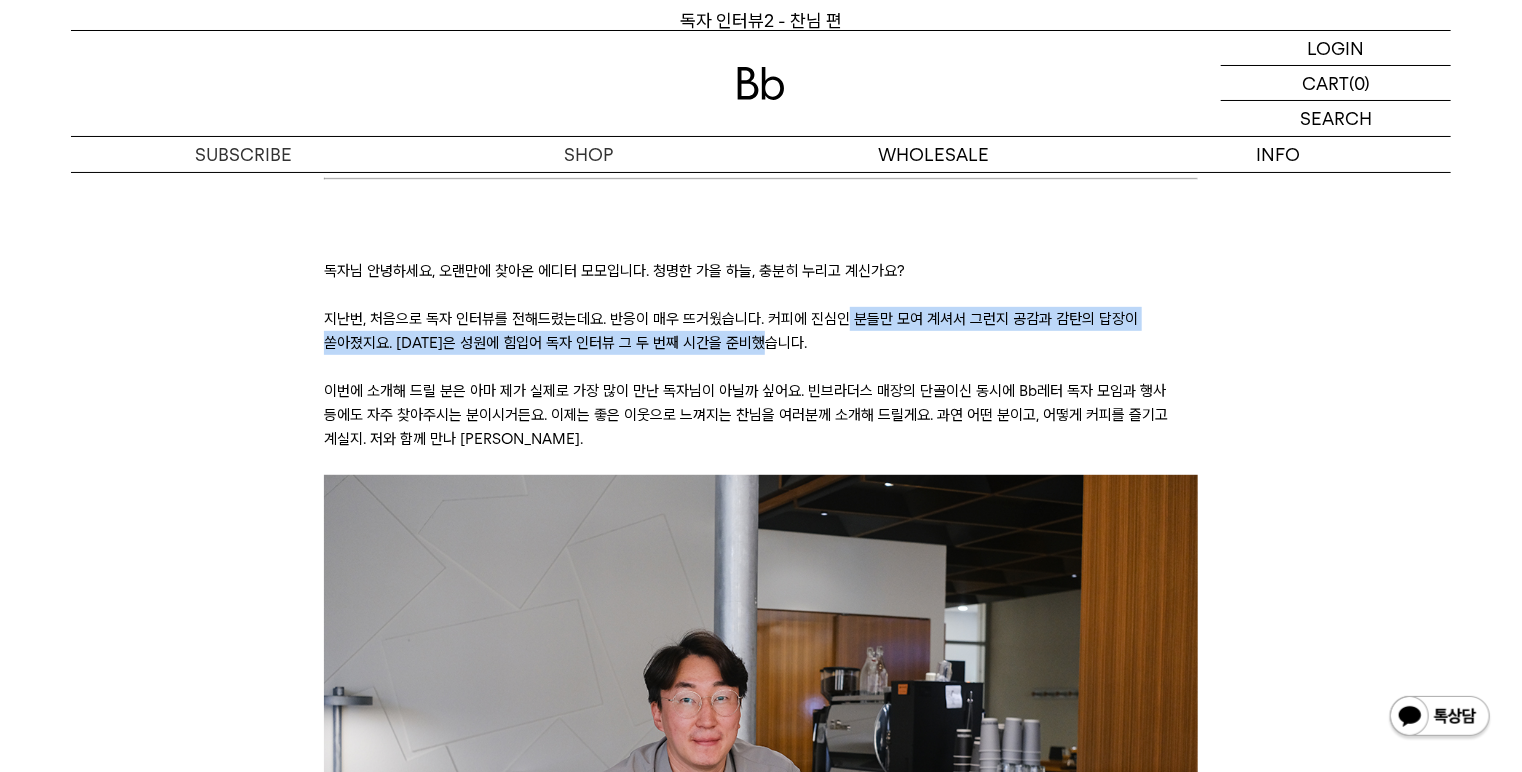 drag, startPoint x: 840, startPoint y: 314, endPoint x: 875, endPoint y: 343, distance: 45.453274 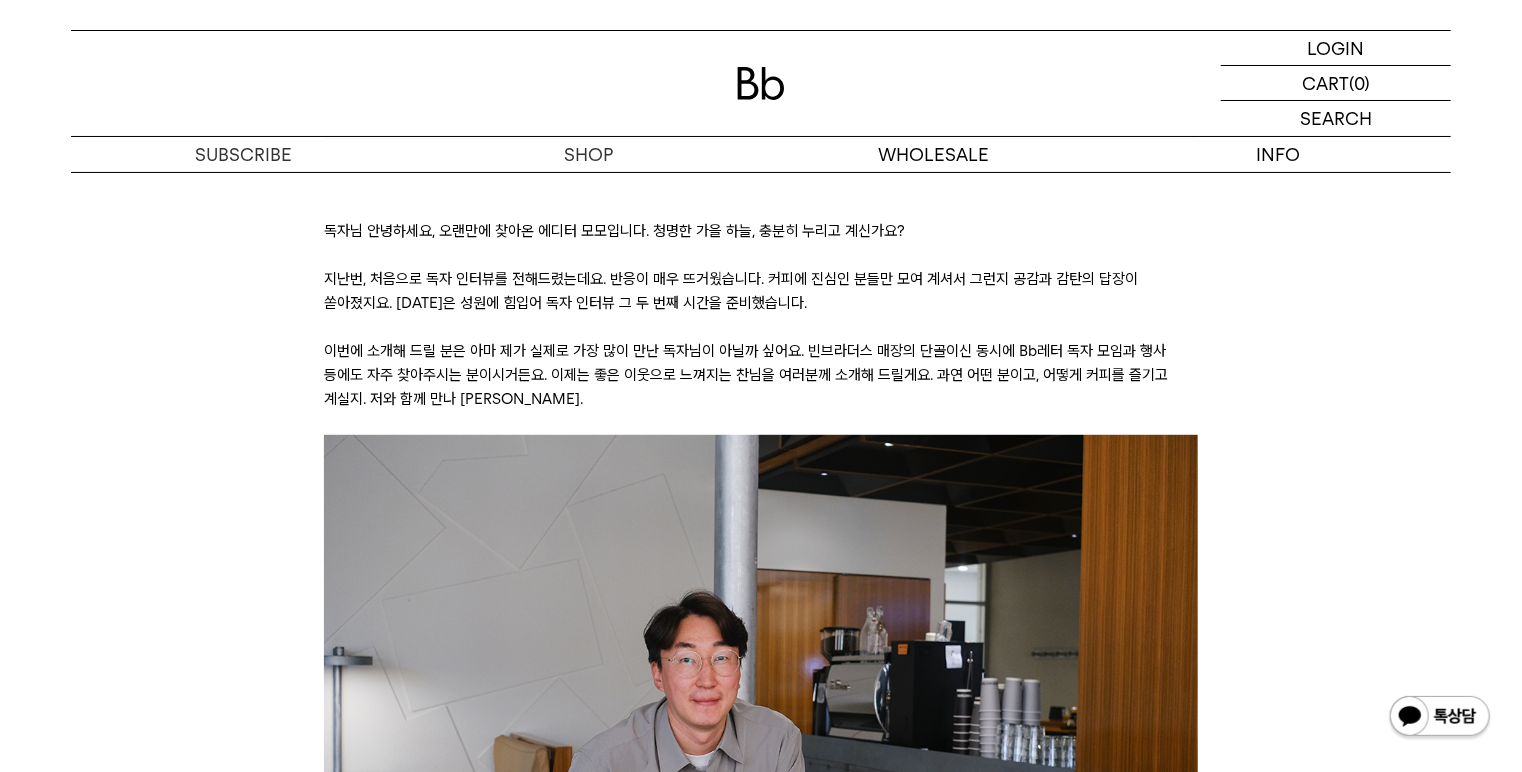 scroll, scrollTop: 400, scrollLeft: 0, axis: vertical 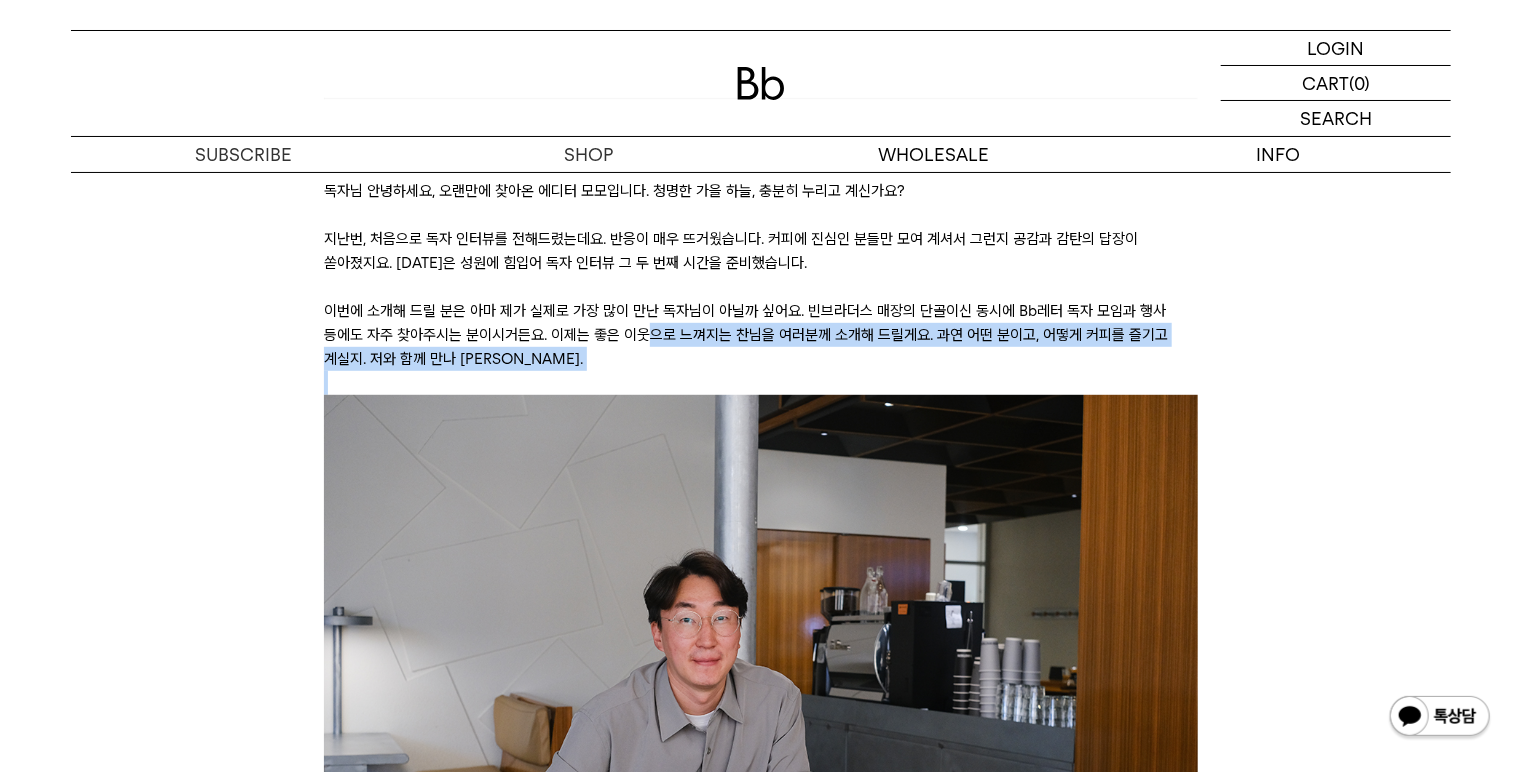 drag, startPoint x: 616, startPoint y: 337, endPoint x: 700, endPoint y: 377, distance: 93.03763 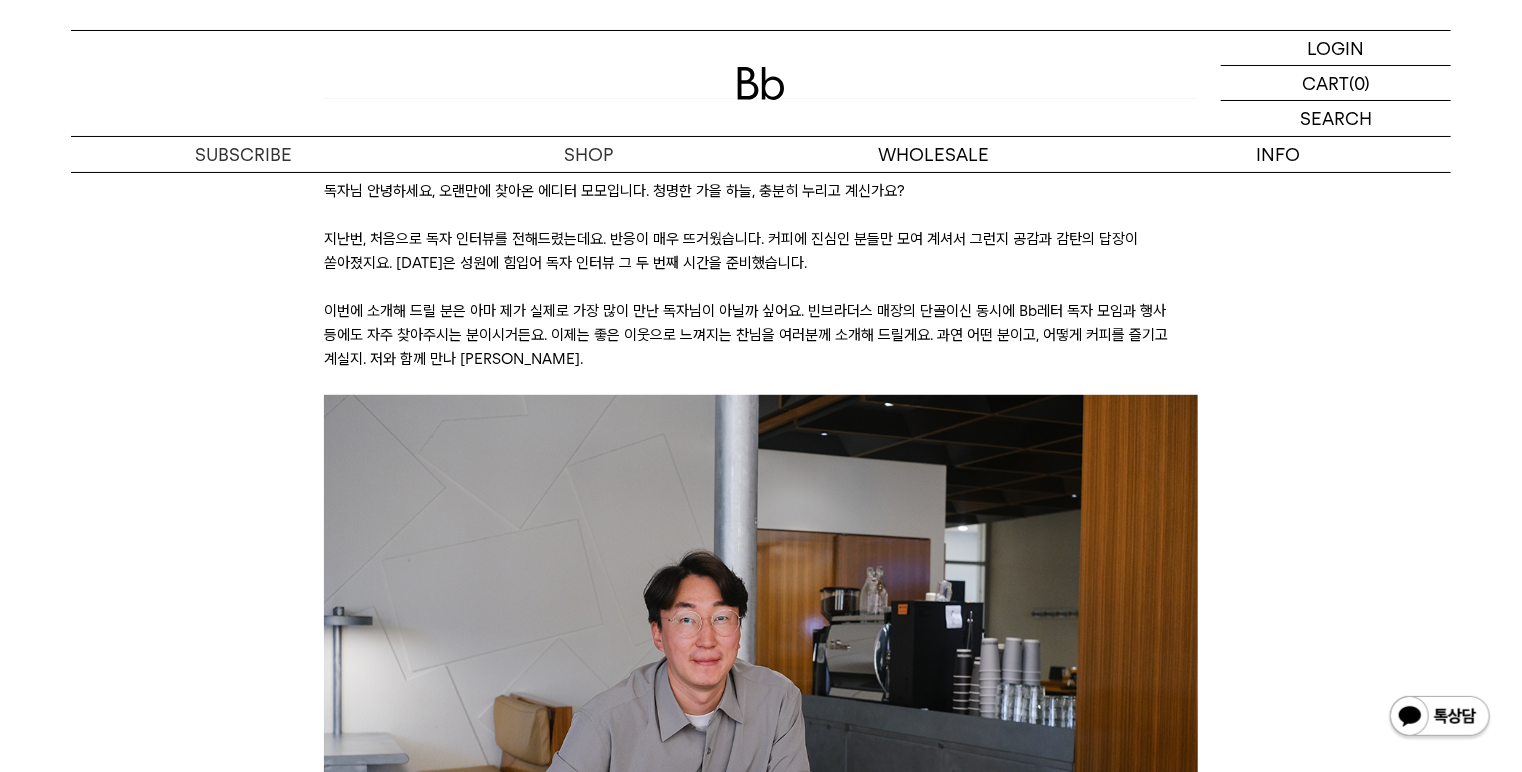 click on "이번에 소개해 드릴 분은 아마 제가 실제로 가장 많이 만난 독자님이 아닐까 싶어요. 빈브라더스 매장의 단골이신 동시에 Bb레터 독자 모임과 행사 등에도 자주 찾아주시는 분이시거든요. 이제는 좋은 이웃으로 느껴지는 찬님을 여러분께 소개해 드릴게요. 과연 어떤 분이고, 어떻게 커피를 즐기고 계실지. 저와 함께 만나 보시죠." at bounding box center (760, 335) 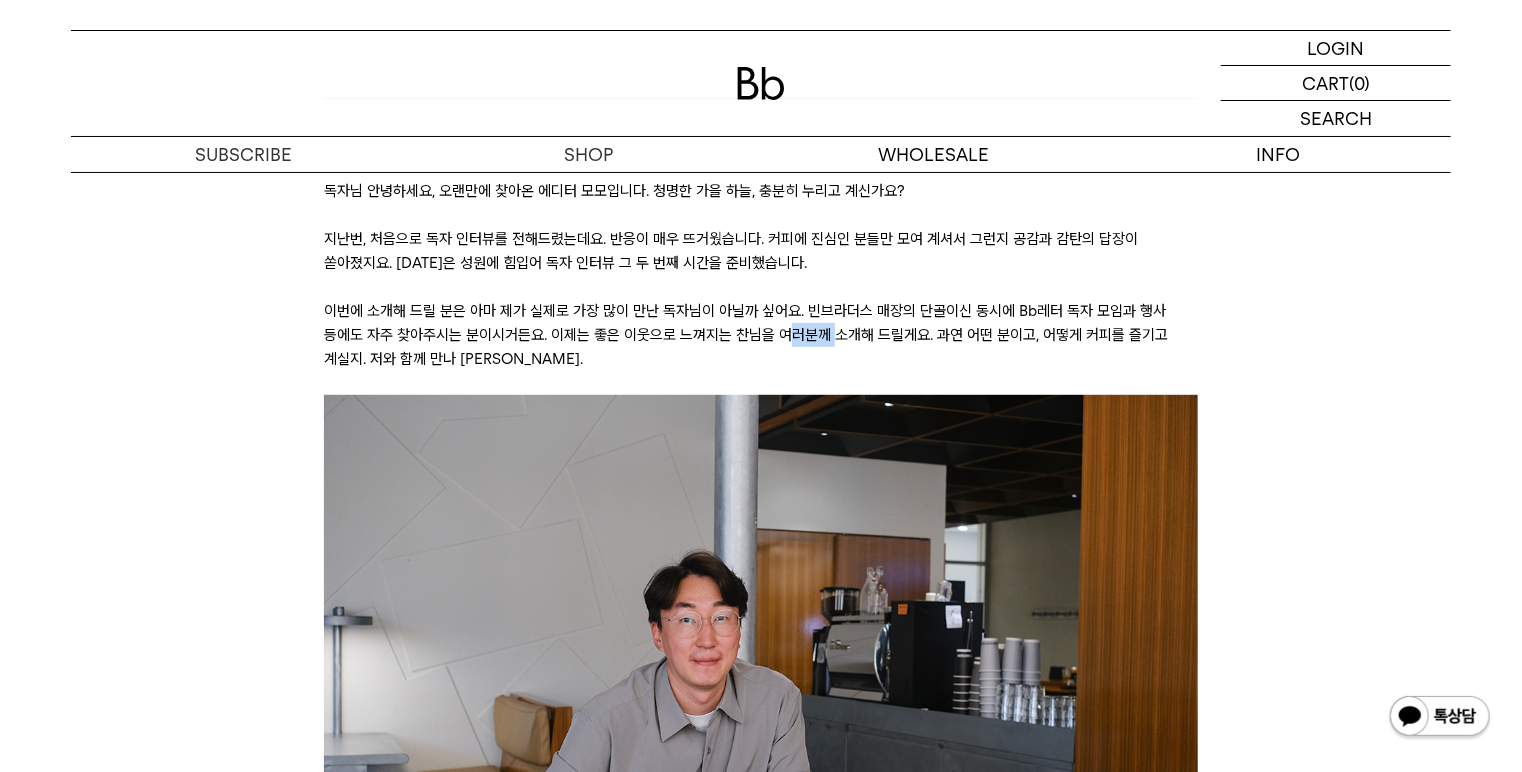 drag, startPoint x: 738, startPoint y: 335, endPoint x: 784, endPoint y: 345, distance: 47.07441 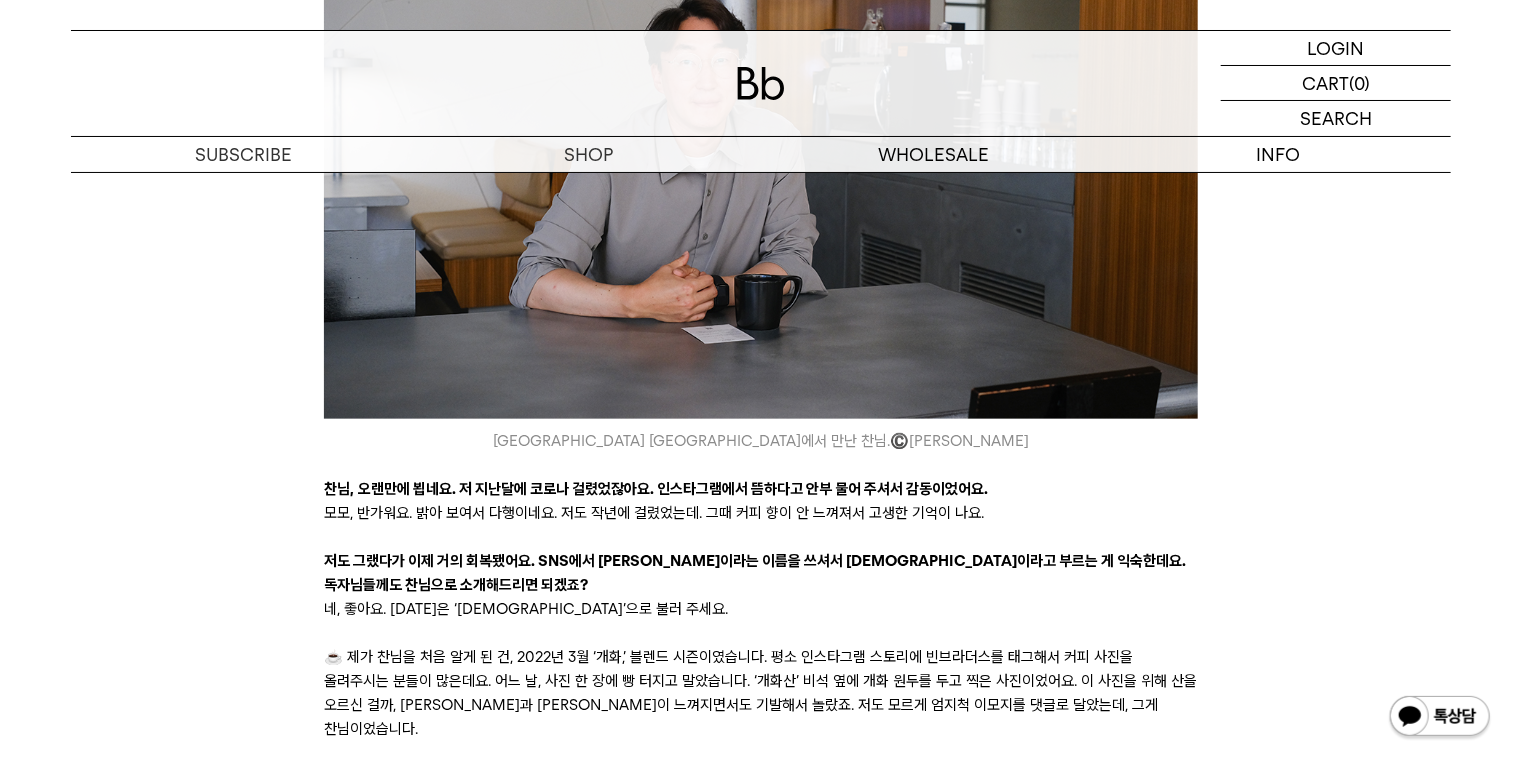 scroll, scrollTop: 960, scrollLeft: 0, axis: vertical 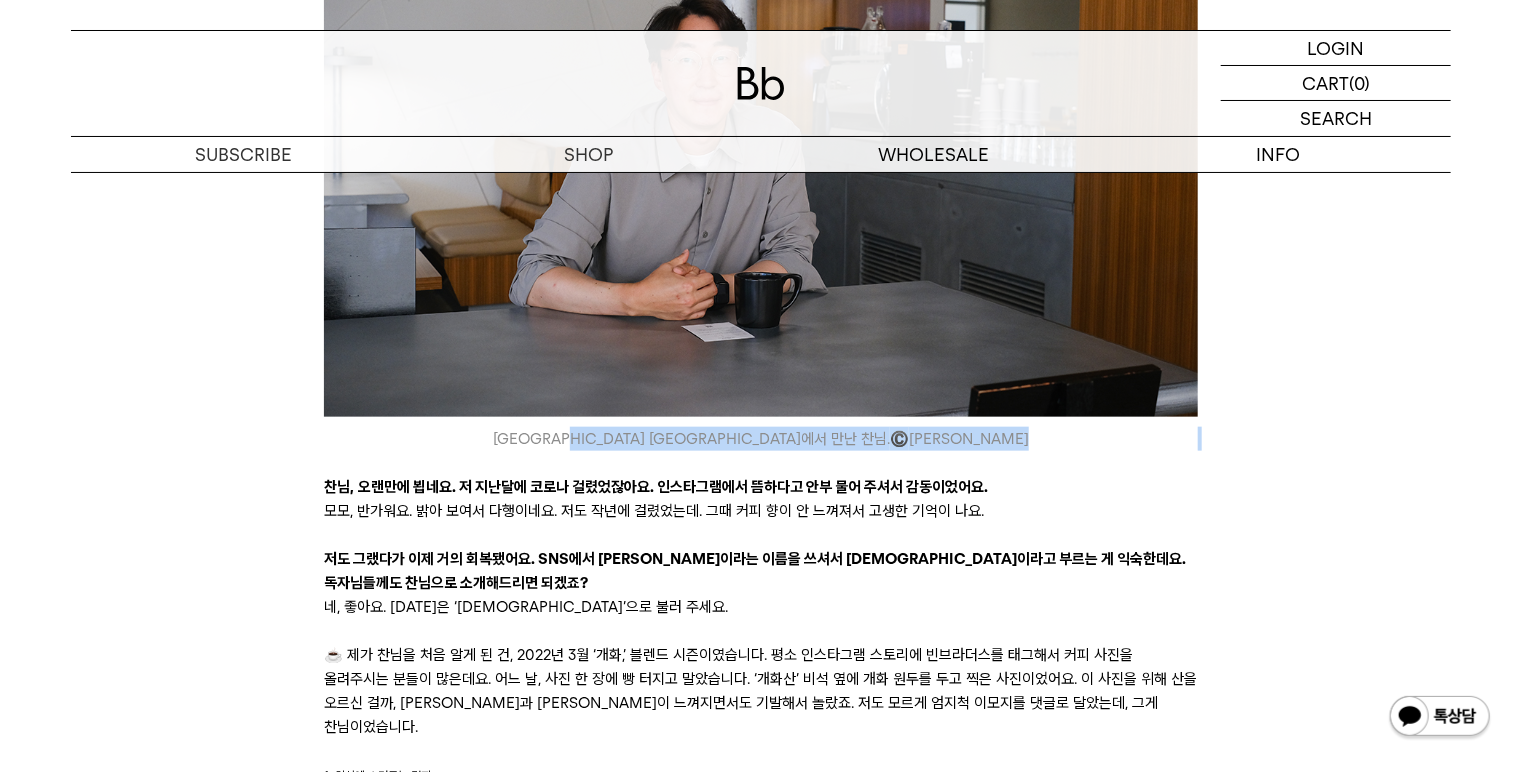 drag, startPoint x: 756, startPoint y: 451, endPoint x: 764, endPoint y: 460, distance: 12.0415945 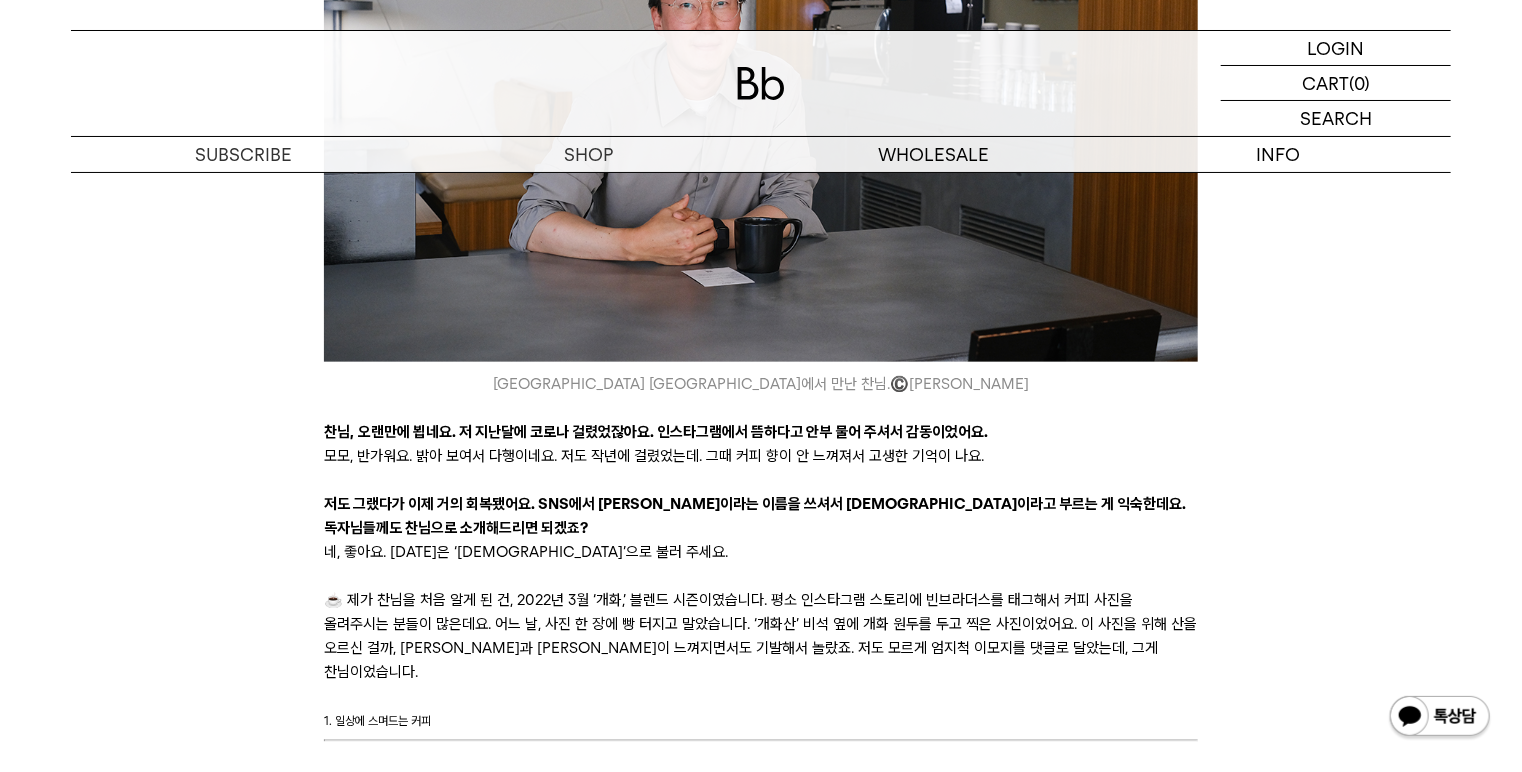 scroll, scrollTop: 1040, scrollLeft: 0, axis: vertical 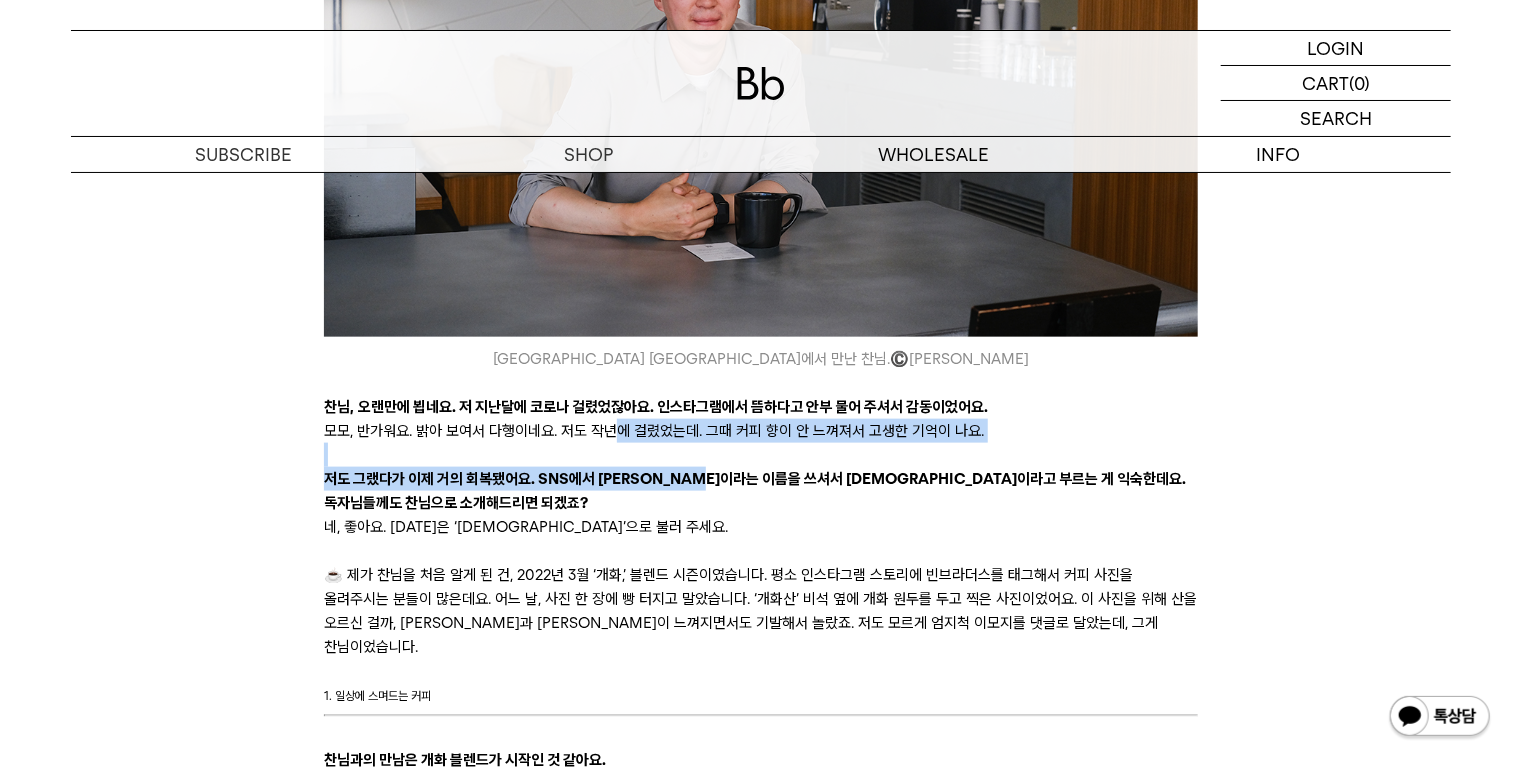 drag, startPoint x: 620, startPoint y: 421, endPoint x: 710, endPoint y: 475, distance: 104.95713 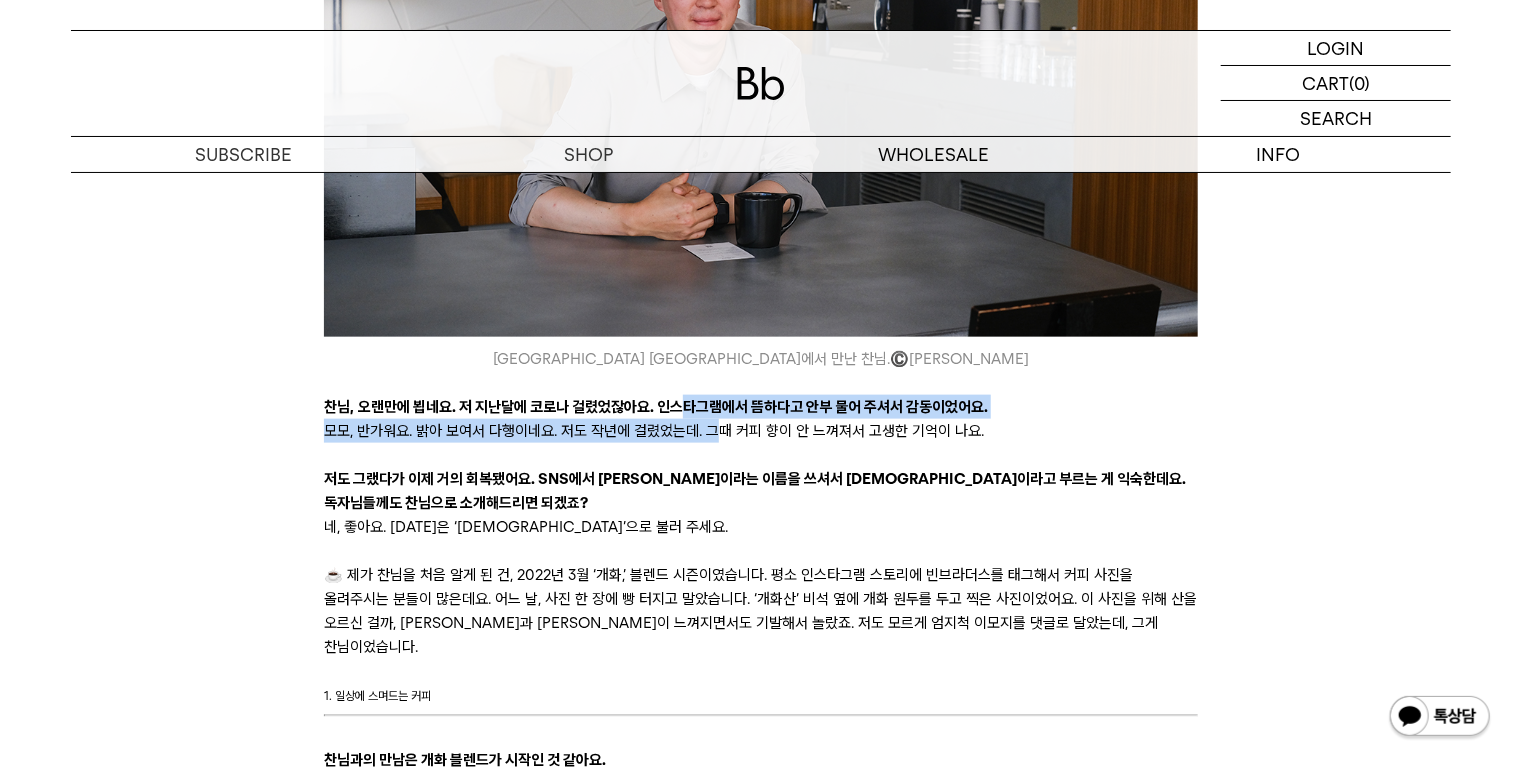 drag, startPoint x: 700, startPoint y: 422, endPoint x: 715, endPoint y: 439, distance: 22.671568 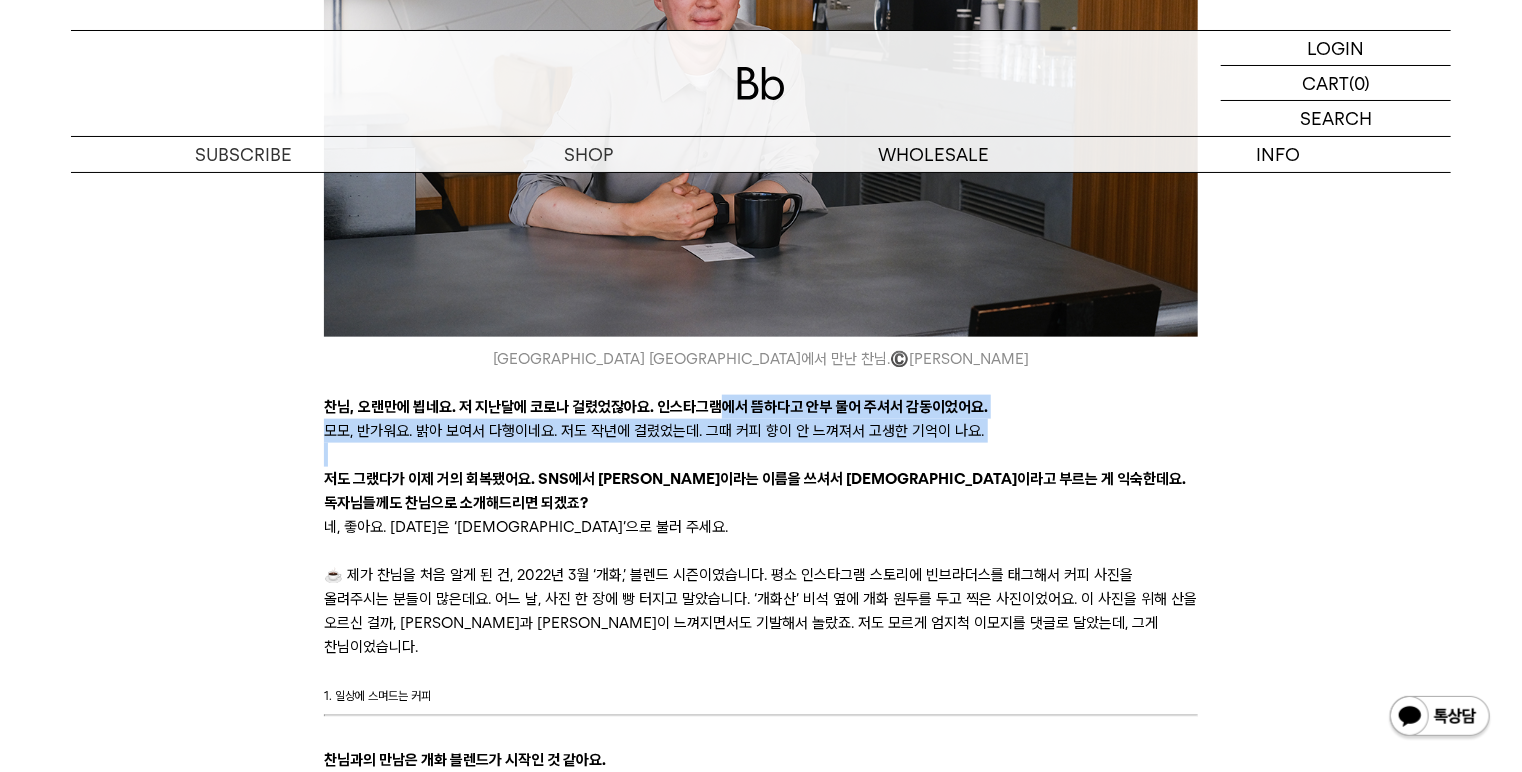 drag, startPoint x: 720, startPoint y: 412, endPoint x: 677, endPoint y: 461, distance: 65.192024 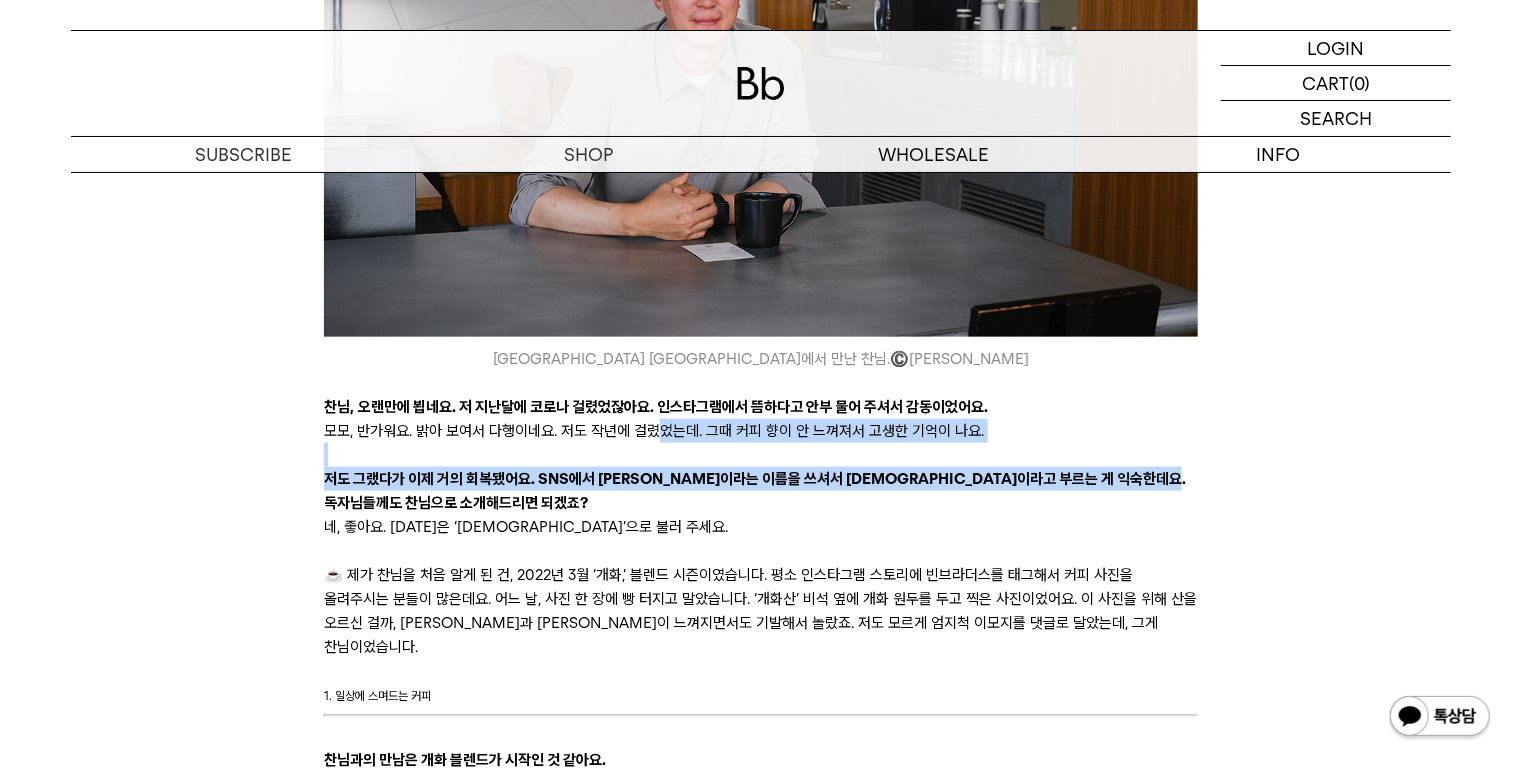 drag, startPoint x: 652, startPoint y: 439, endPoint x: 700, endPoint y: 508, distance: 84.05355 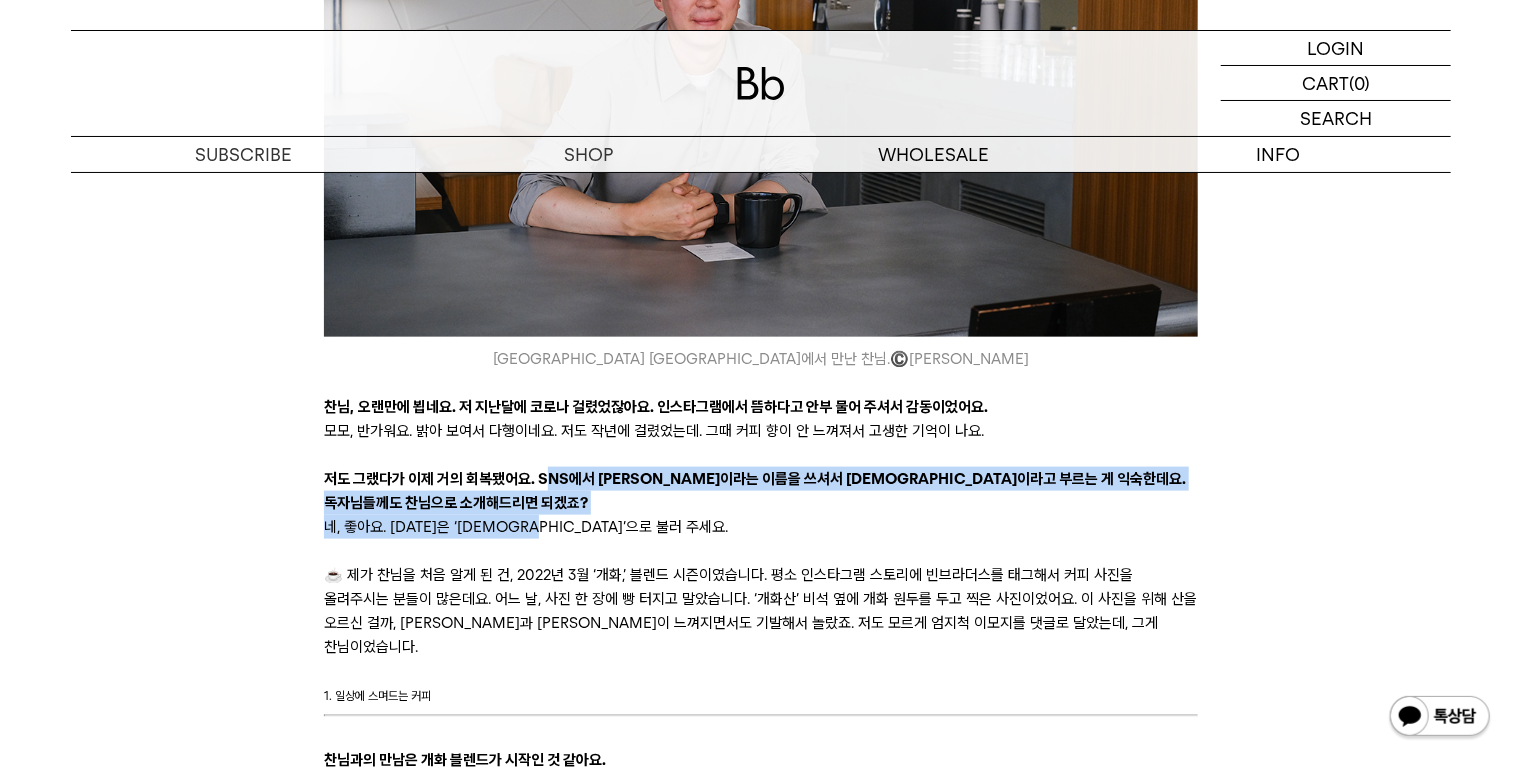 drag, startPoint x: 540, startPoint y: 482, endPoint x: 724, endPoint y: 521, distance: 188.08774 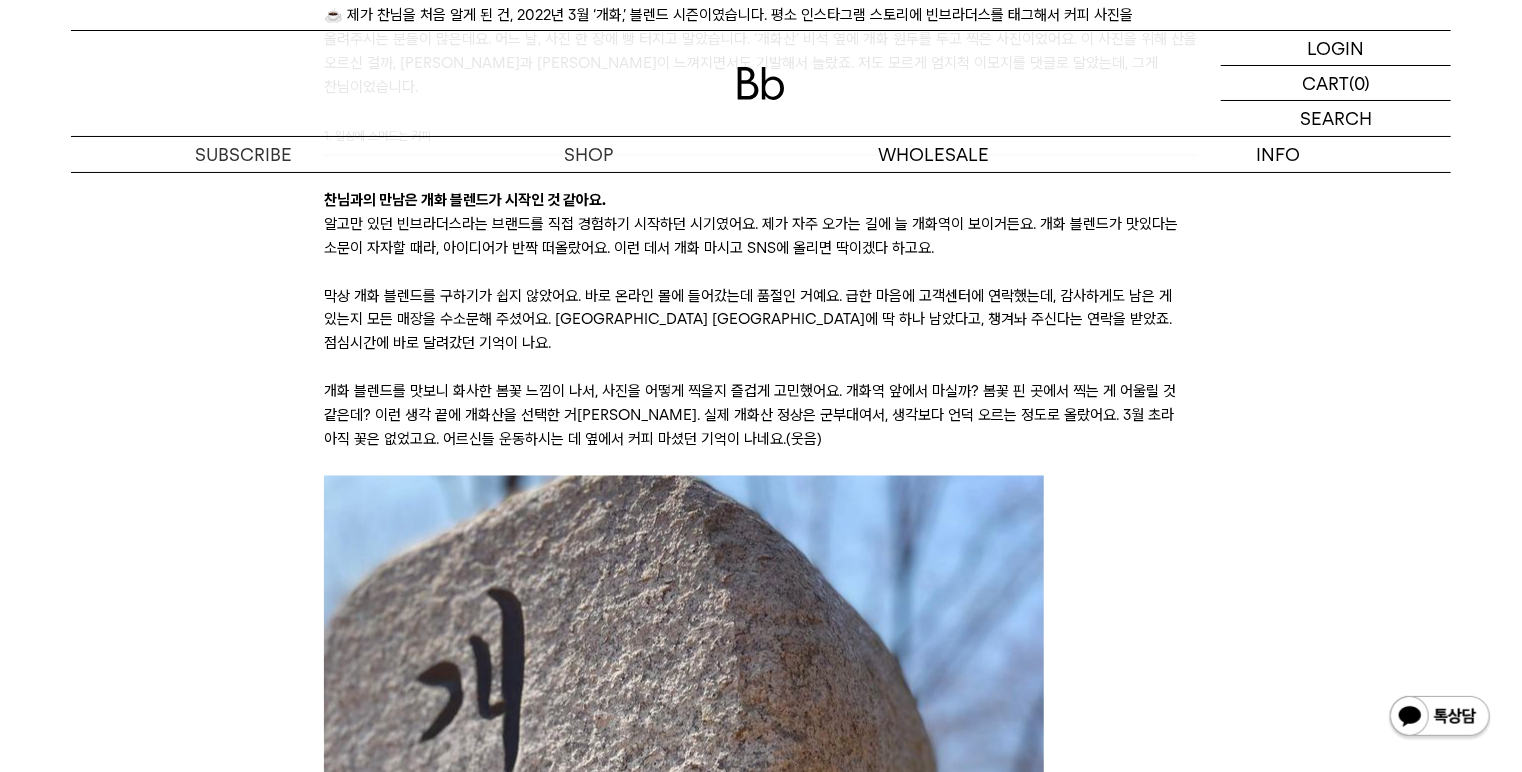 scroll, scrollTop: 1680, scrollLeft: 0, axis: vertical 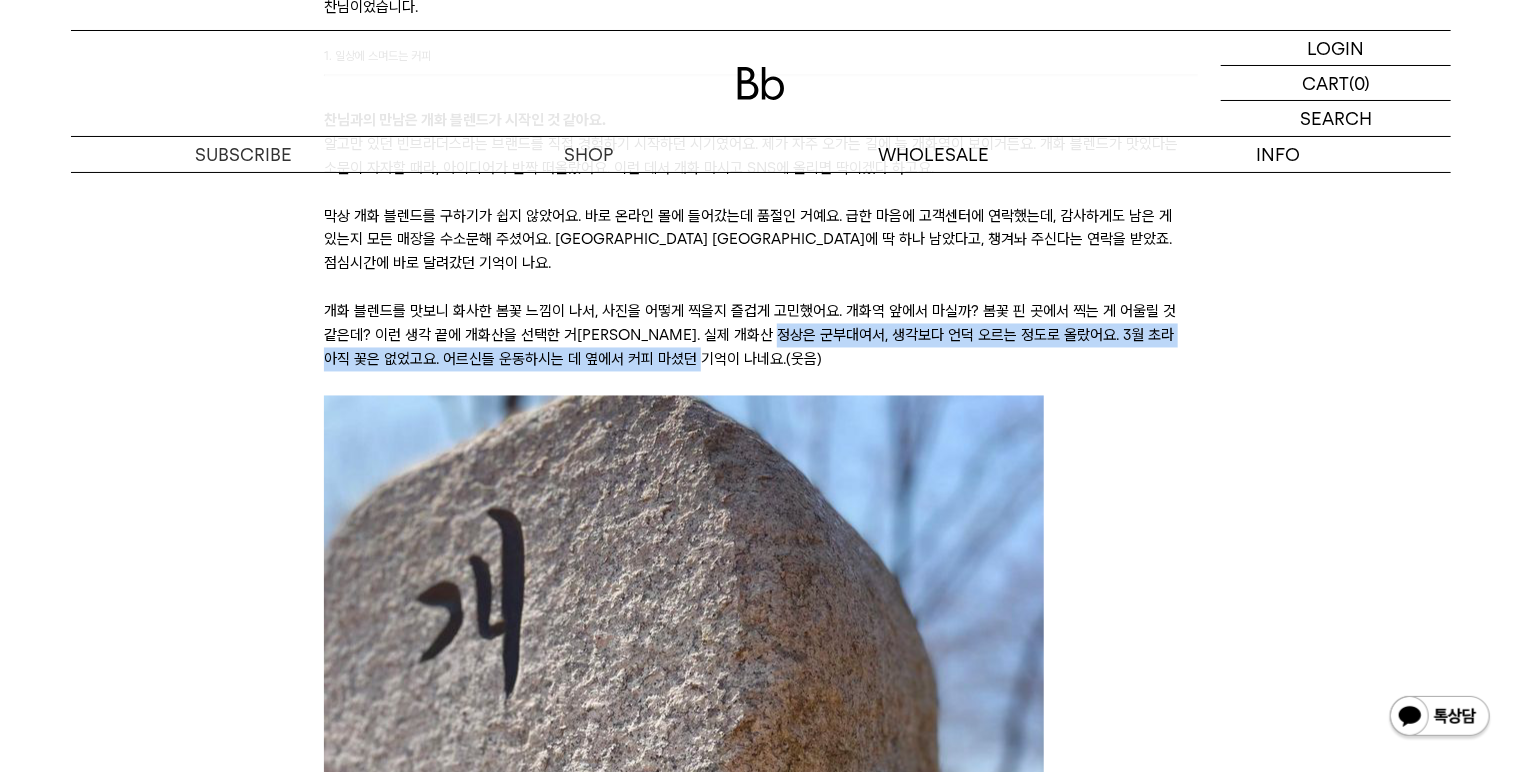 drag, startPoint x: 786, startPoint y: 280, endPoint x: 804, endPoint y: 311, distance: 35.846897 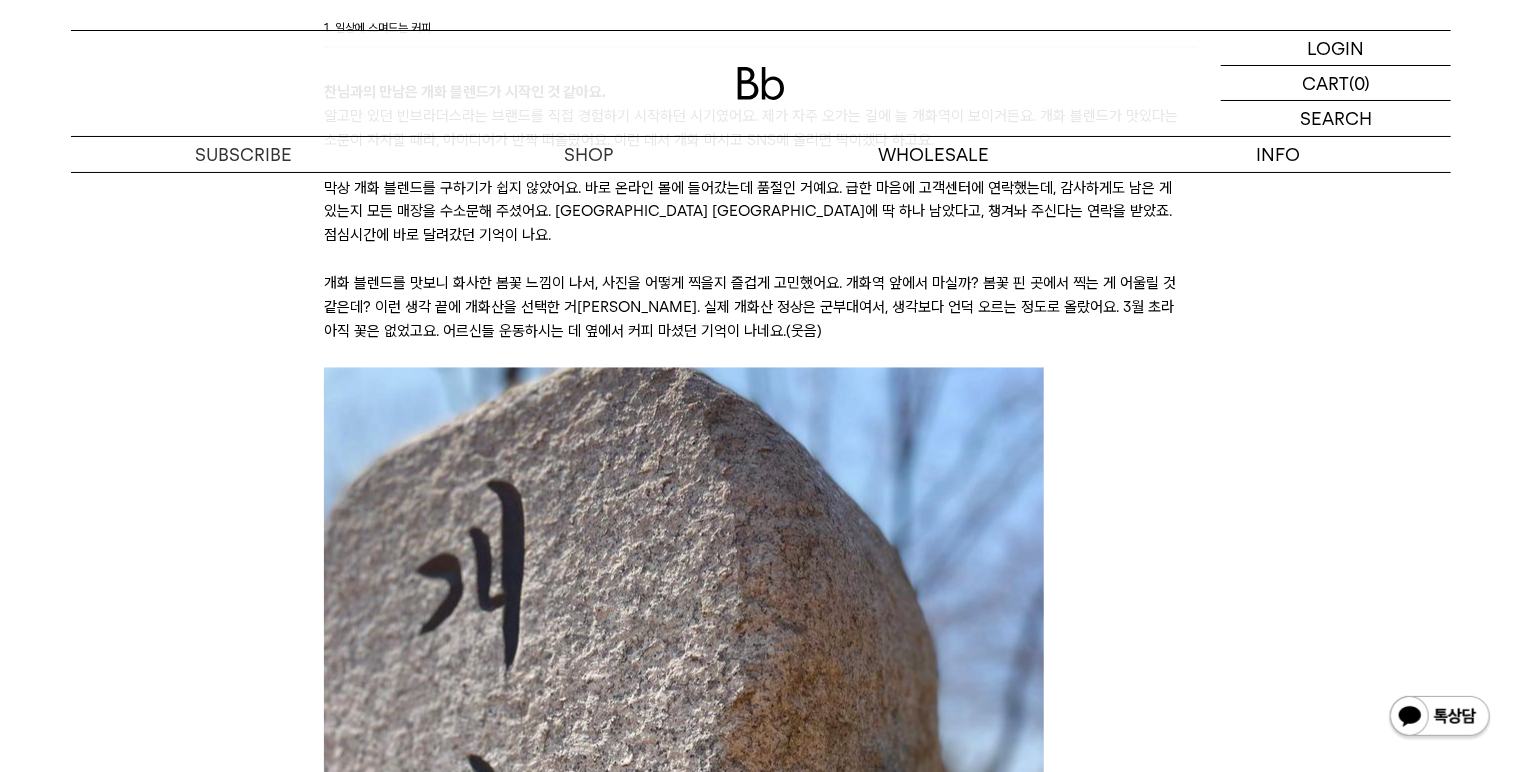 scroll, scrollTop: 1760, scrollLeft: 0, axis: vertical 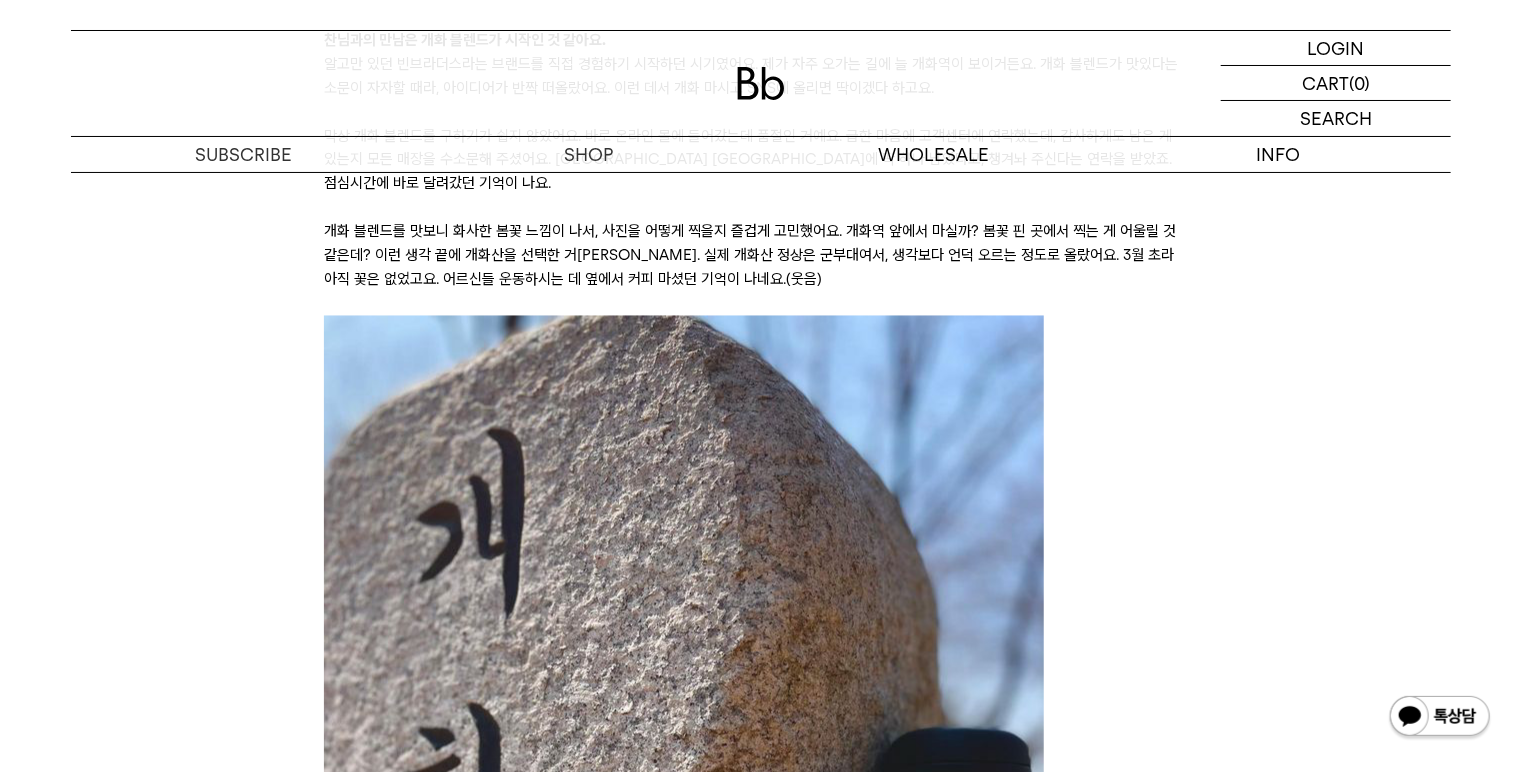 click at bounding box center [684, 796] 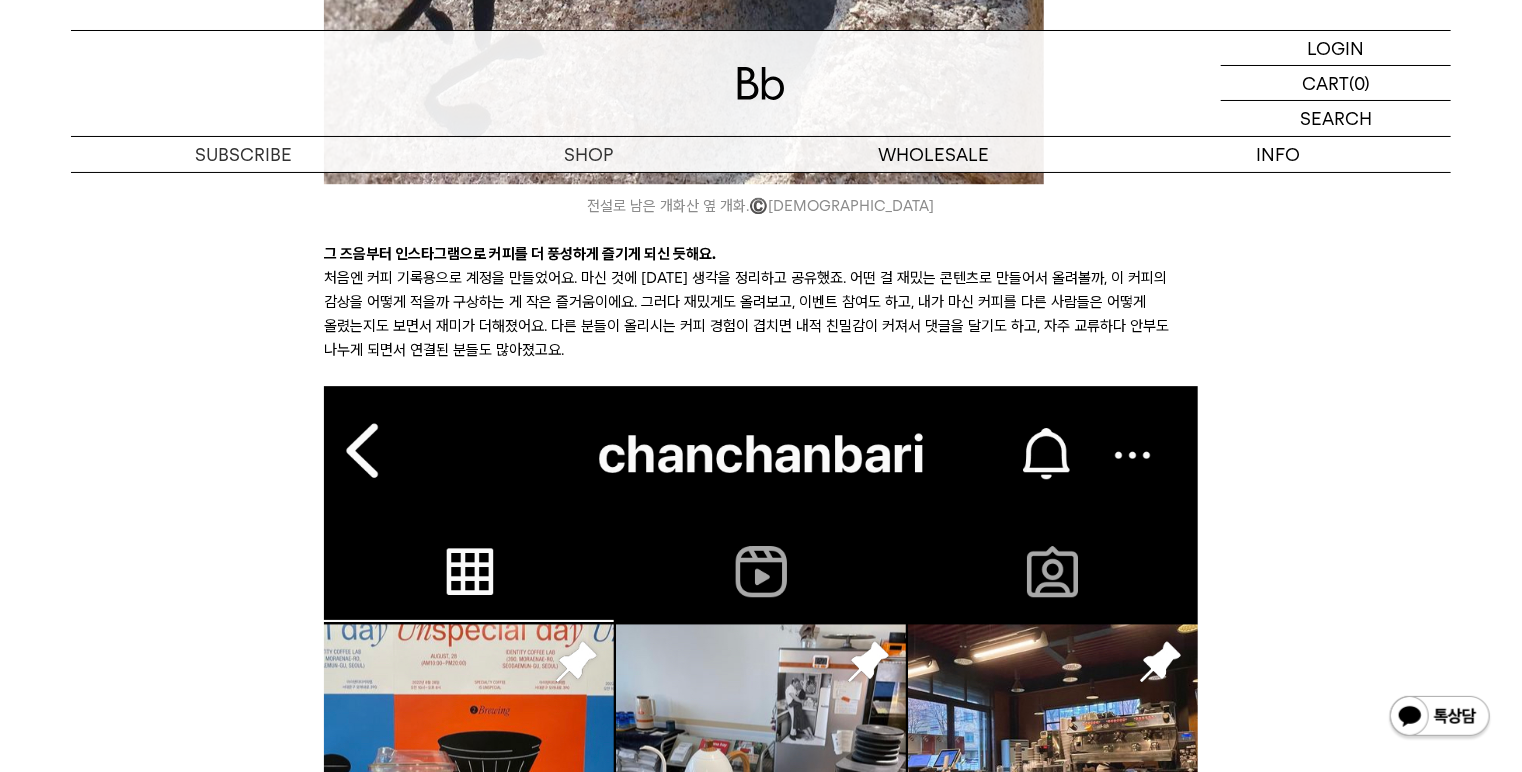 scroll, scrollTop: 2880, scrollLeft: 0, axis: vertical 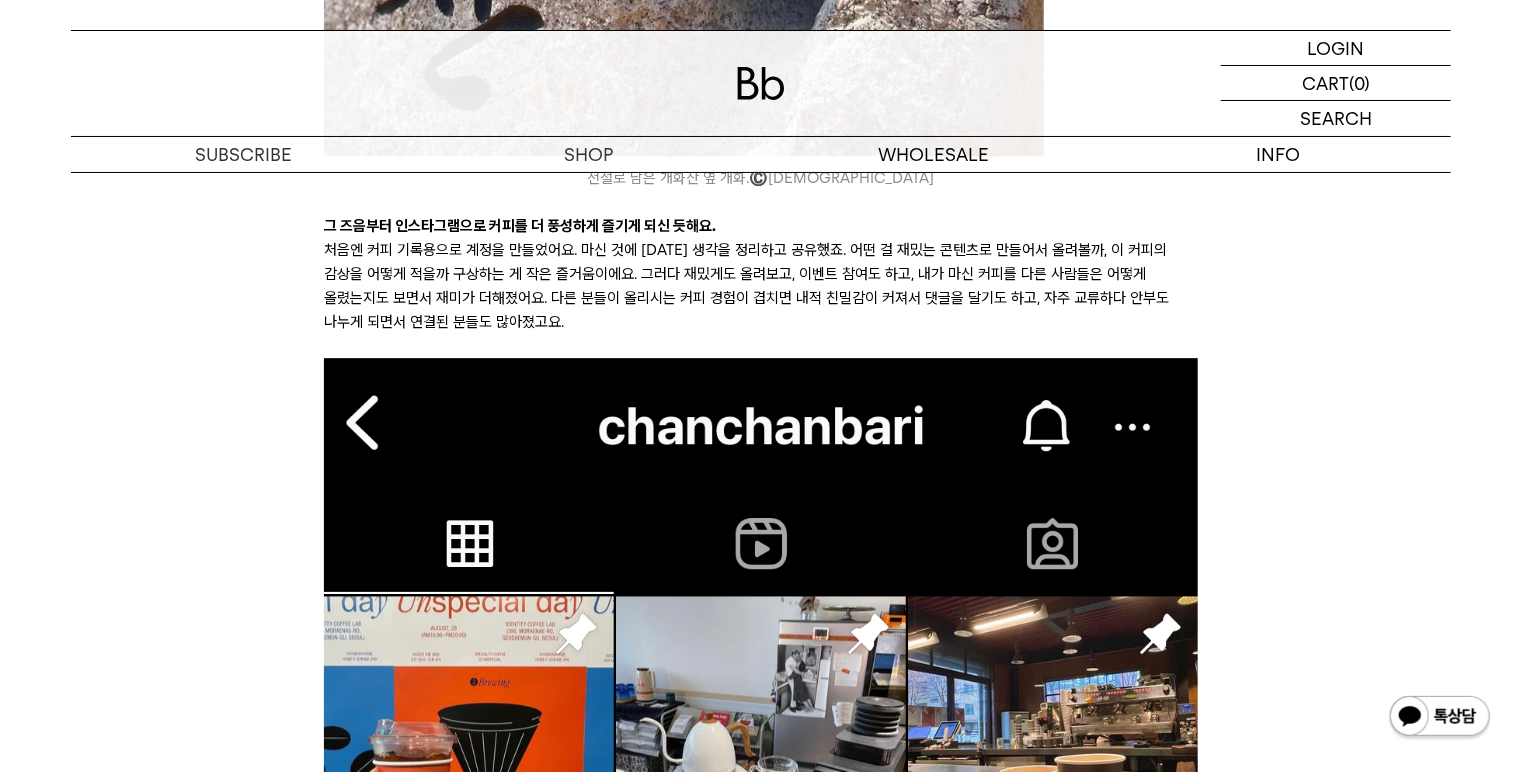click on "독자님 안녕하세요, 오랜만에 찾아온 에디터 모모입니다. 청명한 가을 하늘, 충분히 누리고 계신가요? 지난번, 처음으로 독자 인터뷰를 전해드렸는데요. 반응이 매우 뜨거웠습니다. 커피에 진심인 분들만 모여 계셔서 그런지 공감과 감탄의 답장이 쏟아졌지요. 오늘은 성원에 힘입어 독자 인터뷰 그 두 번째 시간을 준비했습니다.
이번에 소개해 드릴 분은 아마 제가 실제로 가장 많이 만난 독자님이 아닐까 싶어요. 빈브라더스 매장의 단골이신 동시에 Bb레터 독자 모임과 행사 등에도 자주 찾아주시는 분이시거든요. 이제는 좋은 이웃으로 느껴지는 찬님을 여러분께 소개해 드릴게요. 과연 어떤 분이고, 어떻게 커피를 즐기고 계실지. 저와 함께 만나 보시죠. 앨리웨이 인천점에서 만난 찬님. ©️ 박은실Momo 찬님,   ©️" at bounding box center [761, 5636] 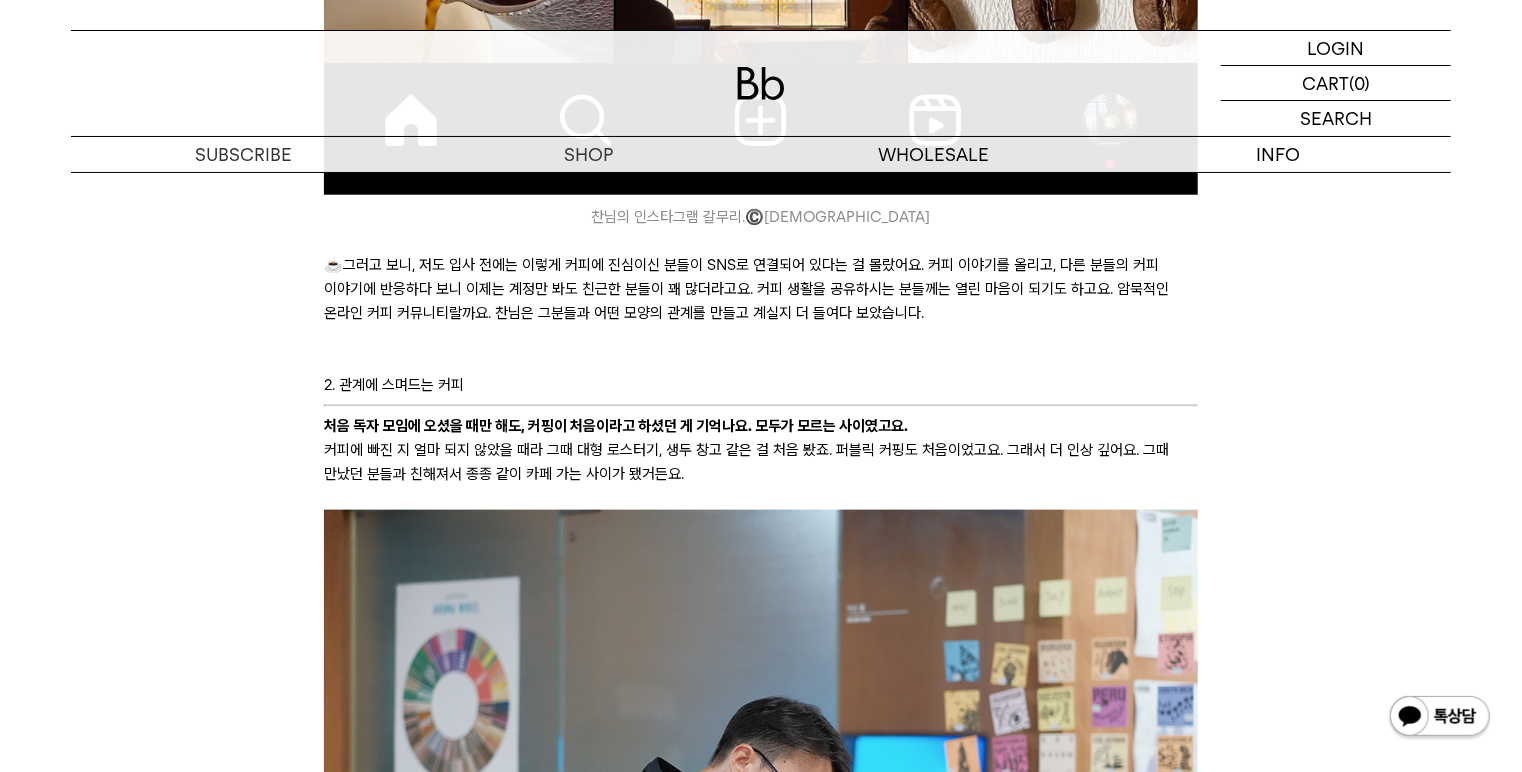 scroll, scrollTop: 4800, scrollLeft: 0, axis: vertical 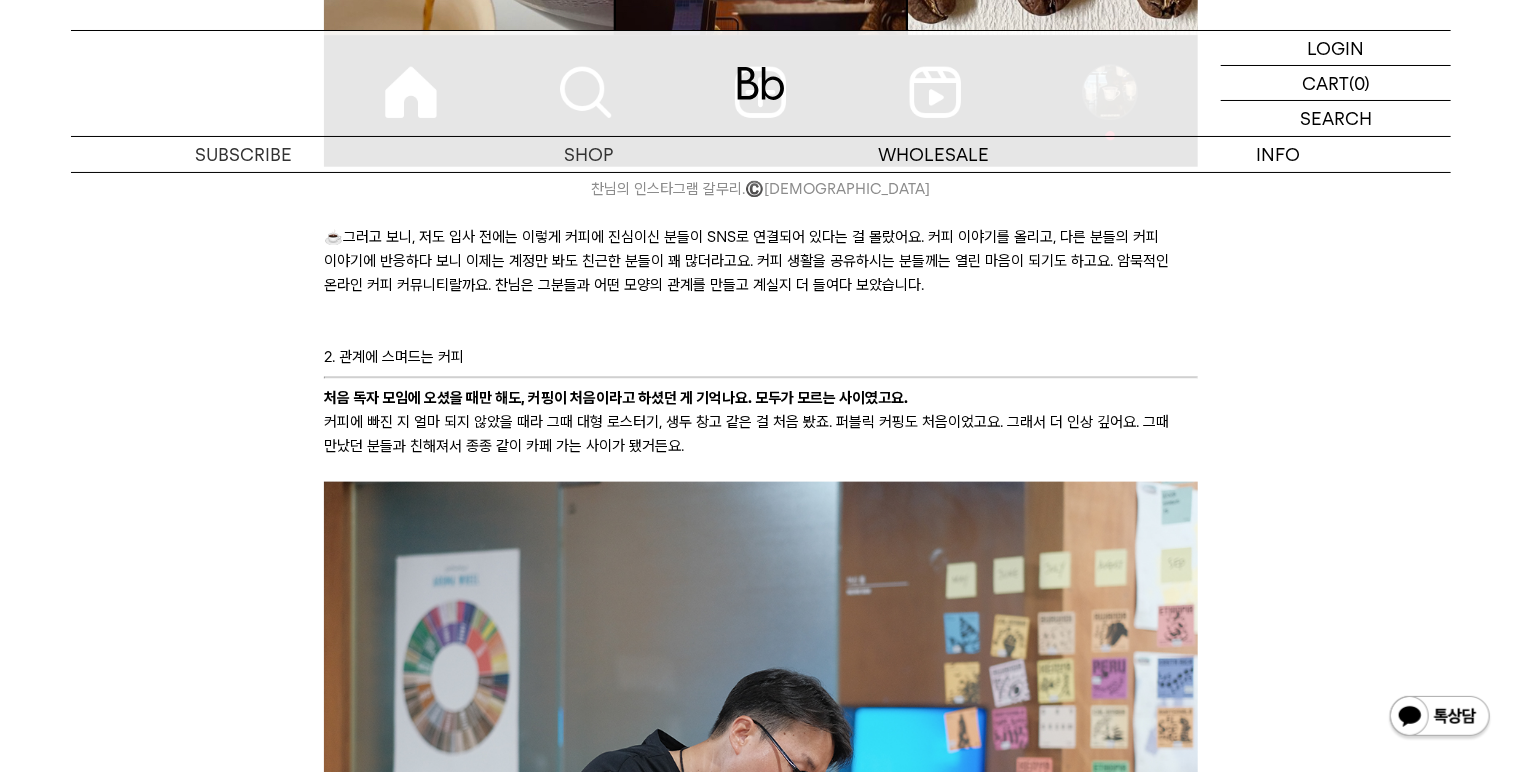 click on "커피에 빠진 지 얼마 되지 않았을 때라 그때 대형 로스터기, 생두 창고 같은 걸 처음 봤죠. 퍼블릭 커핑도 처음이었고요. 그래서 더 인상 깊어요. 그때 만났던 분들과 친해져서 종종 같이 카페 가는 사이가 됐거든요." at bounding box center (760, 434) 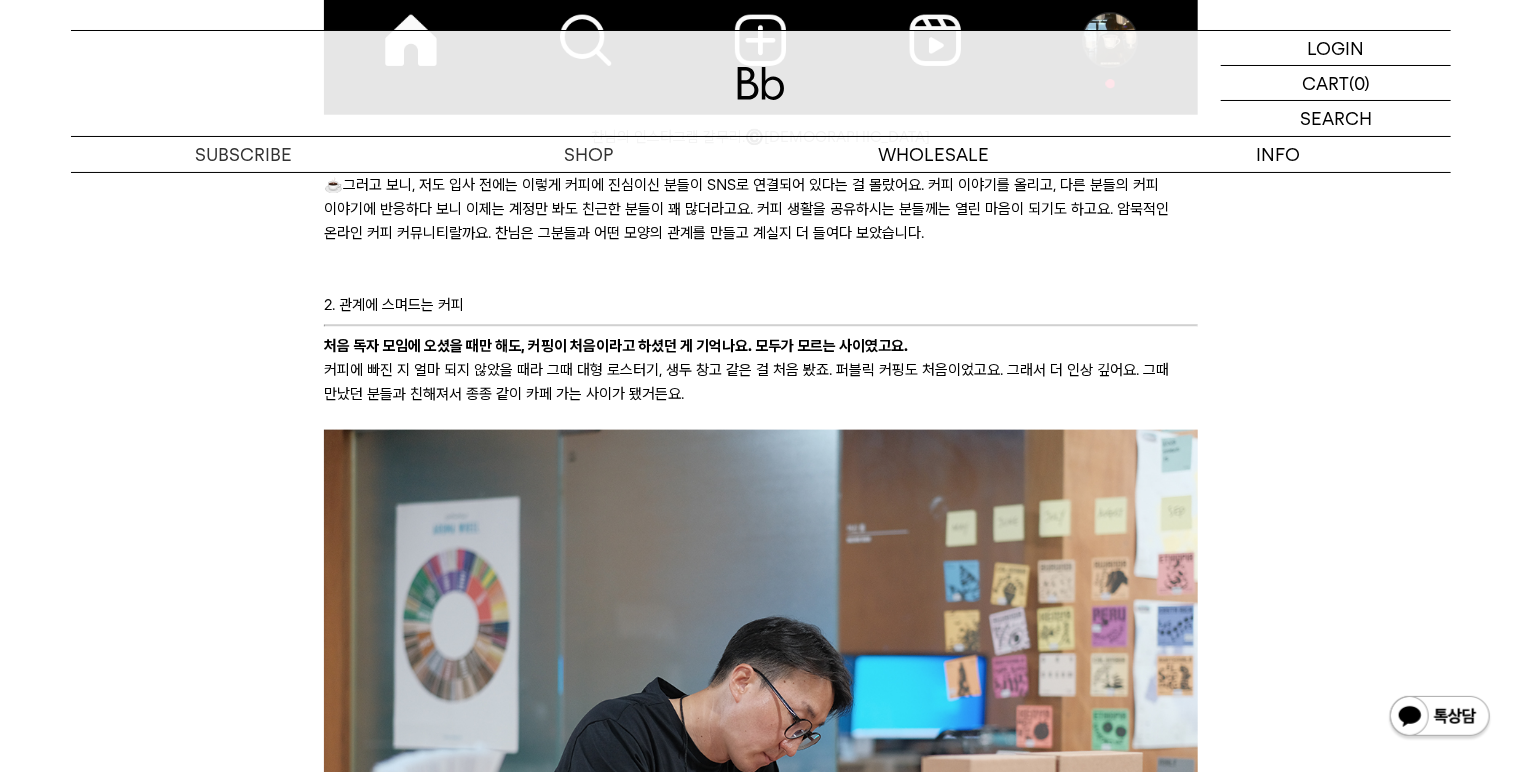 scroll, scrollTop: 4880, scrollLeft: 0, axis: vertical 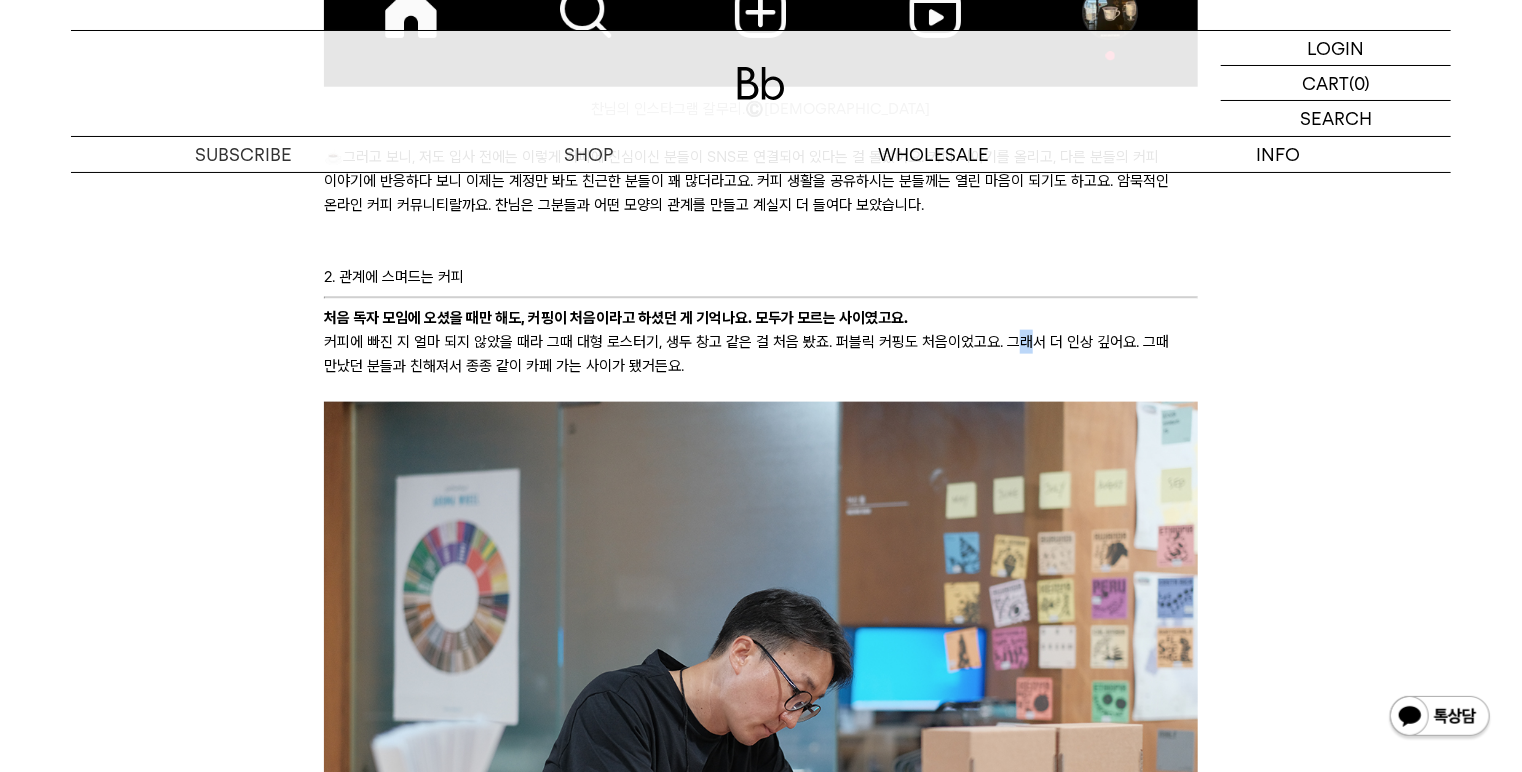 drag, startPoint x: 1004, startPoint y: 287, endPoint x: 1024, endPoint y: 305, distance: 26.907248 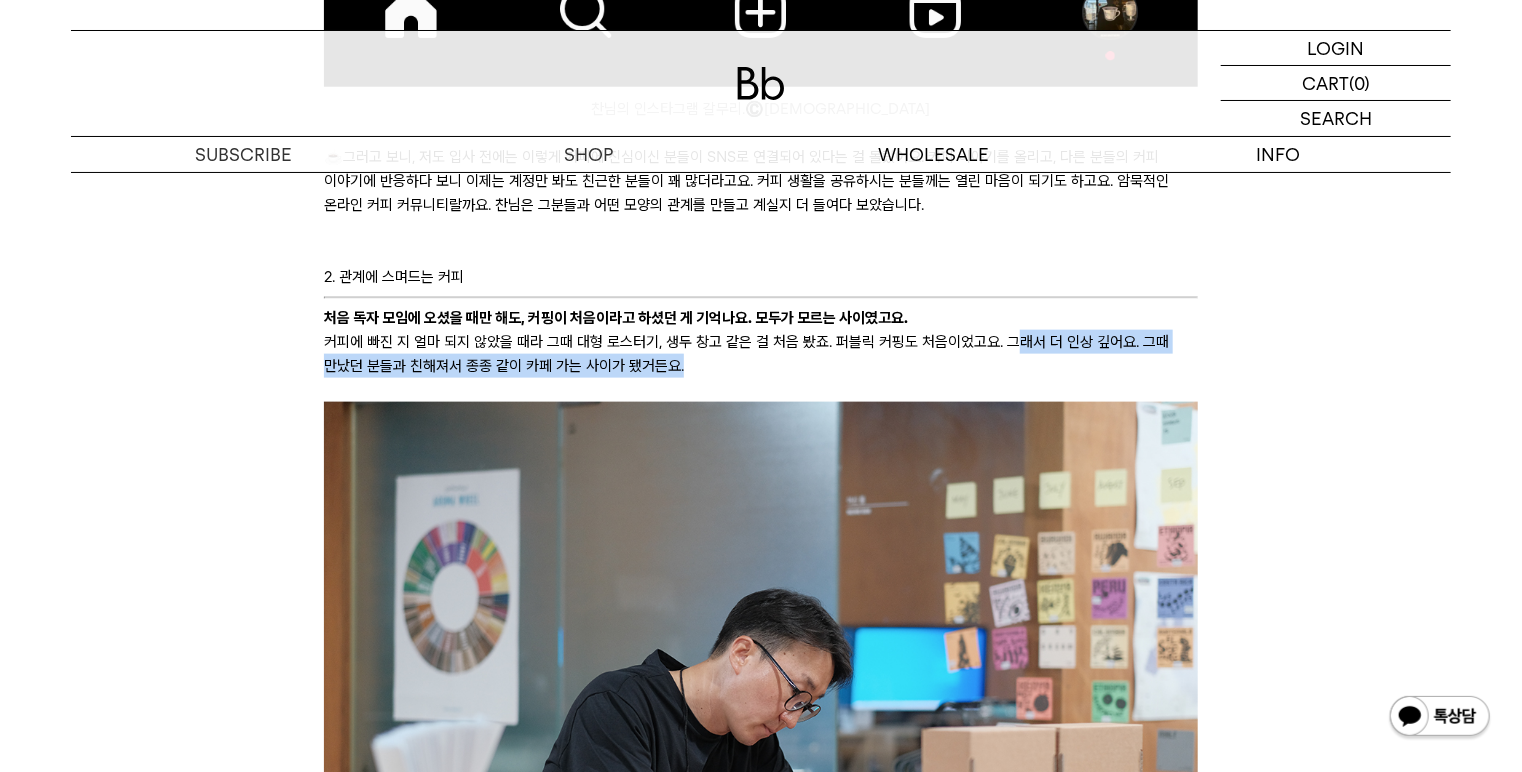 click on "커피에 빠진 지 얼마 되지 않았을 때라 그때 대형 로스터기, 생두 창고 같은 걸 처음 봤죠. 퍼블릭 커핑도 처음이었고요. 그래서 더 인상 깊어요. 그때 만났던 분들과 친해져서 종종 같이 카페 가는 사이가 됐거든요." at bounding box center (760, 354) 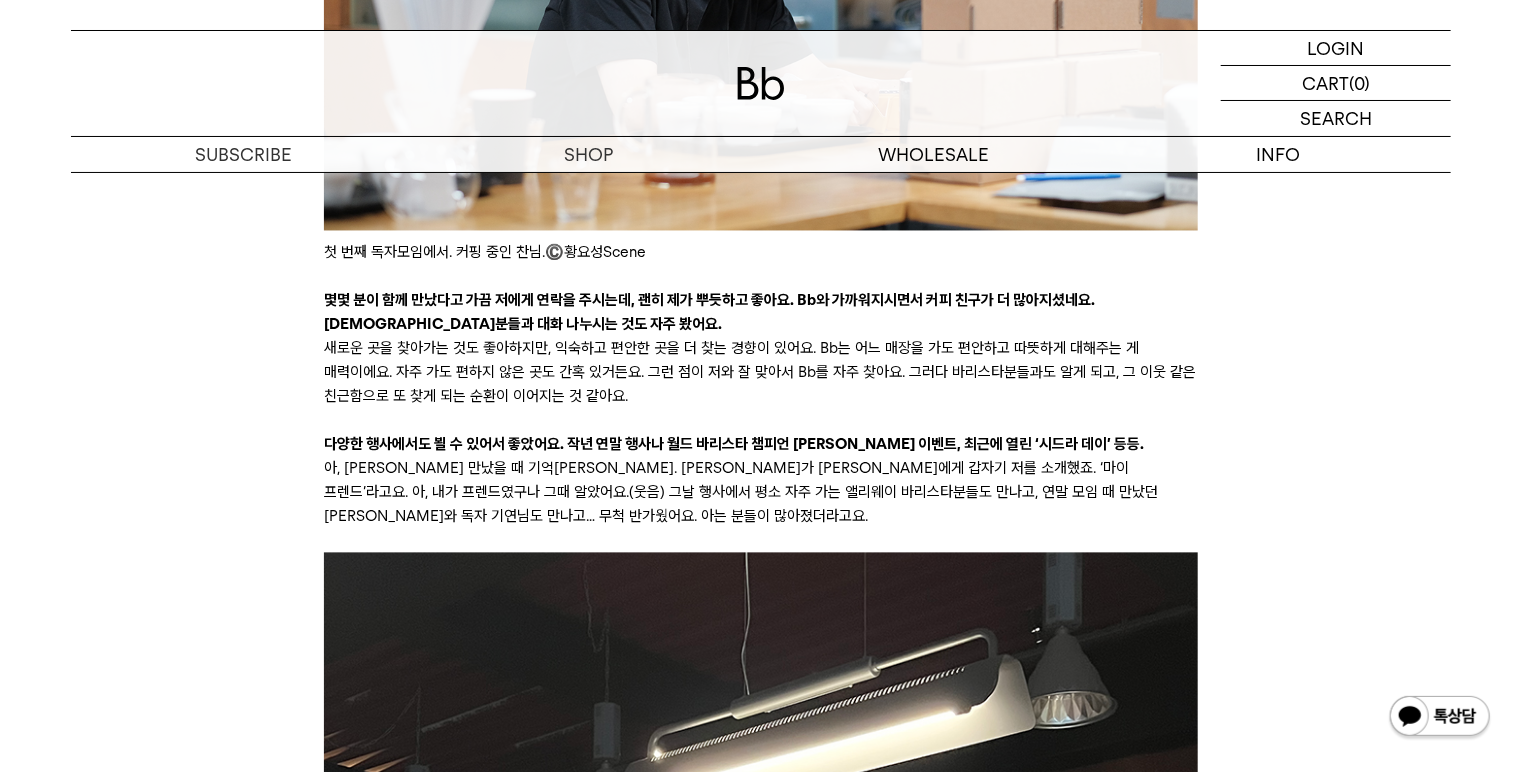scroll, scrollTop: 5688, scrollLeft: 0, axis: vertical 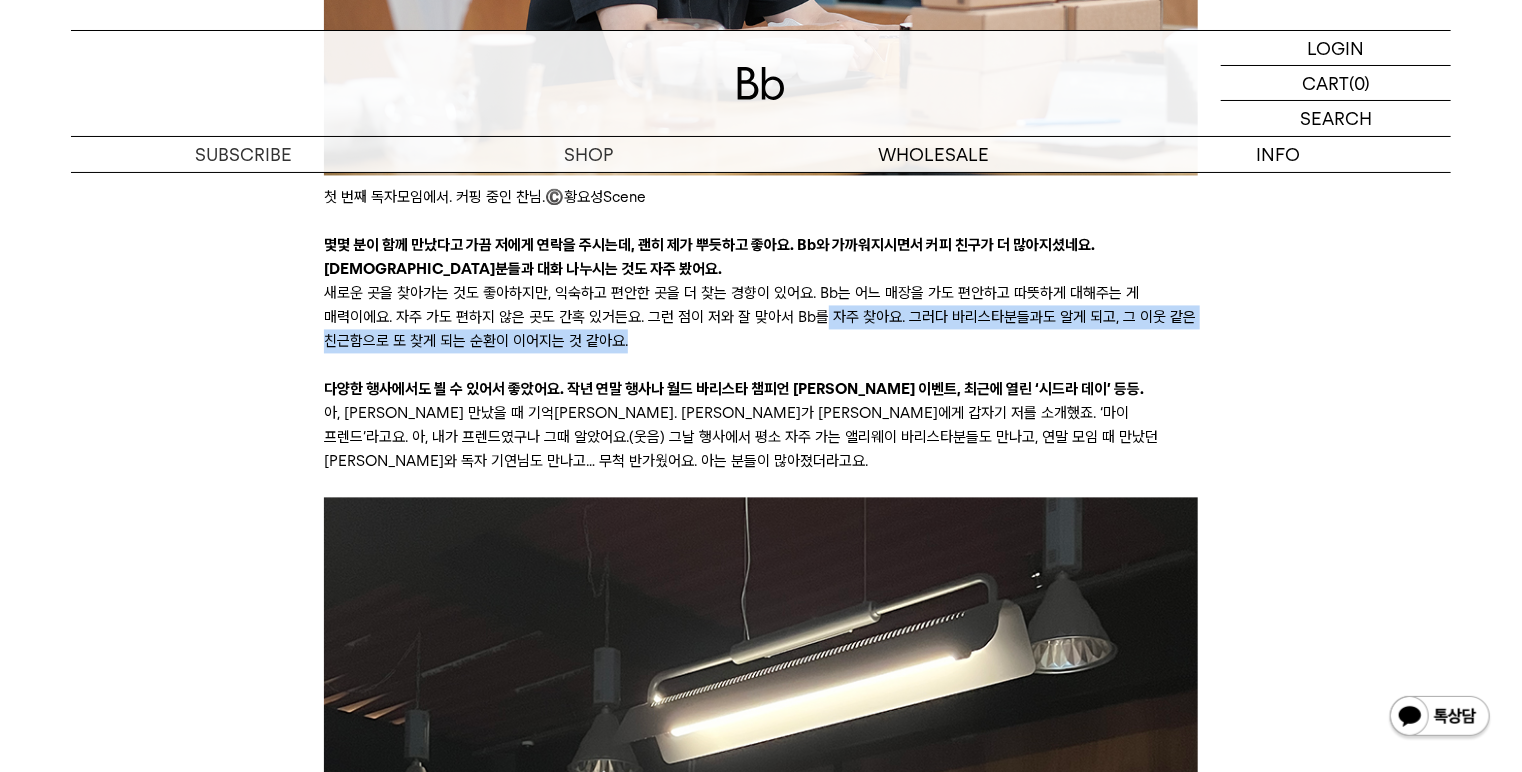 drag, startPoint x: 753, startPoint y: 275, endPoint x: 771, endPoint y: 289, distance: 22.803509 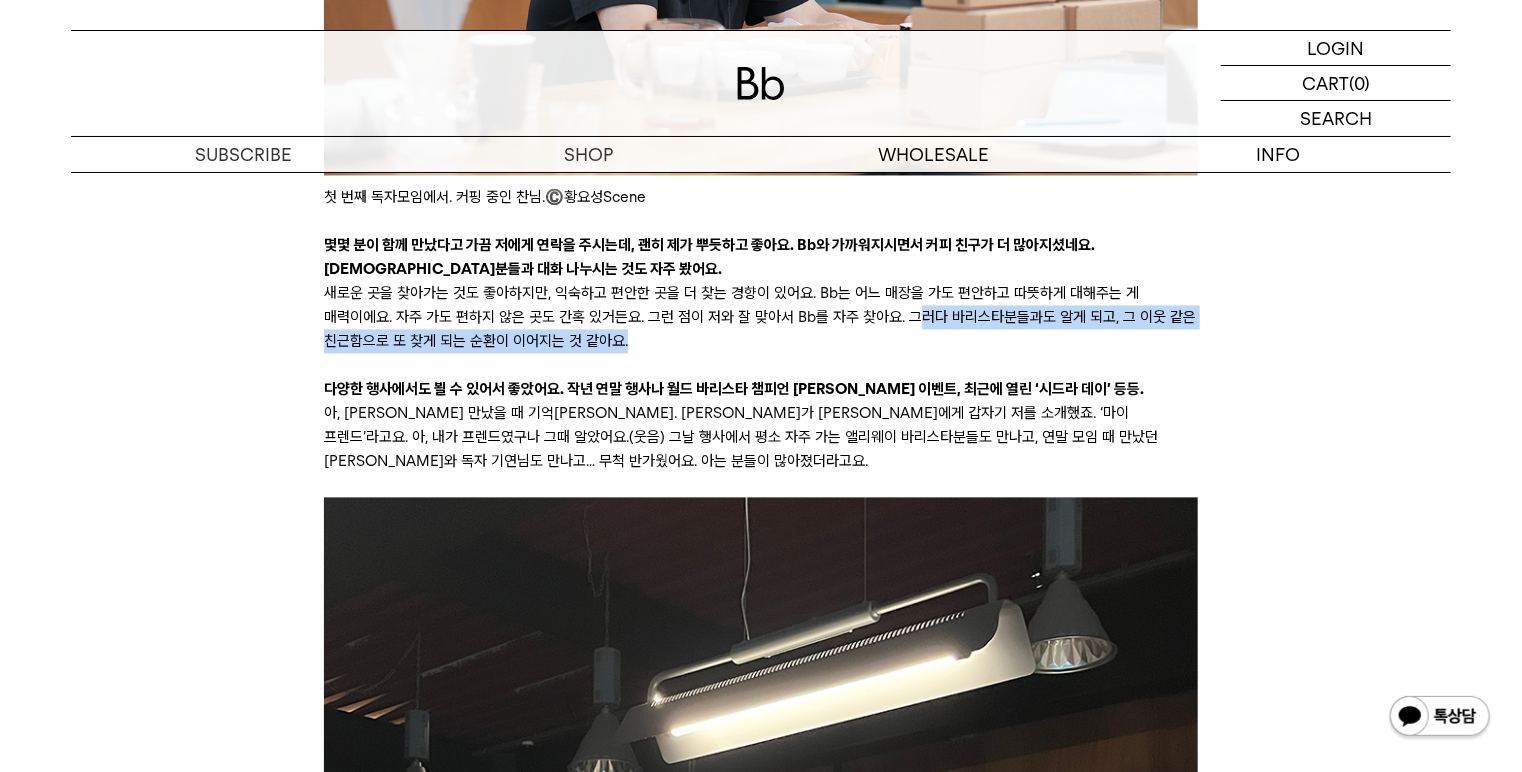 drag, startPoint x: 844, startPoint y: 281, endPoint x: 851, endPoint y: 294, distance: 14.764823 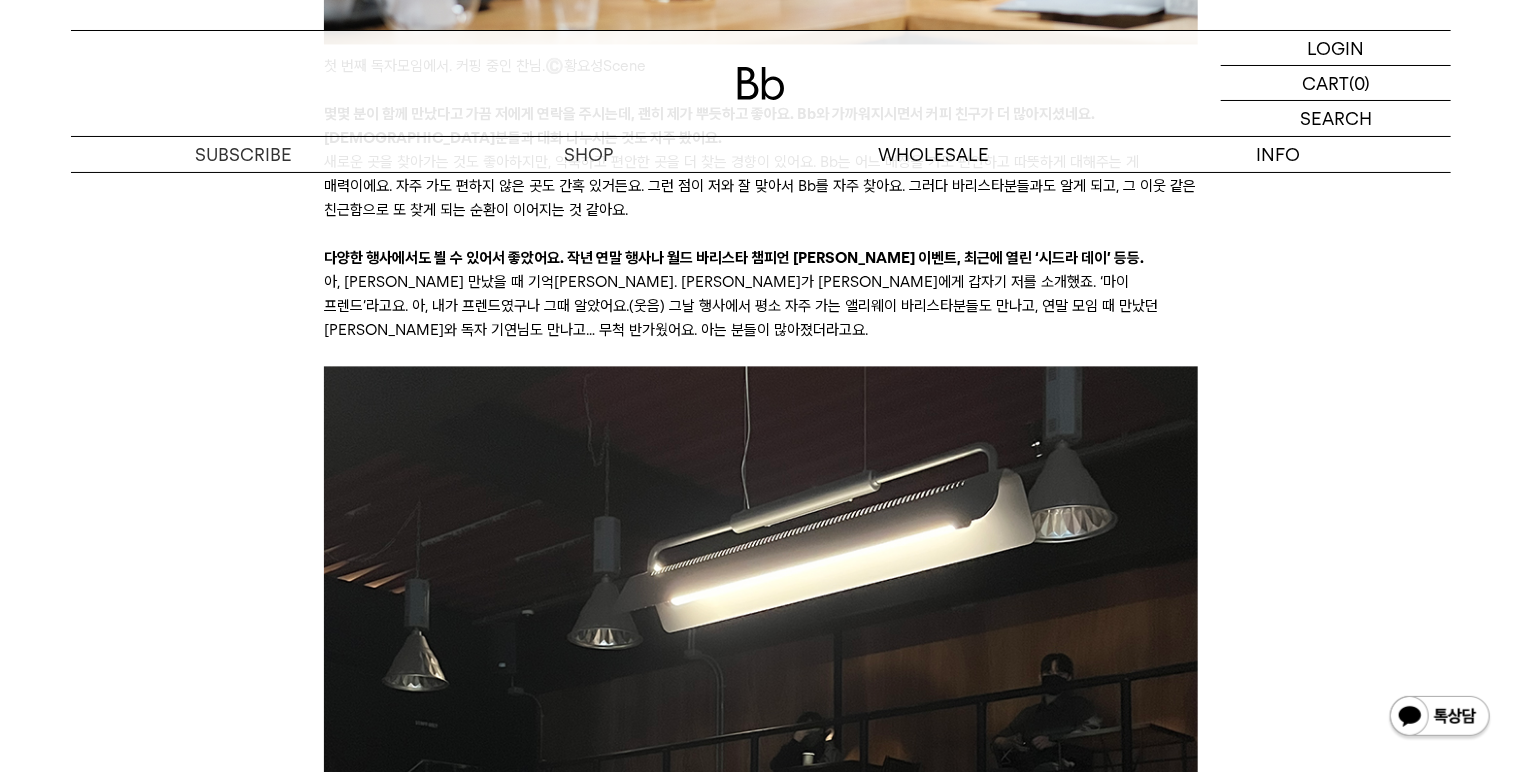 scroll, scrollTop: 5848, scrollLeft: 0, axis: vertical 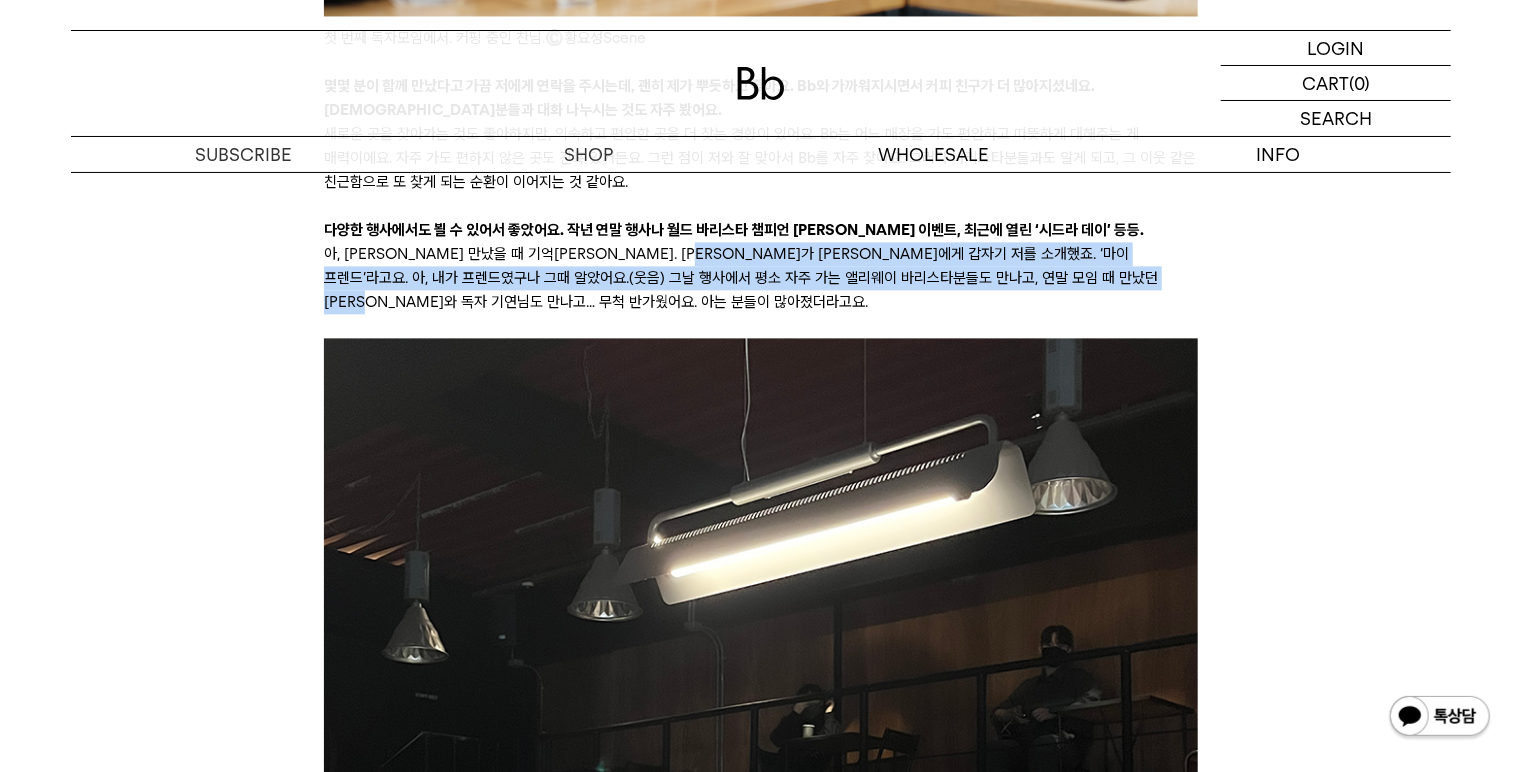 drag, startPoint x: 756, startPoint y: 232, endPoint x: 820, endPoint y: 278, distance: 78.81624 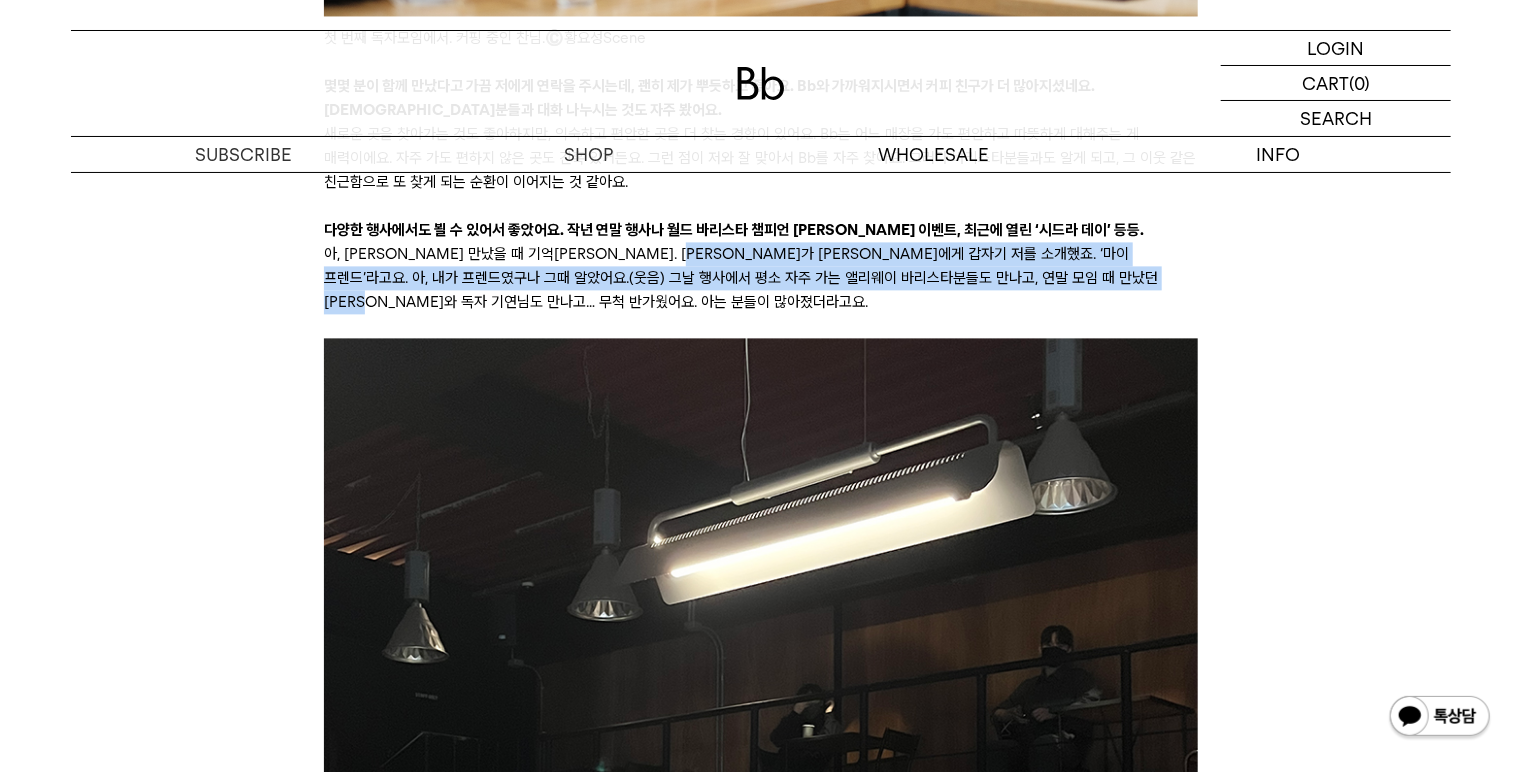 drag, startPoint x: 834, startPoint y: 275, endPoint x: 747, endPoint y: 228, distance: 98.88377 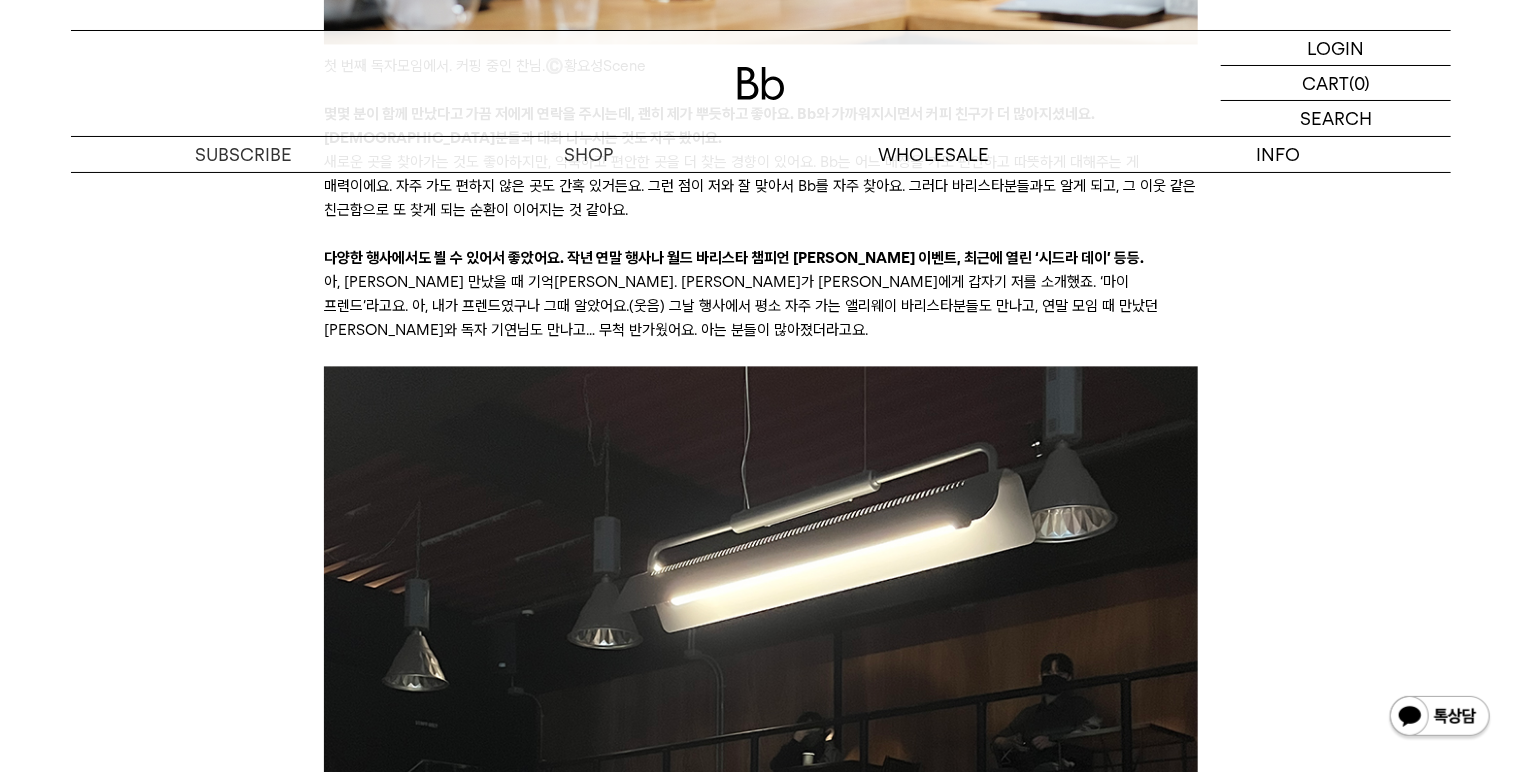 scroll, scrollTop: 5848, scrollLeft: 0, axis: vertical 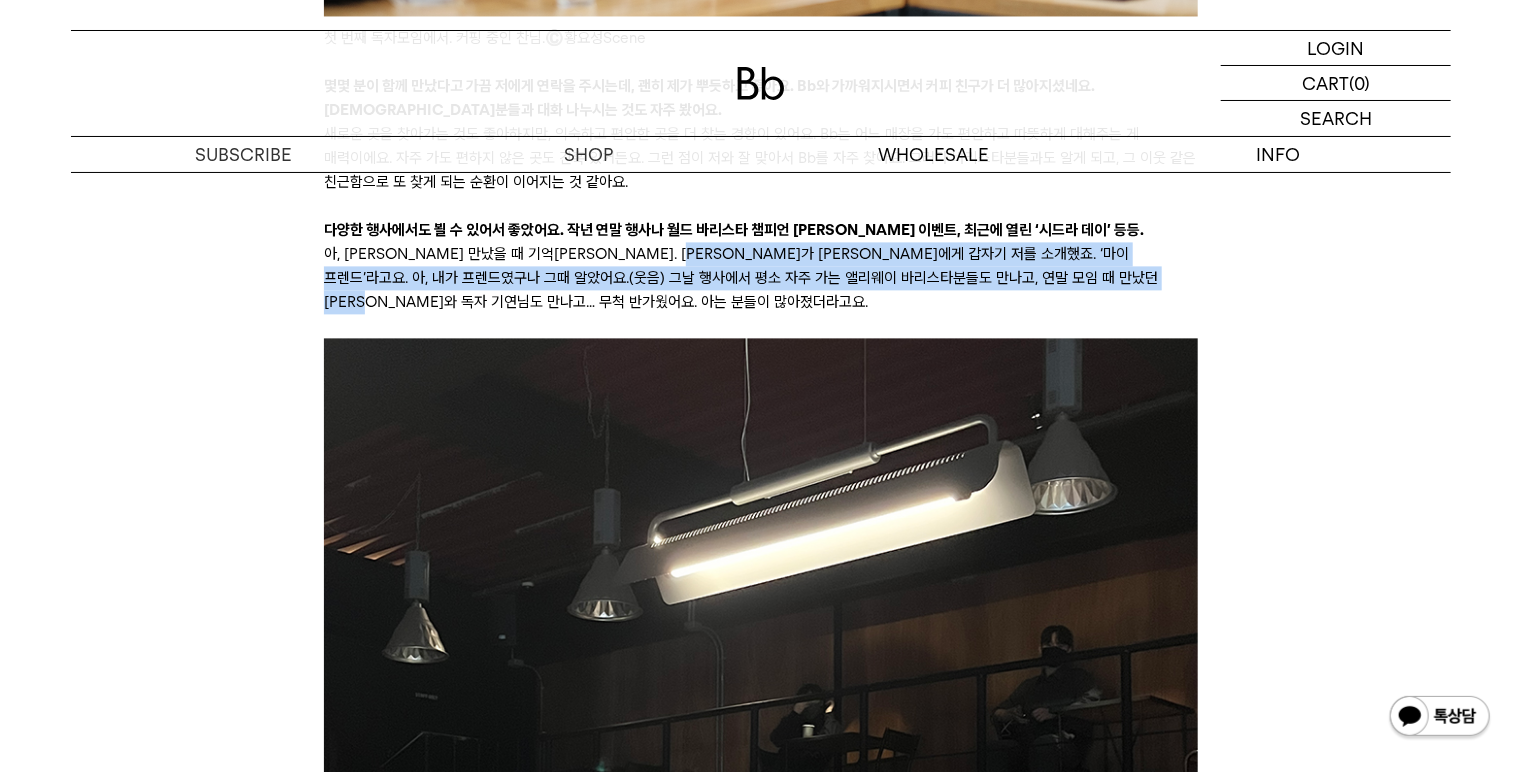 drag, startPoint x: 742, startPoint y: 239, endPoint x: 761, endPoint y: 274, distance: 39.824615 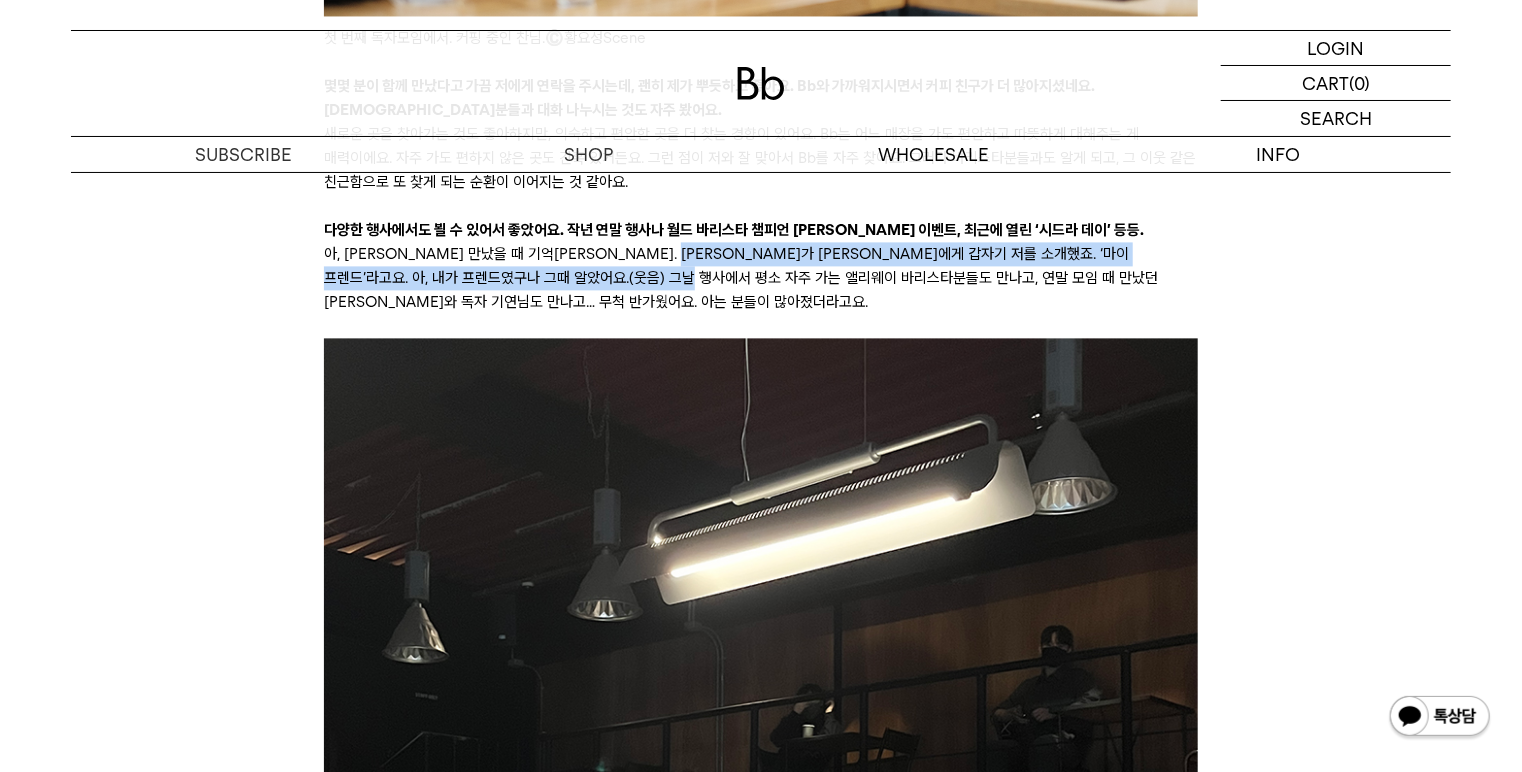 drag, startPoint x: 727, startPoint y: 227, endPoint x: 741, endPoint y: 261, distance: 36.769554 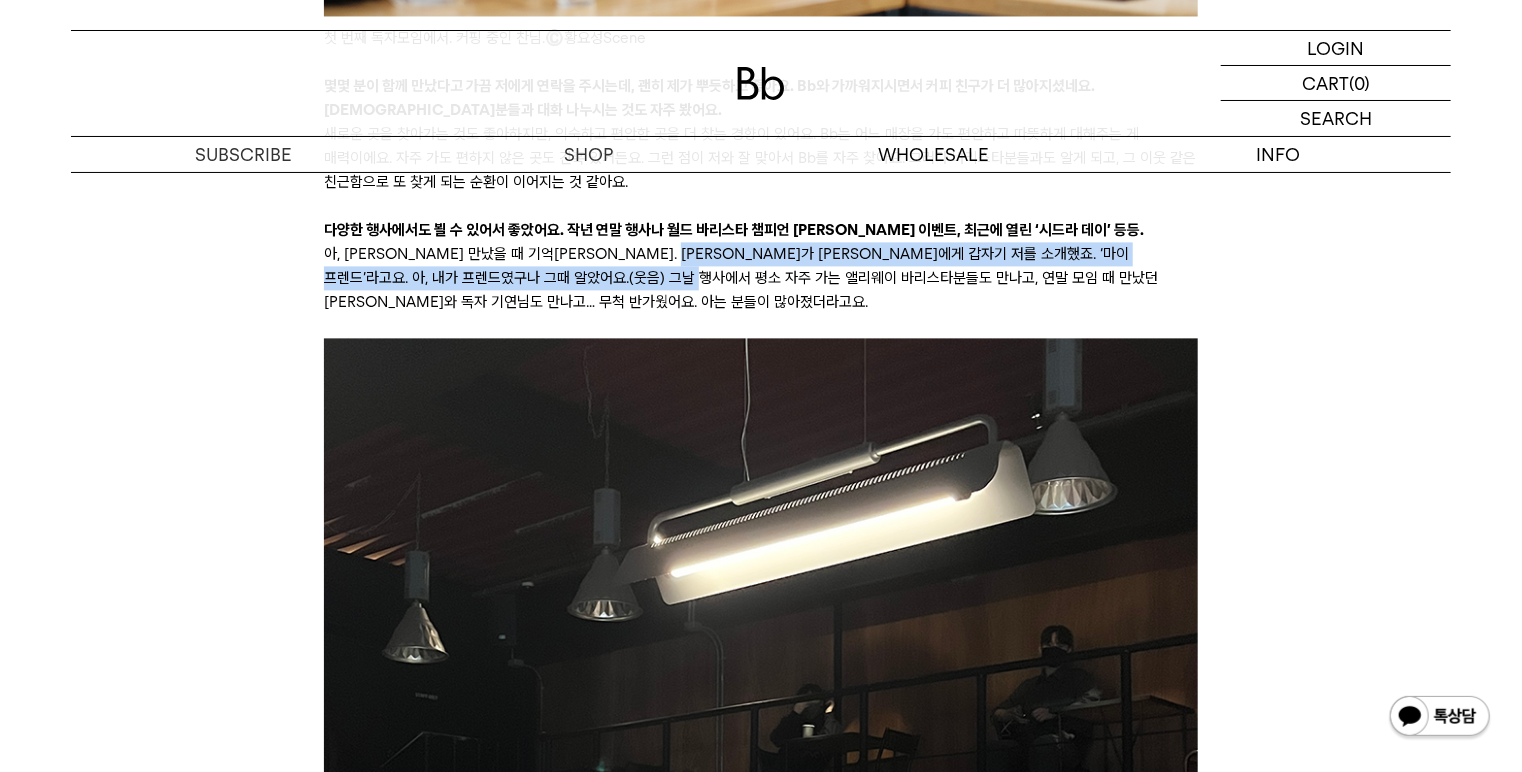 click on "아, 앤서니 만났을 때 기억나네요. 모모가 앤서니에게 갑자기 저를 소개했죠. ‘마이 프렌드’라고요. 아, 내가 프렌드였구나 그때 알았어요.(웃음) 그날 행사에서 평소 자주 가는 앨리웨이 바리스타분들도 만나고, 연말 모임 때 만났던 마케터 조이와 독자 기연님도 만나고… 무척 반가웠어요. 아는 분들이 많아졌더라고요." at bounding box center (760, 278) 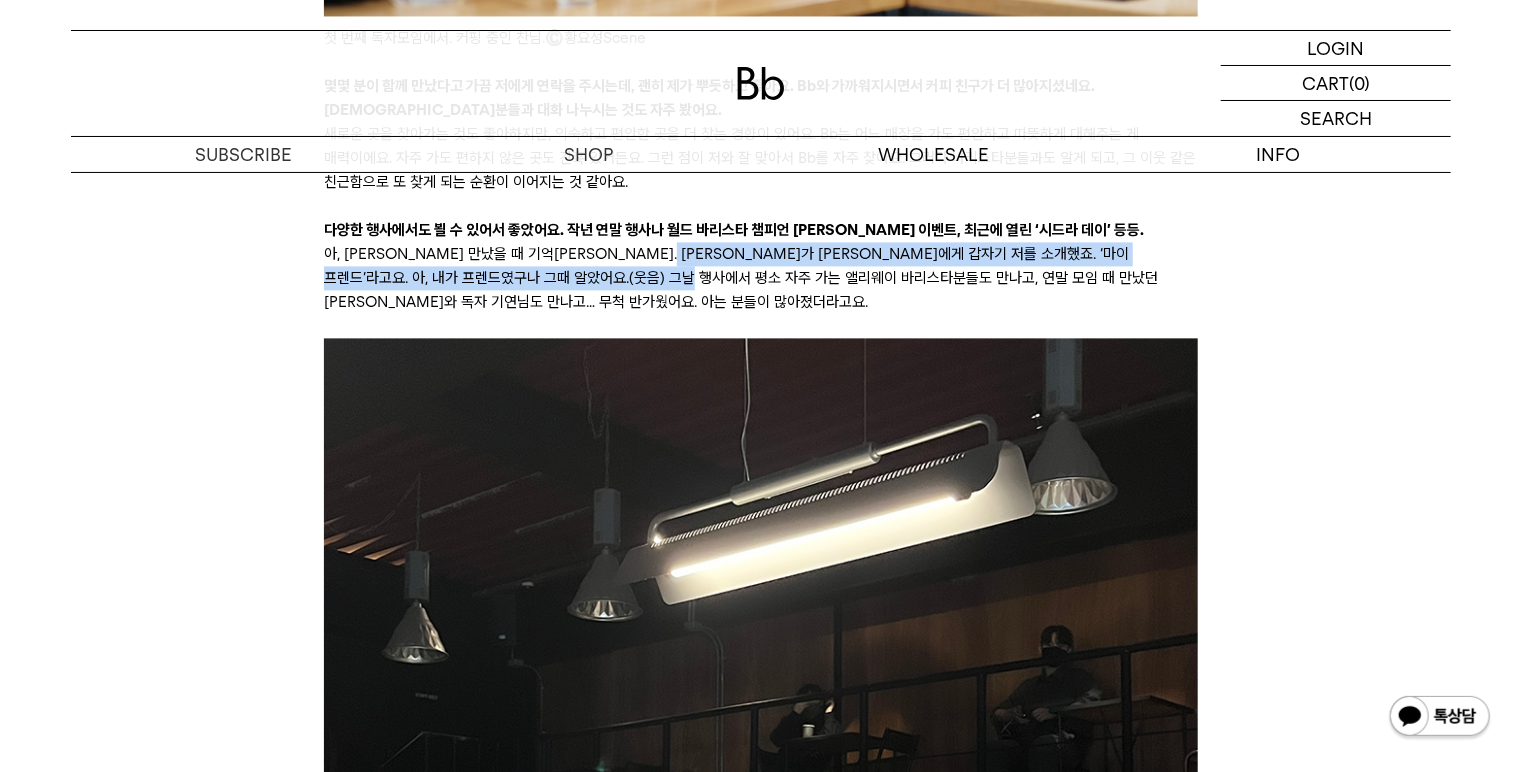 drag, startPoint x: 724, startPoint y: 228, endPoint x: 748, endPoint y: 269, distance: 47.507893 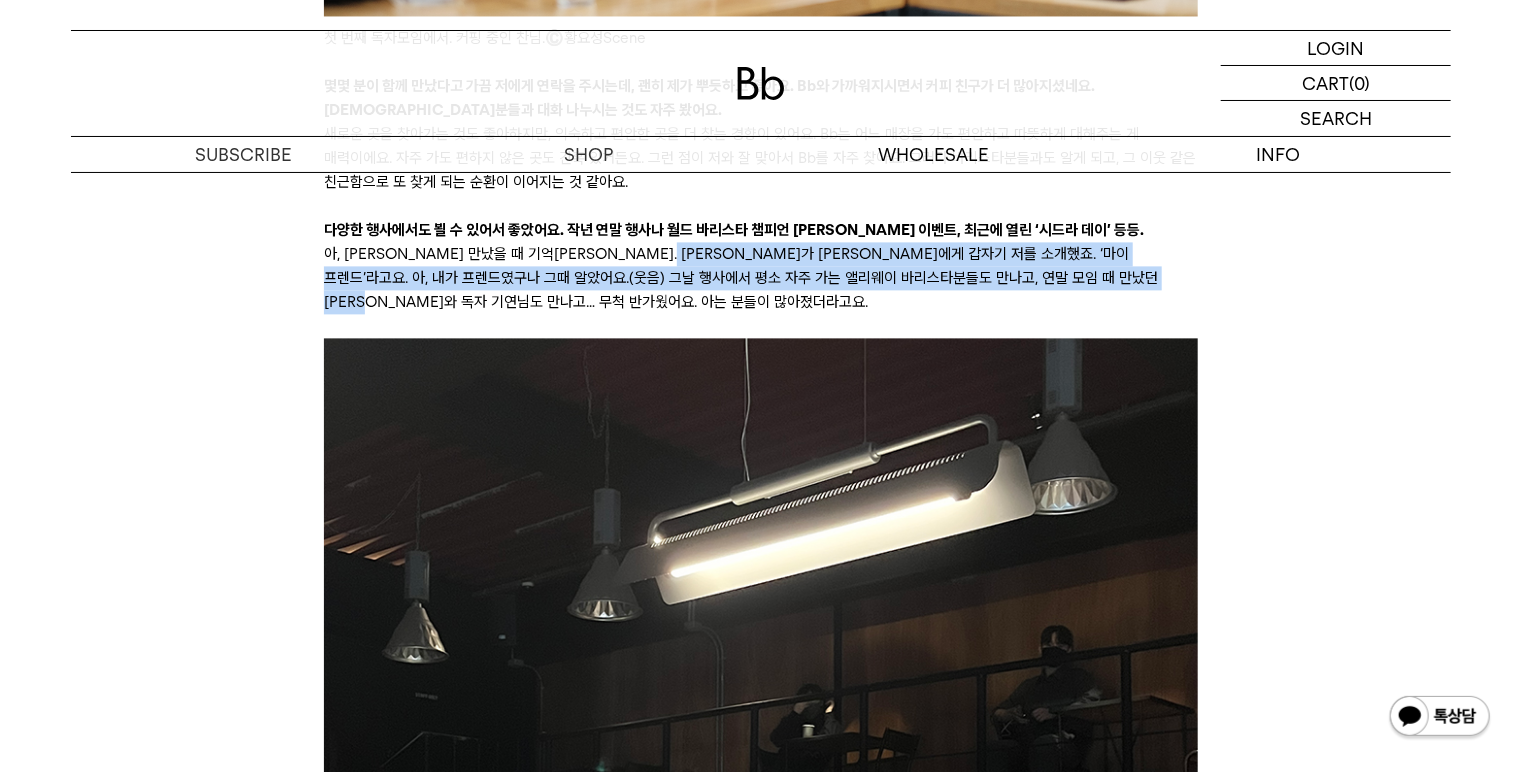 click on "아, 앤서니 만났을 때 기억나네요. 모모가 앤서니에게 갑자기 저를 소개했죠. ‘마이 프렌드’라고요. 아, 내가 프렌드였구나 그때 알았어요.(웃음) 그날 행사에서 평소 자주 가는 앨리웨이 바리스타분들도 만나고, 연말 모임 때 만났던 마케터 조이와 독자 기연님도 만나고… 무척 반가웠어요. 아는 분들이 많아졌더라고요." at bounding box center (760, 278) 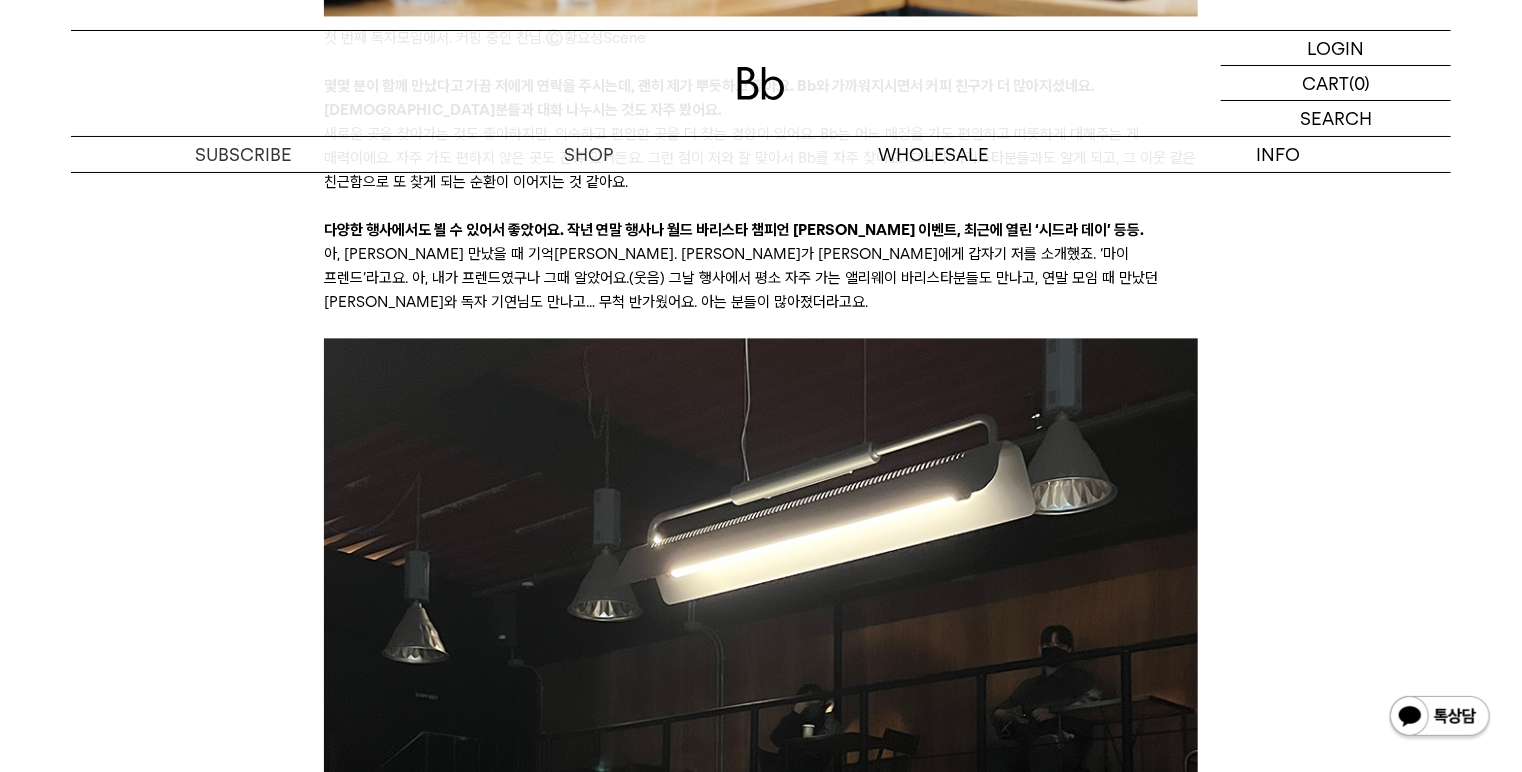 click on "아, 앤서니 만났을 때 기억나네요. 모모가 앤서니에게 갑자기 저를 소개했죠. ‘마이 프렌드’라고요. 아, 내가 프렌드였구나 그때 알았어요.(웃음) 그날 행사에서 평소 자주 가는 앨리웨이 바리스타분들도 만나고, 연말 모임 때 만났던 마케터 조이와 독자 기연님도 만나고… 무척 반가웠어요. 아는 분들이 많아졌더라고요." at bounding box center (760, 278) 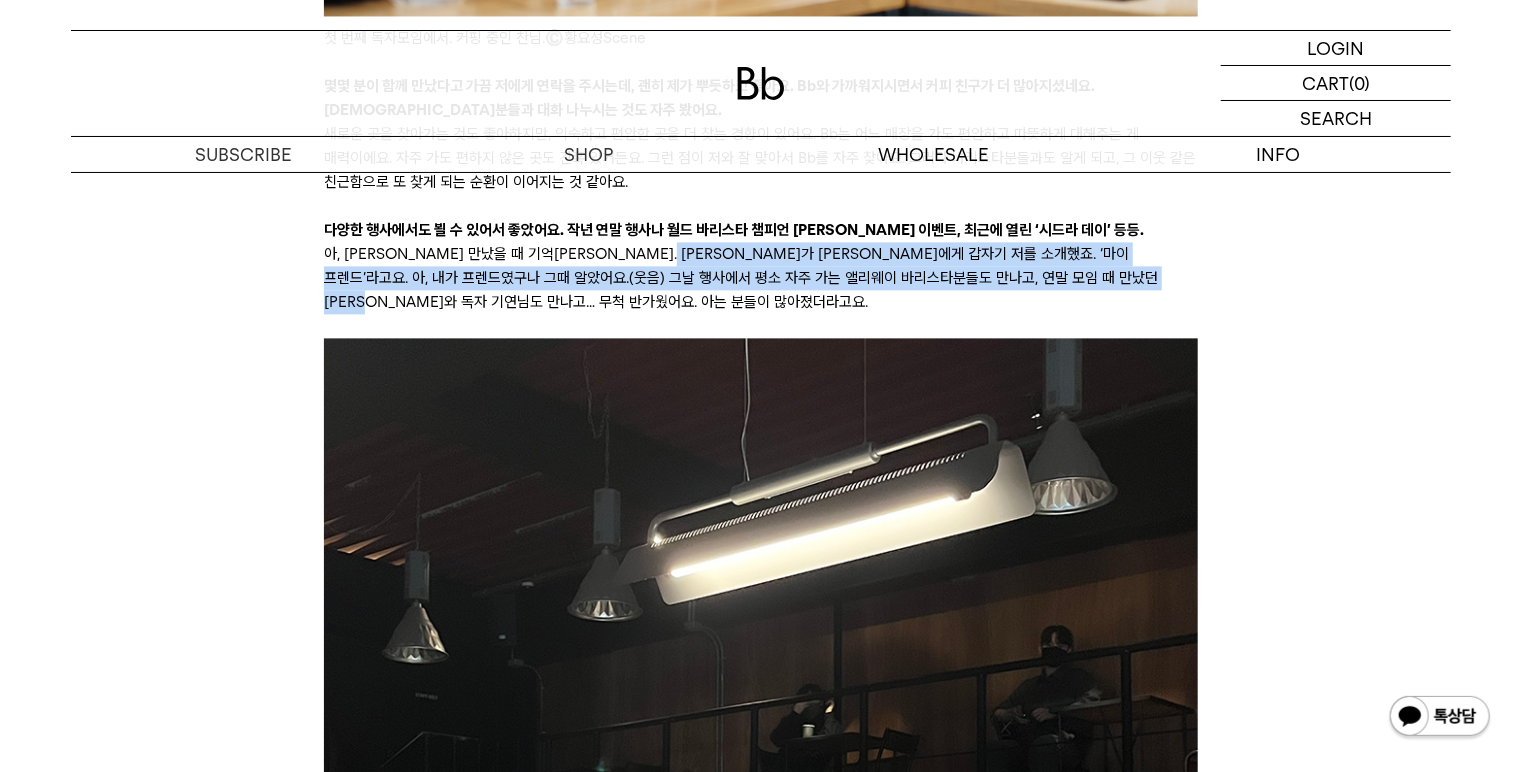 drag, startPoint x: 716, startPoint y: 221, endPoint x: 752, endPoint y: 268, distance: 59.20304 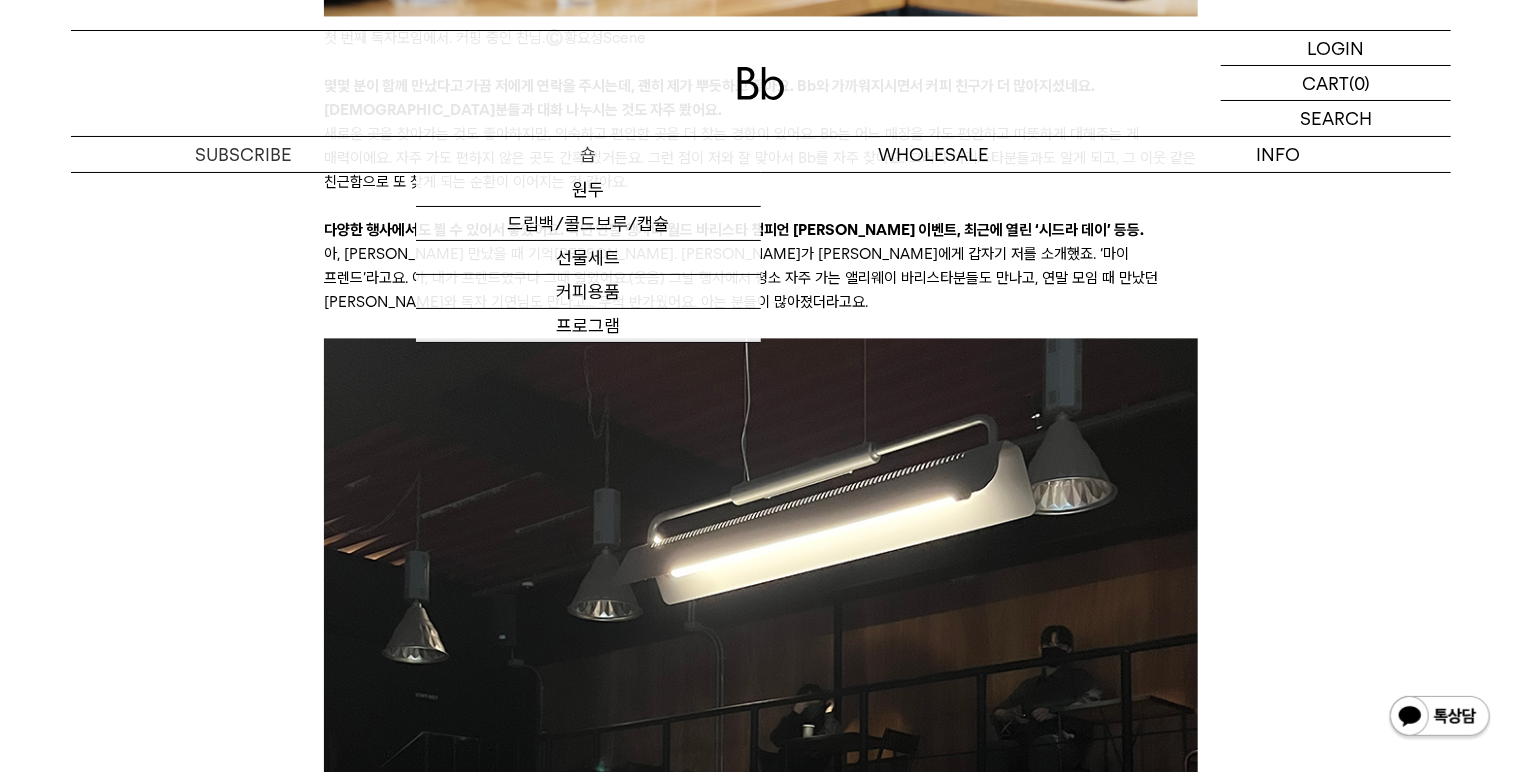 click on "아, 앤서니 만났을 때 기억나네요. 모모가 앤서니에게 갑자기 저를 소개했죠. ‘마이 프렌드’라고요. 아, 내가 프렌드였구나 그때 알았어요.(웃음) 그날 행사에서 평소 자주 가는 앨리웨이 바리스타분들도 만나고, 연말 모임 때 만났던 마케터 조이와 독자 기연님도 만나고… 무척 반가웠어요. 아는 분들이 많아졌더라고요." at bounding box center (760, 278) 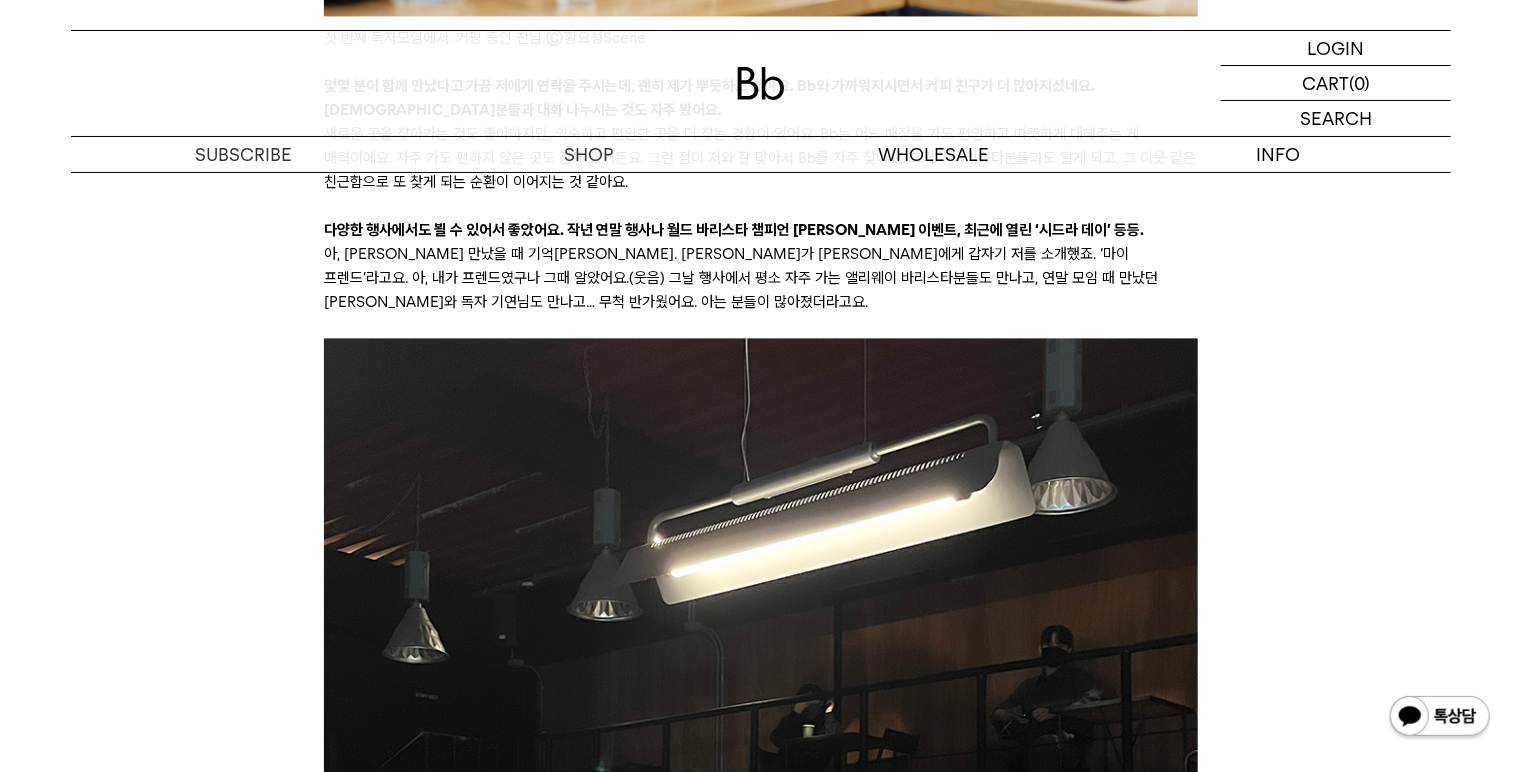 drag, startPoint x: 873, startPoint y: 288, endPoint x: 750, endPoint y: 210, distance: 145.64684 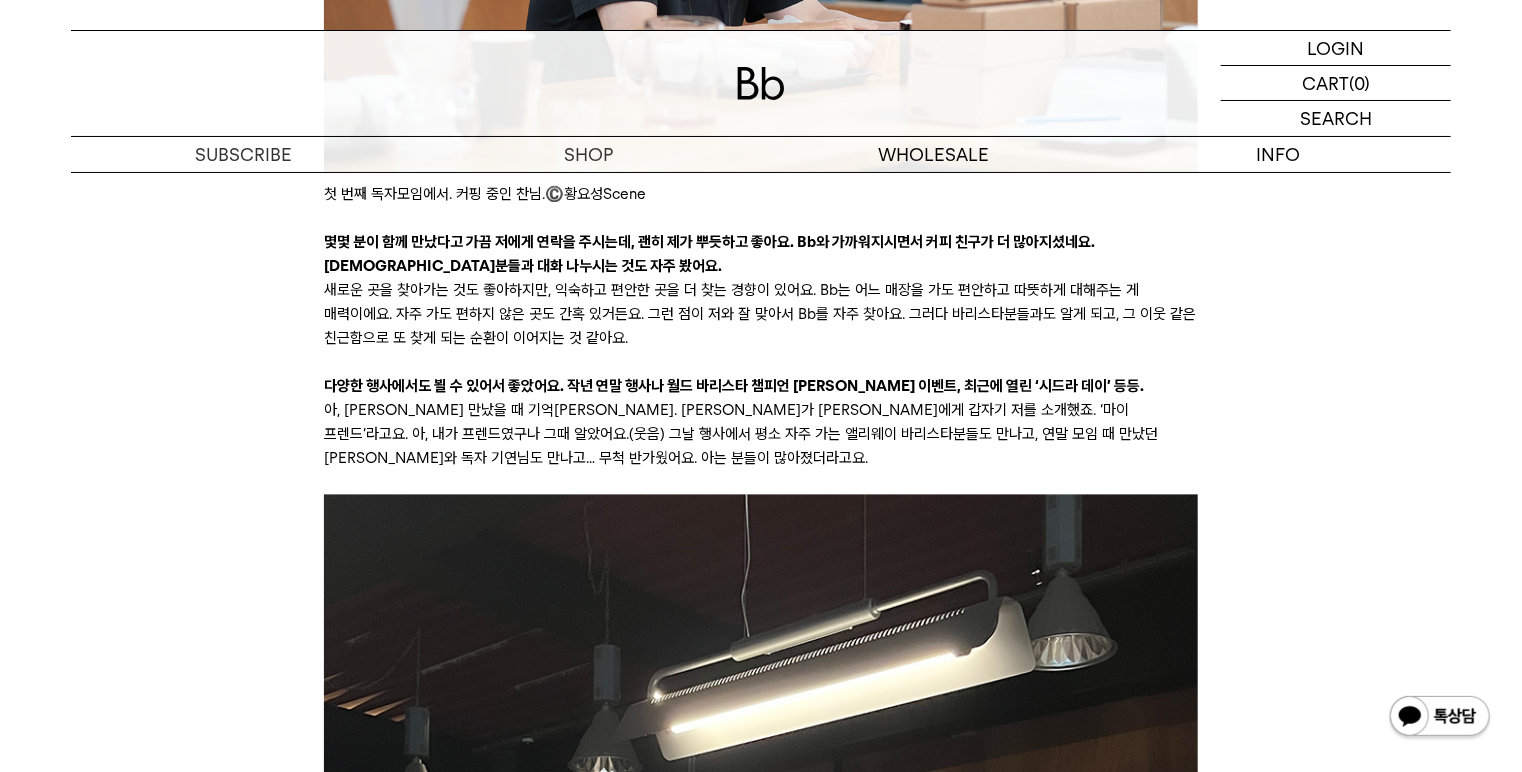 scroll, scrollTop: 5688, scrollLeft: 0, axis: vertical 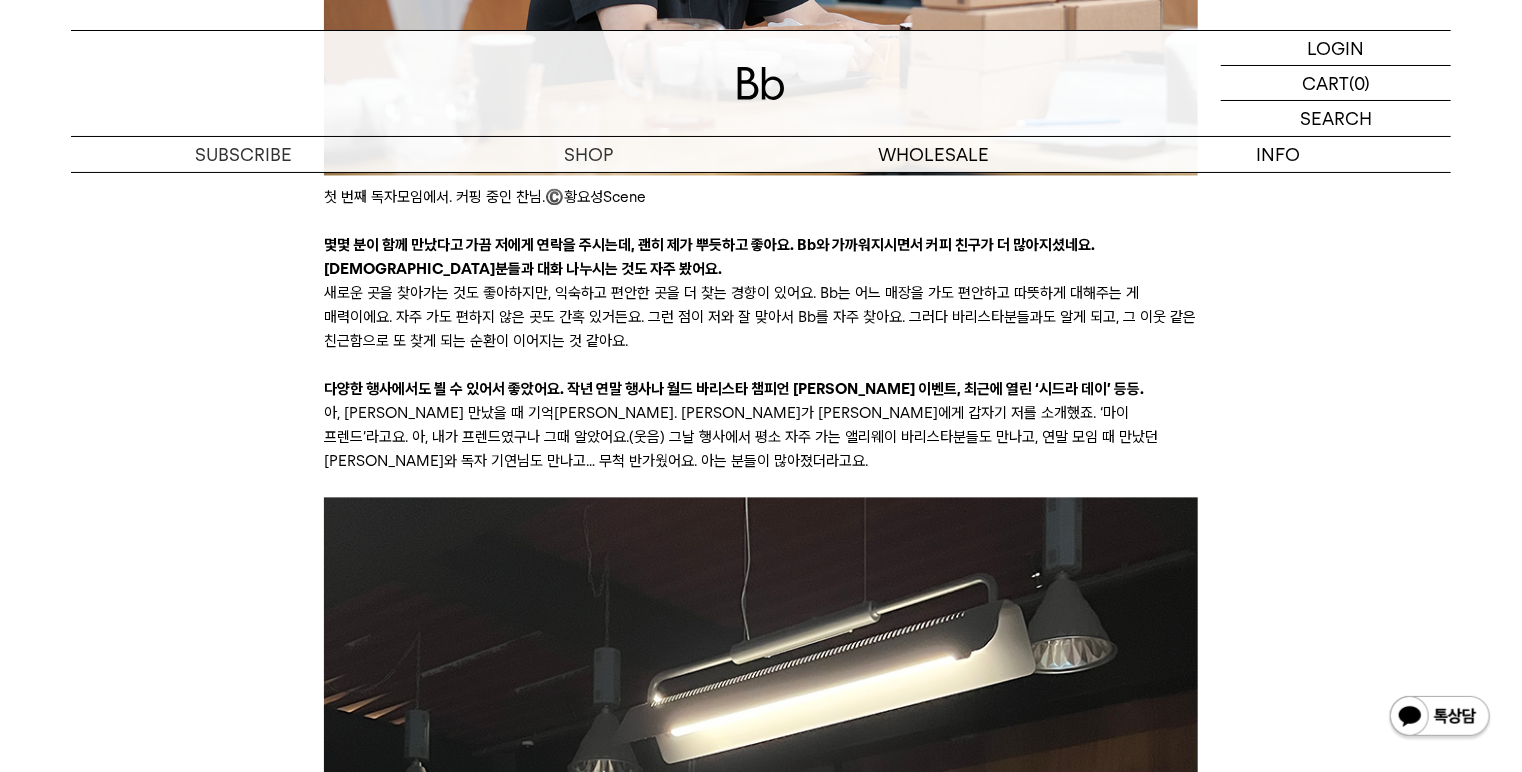 click on "새로운 곳을 찾아가는 것도 좋아하지만, 익숙하고 편안한 곳을 더 찾는 경향이 있어요. Bb는 어느 매장을 가도 편안하고 따뜻하게 대해주는 게 매력이에요. 자주 가도 편하지 않은 곳도 간혹 있거든요. 그런 점이 저와 잘 맞아서 Bb를 자주 찾아요. 그러다 바리스타분들과도 알게 되고, 그 이웃 같은 친근함으로 또 찾게 되는 순환이 이어지는 것 같아요." at bounding box center (760, 318) 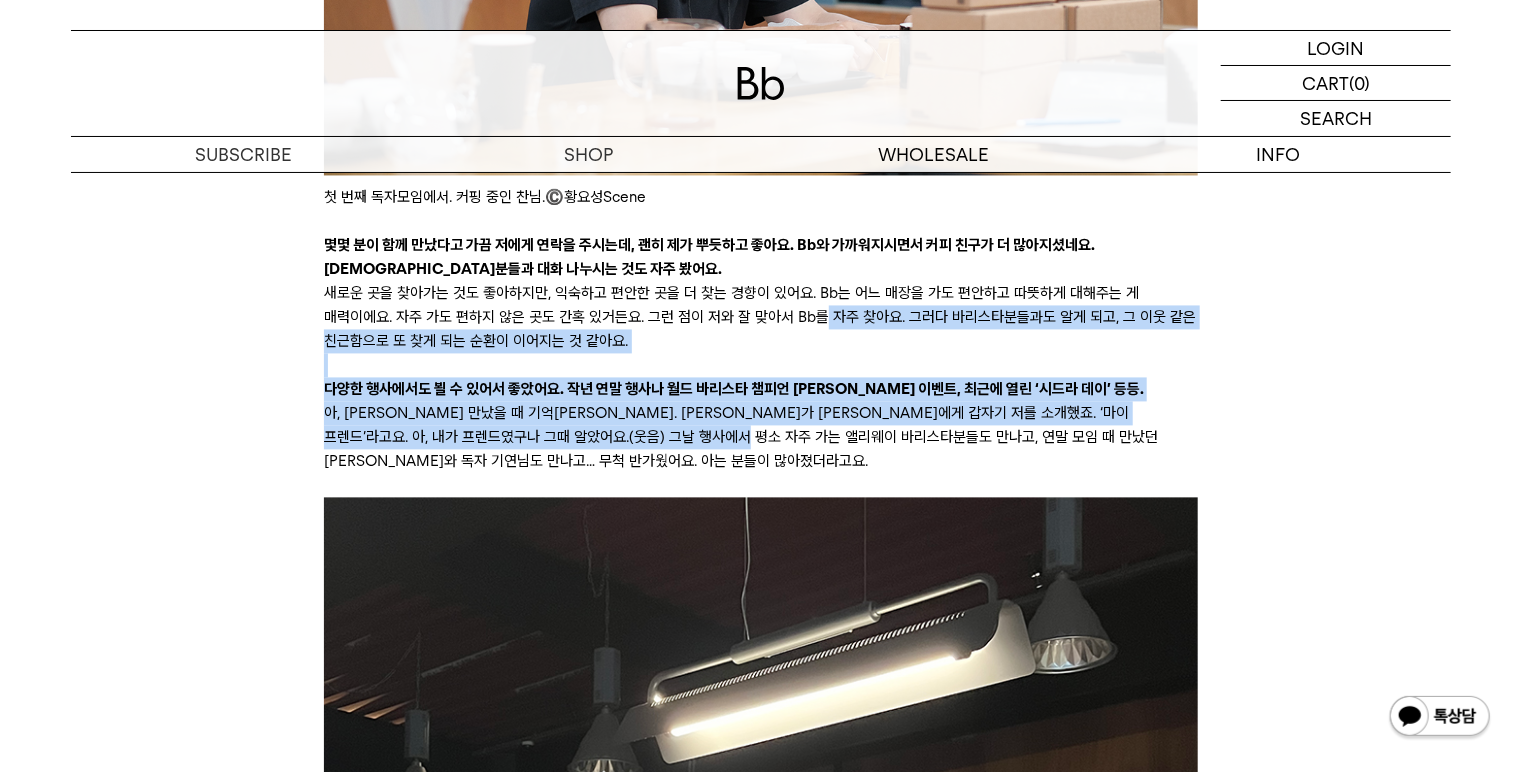 drag, startPoint x: 767, startPoint y: 350, endPoint x: 786, endPoint y: 413, distance: 65.802734 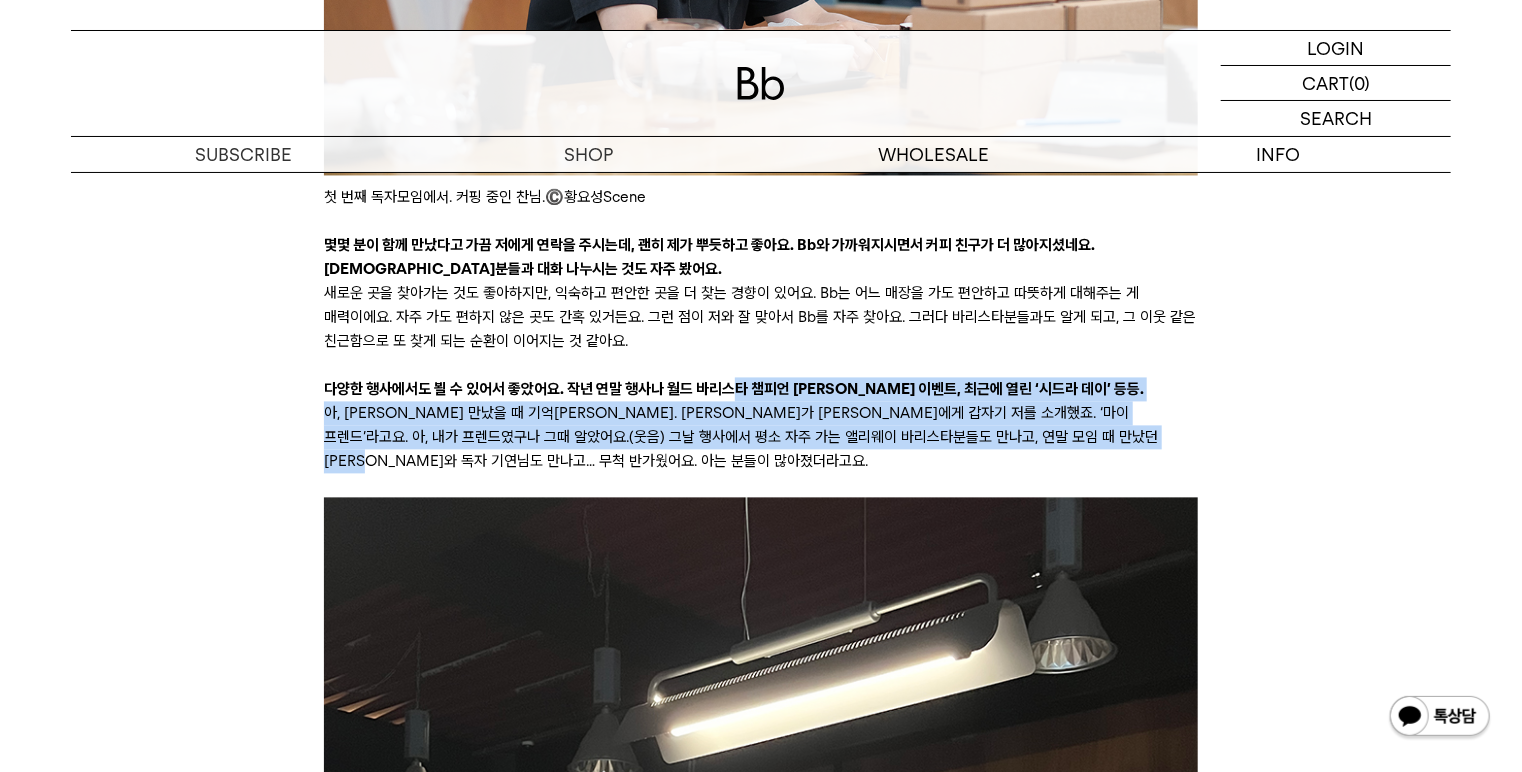 drag, startPoint x: 735, startPoint y: 356, endPoint x: 762, endPoint y: 428, distance: 76.896034 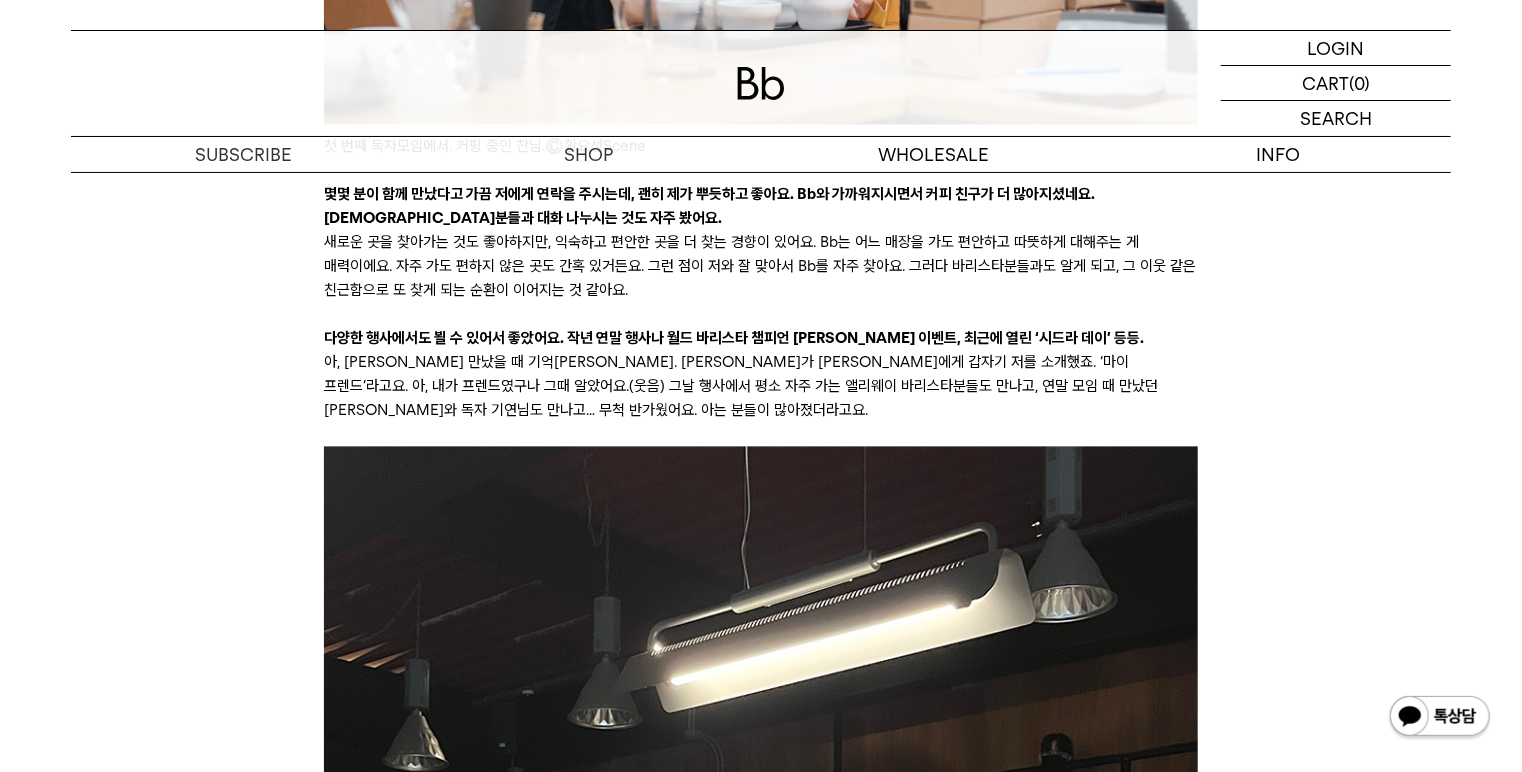 scroll, scrollTop: 5768, scrollLeft: 0, axis: vertical 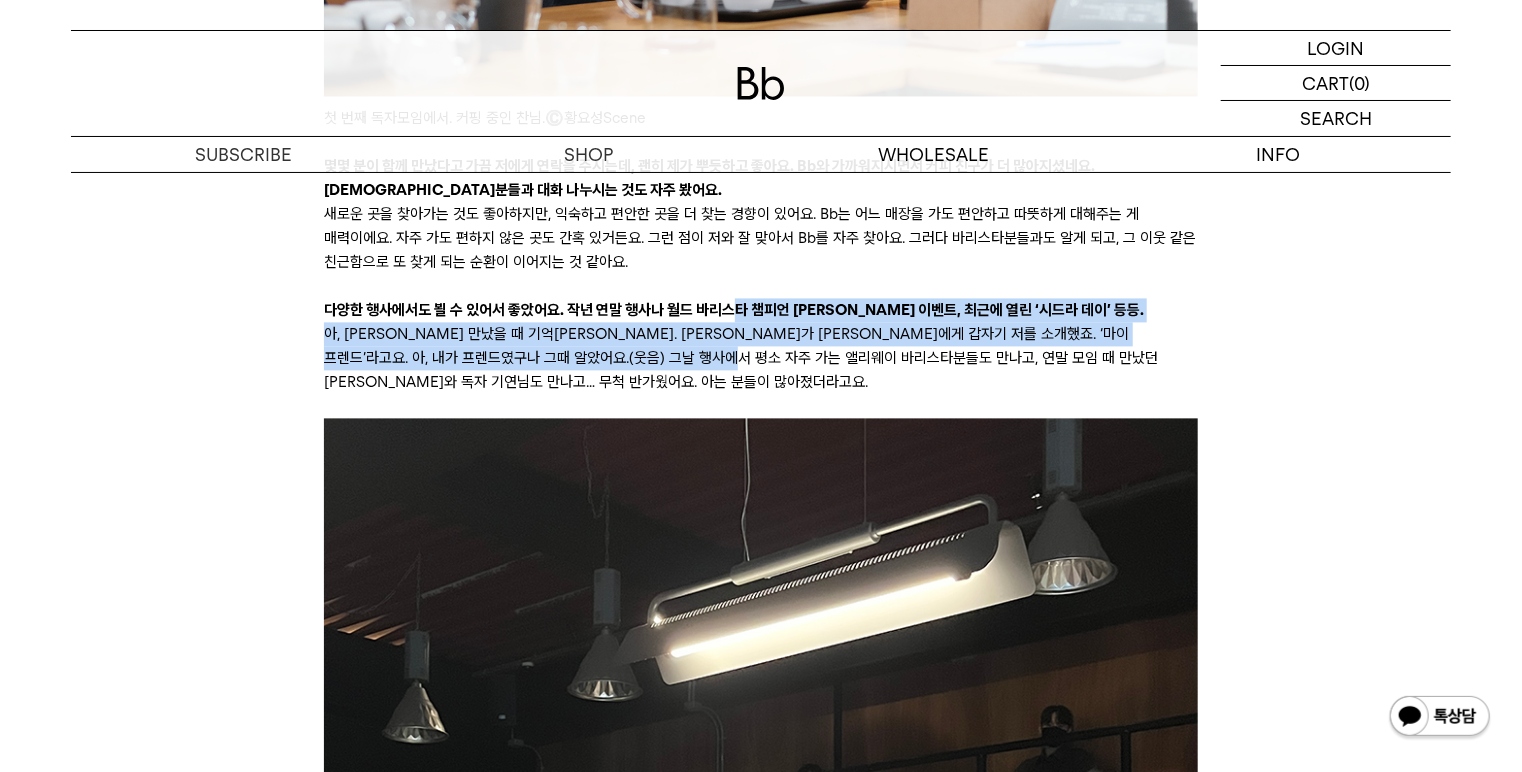 drag, startPoint x: 768, startPoint y: 311, endPoint x: 729, endPoint y: 264, distance: 61.073727 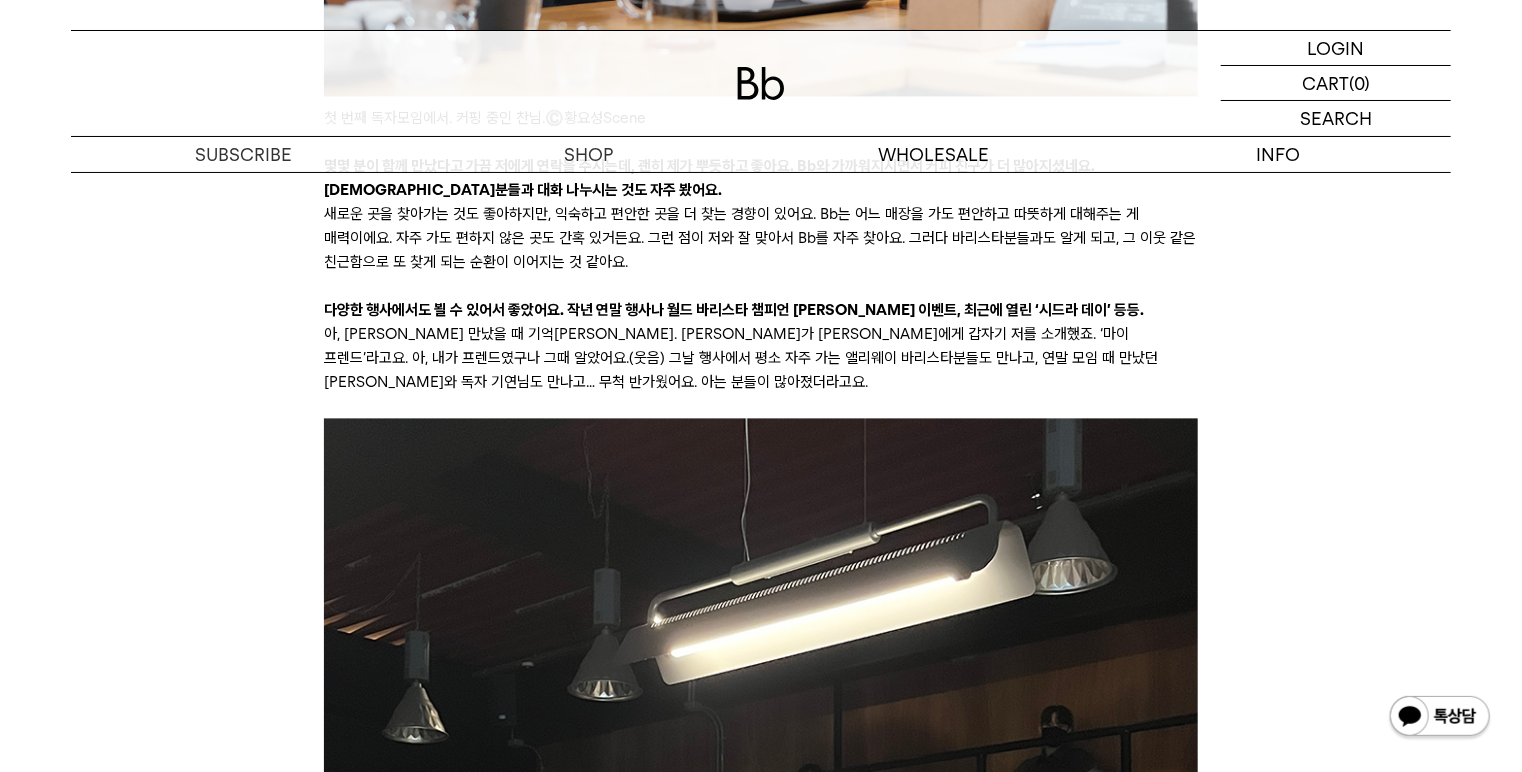 click at bounding box center (760, 406) 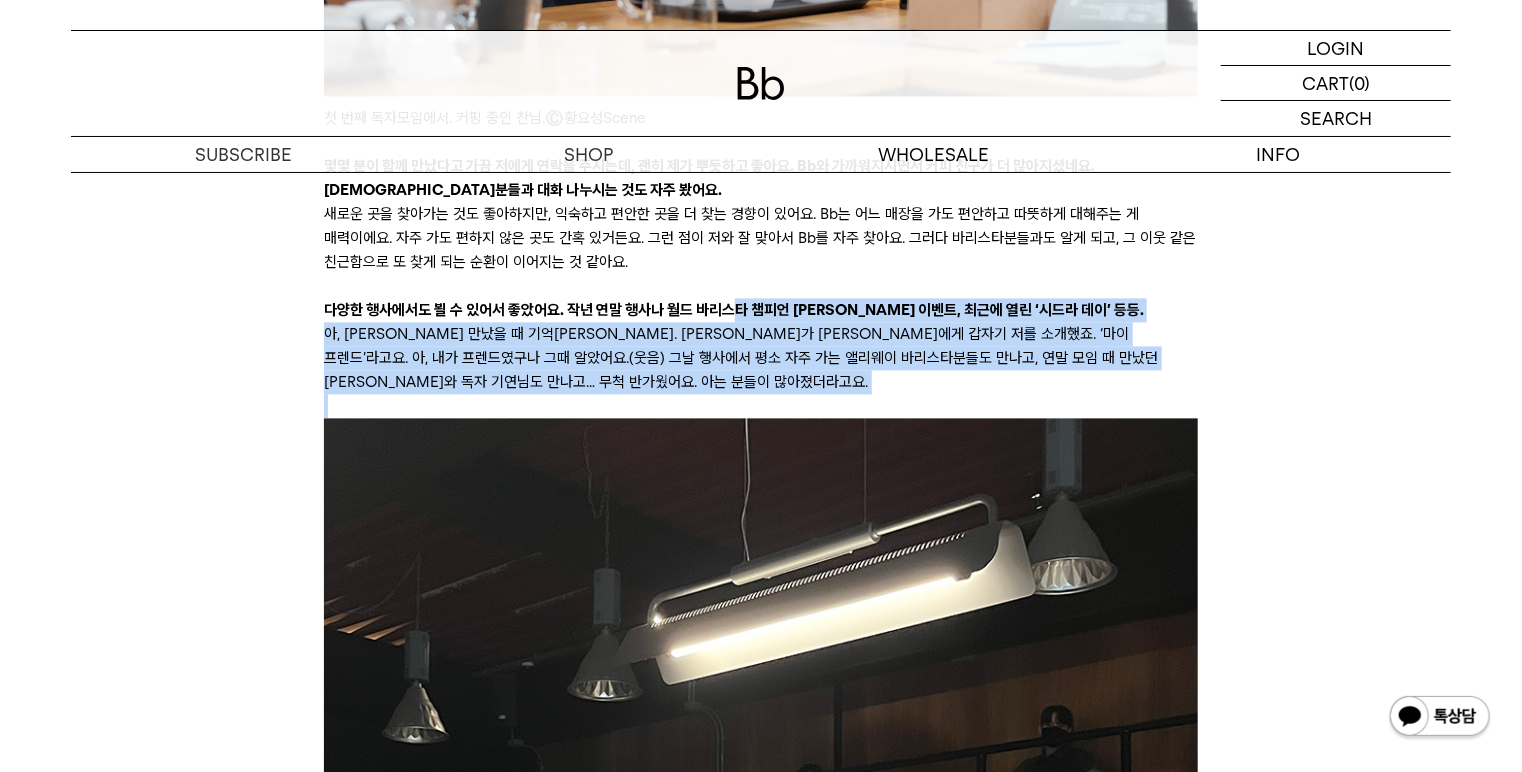 drag, startPoint x: 643, startPoint y: 355, endPoint x: 730, endPoint y: 256, distance: 131.7953 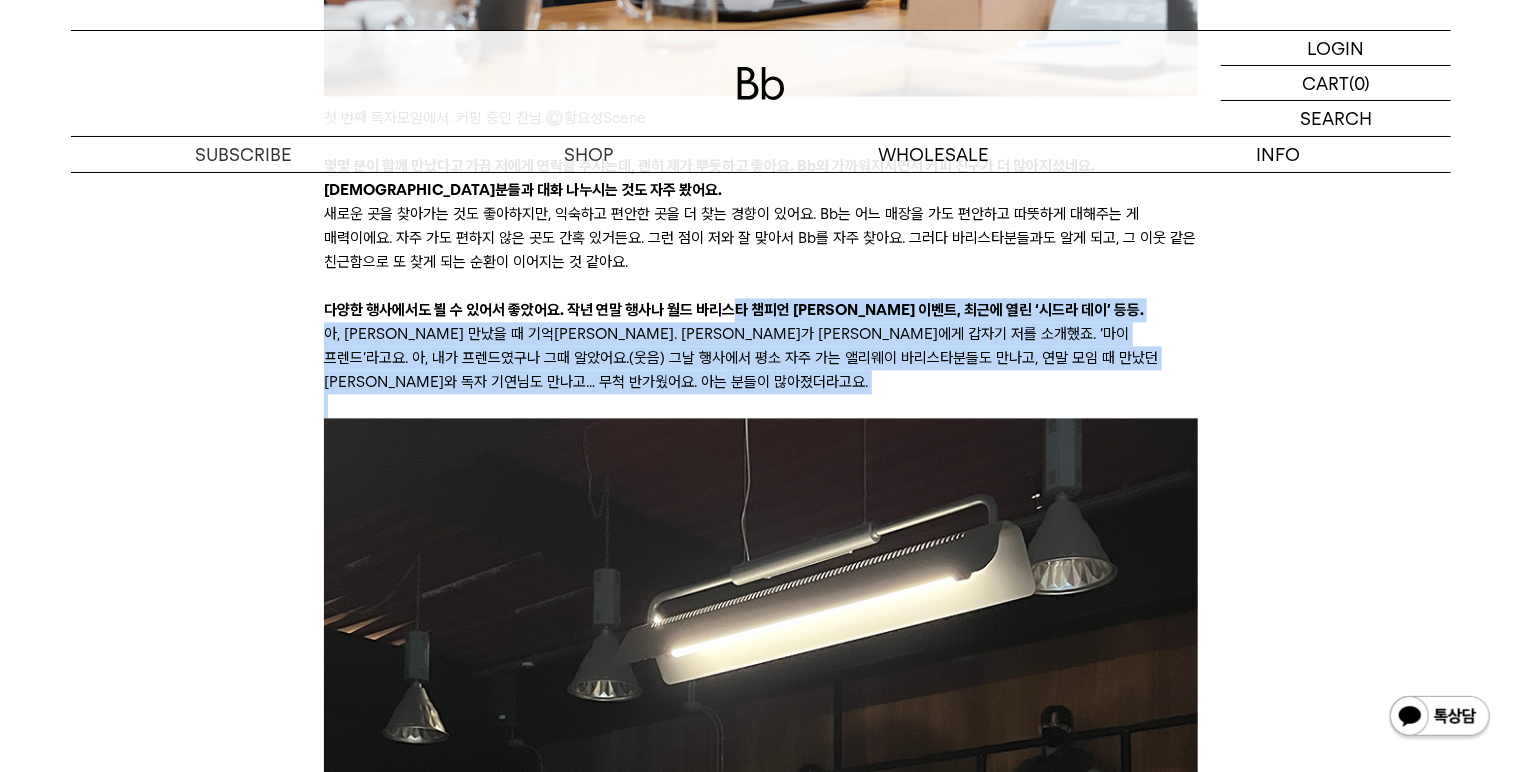drag, startPoint x: 780, startPoint y: 375, endPoint x: 730, endPoint y: 264, distance: 121.74153 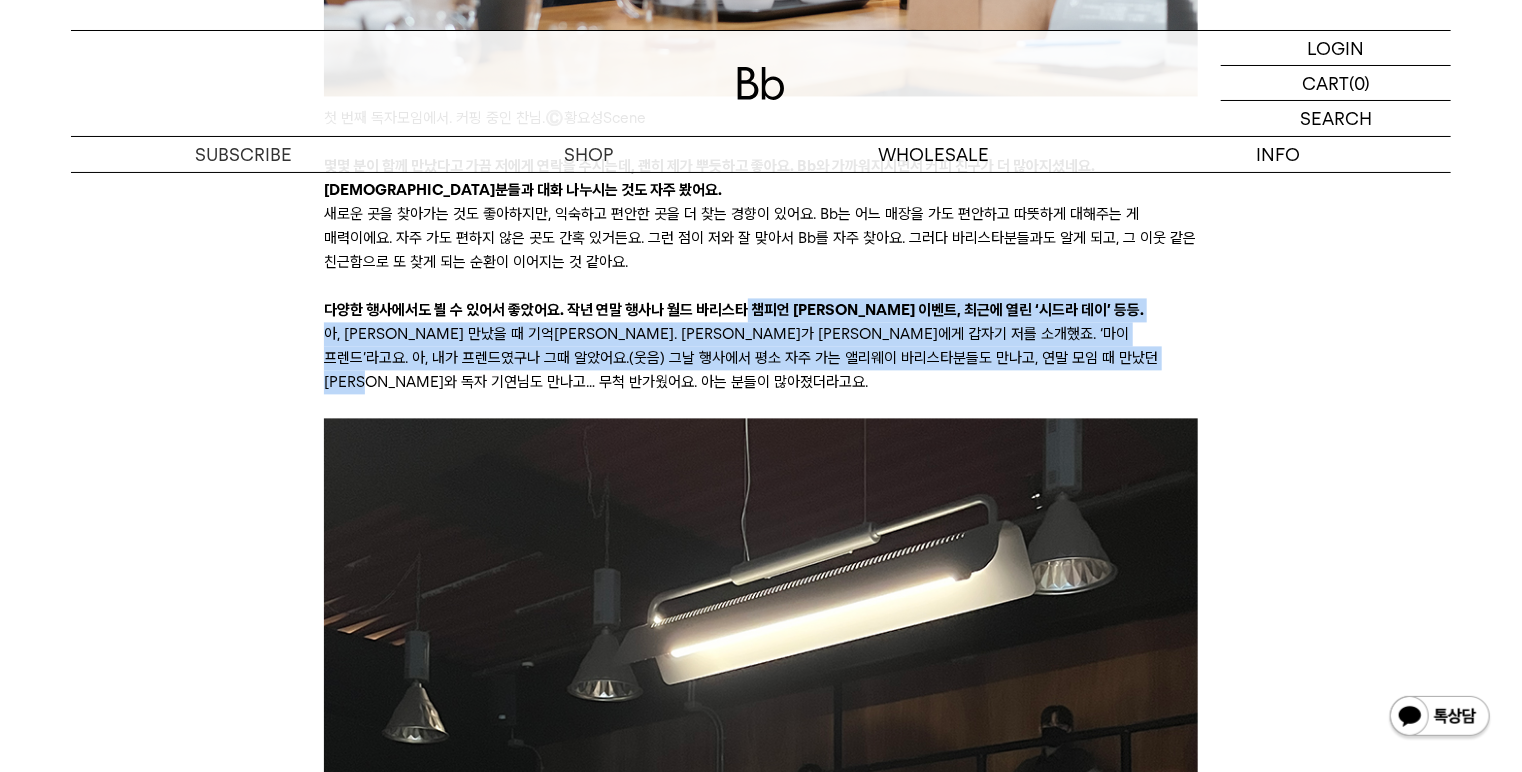 drag, startPoint x: 758, startPoint y: 313, endPoint x: 736, endPoint y: 270, distance: 48.30114 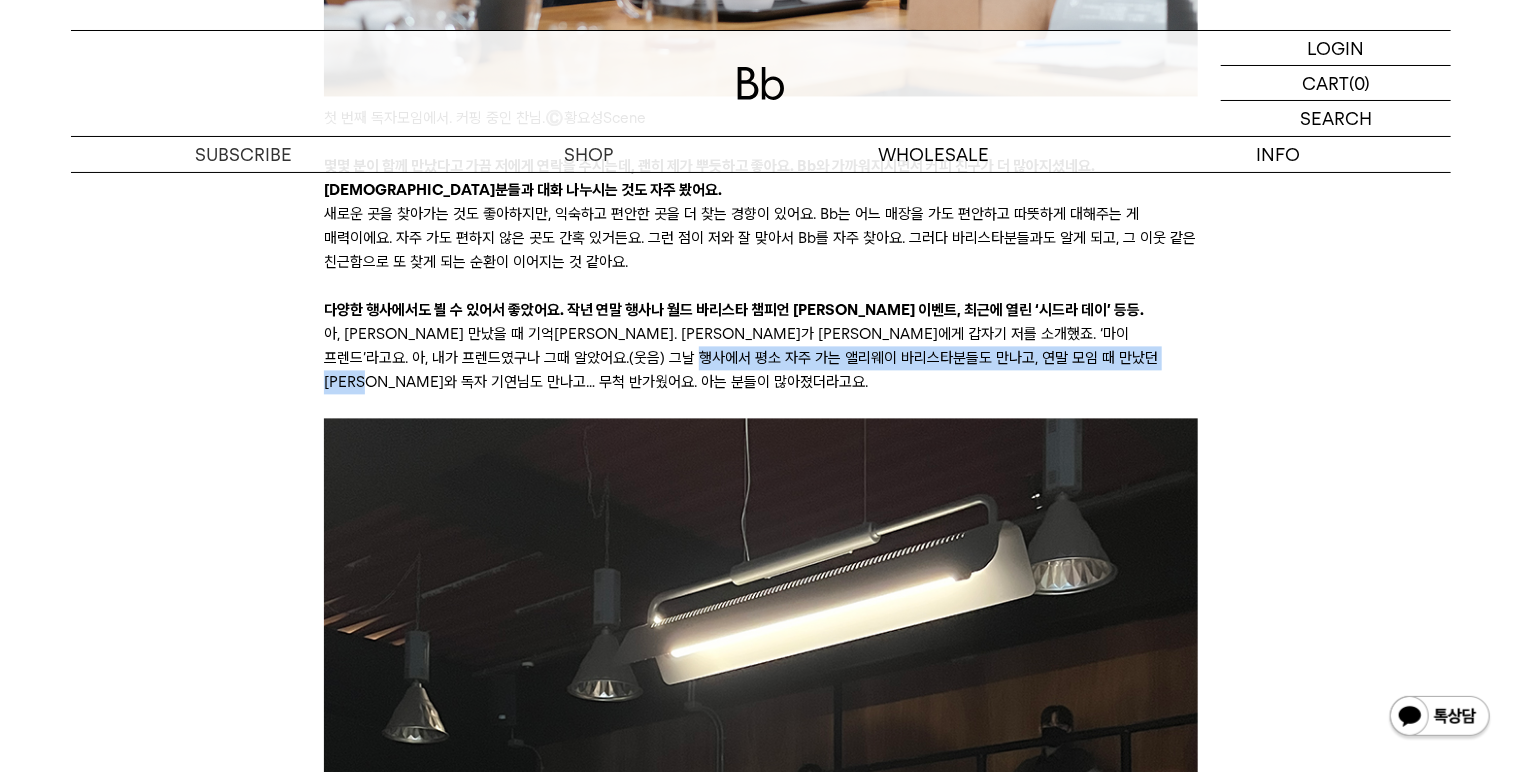 drag, startPoint x: 818, startPoint y: 360, endPoint x: 752, endPoint y: 335, distance: 70.5762 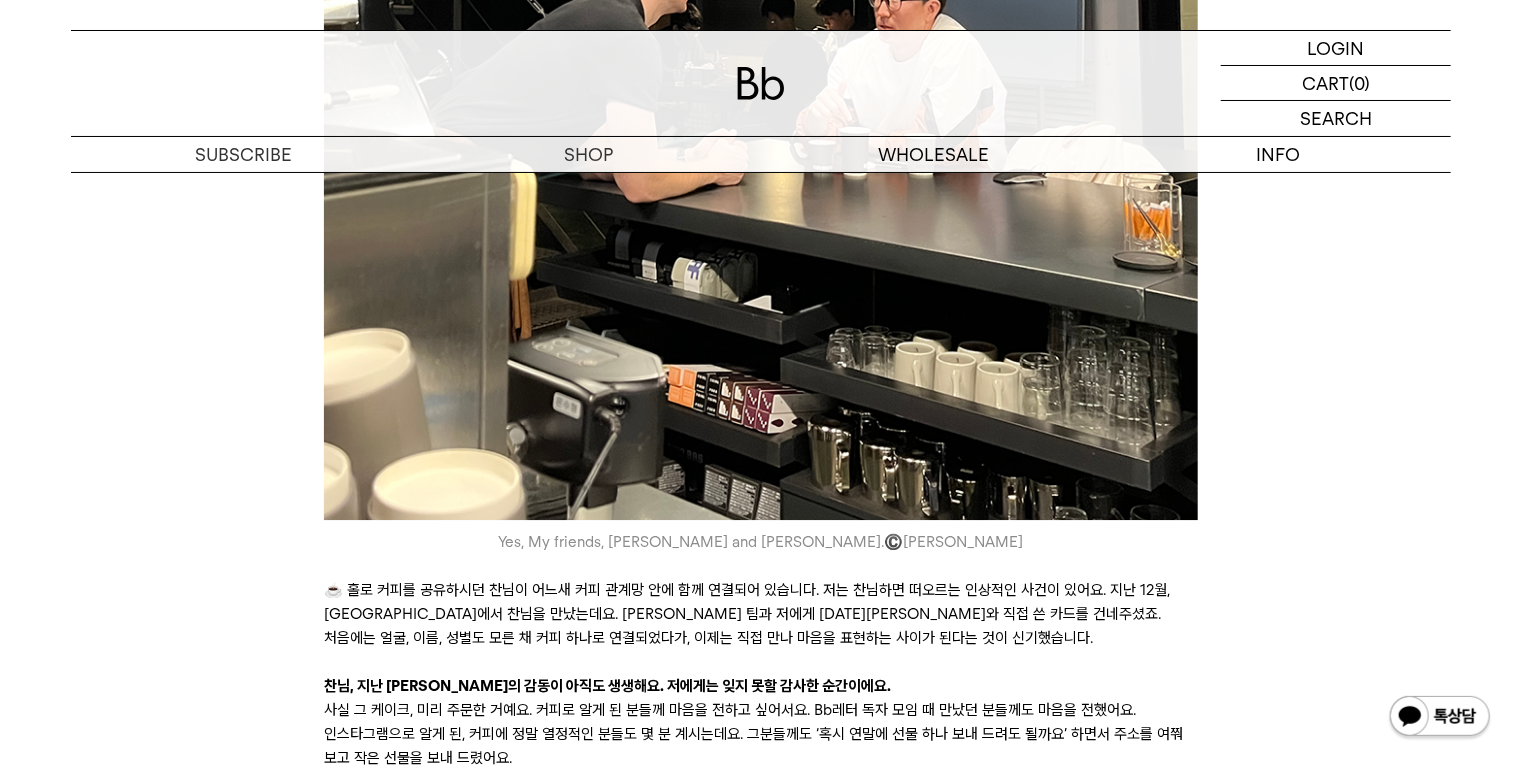 scroll, scrollTop: 6888, scrollLeft: 0, axis: vertical 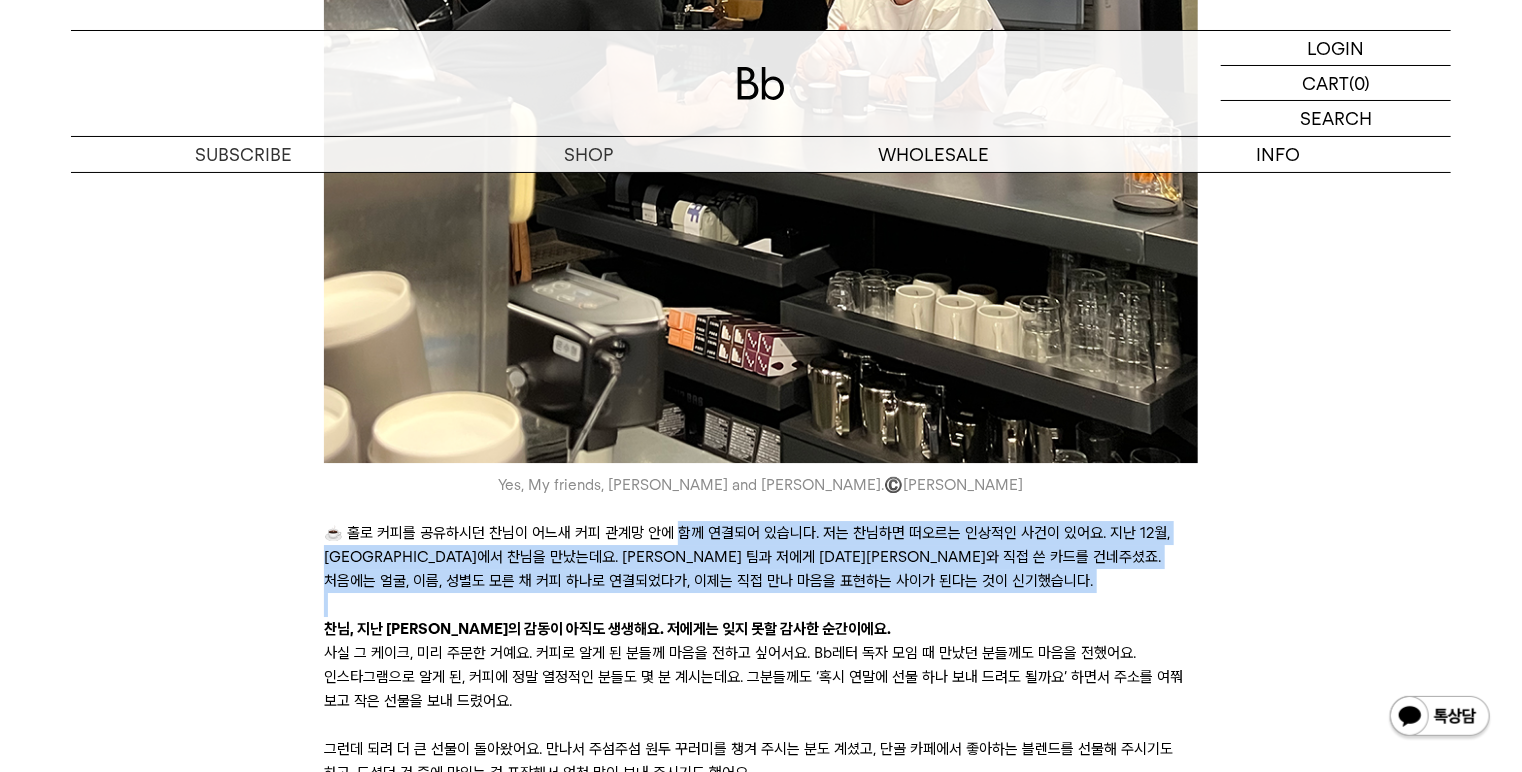 drag, startPoint x: 710, startPoint y: 517, endPoint x: 864, endPoint y: 571, distance: 163.19313 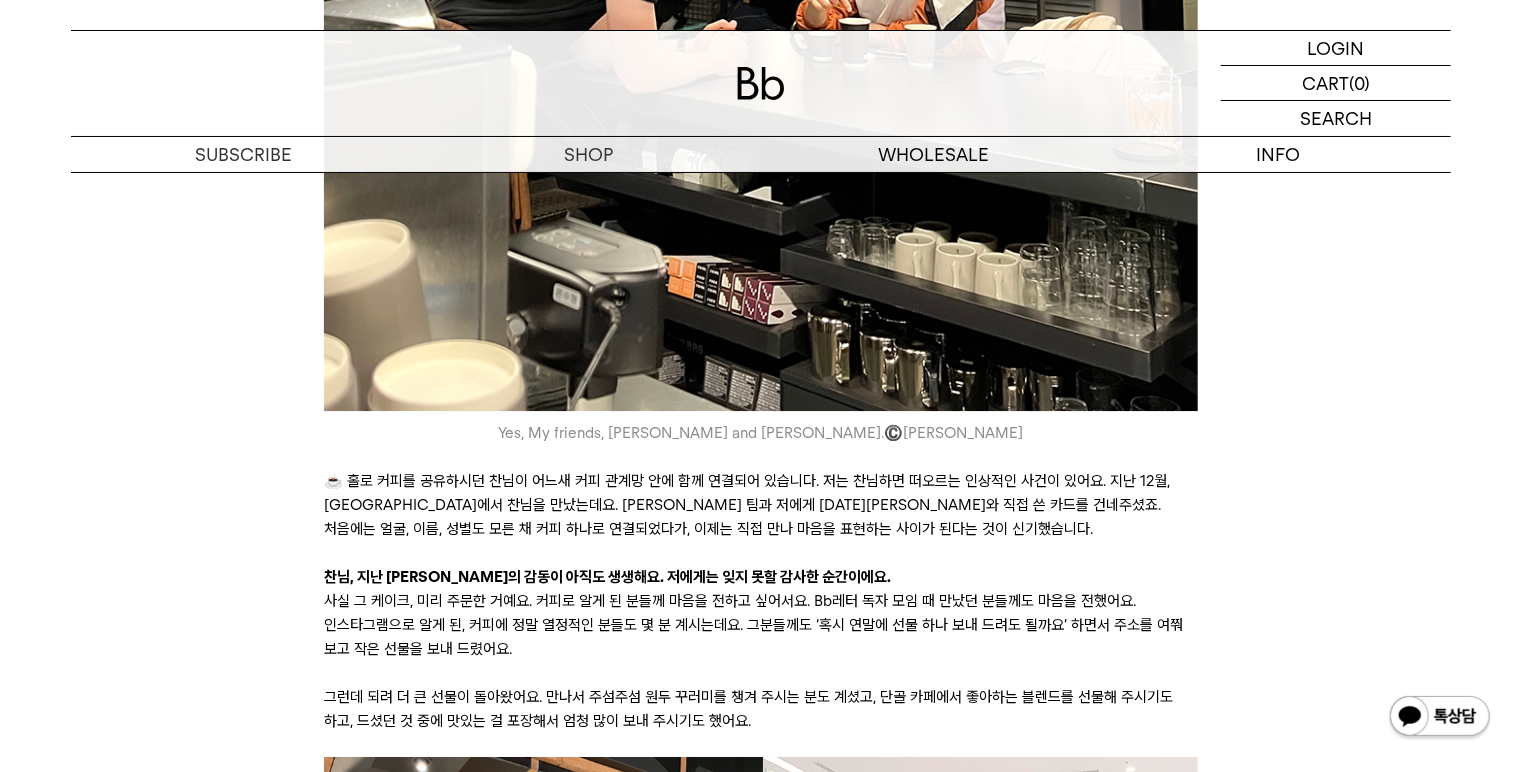 scroll, scrollTop: 6968, scrollLeft: 0, axis: vertical 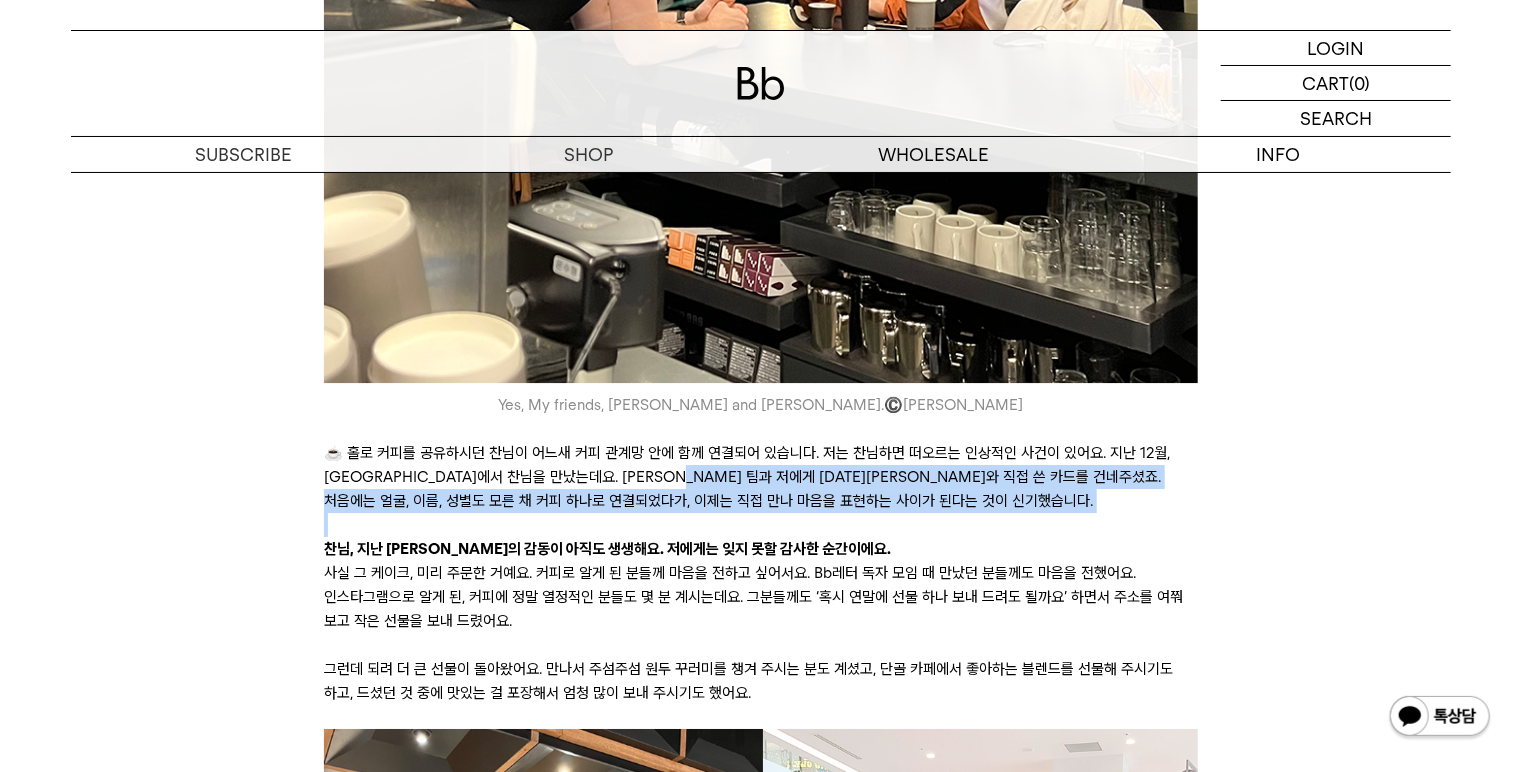 drag, startPoint x: 759, startPoint y: 468, endPoint x: 778, endPoint y: 489, distance: 28.319605 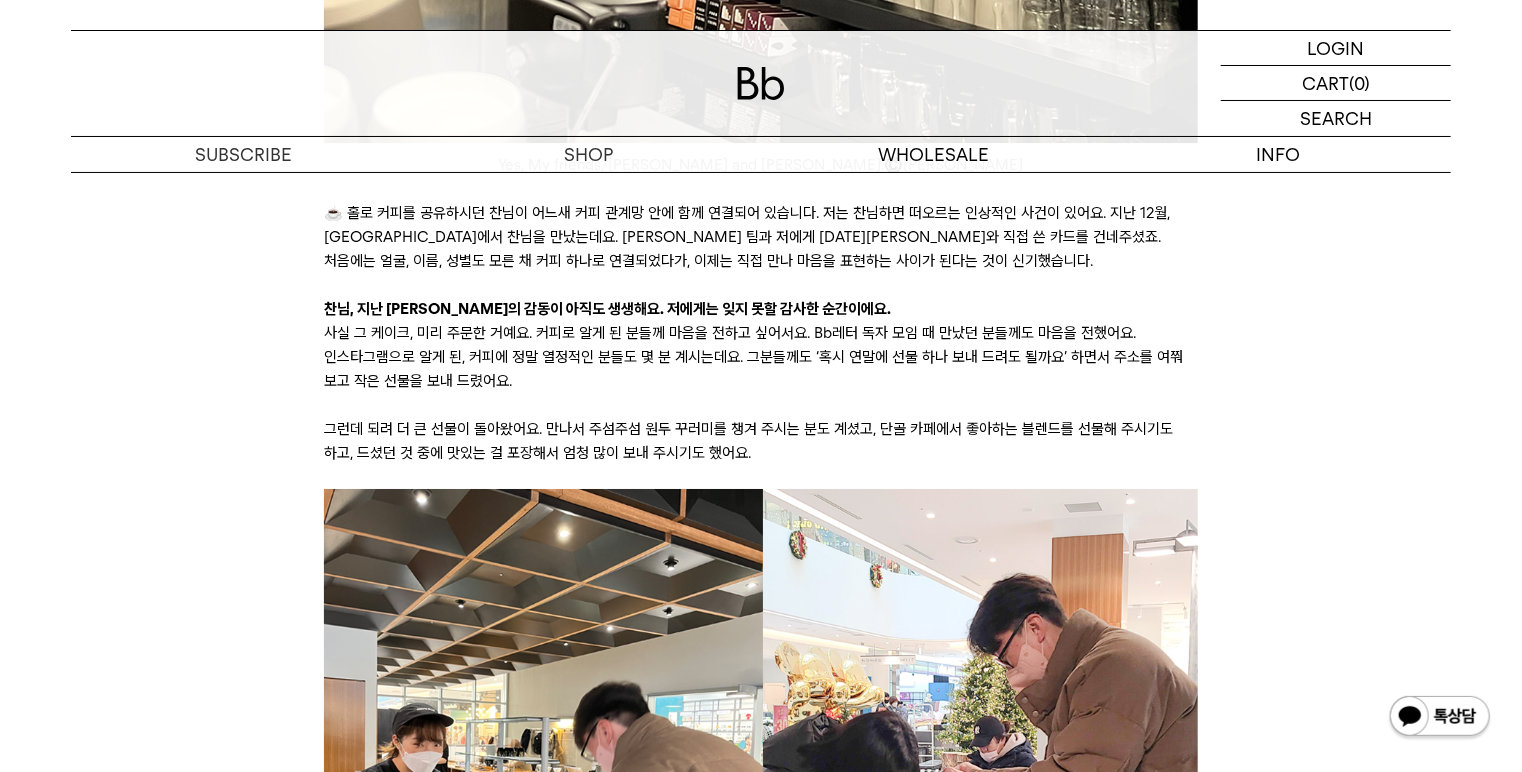 scroll, scrollTop: 7288, scrollLeft: 0, axis: vertical 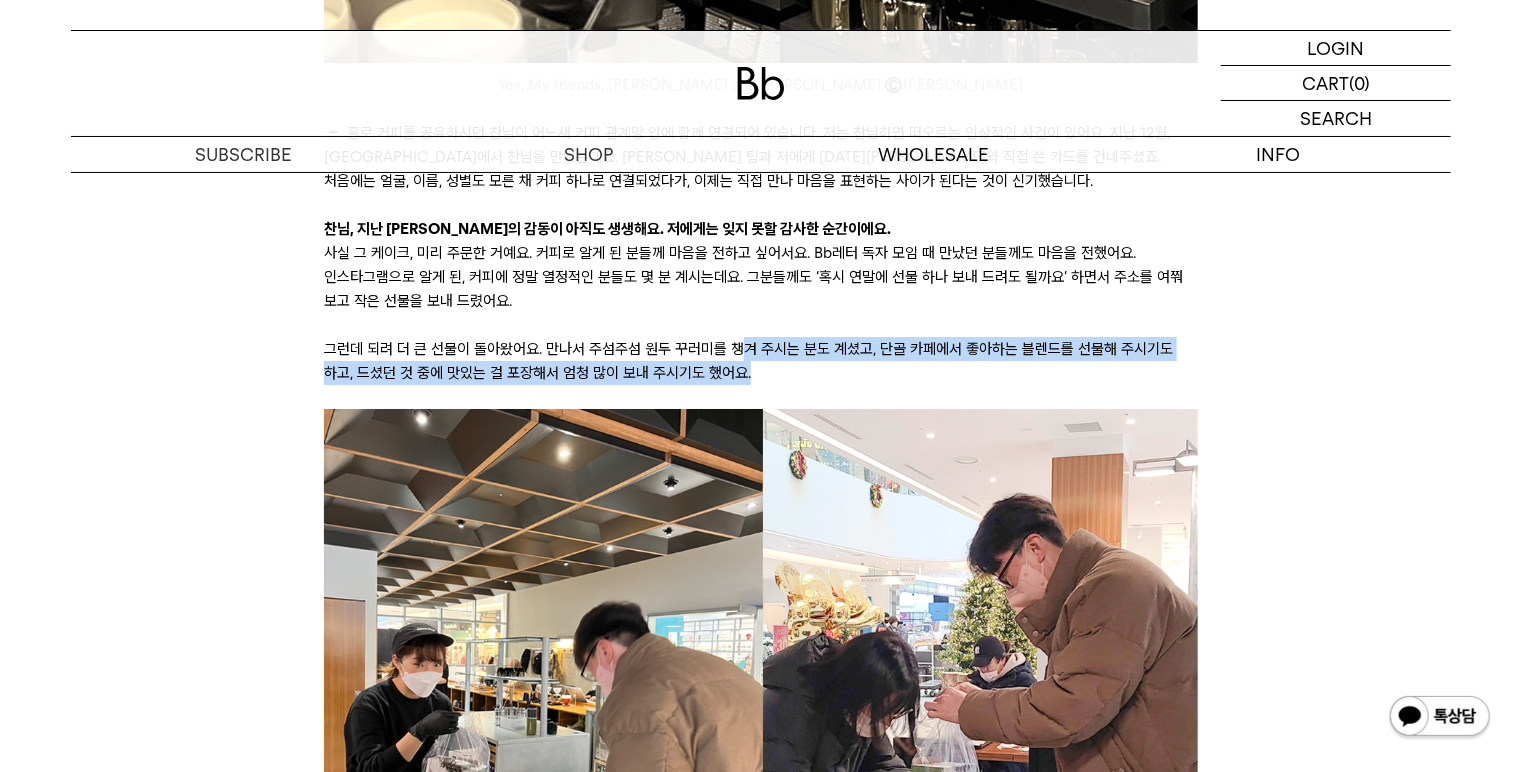 drag, startPoint x: 731, startPoint y: 334, endPoint x: 778, endPoint y: 356, distance: 51.894123 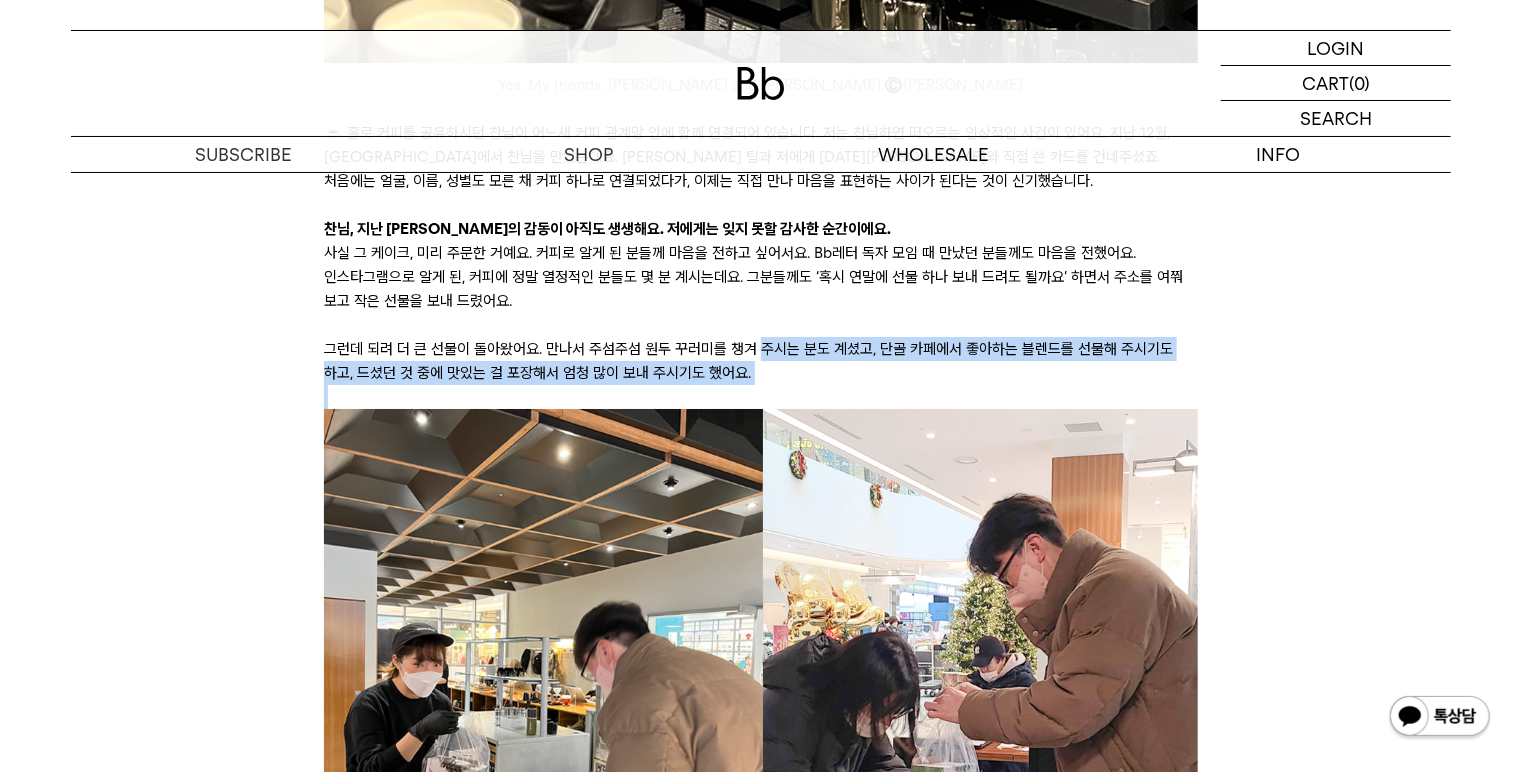 drag, startPoint x: 778, startPoint y: 356, endPoint x: 749, endPoint y: 328, distance: 40.311287 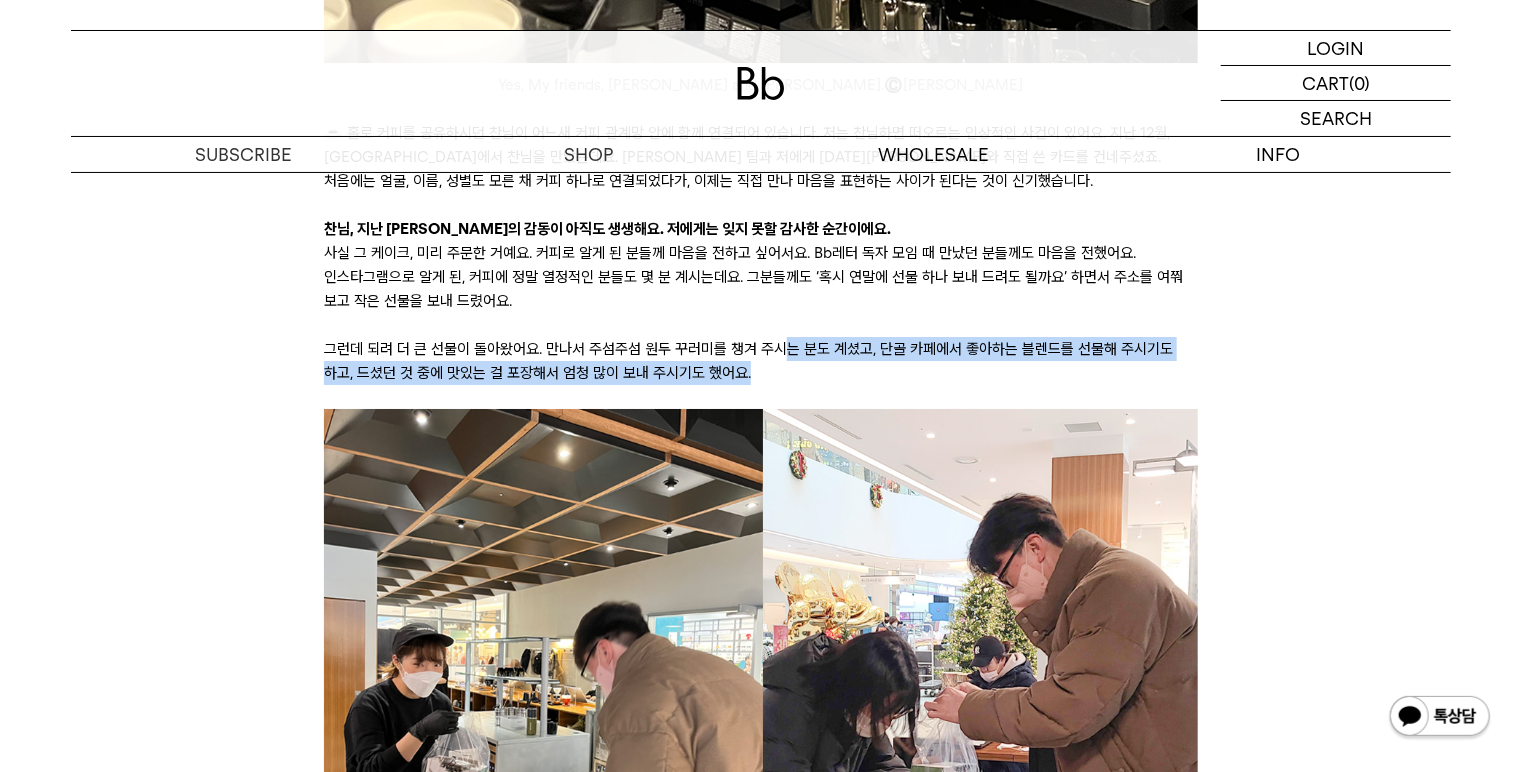 drag, startPoint x: 832, startPoint y: 358, endPoint x: 770, endPoint y: 329, distance: 68.44706 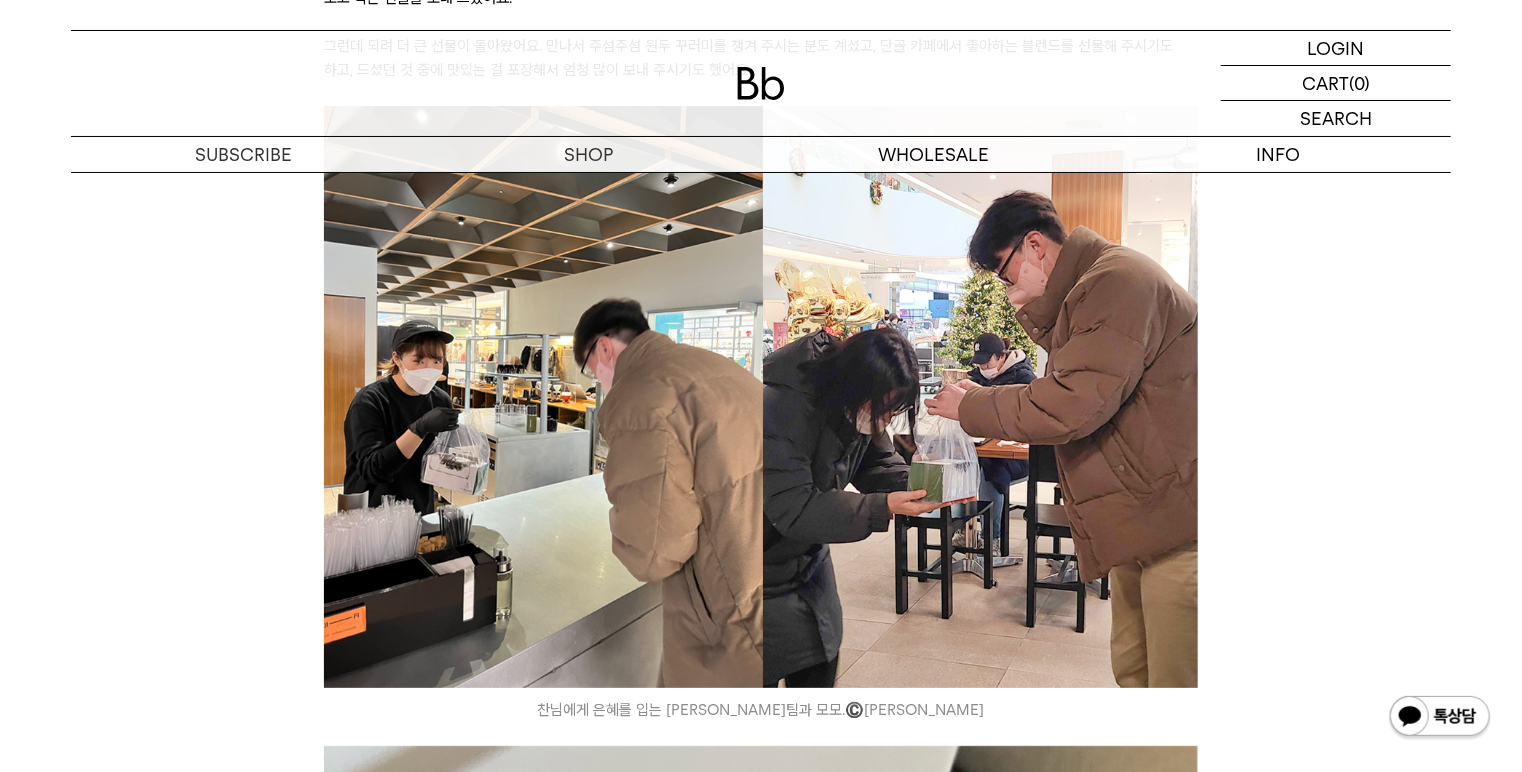 scroll, scrollTop: 7688, scrollLeft: 0, axis: vertical 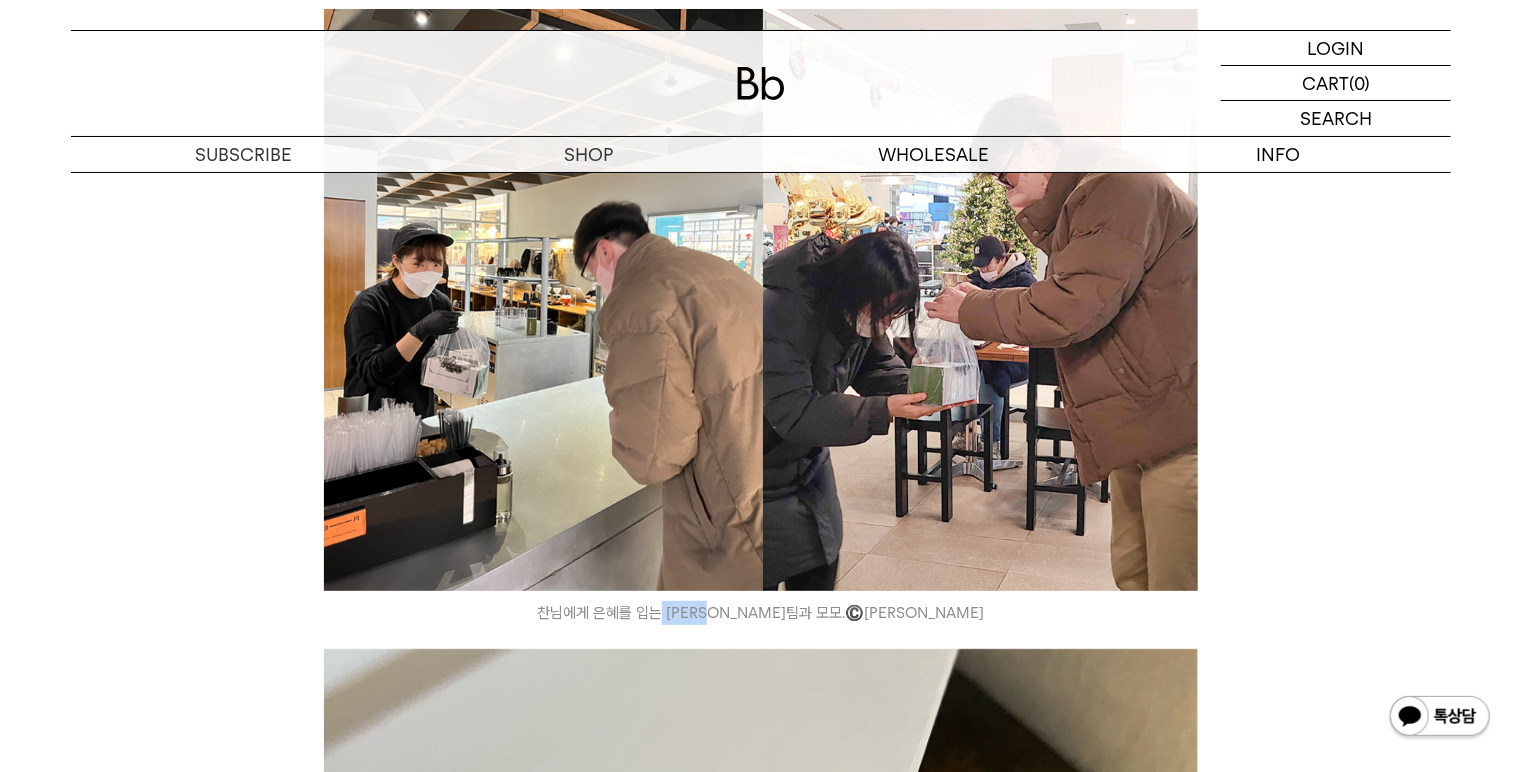 drag, startPoint x: 721, startPoint y: 591, endPoint x: 783, endPoint y: 593, distance: 62.03225 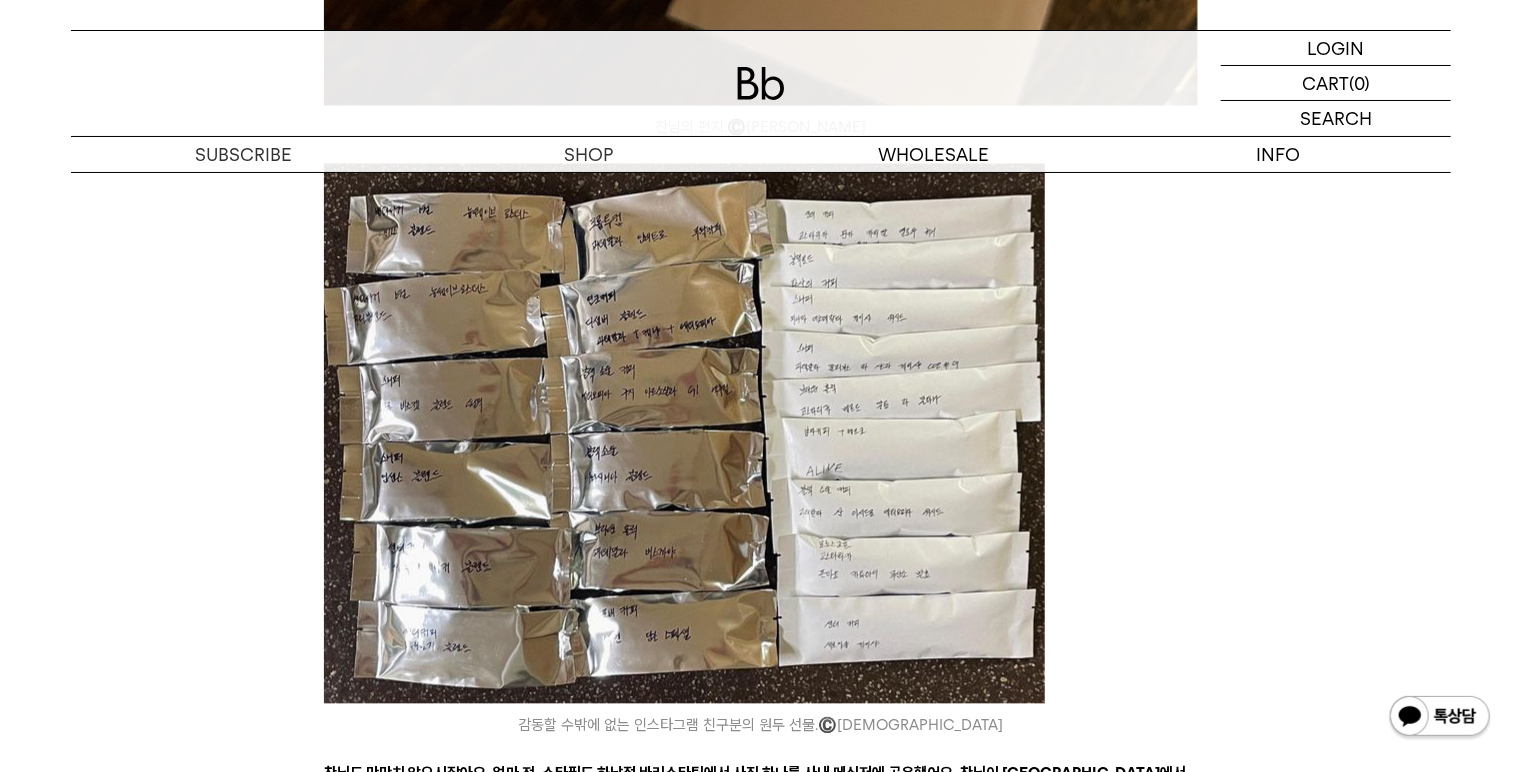 scroll, scrollTop: 9608, scrollLeft: 0, axis: vertical 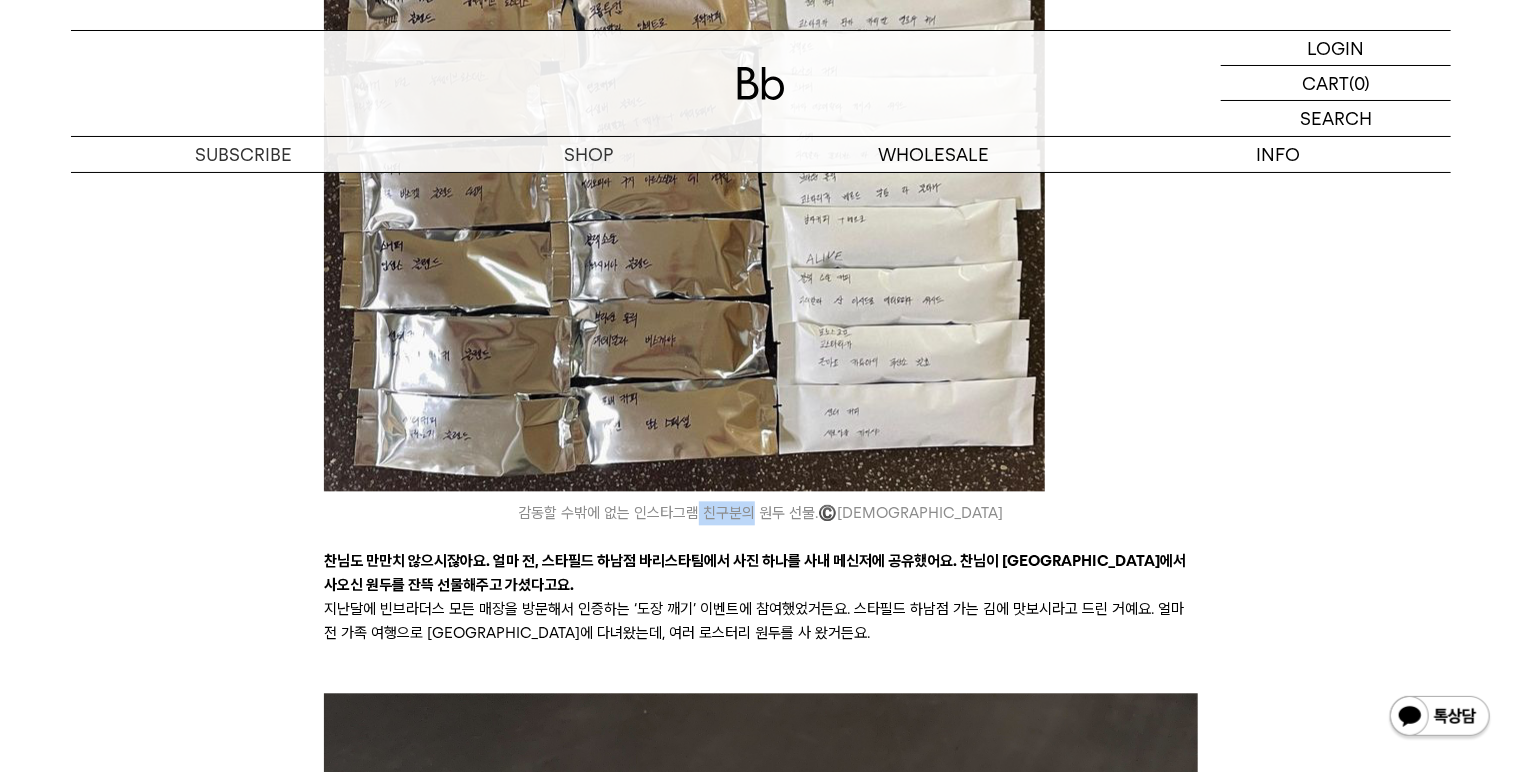drag, startPoint x: 775, startPoint y: 487, endPoint x: 835, endPoint y: 489, distance: 60.033325 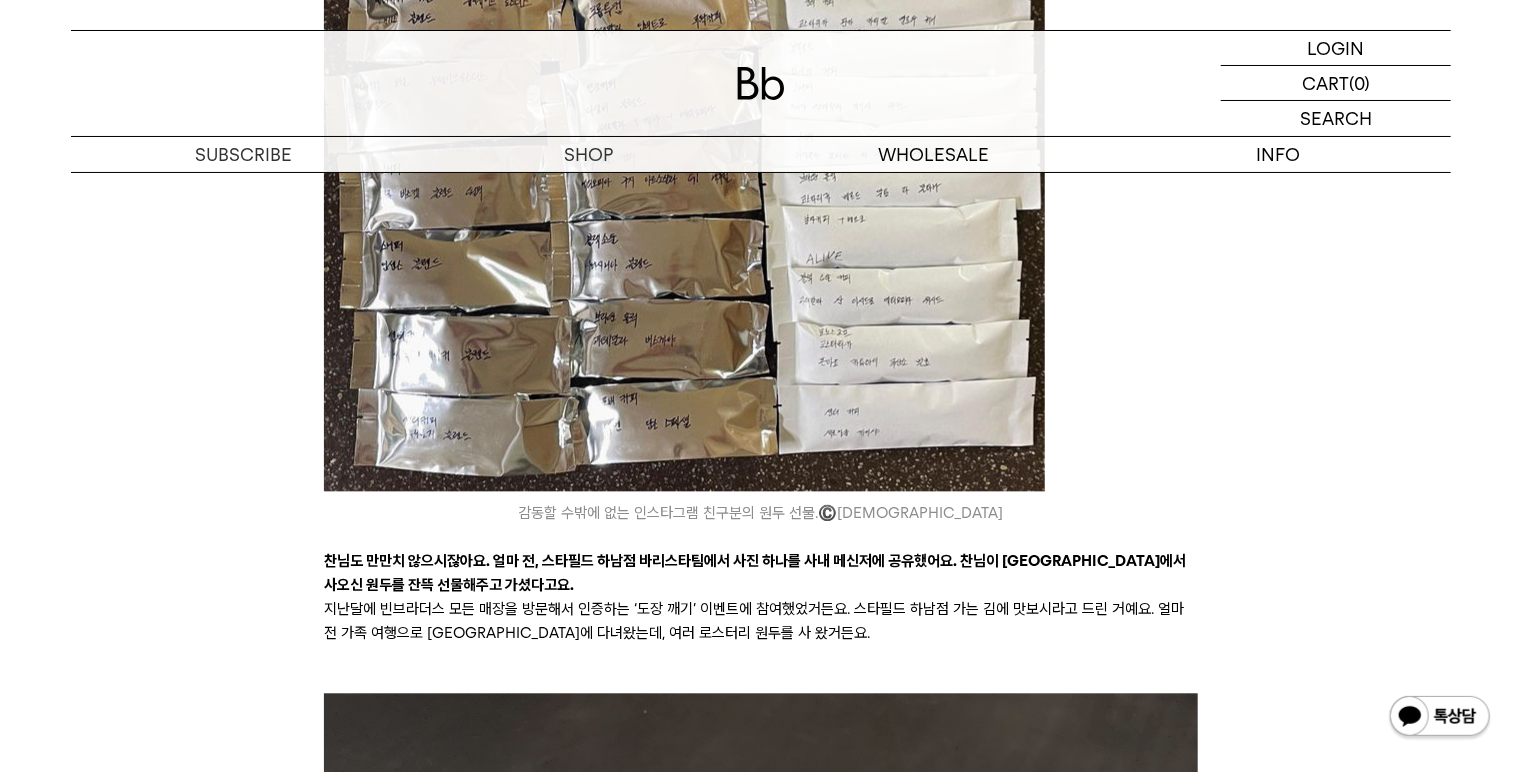 click on "감동할 수밖에 없는 인스타그램 친구분의 원두 선물. ©️ 찬" at bounding box center [760, 238] 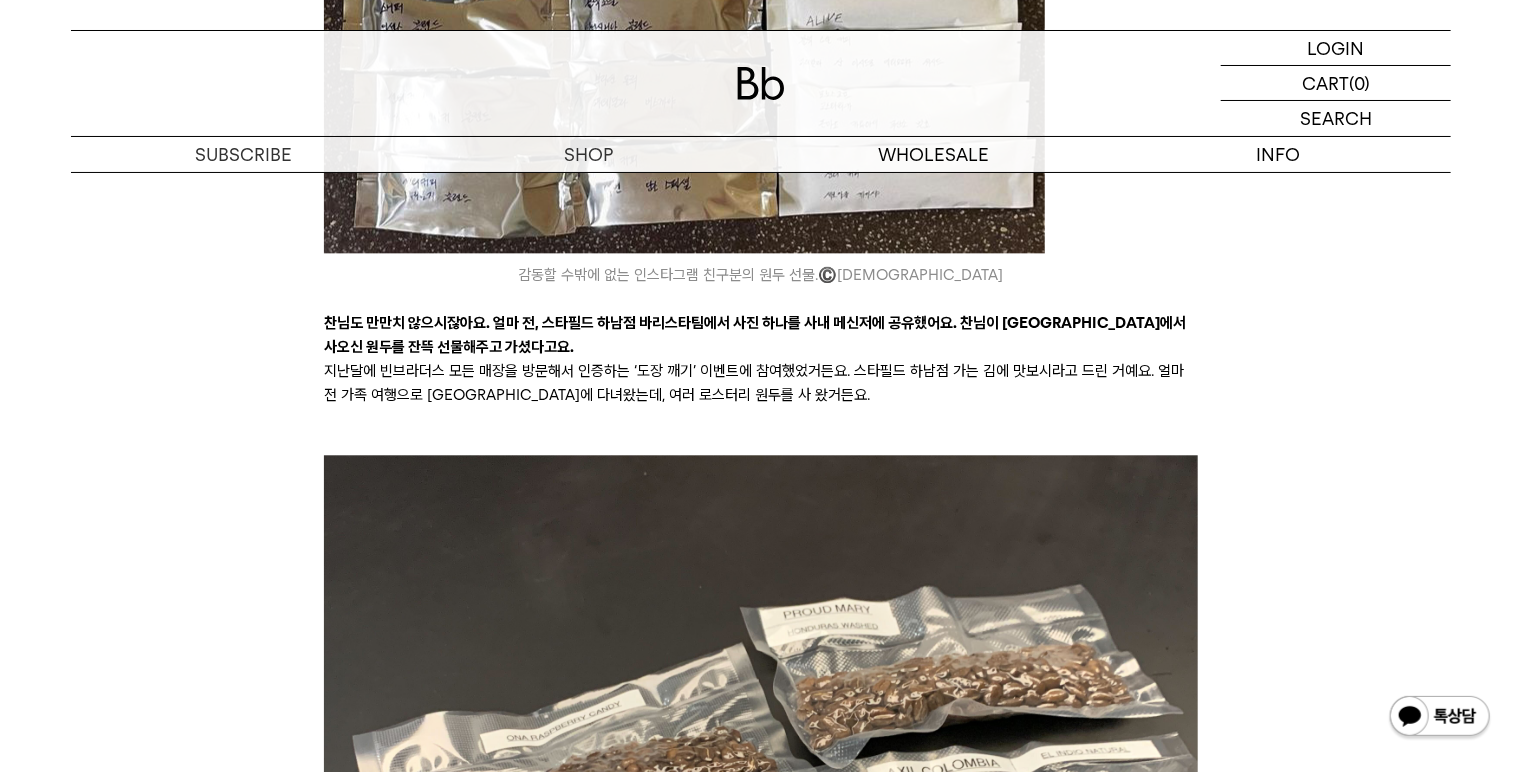scroll, scrollTop: 9848, scrollLeft: 0, axis: vertical 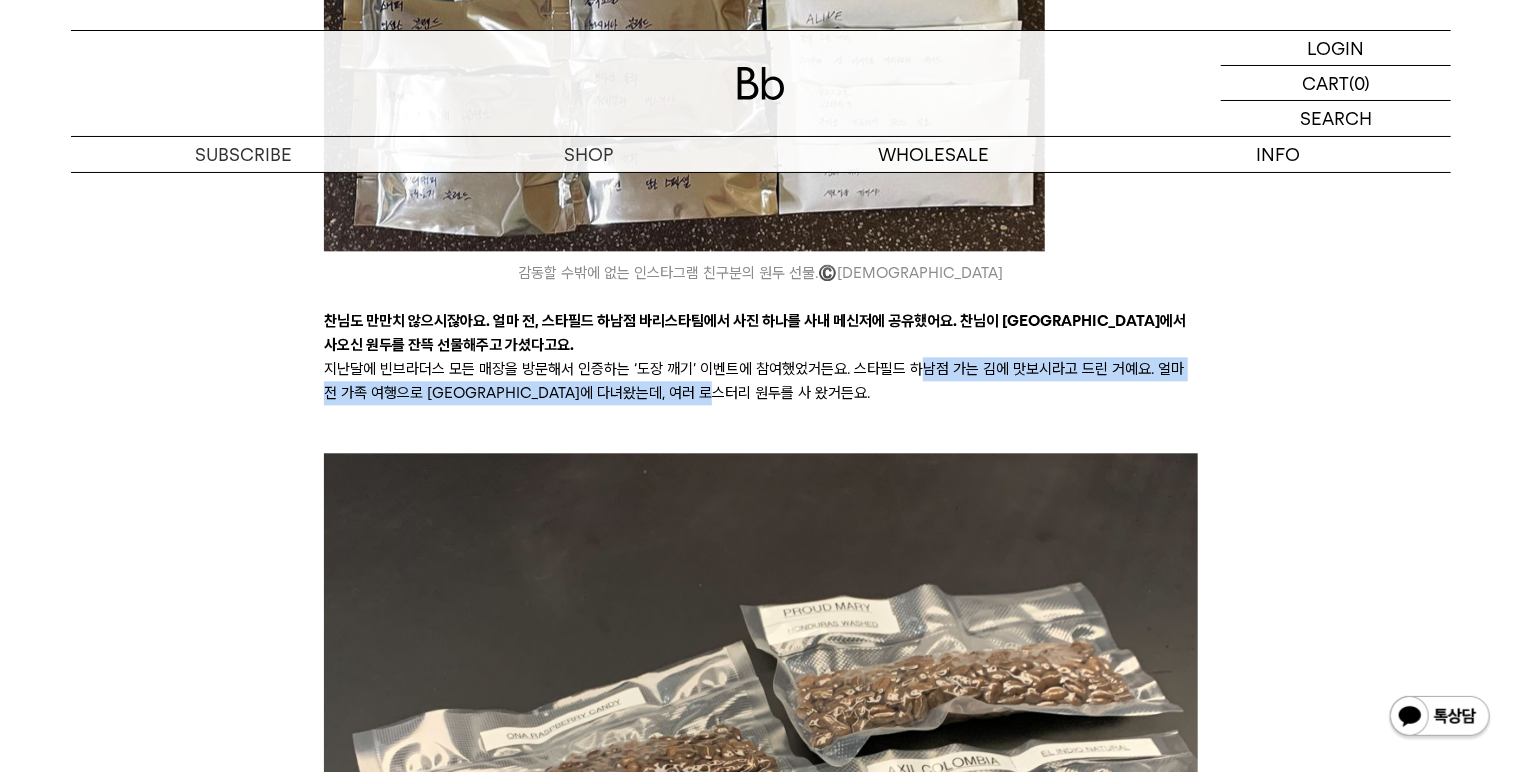 drag, startPoint x: 938, startPoint y: 354, endPoint x: 948, endPoint y: 362, distance: 12.806249 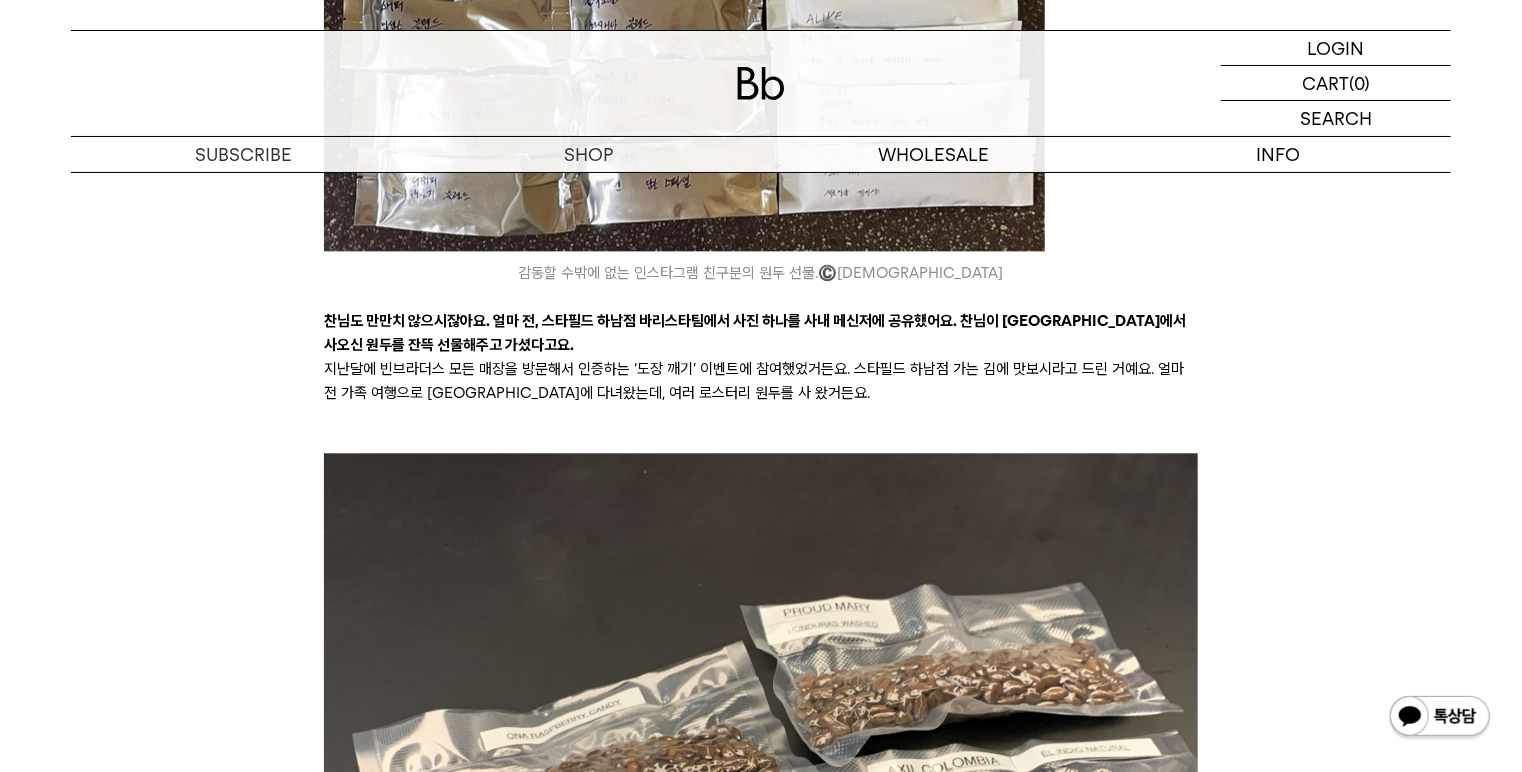 scroll, scrollTop: 9928, scrollLeft: 0, axis: vertical 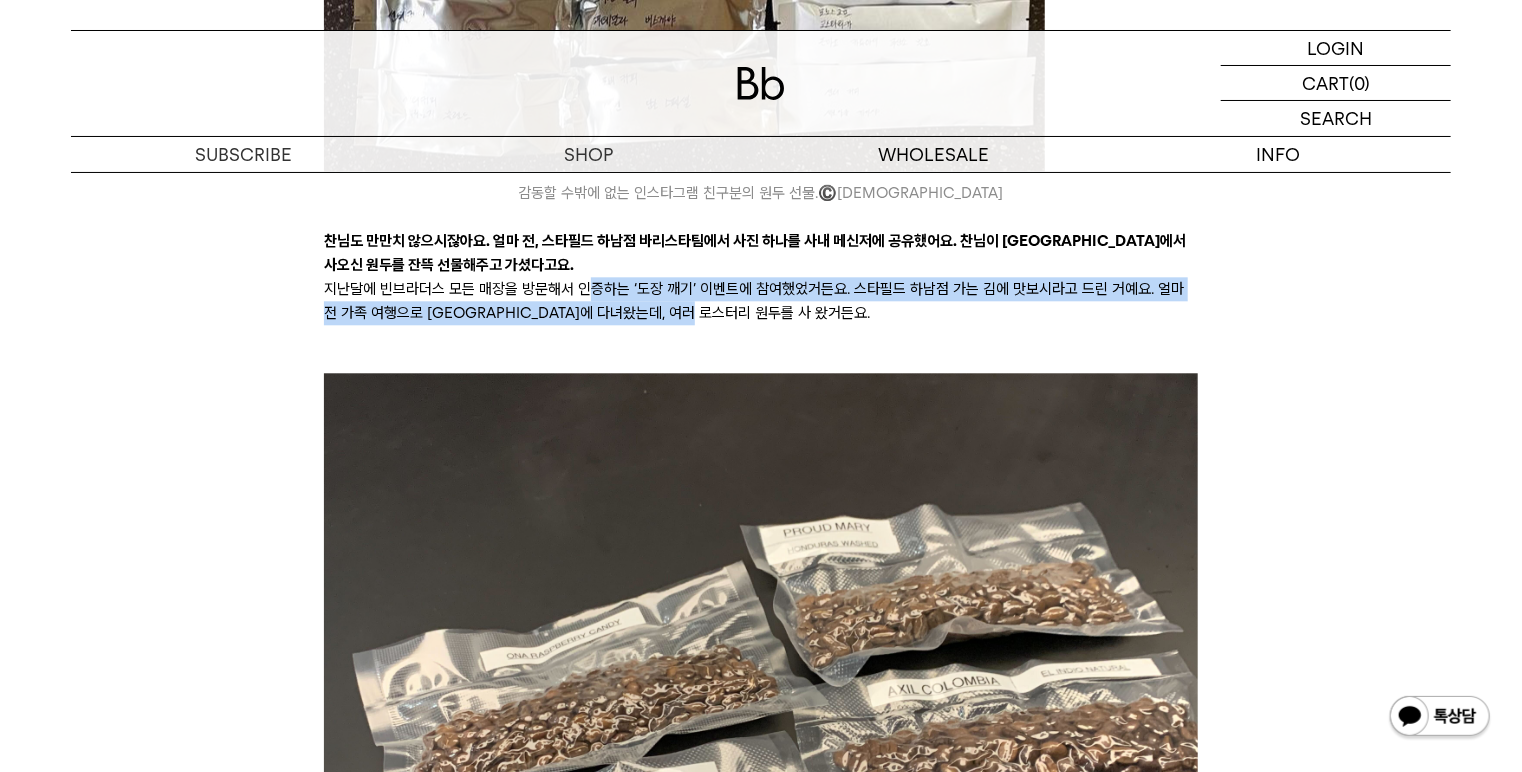 drag, startPoint x: 673, startPoint y: 287, endPoint x: 592, endPoint y: 270, distance: 82.764725 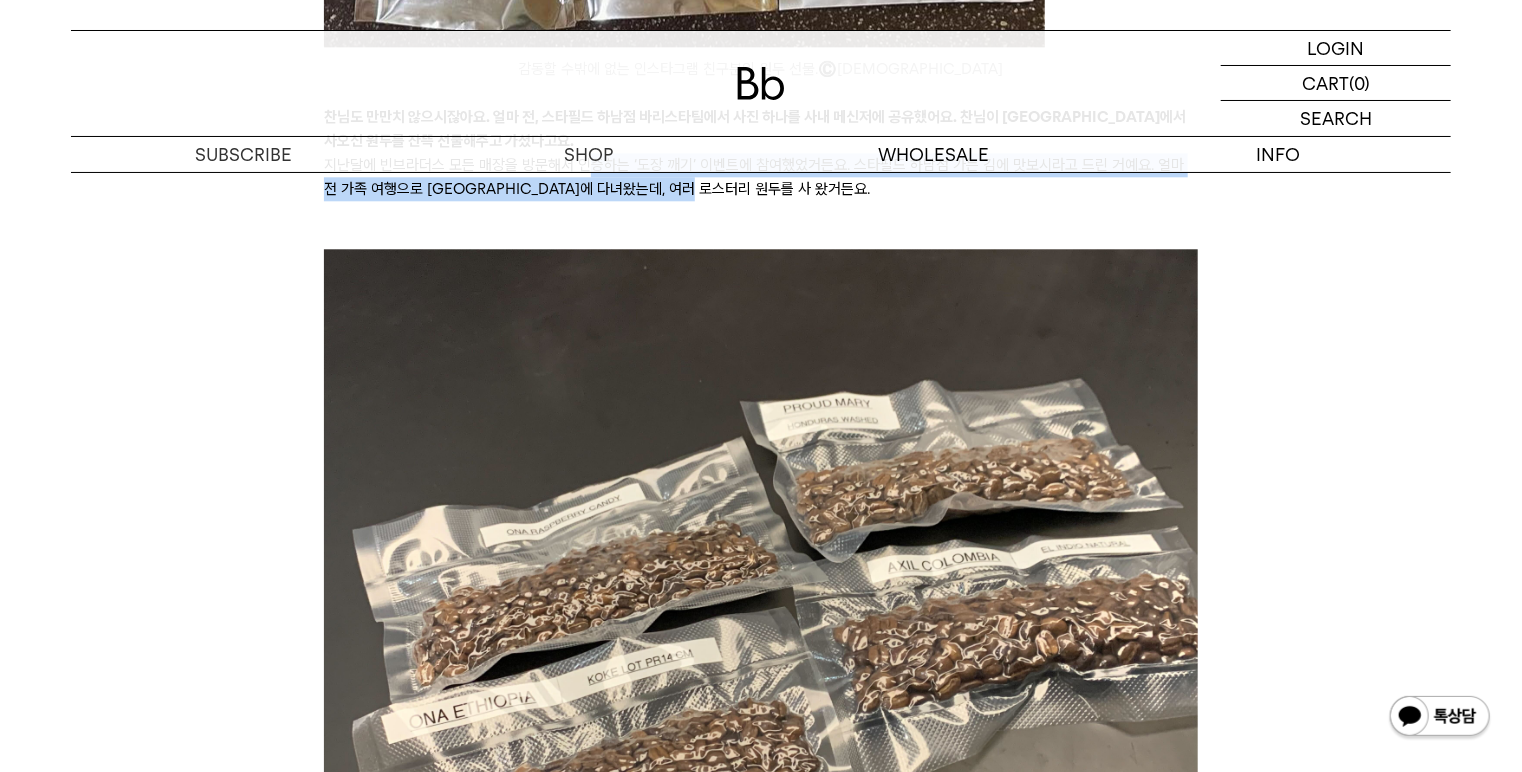 scroll, scrollTop: 10168, scrollLeft: 0, axis: vertical 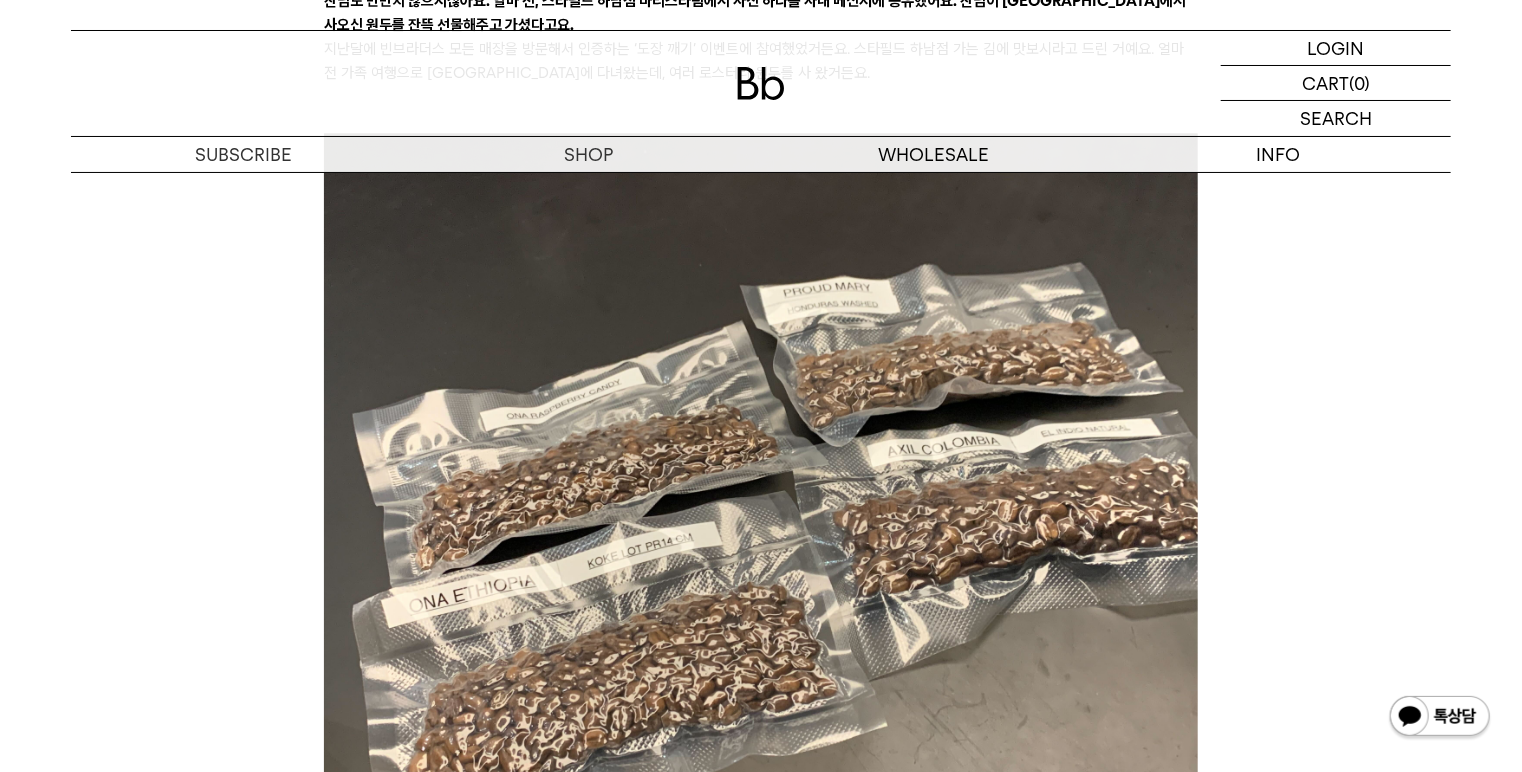 click on "독자님 안녕하세요, 오랜만에 찾아온 에디터 모모입니다. 청명한 가을 하늘, 충분히 누리고 계신가요? 지난번, 처음으로 독자 인터뷰를 전해드렸는데요. 반응이 매우 뜨거웠습니다. 커피에 진심인 분들만 모여 계셔서 그런지 공감과 감탄의 답장이 쏟아졌지요. 오늘은 성원에 힘입어 독자 인터뷰 그 두 번째 시간을 준비했습니다.
이번에 소개해 드릴 분은 아마 제가 실제로 가장 많이 만난 독자님이 아닐까 싶어요. 빈브라더스 매장의 단골이신 동시에 Bb레터 독자 모임과 행사 등에도 자주 찾아주시는 분이시거든요. 이제는 좋은 이웃으로 느껴지는 찬님을 여러분께 소개해 드릴게요. 과연 어떤 분이고, 어떻게 커피를 즐기고 계실지. 저와 함께 만나 보시죠. 앨리웨이 인천점에서 만난 찬님. ©️ 박은실Momo 찬님,   ©️" at bounding box center (761, -1652) 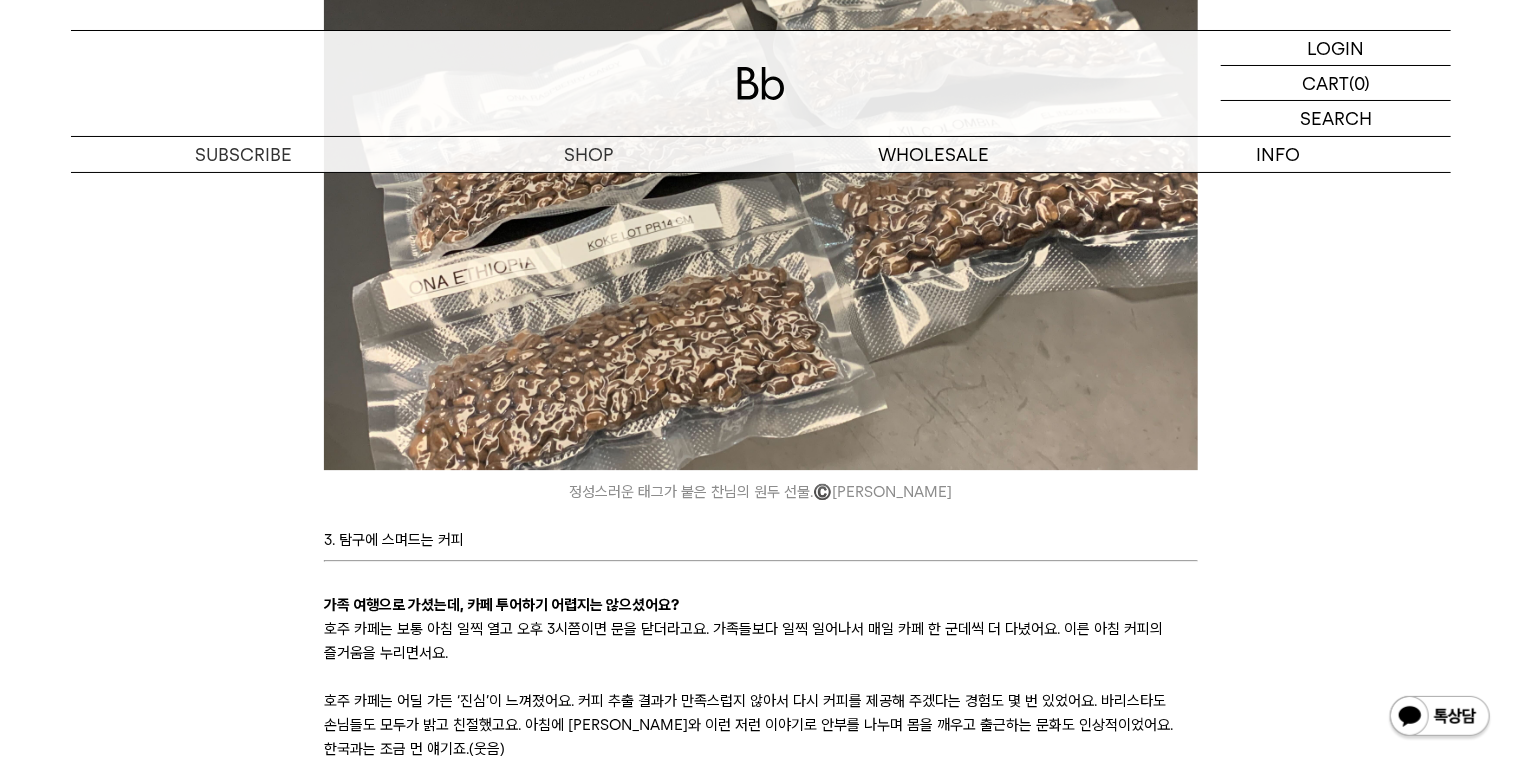 scroll, scrollTop: 10488, scrollLeft: 0, axis: vertical 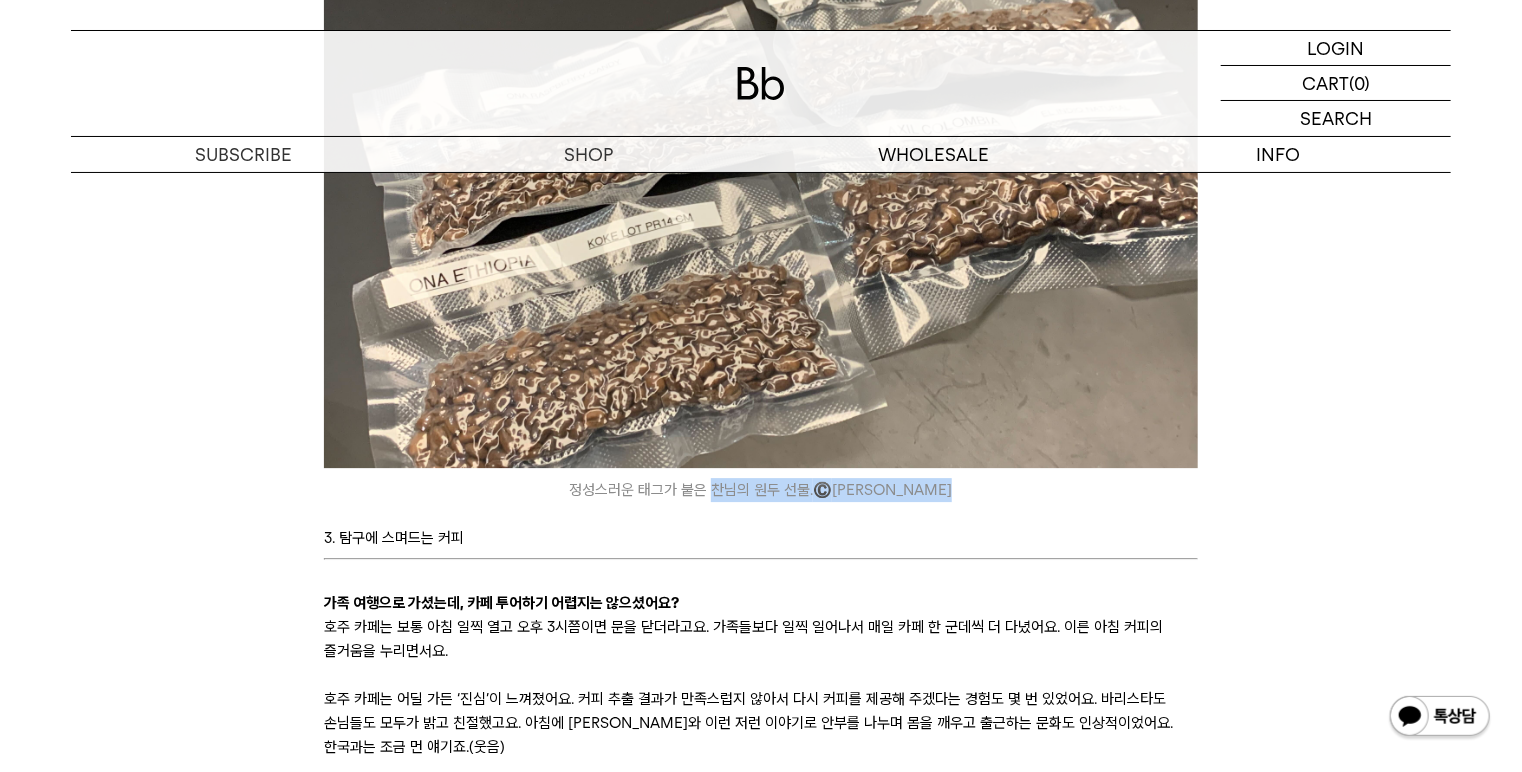 drag, startPoint x: 741, startPoint y: 468, endPoint x: 788, endPoint y: 493, distance: 53.235325 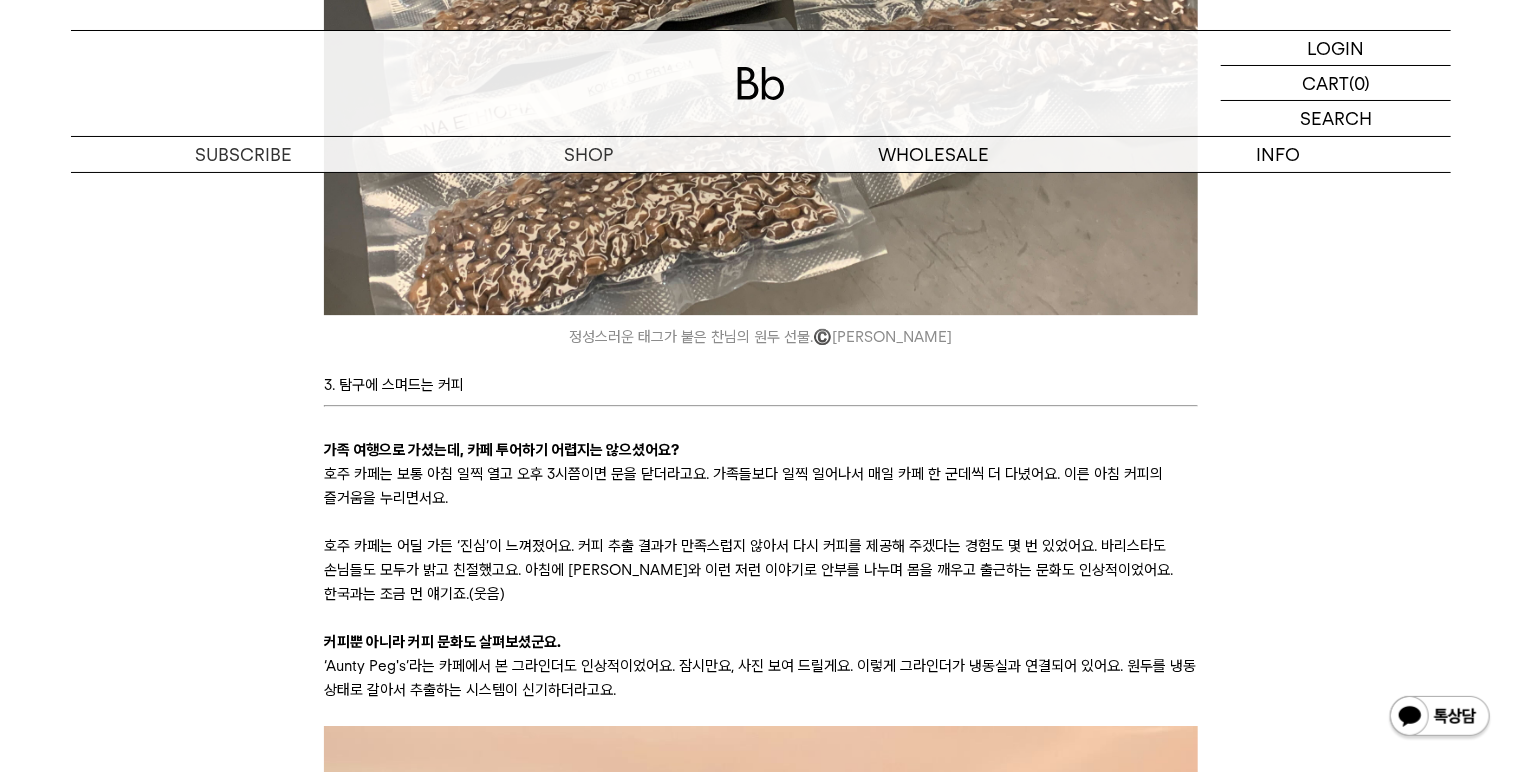 scroll, scrollTop: 10648, scrollLeft: 0, axis: vertical 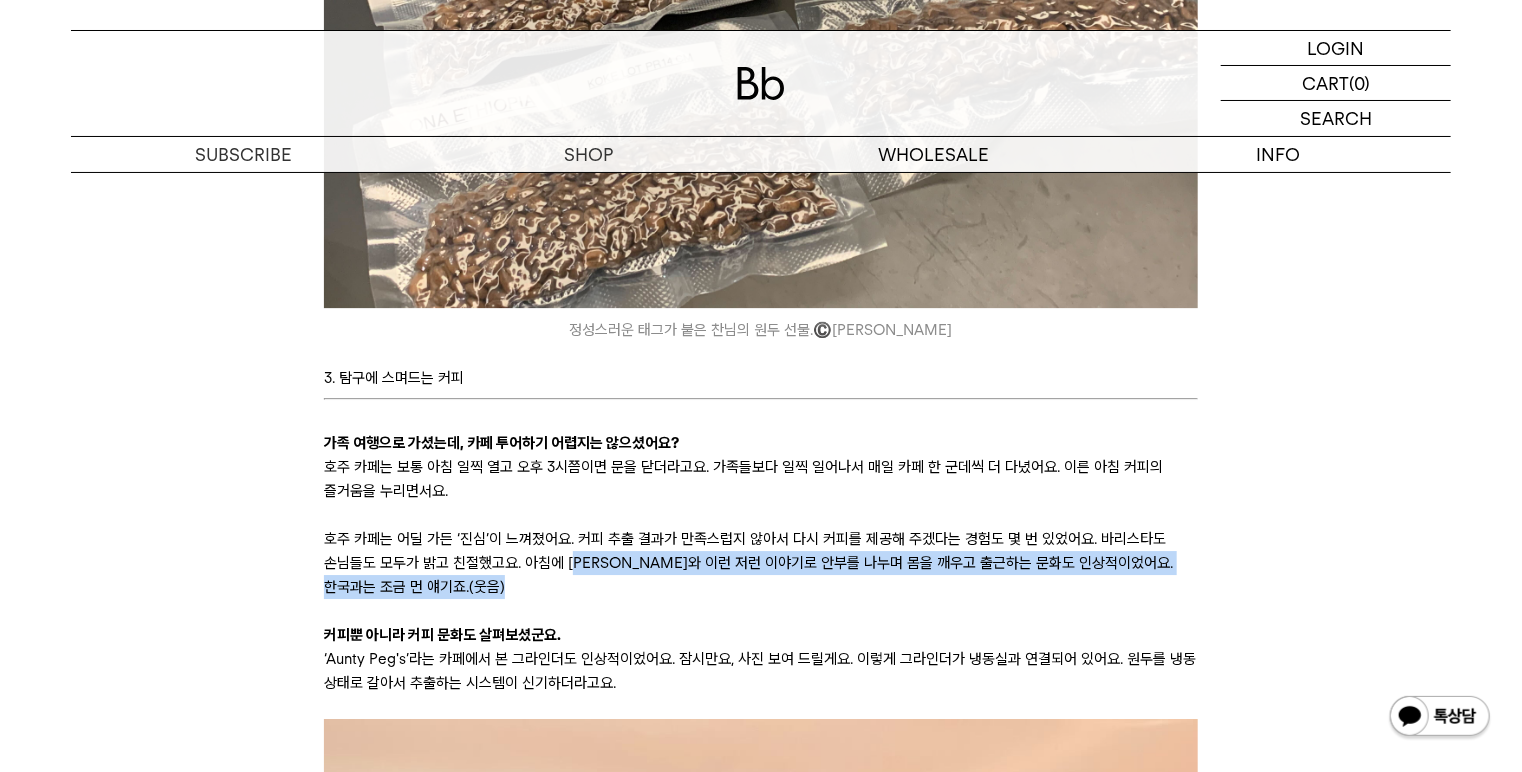 drag, startPoint x: 593, startPoint y: 544, endPoint x: 646, endPoint y: 578, distance: 62.968246 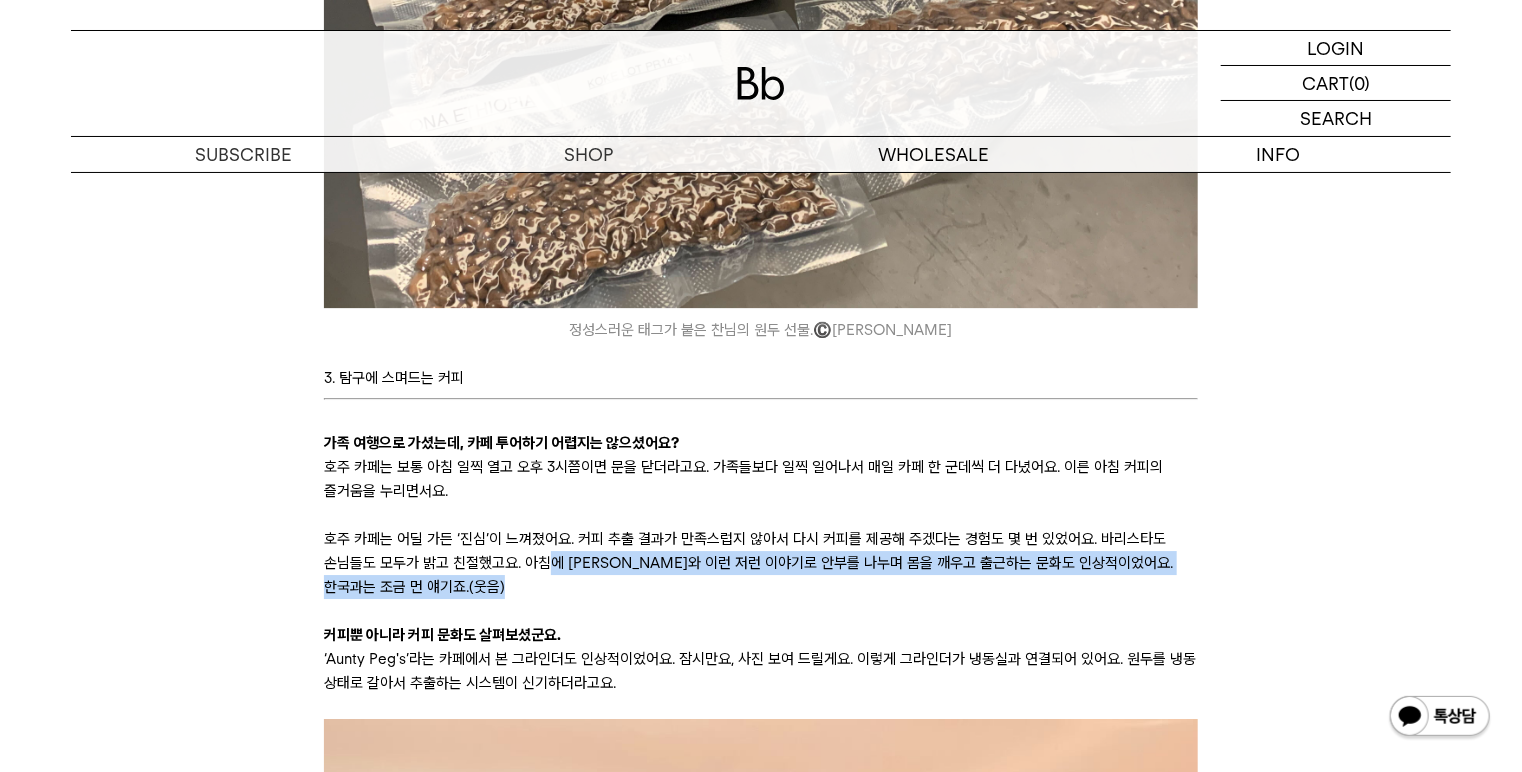 drag, startPoint x: 548, startPoint y: 537, endPoint x: 728, endPoint y: 581, distance: 185.29976 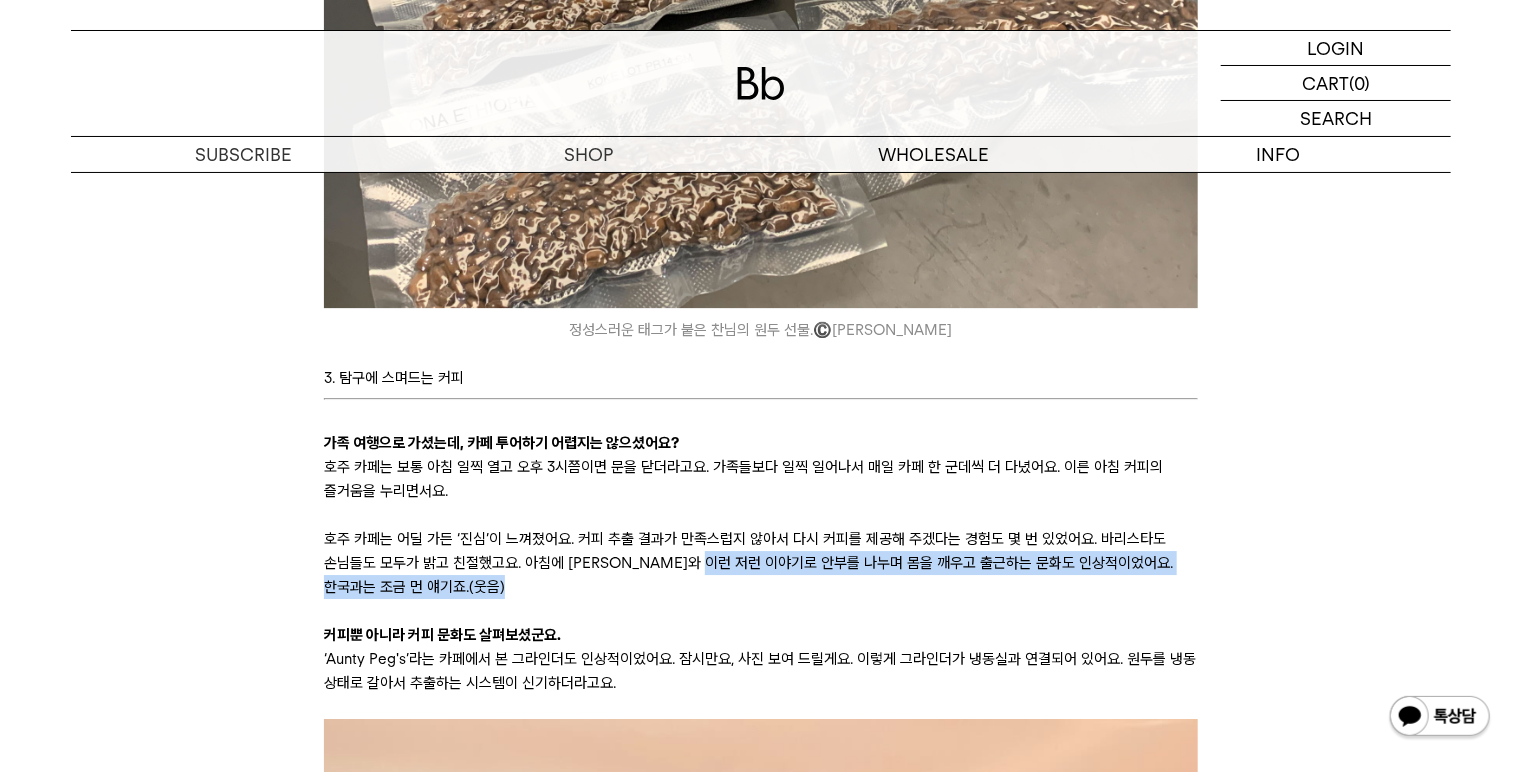 drag, startPoint x: 726, startPoint y: 547, endPoint x: 777, endPoint y: 582, distance: 61.854668 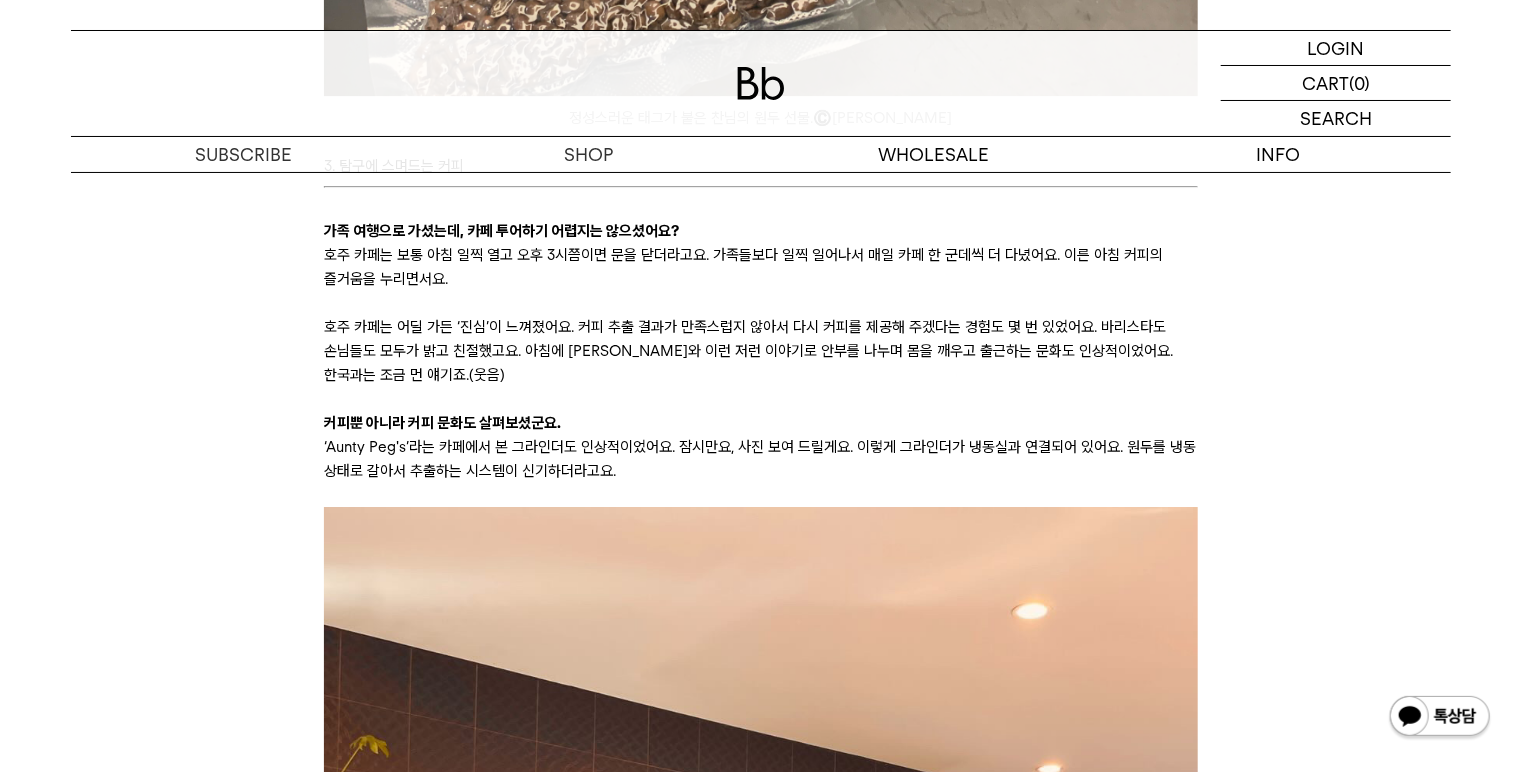 scroll, scrollTop: 10888, scrollLeft: 0, axis: vertical 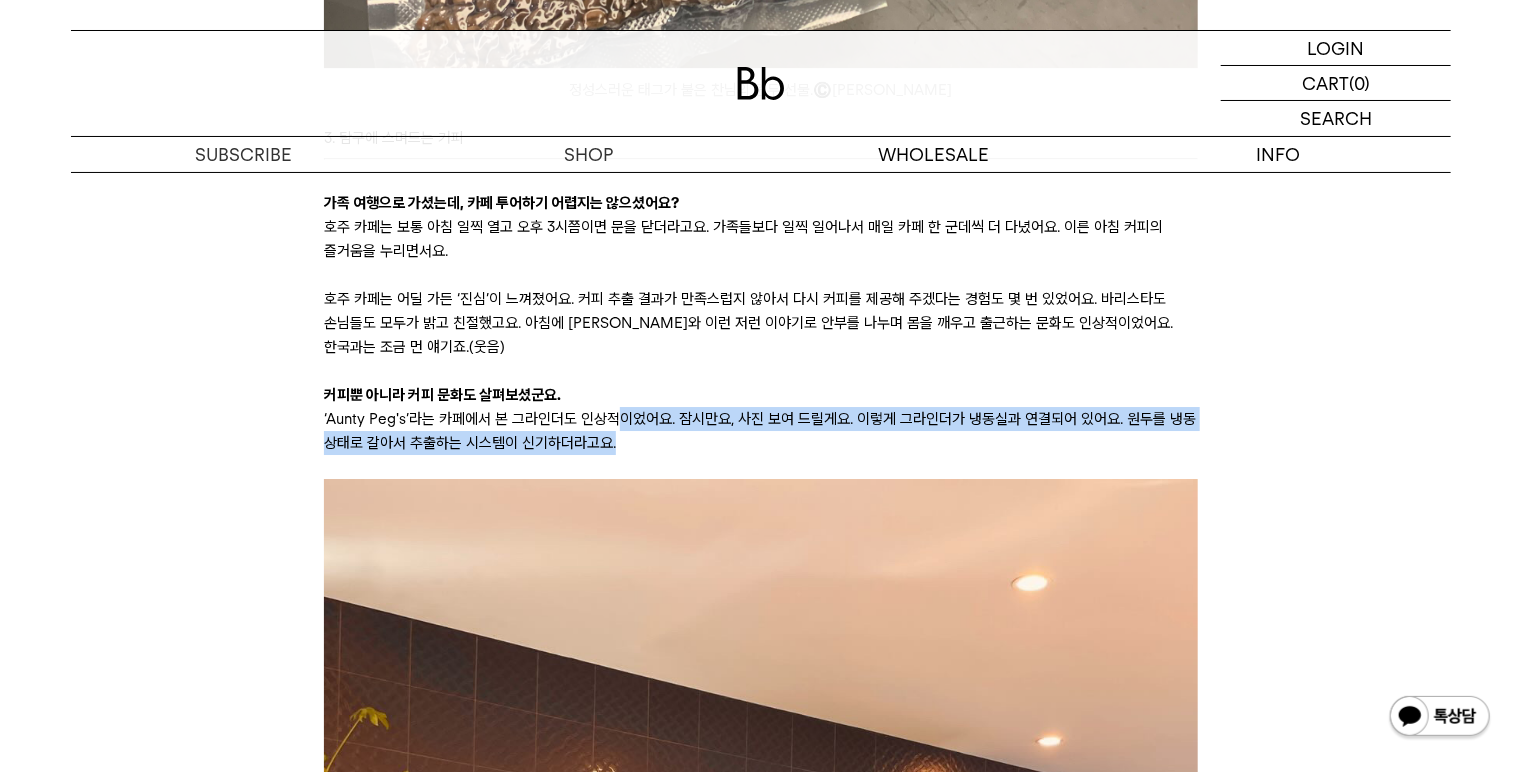 drag, startPoint x: 640, startPoint y: 410, endPoint x: 695, endPoint y: 432, distance: 59.236813 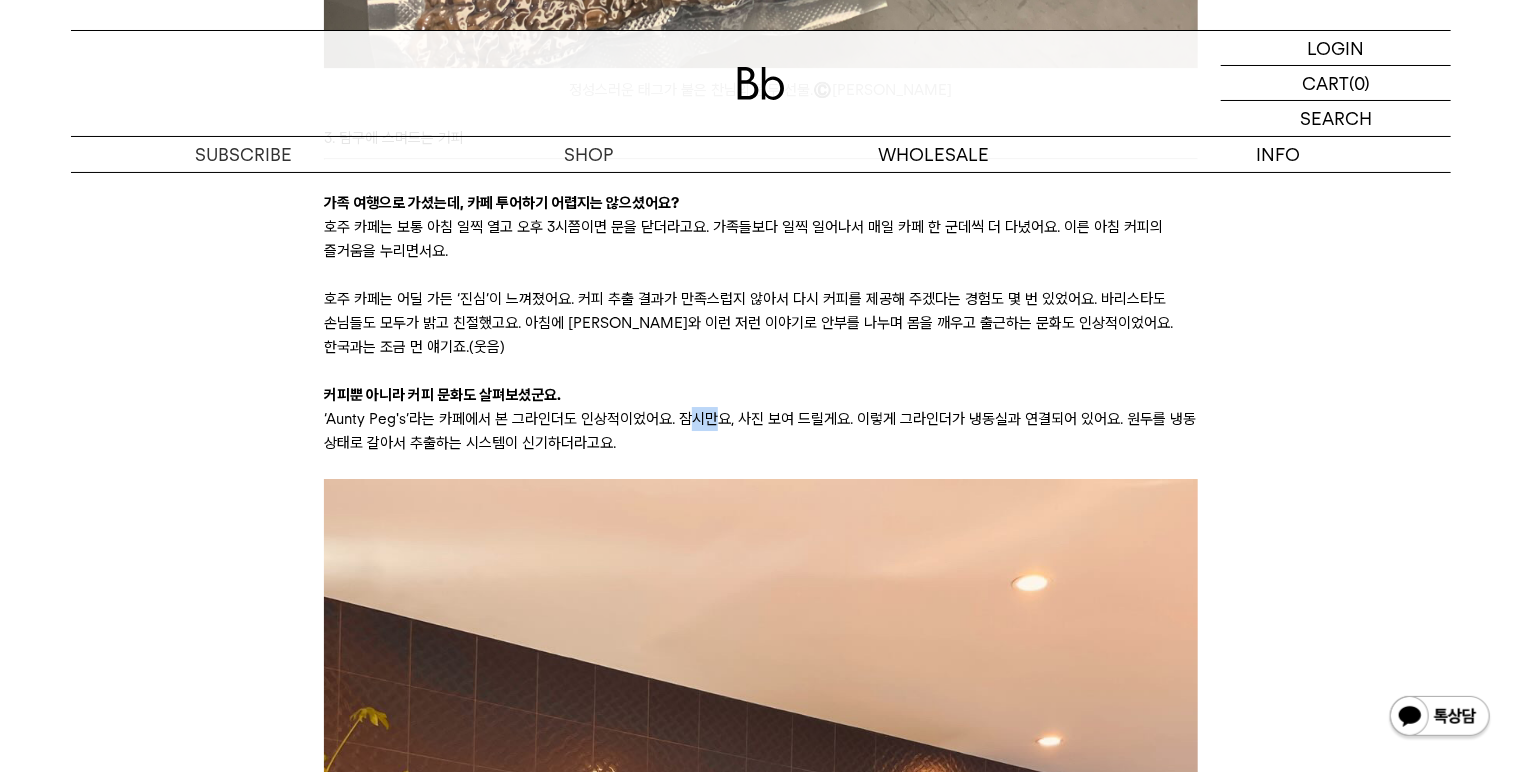 drag, startPoint x: 683, startPoint y: 390, endPoint x: 725, endPoint y: 407, distance: 45.310043 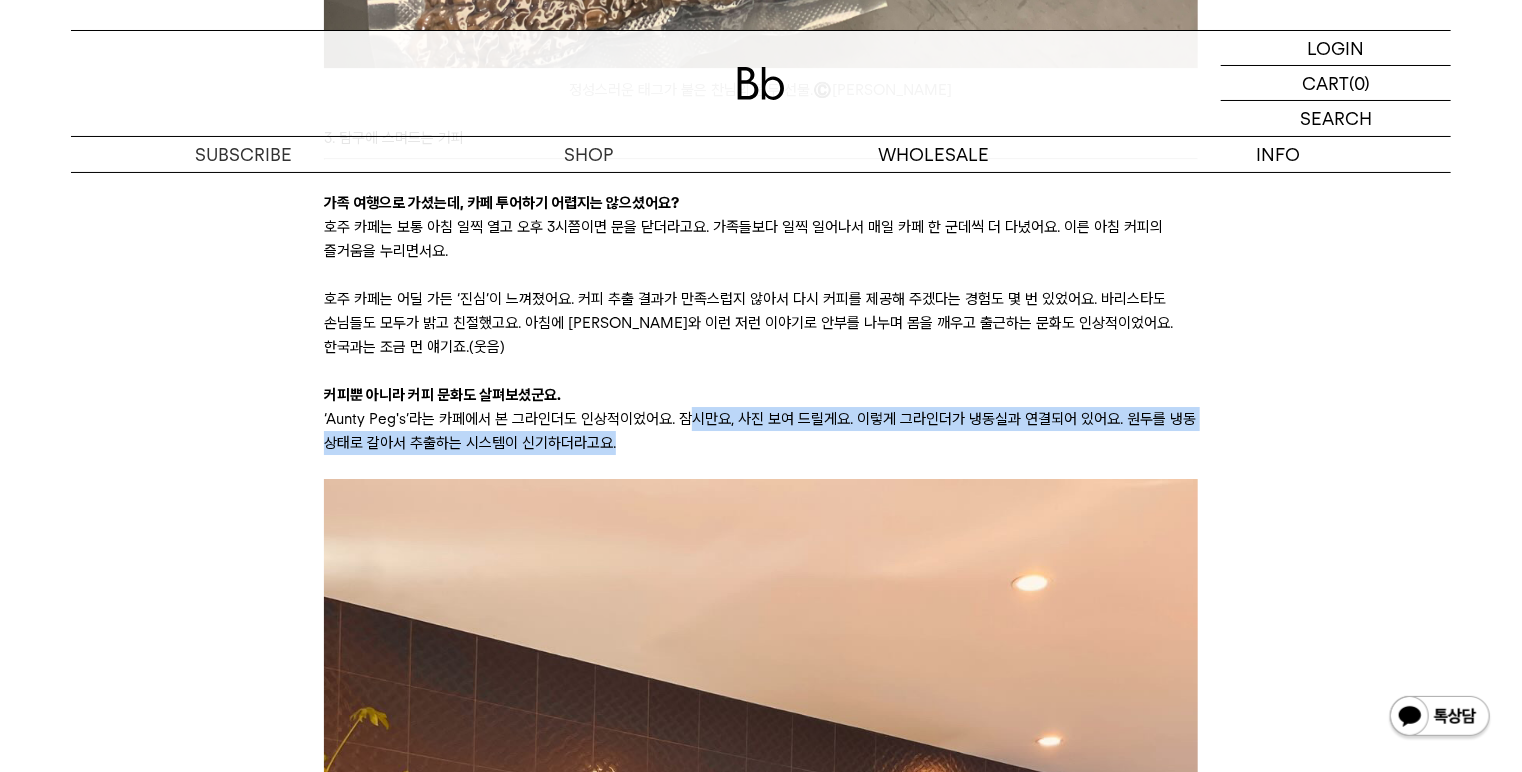 click on "‘Aunty Peg's’라는 카페에서 본 그라인더도 인상적이었어요. 잠시만요, 사진 보여 드릴게요. 이렇게 그라인더가 냉동실과 연결되어 있어요. 원두를 냉동 상태로 갈아서 추출하는 시스템이 신기하더라고요." at bounding box center (760, 431) 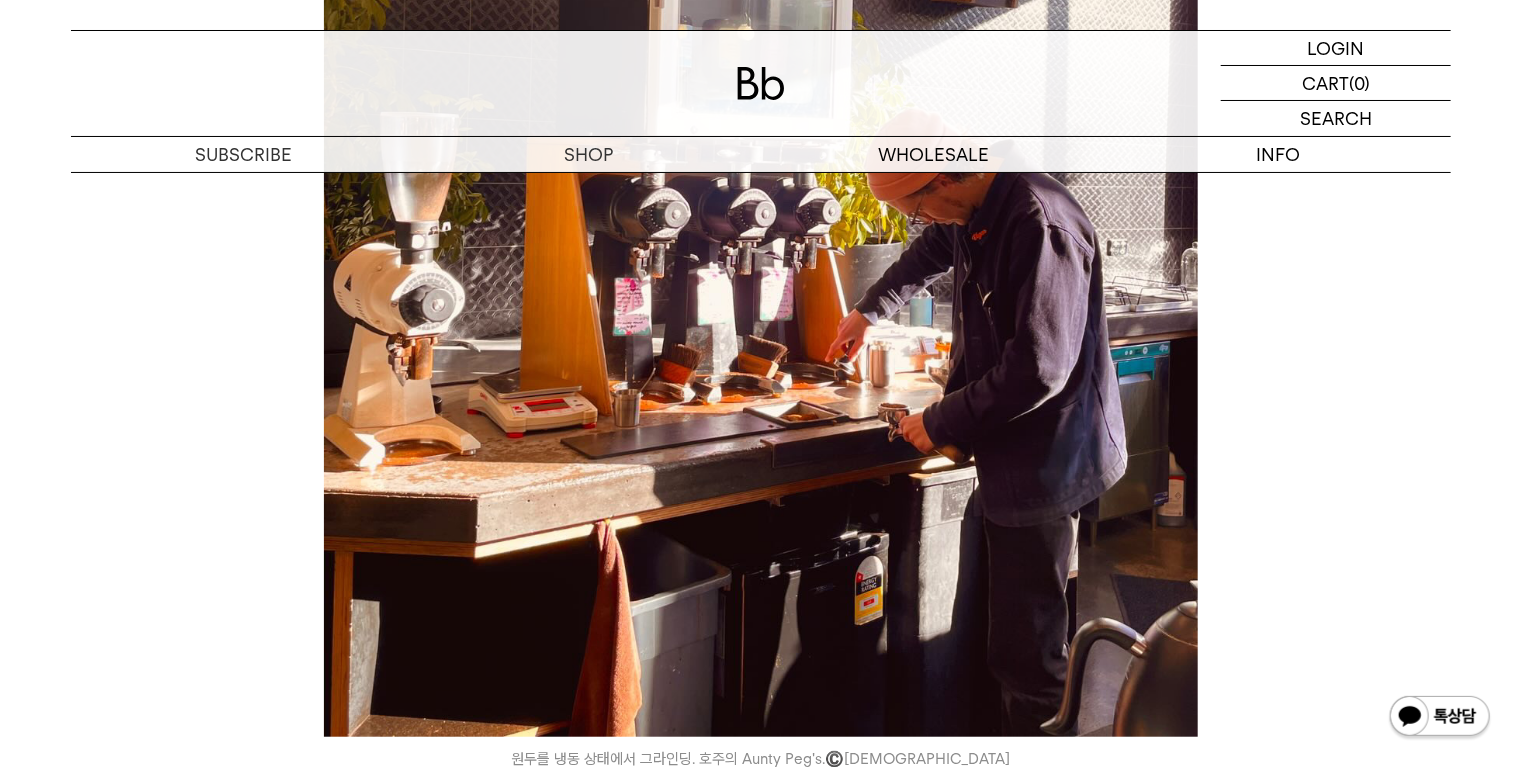 scroll, scrollTop: 11928, scrollLeft: 0, axis: vertical 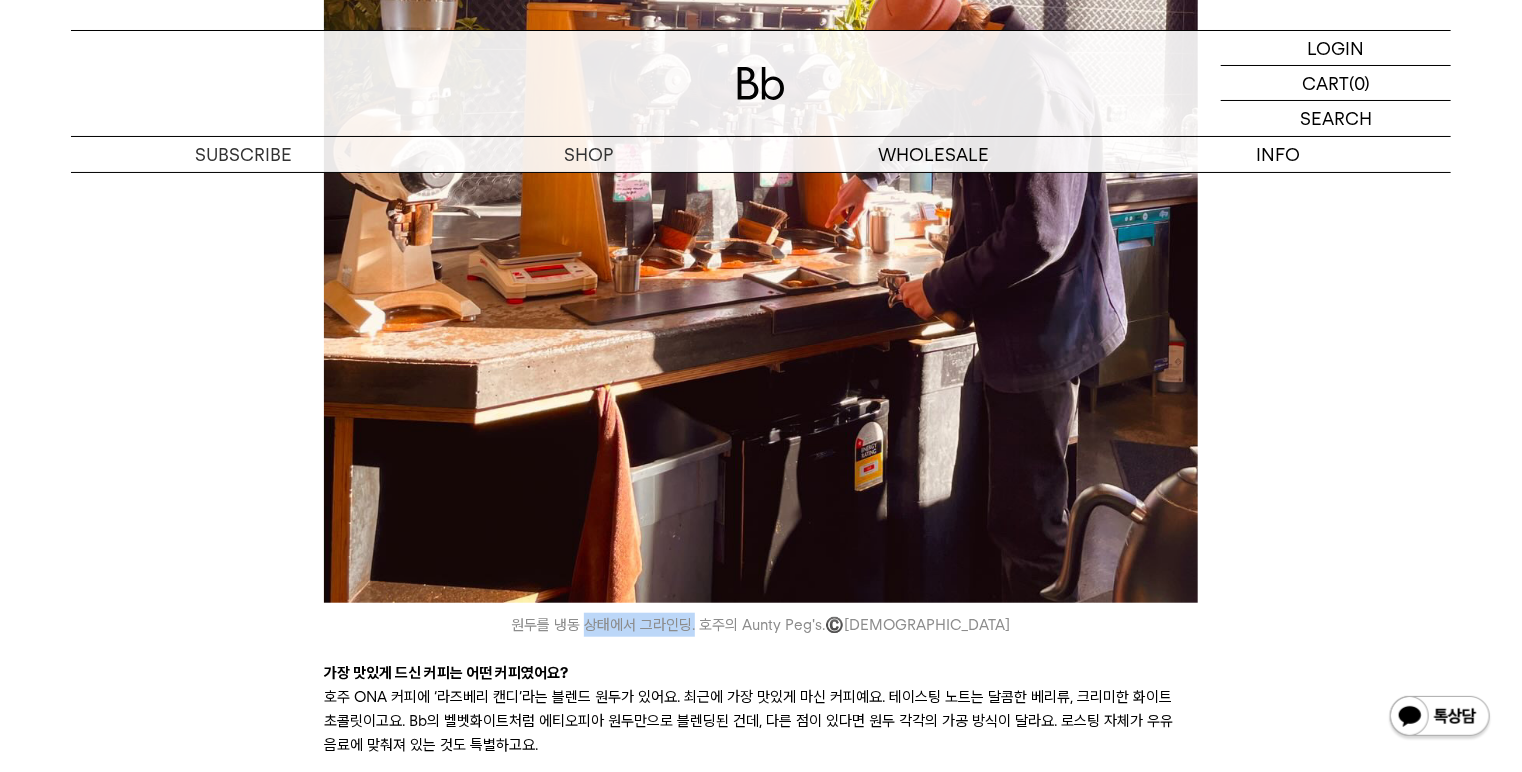 drag, startPoint x: 668, startPoint y: 598, endPoint x: 775, endPoint y: 606, distance: 107.298645 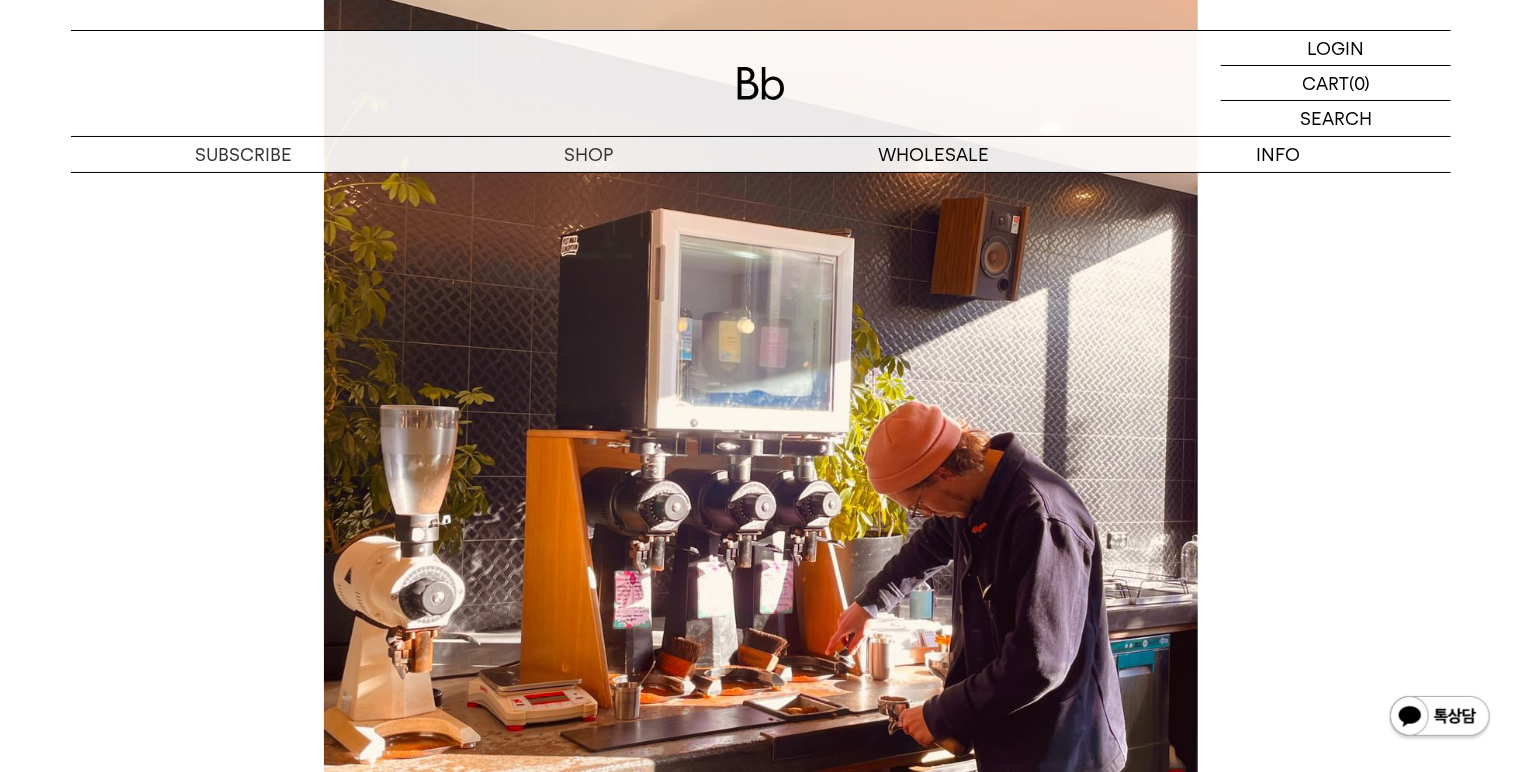 scroll, scrollTop: 11608, scrollLeft: 0, axis: vertical 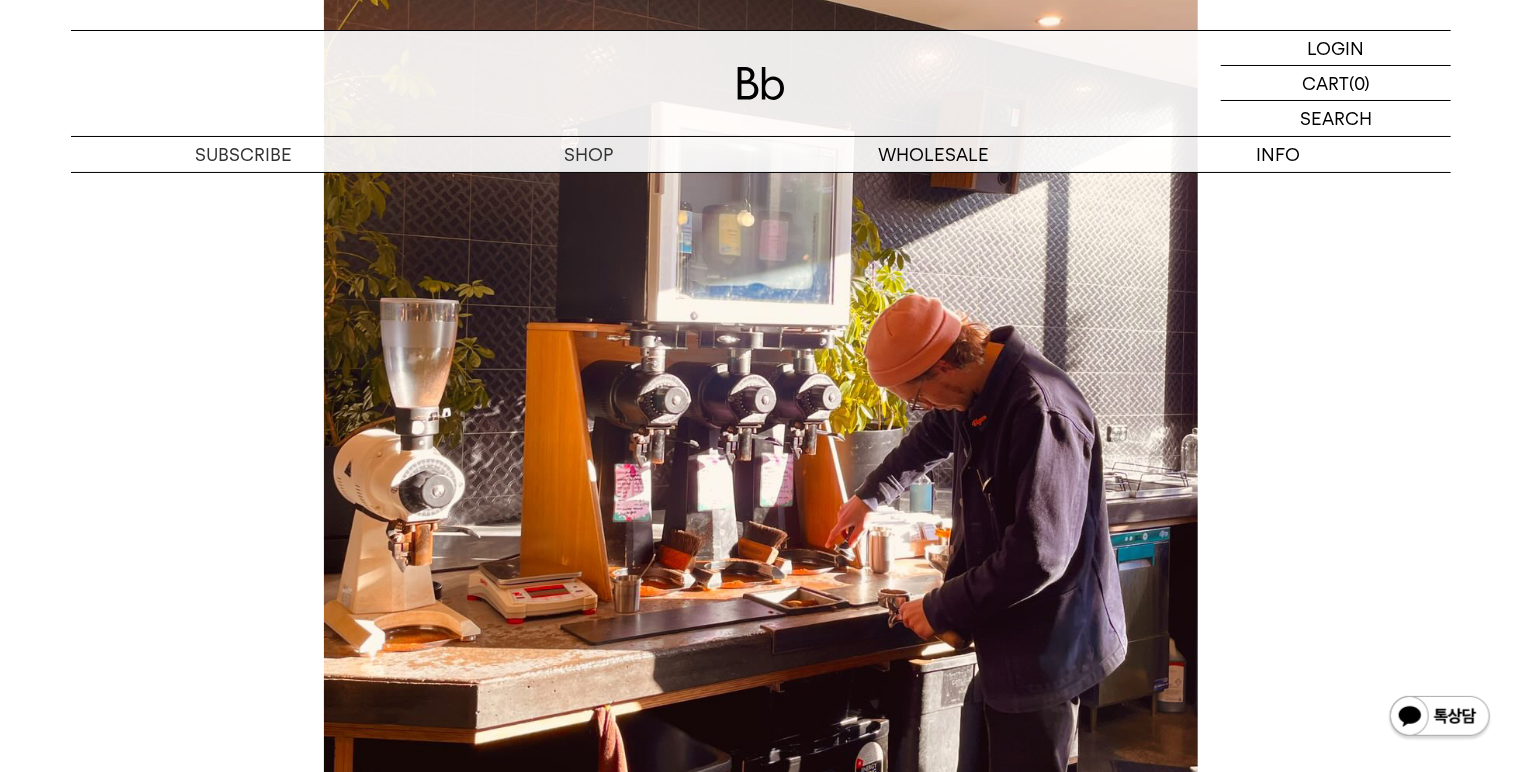 drag, startPoint x: 1297, startPoint y: 494, endPoint x: 471, endPoint y: 457, distance: 826.82825 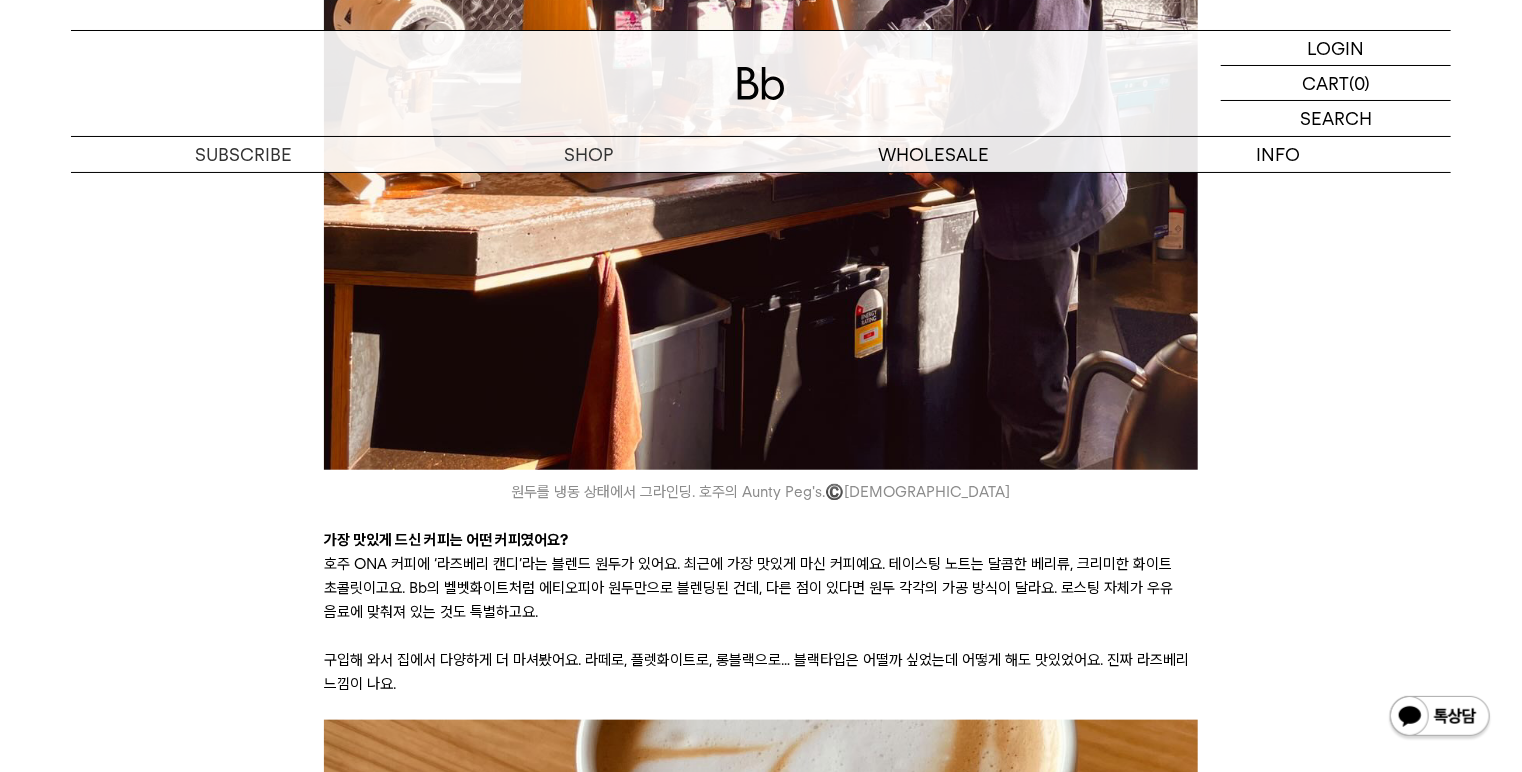 scroll, scrollTop: 12168, scrollLeft: 0, axis: vertical 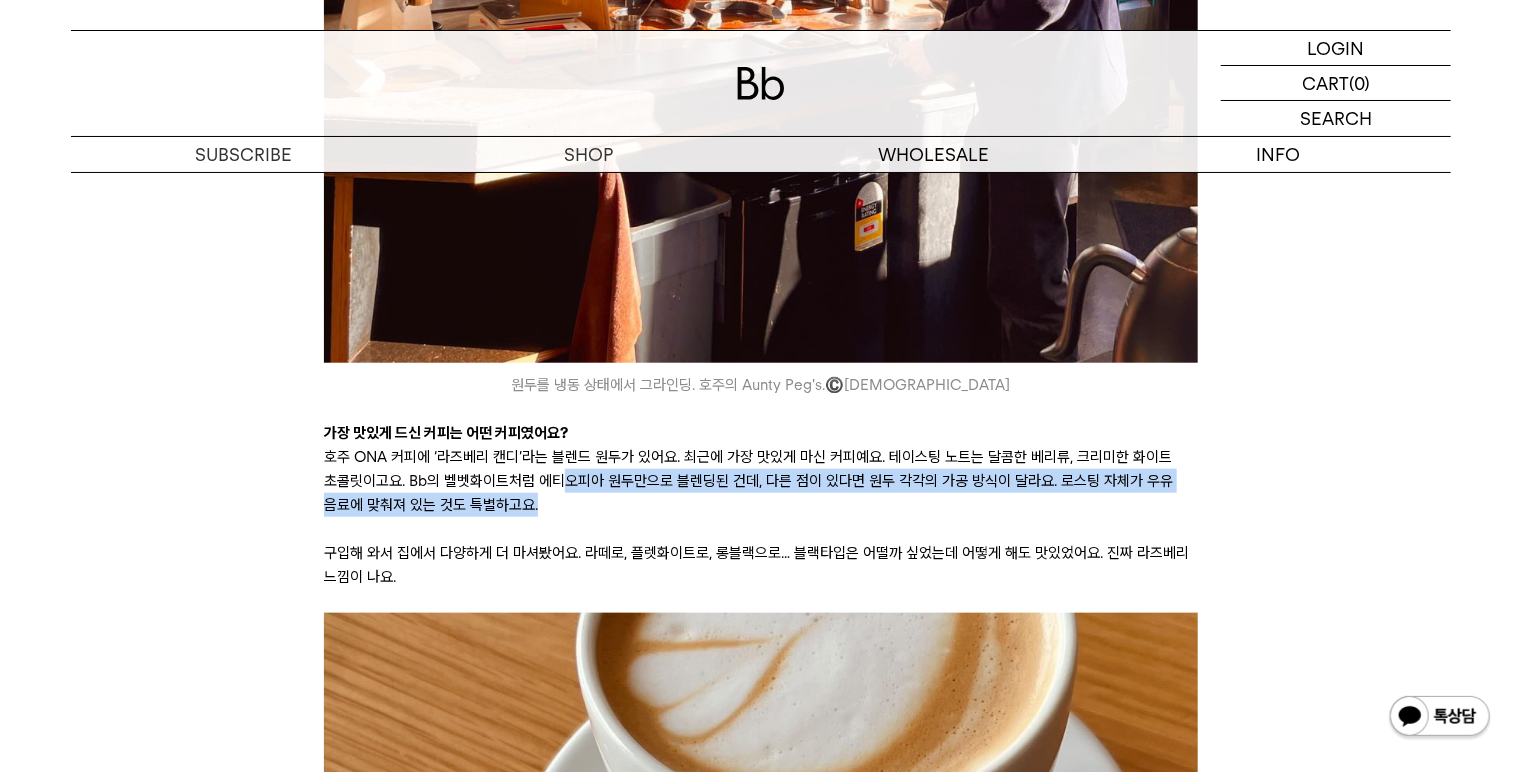 drag, startPoint x: 574, startPoint y: 458, endPoint x: 595, endPoint y: 476, distance: 27.658634 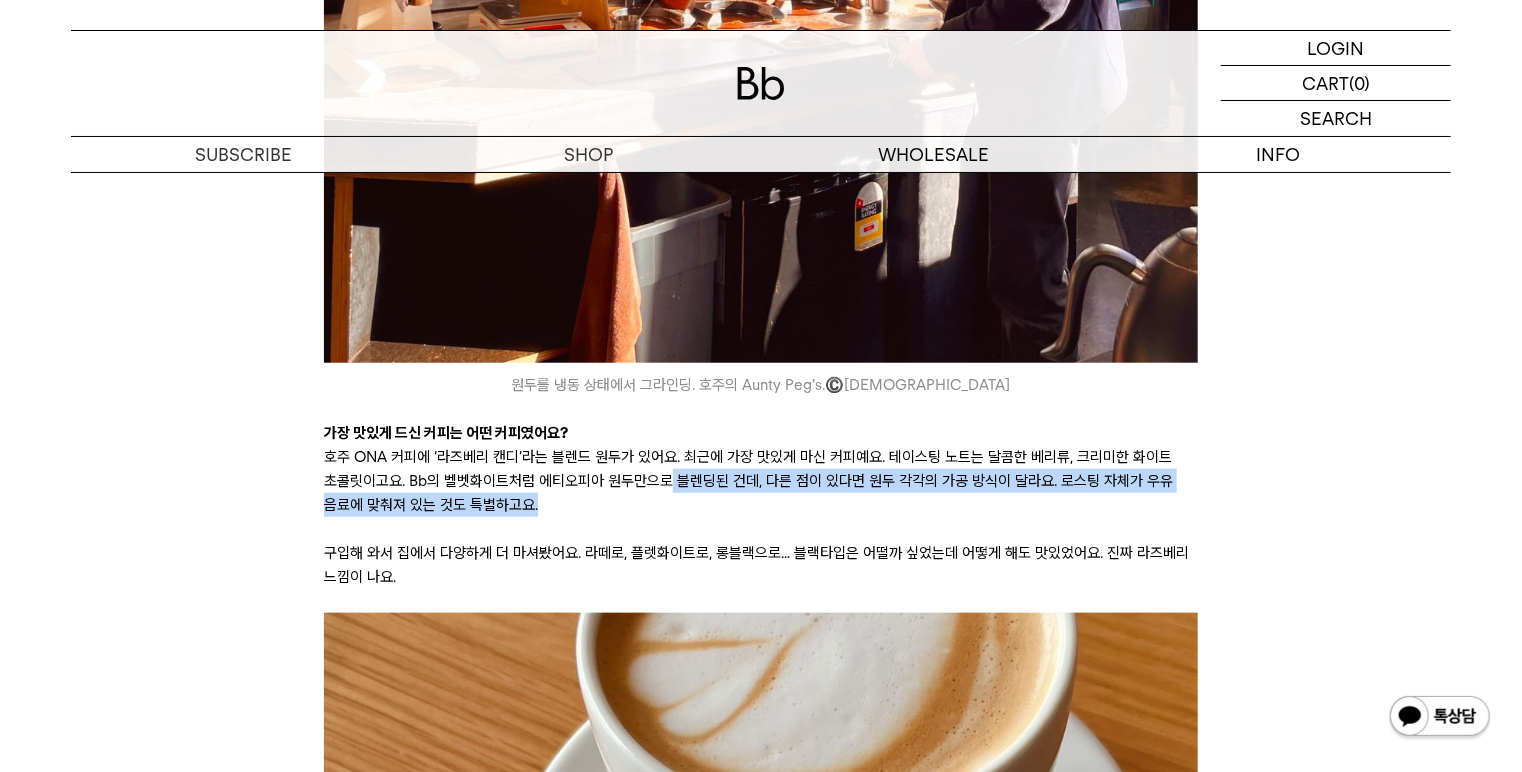 drag, startPoint x: 666, startPoint y: 459, endPoint x: 700, endPoint y: 475, distance: 37.576588 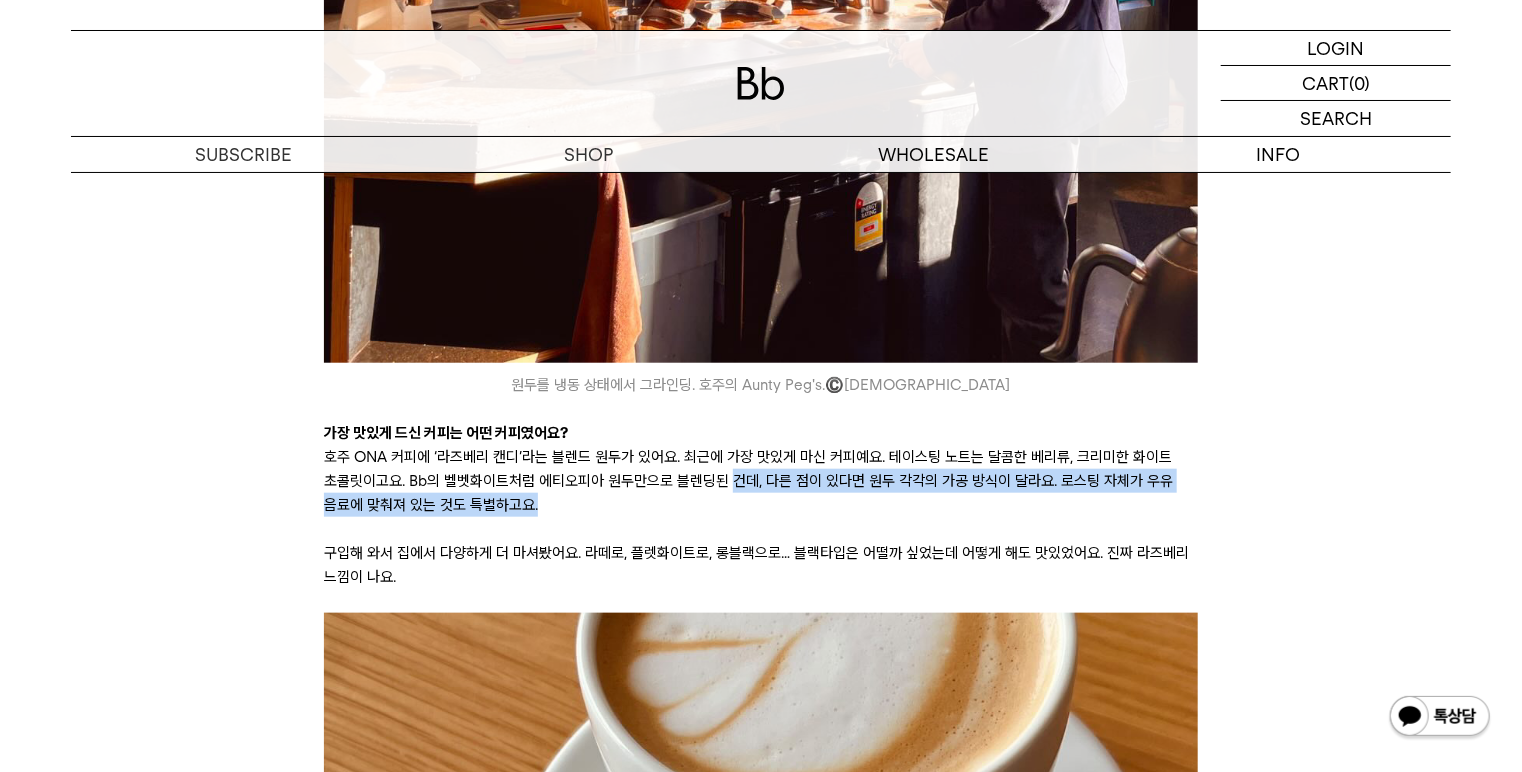 click on "호주 ONA 커피에 ‘라즈베리 캔디’라는 블렌드 원두가 있어요. 최근에 가장 맛있게 마신 커피예요. 테이스팅 노트는 달콤한 베리류, 크리미한 화이트 초콜릿이고요. Bb의 벨벳화이트처럼 에티오피아 원두만으로 블렌딩된 건데, 다른 점이 있다면 원두 각각의 가공 방식이 달라요. 로스팅 자체가 우유 음료에 맞춰져 있는 것도 특별하고요." at bounding box center (760, 481) 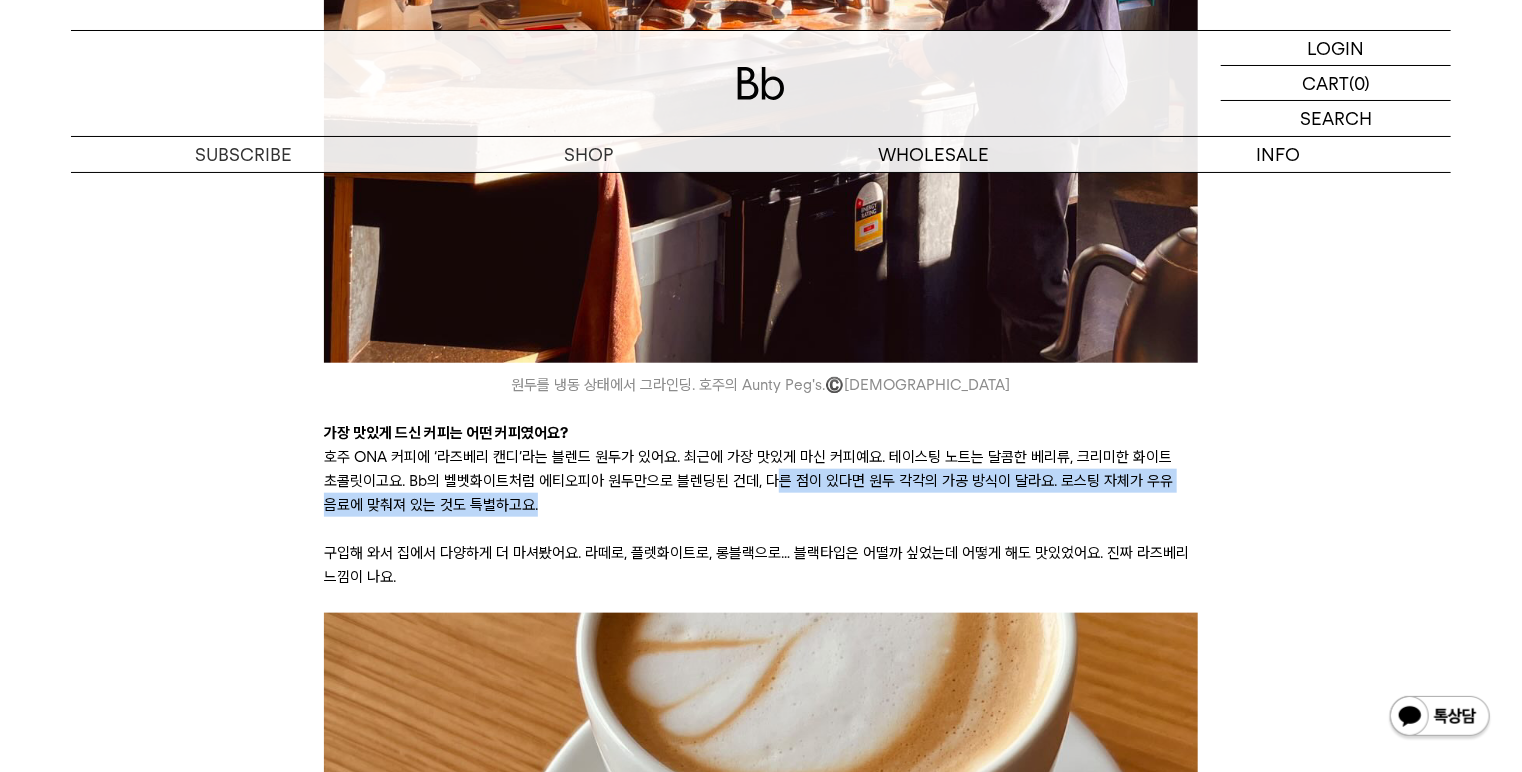 click on "호주 ONA 커피에 ‘라즈베리 캔디’라는 블렌드 원두가 있어요. 최근에 가장 맛있게 마신 커피예요. 테이스팅 노트는 달콤한 베리류, 크리미한 화이트 초콜릿이고요. Bb의 벨벳화이트처럼 에티오피아 원두만으로 블렌딩된 건데, 다른 점이 있다면 원두 각각의 가공 방식이 달라요. 로스팅 자체가 우유 음료에 맞춰져 있는 것도 특별하고요." at bounding box center (760, 481) 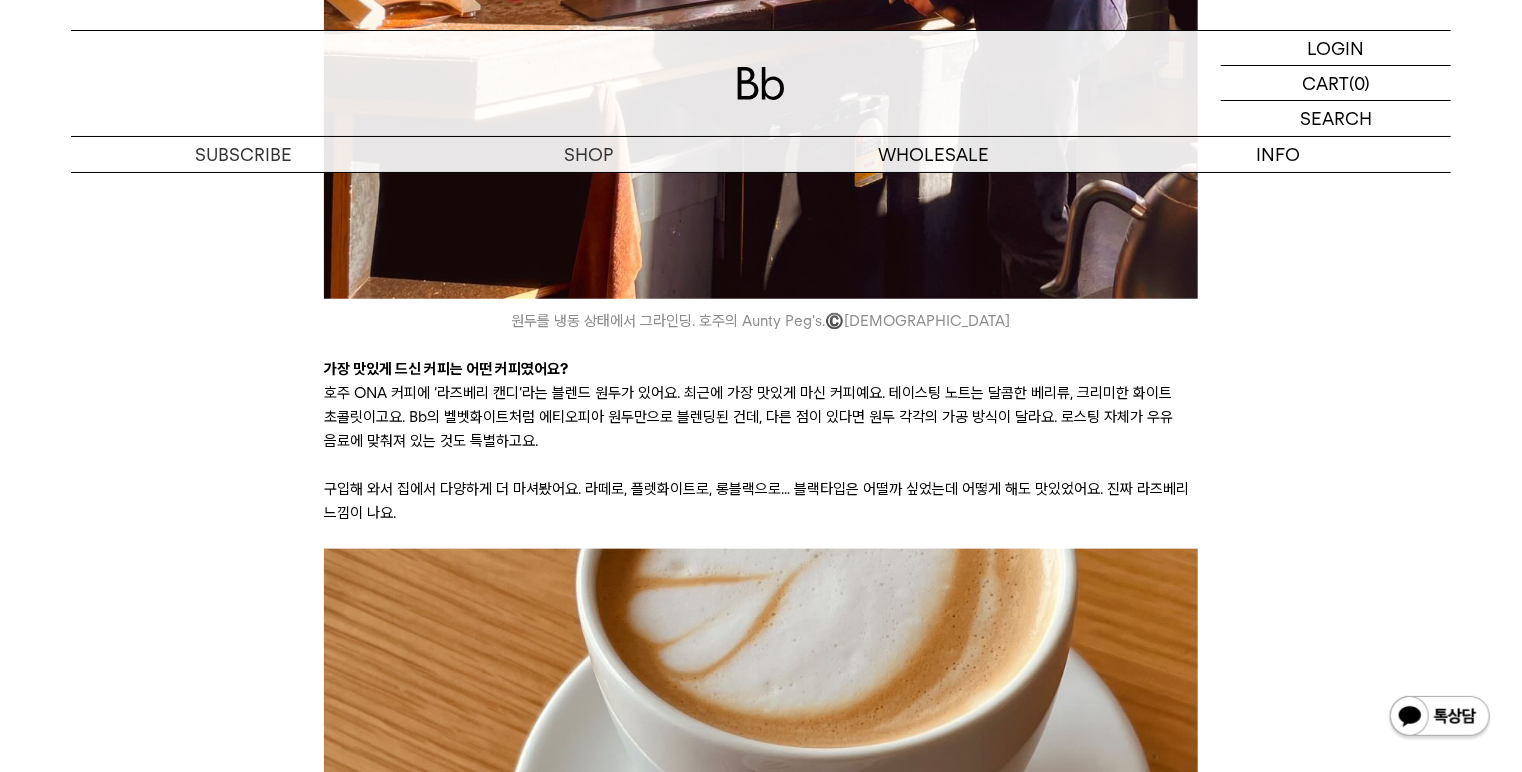 scroll, scrollTop: 12328, scrollLeft: 0, axis: vertical 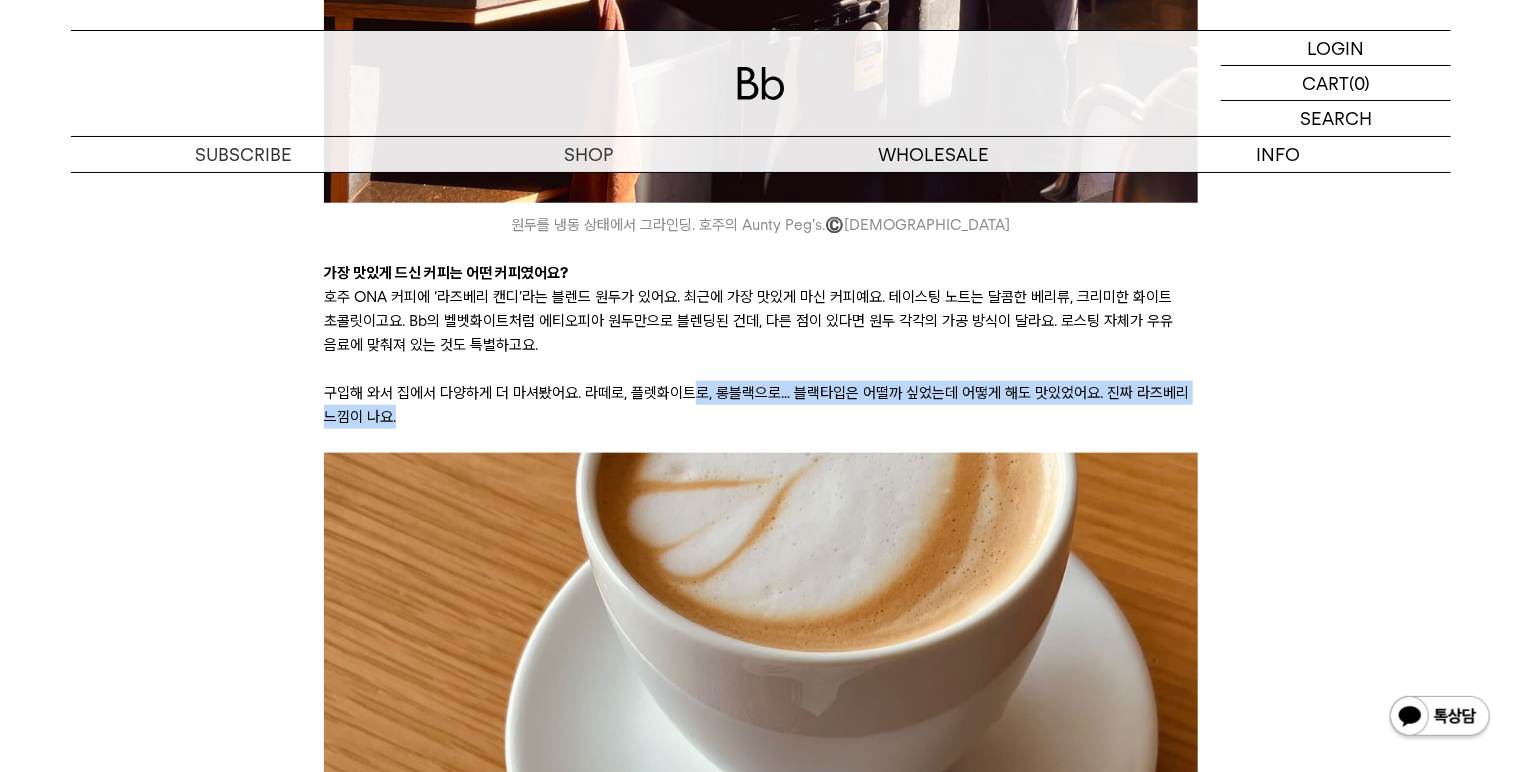 drag, startPoint x: 687, startPoint y: 364, endPoint x: 708, endPoint y: 400, distance: 41.677334 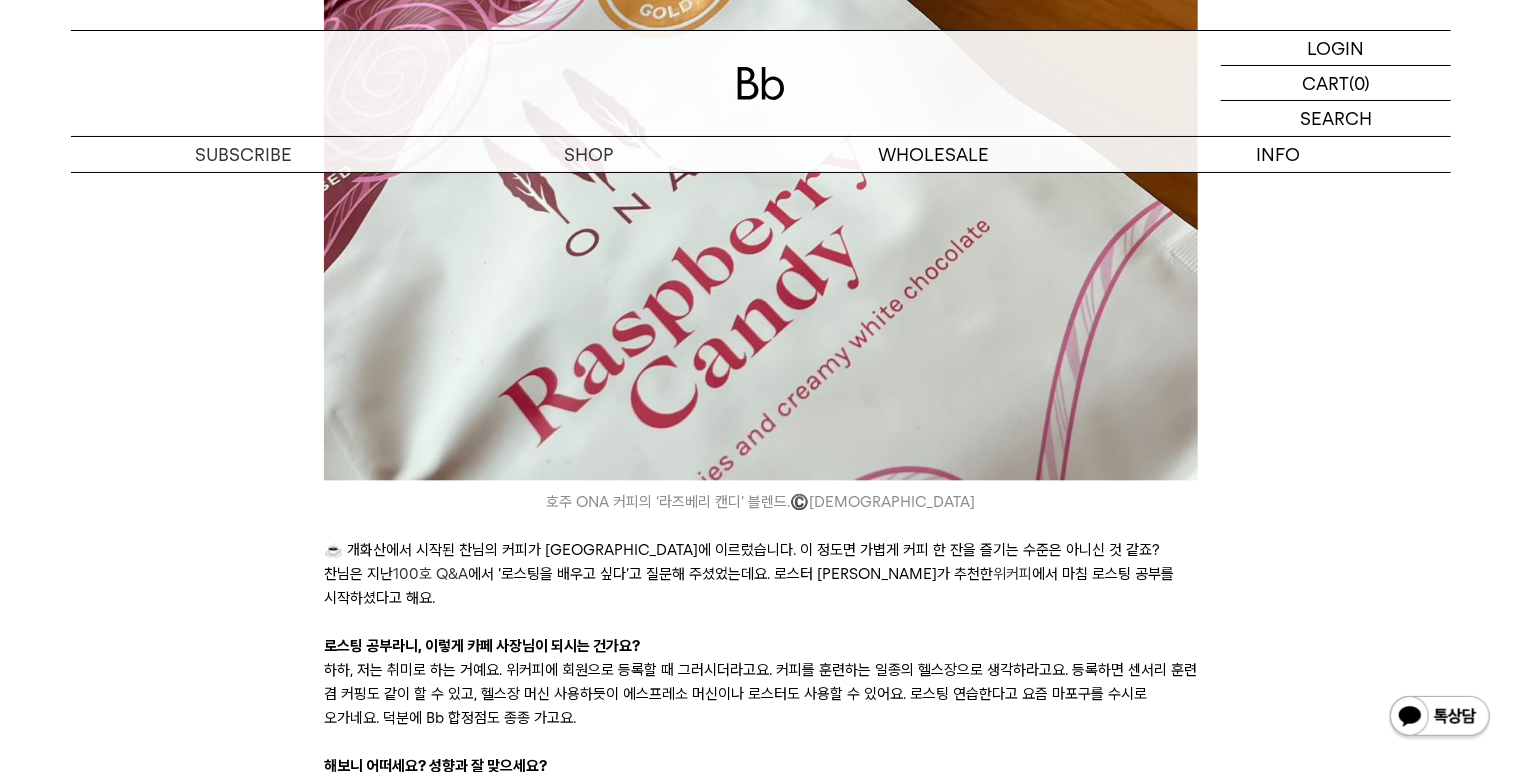 scroll, scrollTop: 13528, scrollLeft: 0, axis: vertical 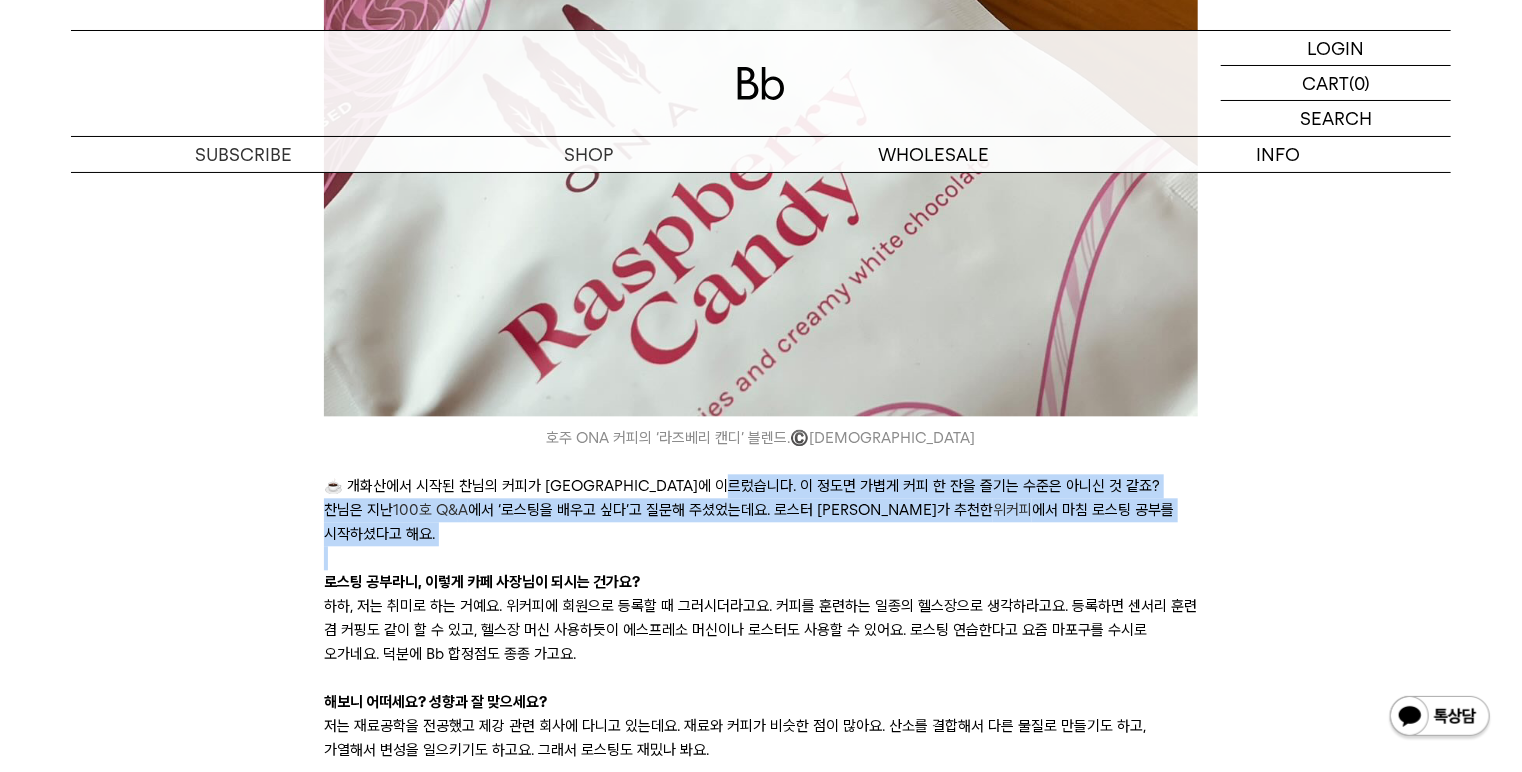 drag, startPoint x: 784, startPoint y: 488, endPoint x: 806, endPoint y: 512, distance: 32.55764 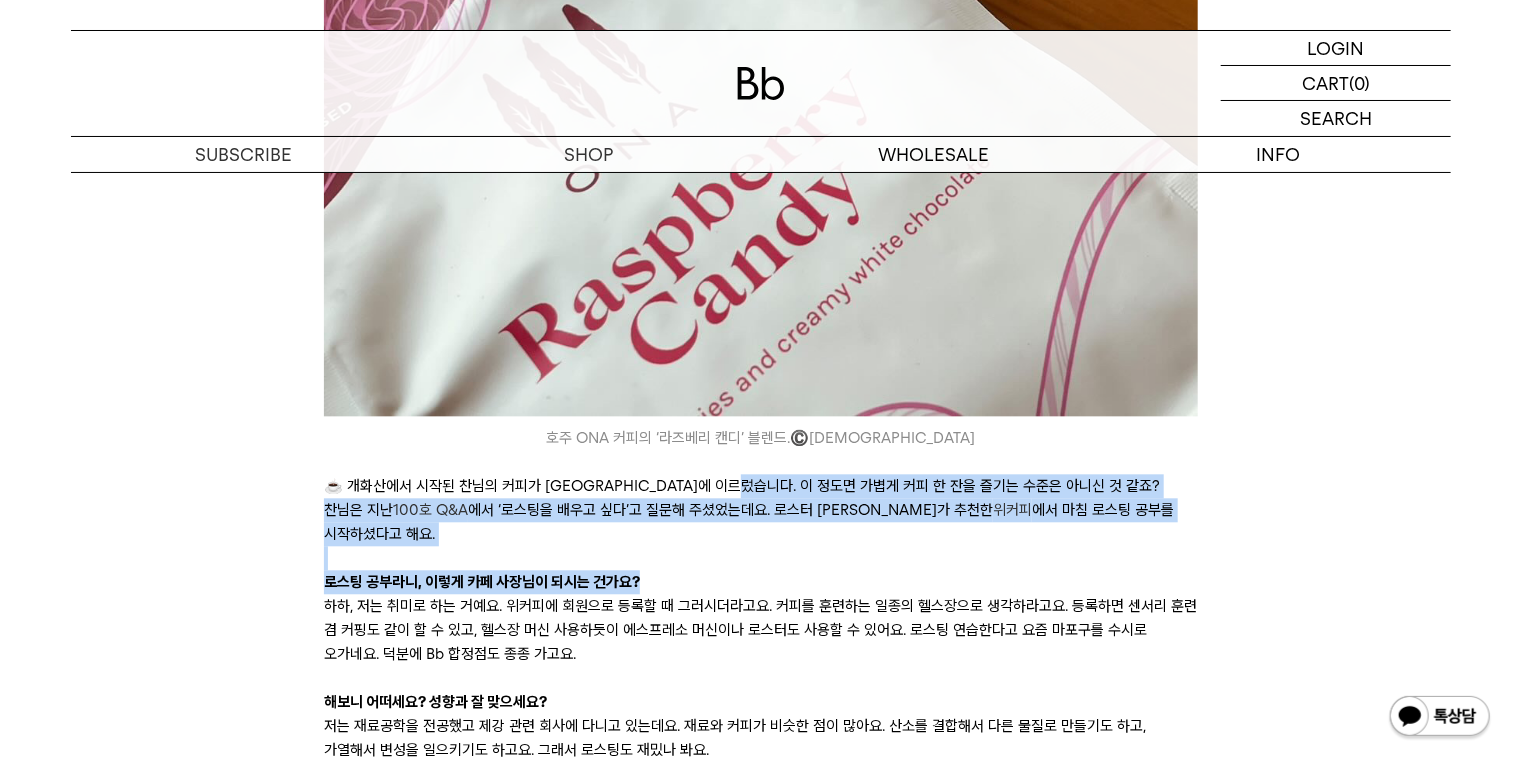 drag, startPoint x: 756, startPoint y: 457, endPoint x: 821, endPoint y: 520, distance: 90.52071 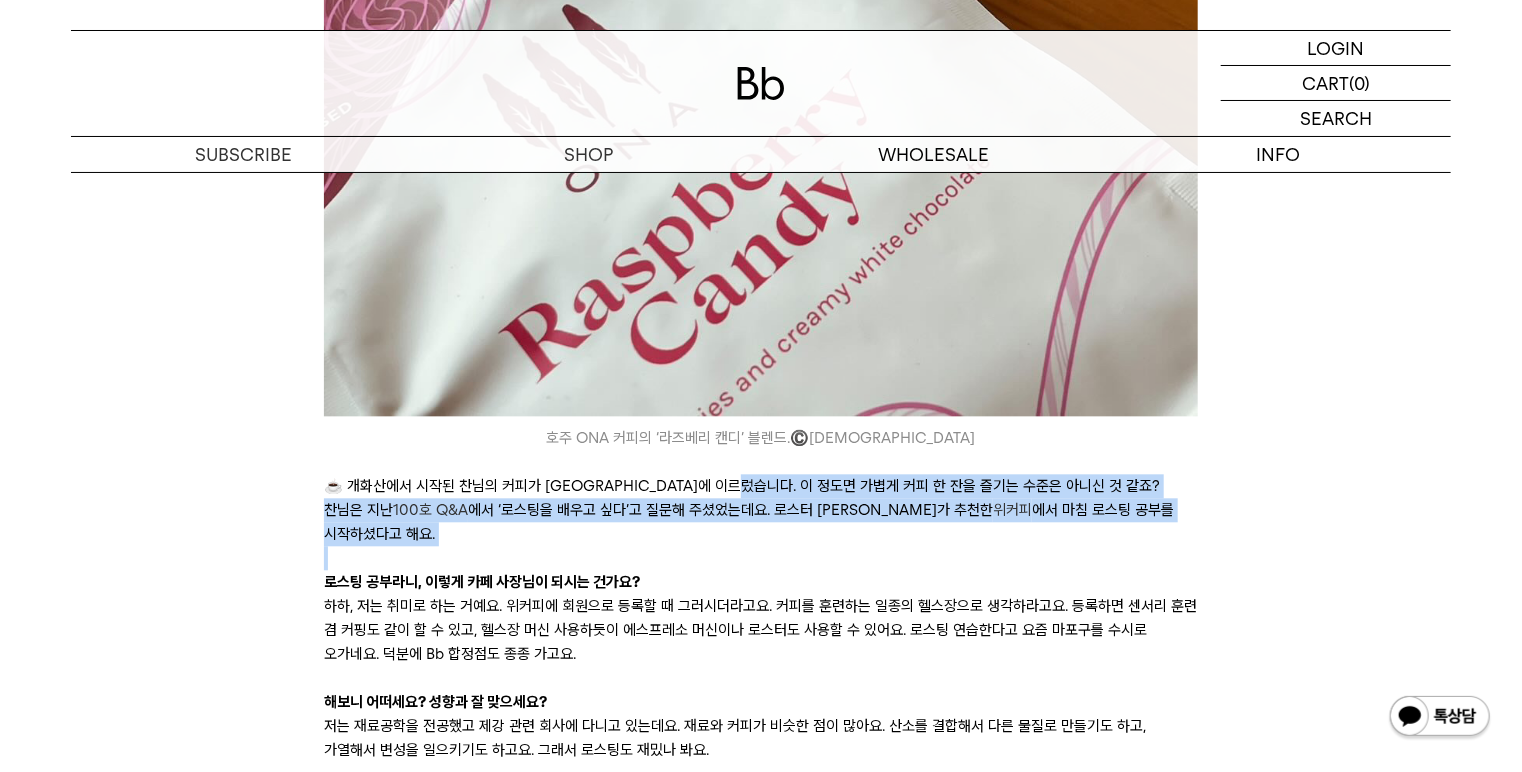 drag, startPoint x: 1050, startPoint y: 509, endPoint x: 750, endPoint y: 469, distance: 302.6549 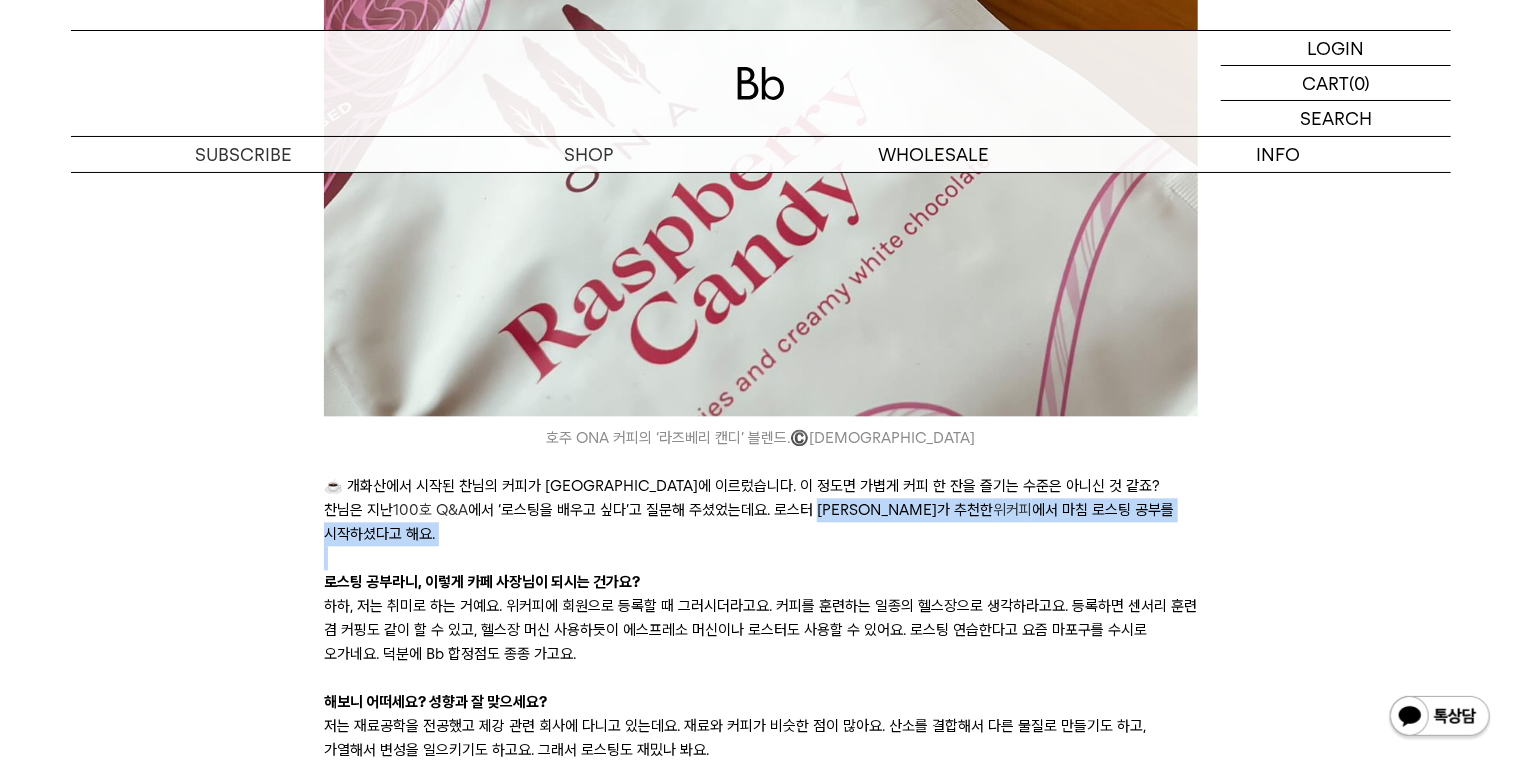 drag, startPoint x: 659, startPoint y: 492, endPoint x: 738, endPoint y: 502, distance: 79.630394 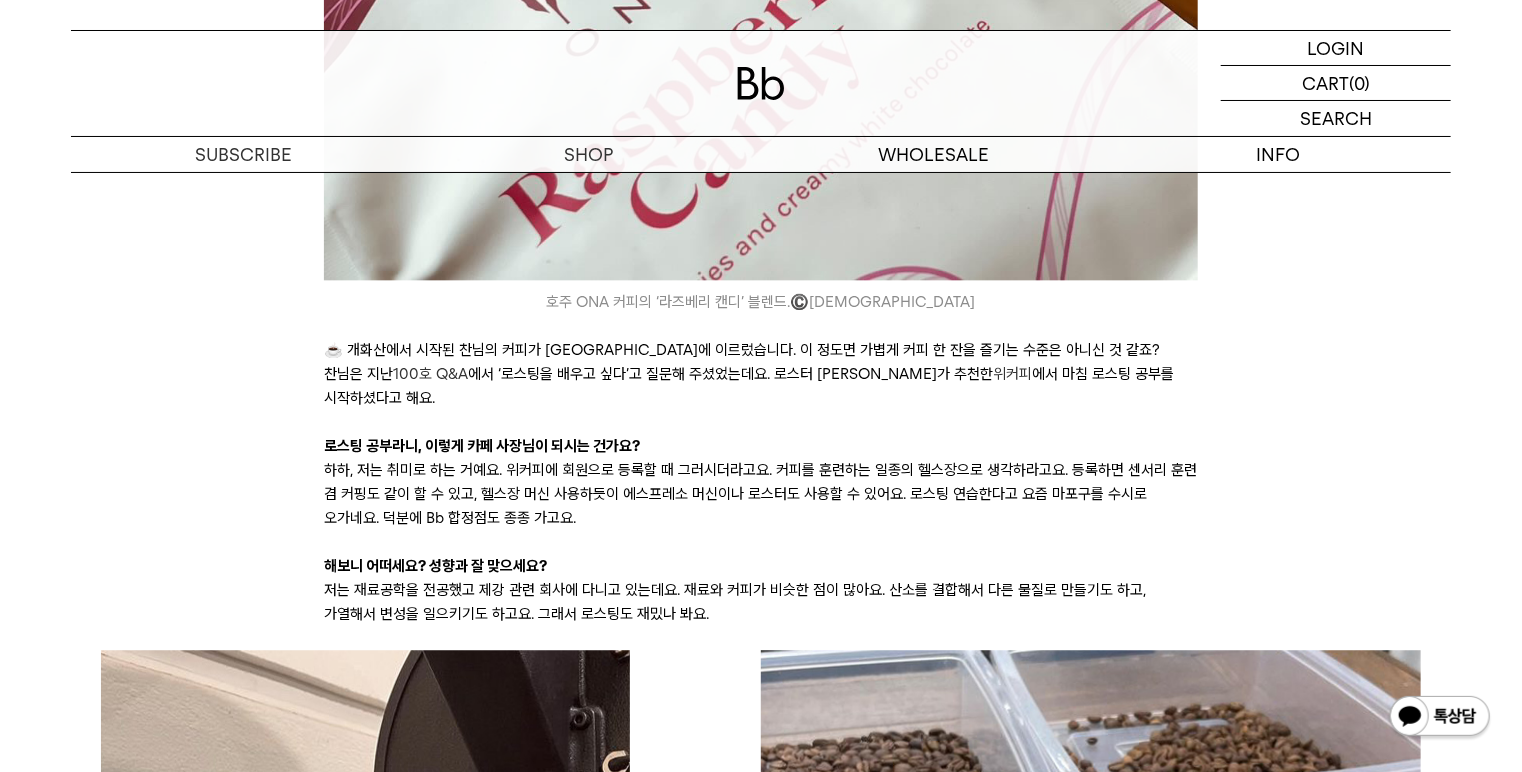 scroll, scrollTop: 13688, scrollLeft: 0, axis: vertical 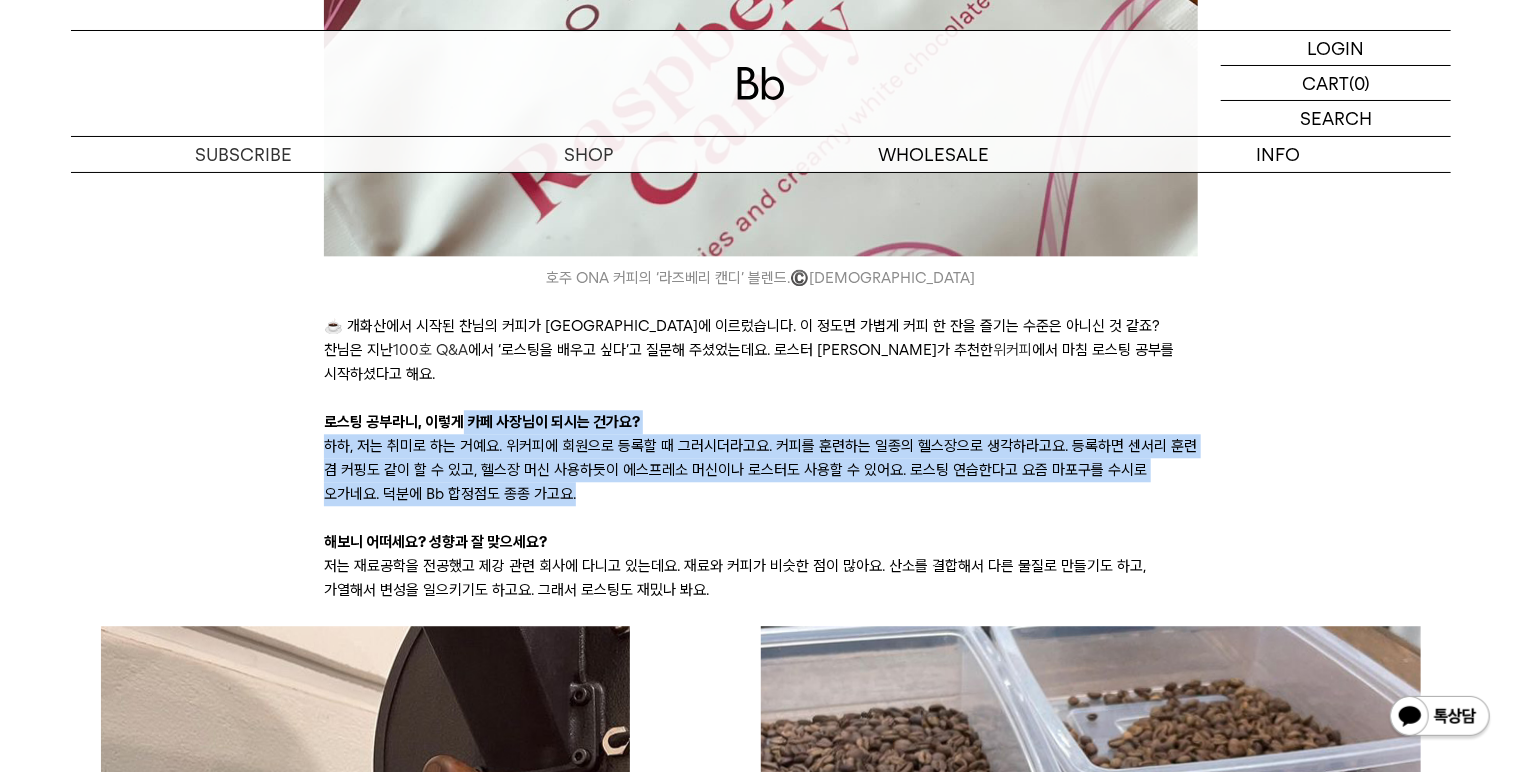 drag, startPoint x: 536, startPoint y: 412, endPoint x: 582, endPoint y: 444, distance: 56.0357 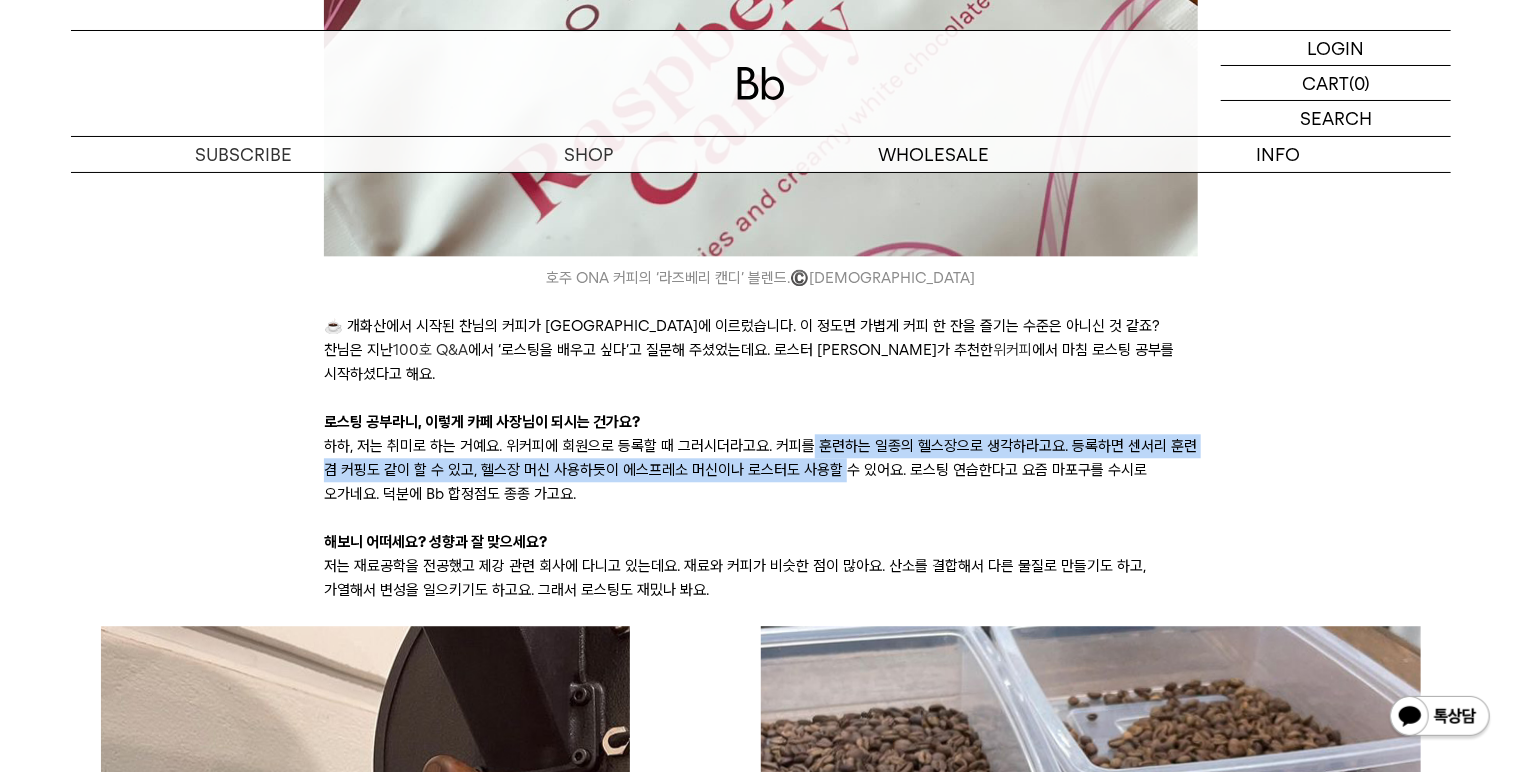 drag, startPoint x: 810, startPoint y: 408, endPoint x: 824, endPoint y: 436, distance: 31.304953 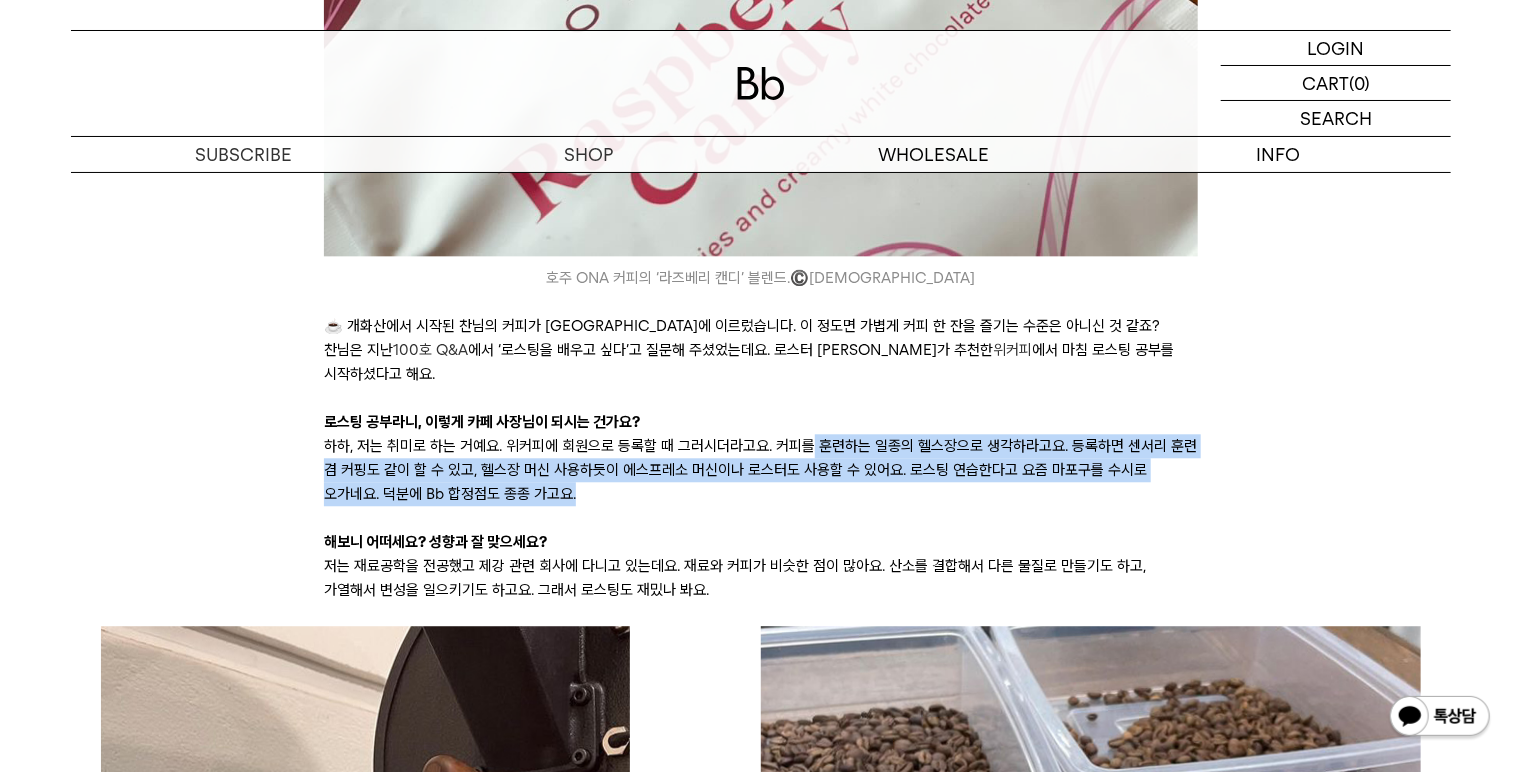 click on "하하, 저는 취미로 하는 거예요. 위커피에 회원으로 등록할 때 그러시더라고요. 커피를 훈련하는 일종의 헬스장으로 생각하라고요. 등록하면 센서리 훈련 겸 커핑도 같이 할 수 있고, 헬스장 머신 사용하듯이 에스프레소 머신이나 로스터도 사용할 수 있어요. 로스팅 연습한다고 요즘 마포구를 수시로 오가네요. 덕분에 Bb 합정점도 종종 가고요." at bounding box center (760, 470) 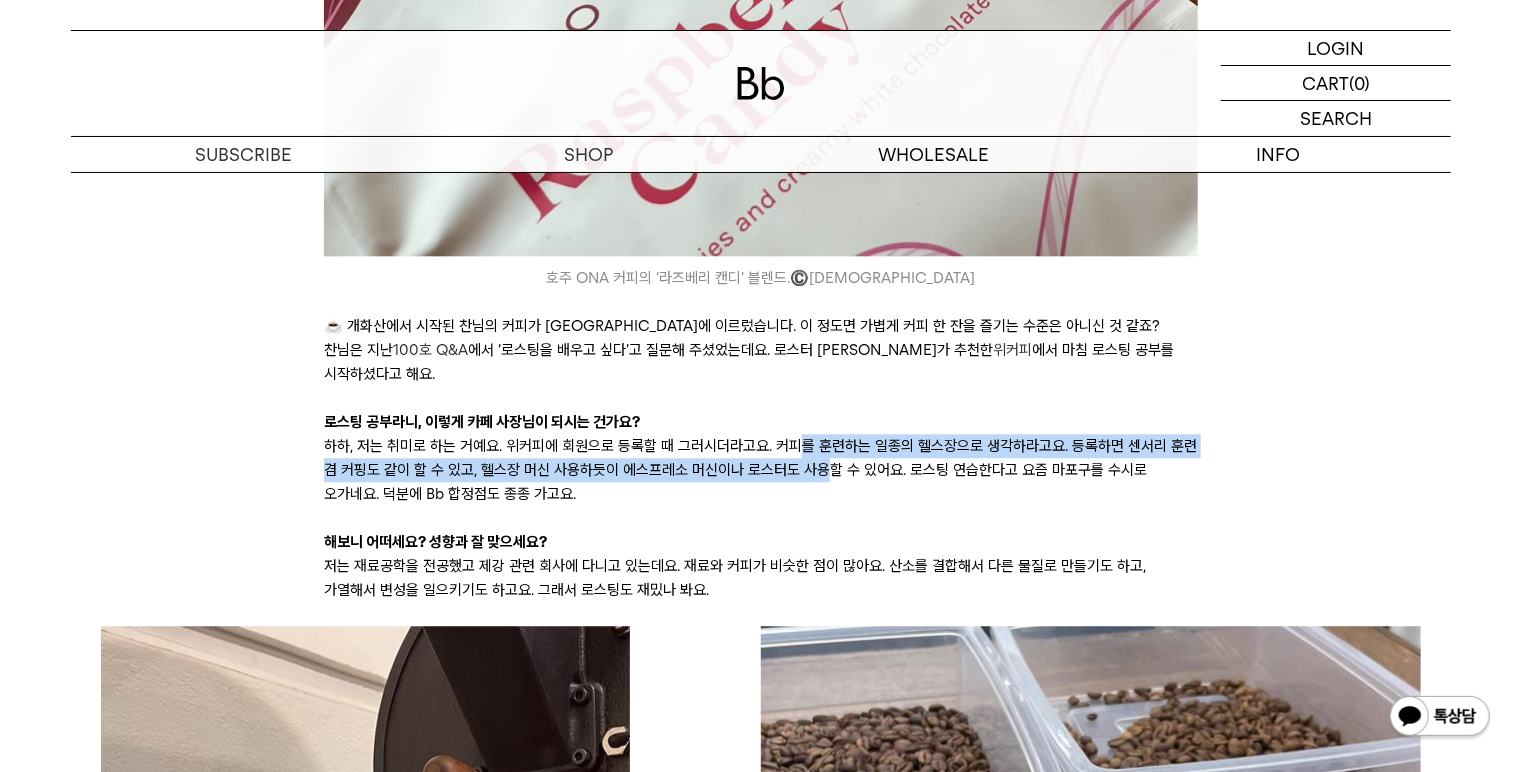drag, startPoint x: 796, startPoint y: 395, endPoint x: 805, endPoint y: 432, distance: 38.078865 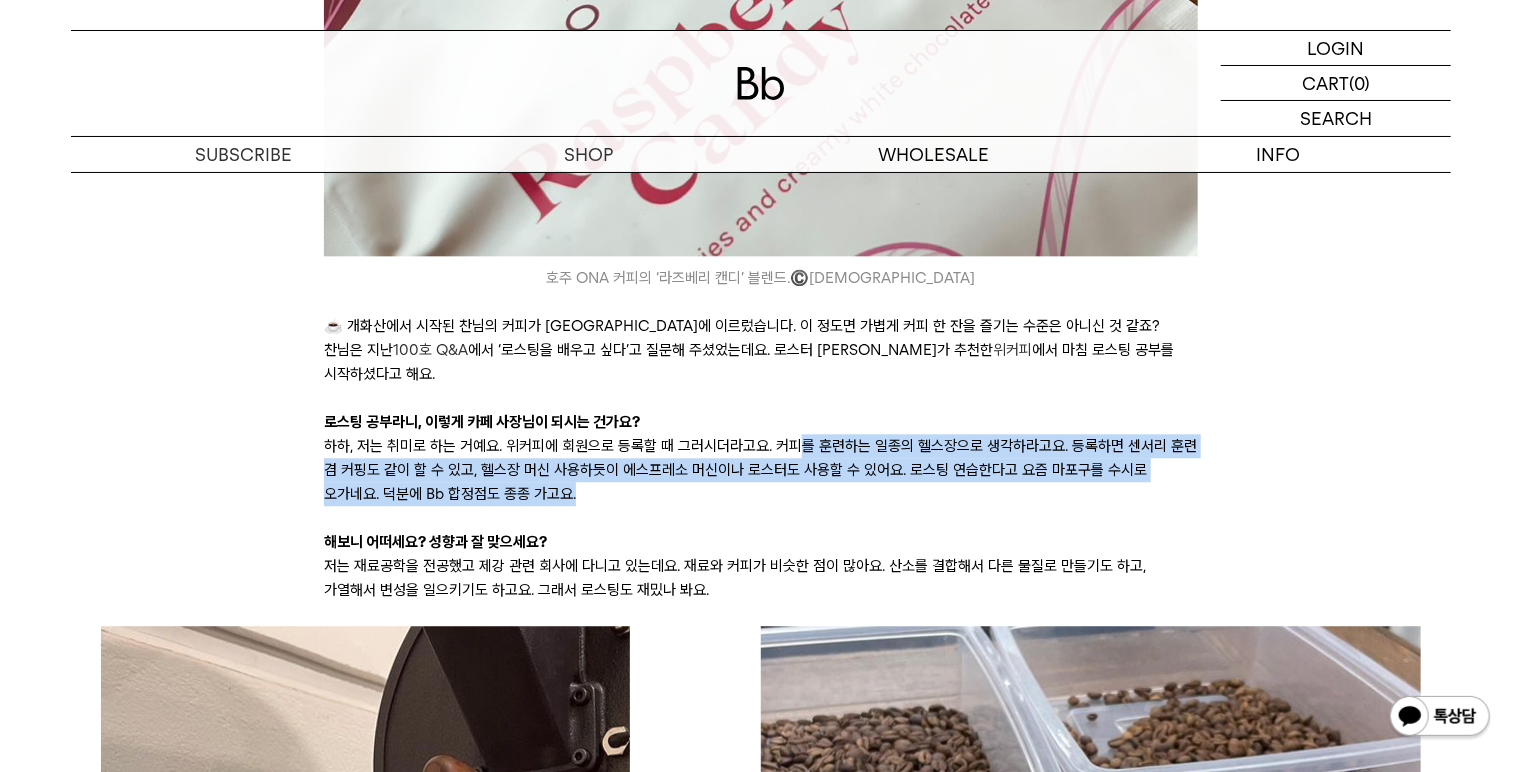 click on "하하, 저는 취미로 하는 거예요. 위커피에 회원으로 등록할 때 그러시더라고요. 커피를 훈련하는 일종의 헬스장으로 생각하라고요. 등록하면 센서리 훈련 겸 커핑도 같이 할 수 있고, 헬스장 머신 사용하듯이 에스프레소 머신이나 로스터도 사용할 수 있어요. 로스팅 연습한다고 요즘 마포구를 수시로 오가네요. 덕분에 Bb 합정점도 종종 가고요." at bounding box center (760, 470) 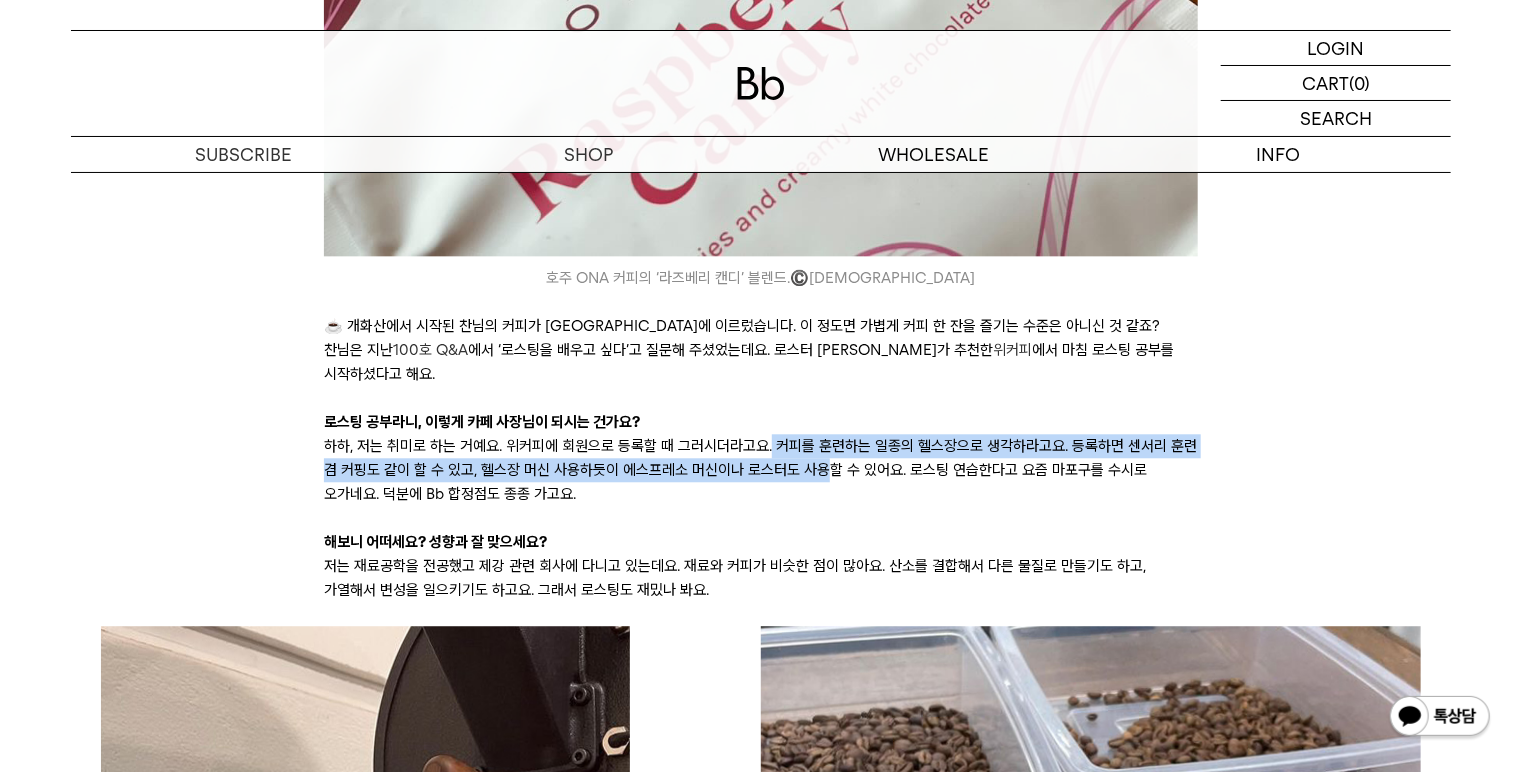 drag, startPoint x: 780, startPoint y: 411, endPoint x: 813, endPoint y: 452, distance: 52.63079 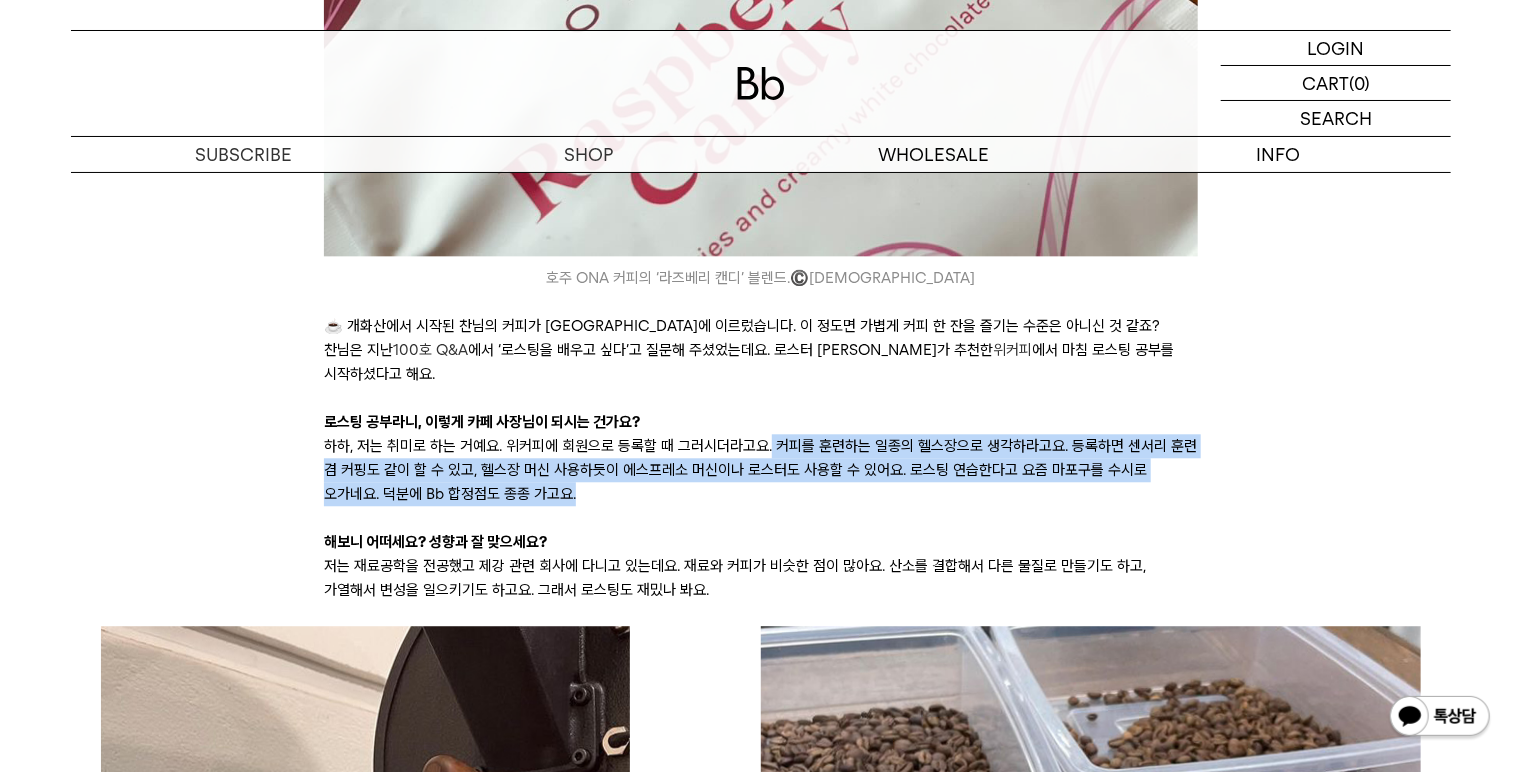 click on "하하, 저는 취미로 하는 거예요. 위커피에 회원으로 등록할 때 그러시더라고요. 커피를 훈련하는 일종의 헬스장으로 생각하라고요. 등록하면 센서리 훈련 겸 커핑도 같이 할 수 있고, 헬스장 머신 사용하듯이 에스프레소 머신이나 로스터도 사용할 수 있어요. 로스팅 연습한다고 요즘 마포구를 수시로 오가네요. 덕분에 Bb 합정점도 종종 가고요." at bounding box center [760, 470] 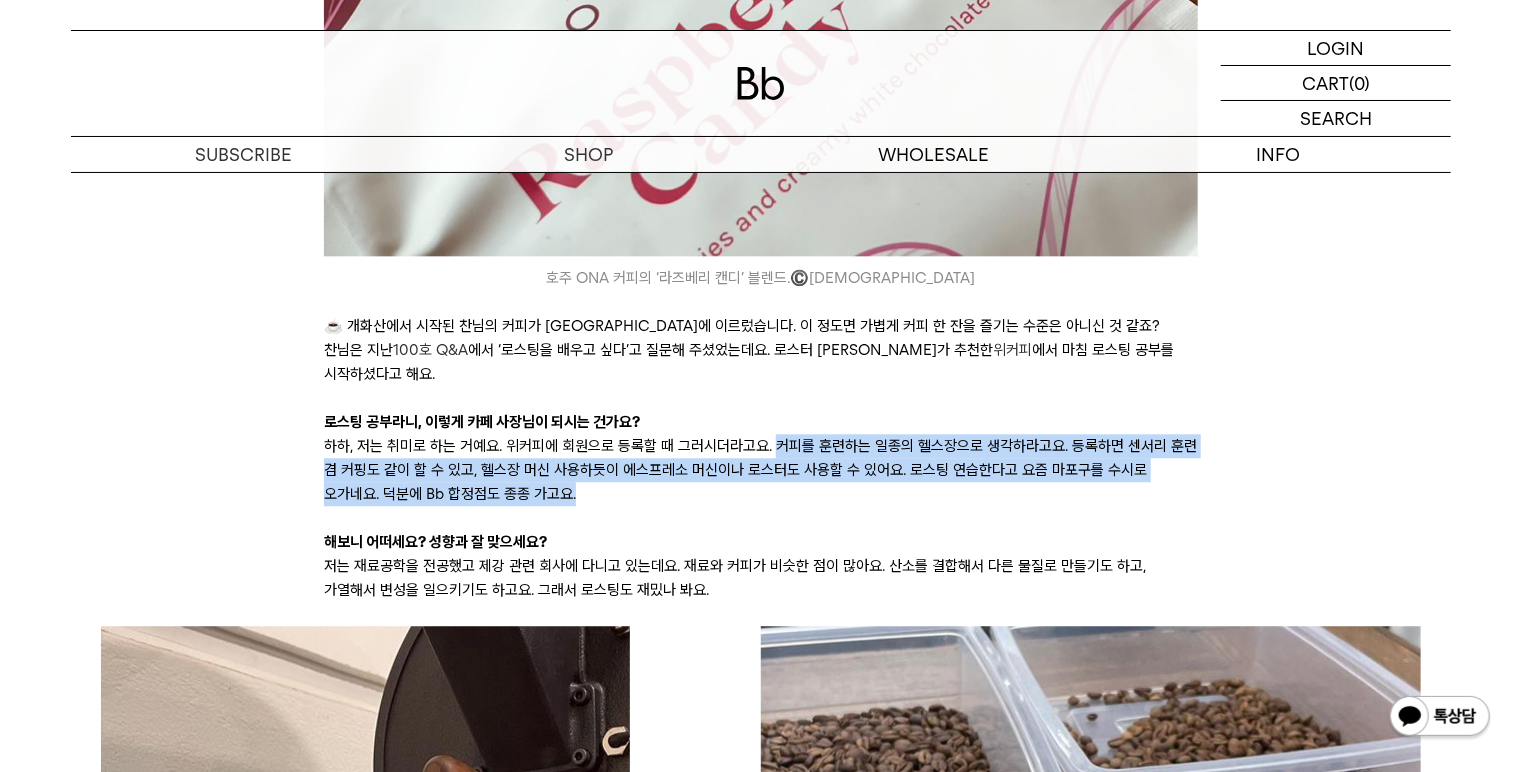 drag, startPoint x: 769, startPoint y: 400, endPoint x: 798, endPoint y: 443, distance: 51.86521 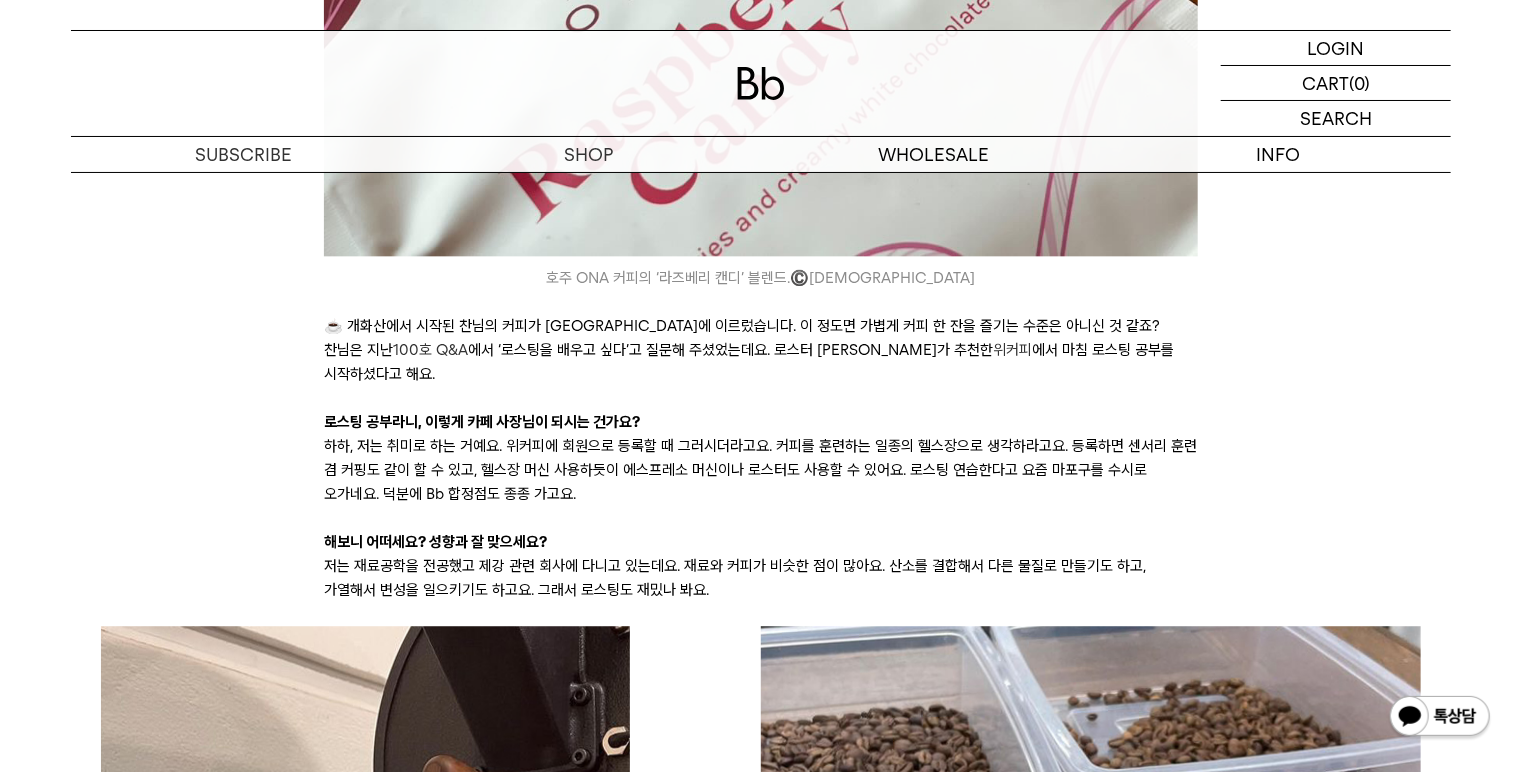 click at bounding box center [760, 518] 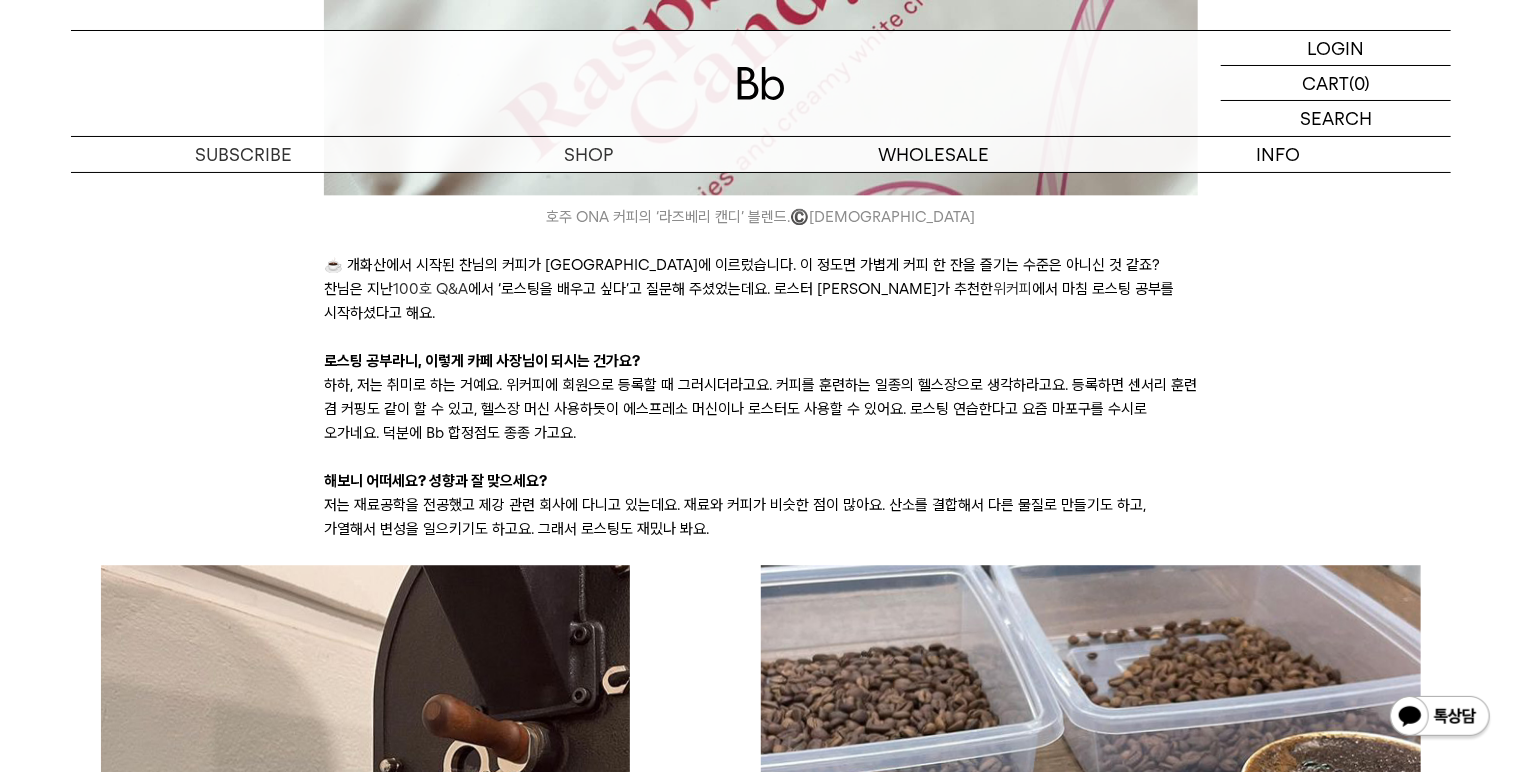 scroll, scrollTop: 13848, scrollLeft: 0, axis: vertical 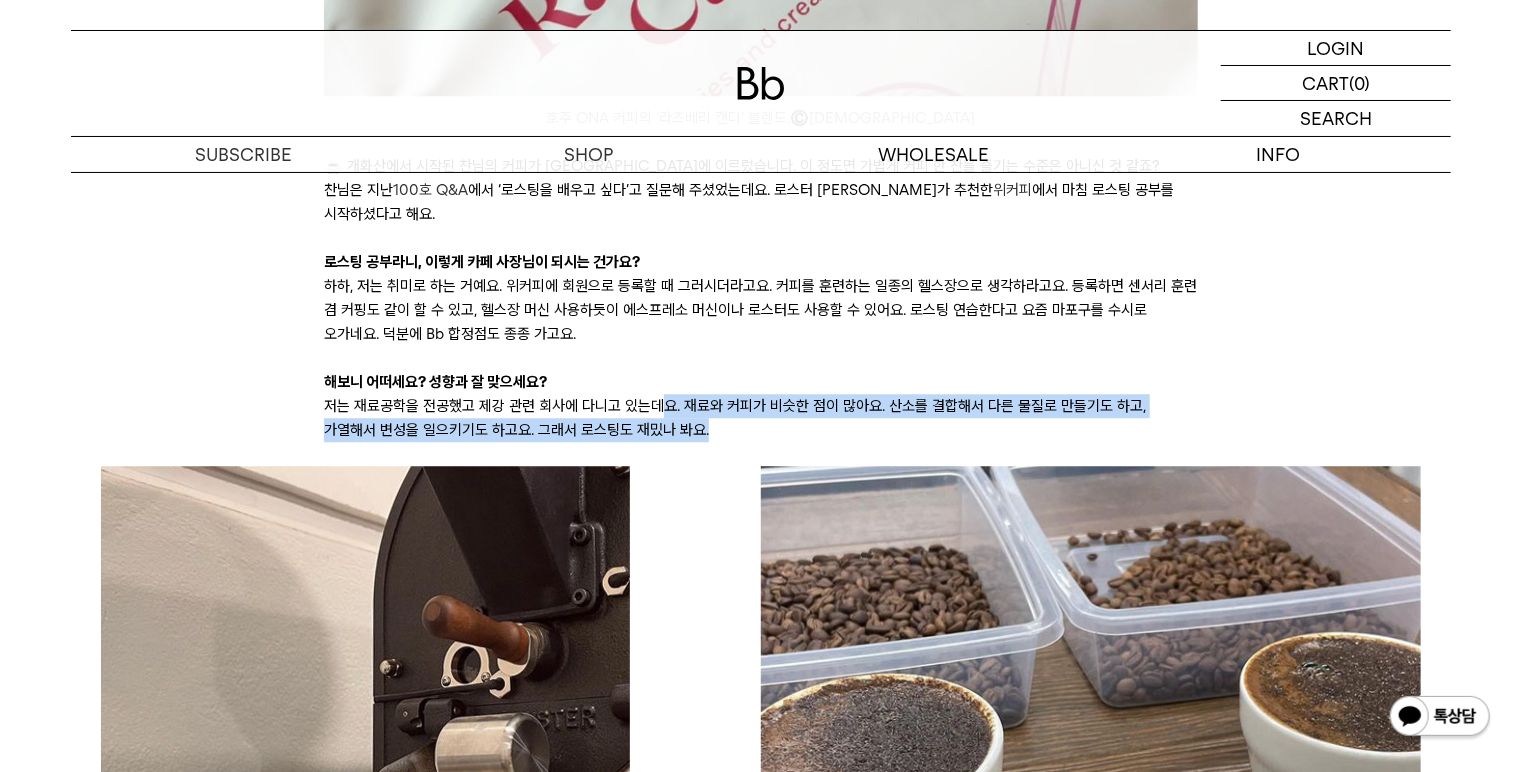 drag, startPoint x: 658, startPoint y: 360, endPoint x: 696, endPoint y: 380, distance: 42.941822 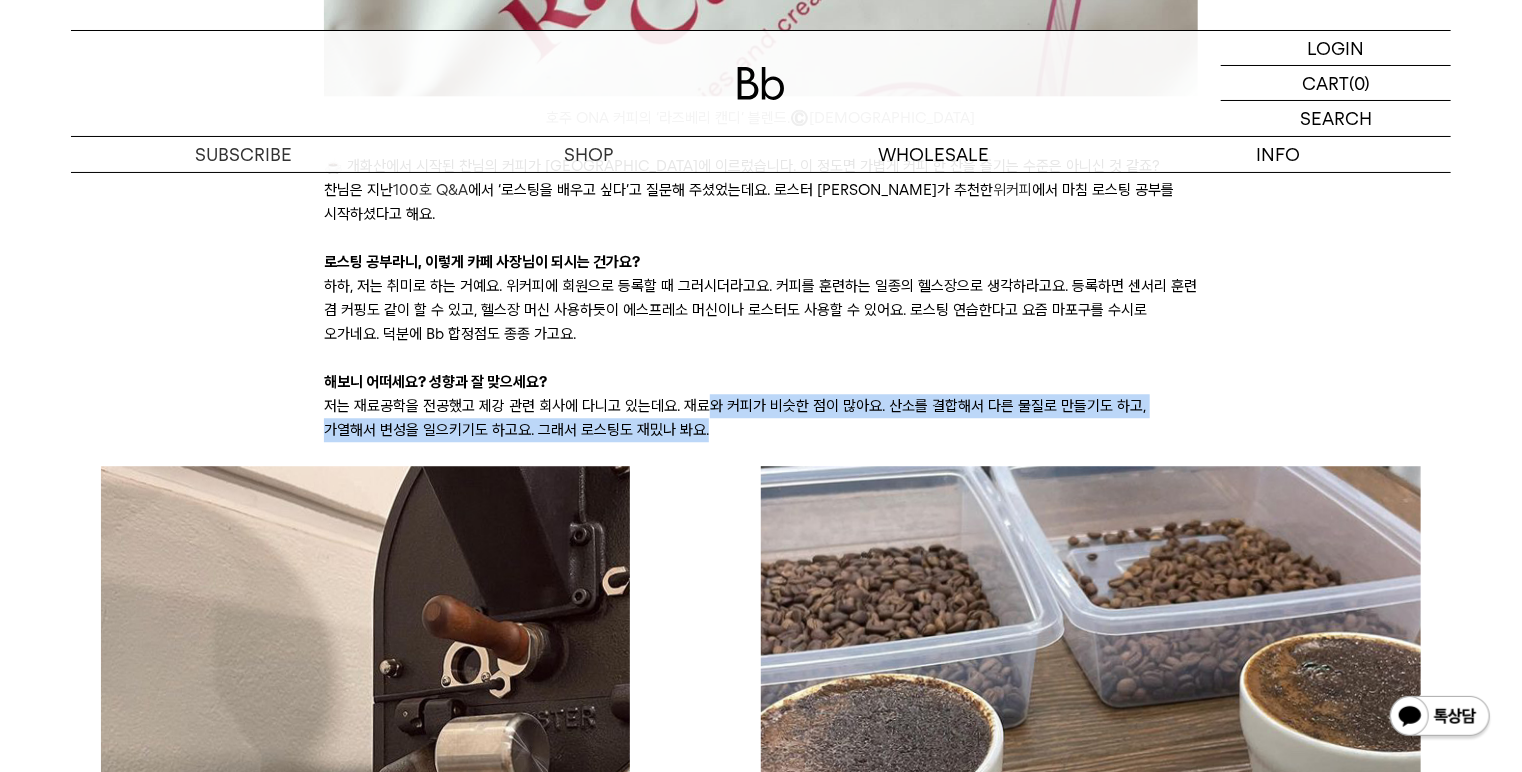 drag, startPoint x: 695, startPoint y: 356, endPoint x: 725, endPoint y: 377, distance: 36.619667 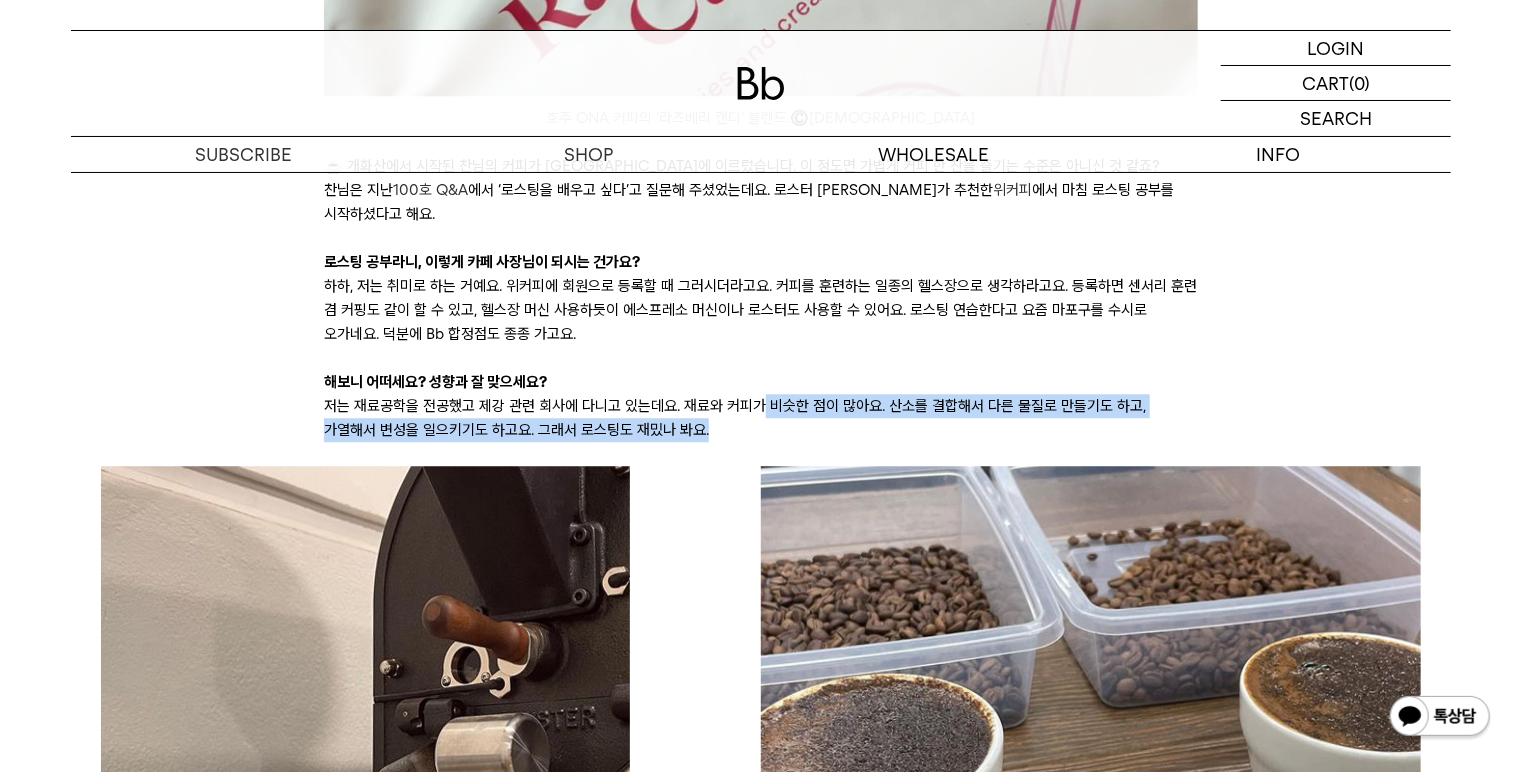 drag, startPoint x: 753, startPoint y: 356, endPoint x: 780, endPoint y: 377, distance: 34.20526 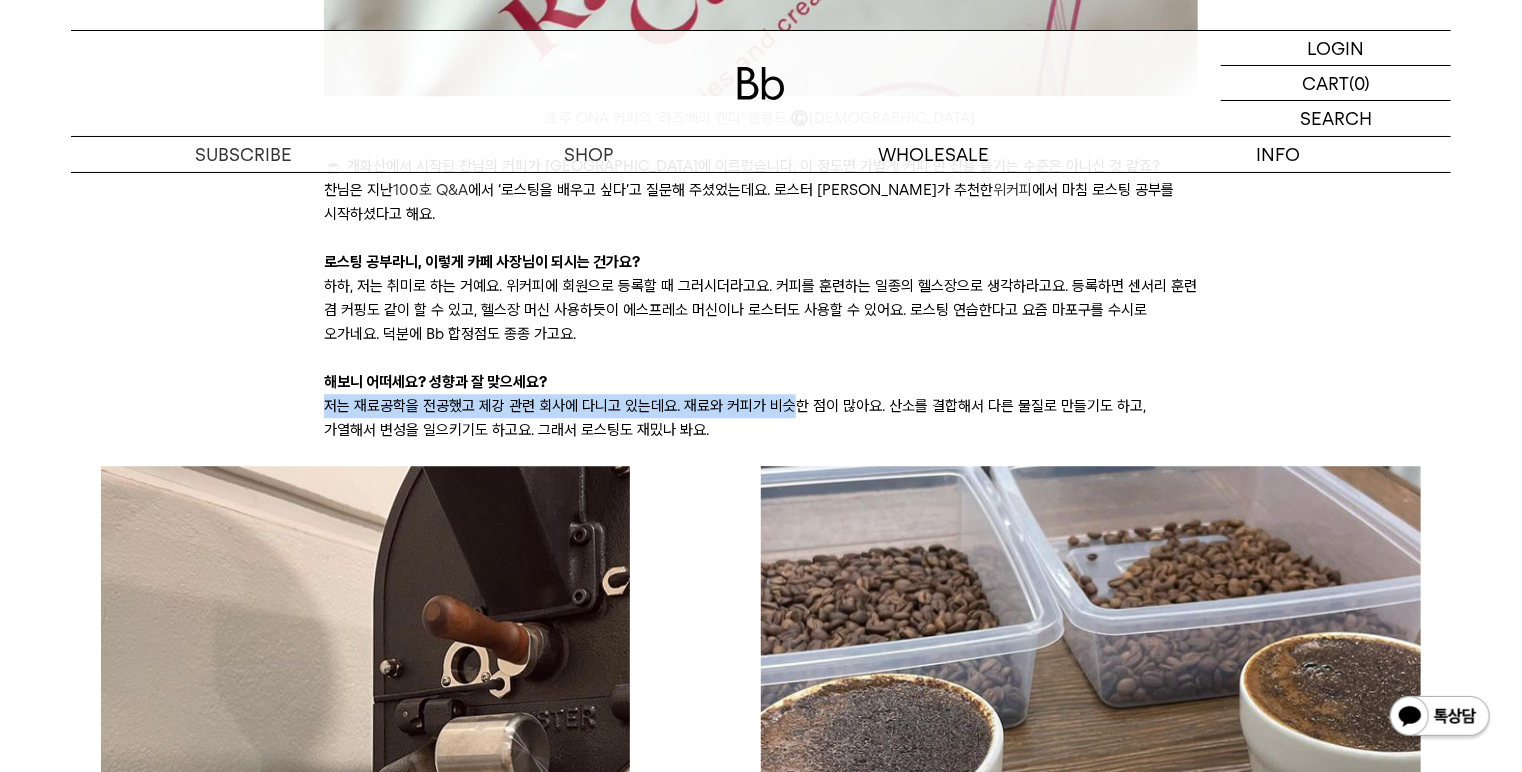 drag, startPoint x: 776, startPoint y: 349, endPoint x: 789, endPoint y: 372, distance: 26.41969 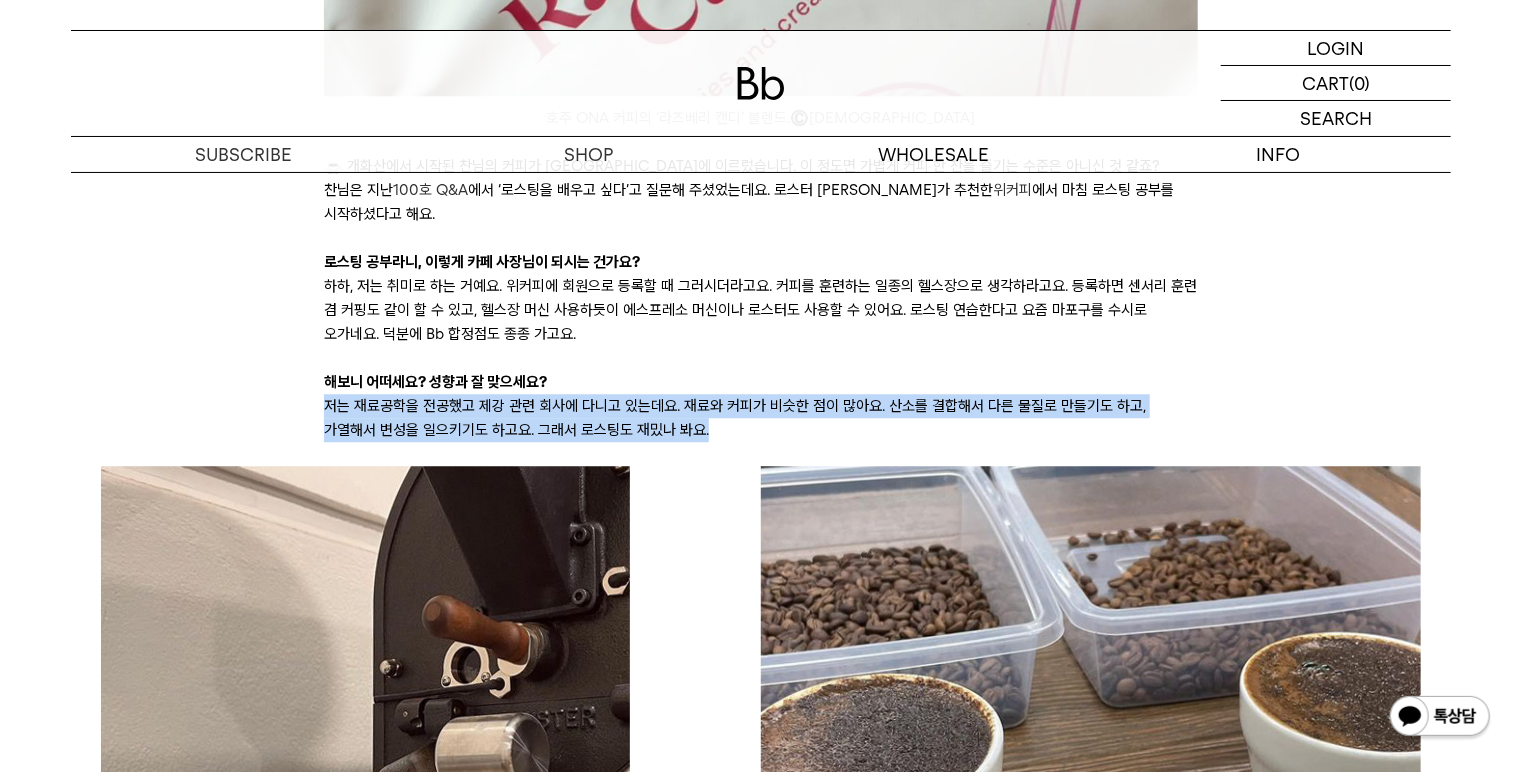 click on "저는 재료공학을 전공했고 제강 관련 회사에 다니고 있는데요. 재료와 커피가 비슷한 점이 많아요. 산소를 결합해서 다른 물질로 만들기도 하고, 가열해서 변성을 일으키기도 하고요. 그래서 로스팅도 재밌나 봐요." at bounding box center [760, 418] 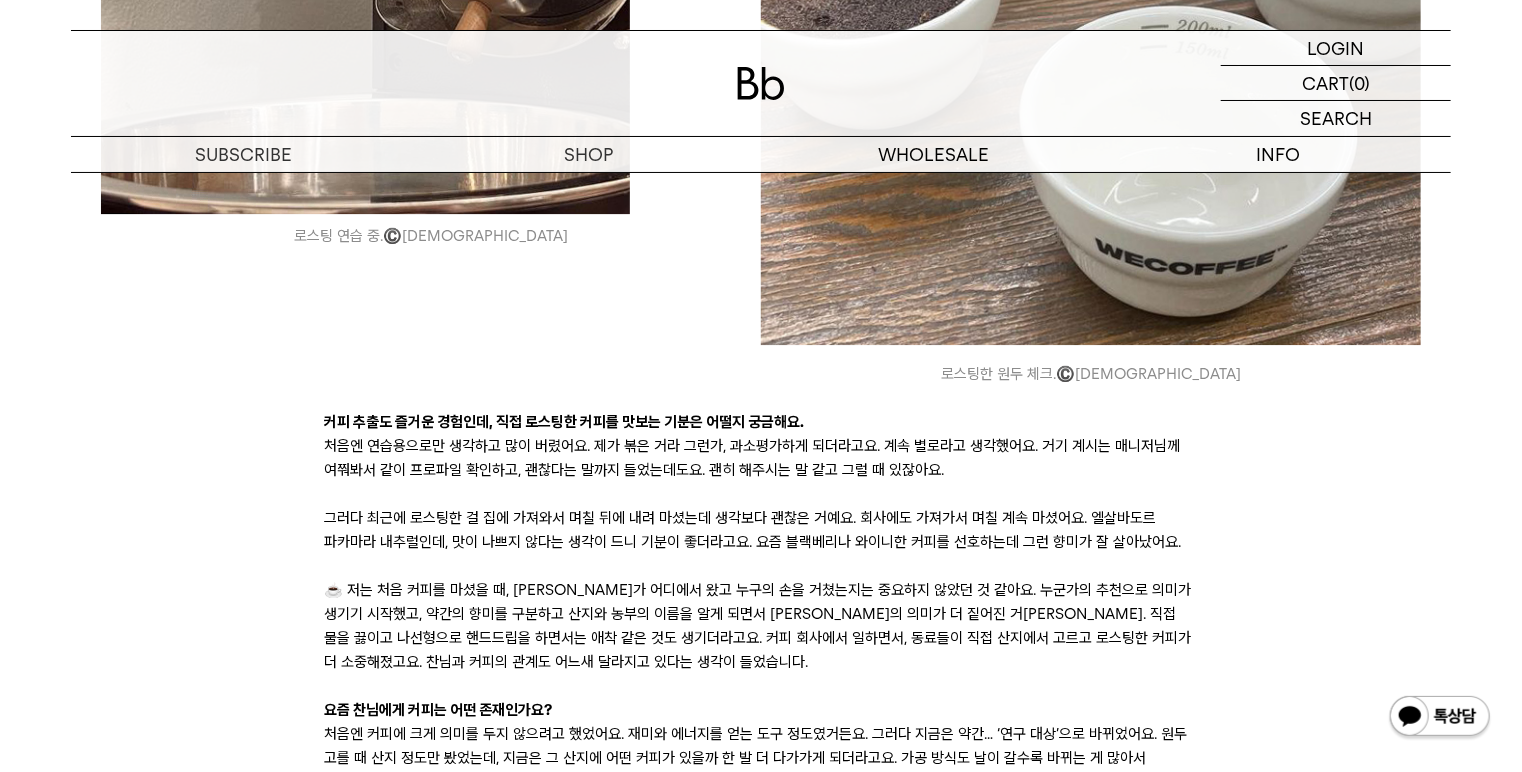 scroll, scrollTop: 14648, scrollLeft: 0, axis: vertical 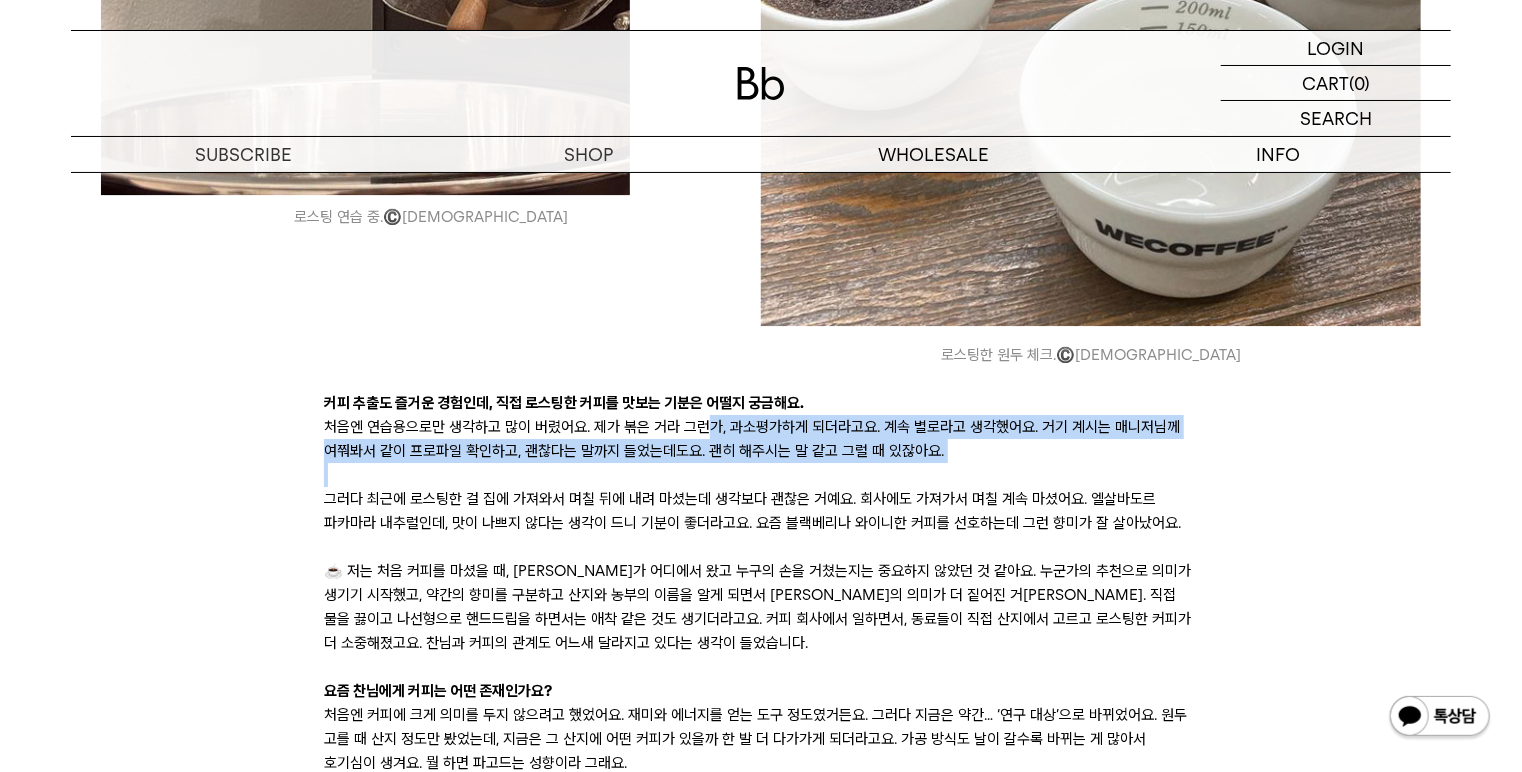drag, startPoint x: 704, startPoint y: 384, endPoint x: 748, endPoint y: 422, distance: 58.137768 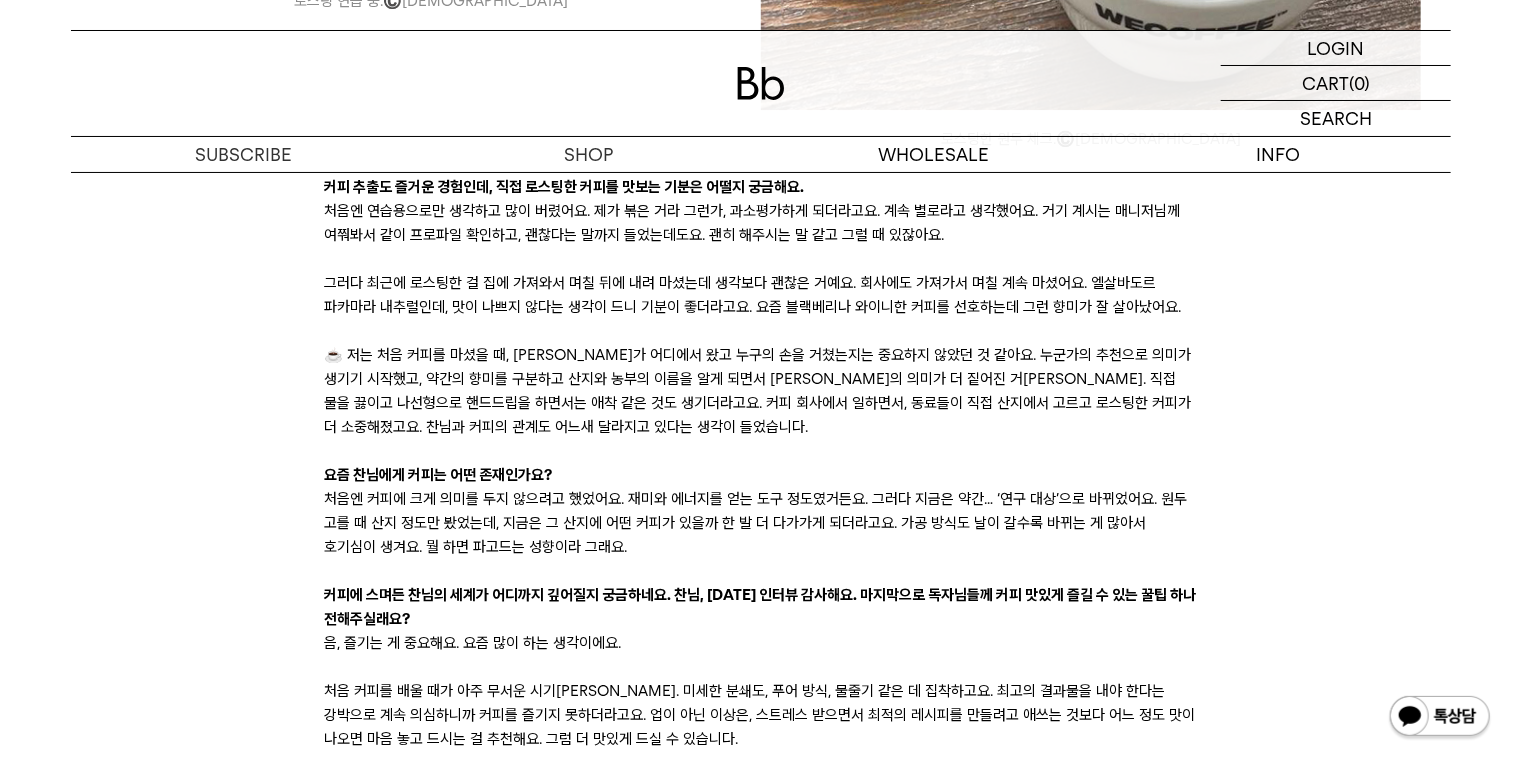 scroll, scrollTop: 14888, scrollLeft: 0, axis: vertical 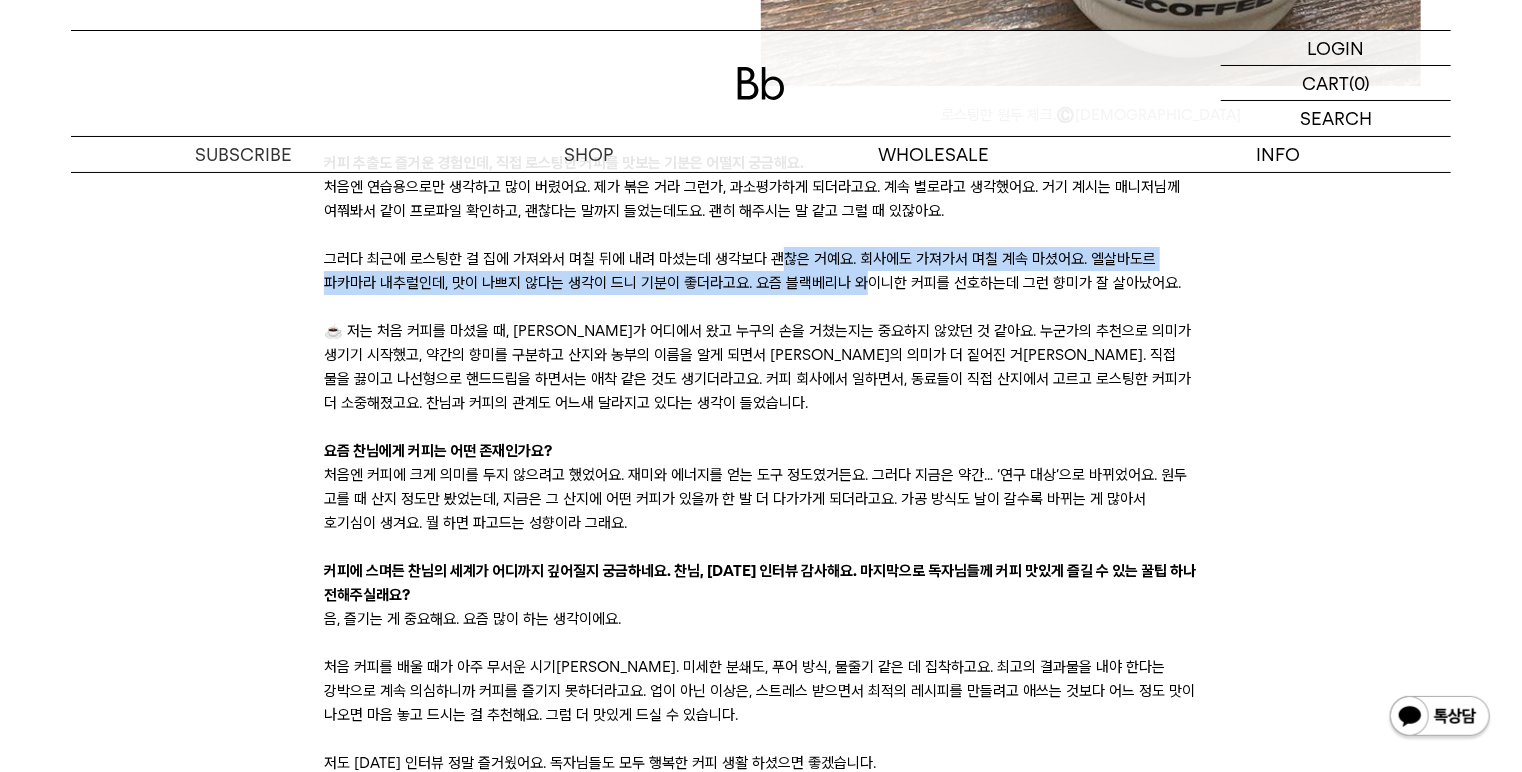 drag, startPoint x: 779, startPoint y: 208, endPoint x: 804, endPoint y: 234, distance: 36.069378 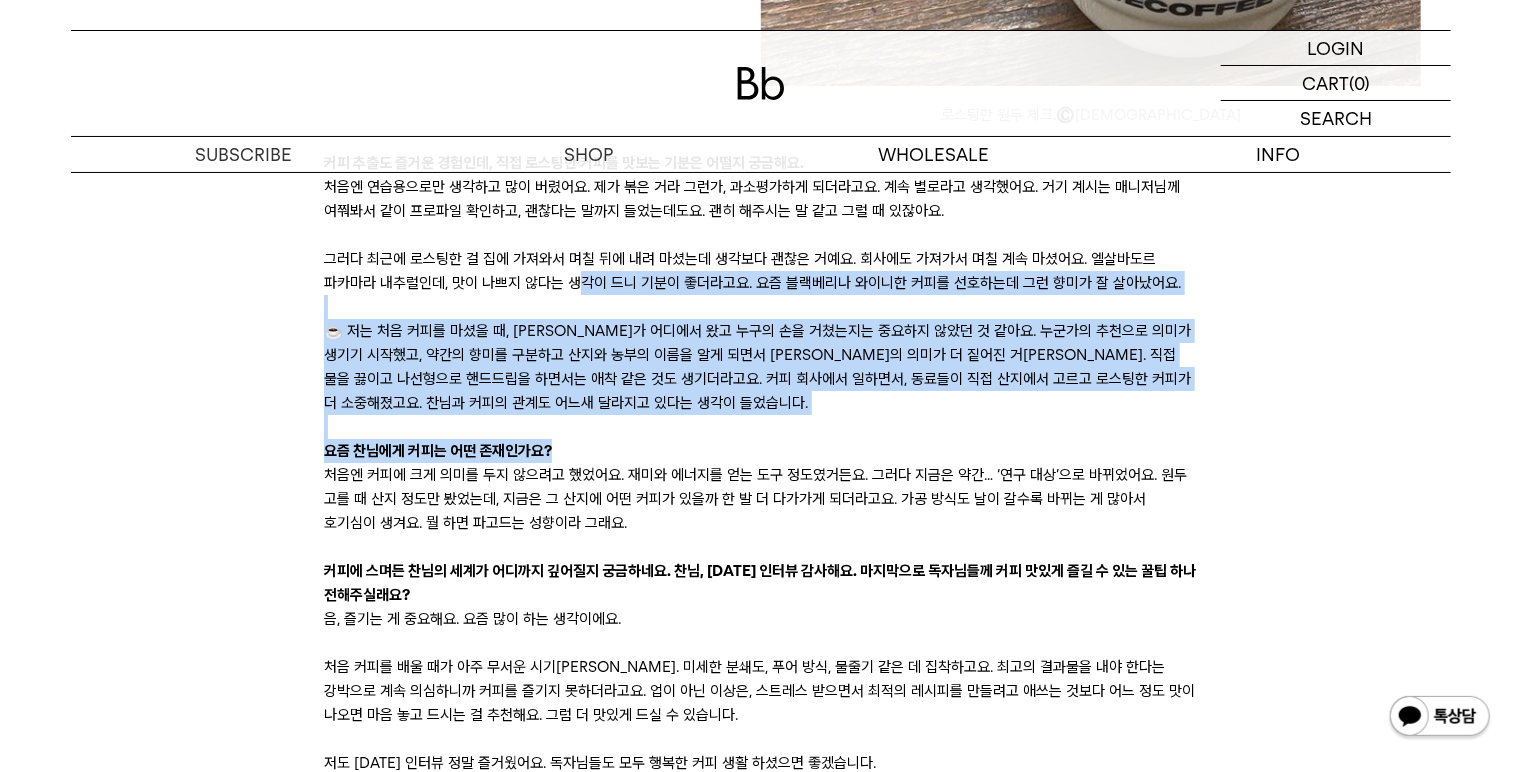 drag, startPoint x: 550, startPoint y: 228, endPoint x: 848, endPoint y: 401, distance: 344.57654 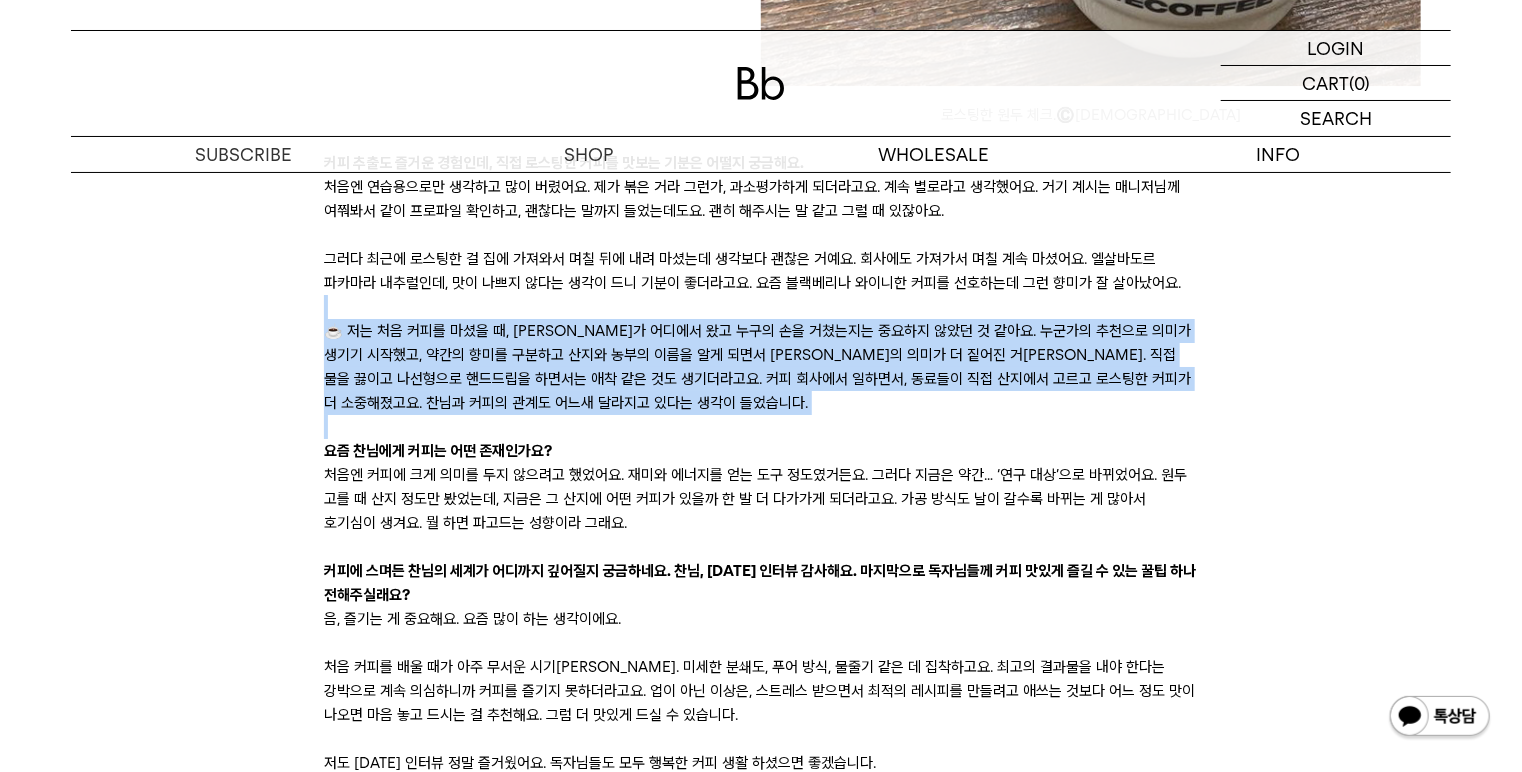 drag, startPoint x: 527, startPoint y: 273, endPoint x: 721, endPoint y: 367, distance: 215.57365 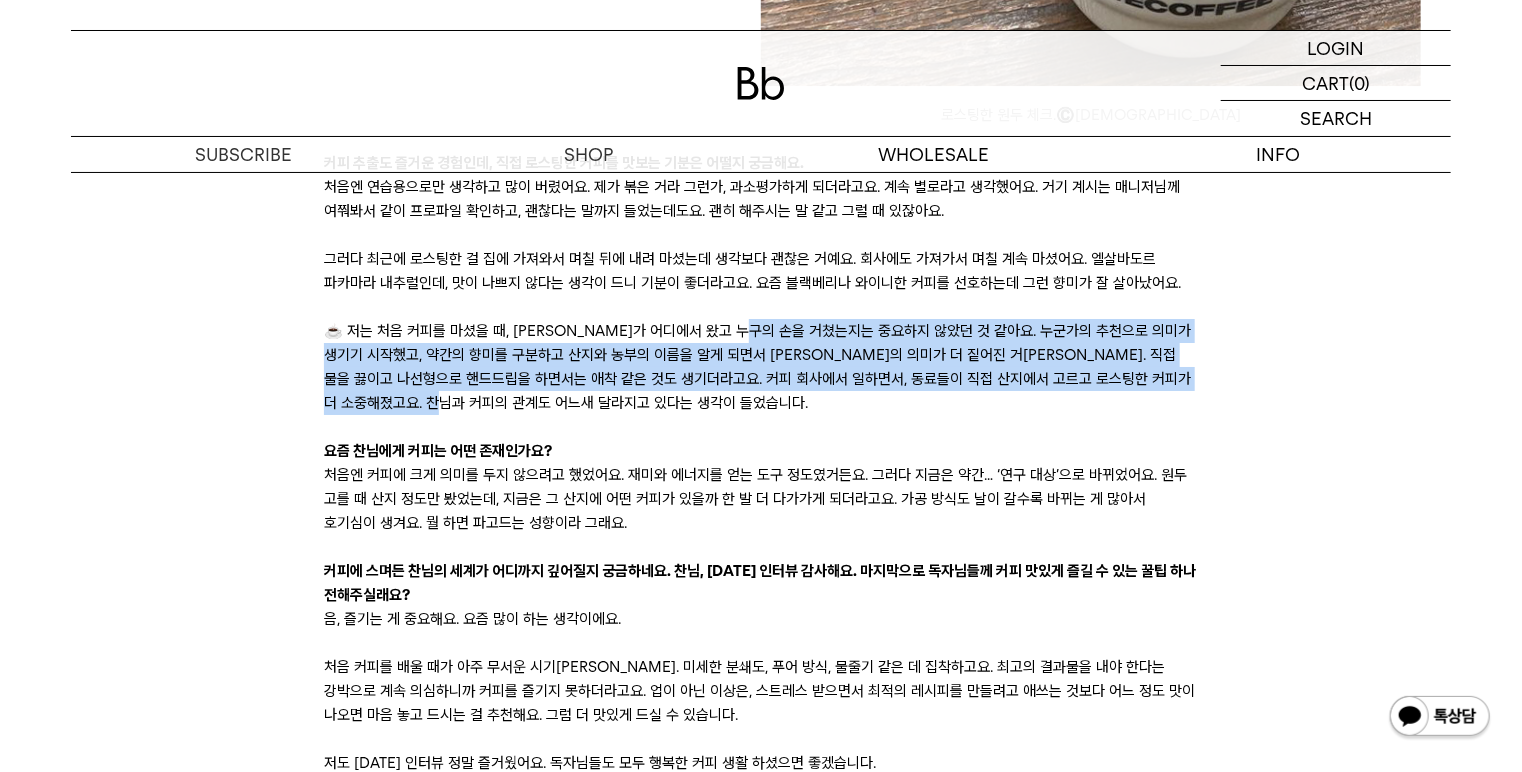 drag, startPoint x: 758, startPoint y: 288, endPoint x: 824, endPoint y: 354, distance: 93.3381 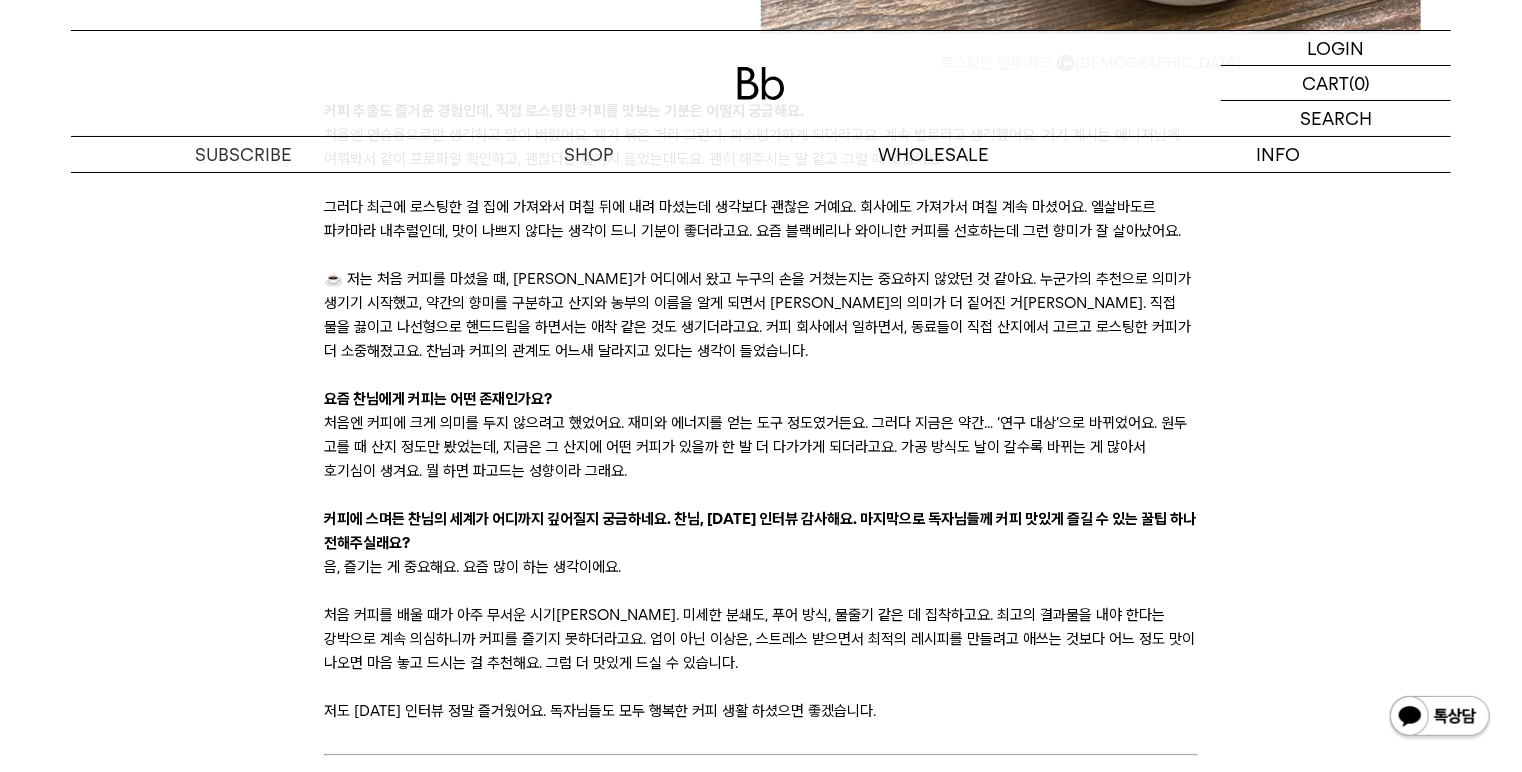 scroll, scrollTop: 14968, scrollLeft: 0, axis: vertical 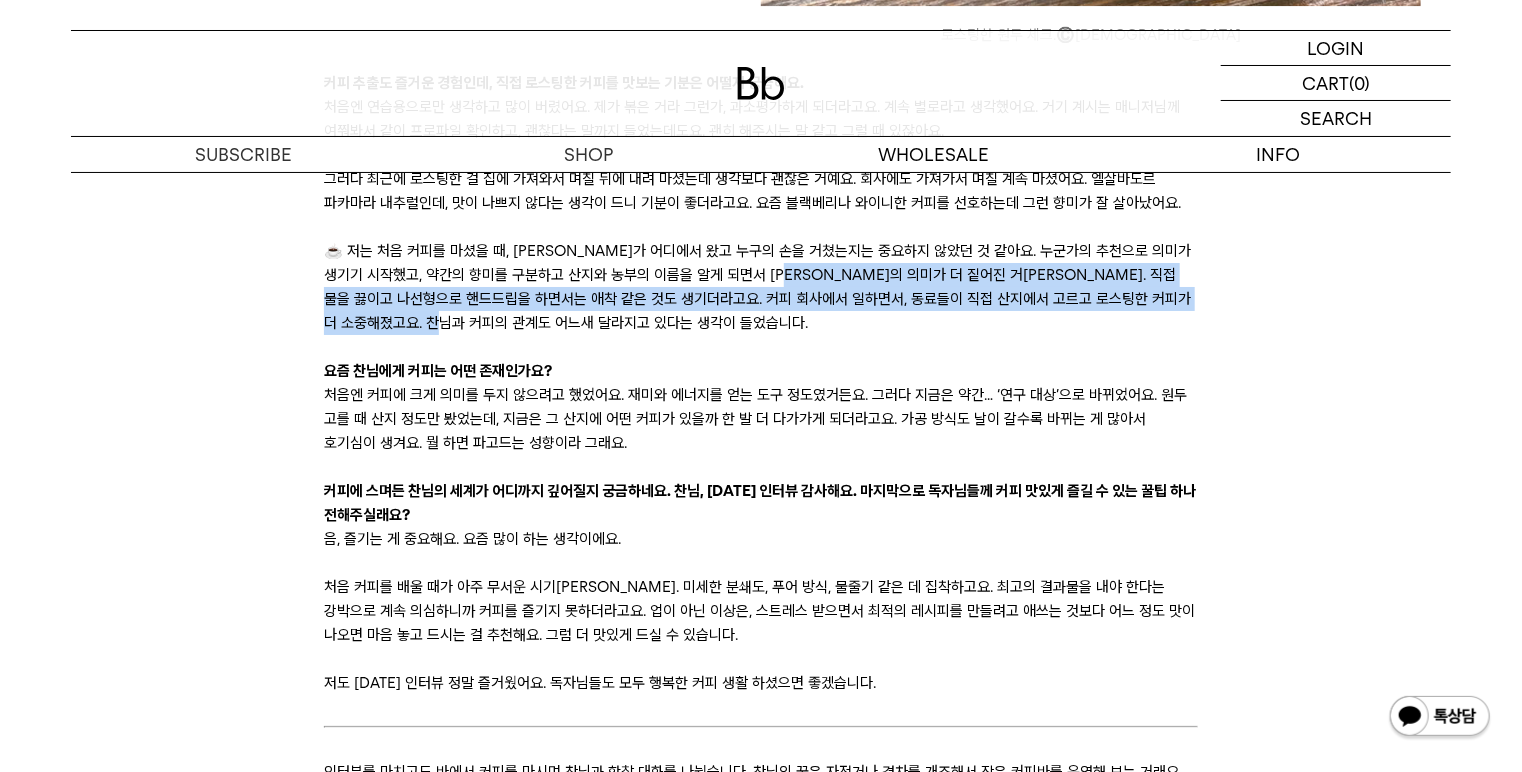 drag, startPoint x: 793, startPoint y: 234, endPoint x: 825, endPoint y: 279, distance: 55.21775 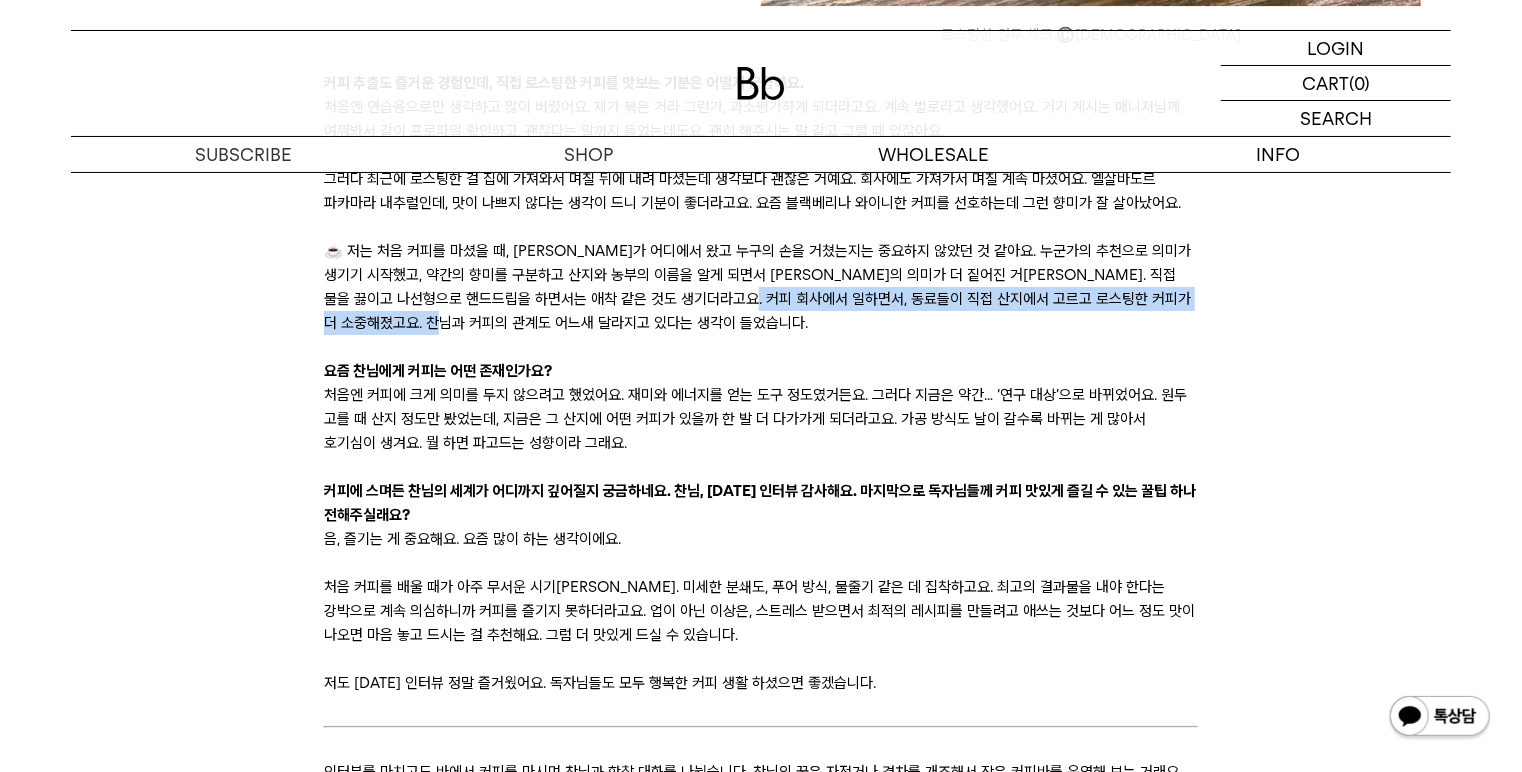 drag, startPoint x: 775, startPoint y: 252, endPoint x: 788, endPoint y: 283, distance: 33.61547 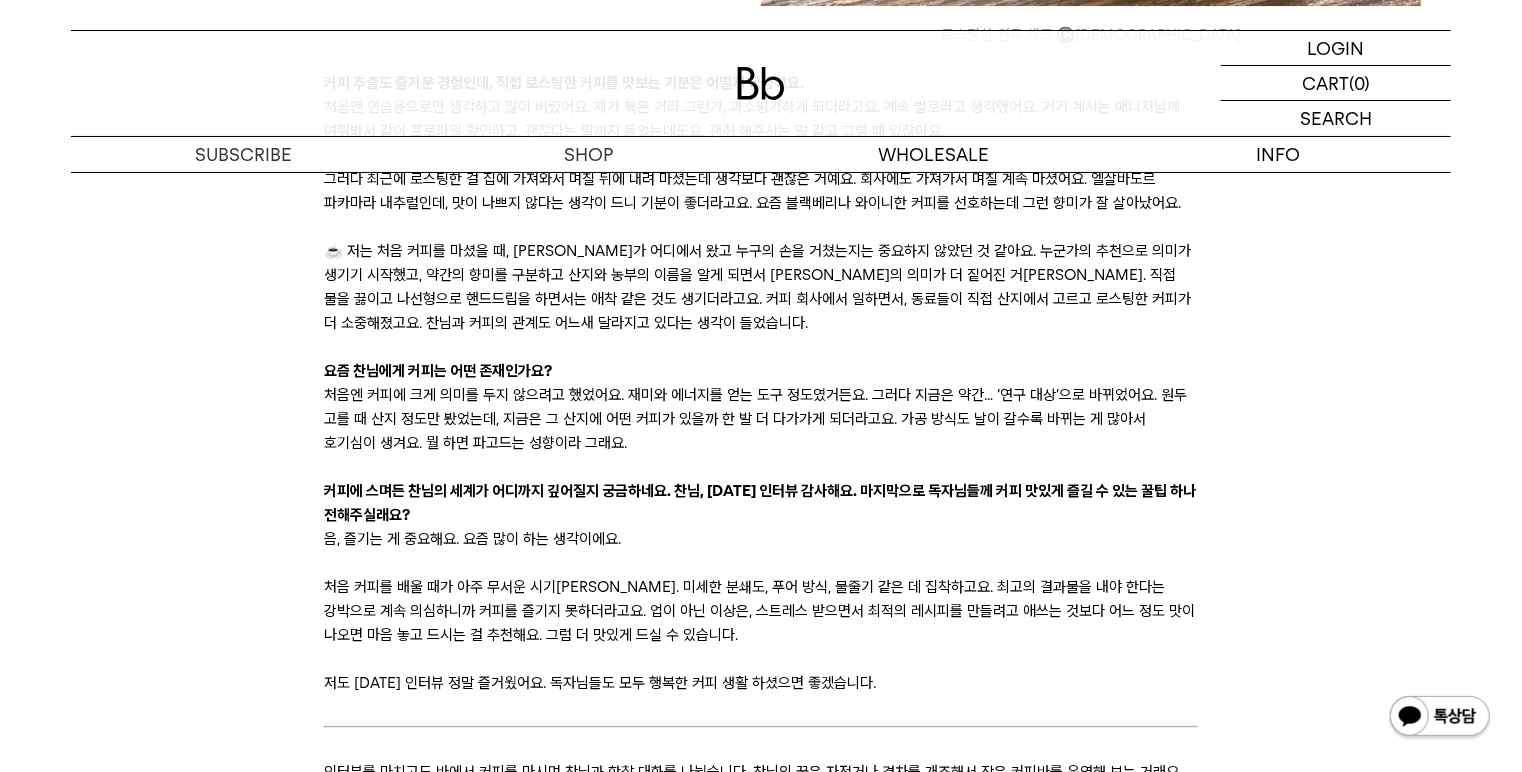 scroll, scrollTop: 15048, scrollLeft: 0, axis: vertical 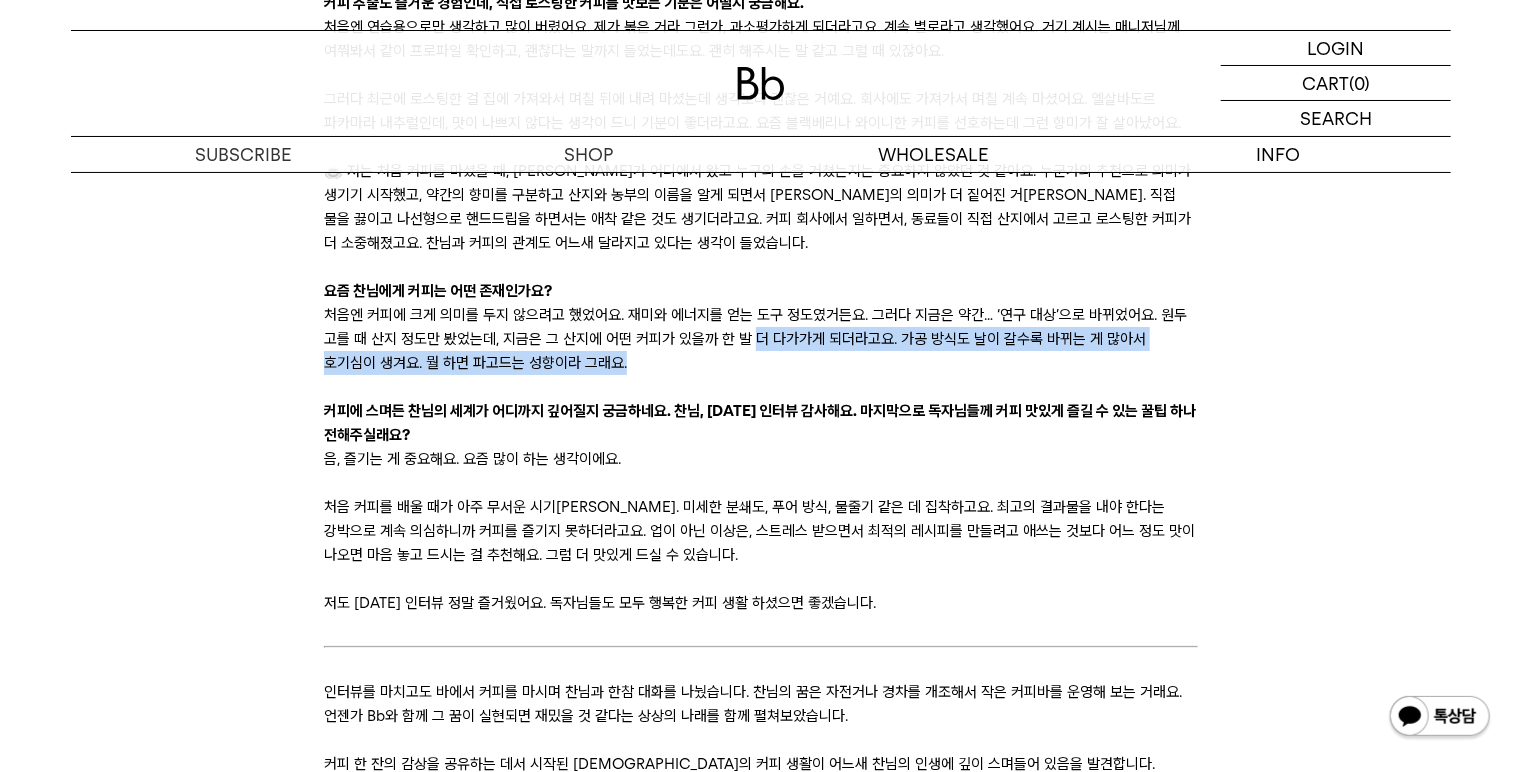 click on "처음엔 커피에 크게 의미를 두지 않으려고 했었어요. 재미와 에너지를 얻는 도구 정도였거든요. 그러다 지금은 약간… ‘연구 대상’으로 바뀌었어요. 원두 고를 때 산지 정도만 봤었는데, 지금은 그 산지에 어떤 커피가 있을까 한 발 더 다가가게 되더라고요. 가공 방식도 날이 갈수록 바뀌는 게 많아서 호기심이 생겨요. 뭘 하면 파고드는 성향이라 그래요." at bounding box center (760, 339) 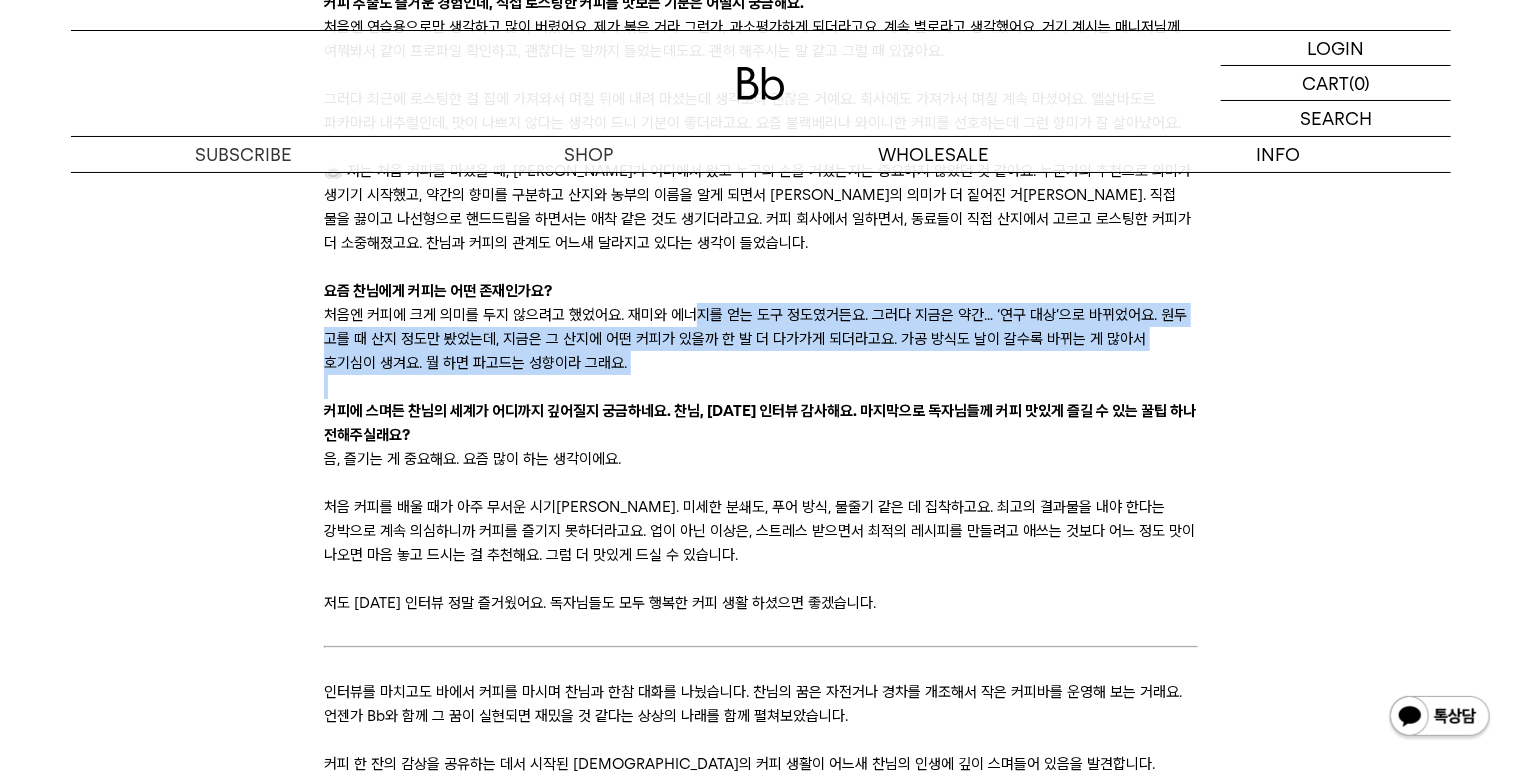 drag, startPoint x: 688, startPoint y: 268, endPoint x: 760, endPoint y: 328, distance: 93.723 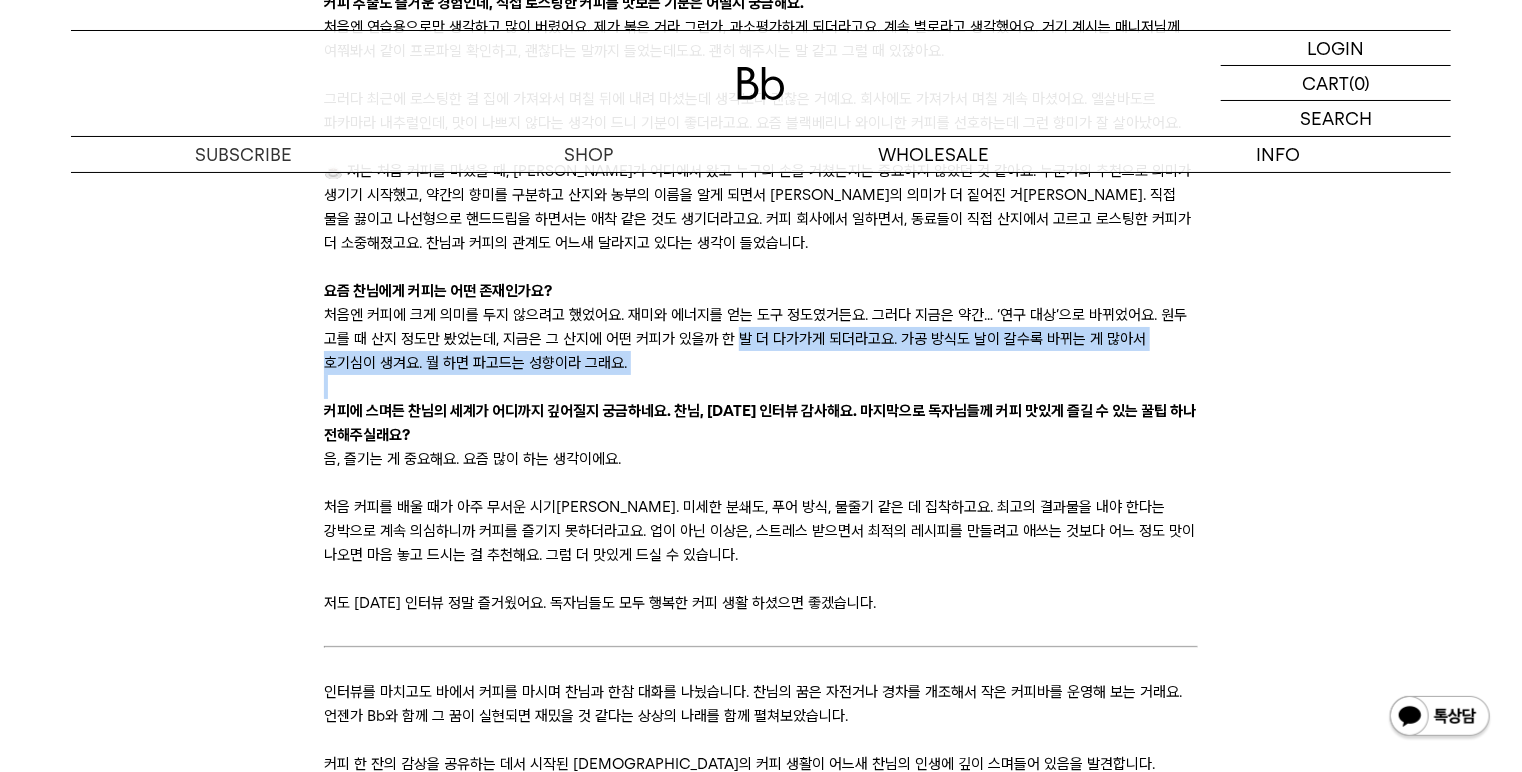 drag, startPoint x: 715, startPoint y: 295, endPoint x: 762, endPoint y: 332, distance: 59.816387 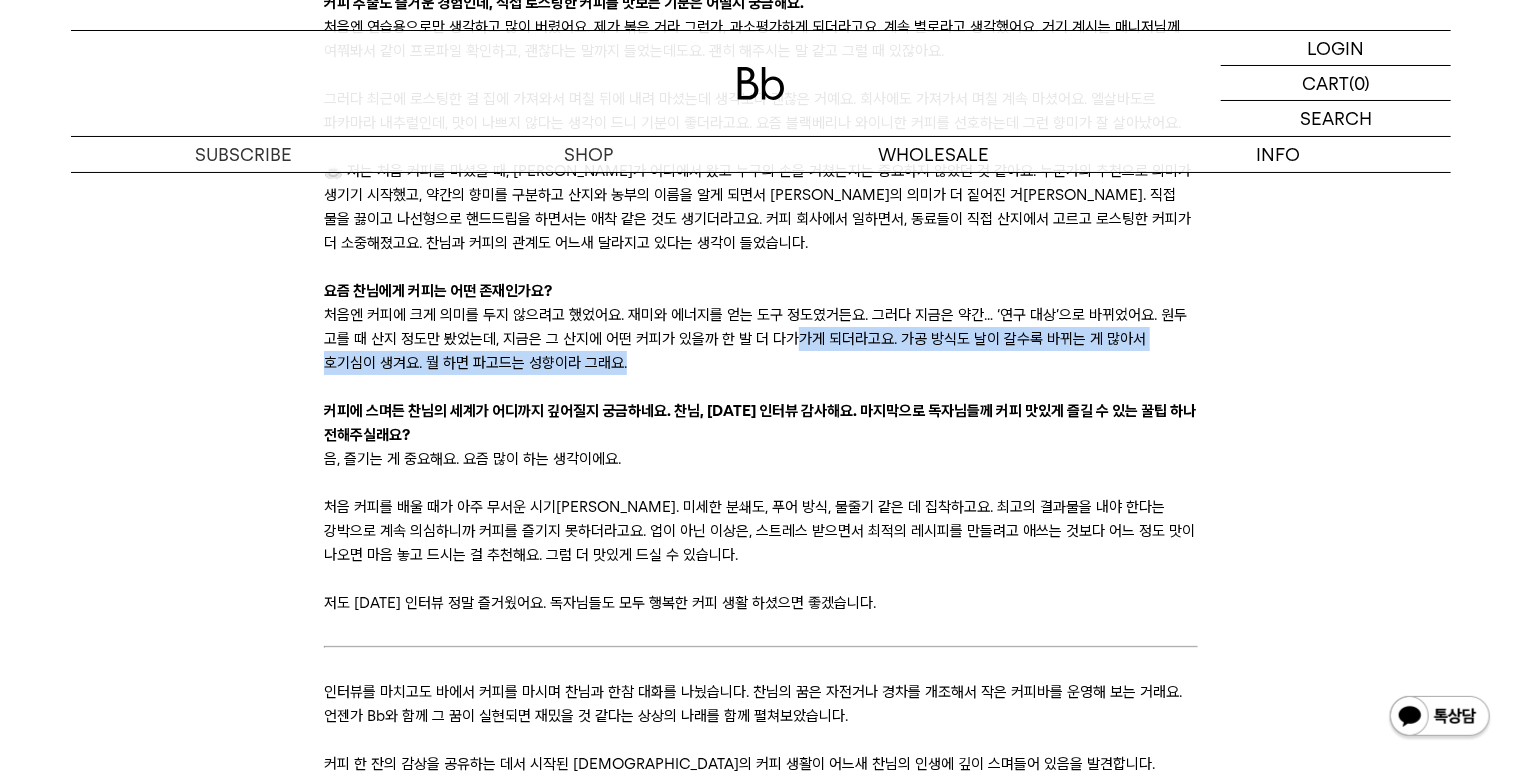 drag, startPoint x: 752, startPoint y: 296, endPoint x: 786, endPoint y: 330, distance: 48.08326 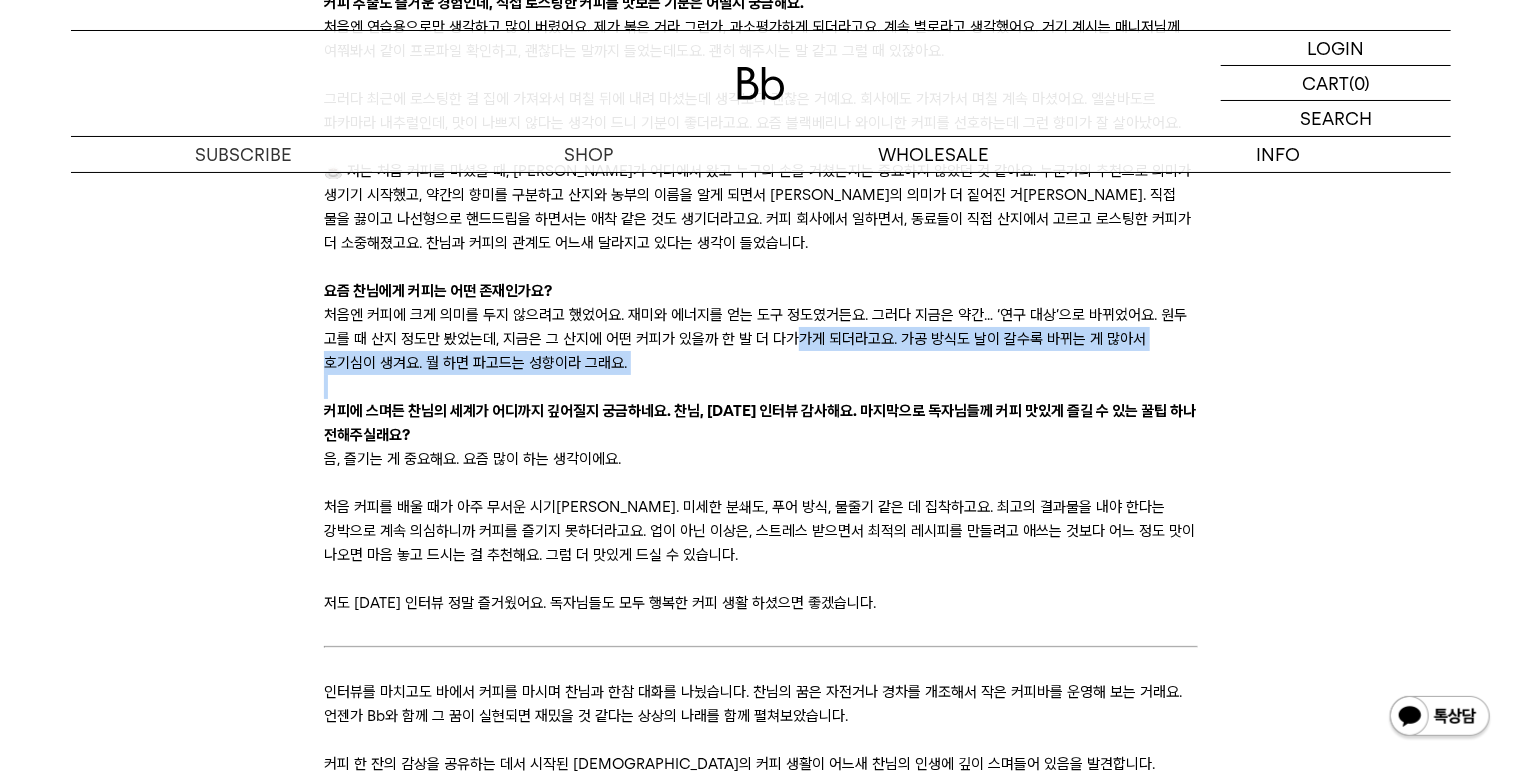 click at bounding box center (760, 387) 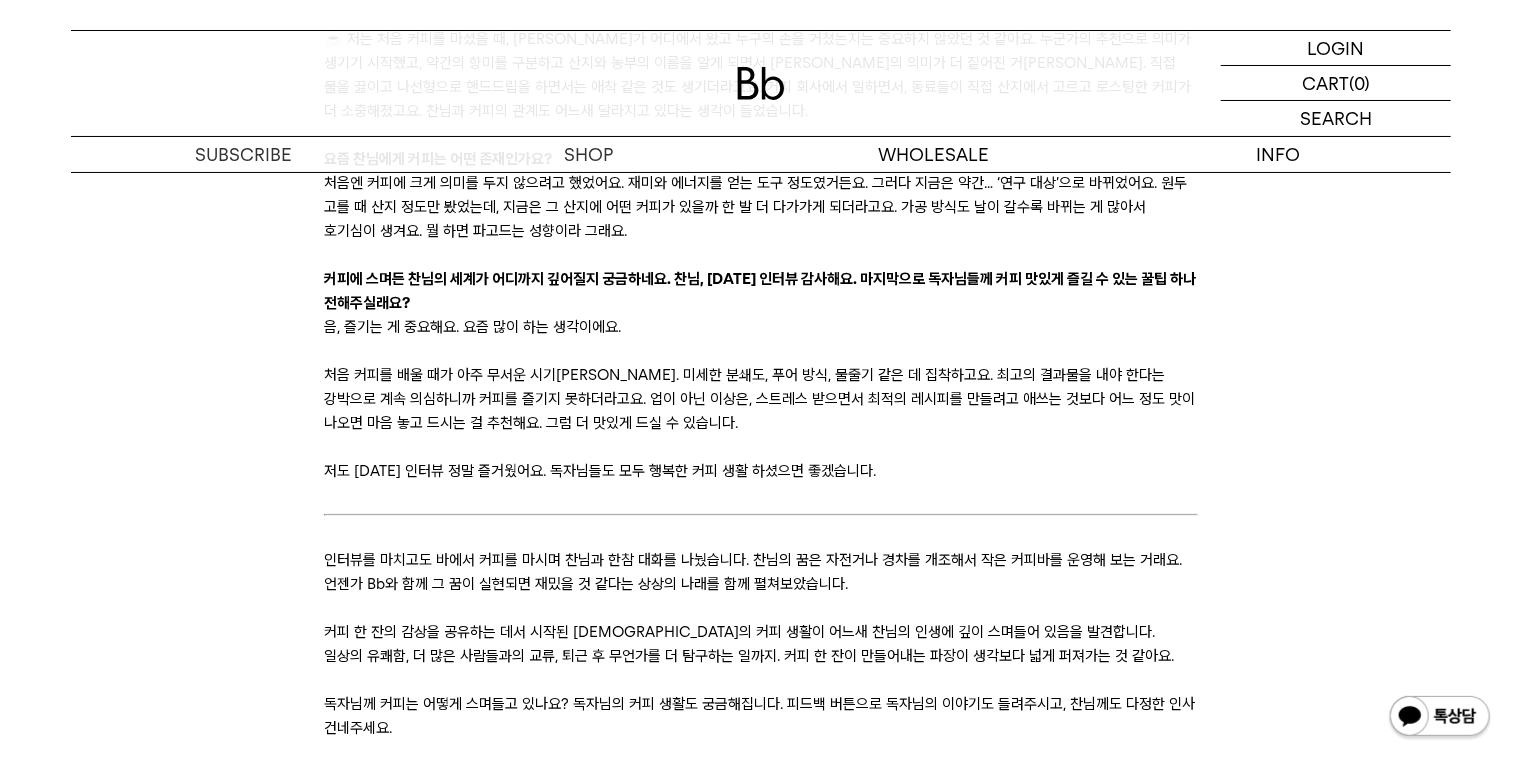 scroll, scrollTop: 15208, scrollLeft: 0, axis: vertical 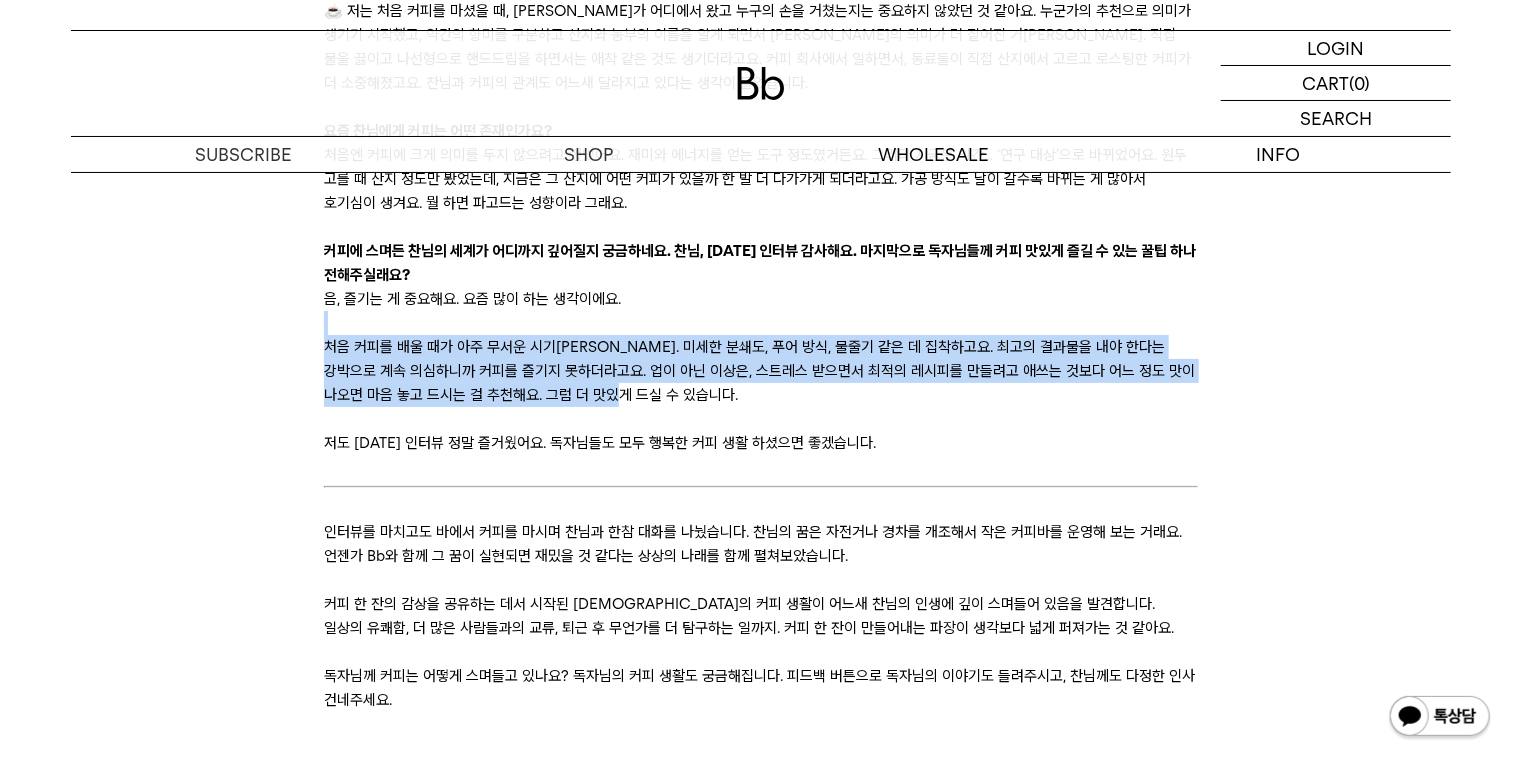 drag, startPoint x: 700, startPoint y: 312, endPoint x: 720, endPoint y: 342, distance: 36.05551 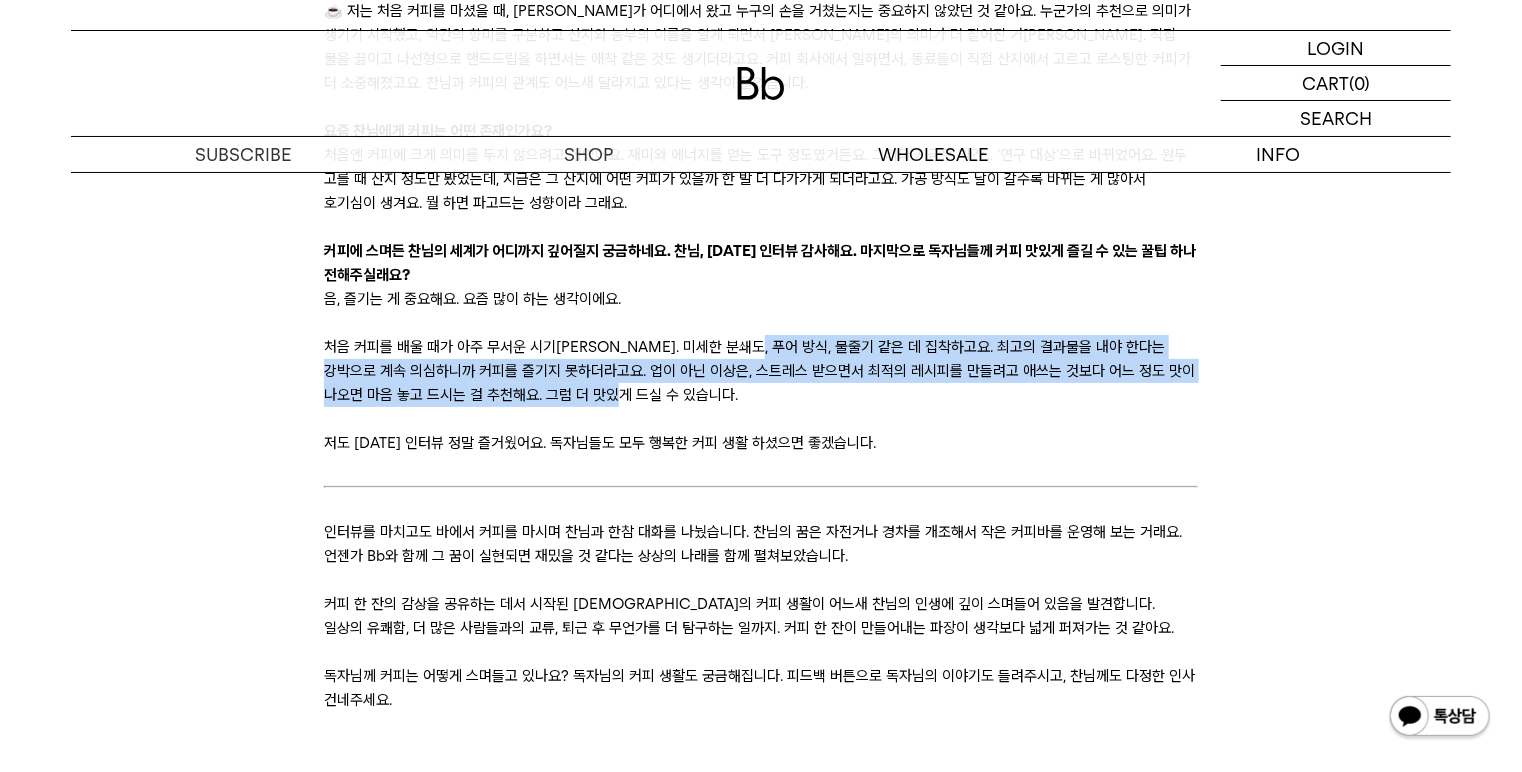 drag, startPoint x: 760, startPoint y: 306, endPoint x: 784, endPoint y: 338, distance: 40 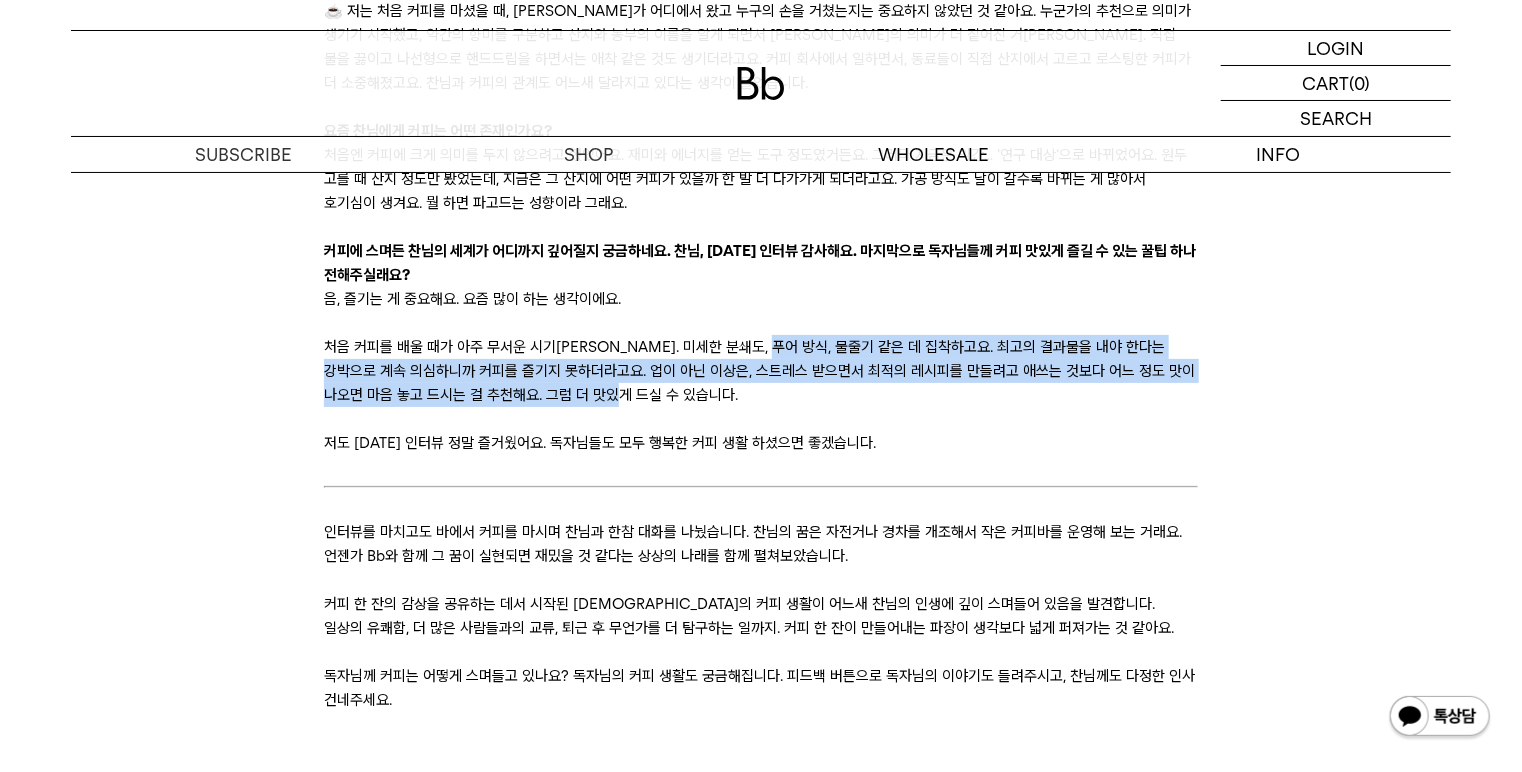 drag, startPoint x: 783, startPoint y: 324, endPoint x: 791, endPoint y: 351, distance: 28.160255 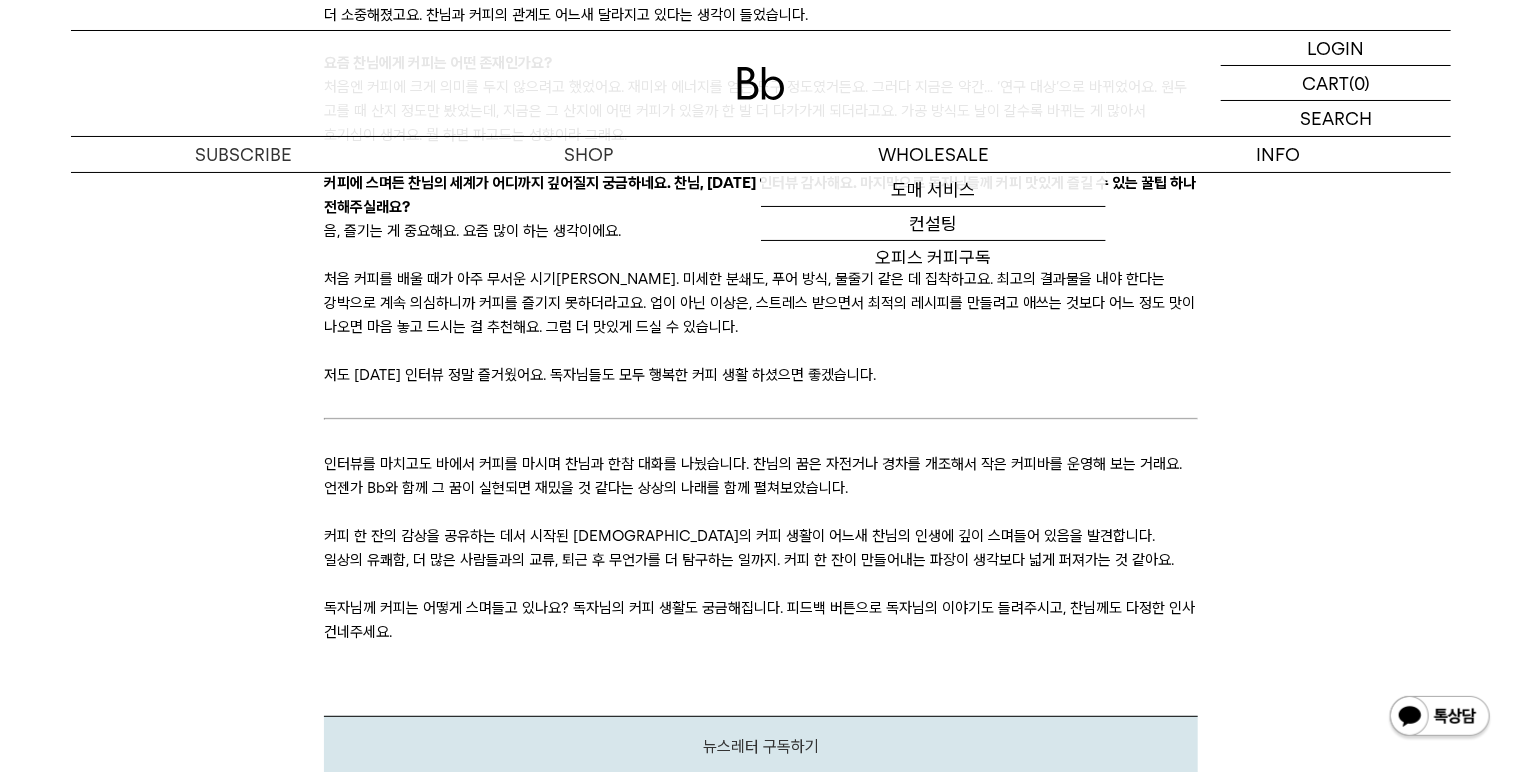 scroll, scrollTop: 15368, scrollLeft: 0, axis: vertical 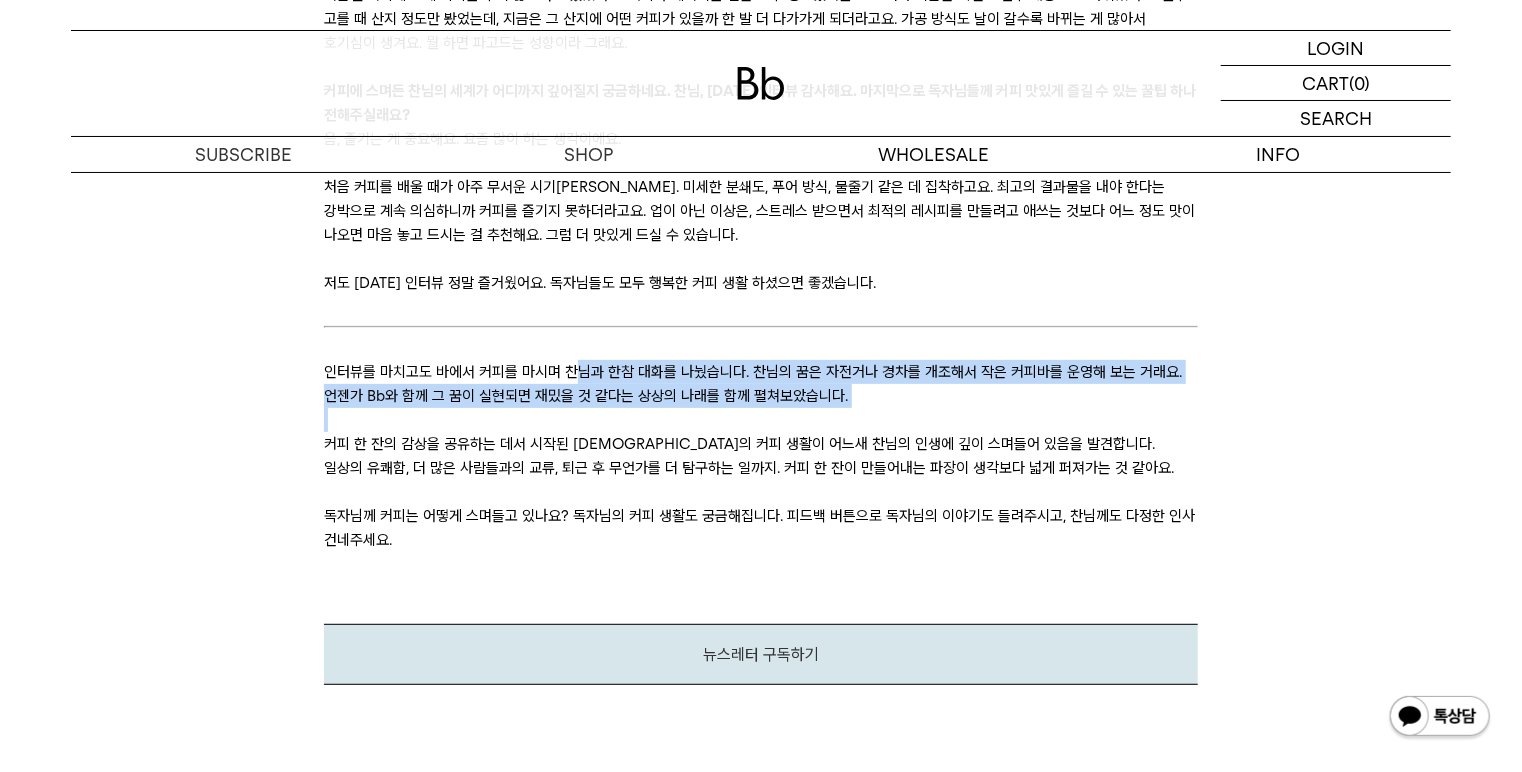 drag, startPoint x: 576, startPoint y: 314, endPoint x: 680, endPoint y: 375, distance: 120.56948 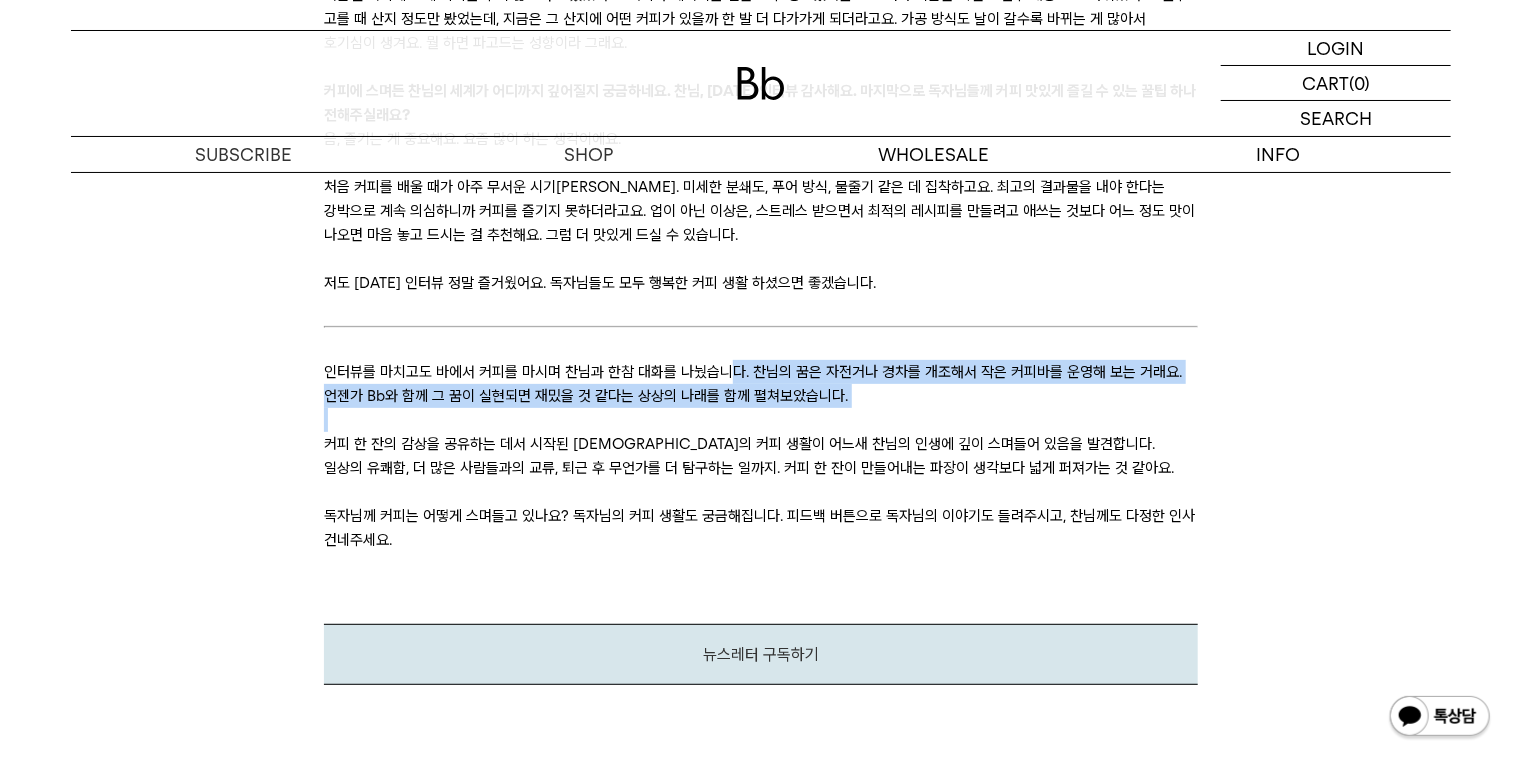 drag, startPoint x: 724, startPoint y: 320, endPoint x: 786, endPoint y: 381, distance: 86.977005 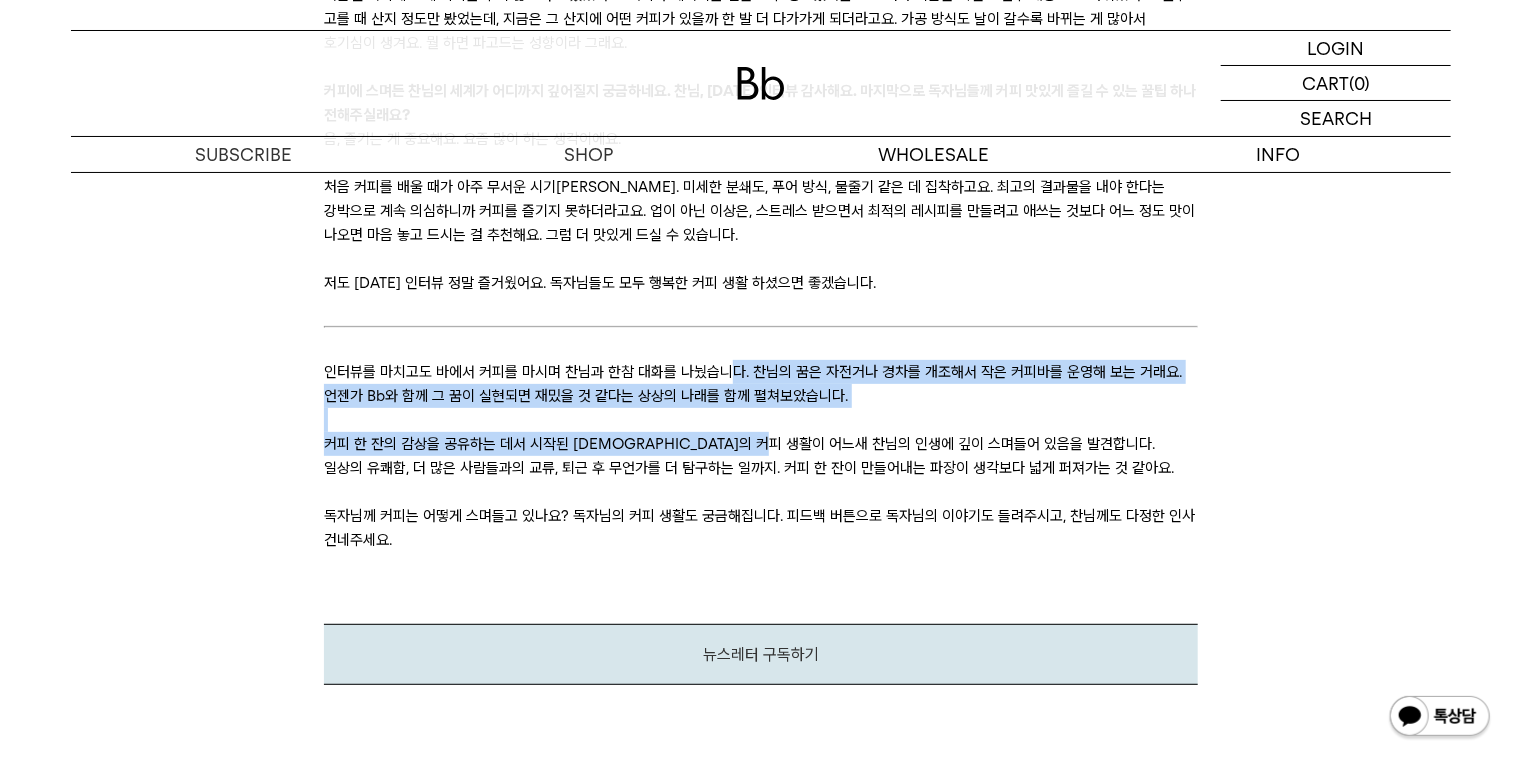 click on "커피 한 잔의 감상을 공유하는 데서 시작된 찬님의 커피 생활이 어느새 찬님의 인생에 깊이 스며들어 있음을 발견합니다. 일상의 유쾌함, 더 많은 사람들과의 교류, 퇴근 후 무언가를 더 탐구하는 일까지. 커피 한 잔이 만들어내는 파장이 생각보다 넓게 퍼져가는 것 같아요." at bounding box center [760, 456] 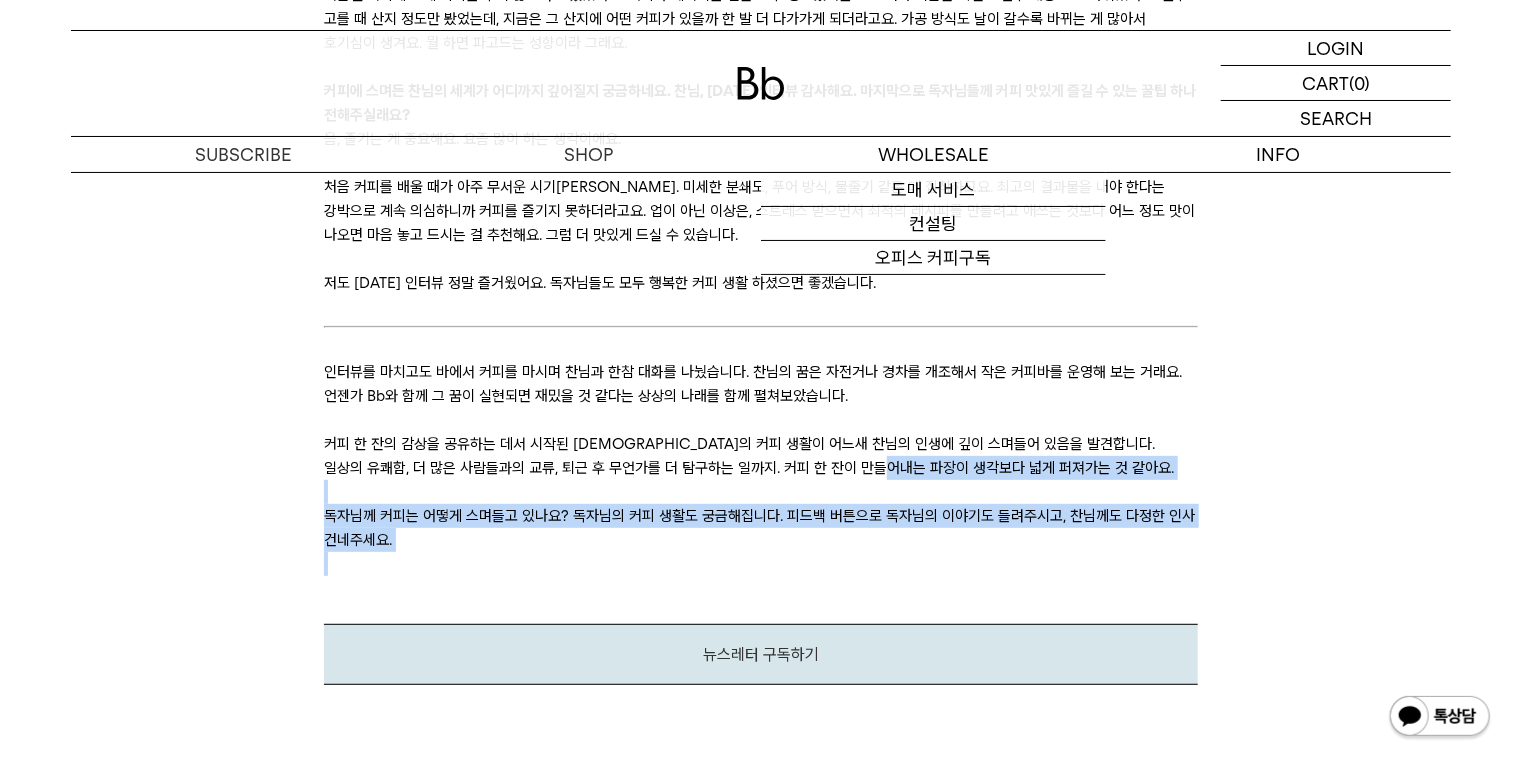 drag, startPoint x: 985, startPoint y: 487, endPoint x: 1002, endPoint y: 504, distance: 24.04163 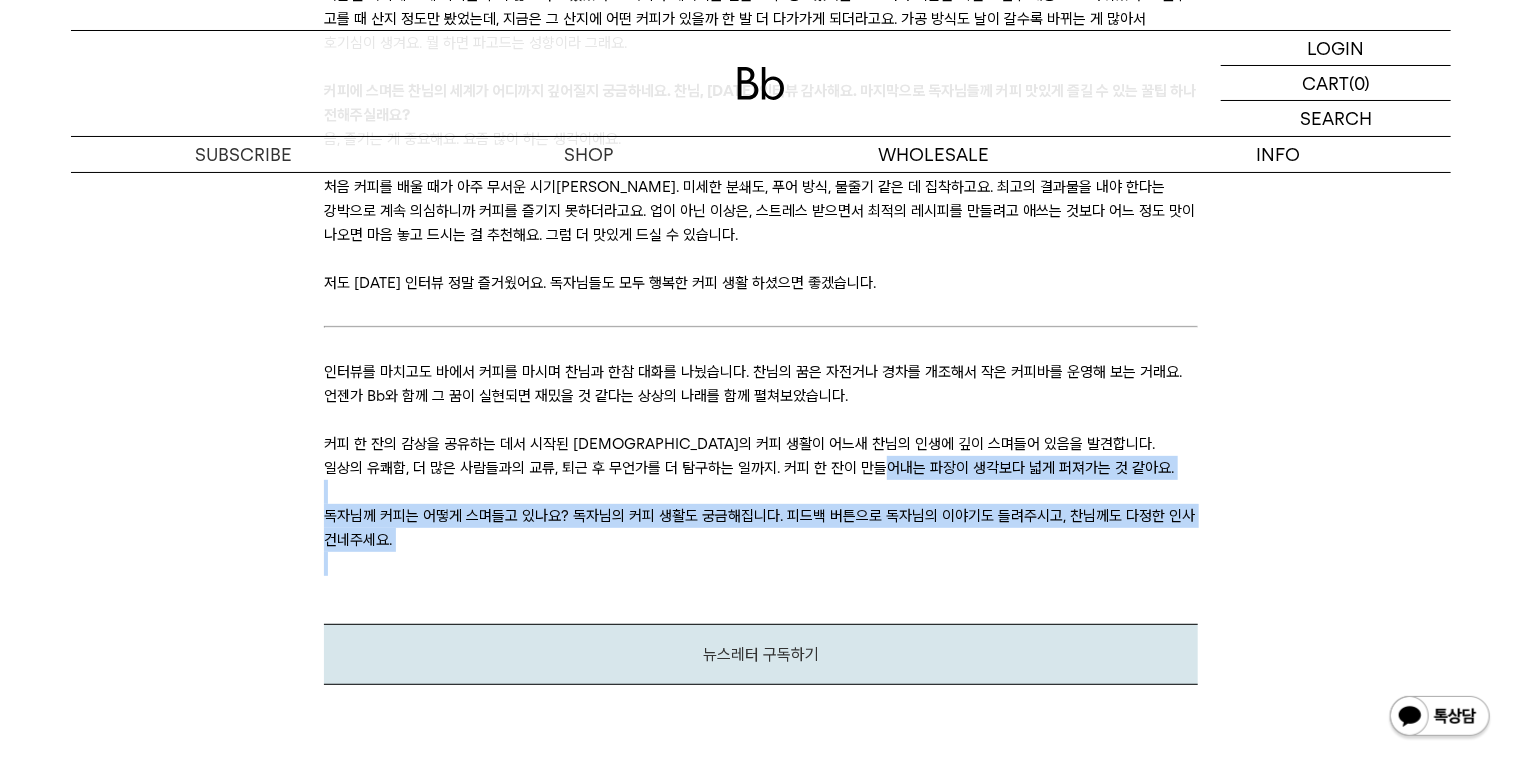 click on "독자님께 커피는 어떻게 스며들고 있나요? 독자님의 커피 생활도 궁금해집니다. 피드백 버튼으로 독자님의 이야기도 들려주시고, 찬님께도 다정한 인사 건네주세요." at bounding box center (760, 528) 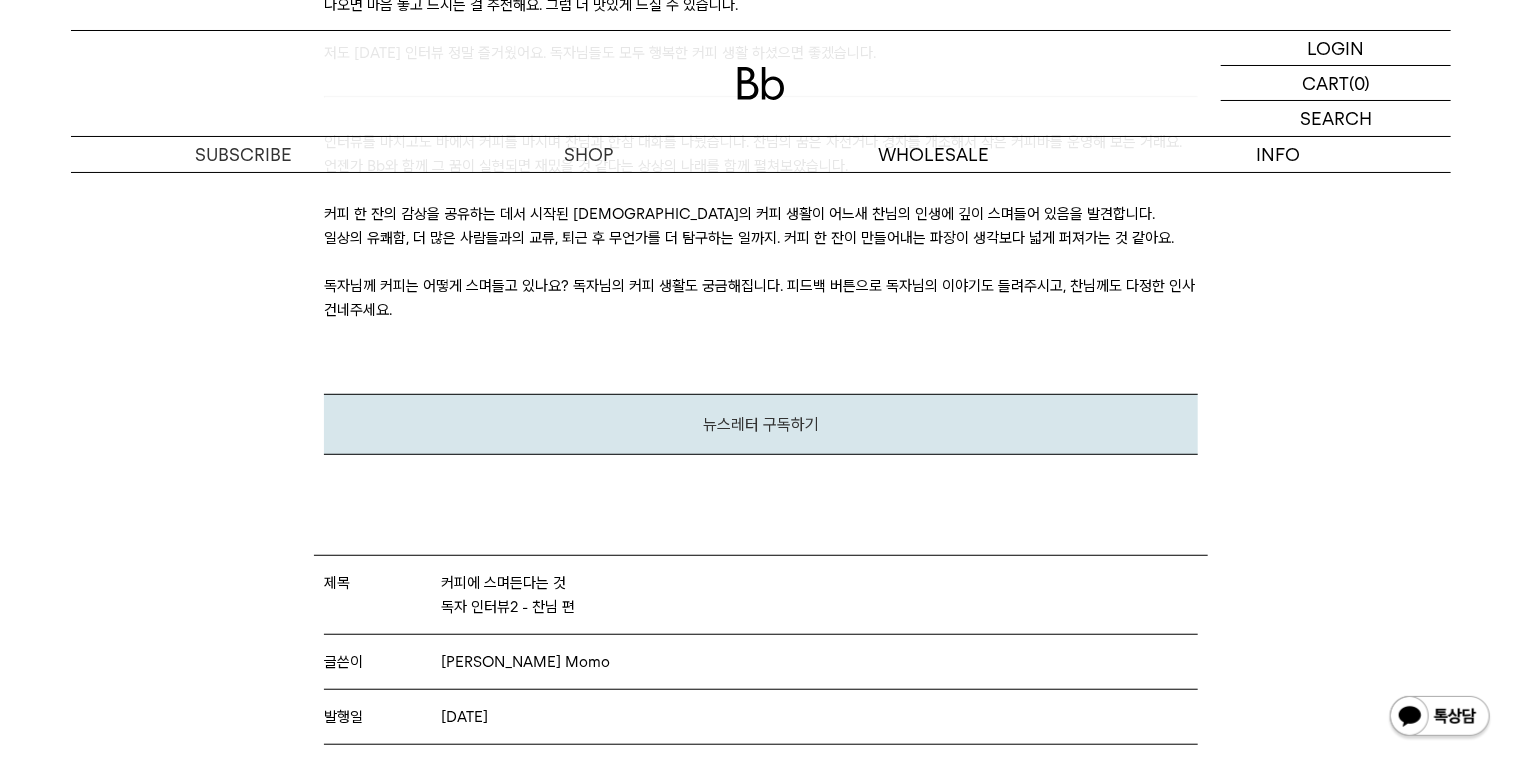 scroll, scrollTop: 15461, scrollLeft: 0, axis: vertical 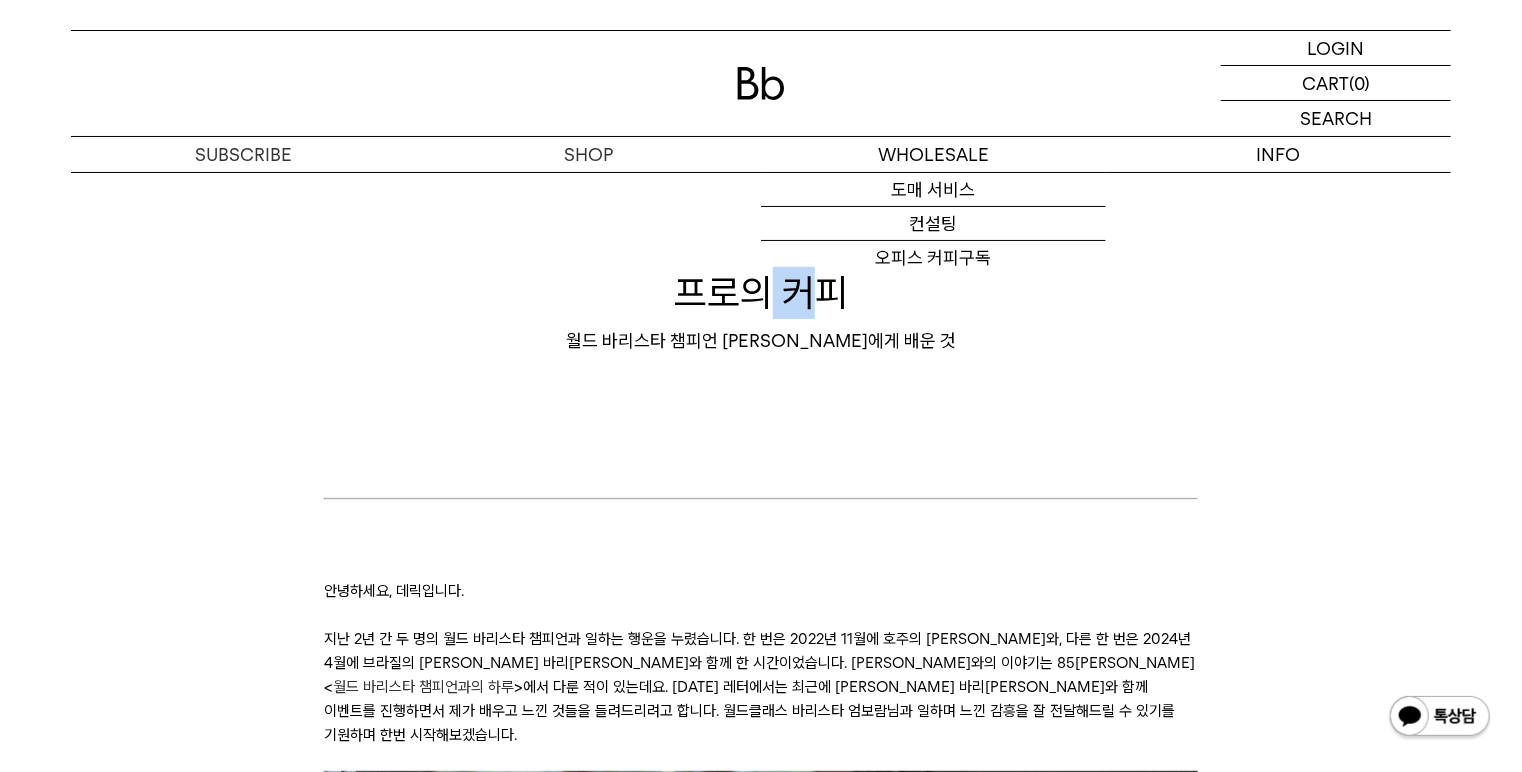 drag, startPoint x: 768, startPoint y: 289, endPoint x: 820, endPoint y: 324, distance: 62.681736 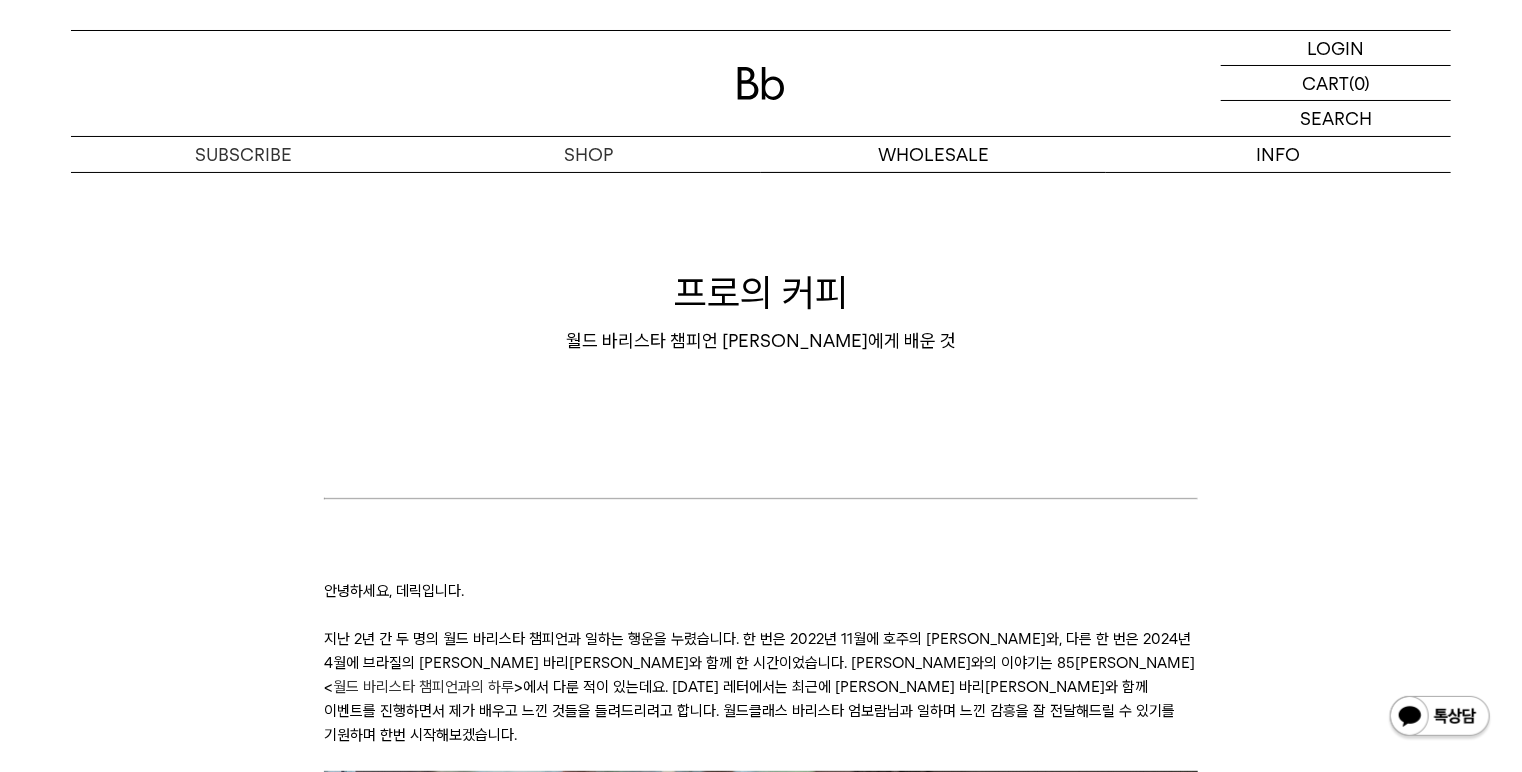 click on "프로의 커피
월드 바리스타 챔피언 엄보람님에게 배운 것" at bounding box center [761, 309] 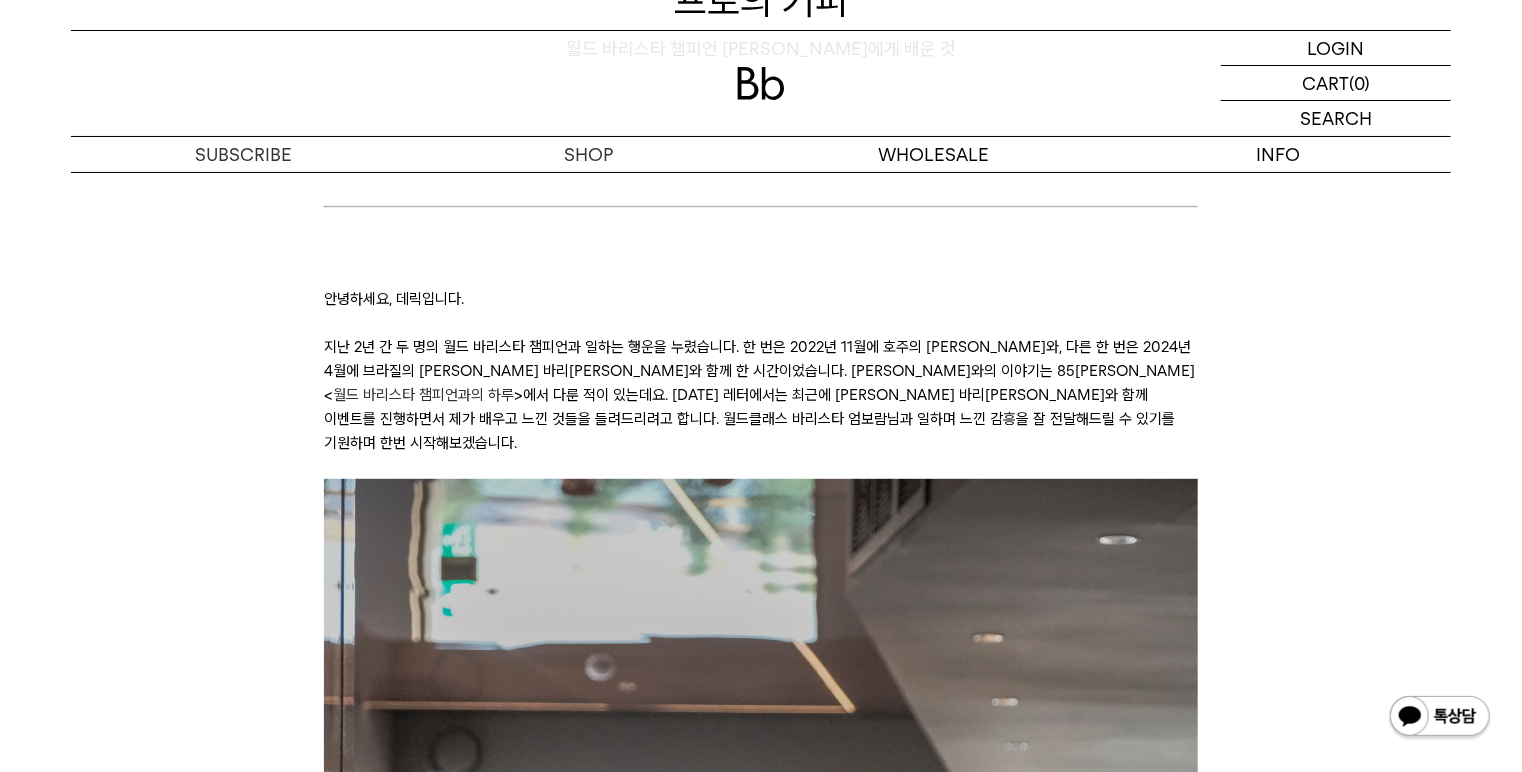 scroll, scrollTop: 320, scrollLeft: 0, axis: vertical 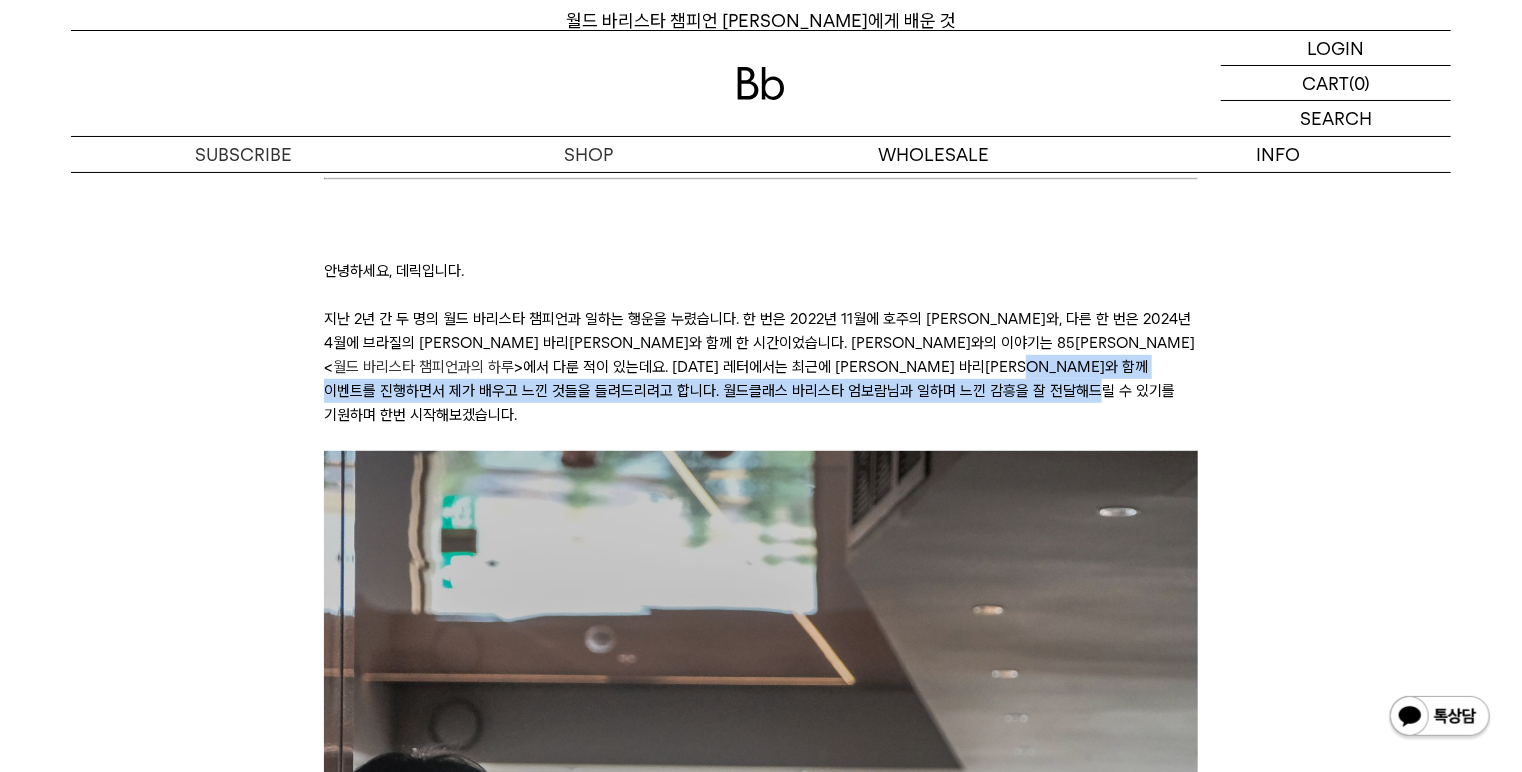 drag, startPoint x: 754, startPoint y: 378, endPoint x: 779, endPoint y: 392, distance: 28.653097 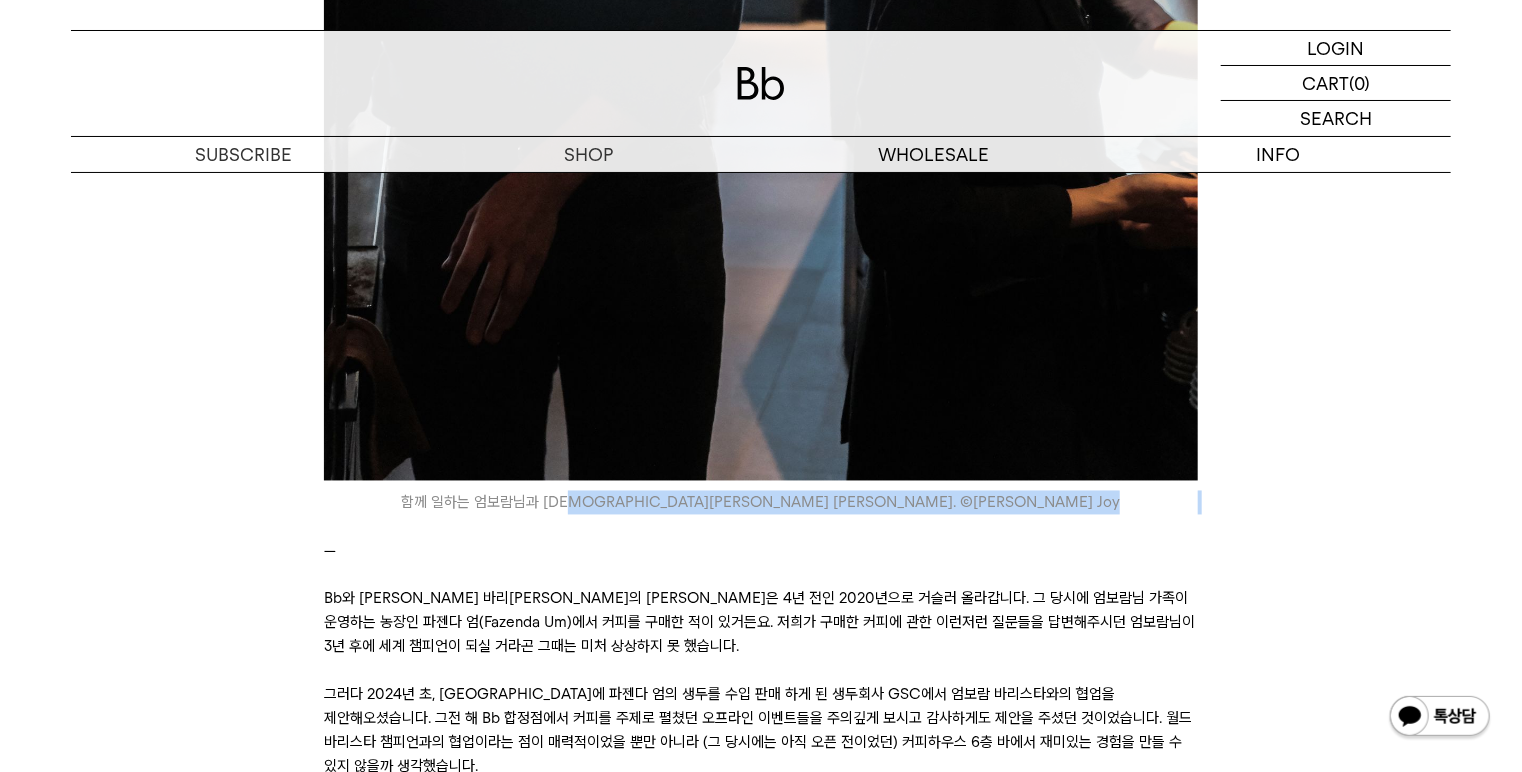 drag, startPoint x: 784, startPoint y: 490, endPoint x: 807, endPoint y: 518, distance: 36.23534 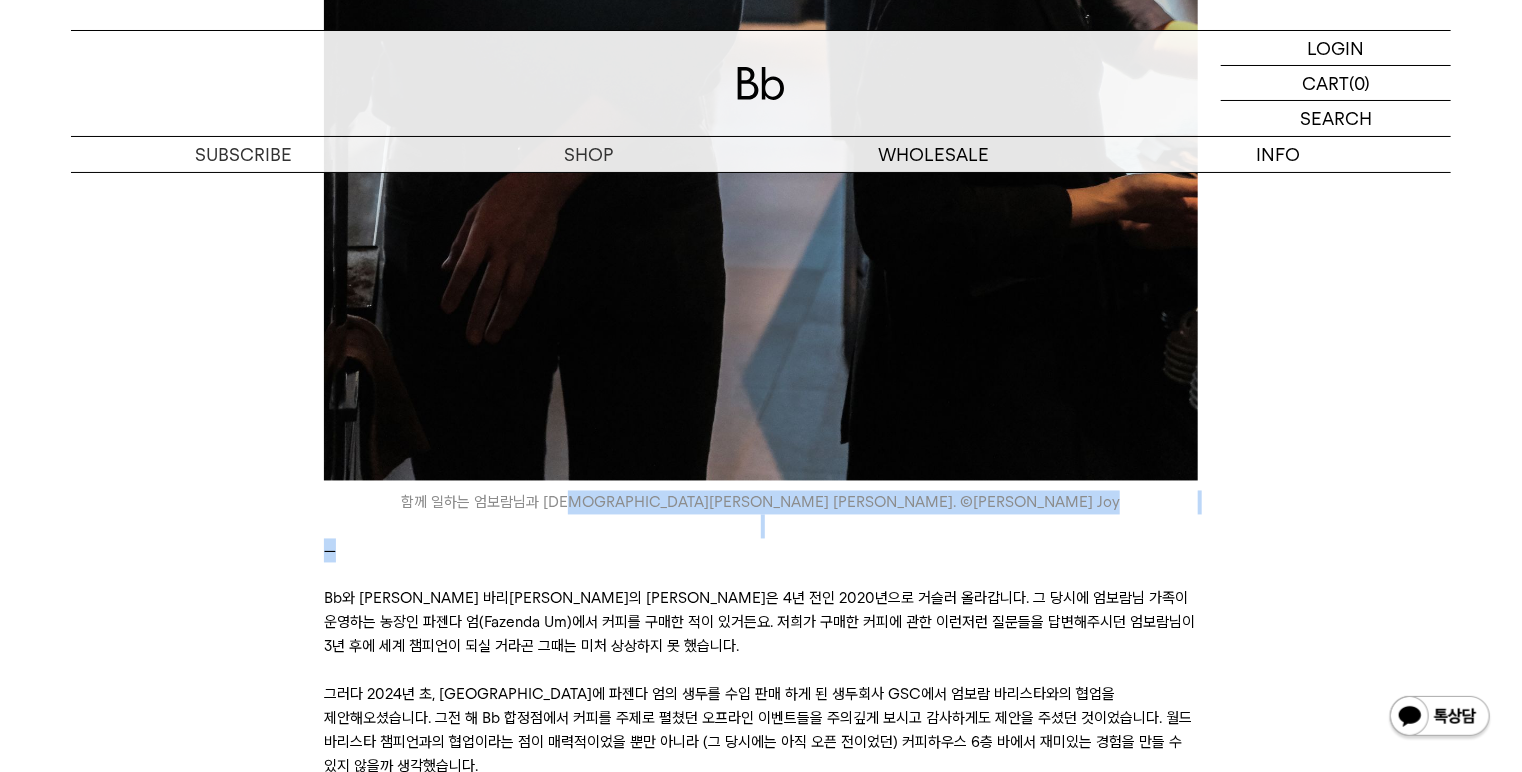 click on "—" at bounding box center [760, 551] 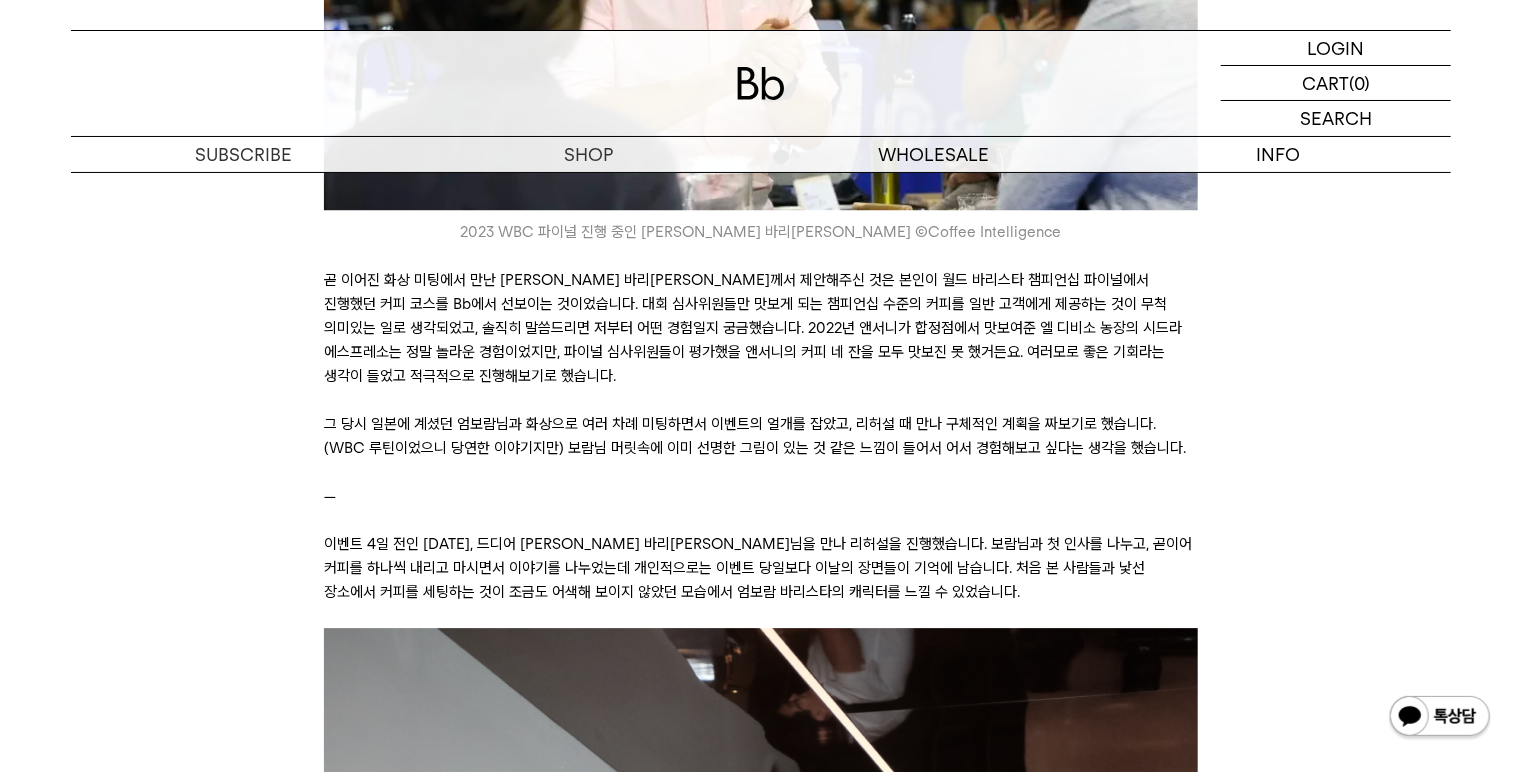 scroll, scrollTop: 2720, scrollLeft: 0, axis: vertical 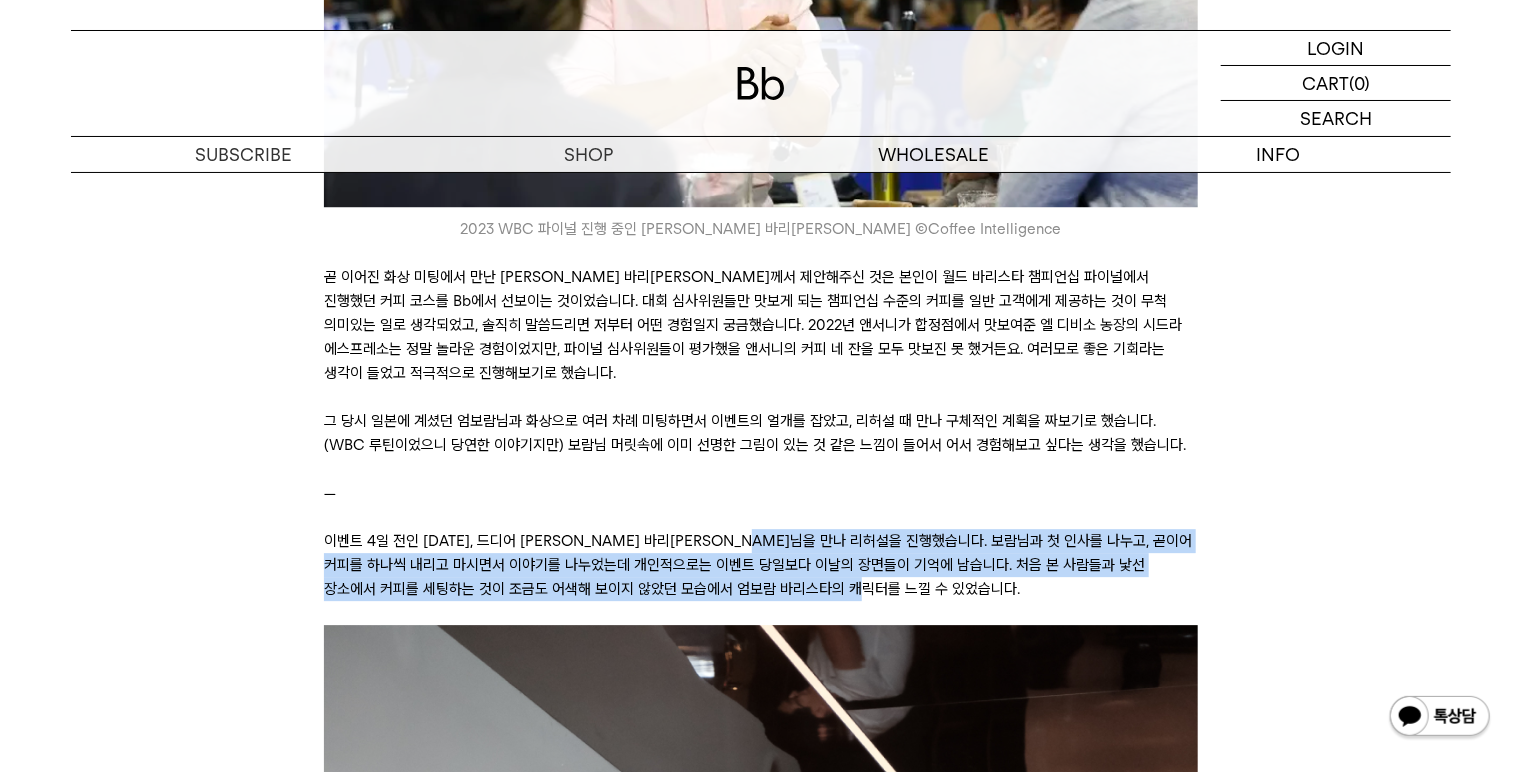 drag, startPoint x: 808, startPoint y: 485, endPoint x: 841, endPoint y: 509, distance: 40.804413 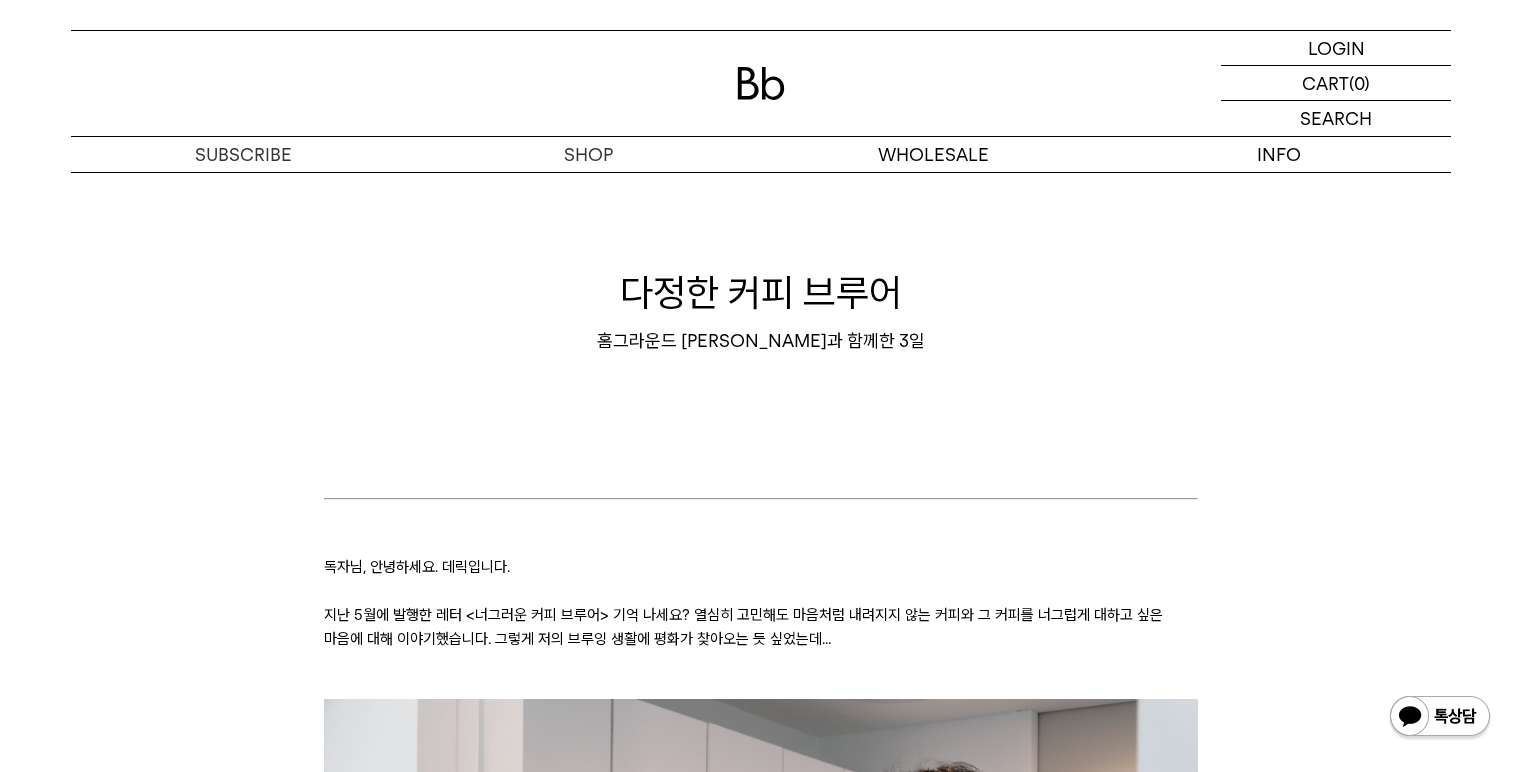 scroll, scrollTop: 0, scrollLeft: 0, axis: both 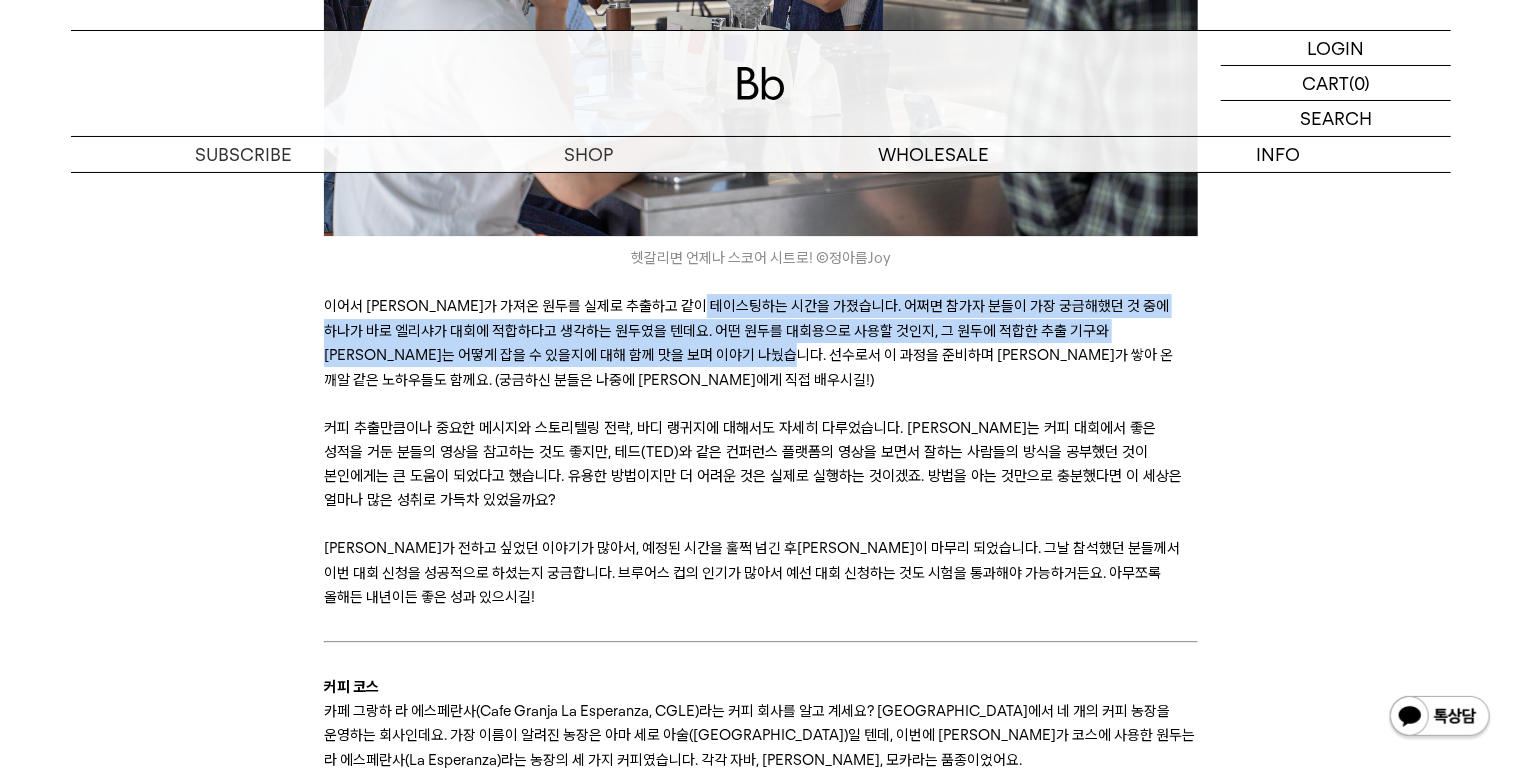 drag, startPoint x: 741, startPoint y: 284, endPoint x: 784, endPoint y: 352, distance: 80.454956 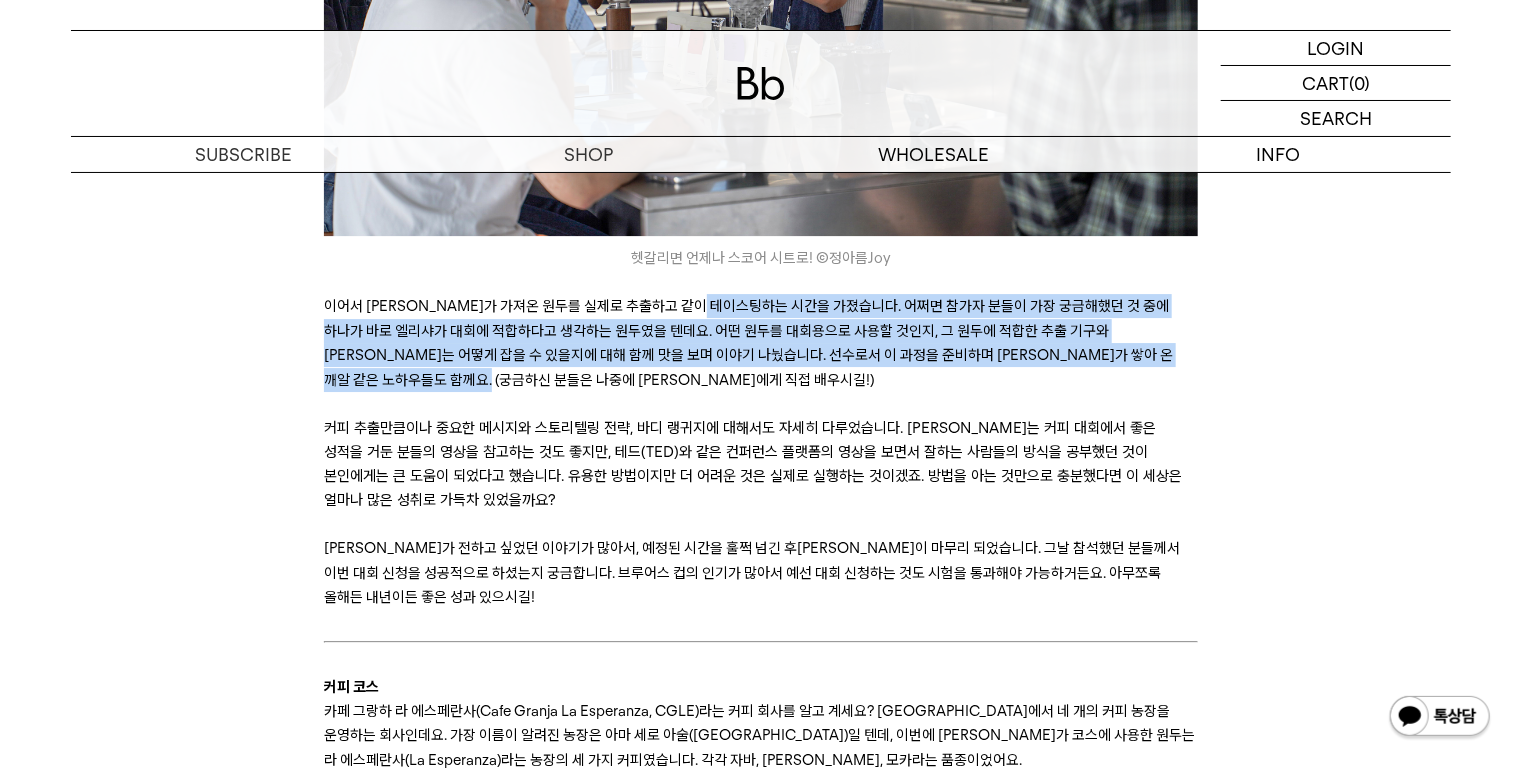 click on "이어서 엘리샤가 가져온 원두를 실제로 추출하고 같이 테이스팅하는 시간을 가졌습니다. 어쩌면 참가자 분들이 가장 궁금해했던 것 중에 하나가 바로 엘리샤가 대회에 적합하다고 생각하는 원두였을 텐데요. 어떤 원두를 대회용으로 사용할 것인지, 그 원두에 적합한 추출 기구와 레시피는 어떻게 잡을 수 있을지에 대해 함께 맛을 보며 이야기 나눴습니다. 선수로서 이 과정을 준비하며 엘리샤가 쌓아 온 깨알 같은 노하우들도 함께요. (궁금하신 분들은 나중에 엘리샤에게 직접 배우시길!)" at bounding box center (760, 343) 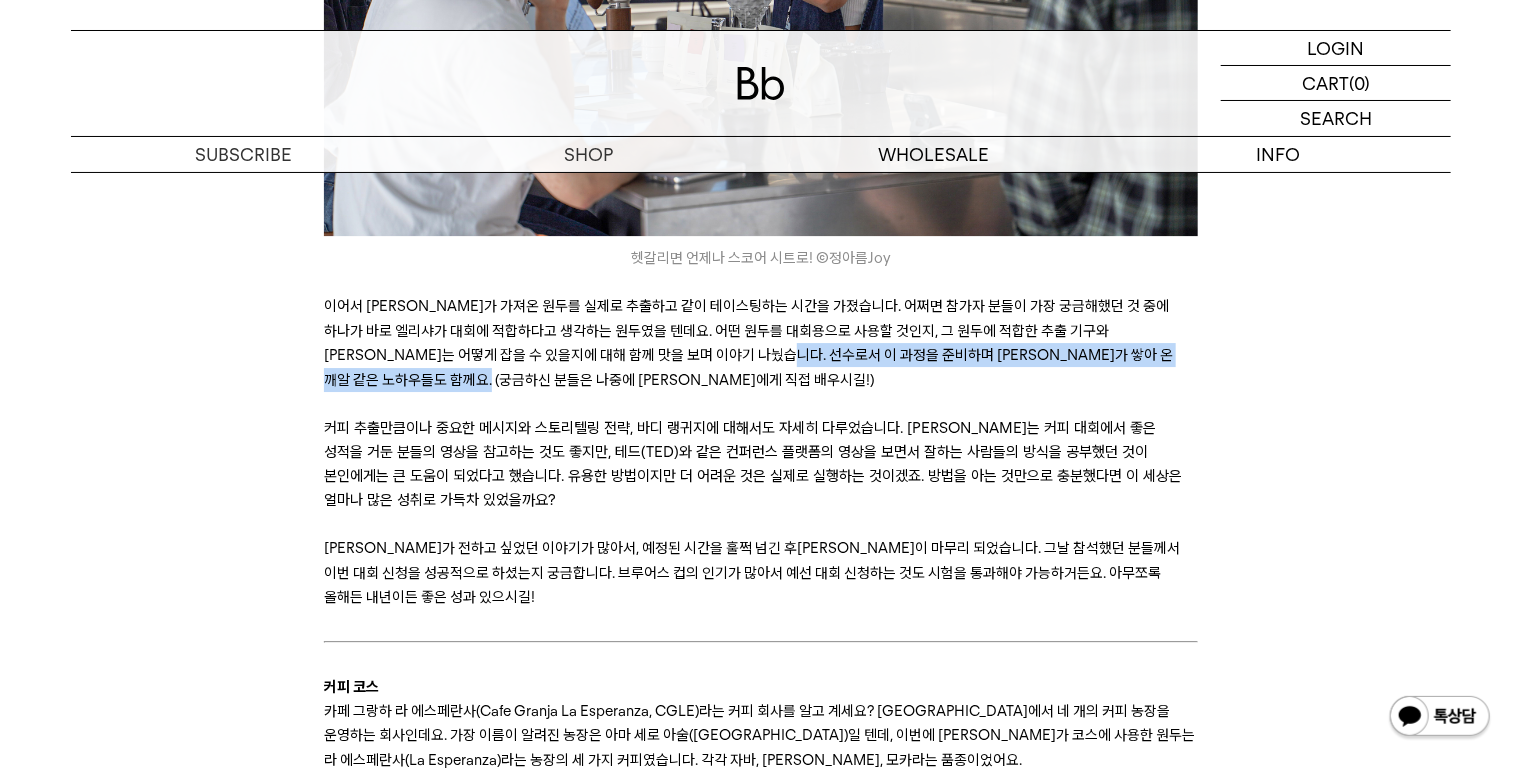 click on "이어서 엘리샤가 가져온 원두를 실제로 추출하고 같이 테이스팅하는 시간을 가졌습니다. 어쩌면 참가자 분들이 가장 궁금해했던 것 중에 하나가 바로 엘리샤가 대회에 적합하다고 생각하는 원두였을 텐데요. 어떤 원두를 대회용으로 사용할 것인지, 그 원두에 적합한 추출 기구와 레시피는 어떻게 잡을 수 있을지에 대해 함께 맛을 보며 이야기 나눴습니다. 선수로서 이 과정을 준비하며 엘리샤가 쌓아 온 깨알 같은 노하우들도 함께요. (궁금하신 분들은 나중에 엘리샤에게 직접 배우시길!)" at bounding box center (760, 343) 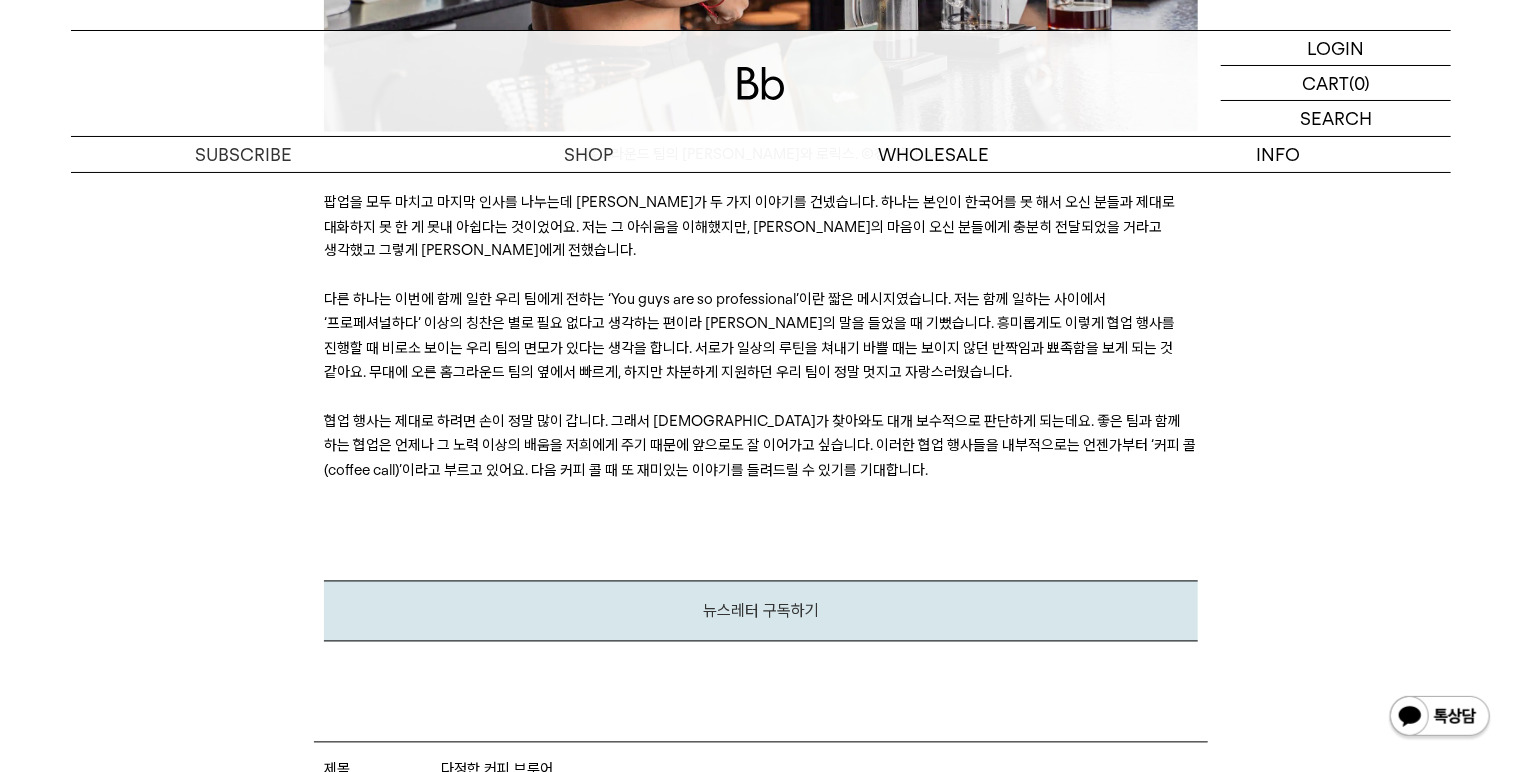 scroll, scrollTop: 9280, scrollLeft: 0, axis: vertical 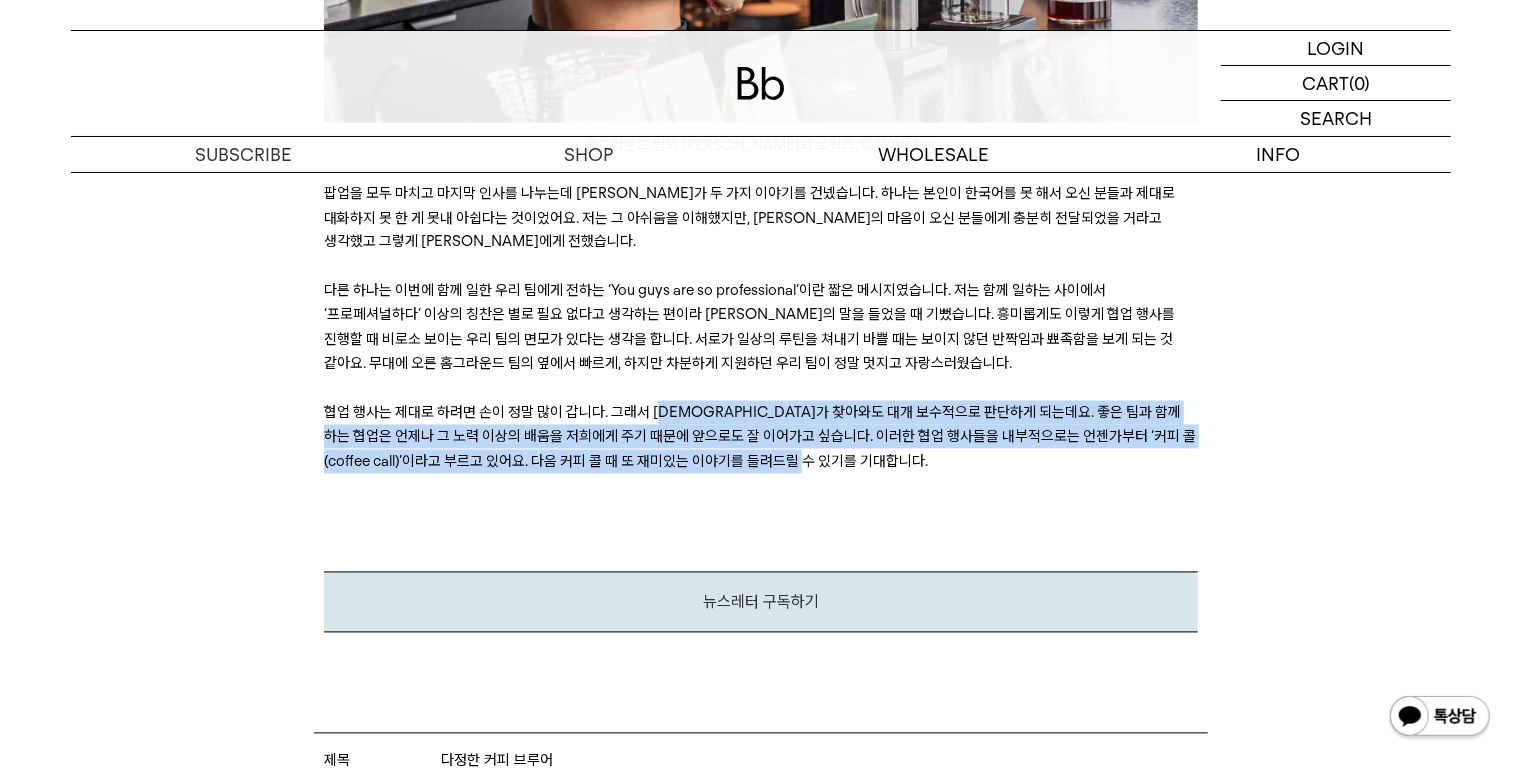 drag, startPoint x: 885, startPoint y: 300, endPoint x: 670, endPoint y: 262, distance: 218.33232 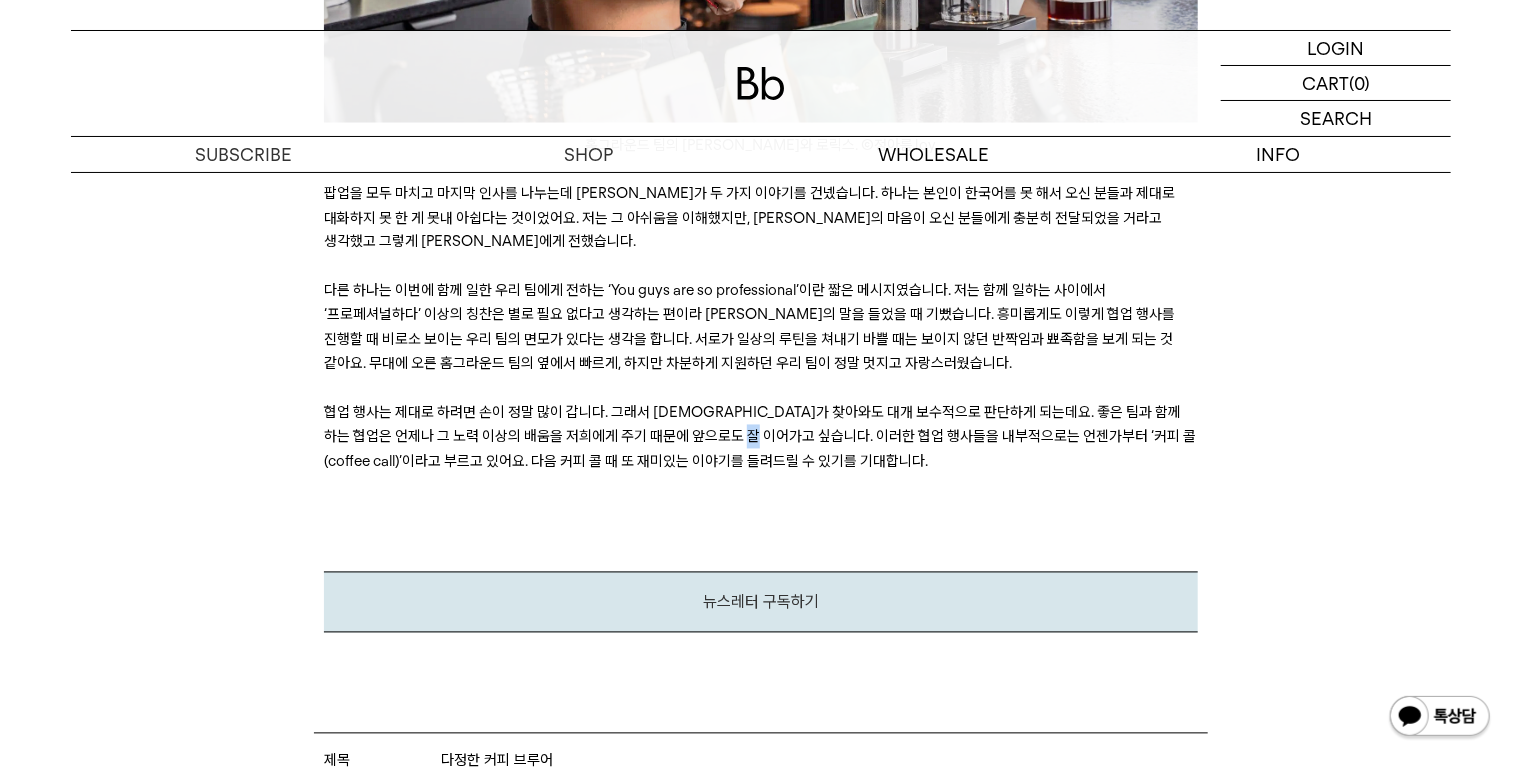 click on "협업 행사는 제대로 하려면 손이 정말 많이 갑니다. 그래서 새로운 기회가 찾아와도 대개 보수적으로 판단하게 되는데요. 좋은 팀과 함께 하는 협업은 언제나 그 노력 이상의 배움을 저희에게 주기 때문에 앞으로도 잘 이어가고 싶습니다. 이러한 협업 행사들을 내부적으로는 언젠가부터 ‘커피 콜(coffee call)’이라고 부르고 있어요. 다음 커피 콜 때 또 재미있는 이야기를 들려드릴 수 있기를 기대합니다." at bounding box center (760, 437) 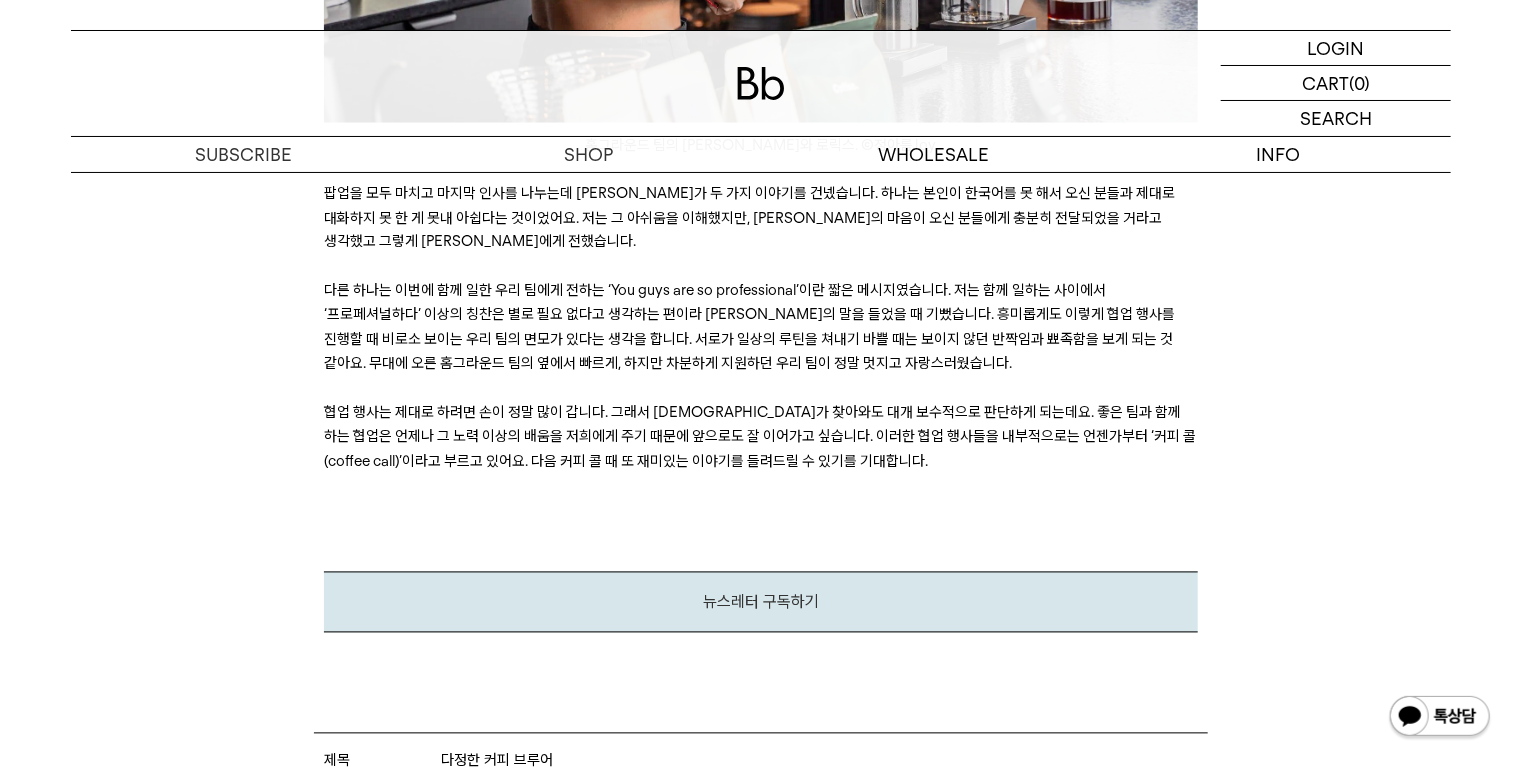 click on "협업 행사는 제대로 하려면 손이 정말 많이 갑니다. 그래서 새로운 기회가 찾아와도 대개 보수적으로 판단하게 되는데요. 좋은 팀과 함께 하는 협업은 언제나 그 노력 이상의 배움을 저희에게 주기 때문에 앞으로도 잘 이어가고 싶습니다. 이러한 협업 행사들을 내부적으로는 언젠가부터 ‘커피 콜(coffee call)’이라고 부르고 있어요. 다음 커피 콜 때 또 재미있는 이야기를 들려드릴 수 있기를 기대합니다." at bounding box center (760, 437) 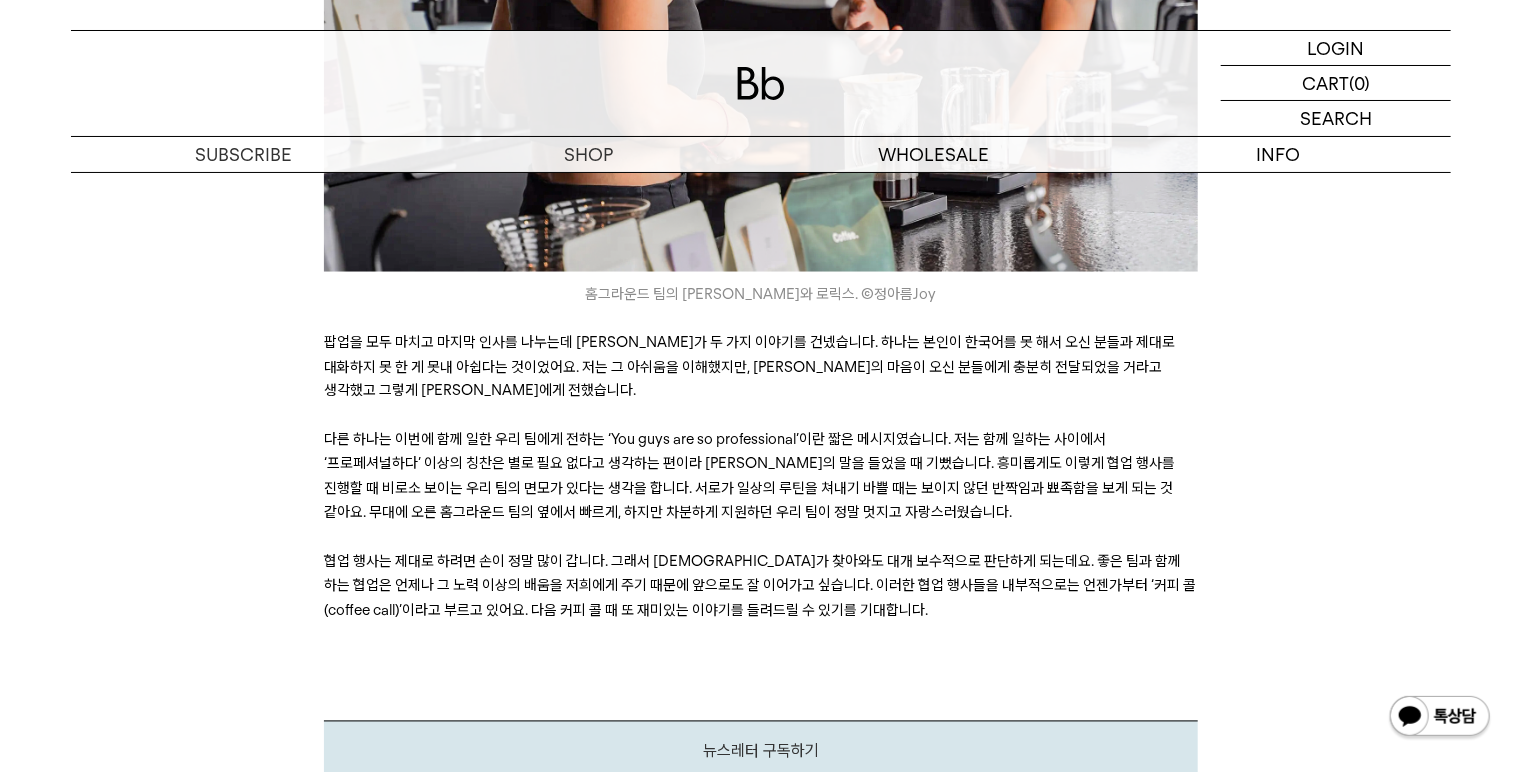 scroll, scrollTop: 9040, scrollLeft: 0, axis: vertical 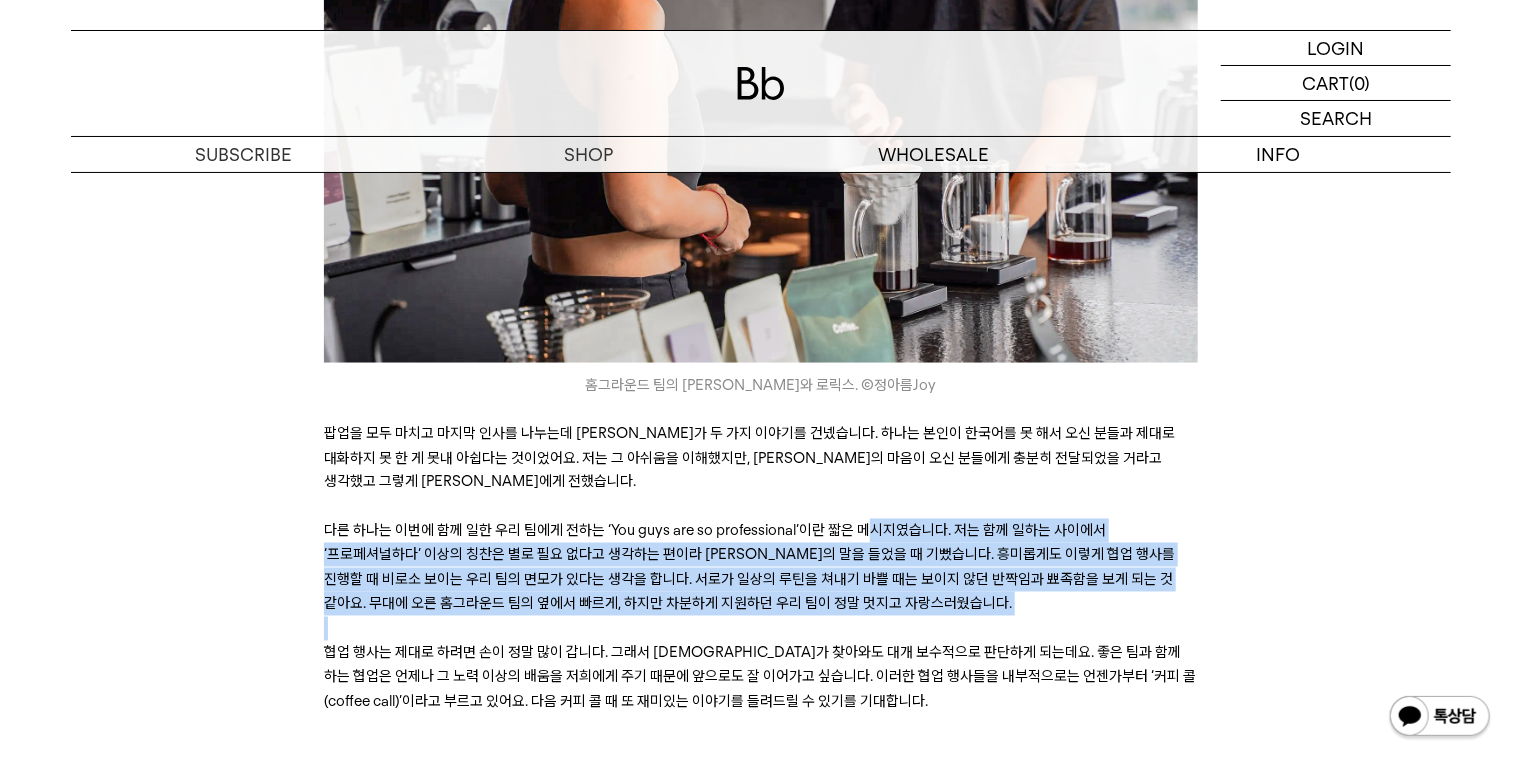 drag, startPoint x: 866, startPoint y: 367, endPoint x: 1055, endPoint y: 456, distance: 208.90668 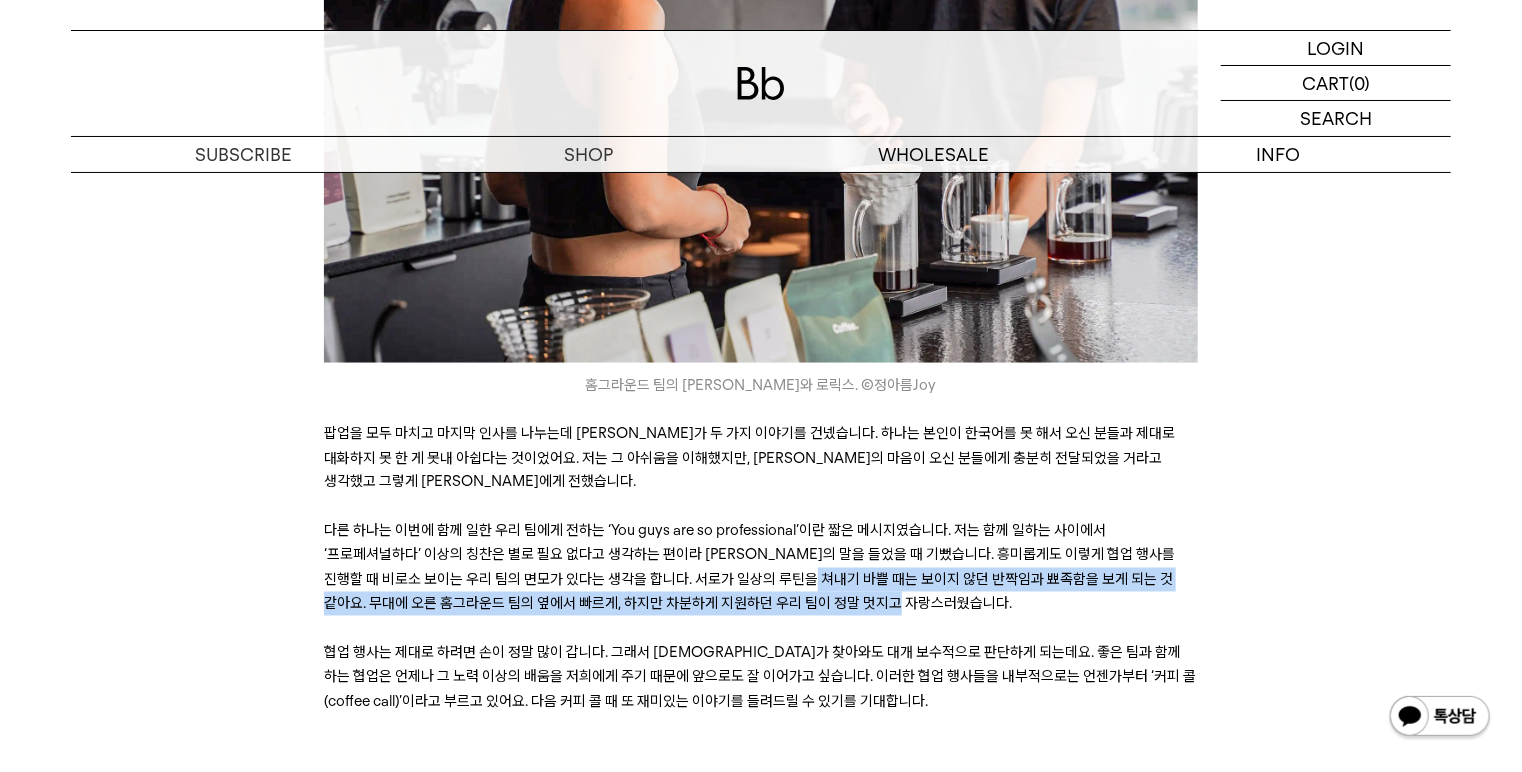 drag, startPoint x: 1026, startPoint y: 438, endPoint x: 812, endPoint y: 418, distance: 214.93254 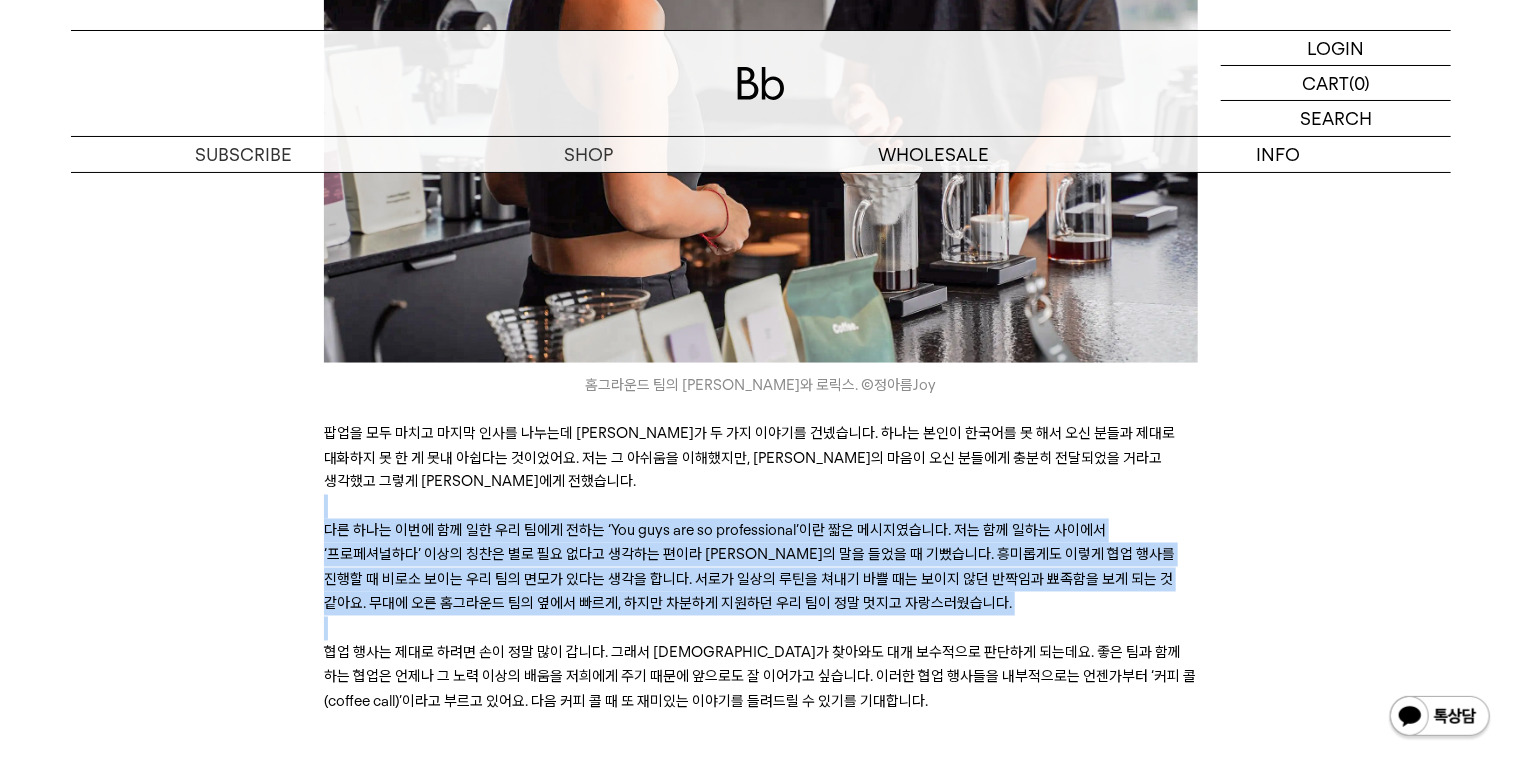 drag, startPoint x: 784, startPoint y: 382, endPoint x: 839, endPoint y: 468, distance: 102.0833 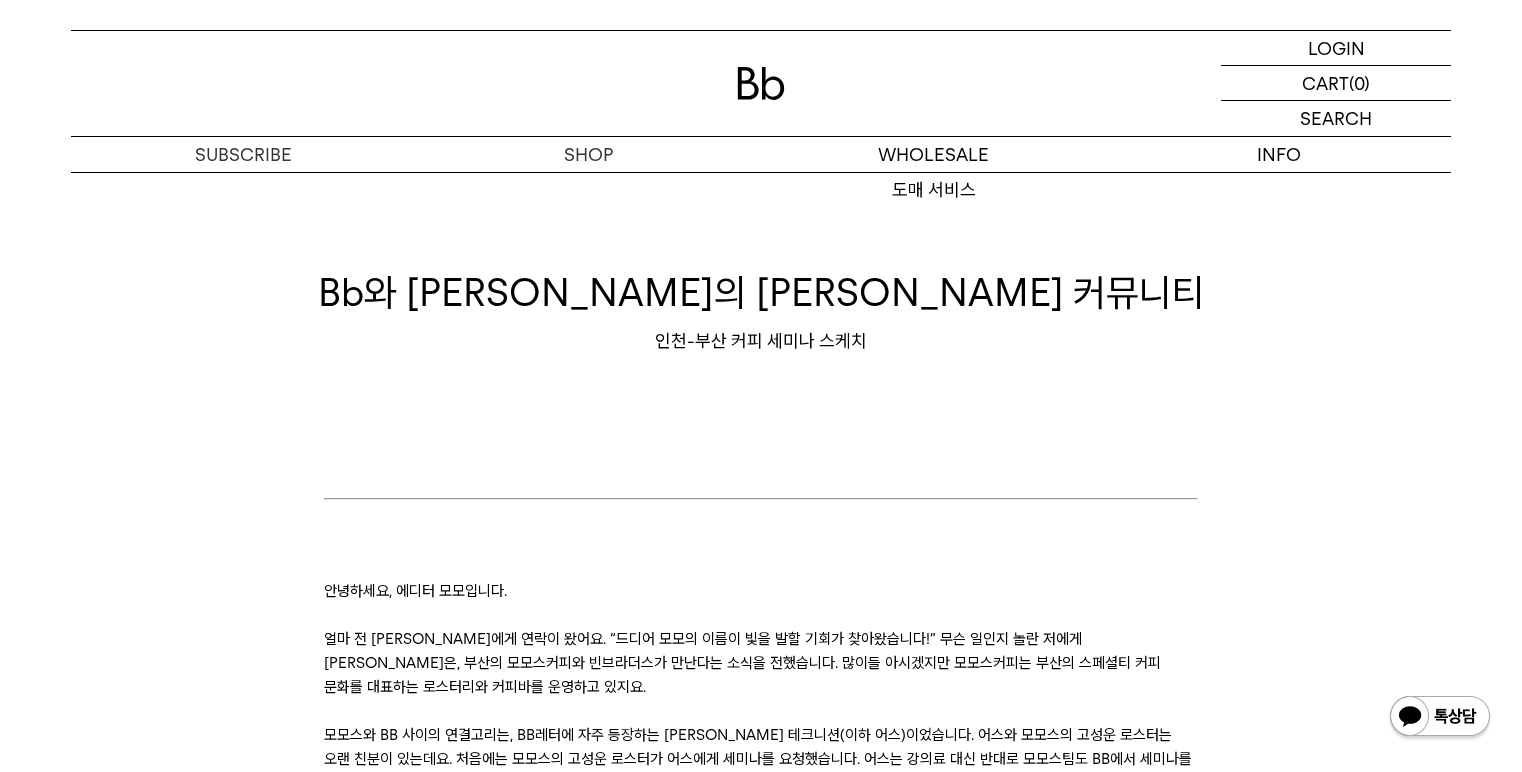 scroll, scrollTop: 0, scrollLeft: 0, axis: both 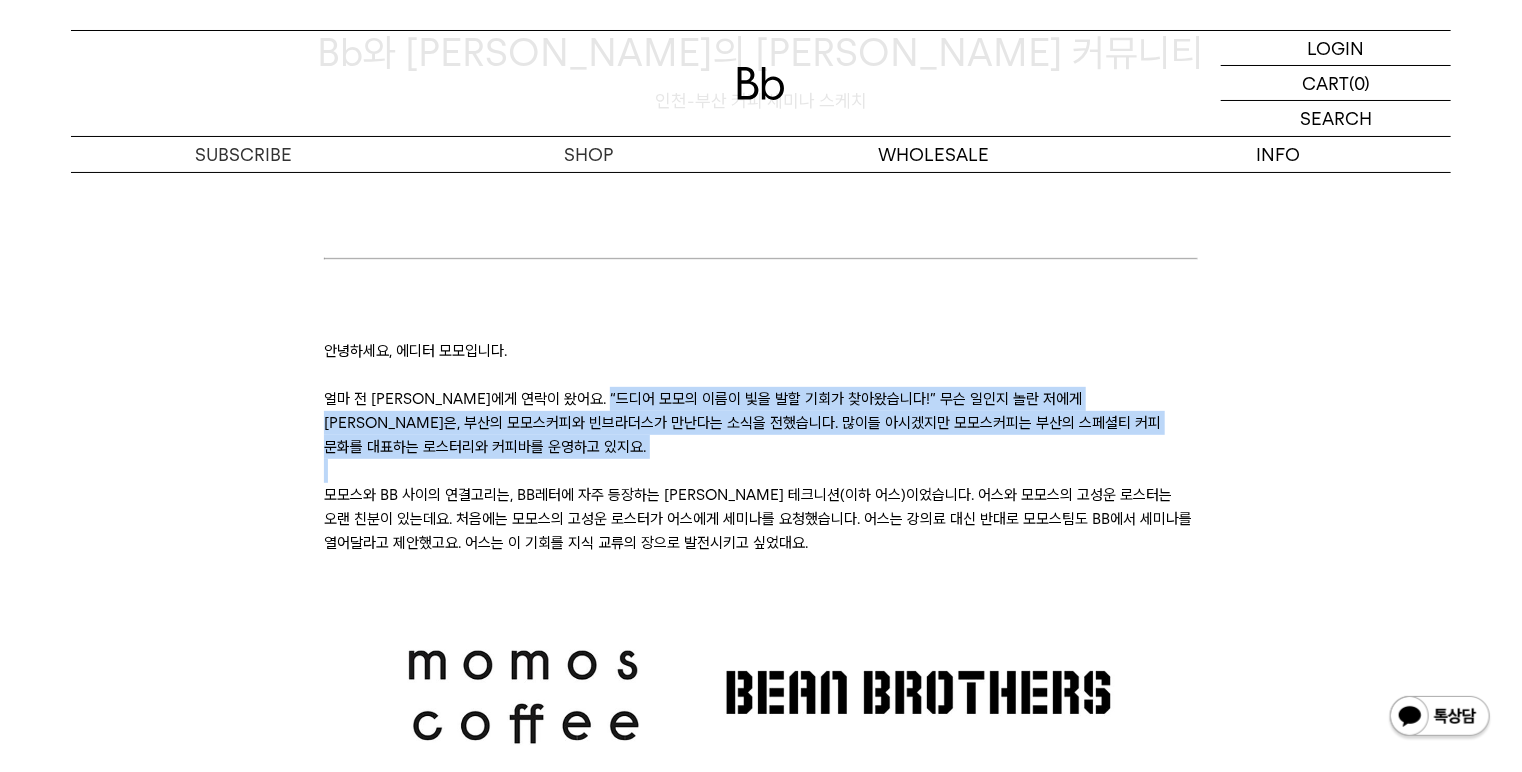 drag, startPoint x: 631, startPoint y: 398, endPoint x: 713, endPoint y: 460, distance: 102.80078 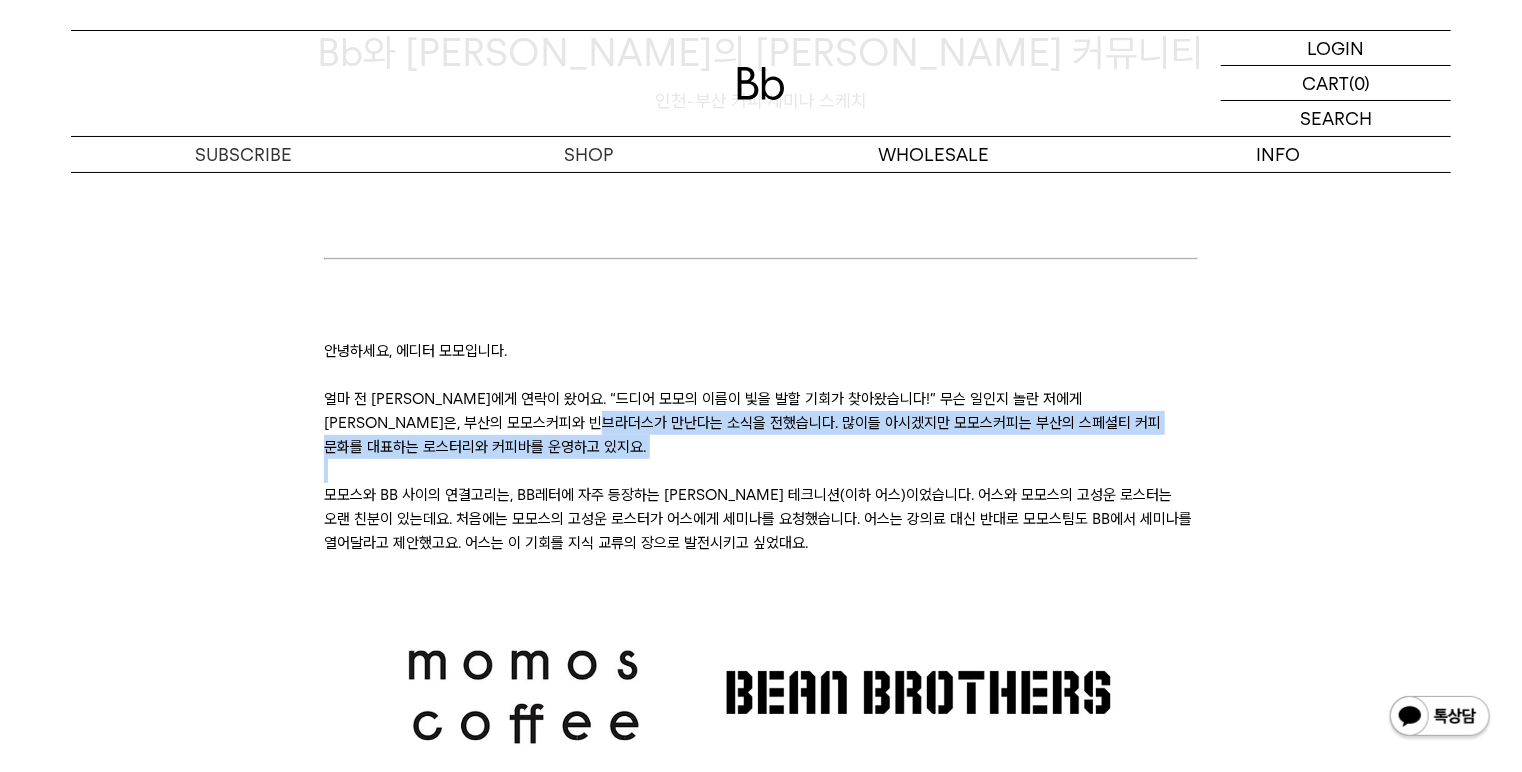 drag, startPoint x: 600, startPoint y: 424, endPoint x: 687, endPoint y: 460, distance: 94.15413 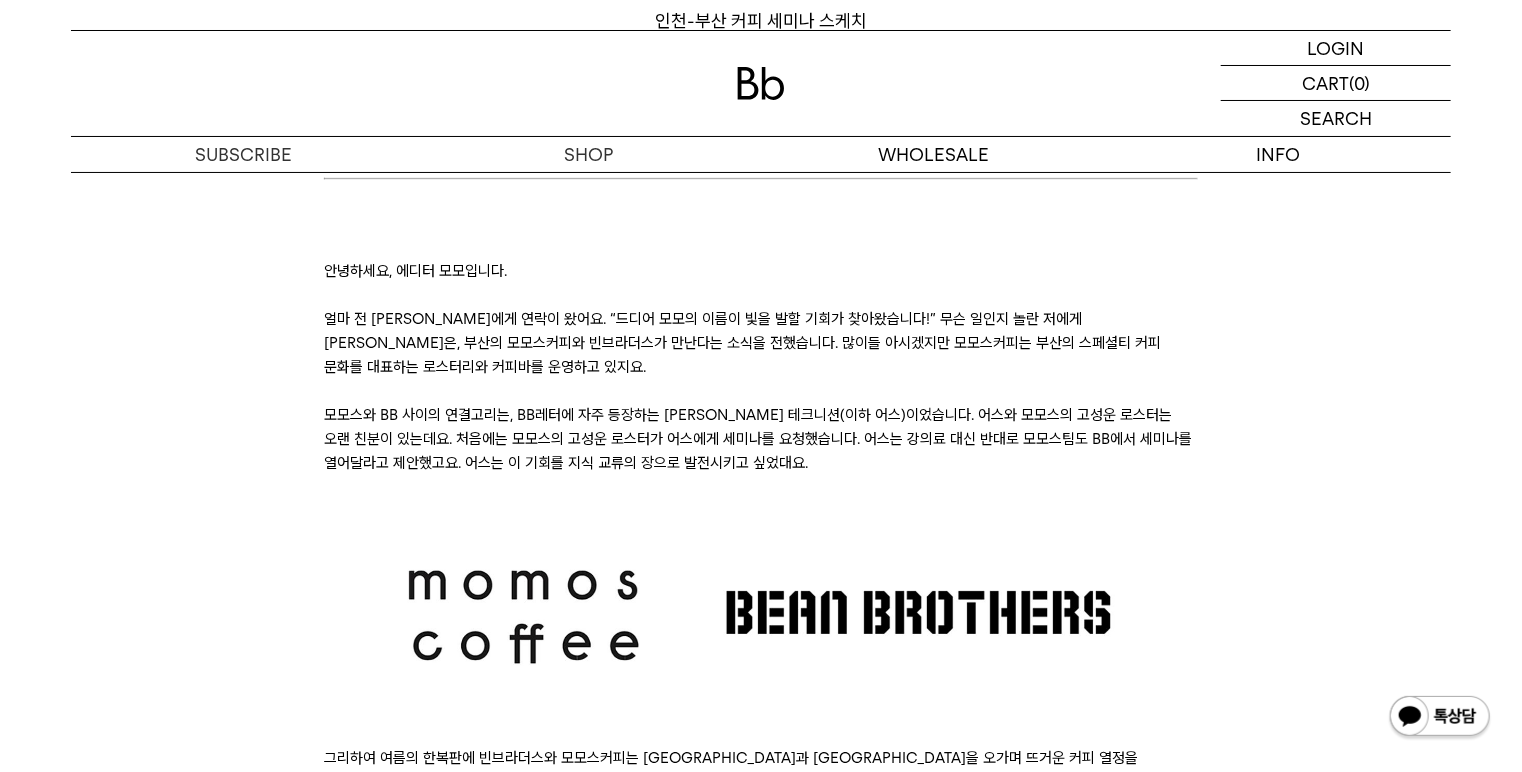 scroll, scrollTop: 400, scrollLeft: 0, axis: vertical 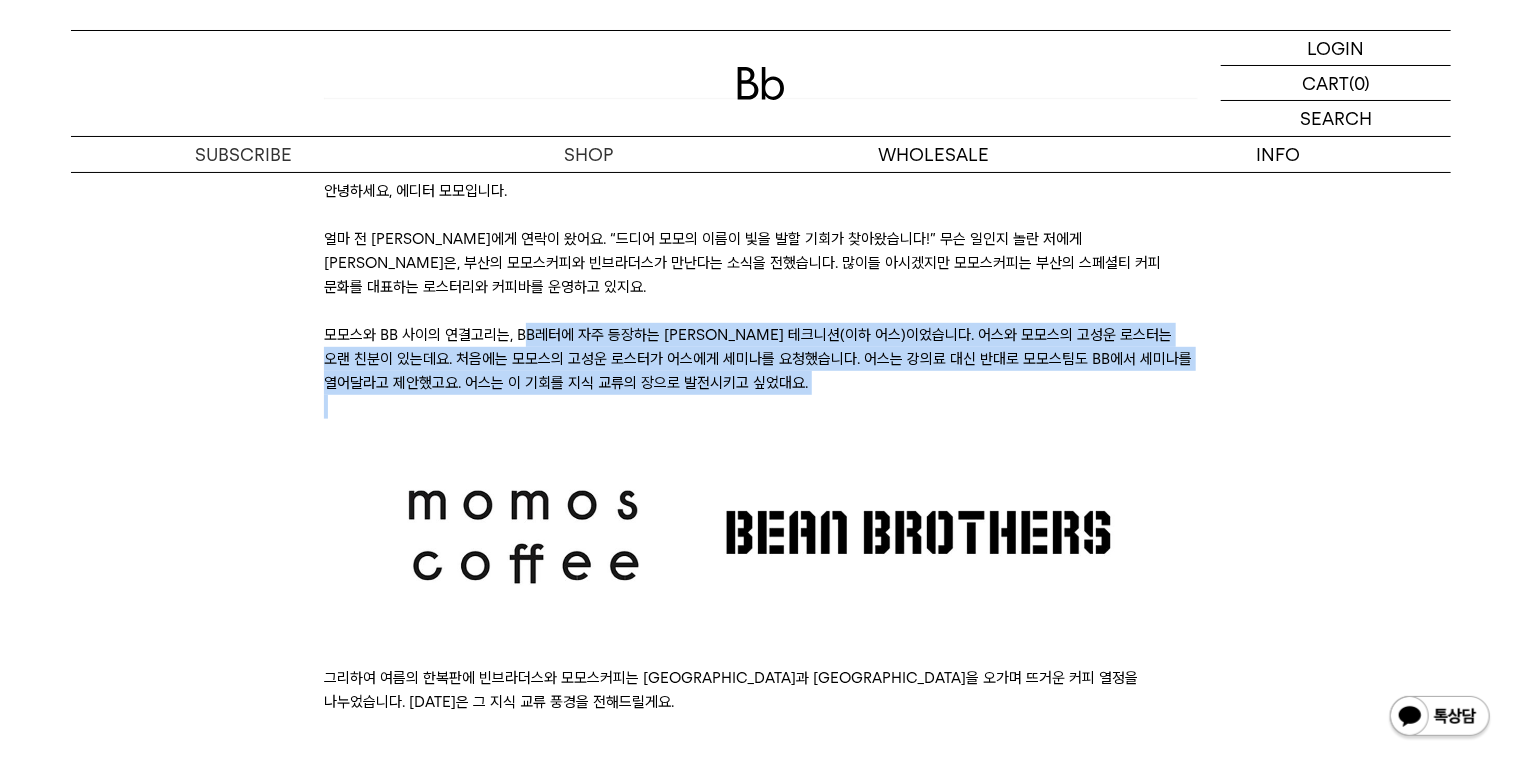 drag, startPoint x: 527, startPoint y: 340, endPoint x: 768, endPoint y: 403, distance: 249.09837 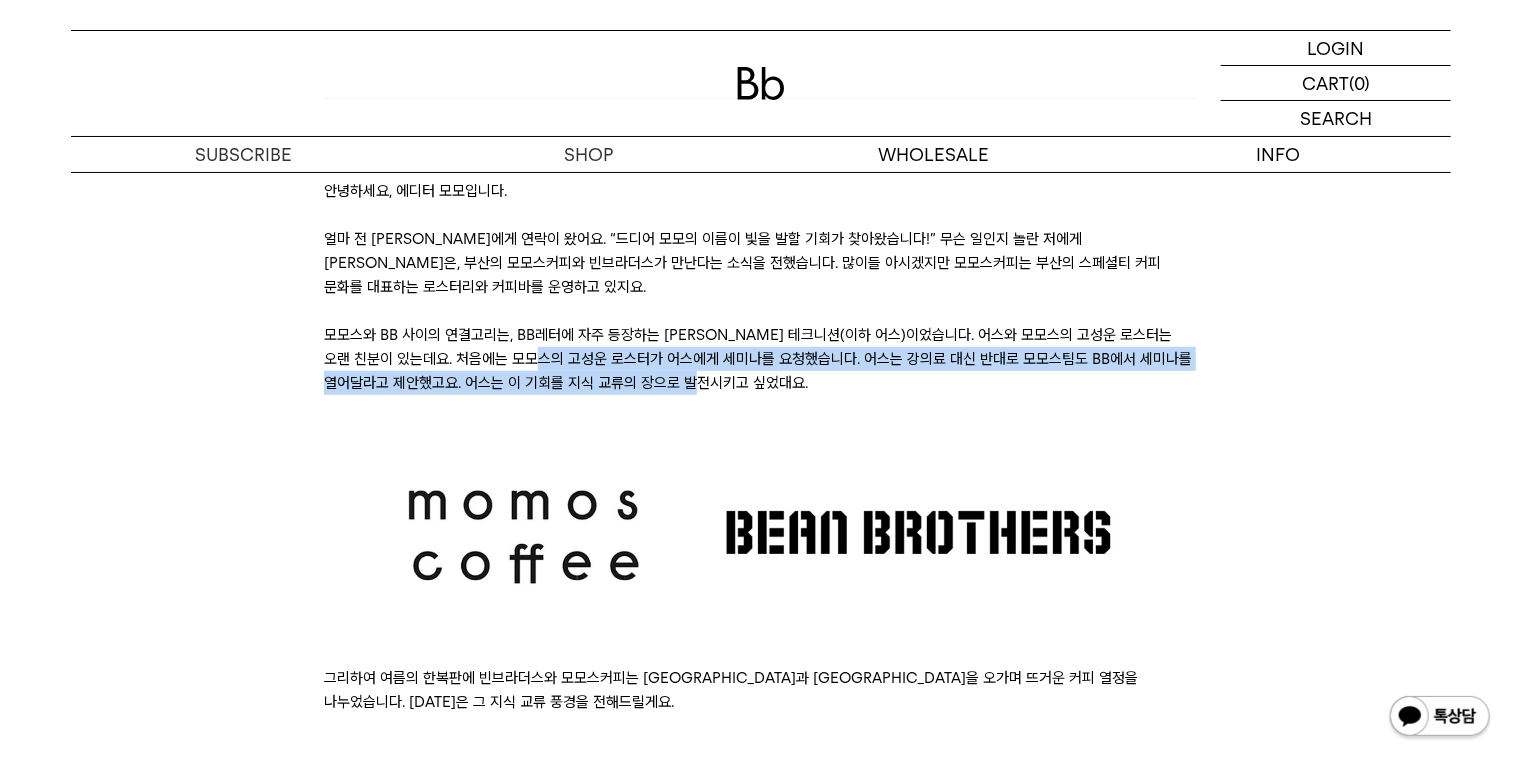drag, startPoint x: 613, startPoint y: 362, endPoint x: 763, endPoint y: 384, distance: 151.60475 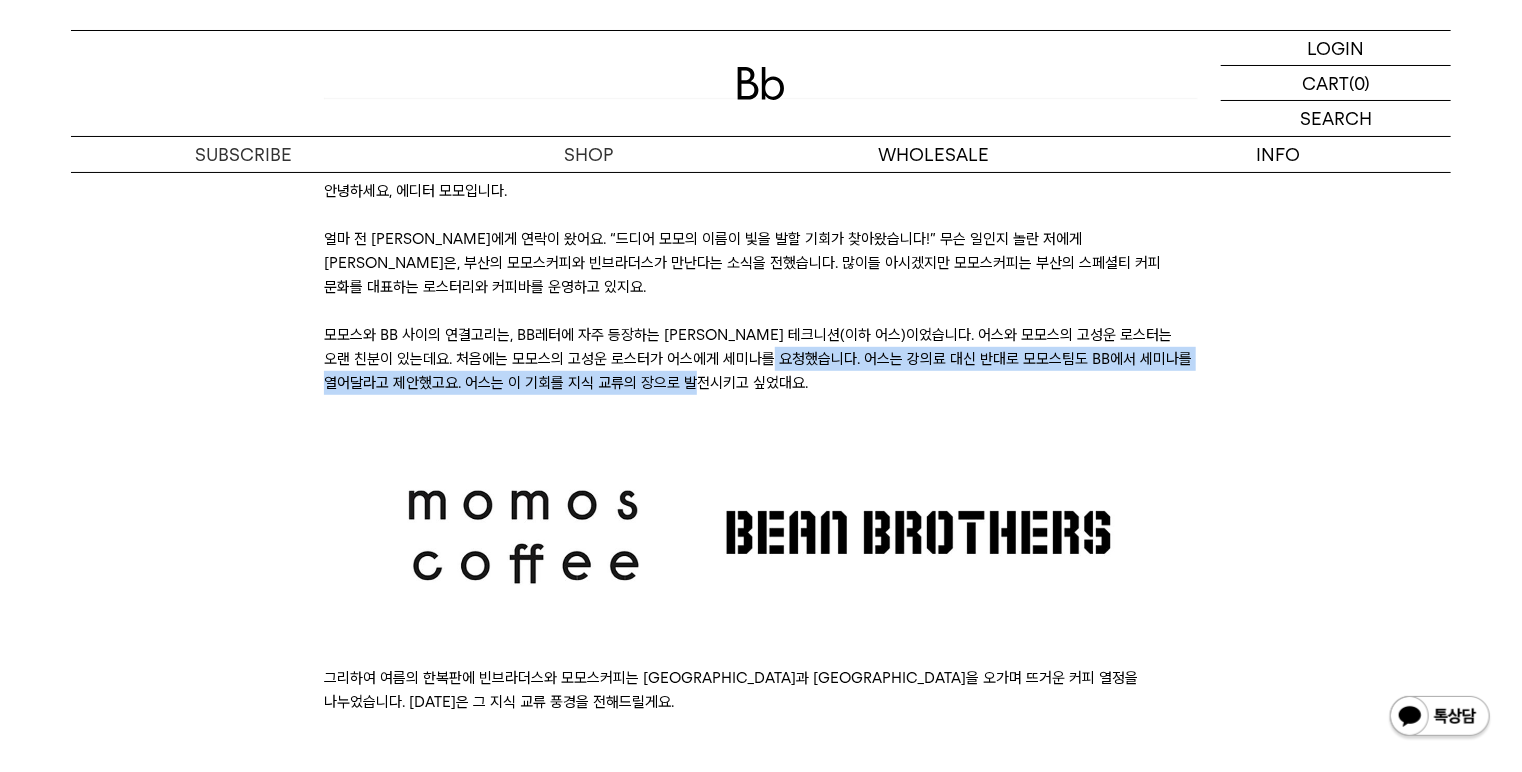 drag, startPoint x: 809, startPoint y: 361, endPoint x: 844, endPoint y: 388, distance: 44.20407 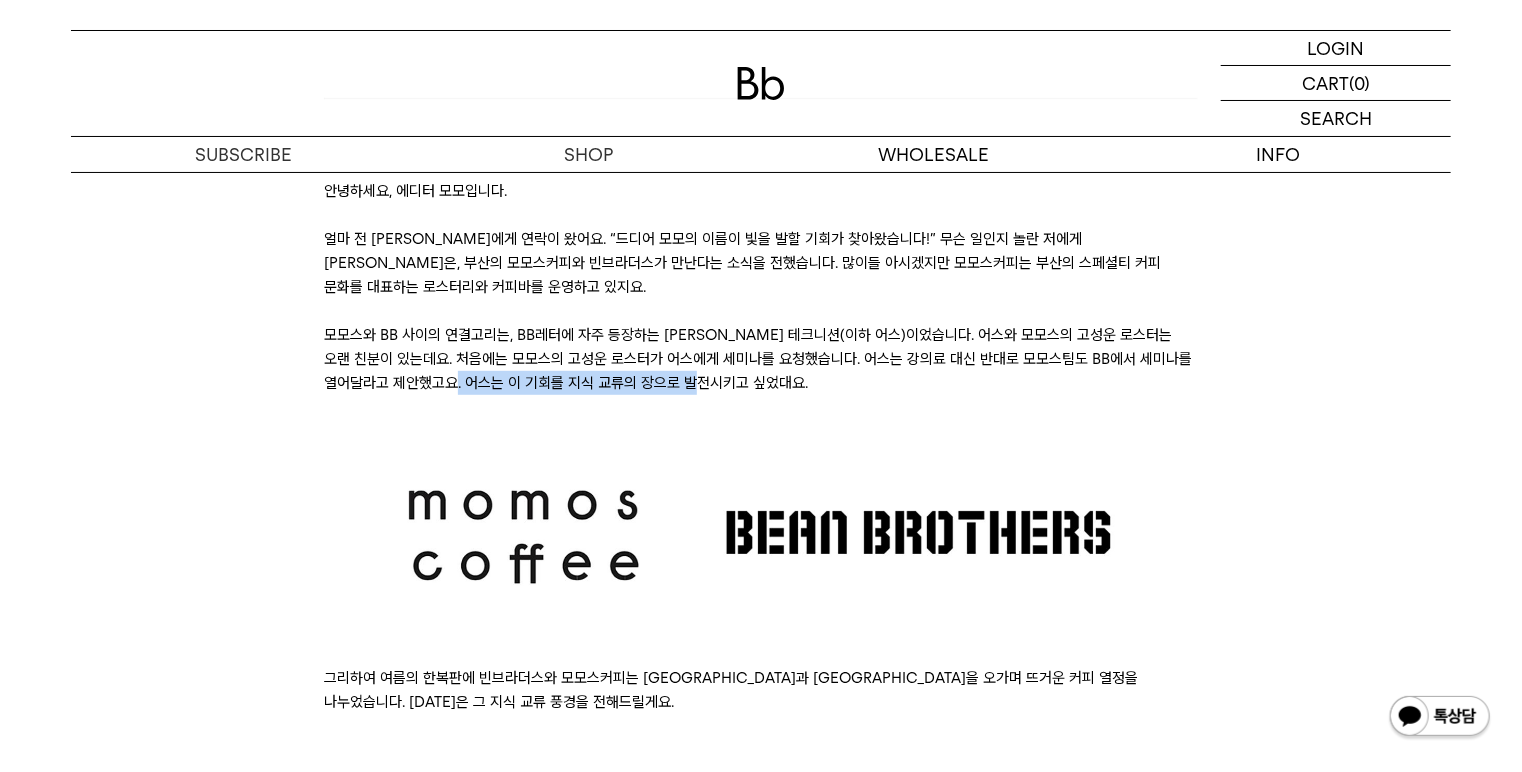drag, startPoint x: 789, startPoint y: 377, endPoint x: 476, endPoint y: 385, distance: 313.10223 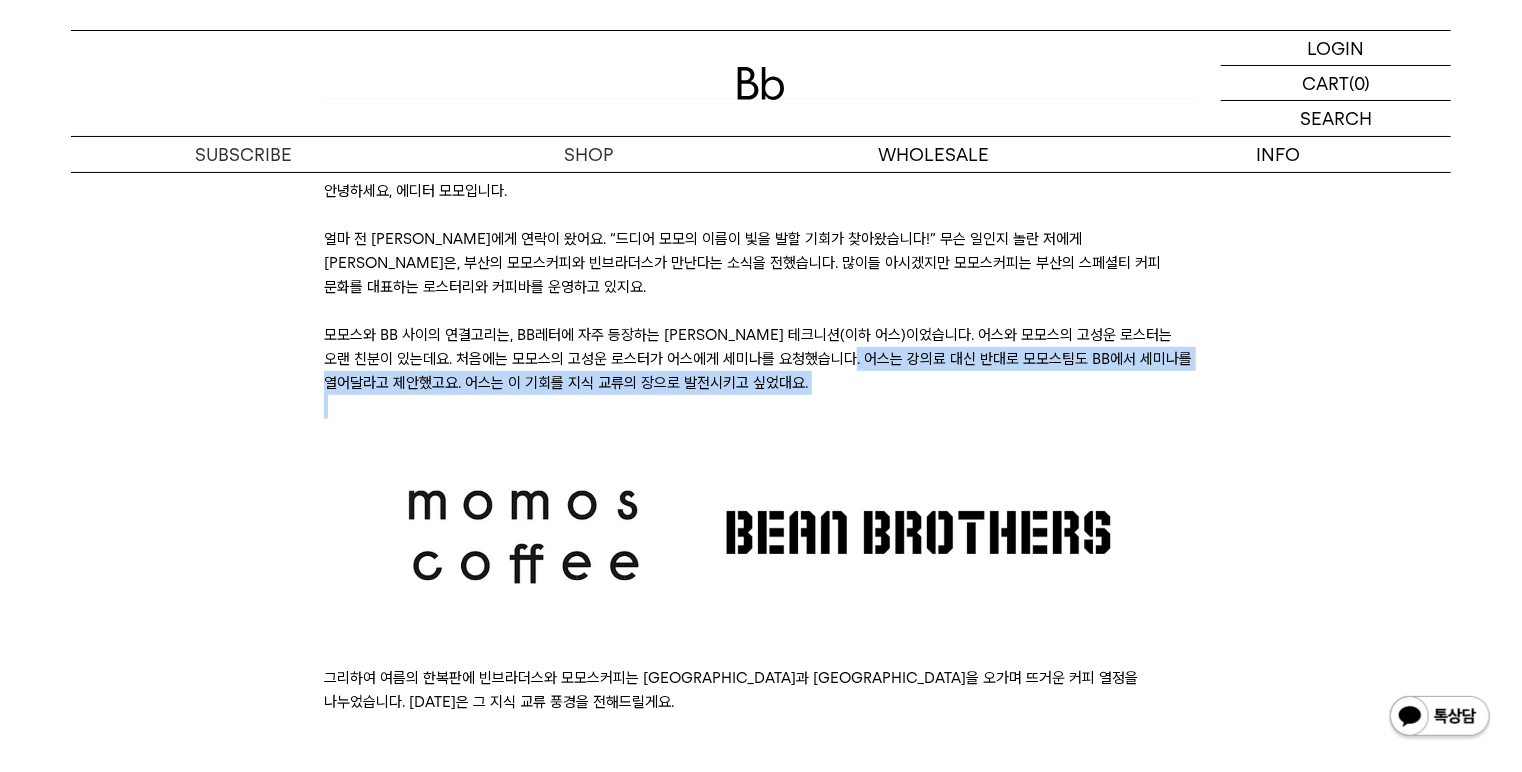 drag, startPoint x: 905, startPoint y: 388, endPoint x: 871, endPoint y: 355, distance: 47.38143 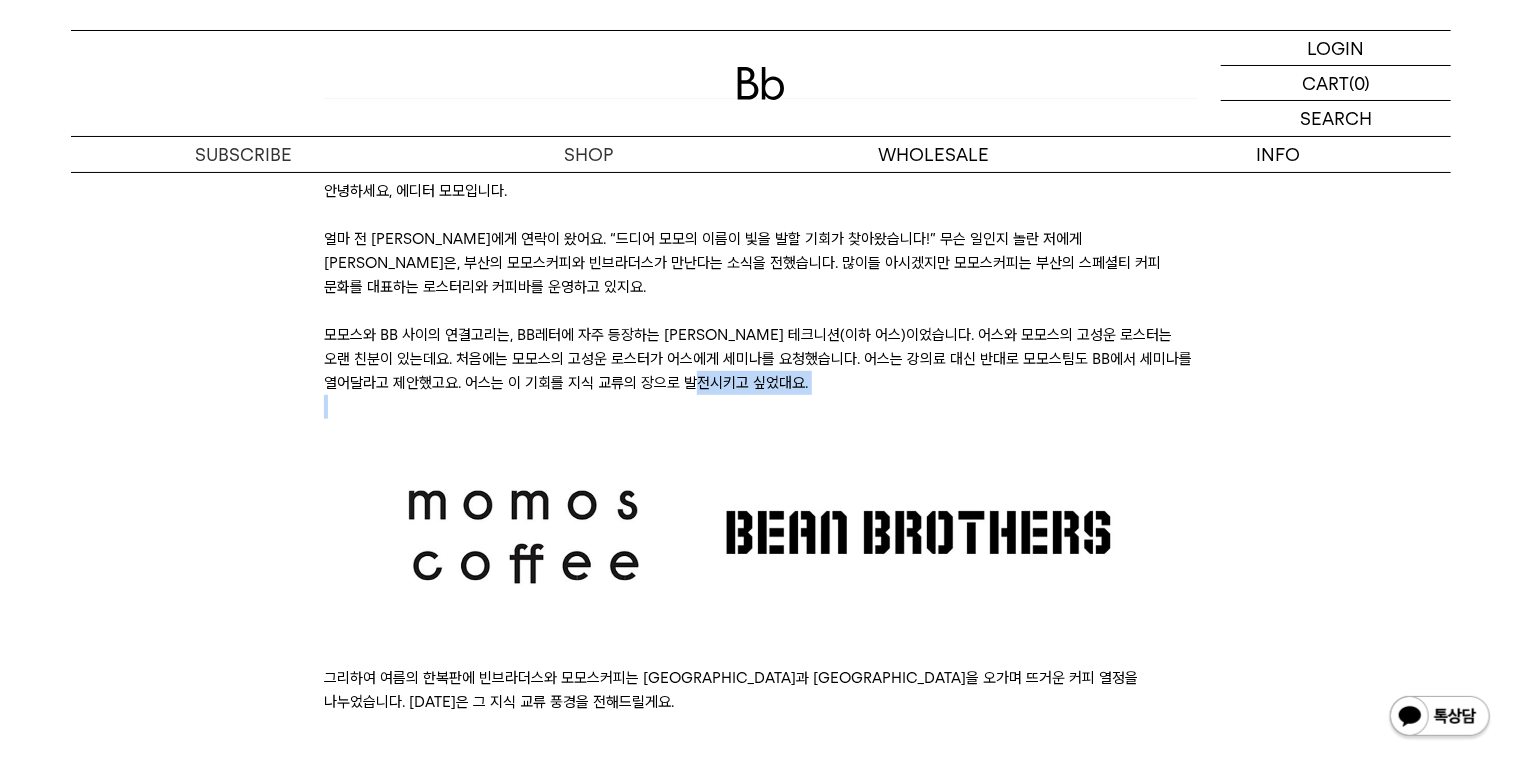 drag, startPoint x: 888, startPoint y: 376, endPoint x: 800, endPoint y: 372, distance: 88.09086 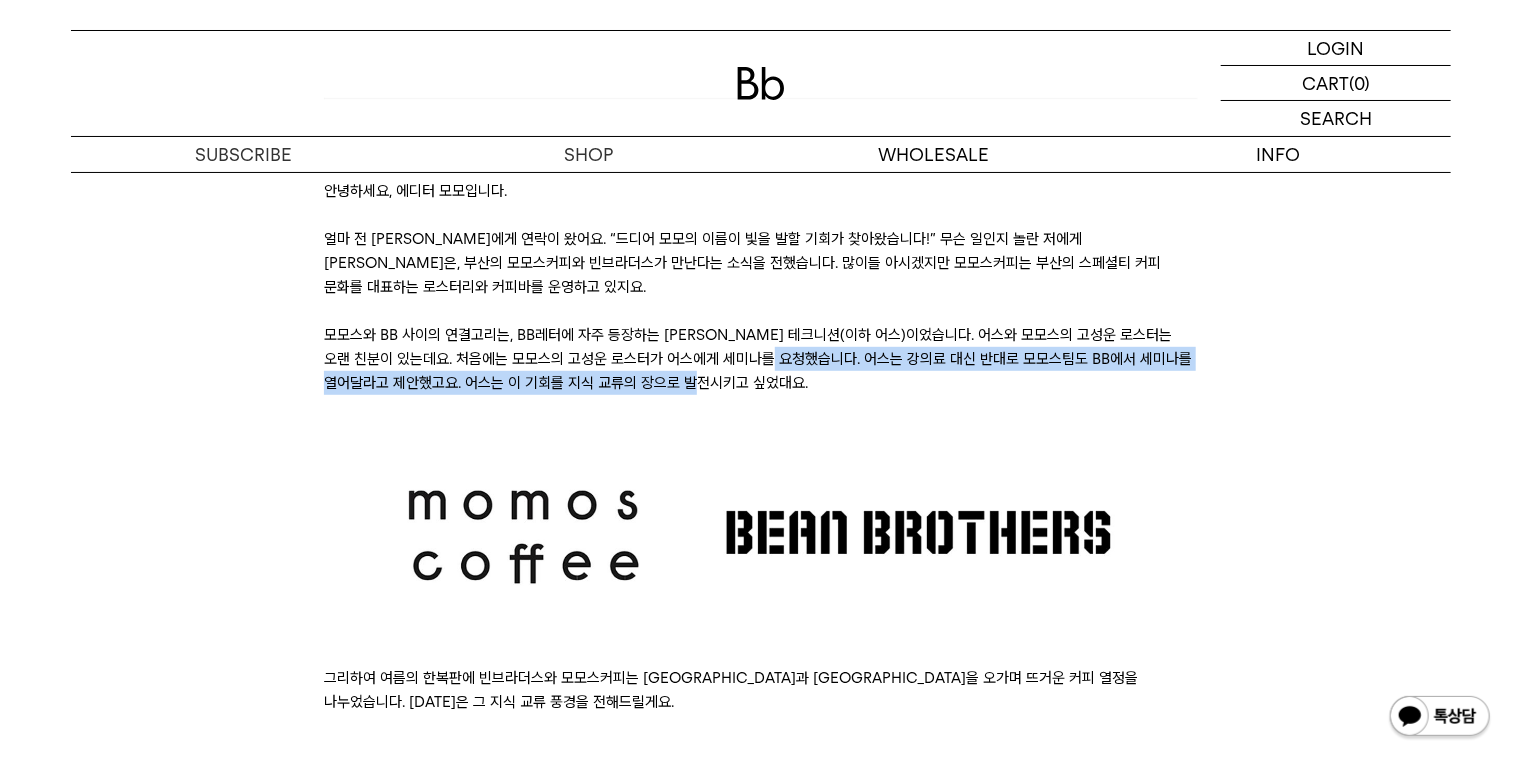 drag, startPoint x: 860, startPoint y: 384, endPoint x: 797, endPoint y: 356, distance: 68.942 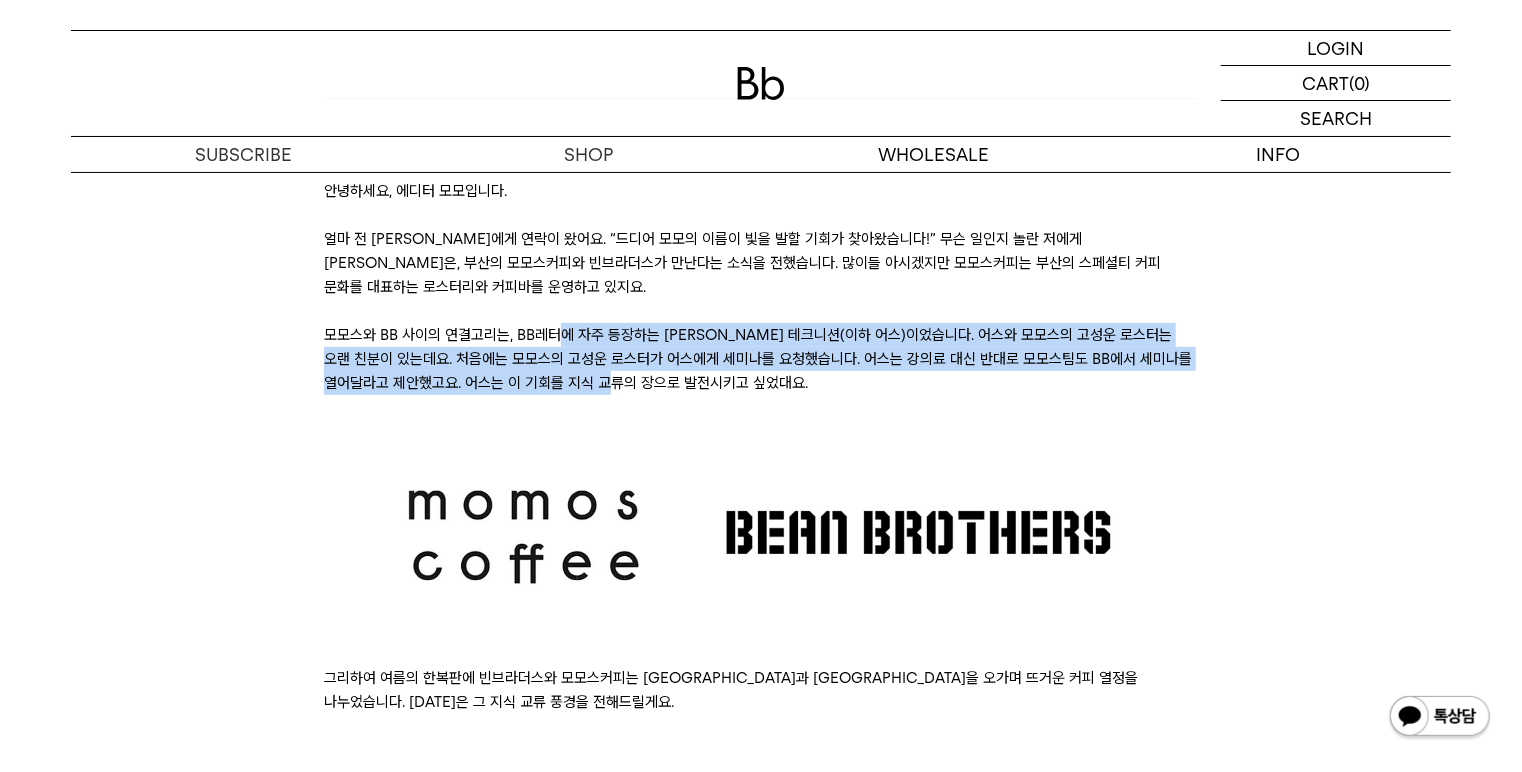 drag, startPoint x: 560, startPoint y: 322, endPoint x: 655, endPoint y: 384, distance: 113.44161 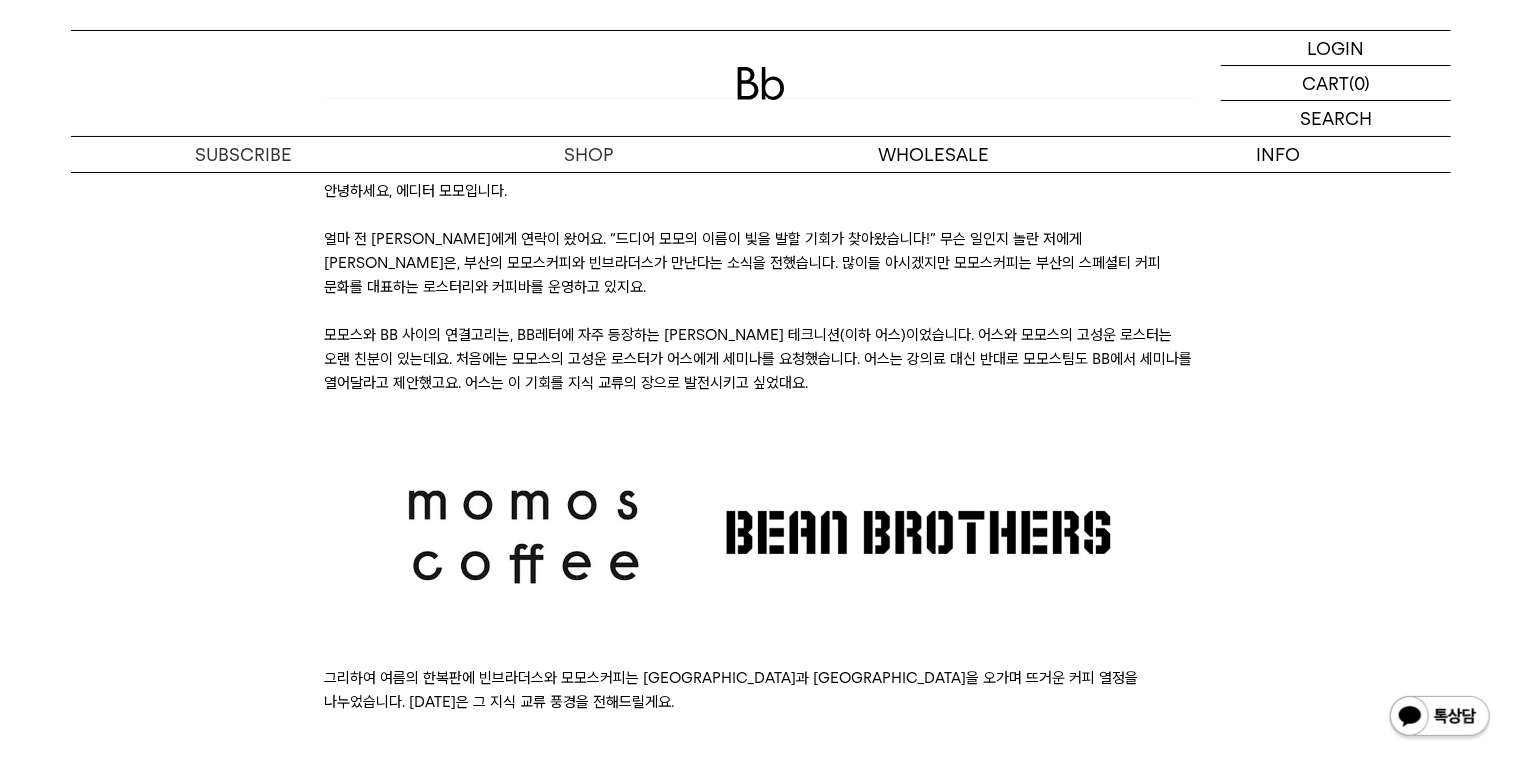click on "모모스와 BB 사이의 연결고리는, BB레터에 자주 등장하는 김의성 테크니션(이하 어스)이었습니다. 어스와 모모스의 고성운 로스터는 오랜 친분이 있는데요. 처음에는 모모스의 고성운 로스터가 어스에게 세미나를 요청했습니다. 어스는 강의료 대신 반대로 모모스팀도 BB에서 세미나를 열어달라고 제안했고요. 어스는 이 기회를 지식 교류의 장으로 발전시키고 싶었대요." at bounding box center (760, 359) 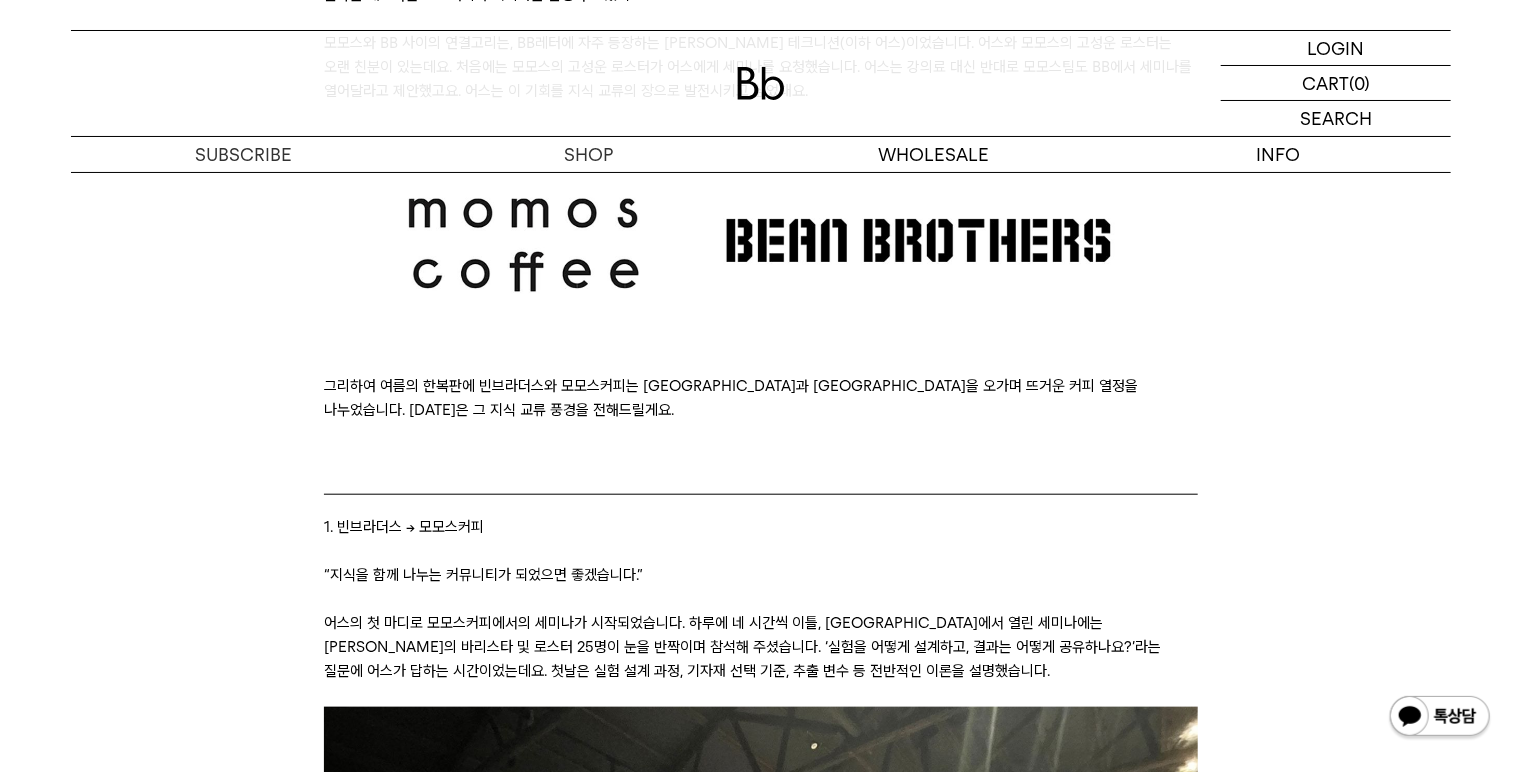 scroll, scrollTop: 720, scrollLeft: 0, axis: vertical 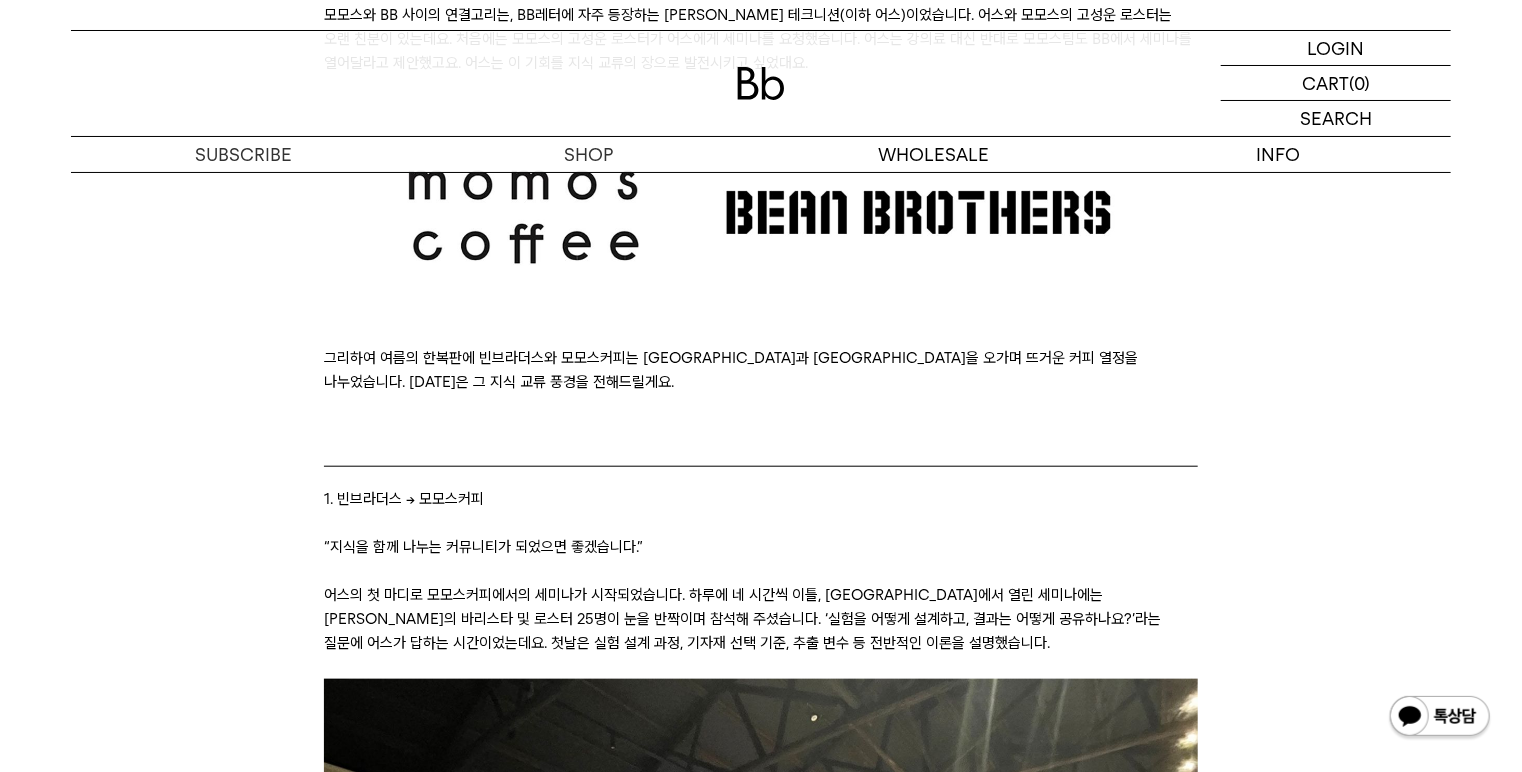 drag, startPoint x: 540, startPoint y: 364, endPoint x: 735, endPoint y: 420, distance: 202.88174 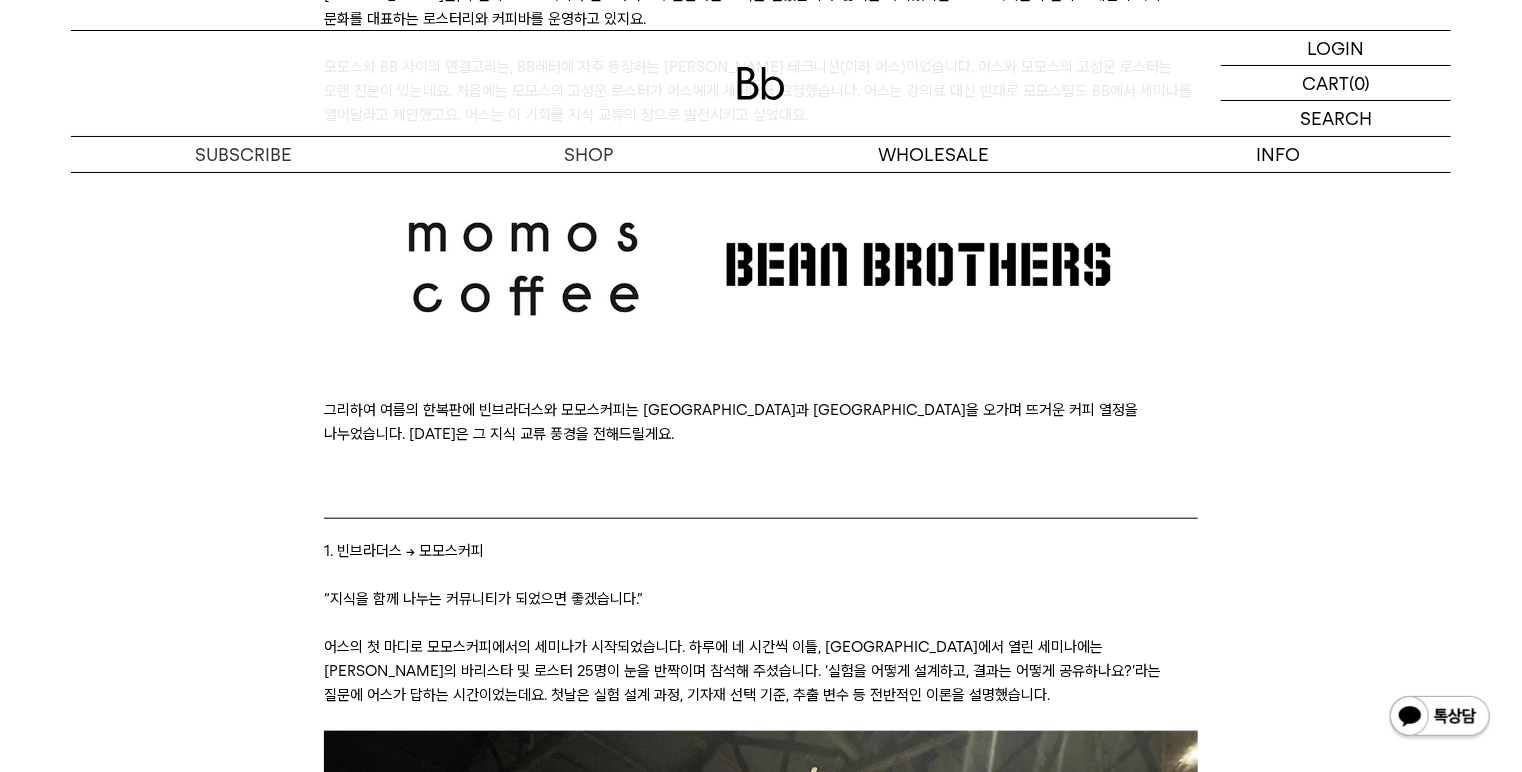 scroll, scrollTop: 640, scrollLeft: 0, axis: vertical 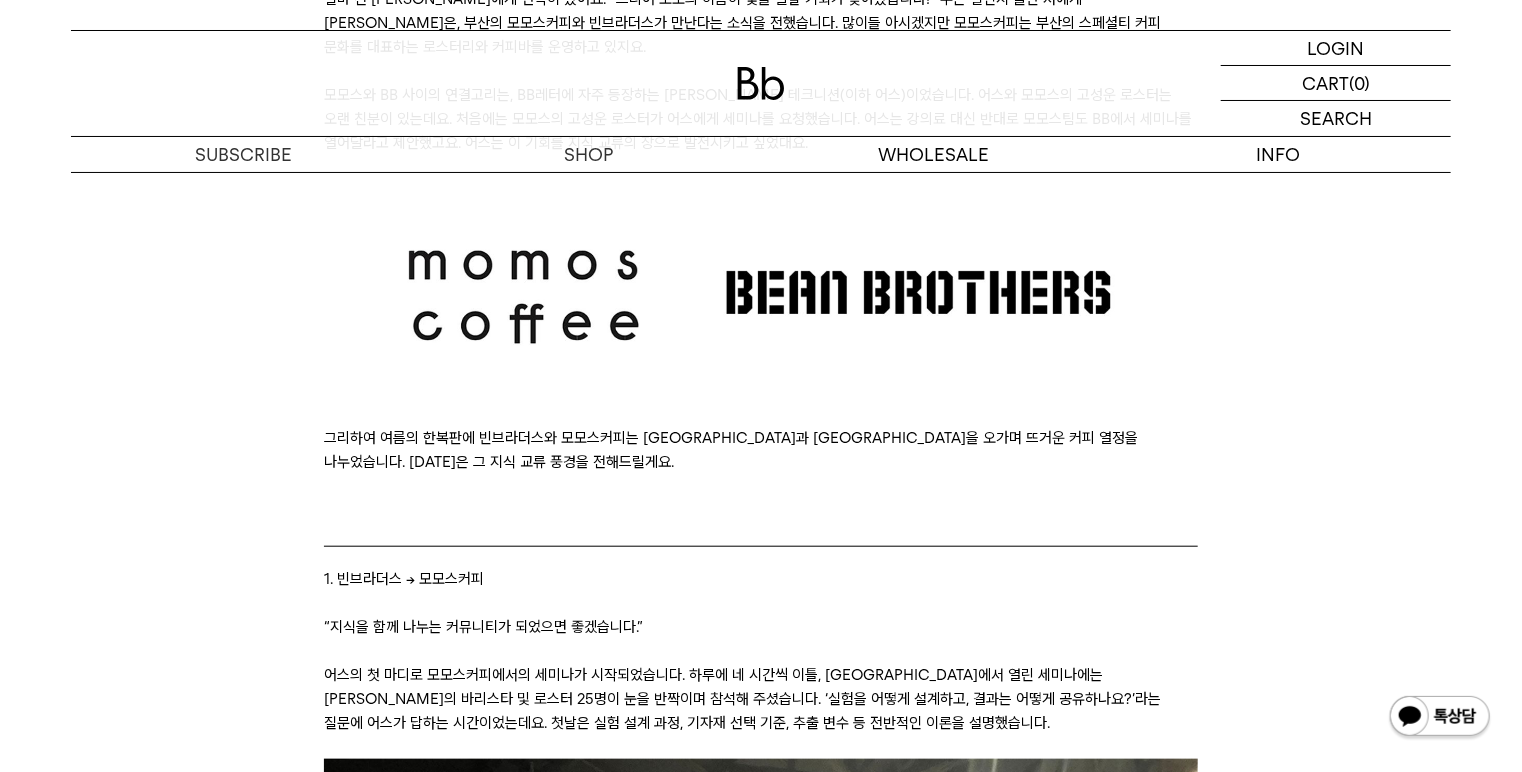 drag, startPoint x: 769, startPoint y: 445, endPoint x: 868, endPoint y: 512, distance: 119.54079 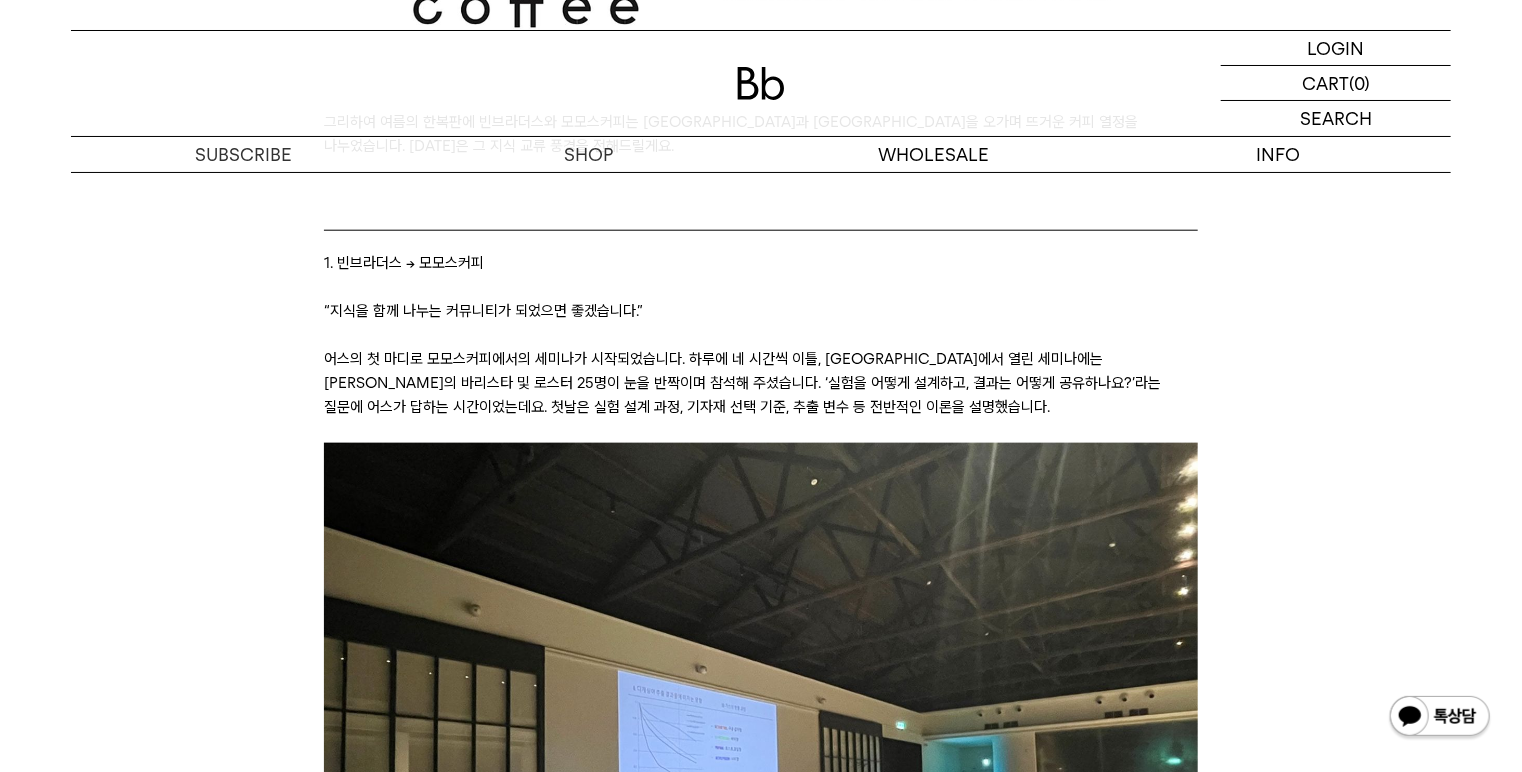 scroll, scrollTop: 960, scrollLeft: 0, axis: vertical 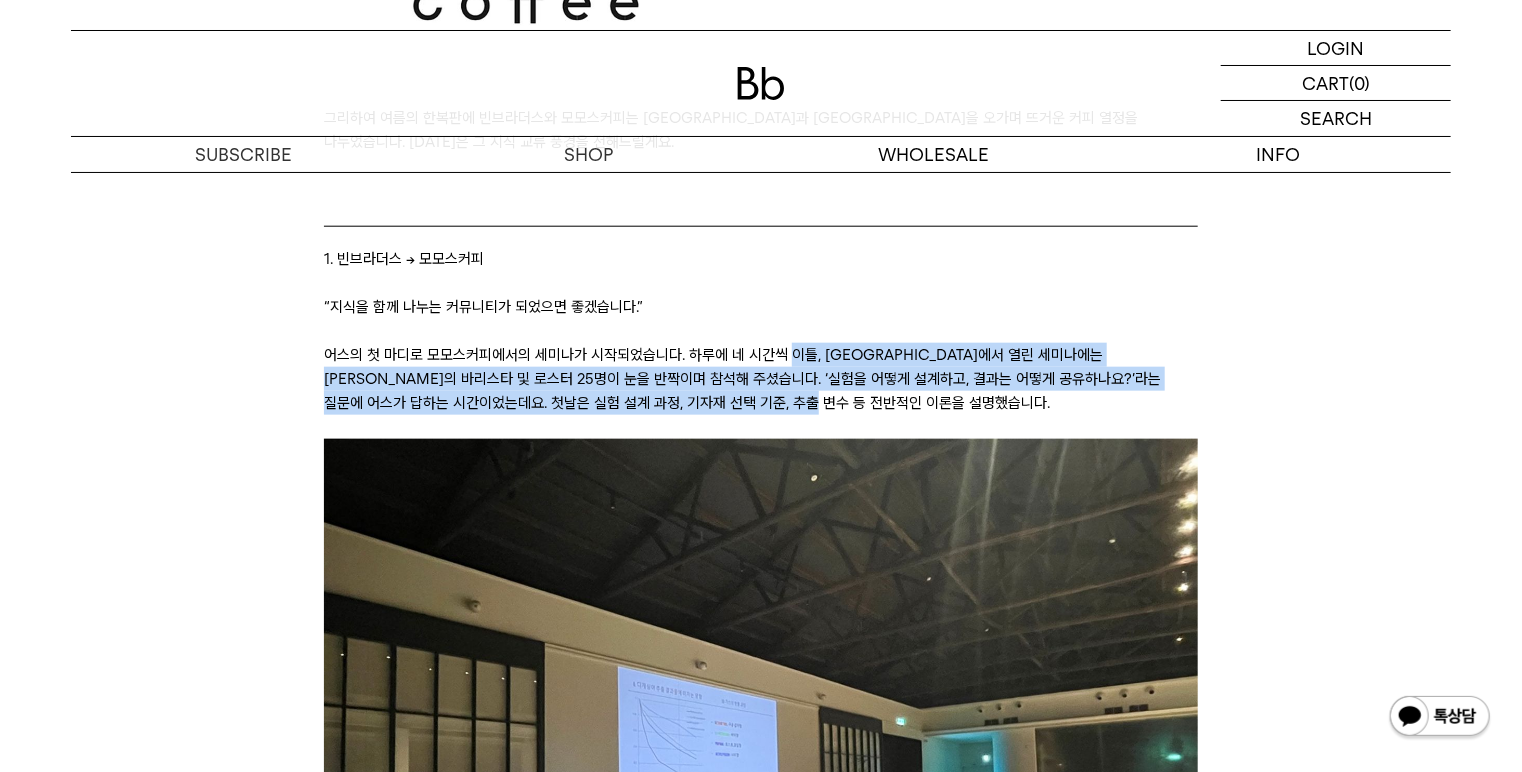 drag, startPoint x: 788, startPoint y: 331, endPoint x: 841, endPoint y: 375, distance: 68.88396 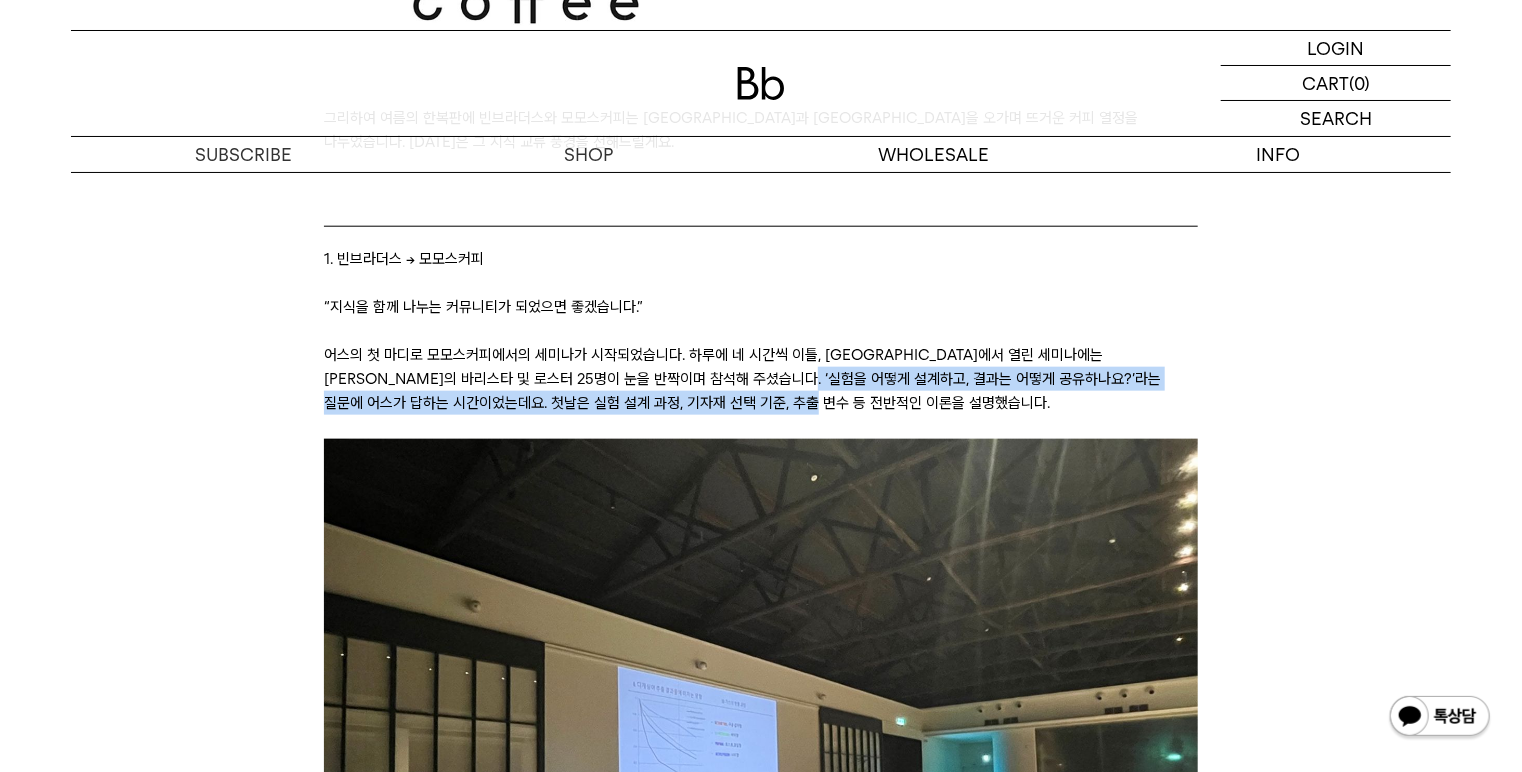 drag, startPoint x: 772, startPoint y: 349, endPoint x: 797, endPoint y: 380, distance: 39.824615 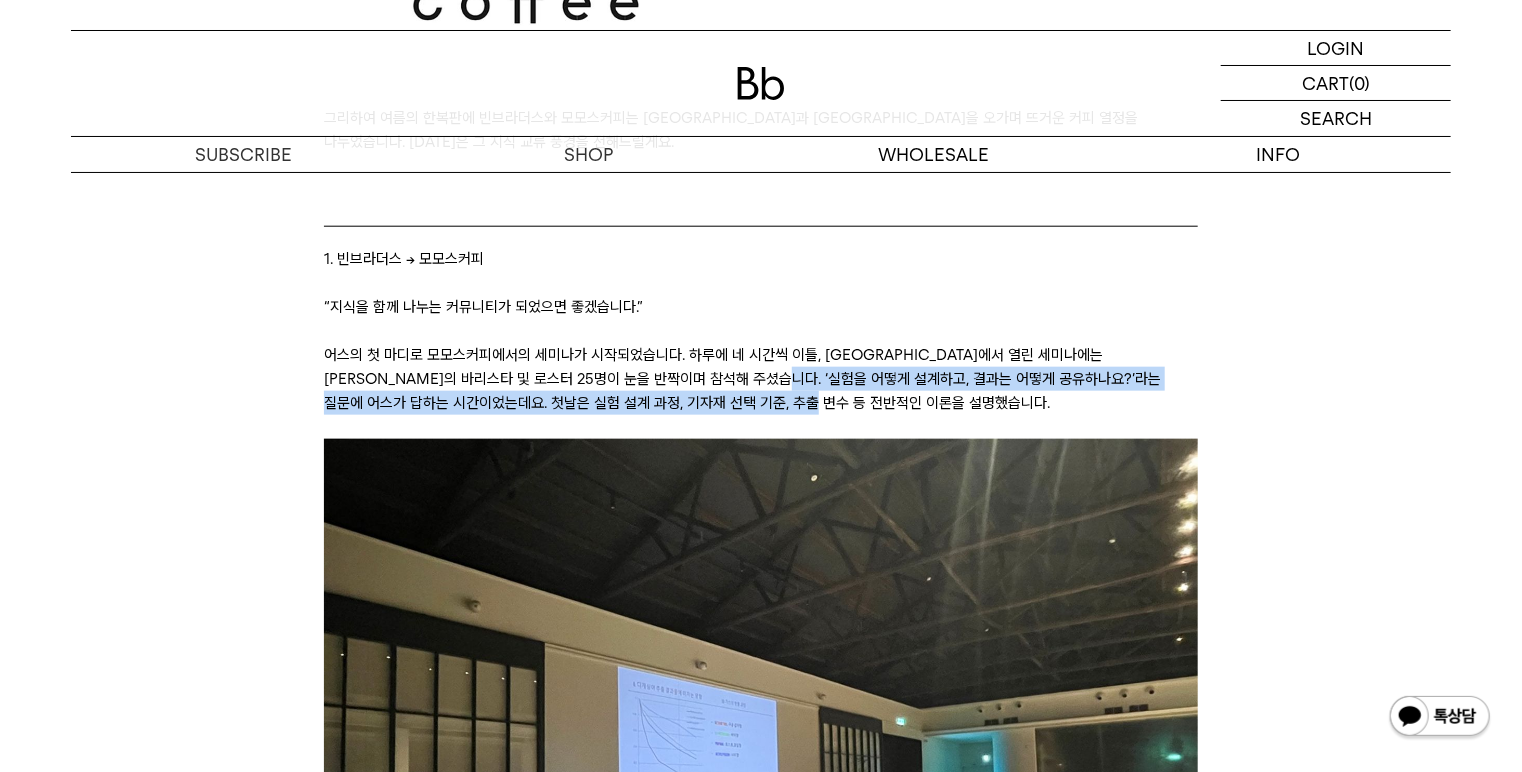 drag, startPoint x: 748, startPoint y: 356, endPoint x: 782, endPoint y: 384, distance: 44.04543 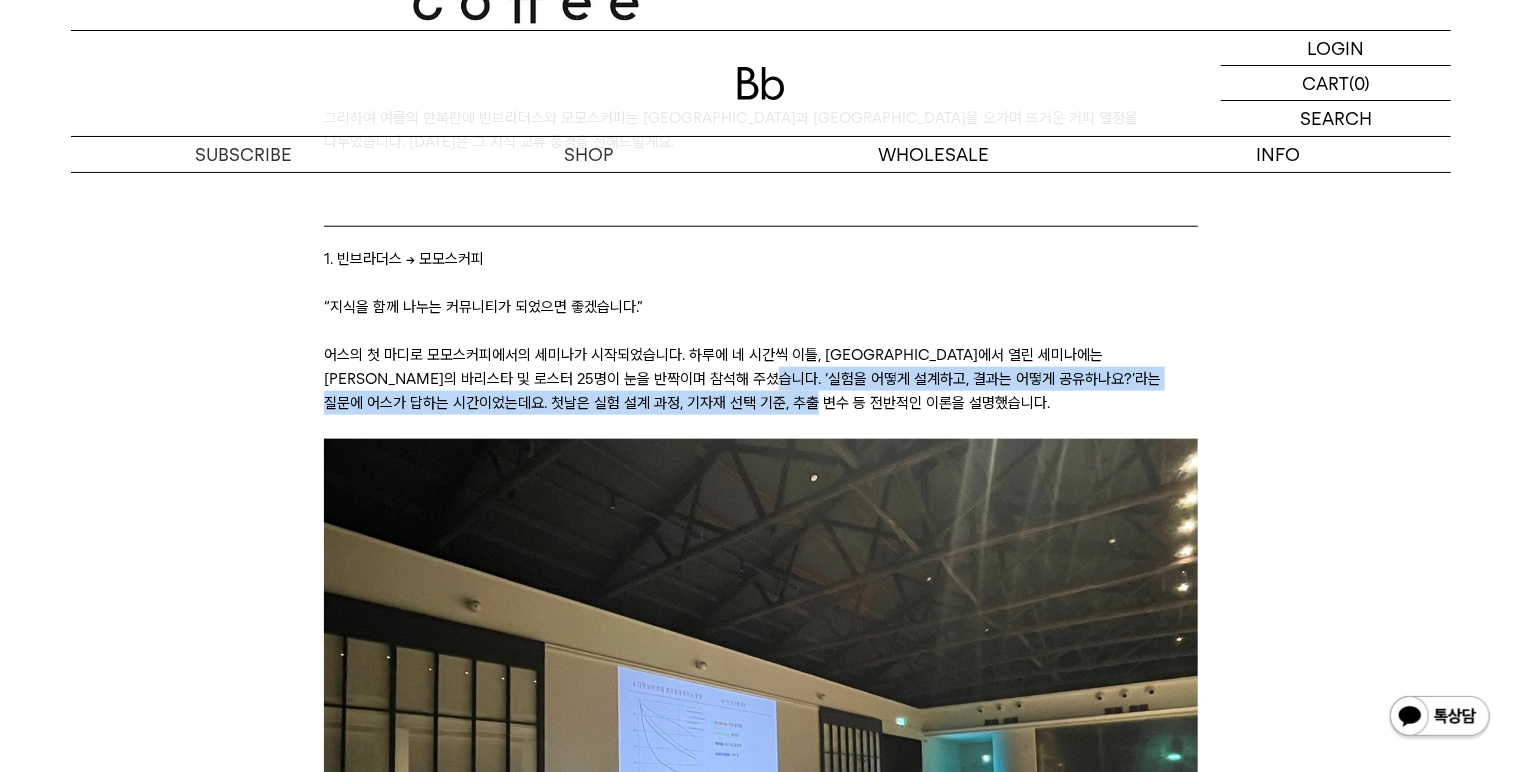 drag, startPoint x: 741, startPoint y: 358, endPoint x: 768, endPoint y: 377, distance: 33.01515 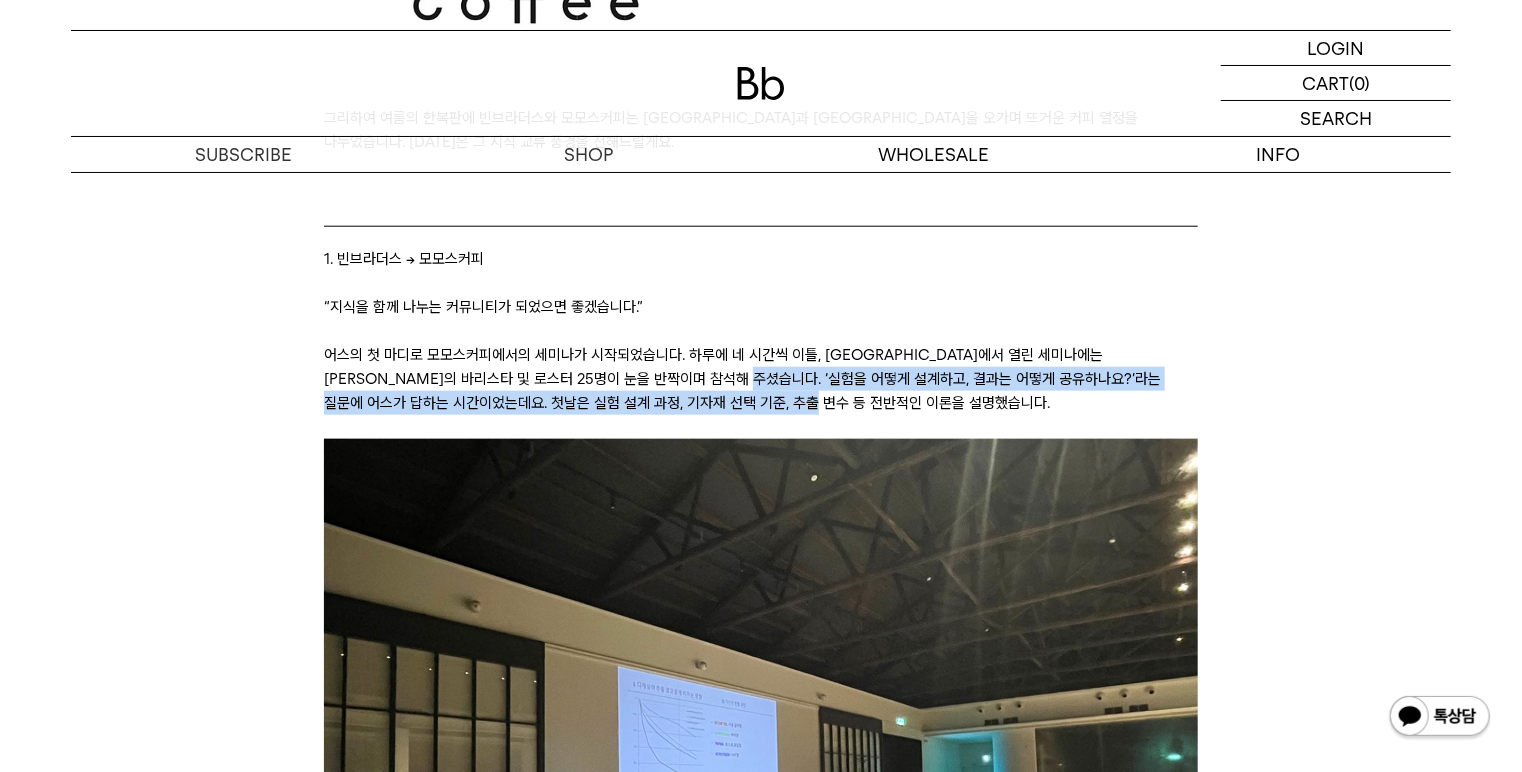 drag, startPoint x: 731, startPoint y: 364, endPoint x: 712, endPoint y: 353, distance: 21.954498 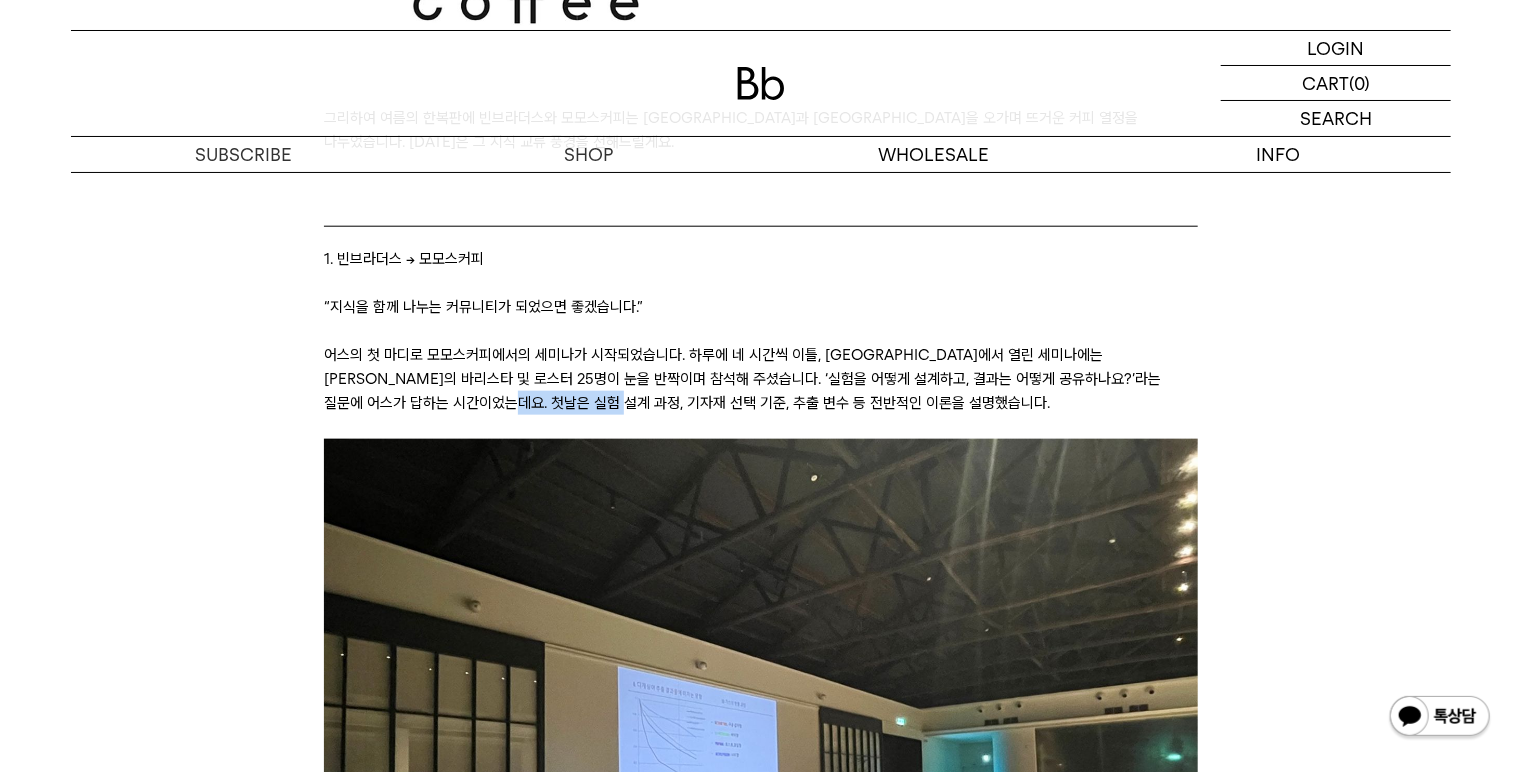 drag, startPoint x: 436, startPoint y: 371, endPoint x: 525, endPoint y: 388, distance: 90.60905 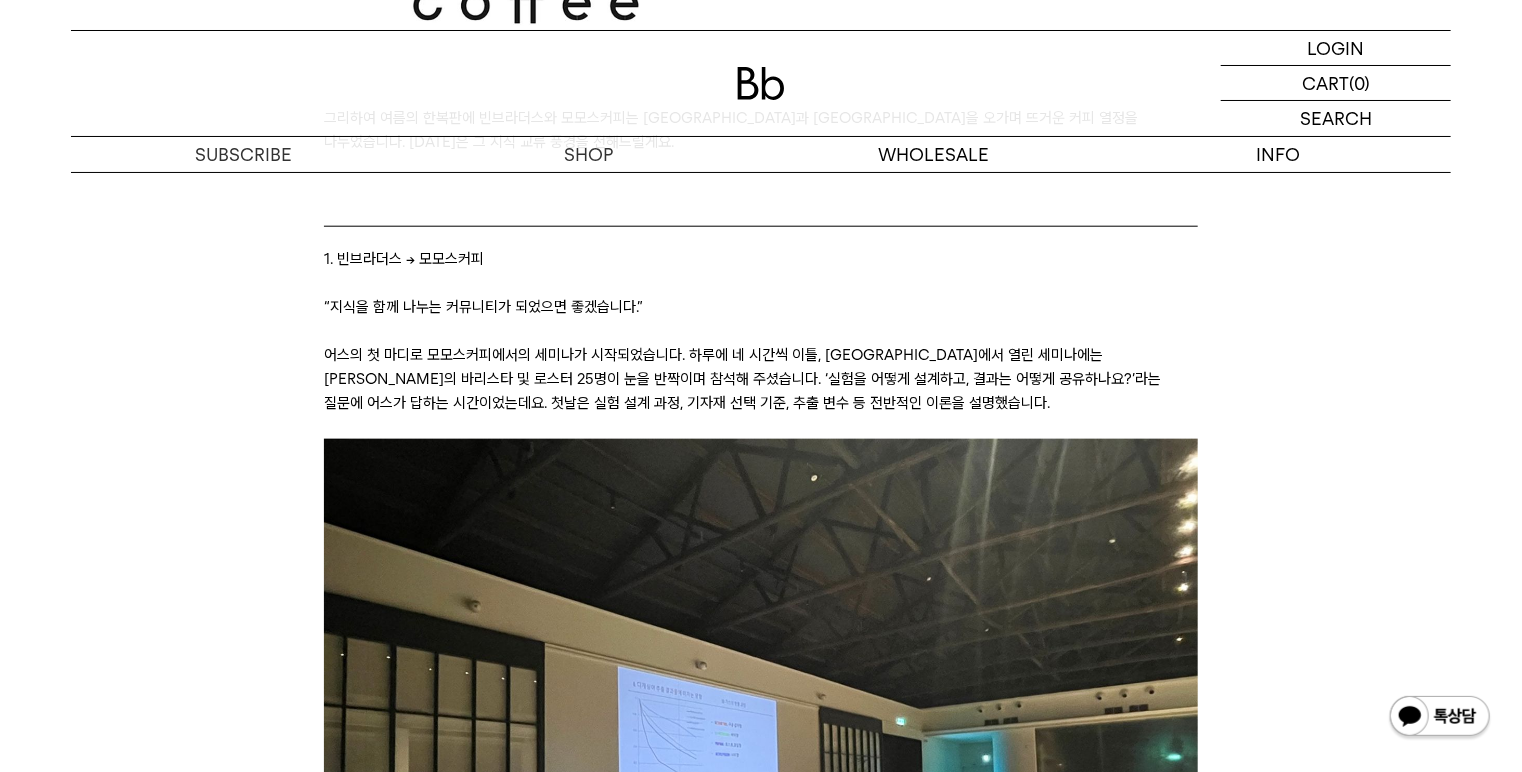 click on "어스의 첫 마디로 모모스커피에서의 세미나가 시작되었습니다. 하루에 네 시간씩 이틀, 부산 영도에서 열린 세미나에는 모모스의 바리스타 및 로스터 25명이 눈을 반짝이며 참석해 주셨습니다. ‘실험을 어떻게 설계하고, 결과는 어떻게 공유하나요?’라는 질문에 어스가 답하는 시간이었는데요. 첫날은 실험 설계 과정, 기자재 선택 기준, 추출 변수 등 전반적인 이론을 설명했습니다." at bounding box center (760, 379) 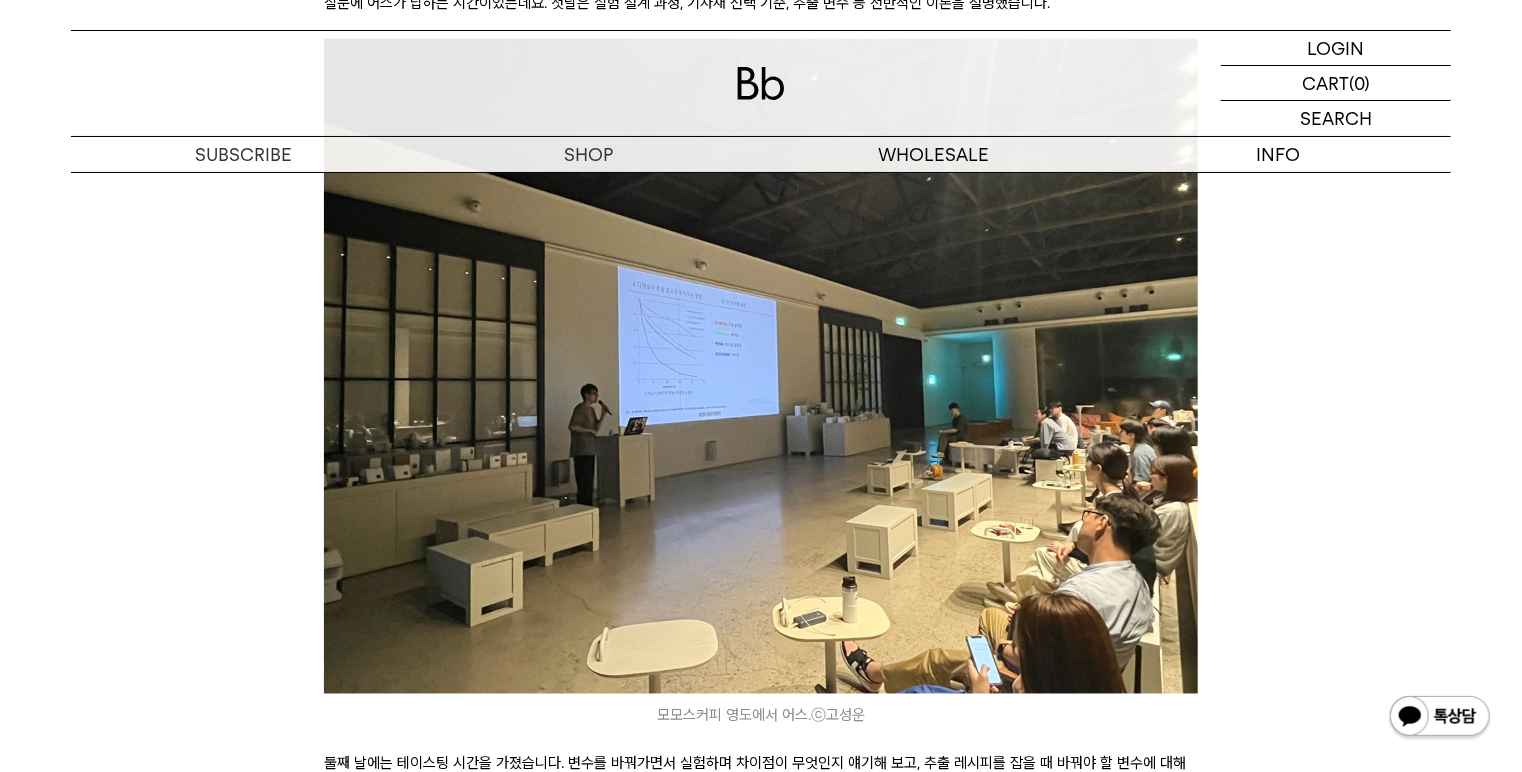 scroll, scrollTop: 1680, scrollLeft: 0, axis: vertical 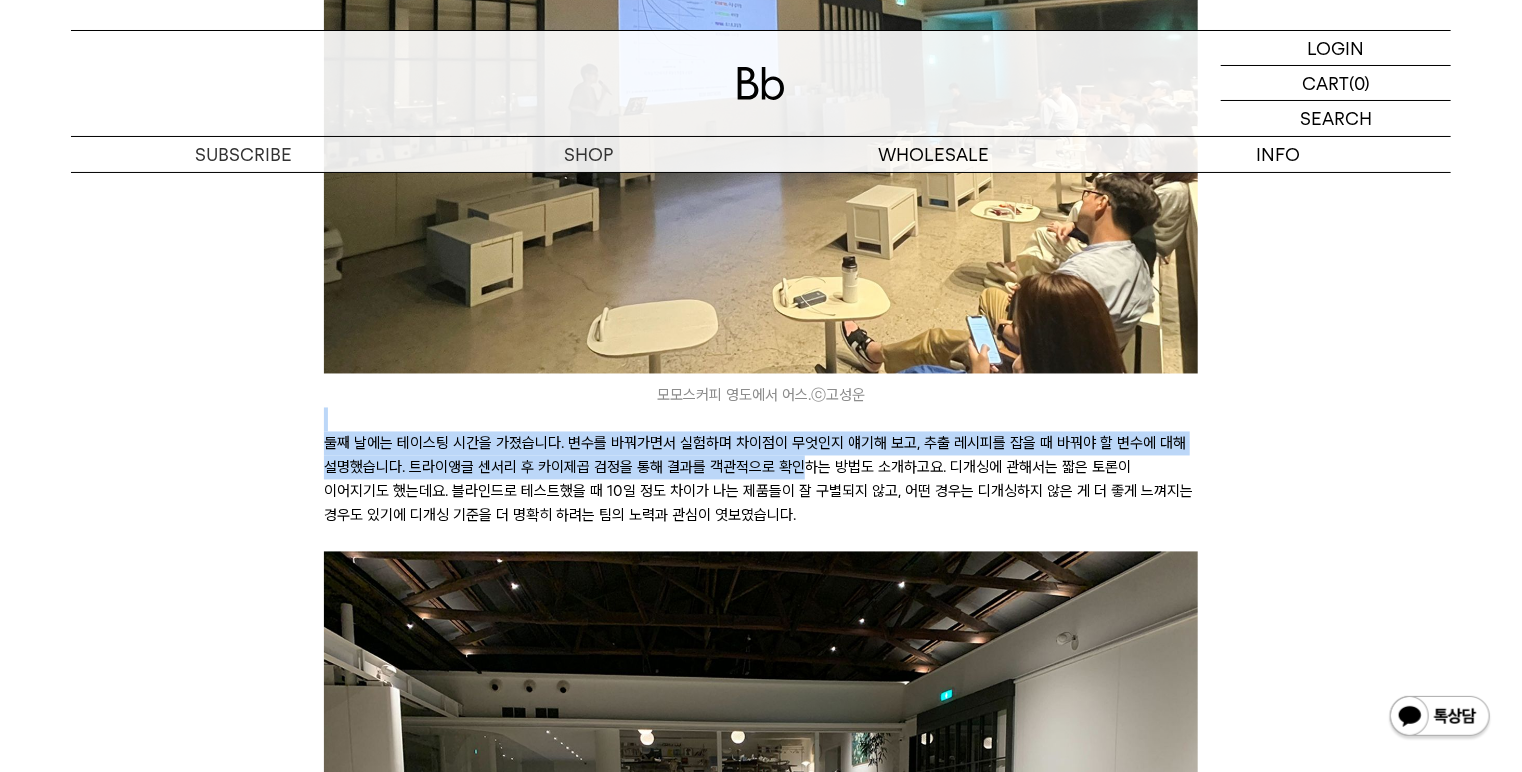 drag, startPoint x: 785, startPoint y: 414, endPoint x: 797, endPoint y: 444, distance: 32.31099 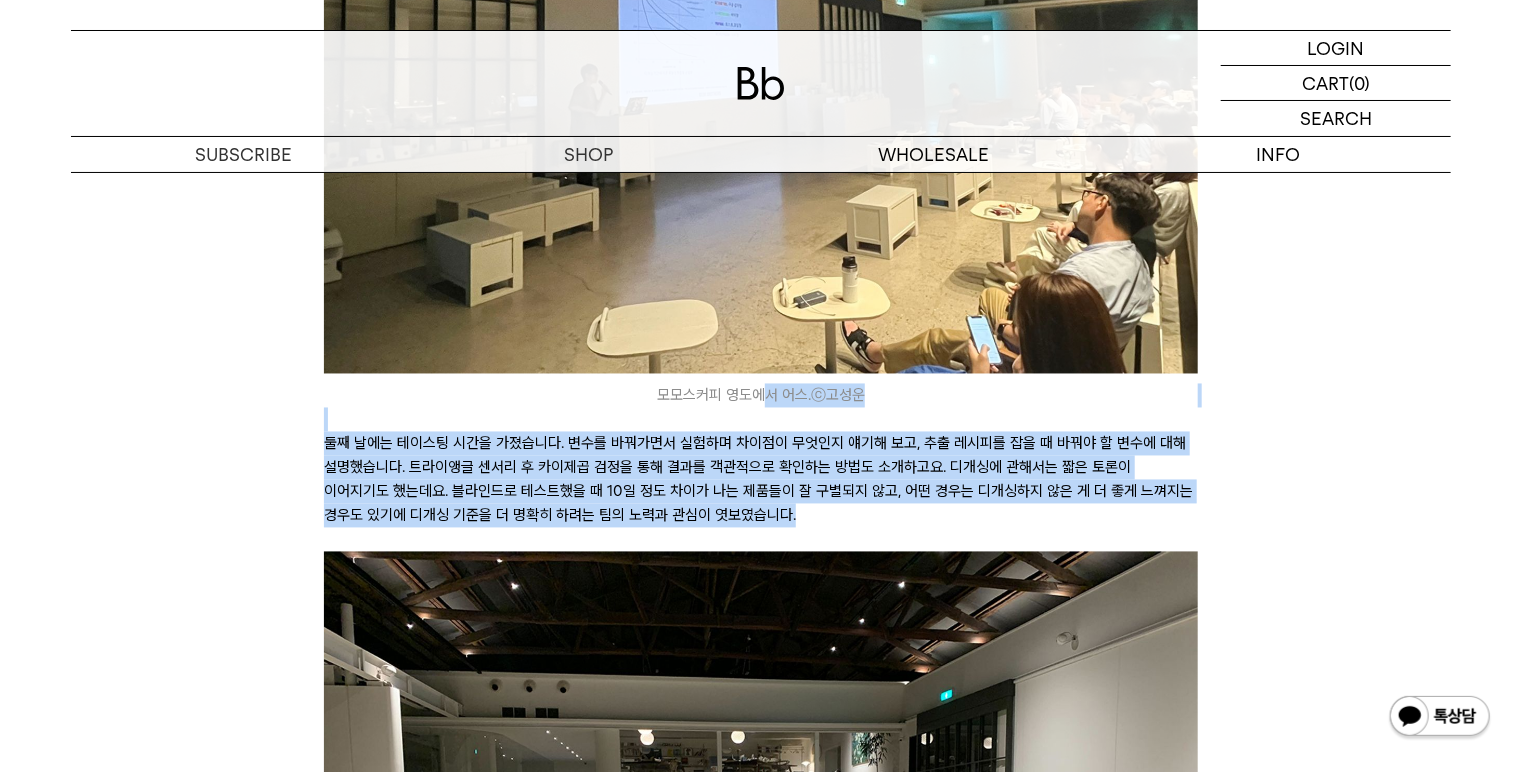 drag, startPoint x: 769, startPoint y: 376, endPoint x: 818, endPoint y: 485, distance: 119.507324 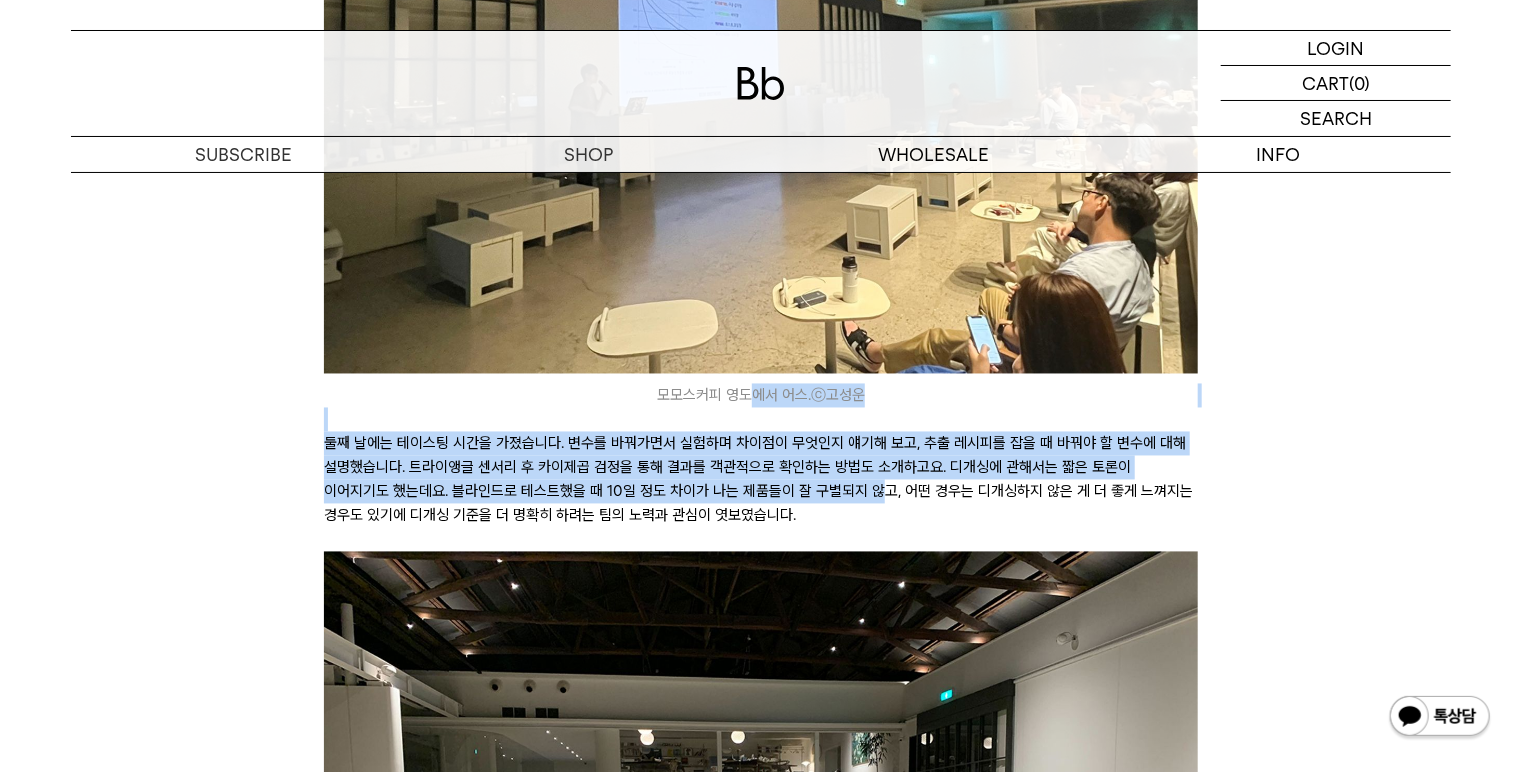 drag, startPoint x: 763, startPoint y: 375, endPoint x: 805, endPoint y: 479, distance: 112.1606 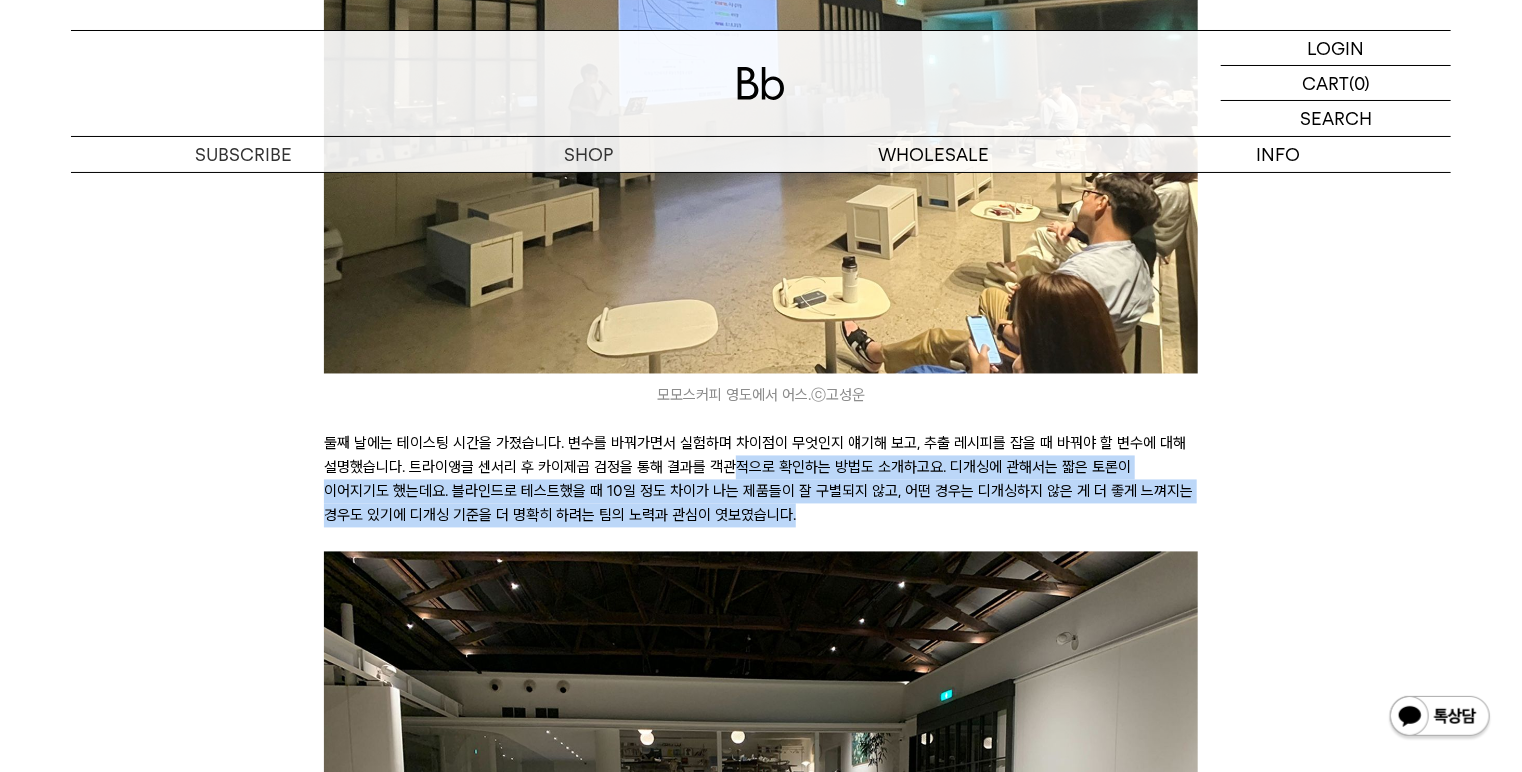 drag, startPoint x: 760, startPoint y: 497, endPoint x: 731, endPoint y: 467, distance: 41.725292 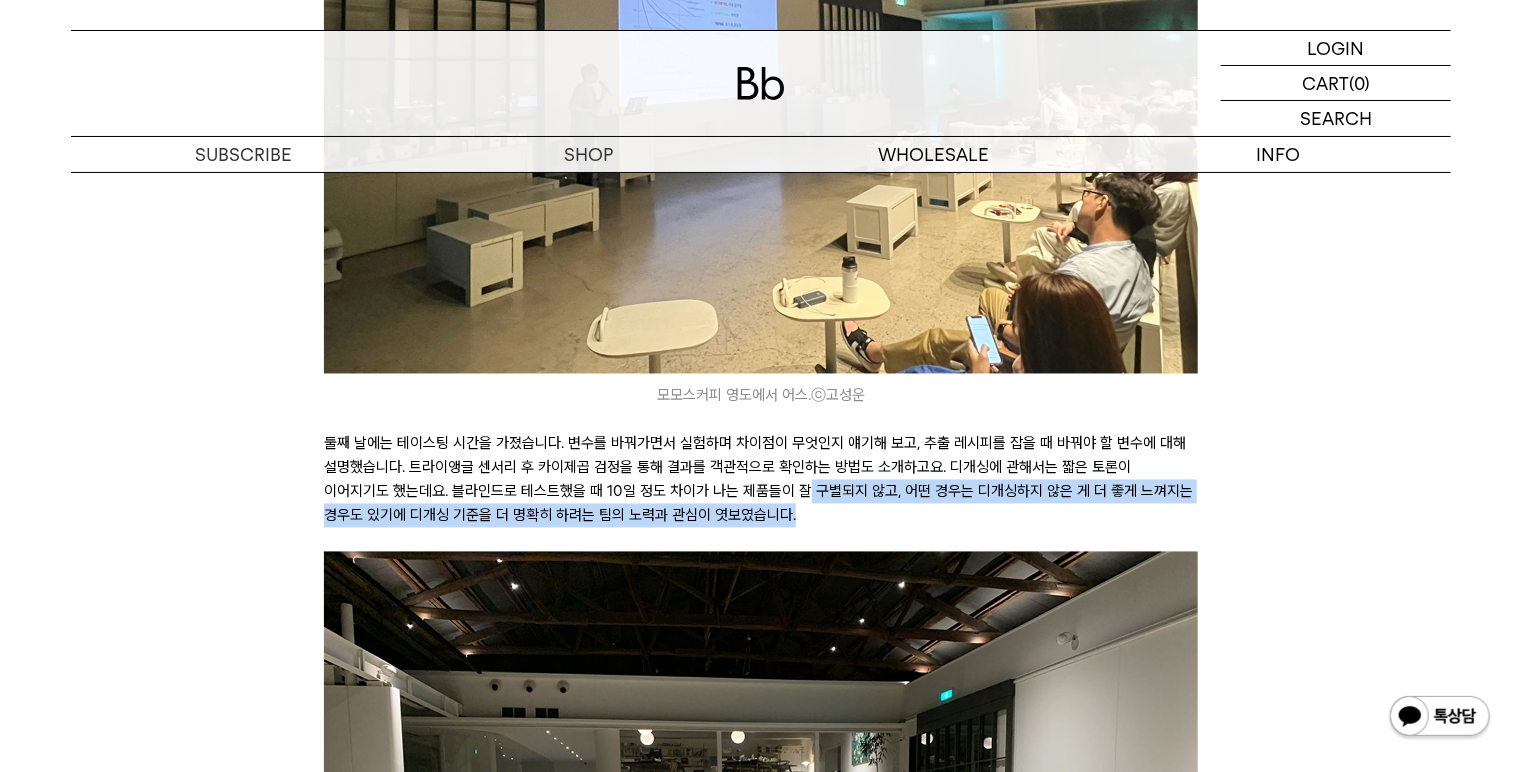click on "둘째 날에는 테이스팅 시간을 가졌습니다. 변수를 바꿔가면서 실험하며 차이점이 무엇인지 얘기해 보고, 추출 레시피를 잡을 때 바꿔야 할 변수에 대해 설명했습니다. 트라이앵글 센서리 후 카이제곱 검정을 통해 결과를 객관적으로 확인하는 방법도 소개하고요. 디개싱에 관해서는 짧은 토론이 이어지기도 했는데요. 블라인드로 테스트했을 때 10일 정도 차이가 나는 제품들이 잘 구별되지 않고, 어떤 경우는 디개싱하지 않은 게 더 좋게 느껴지는 경우도 있기에 디개싱 기준을 더 명확히 하려는 팀의 노력과 관심이 엿보였습니다." at bounding box center (760, 480) 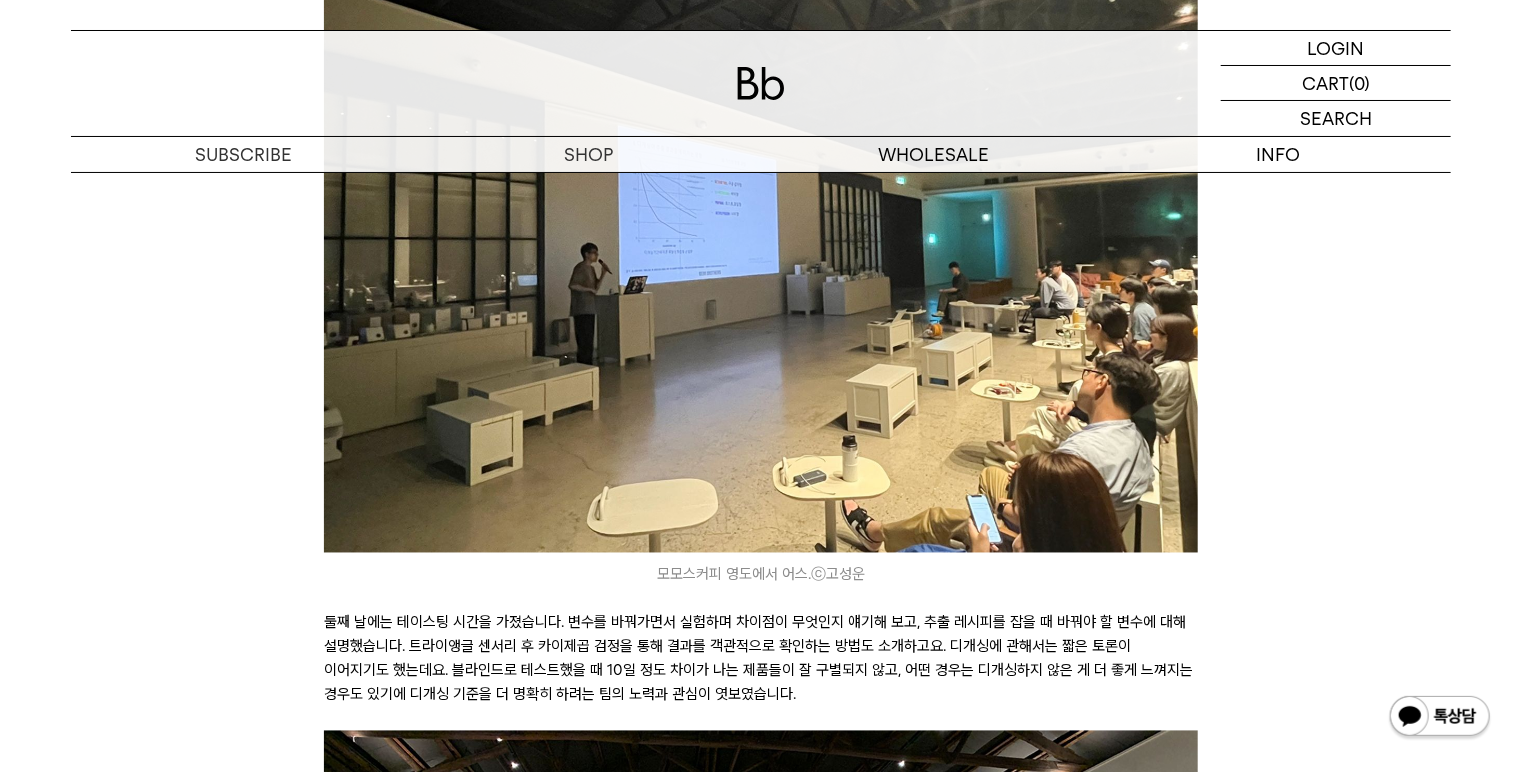 scroll, scrollTop: 1600, scrollLeft: 0, axis: vertical 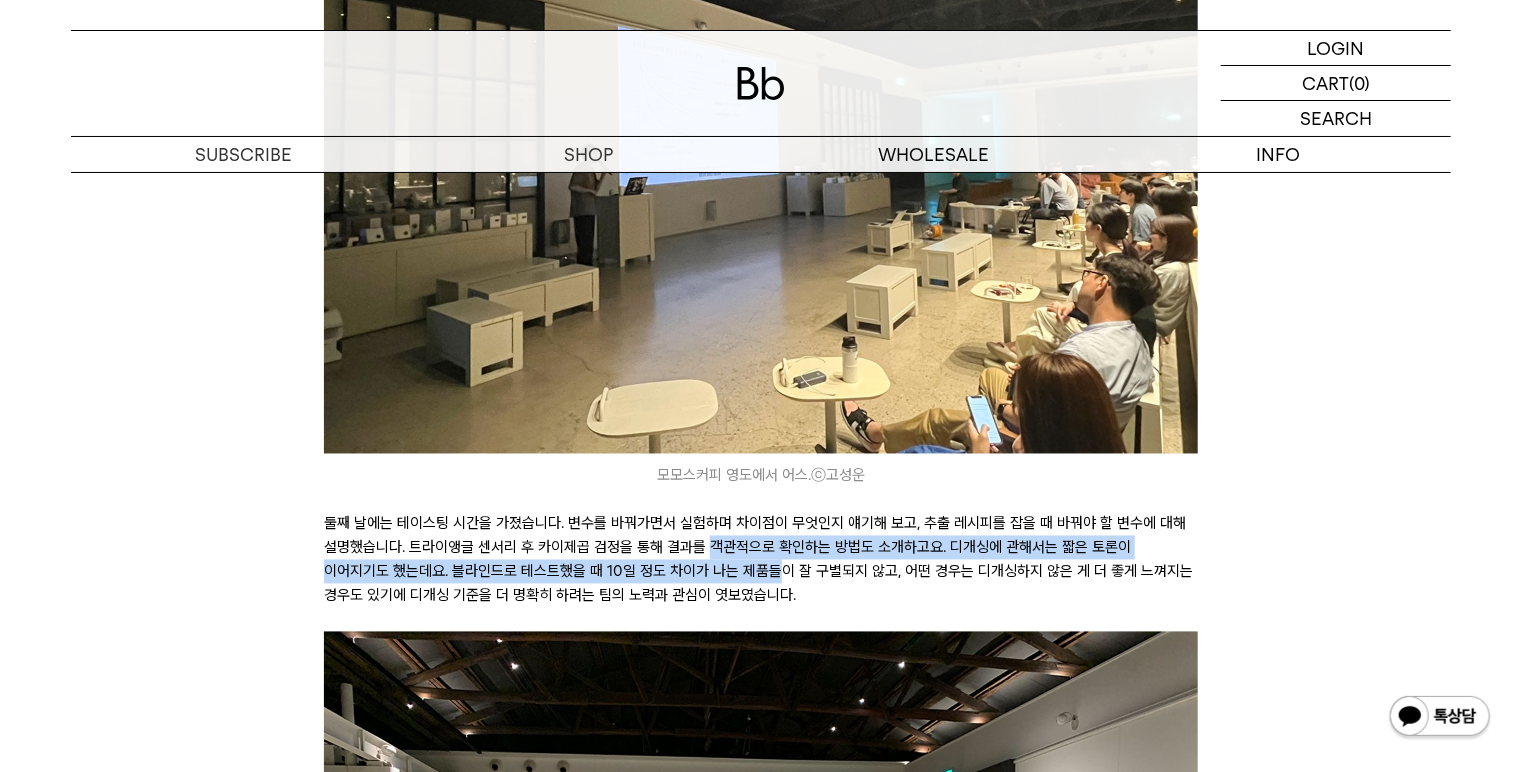 drag, startPoint x: 710, startPoint y: 525, endPoint x: 705, endPoint y: 553, distance: 28.442924 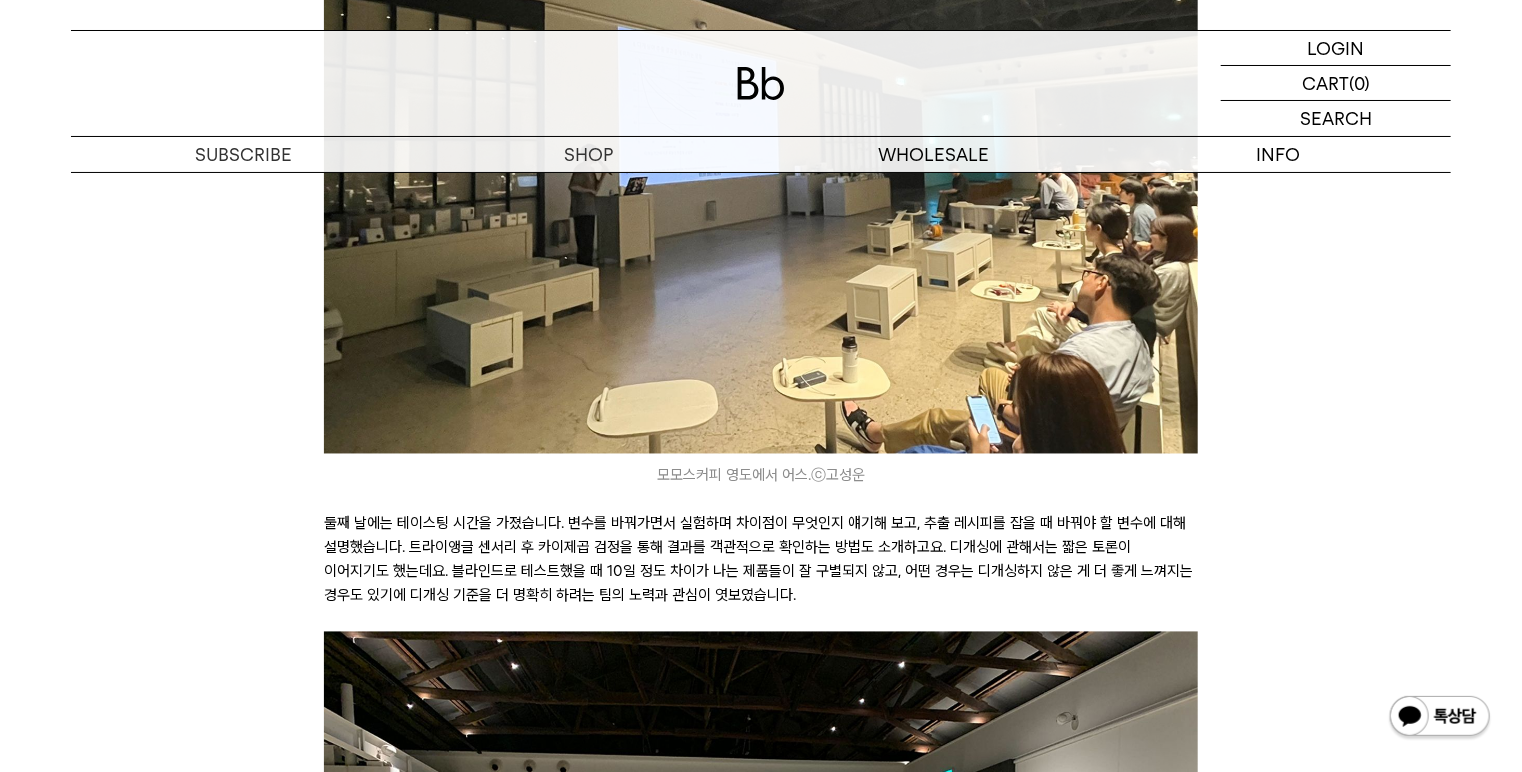 click on "둘째 날에는 테이스팅 시간을 가졌습니다. 변수를 바꿔가면서 실험하며 차이점이 무엇인지 얘기해 보고, 추출 레시피를 잡을 때 바꿔야 할 변수에 대해 설명했습니다. 트라이앵글 센서리 후 카이제곱 검정을 통해 결과를 객관적으로 확인하는 방법도 소개하고요. 디개싱에 관해서는 짧은 토론이 이어지기도 했는데요. 블라인드로 테스트했을 때 10일 정도 차이가 나는 제품들이 잘 구별되지 않고, 어떤 경우는 디개싱하지 않은 게 더 좋게 느껴지는 경우도 있기에 디개싱 기준을 더 명확히 하려는 팀의 노력과 관심이 엿보였습니다." at bounding box center (760, 560) 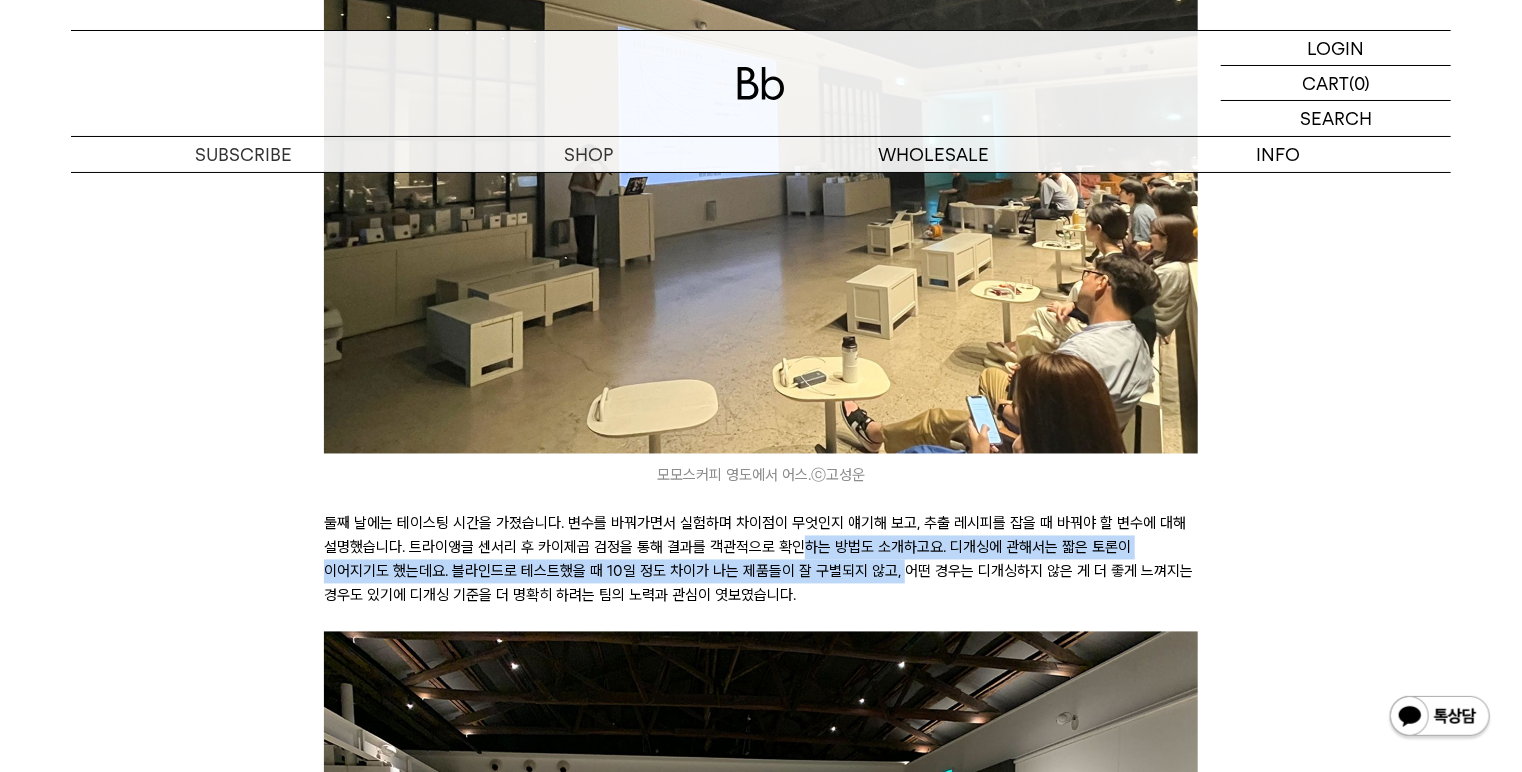 drag, startPoint x: 794, startPoint y: 516, endPoint x: 824, endPoint y: 544, distance: 41.036568 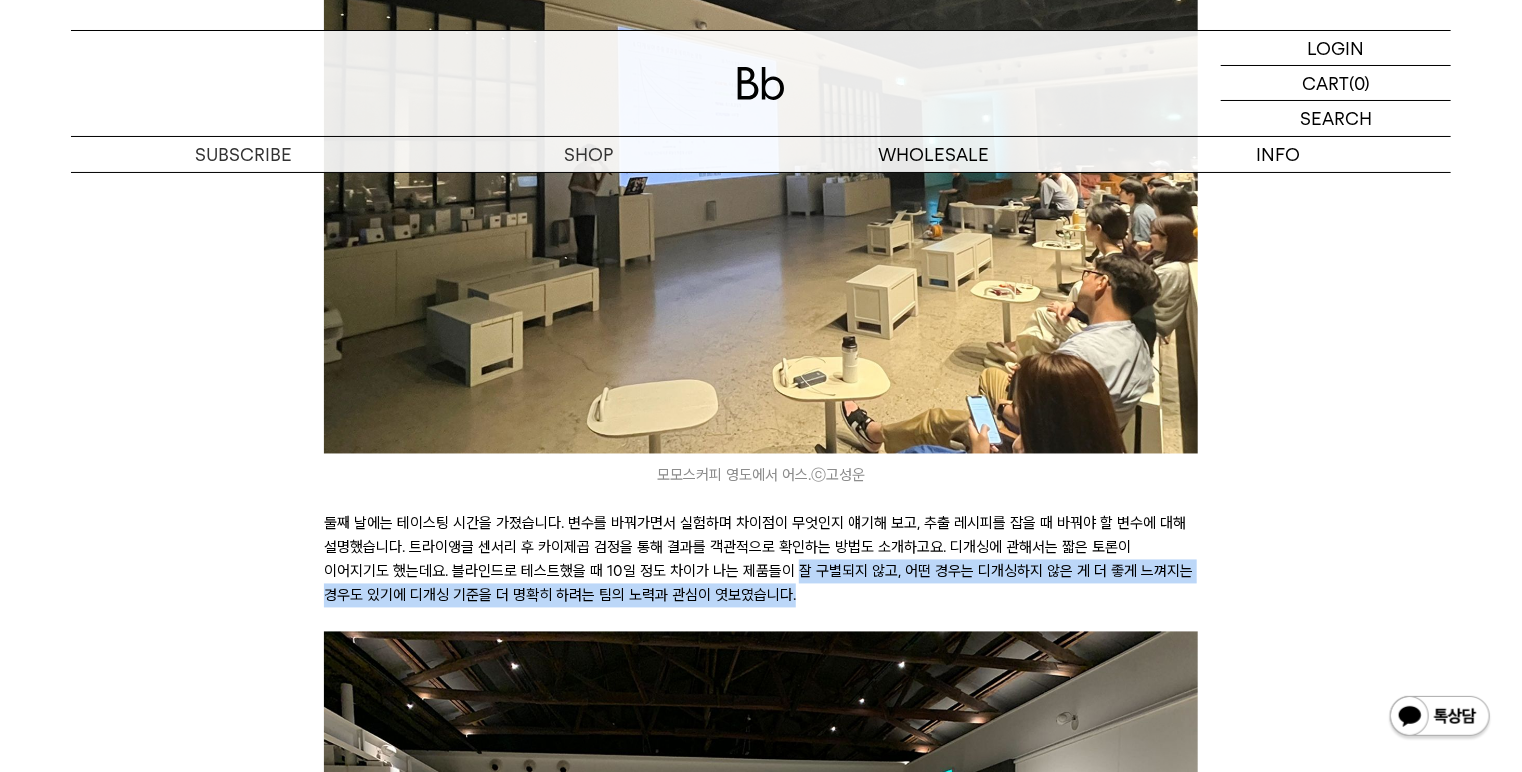 drag, startPoint x: 730, startPoint y: 556, endPoint x: 746, endPoint y: 572, distance: 22.627417 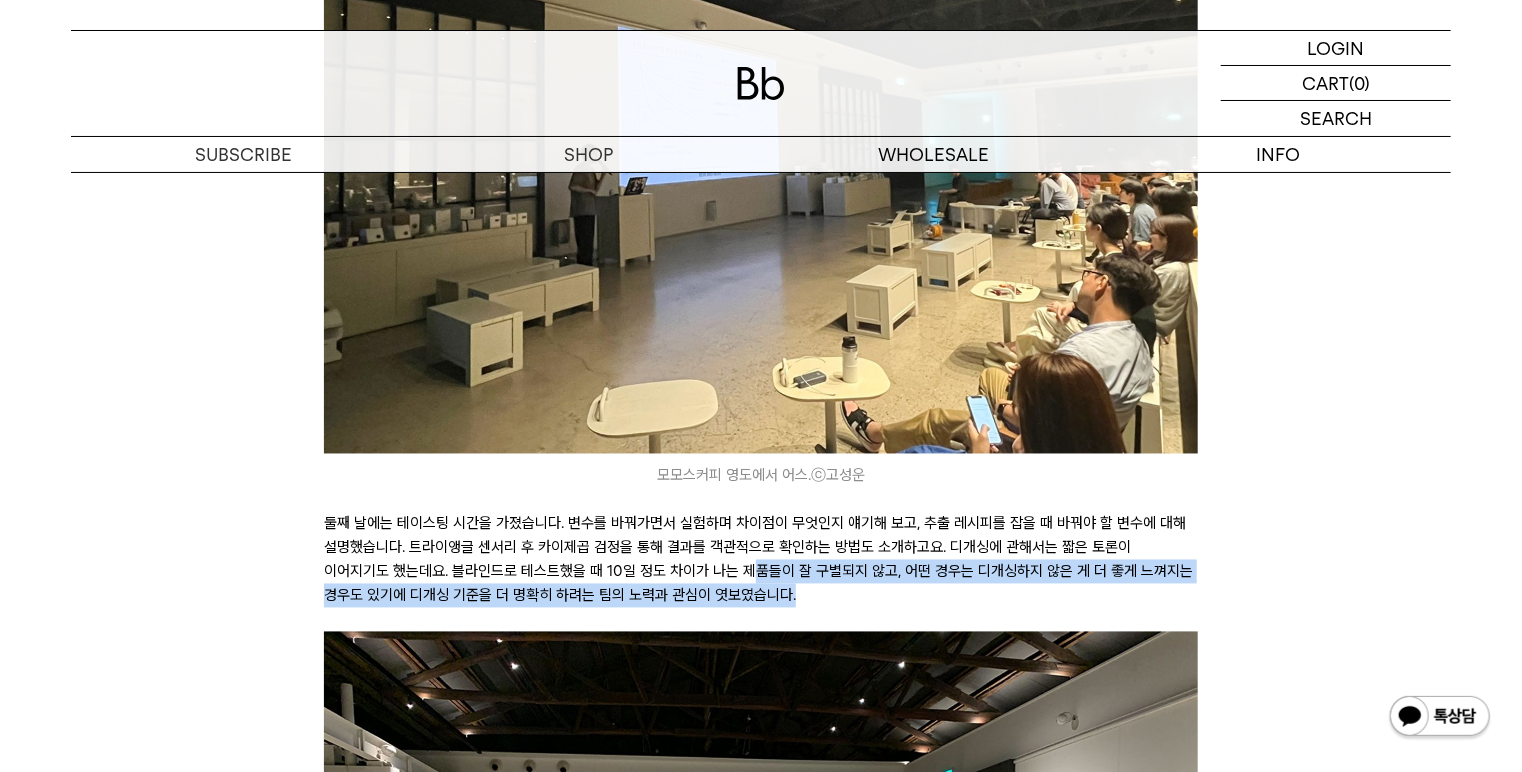 drag, startPoint x: 744, startPoint y: 572, endPoint x: 682, endPoint y: 551, distance: 65.459915 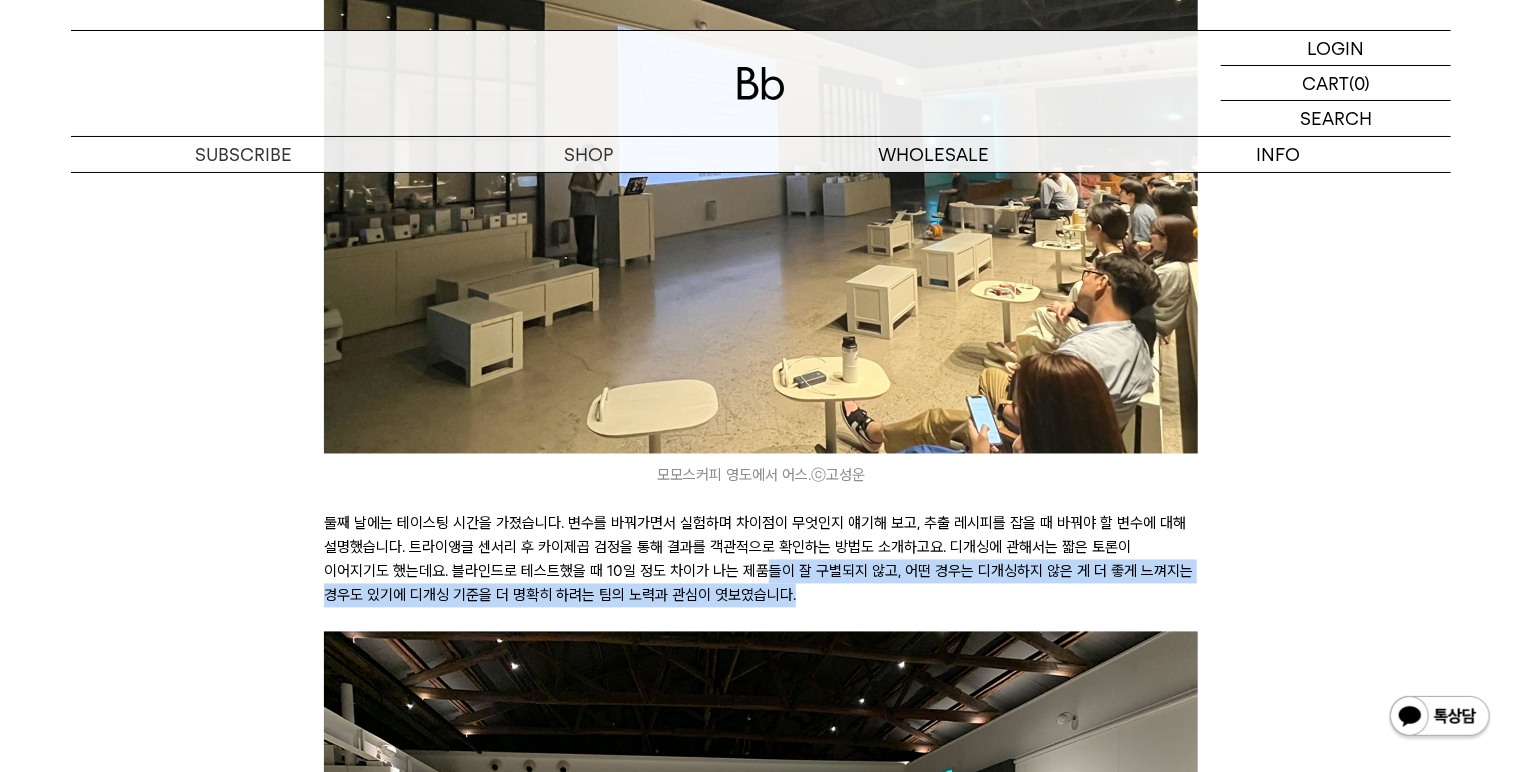 drag, startPoint x: 739, startPoint y: 577, endPoint x: 688, endPoint y: 541, distance: 62.425957 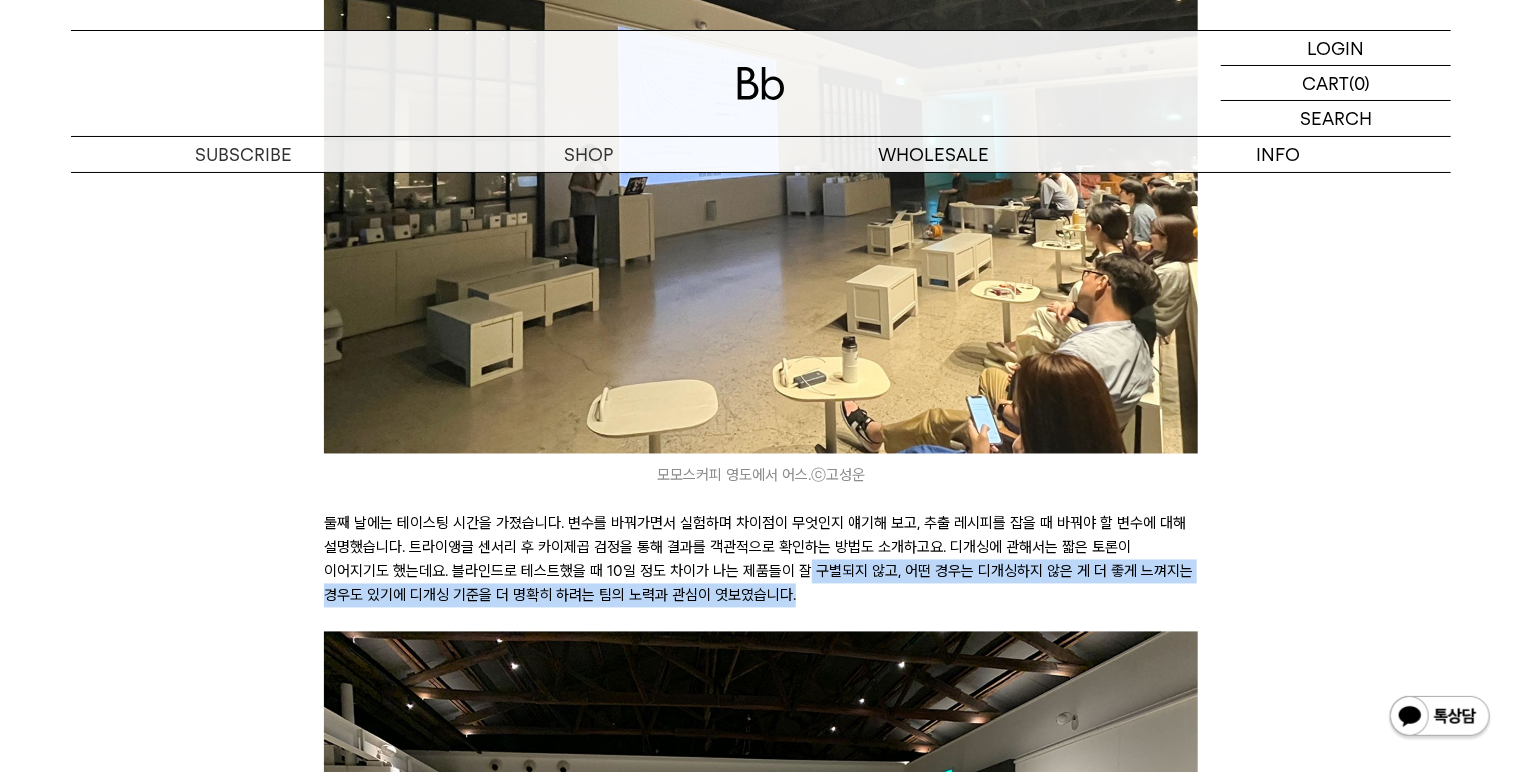 drag, startPoint x: 768, startPoint y: 577, endPoint x: 726, endPoint y: 540, distance: 55.97321 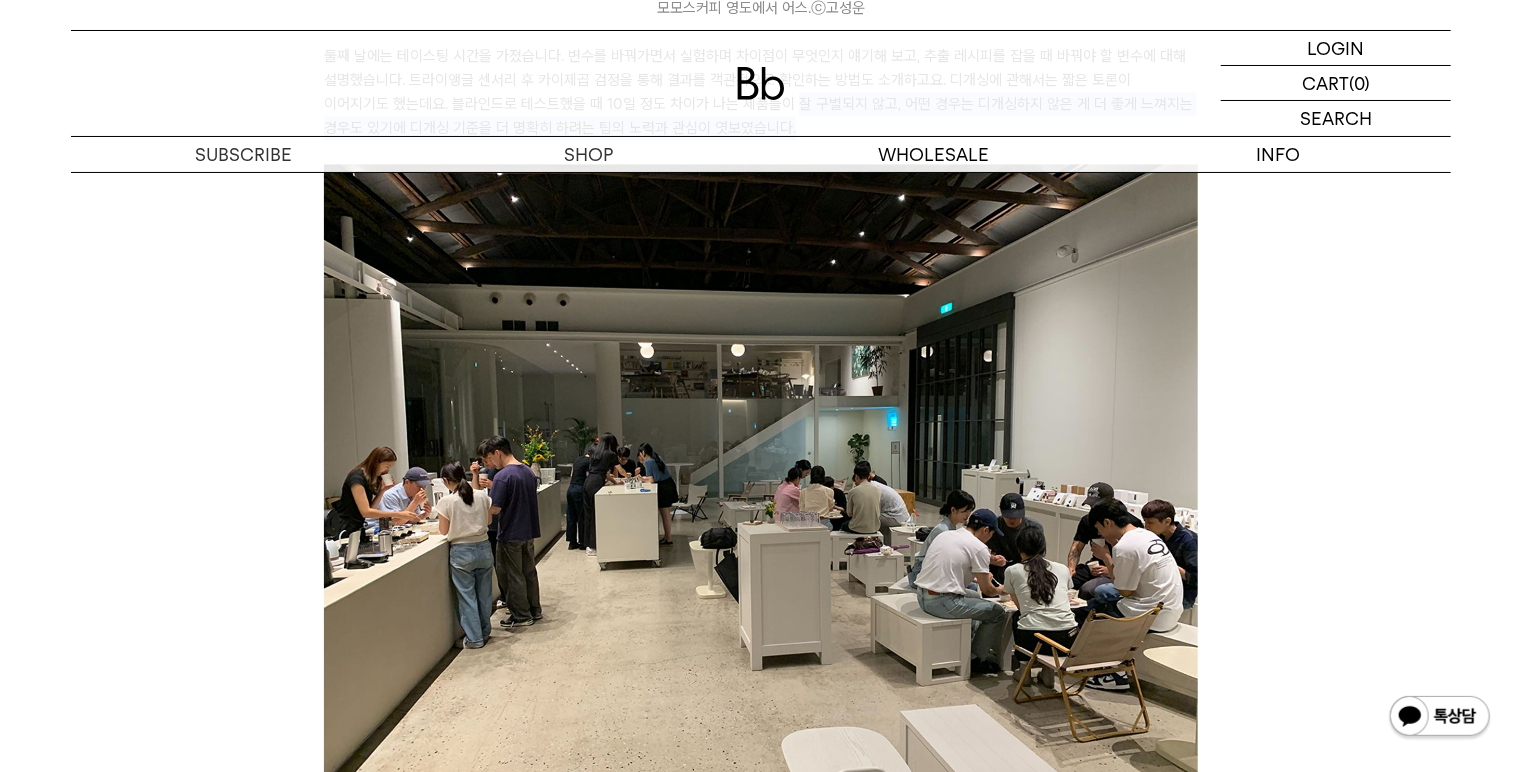 scroll, scrollTop: 2160, scrollLeft: 0, axis: vertical 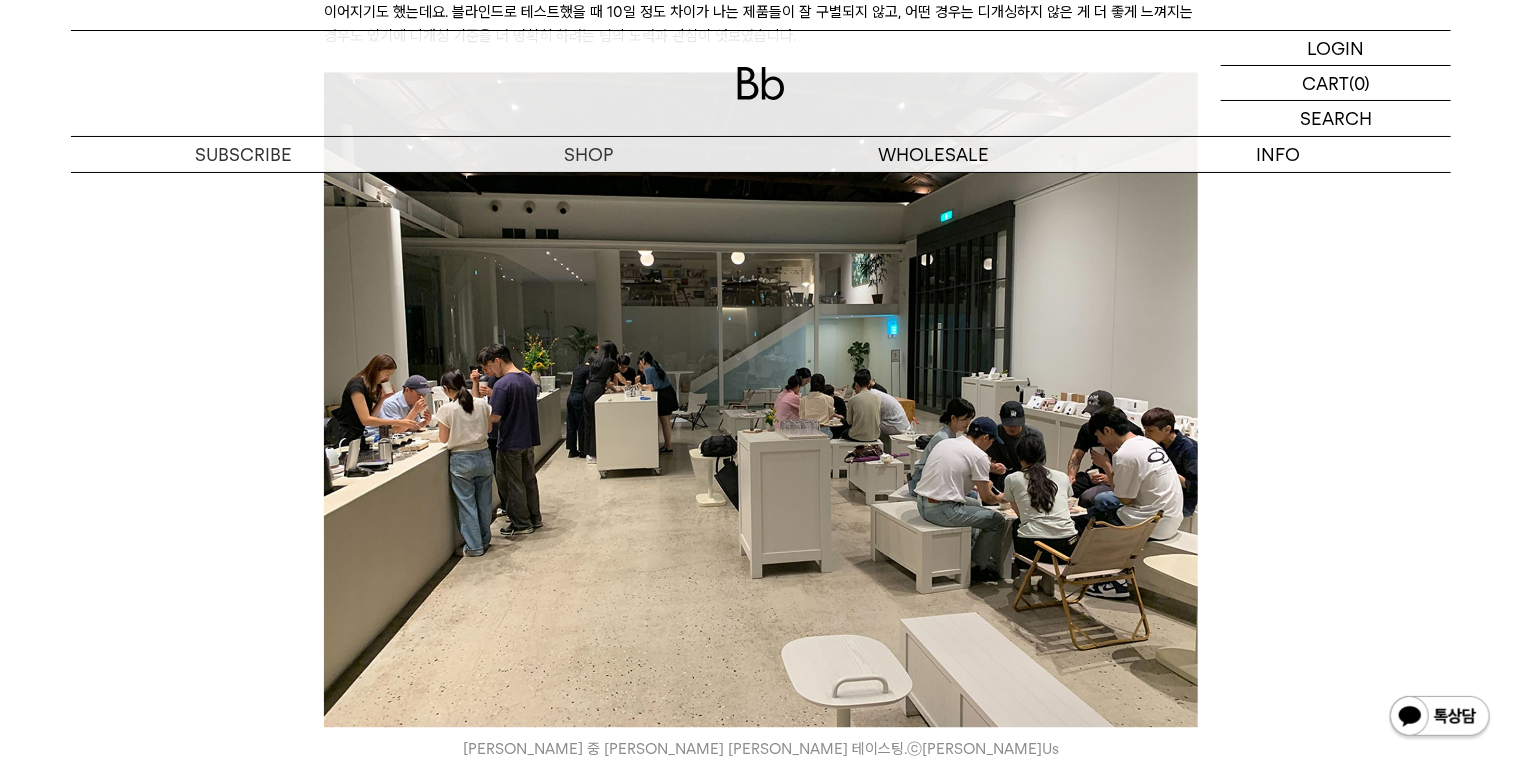 click on "안녕하세요, 에디터 모모입니다. 얼마 전 데릭에게 연락이 왔어요. “드디어 모모의 이름이 빛을 발할 기회가 찾아왔습니다!” 무슨 일인지 놀란 저에게 데릭은, 부산의 모모스커피와 빈브라더스가 만난다는 소식을 전했습니다. 많이들 아시겠지만 모모스커피는 부산의 스페셜티 커피 문화를 대표하는 로스터리와 커피바를 운영하고 있지요.
모모스와 BB 사이의 연결고리는, BB레터에 자주 등장하는 김의성 테크니션(이하 어스)이었습니다. 어스와 모모스의 고성운 로스터는 오랜 친분이 있는데요. 처음에는 모모스의 고성운 로스터가 어스에게 세미나를 요청했습니다. 어스는 강의료 대신 반대로 모모스팀도 BB에서 세미나를 열어달라고 제안했고요. 어스는 이 기회를 지식 교류의 장으로 발전시키고 싶었대요." at bounding box center [761, 3400] 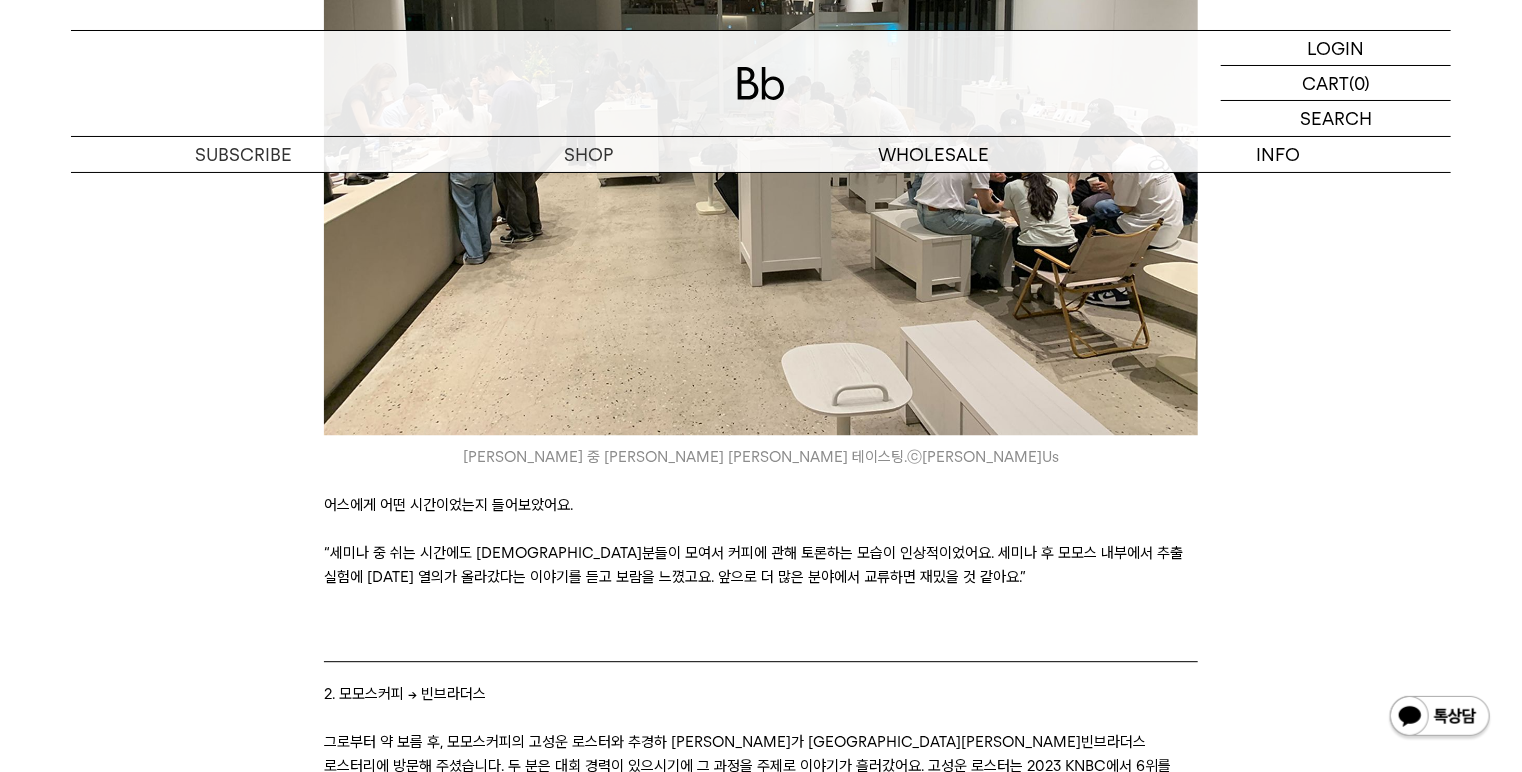 scroll, scrollTop: 2480, scrollLeft: 0, axis: vertical 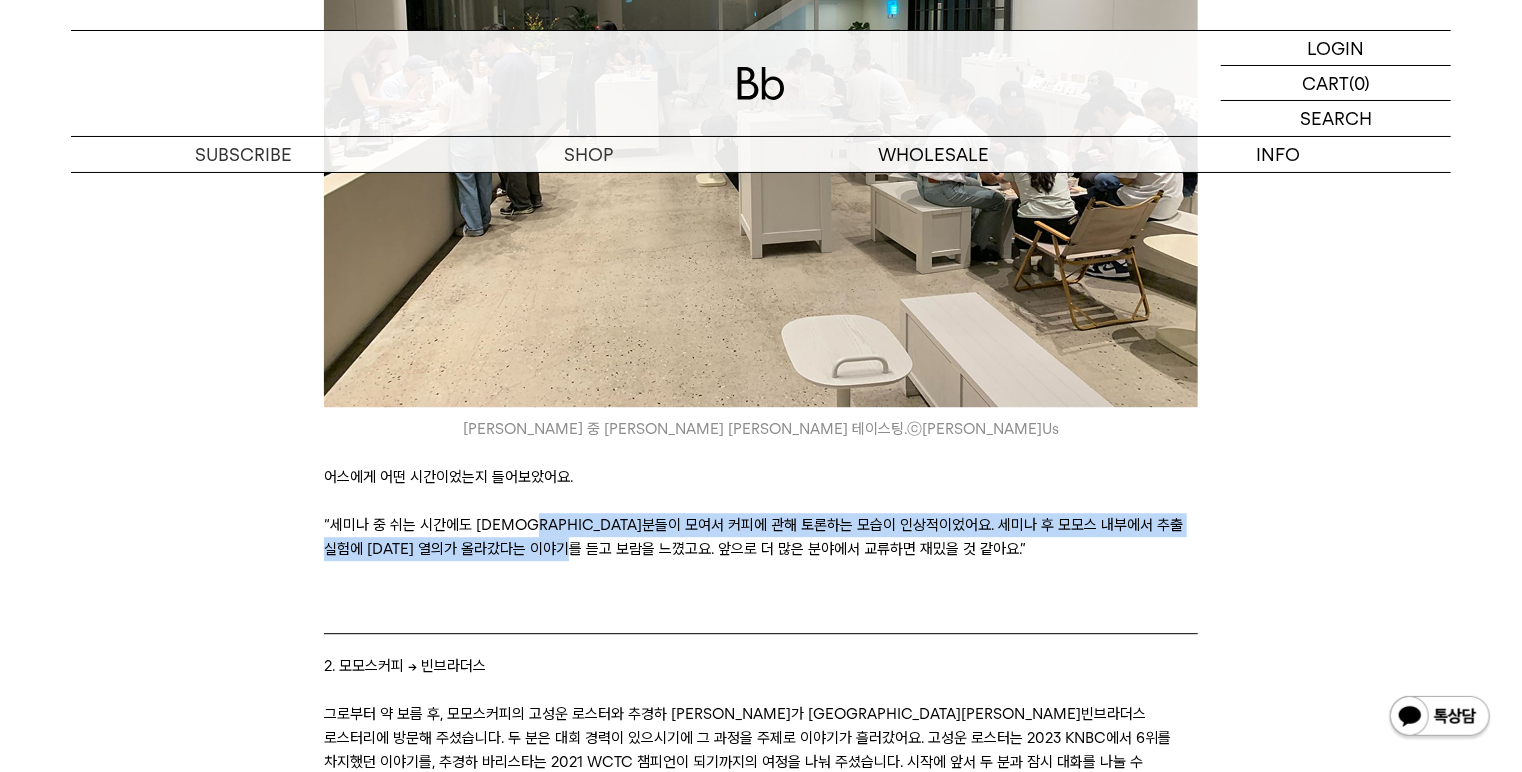 drag, startPoint x: 552, startPoint y: 505, endPoint x: 658, endPoint y: 532, distance: 109.38464 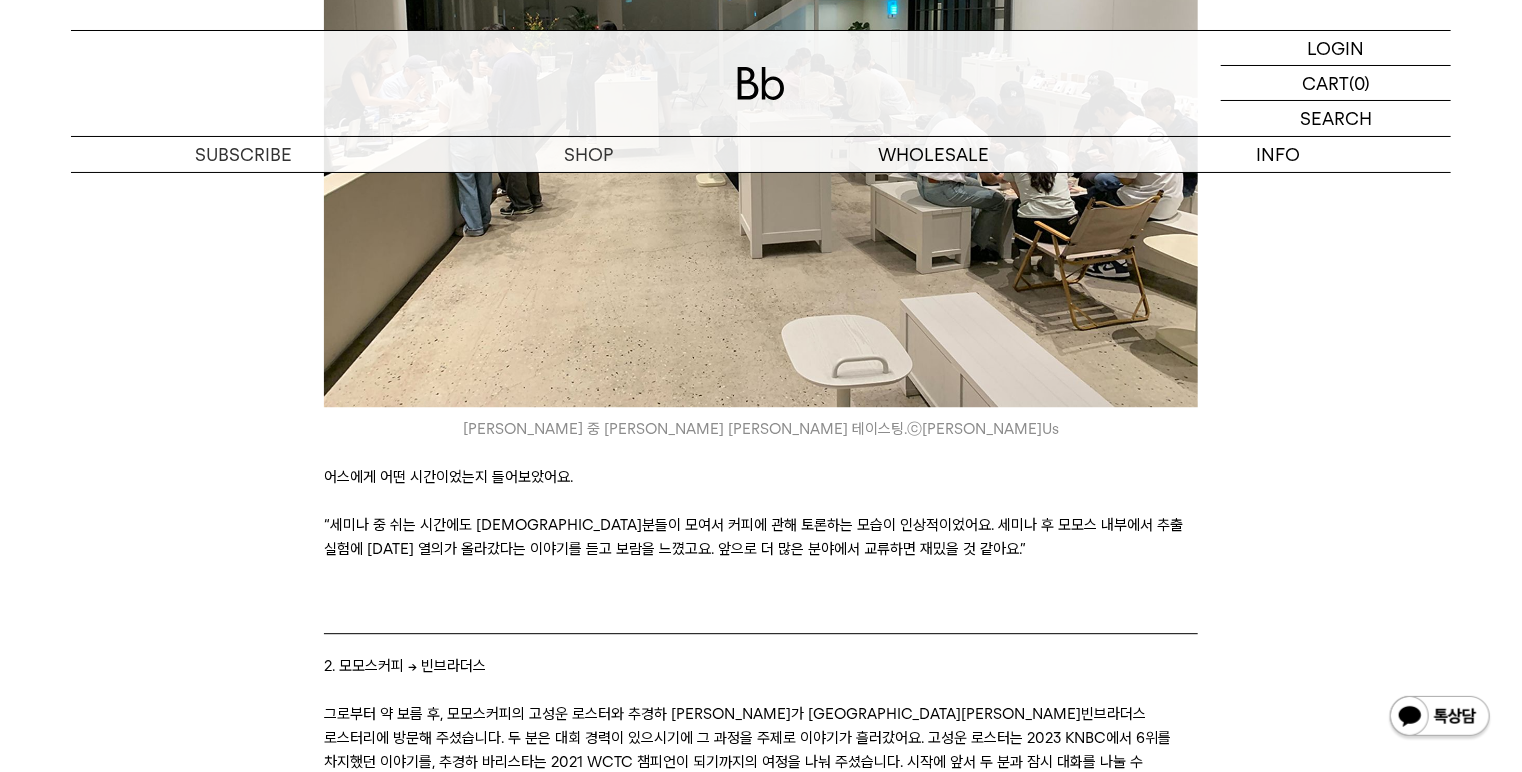 click on "“세미나 중 쉬는 시간에도 바리스타분들이 모여서 커피에 관해 토론하는 모습이 인상적이었어요. 세미나 후 모모스 내부에서 추출 실험에 대한 열의가 올라갔다는 이야기를 듣고 보람을 느꼈고요. 앞으로 더 많은 분야에서 교류하면 재밌을 것 같아요.”" at bounding box center [760, 537] 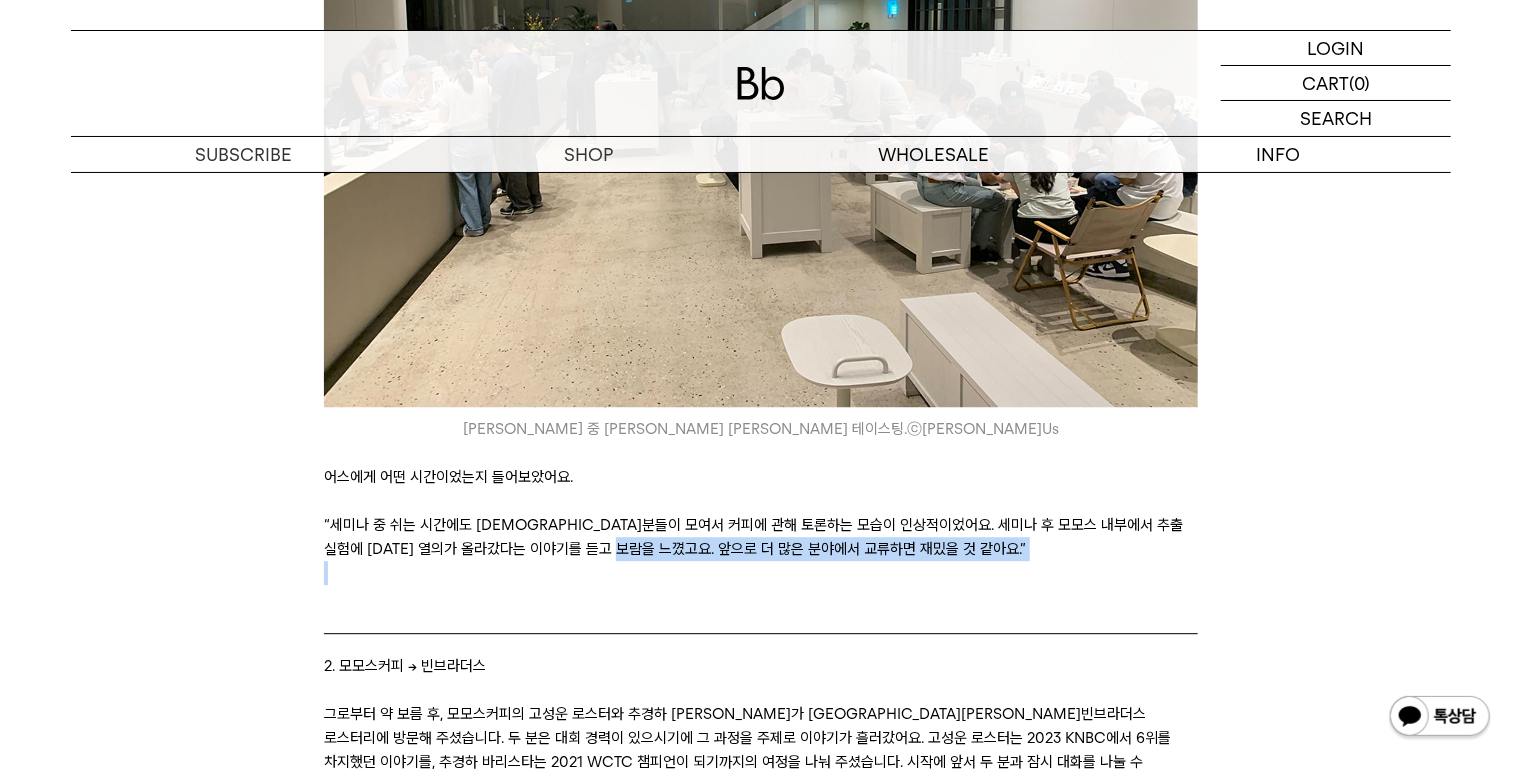 drag, startPoint x: 661, startPoint y: 519, endPoint x: 682, endPoint y: 537, distance: 27.658634 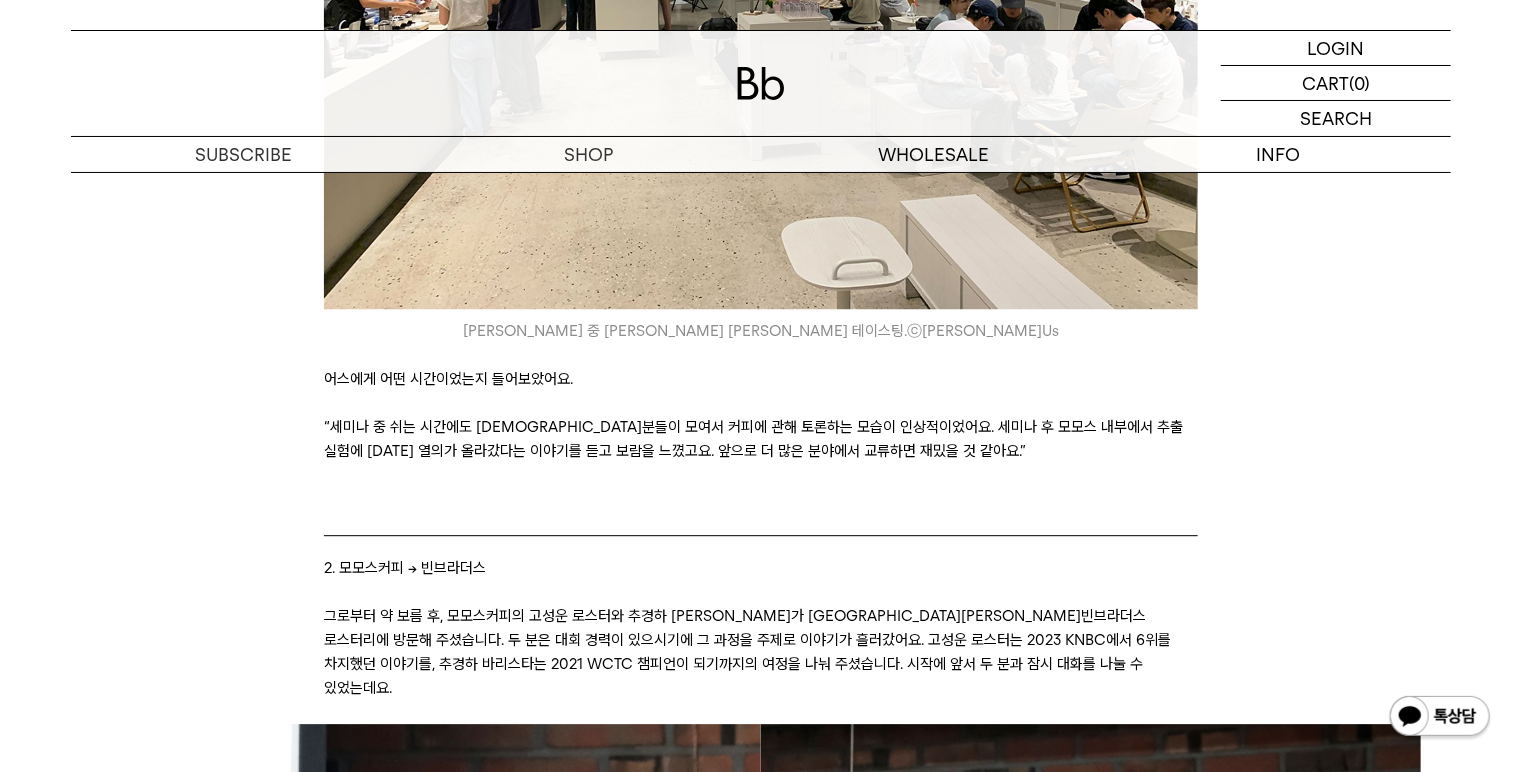 scroll, scrollTop: 2800, scrollLeft: 0, axis: vertical 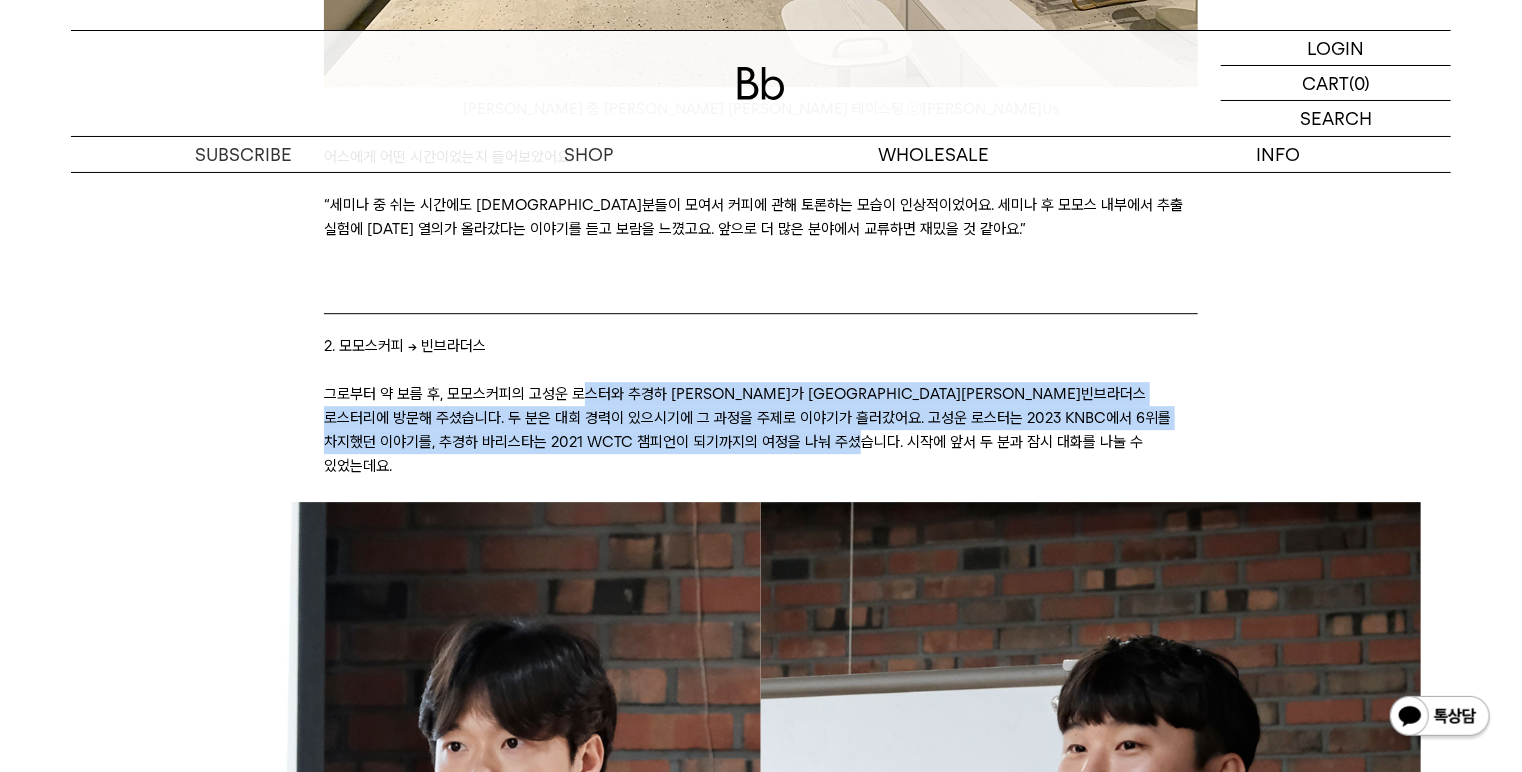 drag, startPoint x: 581, startPoint y: 377, endPoint x: 932, endPoint y: 419, distance: 353.50388 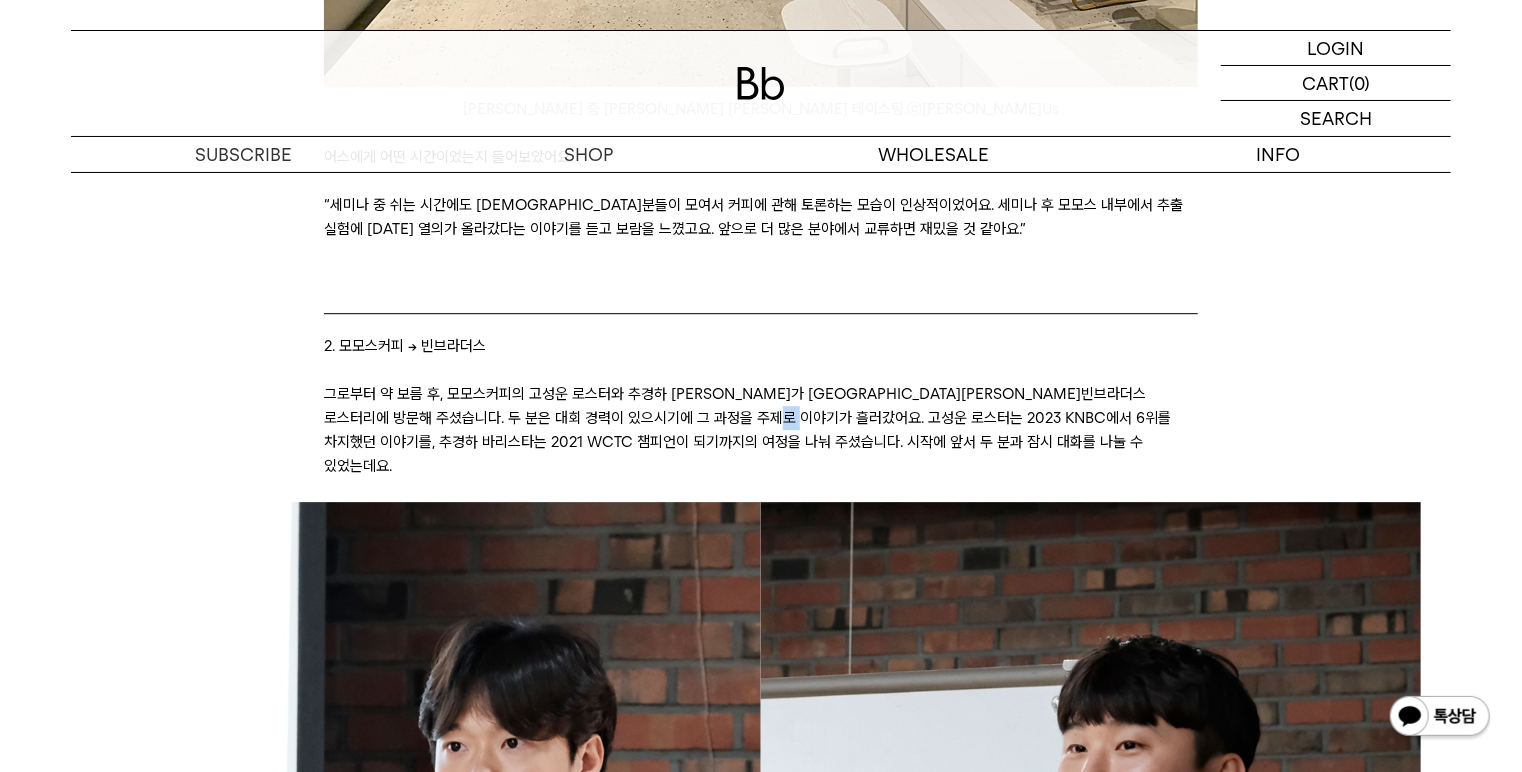 drag, startPoint x: 827, startPoint y: 391, endPoint x: 844, endPoint y: 395, distance: 17.464249 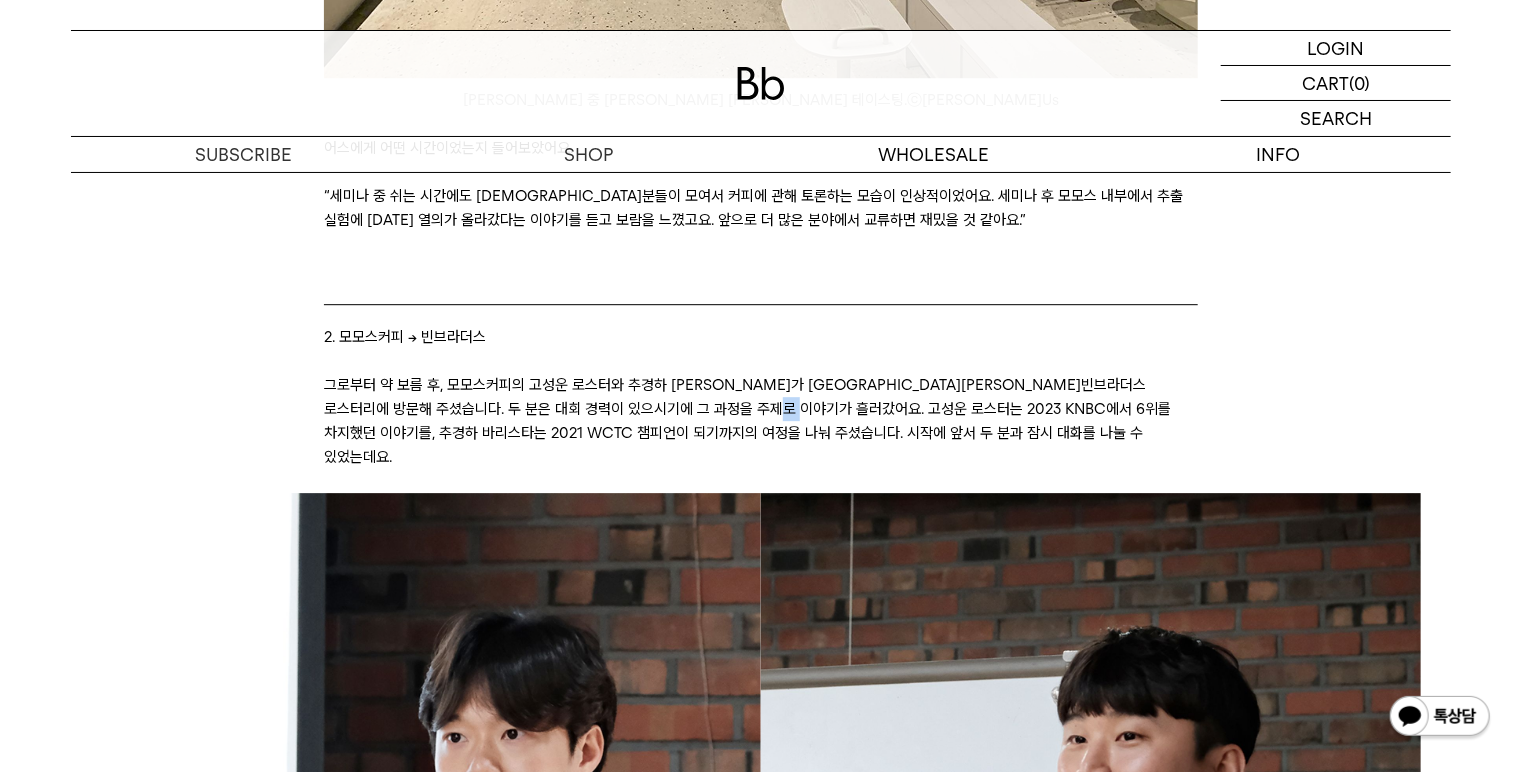 scroll, scrollTop: 2800, scrollLeft: 0, axis: vertical 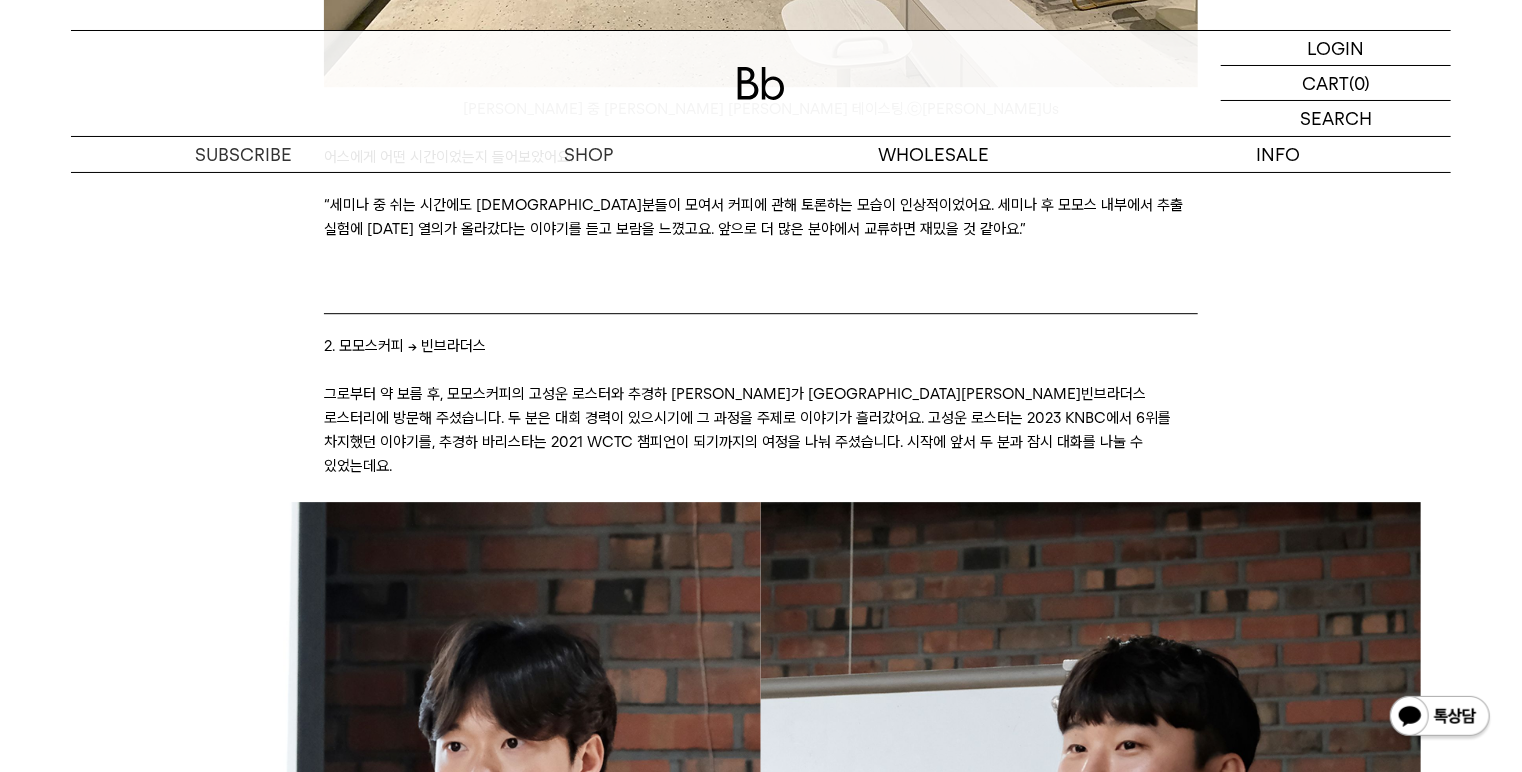 click on "그로부터 약 보름 후, 모모스커피의 고성운 로스터와 추경하 바리스타가 인천의 빈브라더스 로스터리에 방문해 주셨습니다. 두 분은 대회 경력이 있으시기에 그 과정을 주제로 이야기가 흘러갔어요. 고성운 로스터는 2023 KNBC에서 6위를 차지했던 이야기를, 추경하 바리스타는 2021 WCTC 챔피언이 되기까지의 여정을 나눠 주셨습니다. 시작에 앞서 두 분과 잠시 대화를 나눌 수 있었는데요." at bounding box center [760, 430] 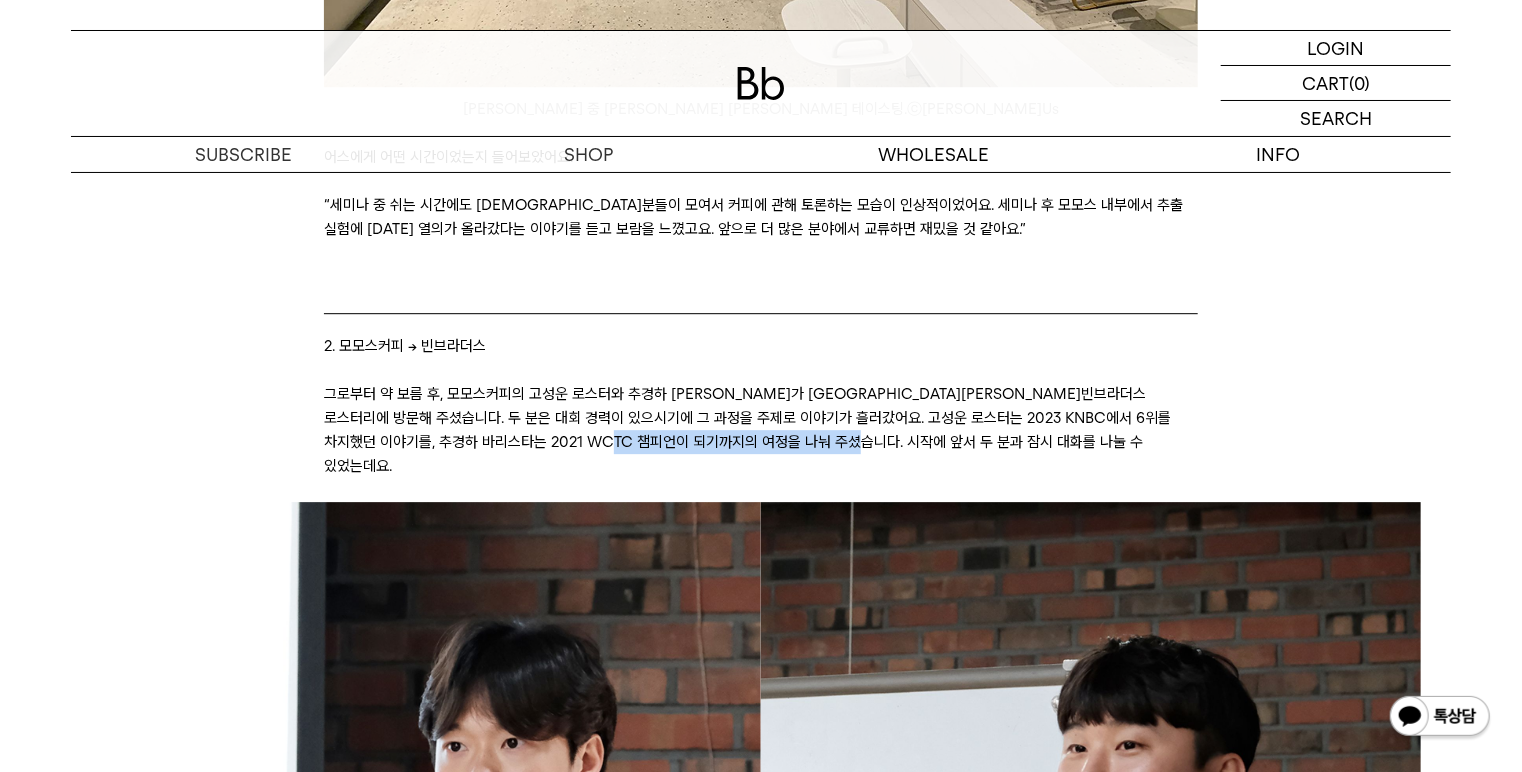 drag, startPoint x: 899, startPoint y: 416, endPoint x: 665, endPoint y: 412, distance: 234.03418 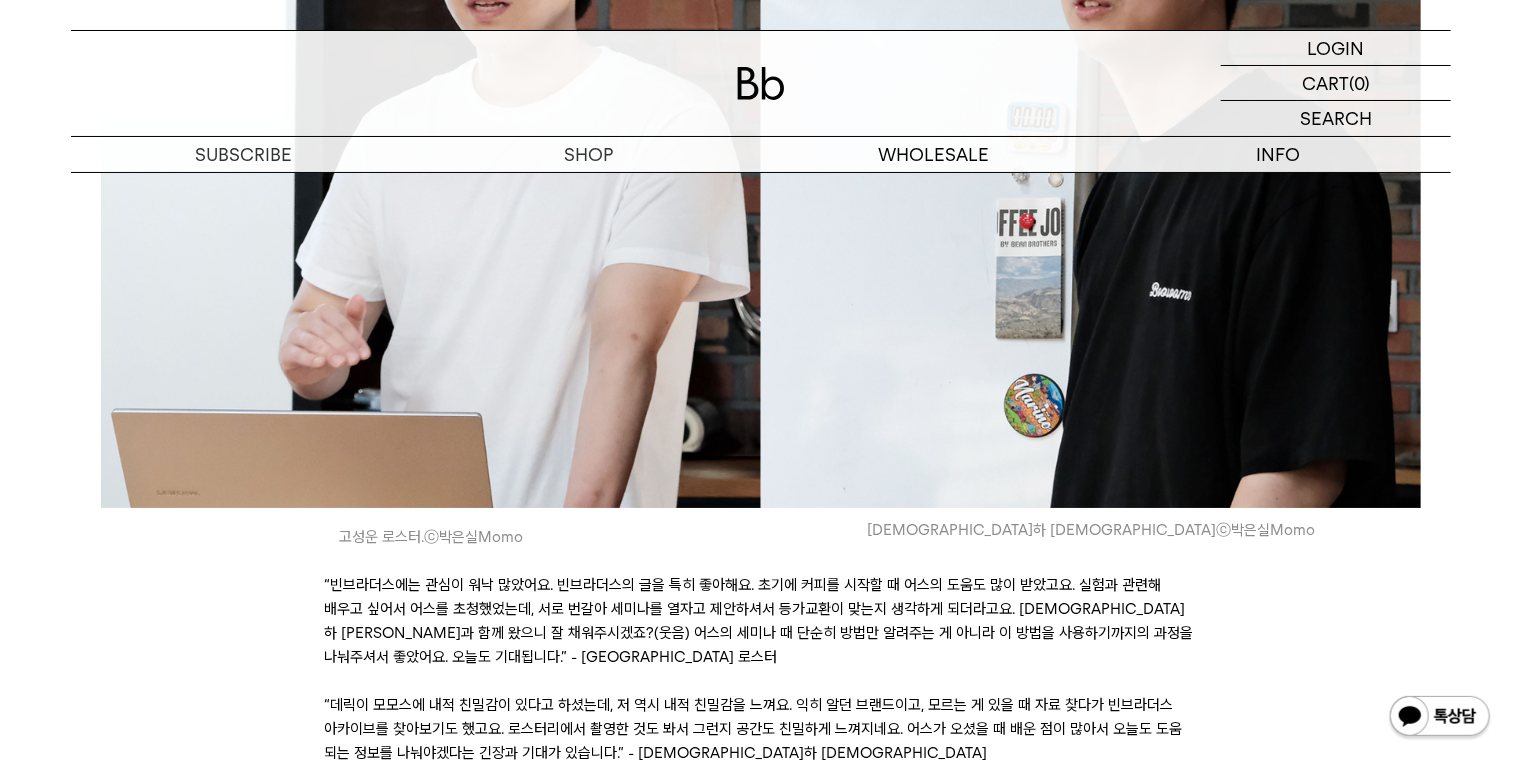 scroll, scrollTop: 3680, scrollLeft: 0, axis: vertical 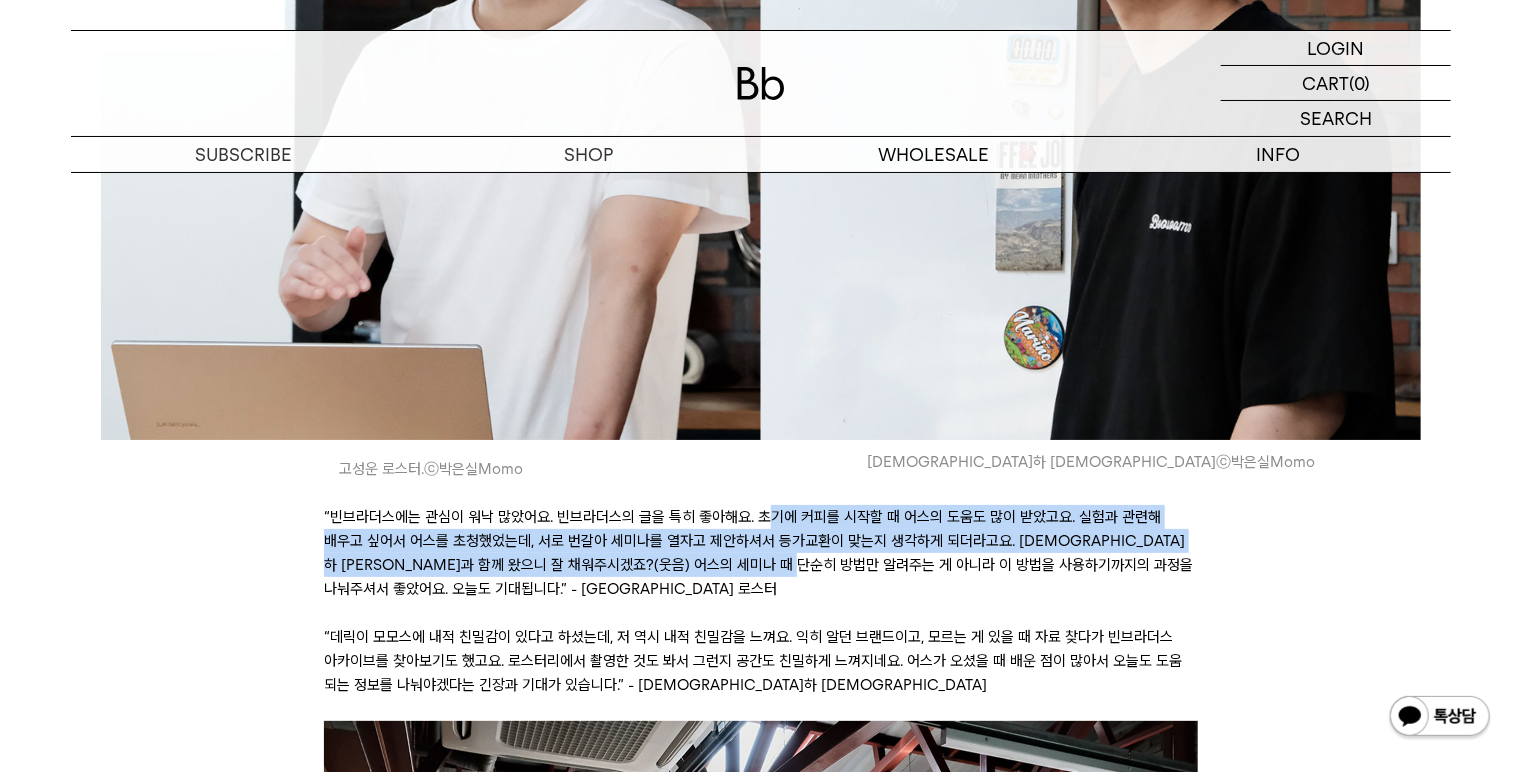 drag, startPoint x: 770, startPoint y: 468, endPoint x: 796, endPoint y: 513, distance: 51.971146 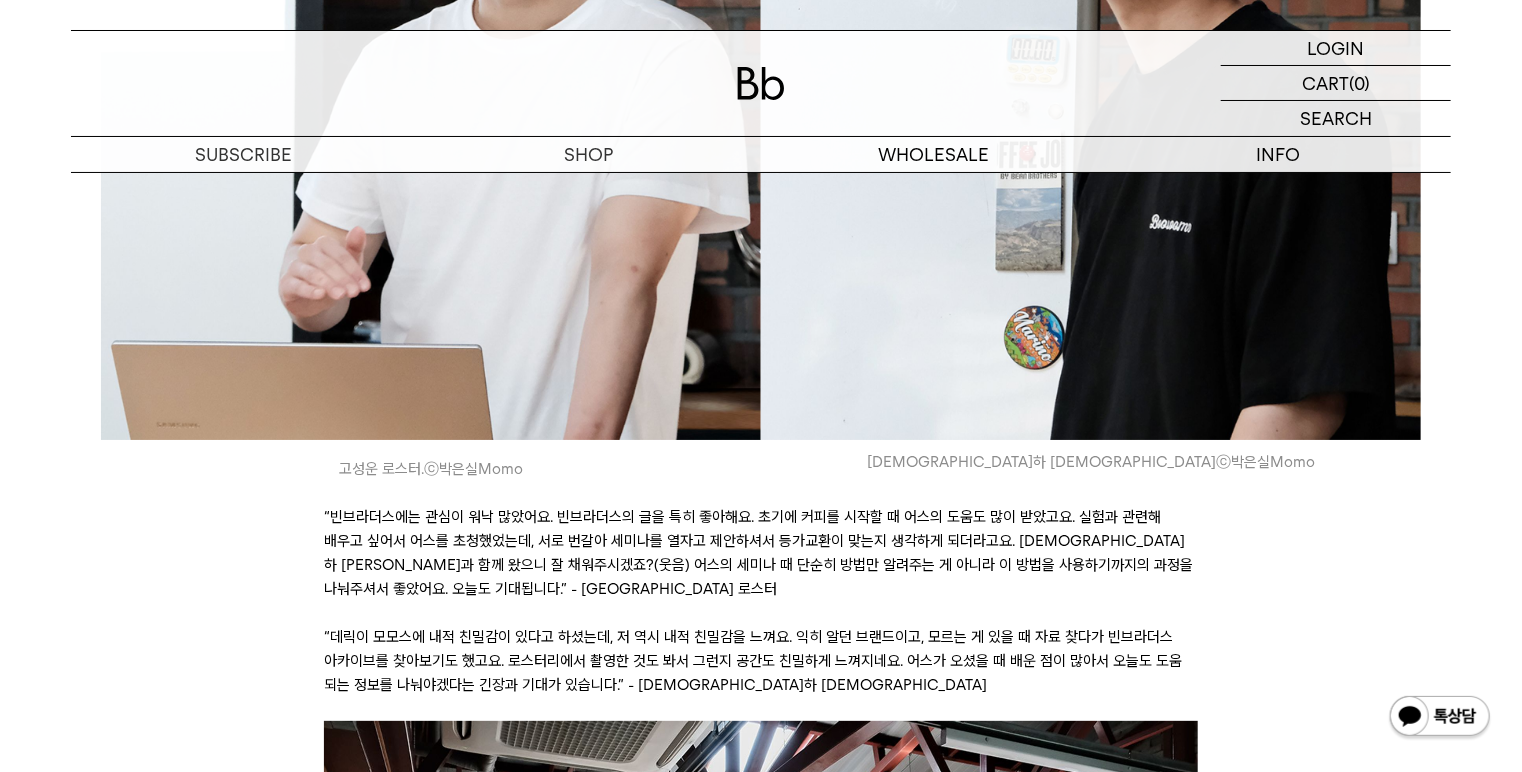 click on "“빈브라더스에는 관심이 워낙 많았어요. 빈브라더스의 글을 특히 좋아해요. 초기에 커피를 시작할 때 어스의 도움도 많이 받았고요. 실험과 관련해 배우고 싶어서 어스를 초청했었는데, 서로 번갈아 세미나를 열자고 제안하셔서 등가교환이 맞는지 생각하게 되더라고요. 추경하 바리스타님과 함께 왔으니 잘 채워주시겠죠?(웃음) 어스의 세미나 때 단순히 방법만 알려주는 게 아니라 이 방법을 사용하기까지의 과정을 나눠주셔서 좋았어요. 오늘도 기대됩니다.” - 고성운 로스터" at bounding box center (760, 553) 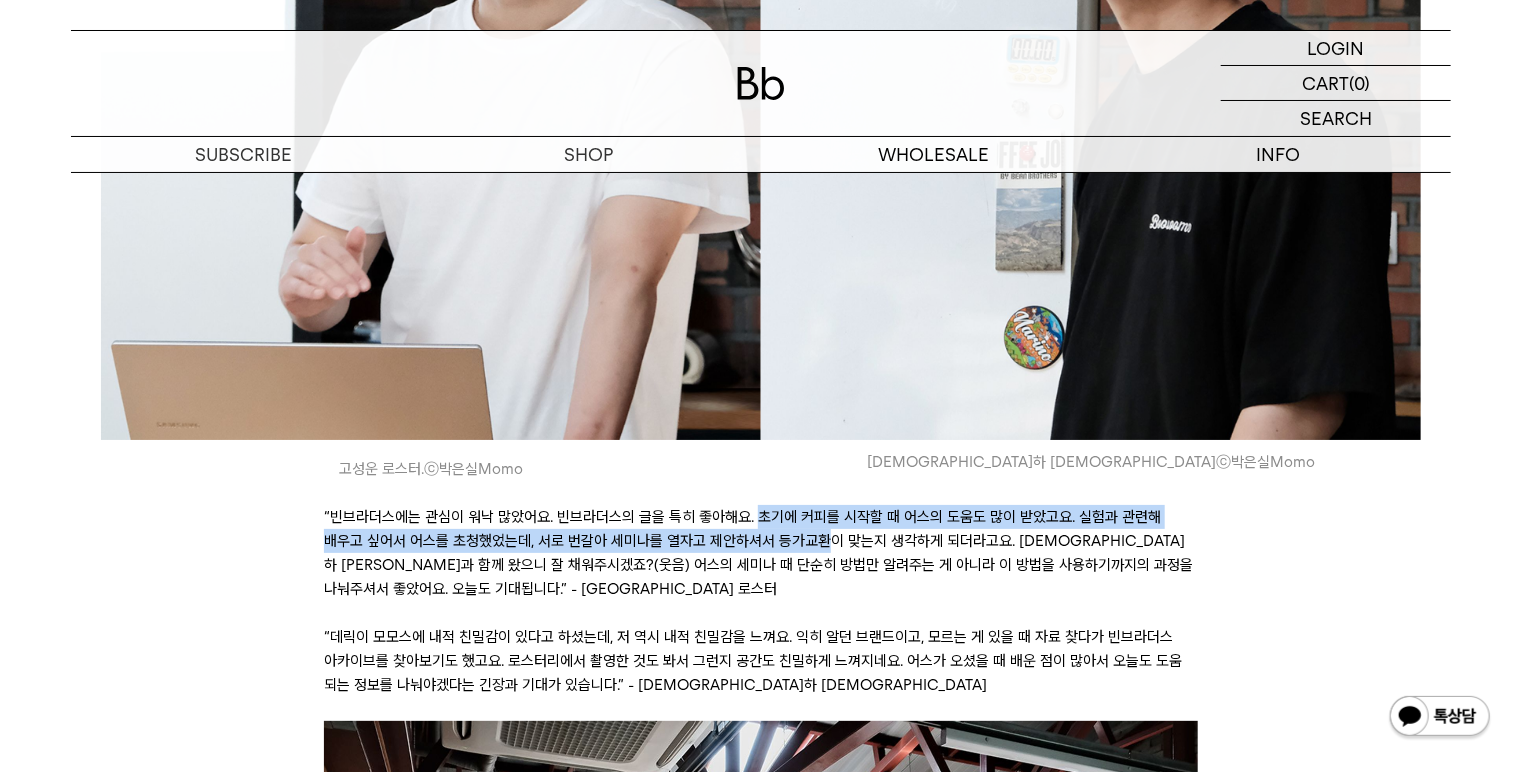 drag, startPoint x: 762, startPoint y: 471, endPoint x: 776, endPoint y: 487, distance: 21.260292 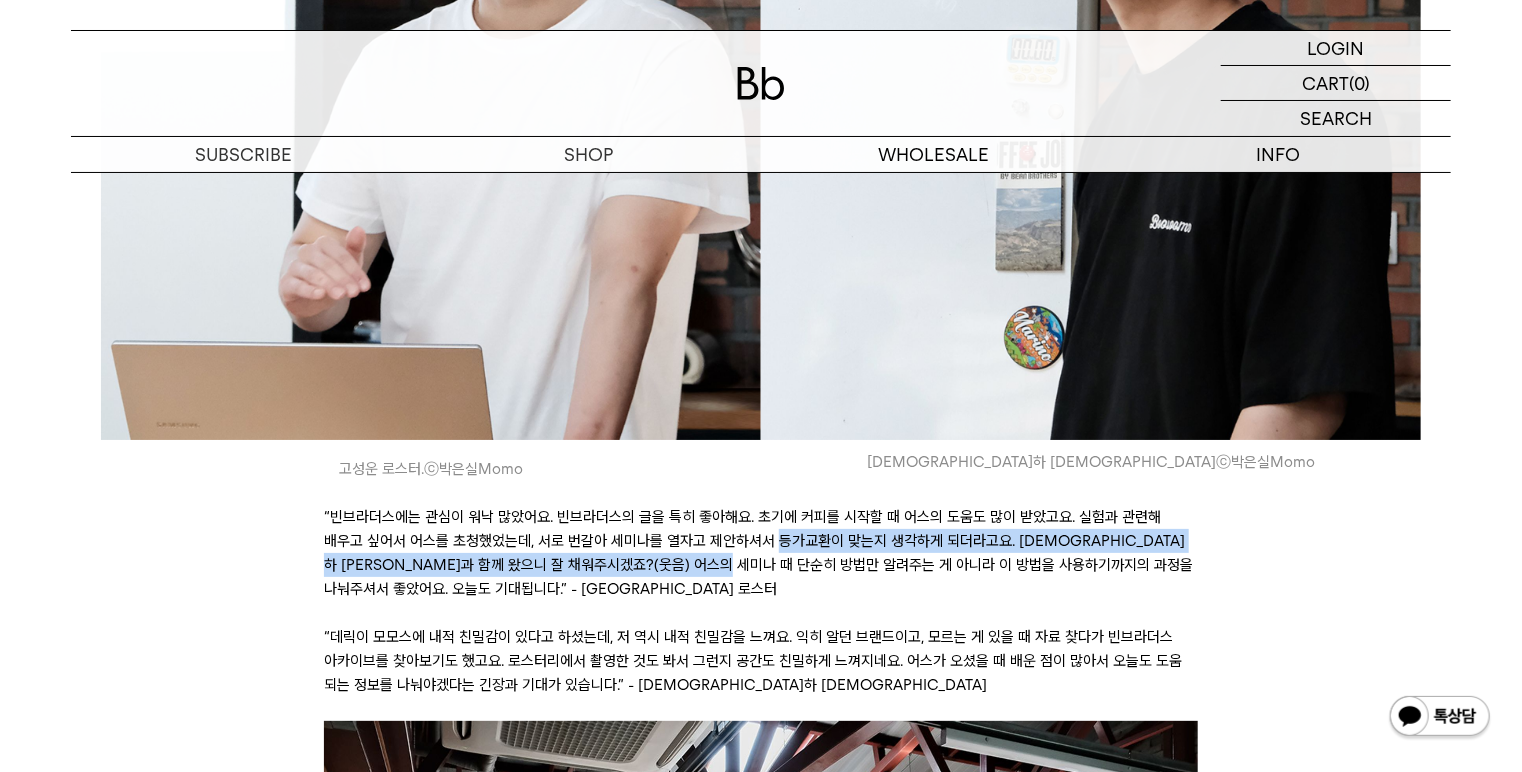 drag, startPoint x: 736, startPoint y: 496, endPoint x: 728, endPoint y: 525, distance: 30.083218 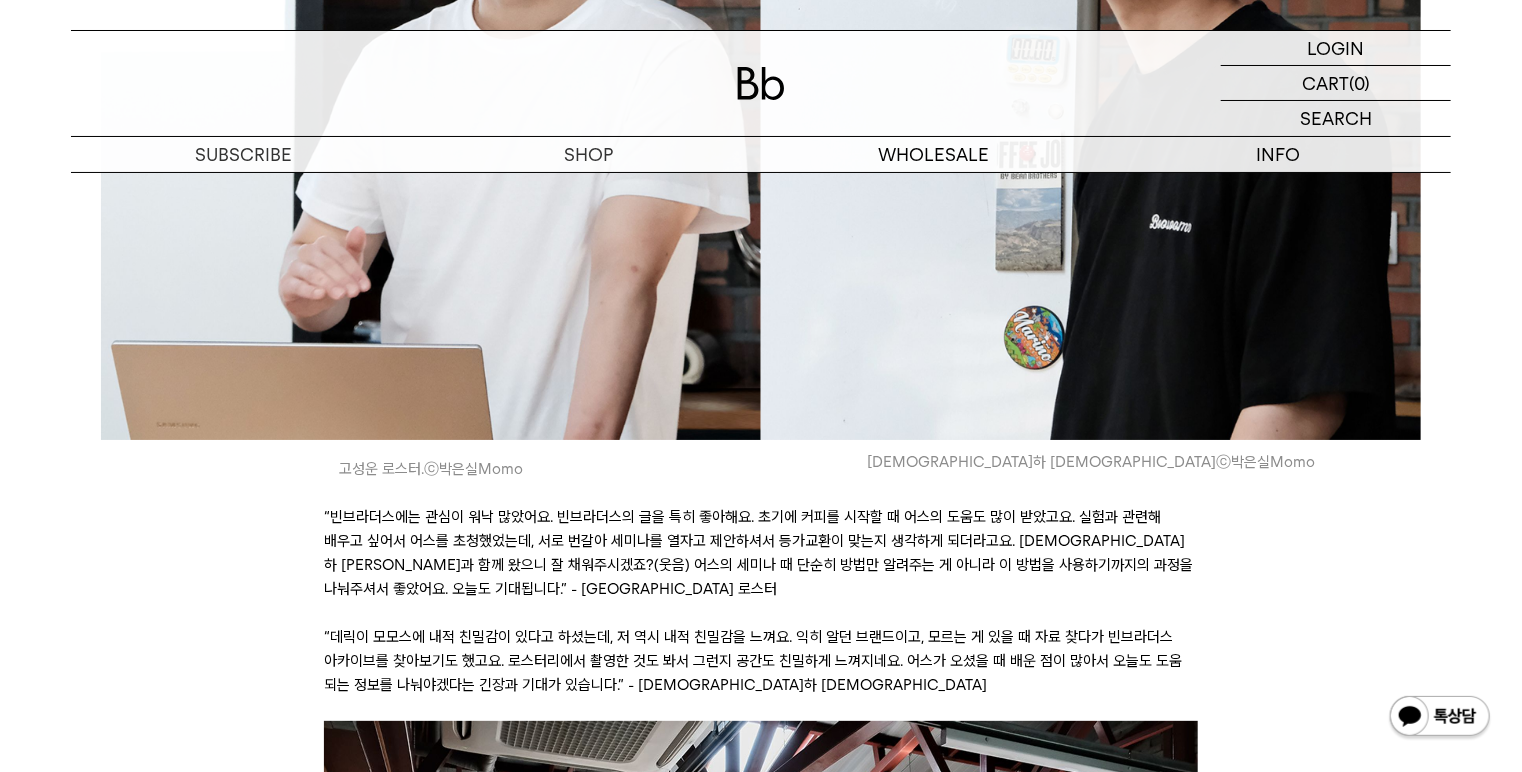 click on "“빈브라더스에는 관심이 워낙 많았어요. 빈브라더스의 글을 특히 좋아해요. 초기에 커피를 시작할 때 어스의 도움도 많이 받았고요. 실험과 관련해 배우고 싶어서 어스를 초청했었는데, 서로 번갈아 세미나를 열자고 제안하셔서 등가교환이 맞는지 생각하게 되더라고요. 추경하 바리스타님과 함께 왔으니 잘 채워주시겠죠?(웃음) 어스의 세미나 때 단순히 방법만 알려주는 게 아니라 이 방법을 사용하기까지의 과정을 나눠주셔서 좋았어요. 오늘도 기대됩니다.” - 고성운 로스터" at bounding box center (760, 553) 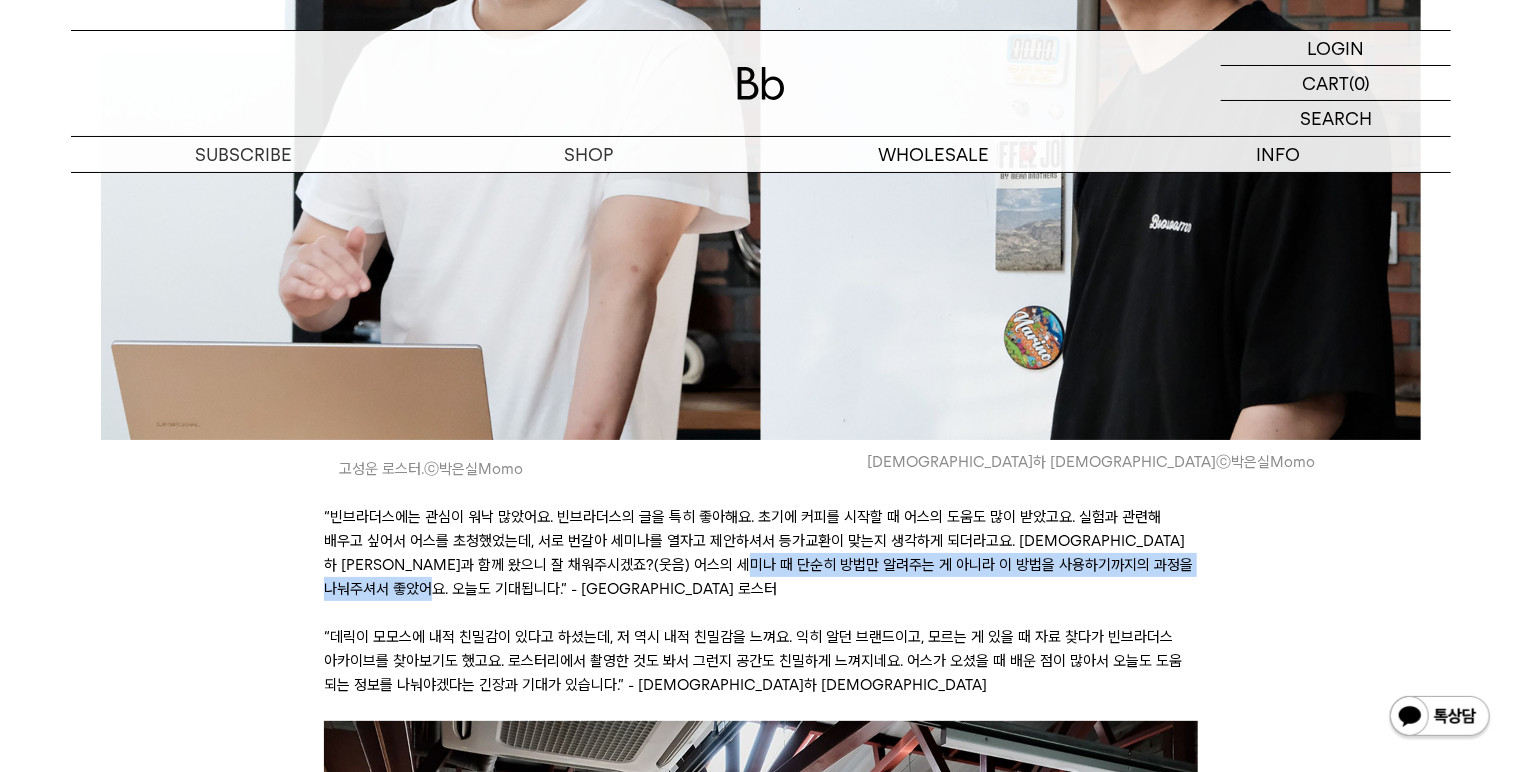 drag, startPoint x: 757, startPoint y: 519, endPoint x: 786, endPoint y: 544, distance: 38.28838 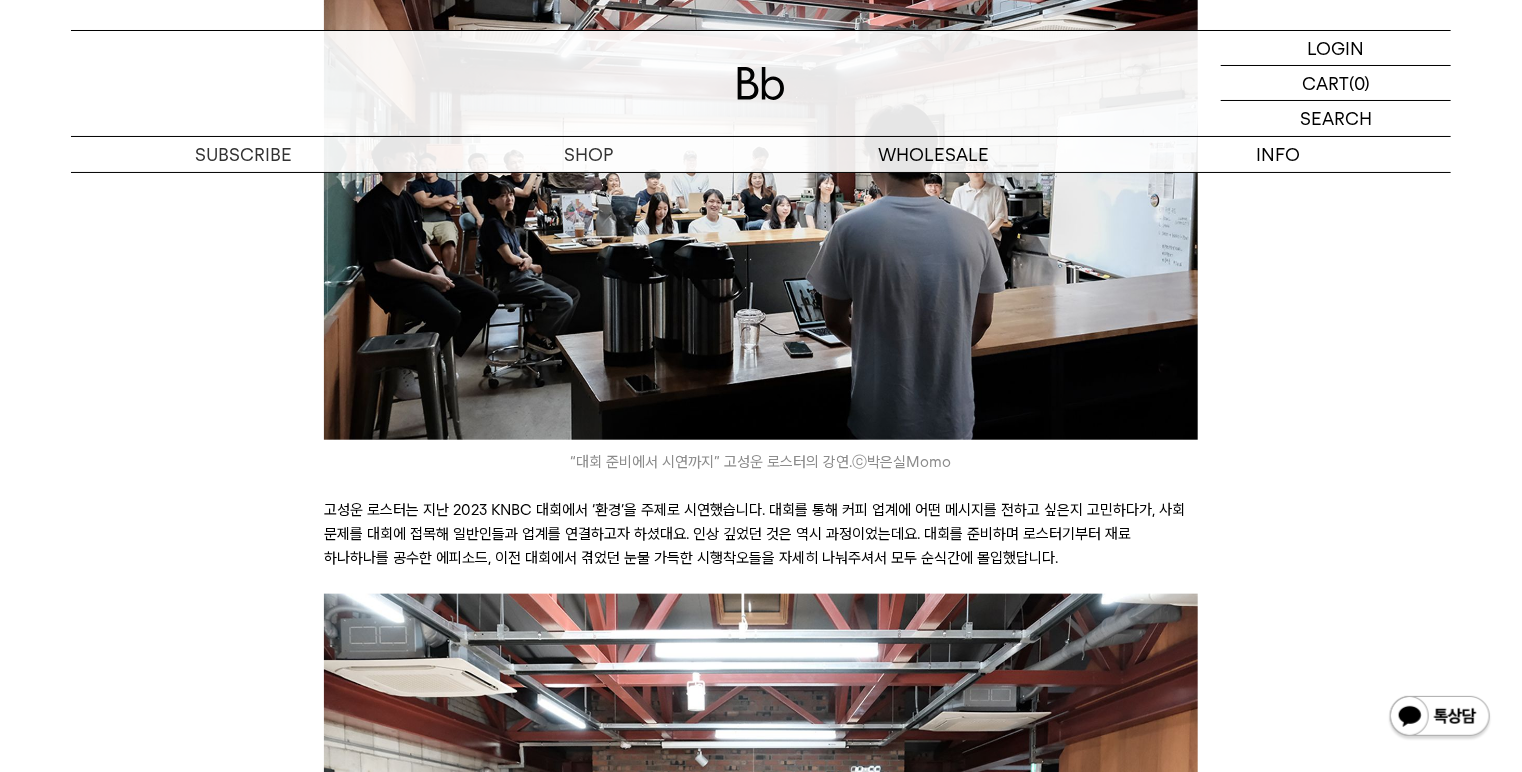 scroll, scrollTop: 4640, scrollLeft: 0, axis: vertical 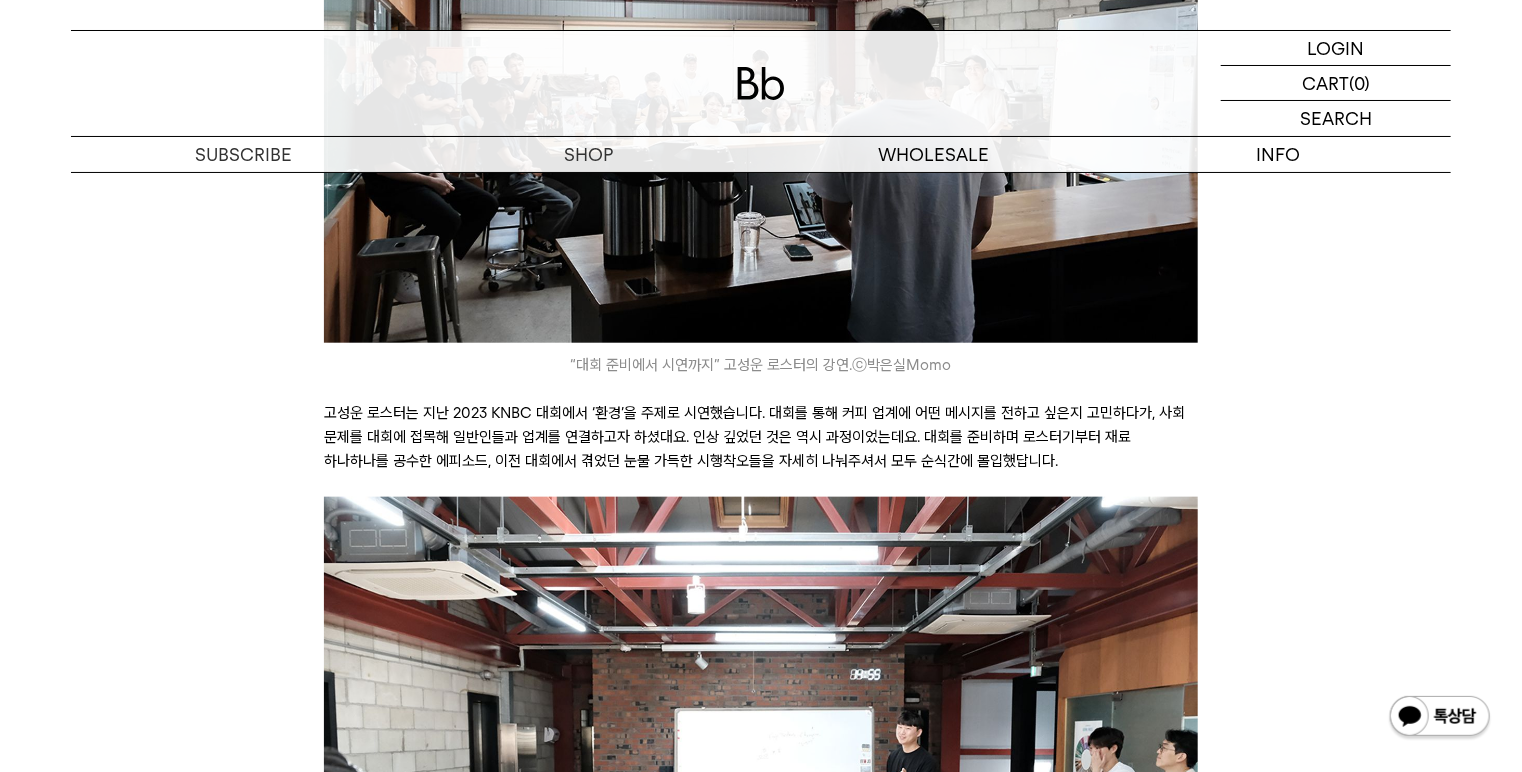 click on "안녕하세요, 에디터 모모입니다. 얼마 전 데릭에게 연락이 왔어요. “드디어 모모의 이름이 빛을 발할 기회가 찾아왔습니다!” 무슨 일인지 놀란 저에게 데릭은, 부산의 모모스커피와 빈브라더스가 만난다는 소식을 전했습니다. 많이들 아시겠지만 모모스커피는 부산의 스페셜티 커피 문화를 대표하는 로스터리와 커피바를 운영하고 있지요.
모모스와 BB 사이의 연결고리는, BB레터에 자주 등장하는 김의성 테크니션(이하 어스)이었습니다. 어스와 모모스의 고성운 로스터는 오랜 친분이 있는데요. 처음에는 모모스의 고성운 로스터가 어스에게 세미나를 요청했습니다. 어스는 강의료 대신 반대로 모모스팀도 BB에서 세미나를 열어달라고 제안했고요. 어스는 이 기회를 지식 교류의 장으로 발전시키고 싶었대요." at bounding box center [761, 920] 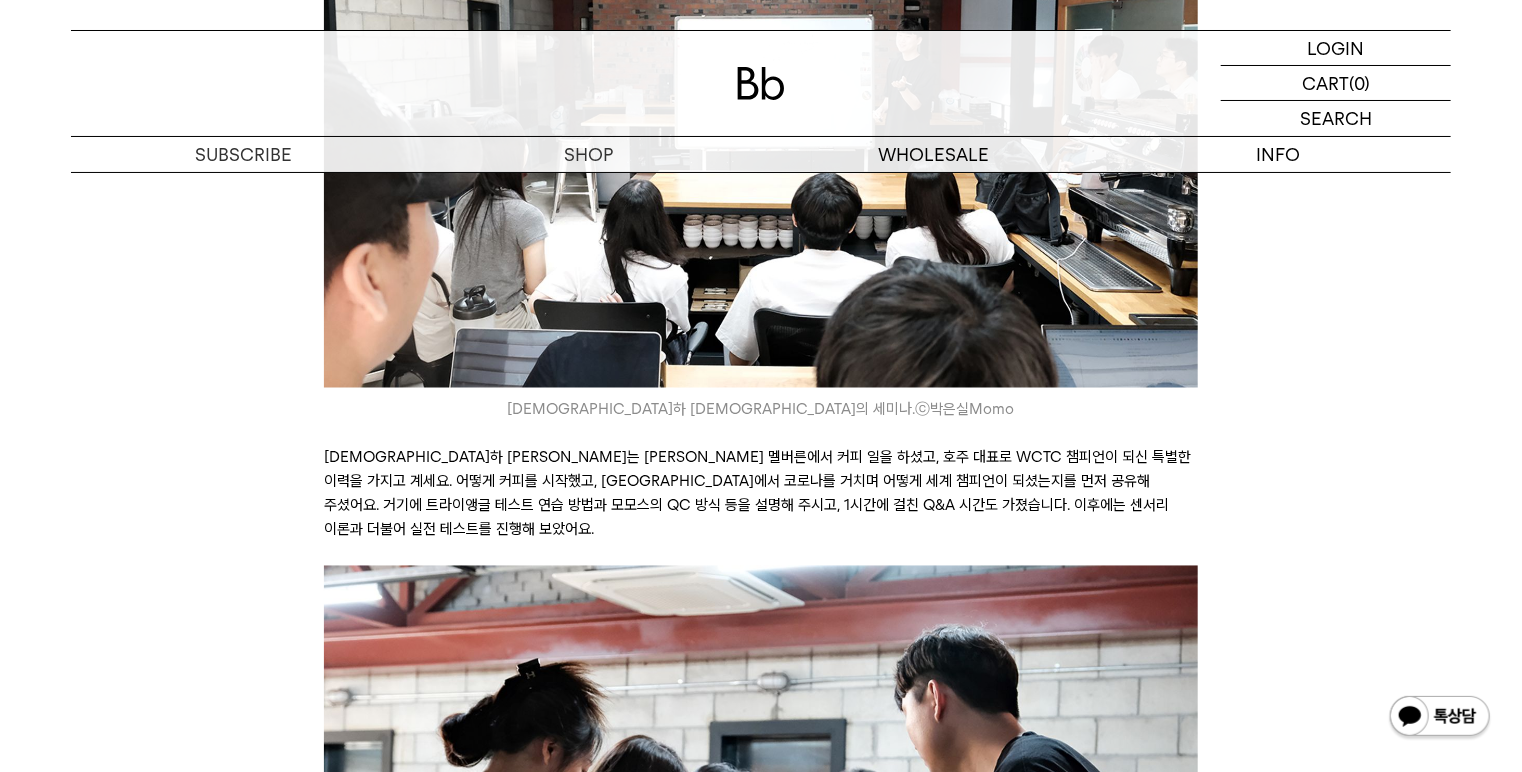 scroll, scrollTop: 5360, scrollLeft: 0, axis: vertical 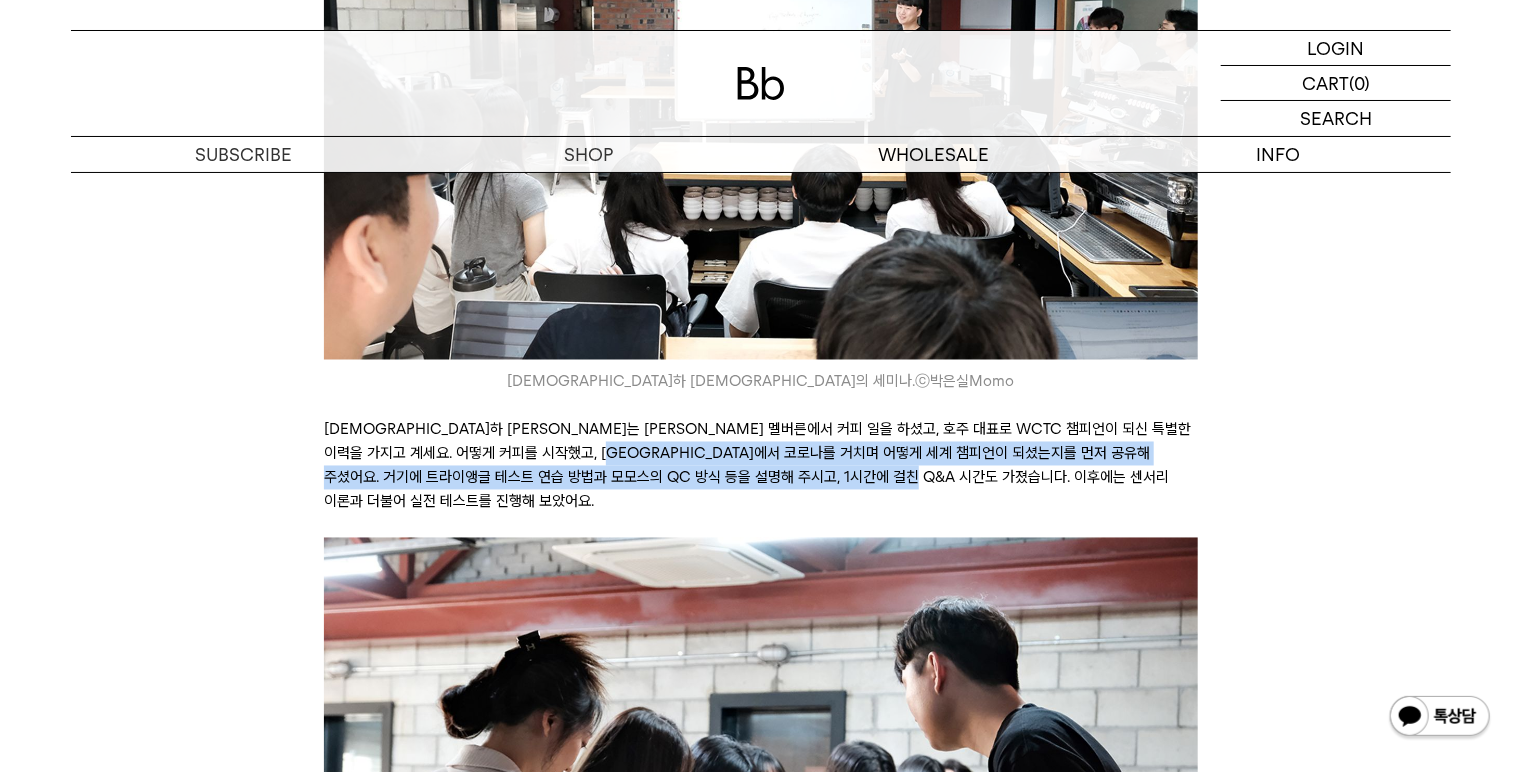 drag, startPoint x: 1061, startPoint y: 426, endPoint x: 725, endPoint y: 408, distance: 336.4818 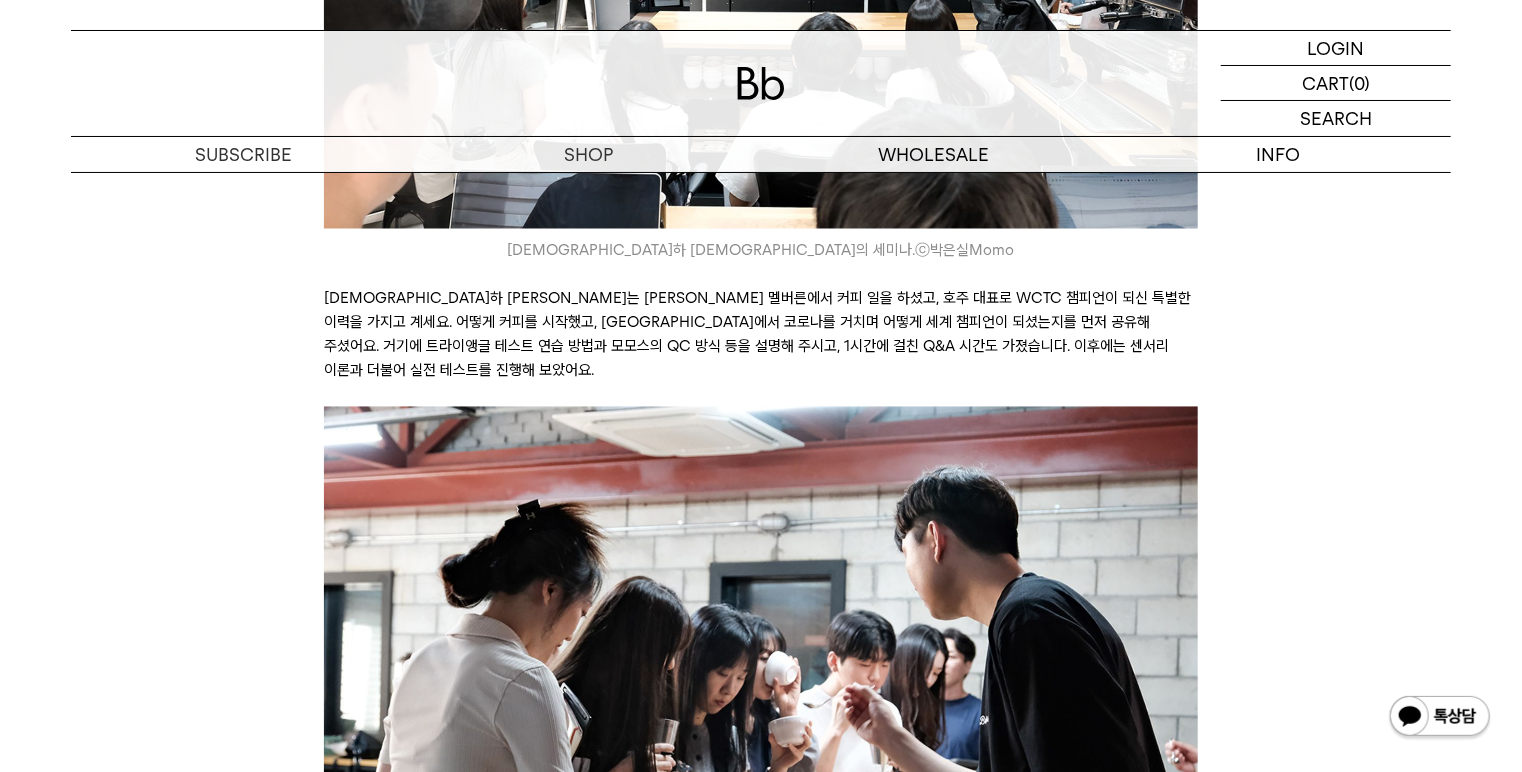 scroll, scrollTop: 5520, scrollLeft: 0, axis: vertical 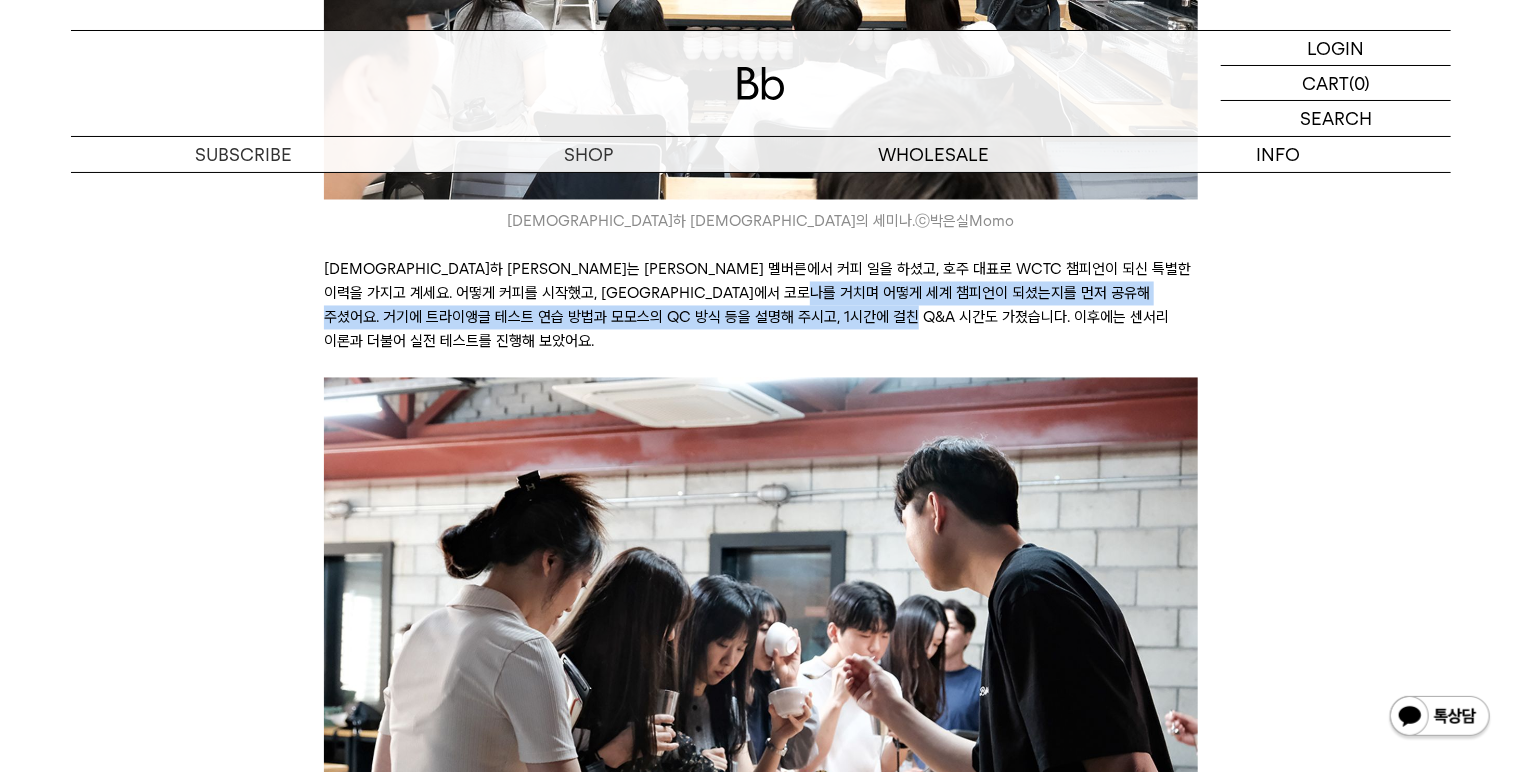drag, startPoint x: 972, startPoint y: 240, endPoint x: 1036, endPoint y: 263, distance: 68.007355 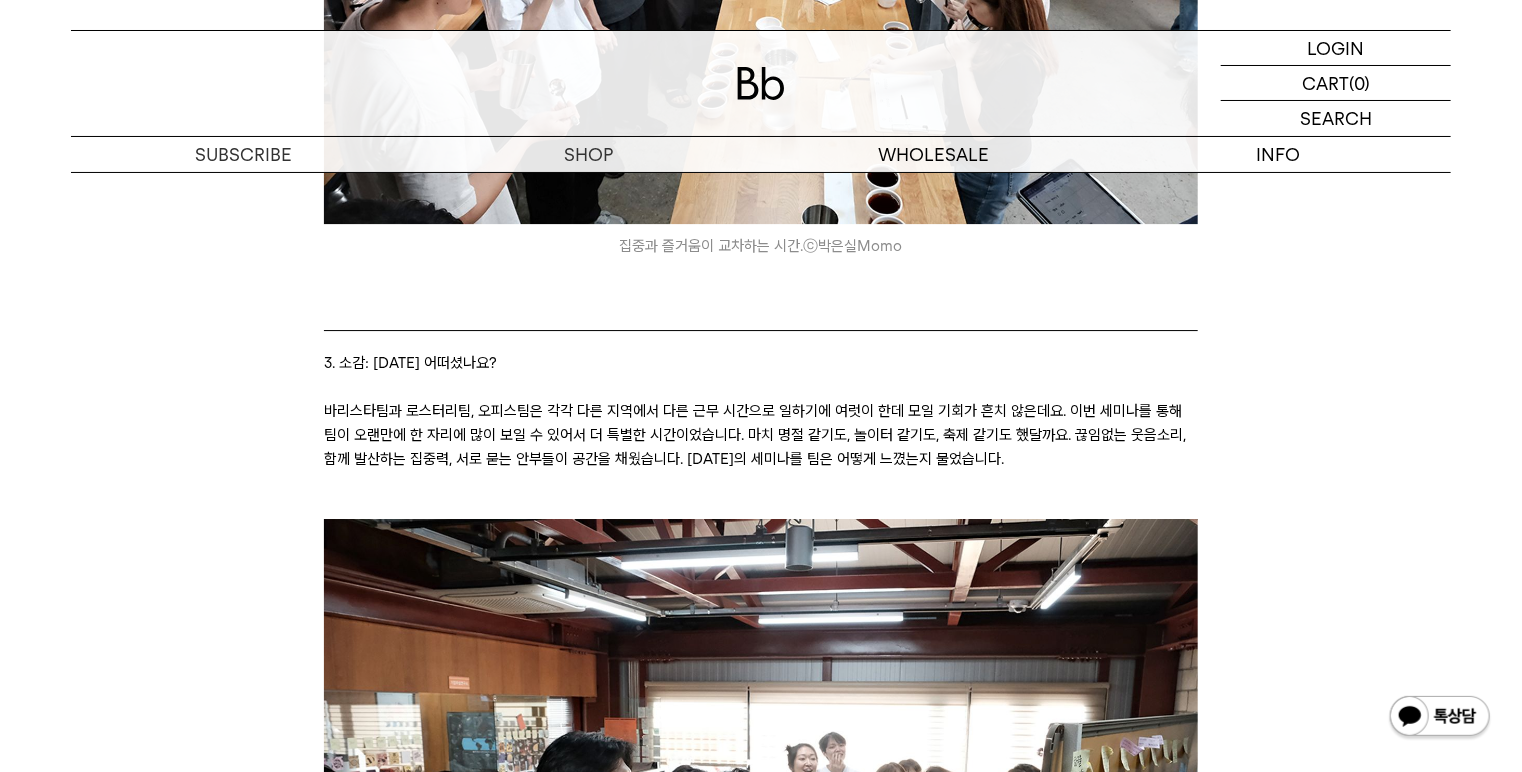 scroll, scrollTop: 7040, scrollLeft: 0, axis: vertical 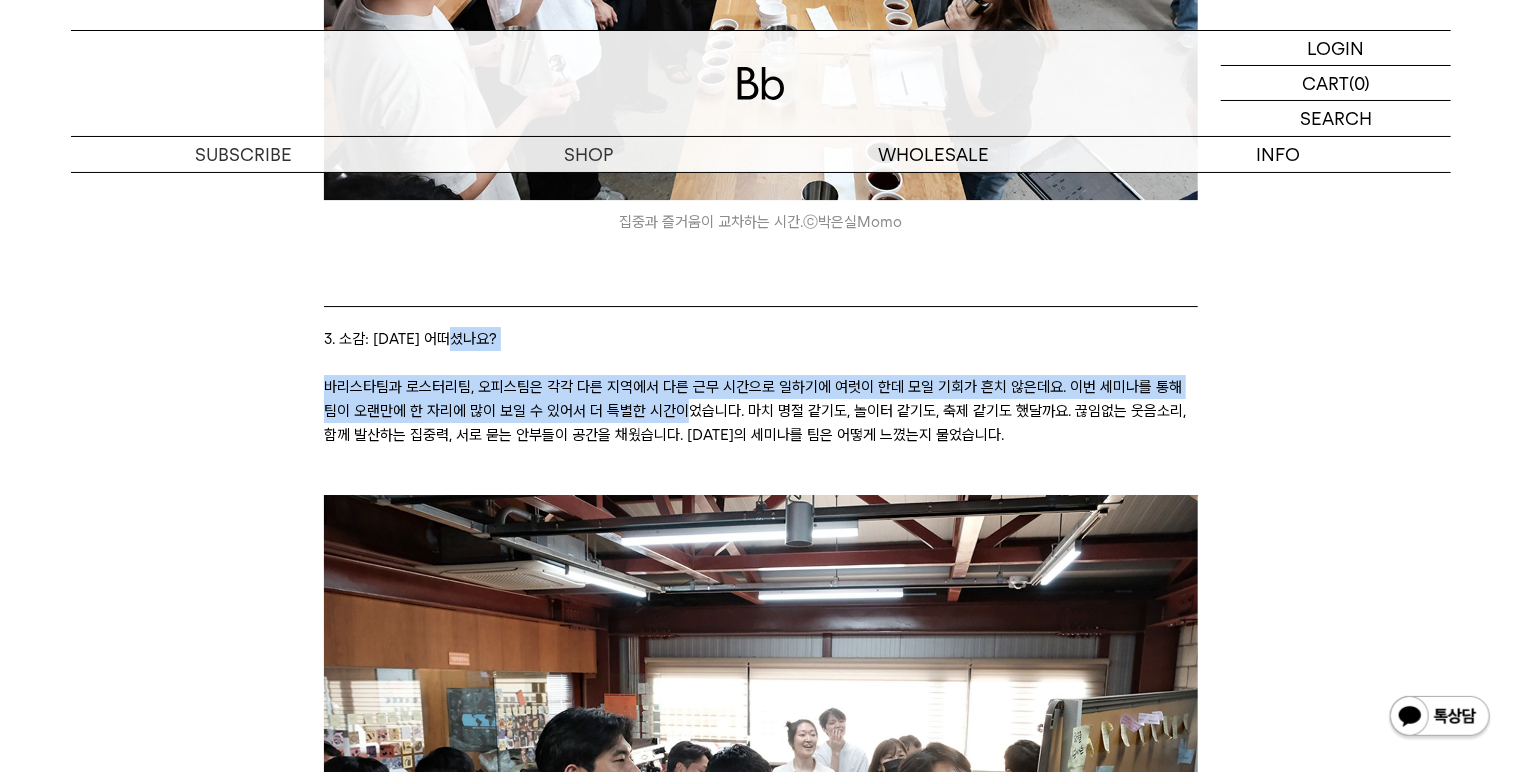 drag, startPoint x: 583, startPoint y: 304, endPoint x: 645, endPoint y: 340, distance: 71.693794 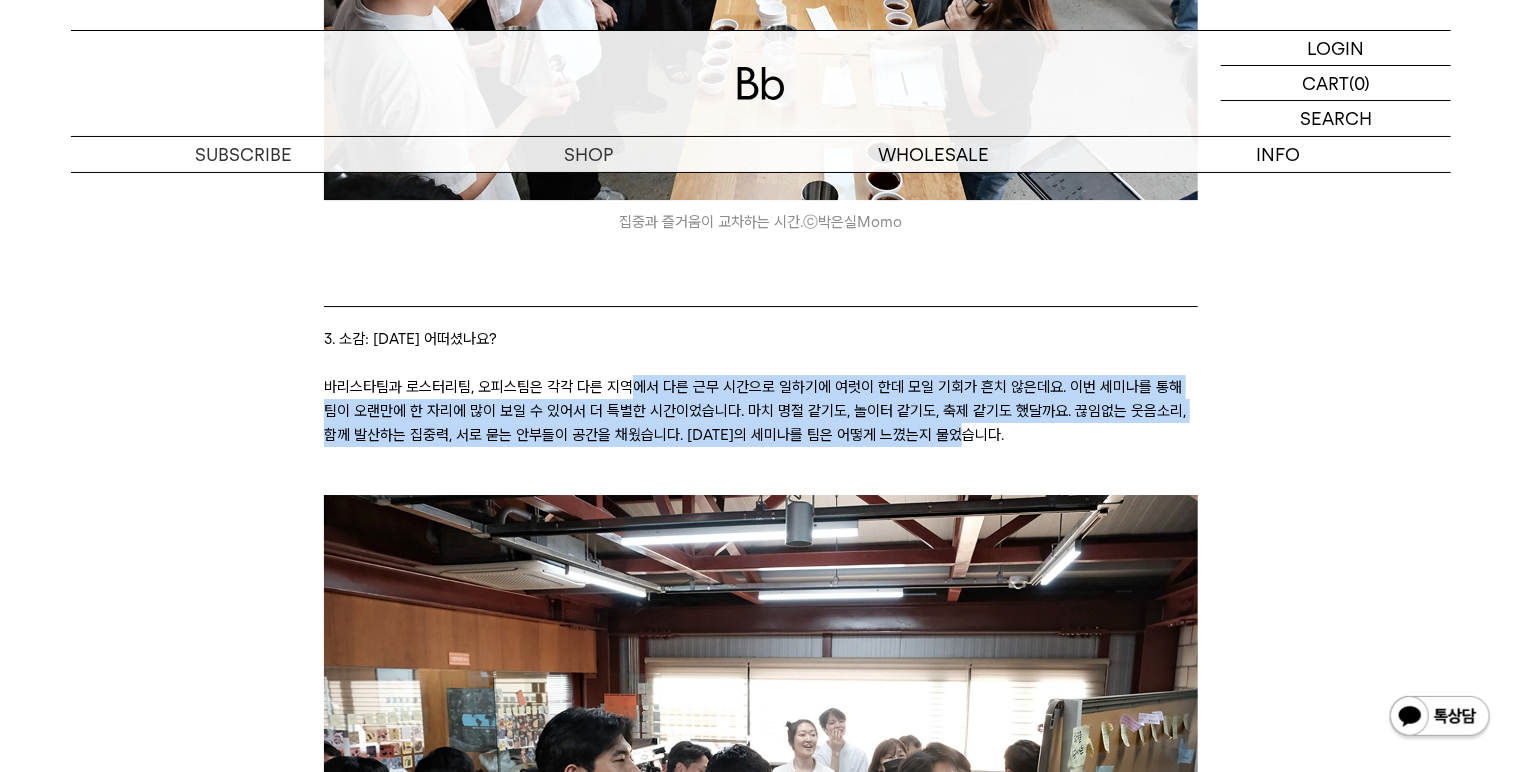drag, startPoint x: 666, startPoint y: 337, endPoint x: 708, endPoint y: 376, distance: 57.31492 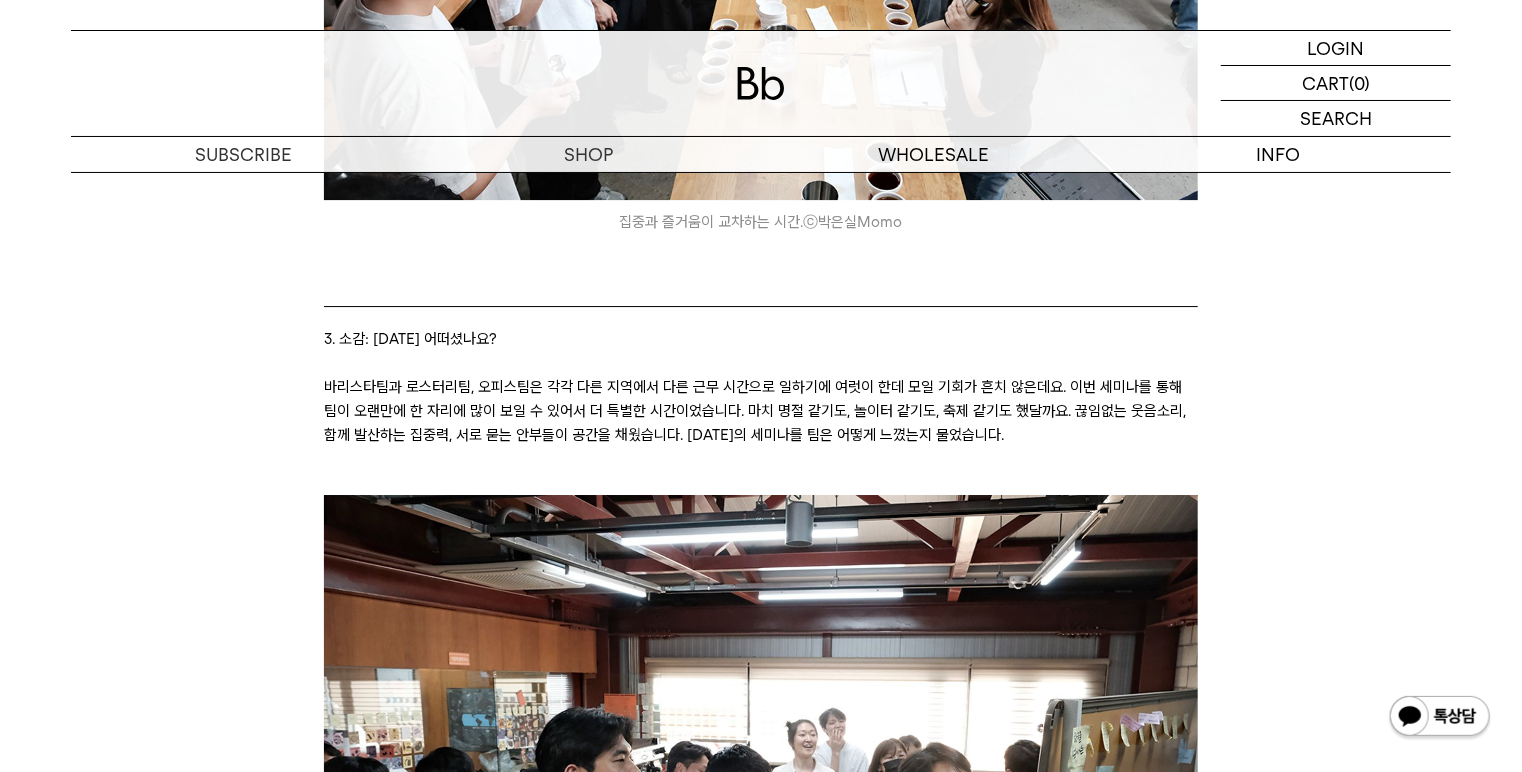 click at bounding box center (760, 459) 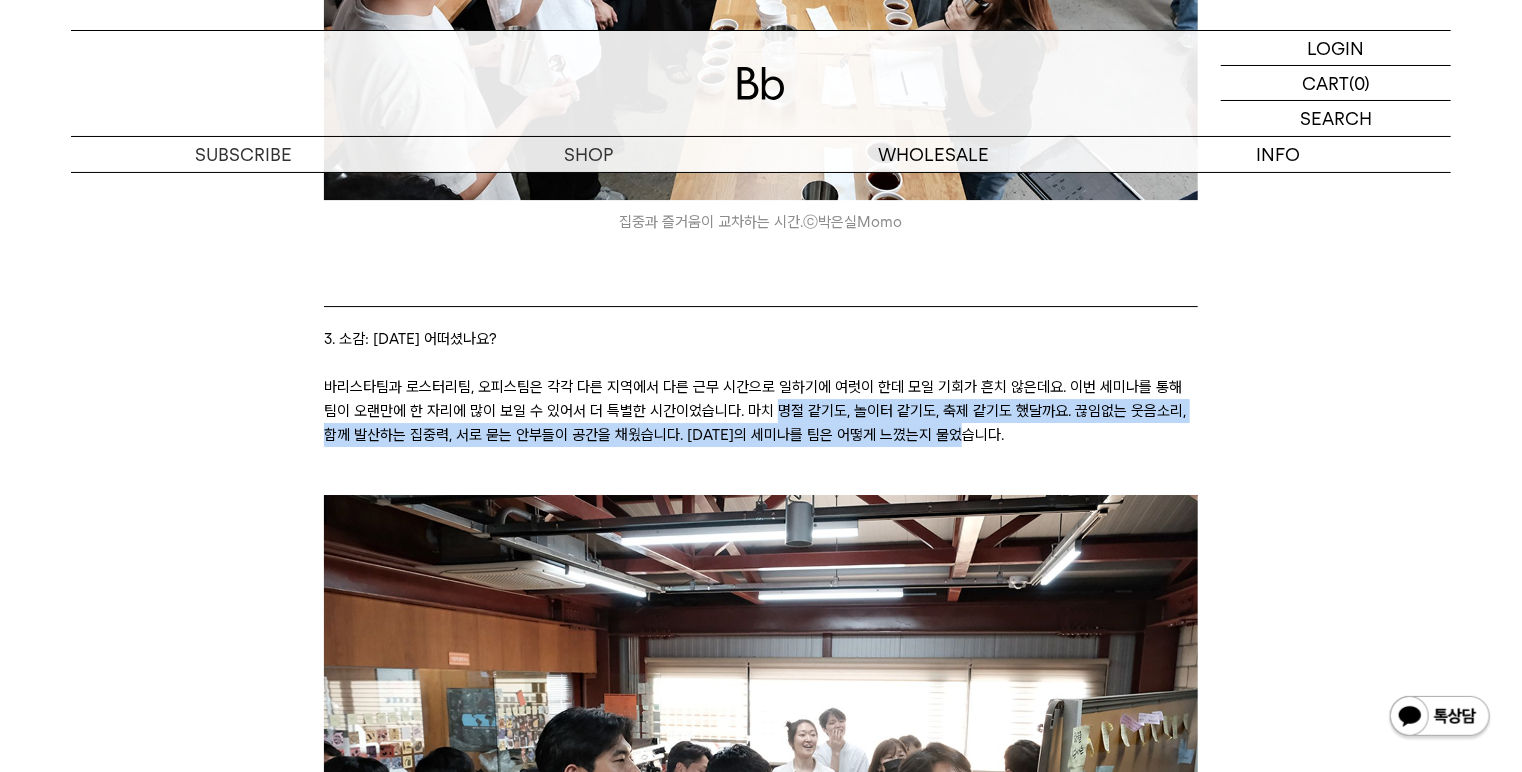 drag, startPoint x: 742, startPoint y: 340, endPoint x: 757, endPoint y: 376, distance: 39 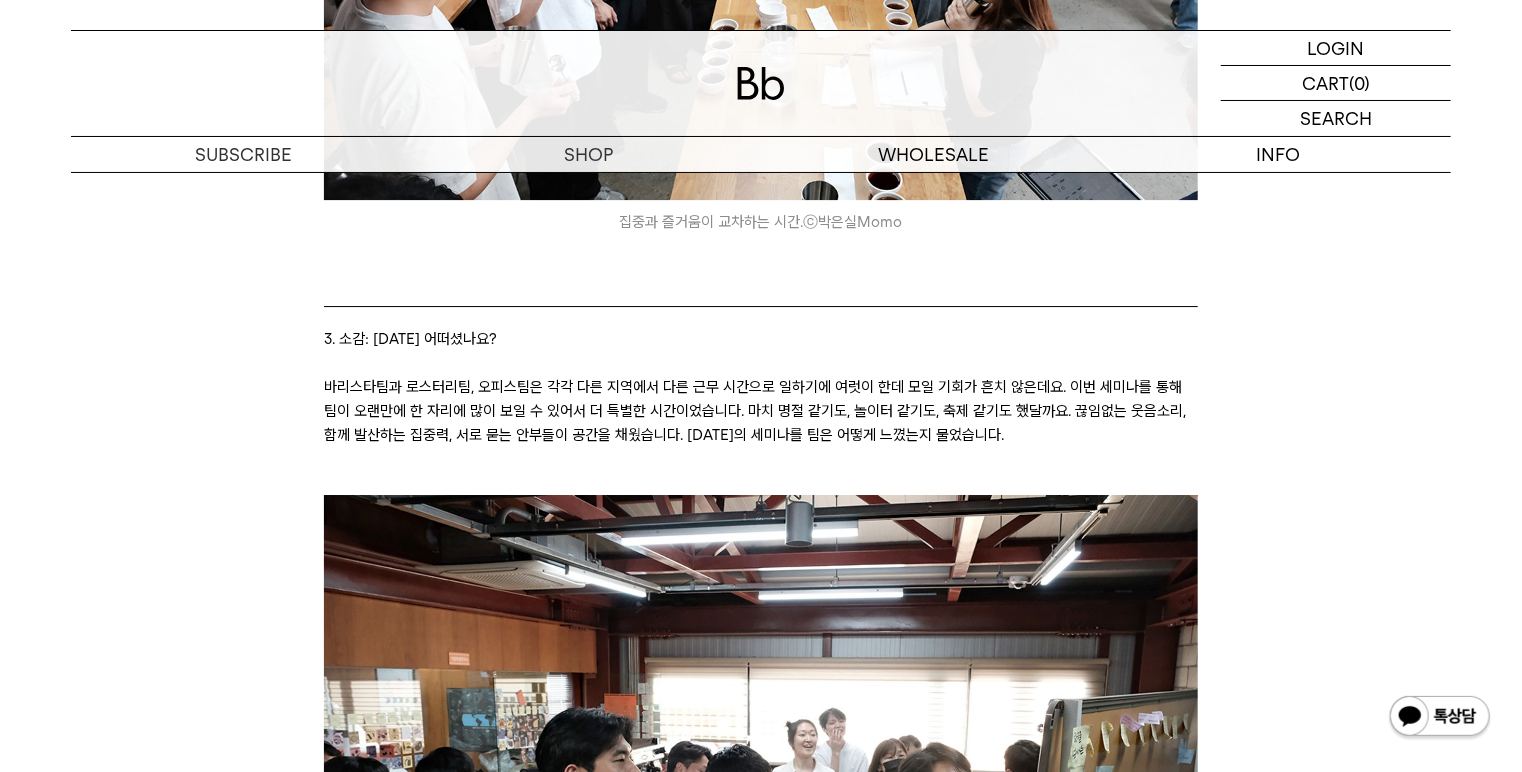 click at bounding box center [760, 459] 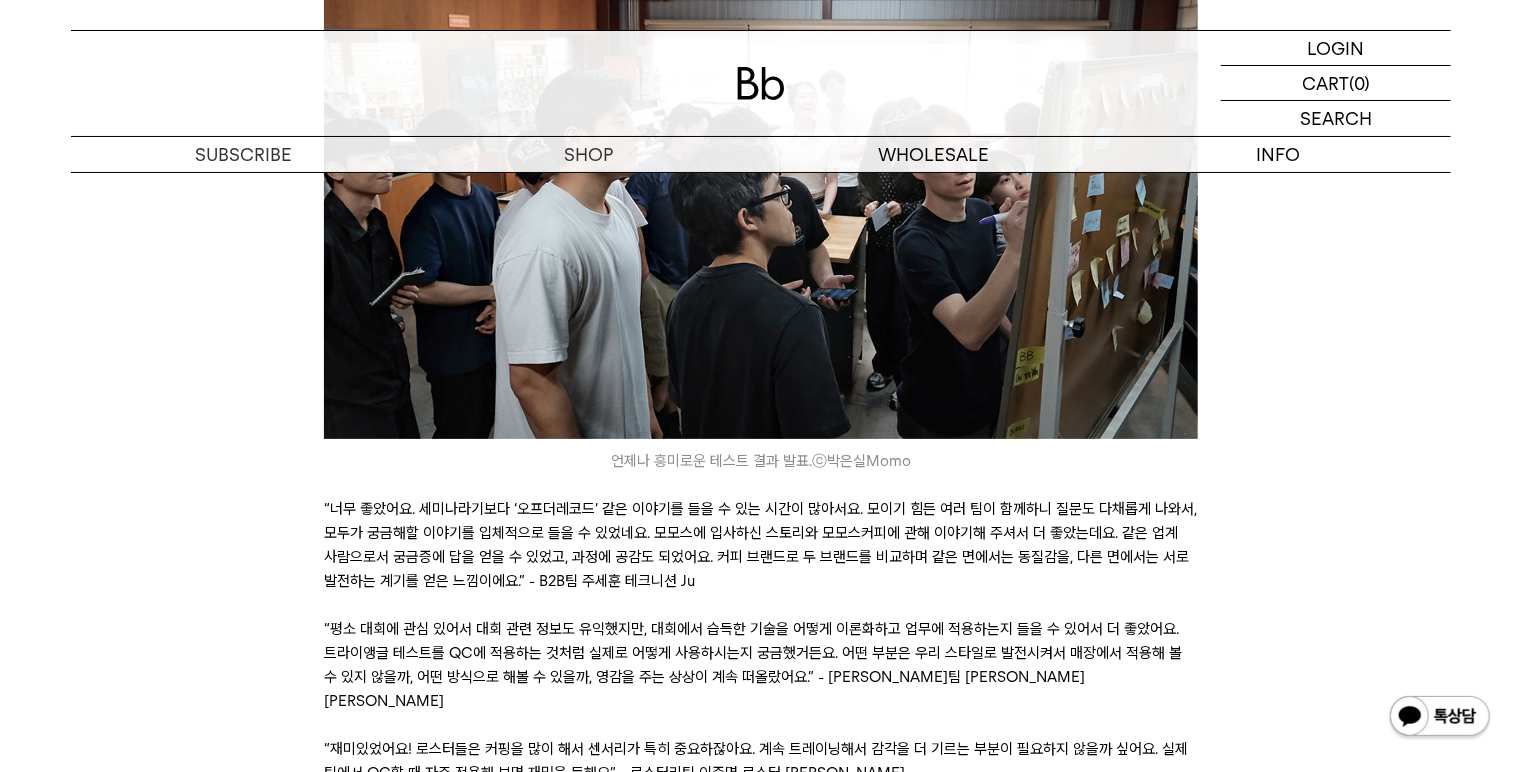 scroll, scrollTop: 7680, scrollLeft: 0, axis: vertical 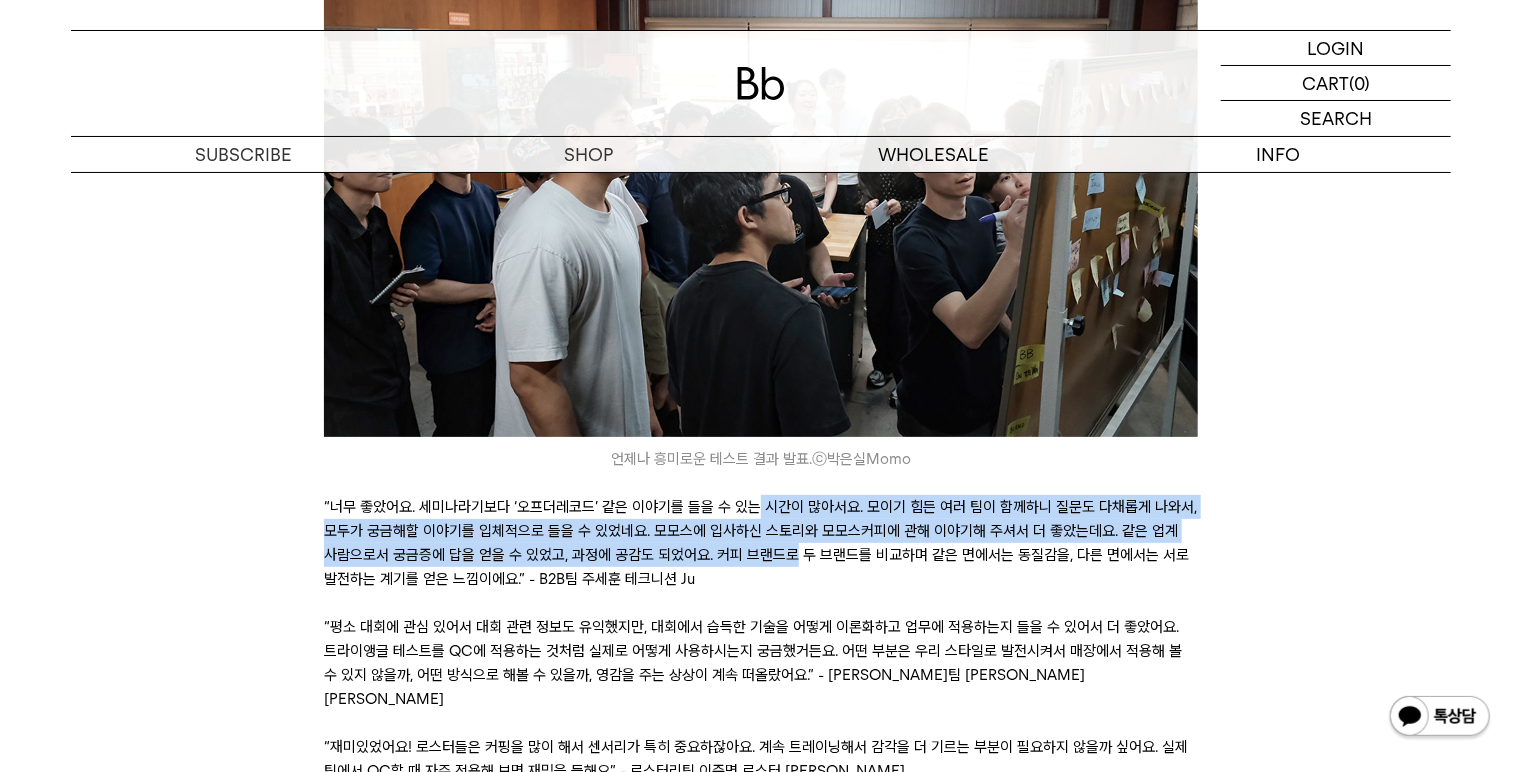 drag, startPoint x: 750, startPoint y: 435, endPoint x: 785, endPoint y: 488, distance: 63.51378 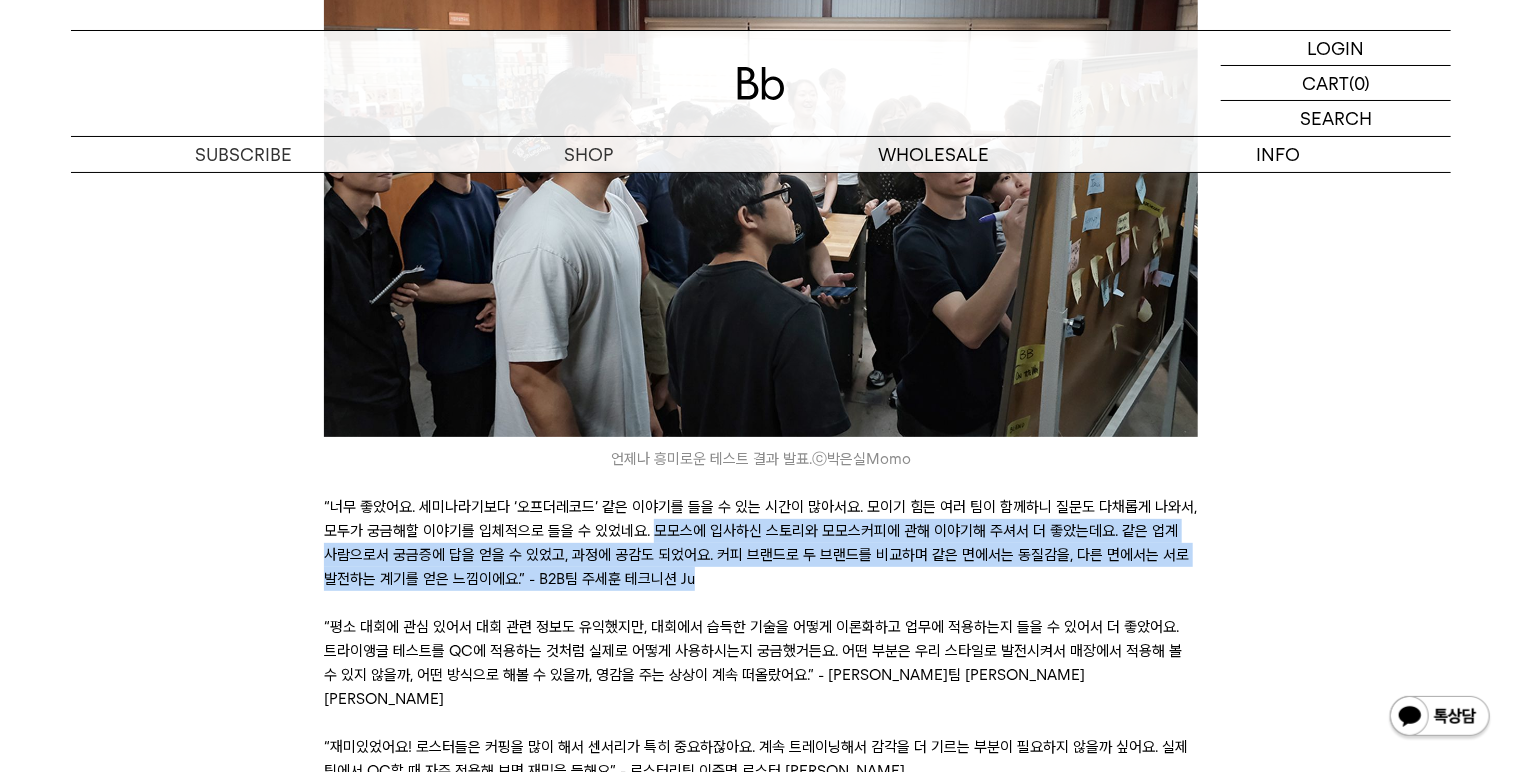 drag, startPoint x: 663, startPoint y: 468, endPoint x: 712, endPoint y: 501, distance: 59.07622 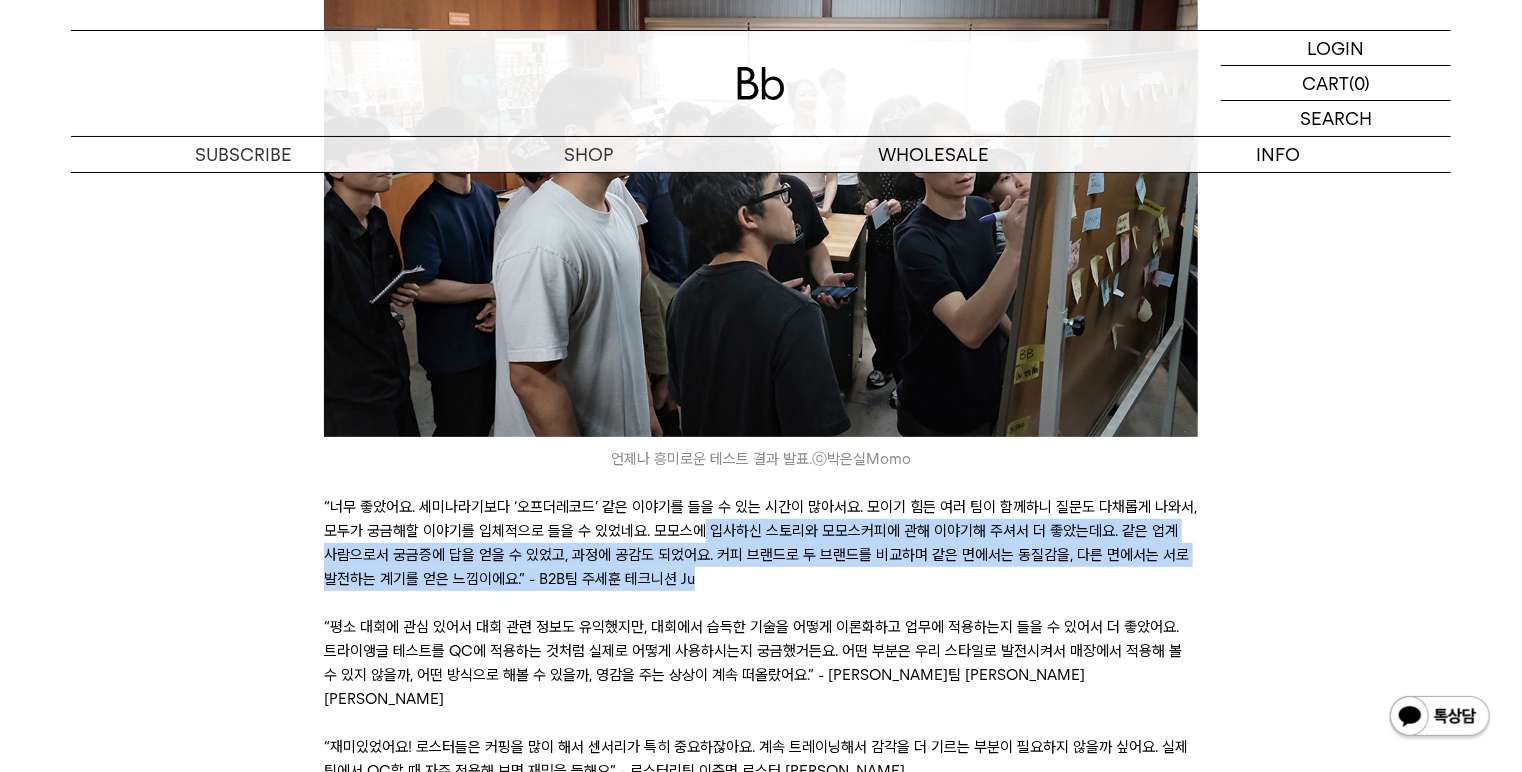 drag, startPoint x: 695, startPoint y: 448, endPoint x: 699, endPoint y: 504, distance: 56.142673 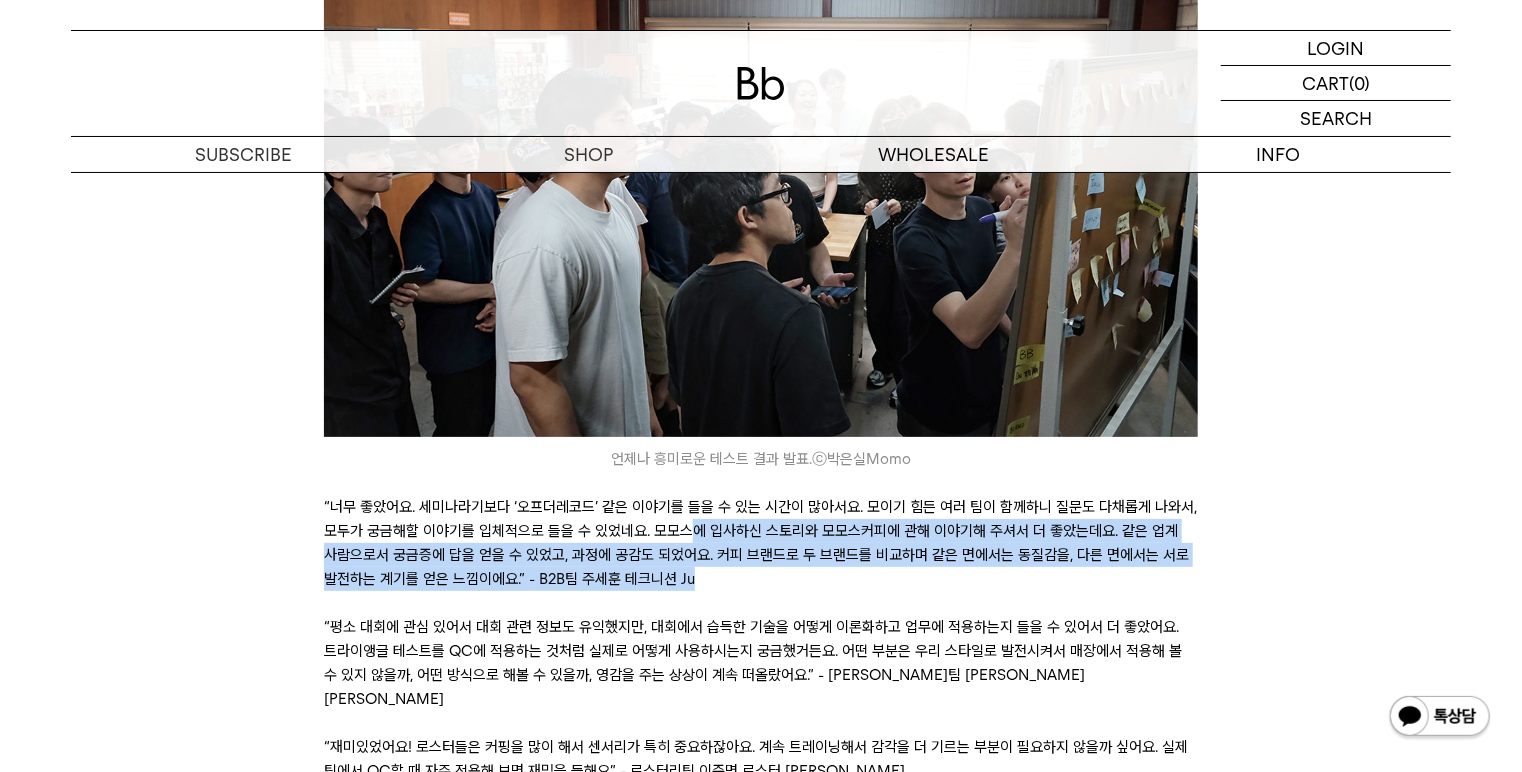 drag, startPoint x: 682, startPoint y: 456, endPoint x: 703, endPoint y: 495, distance: 44.294468 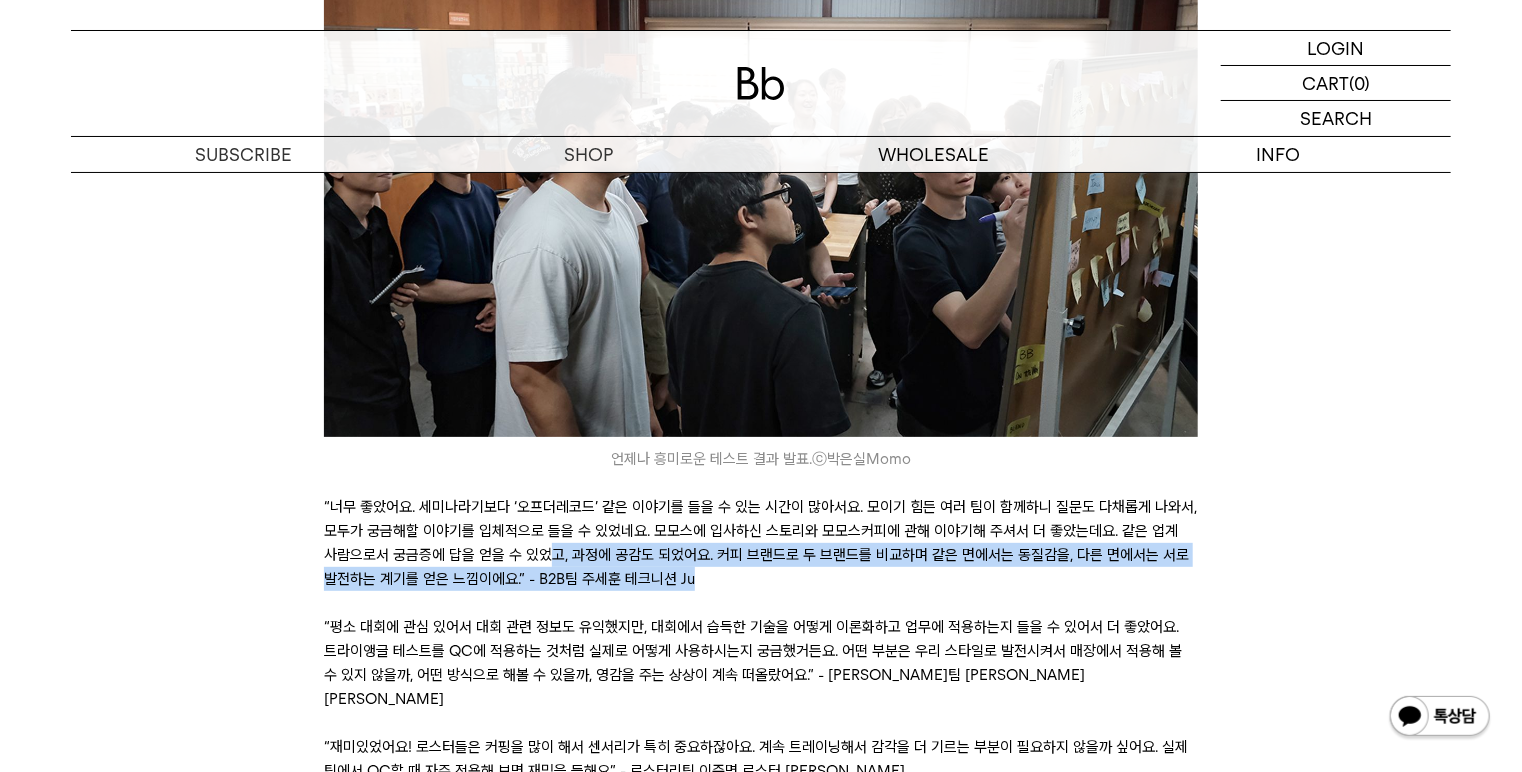 drag, startPoint x: 545, startPoint y: 480, endPoint x: 729, endPoint y: 512, distance: 186.76189 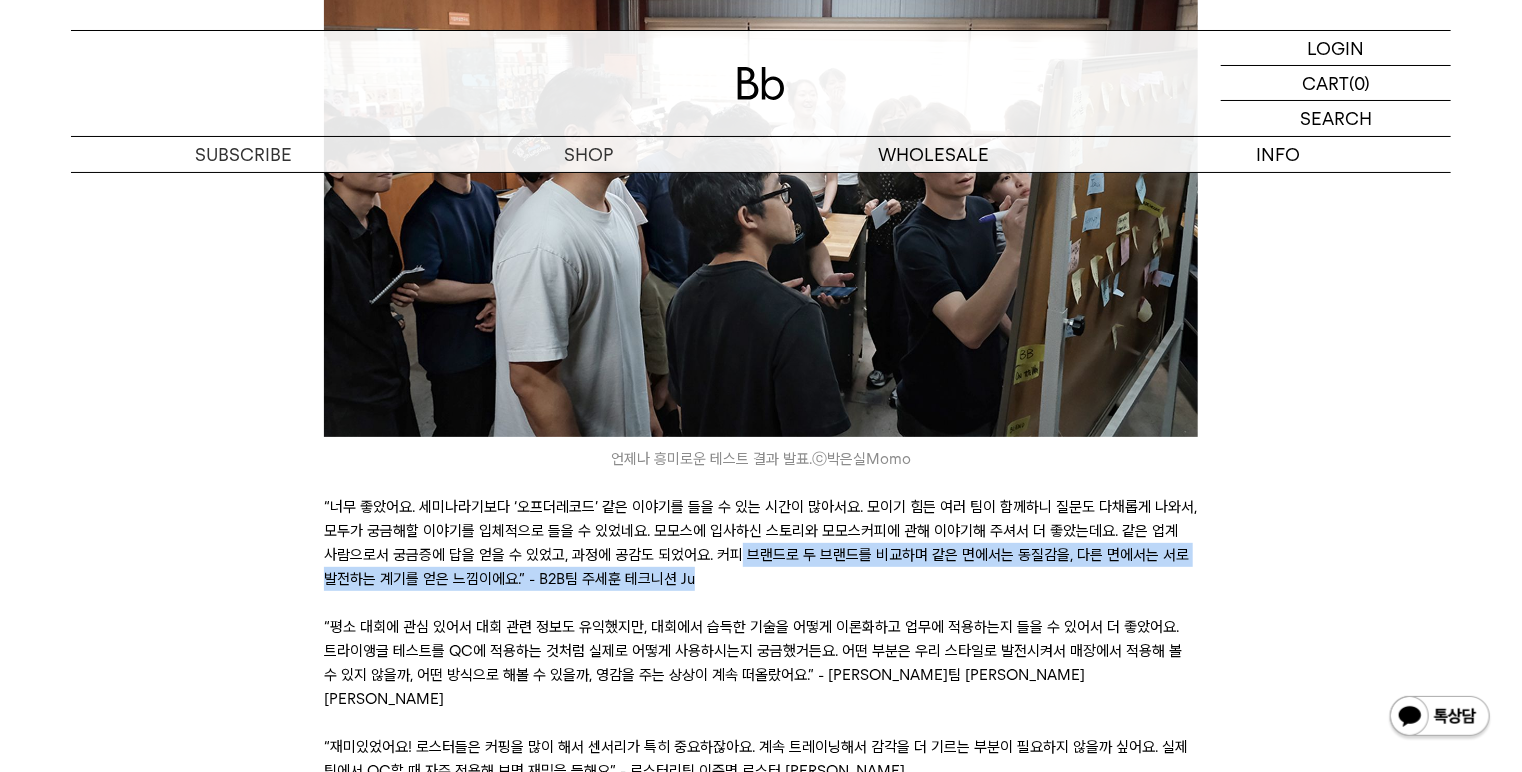 drag, startPoint x: 733, startPoint y: 478, endPoint x: 766, endPoint y: 517, distance: 51.088158 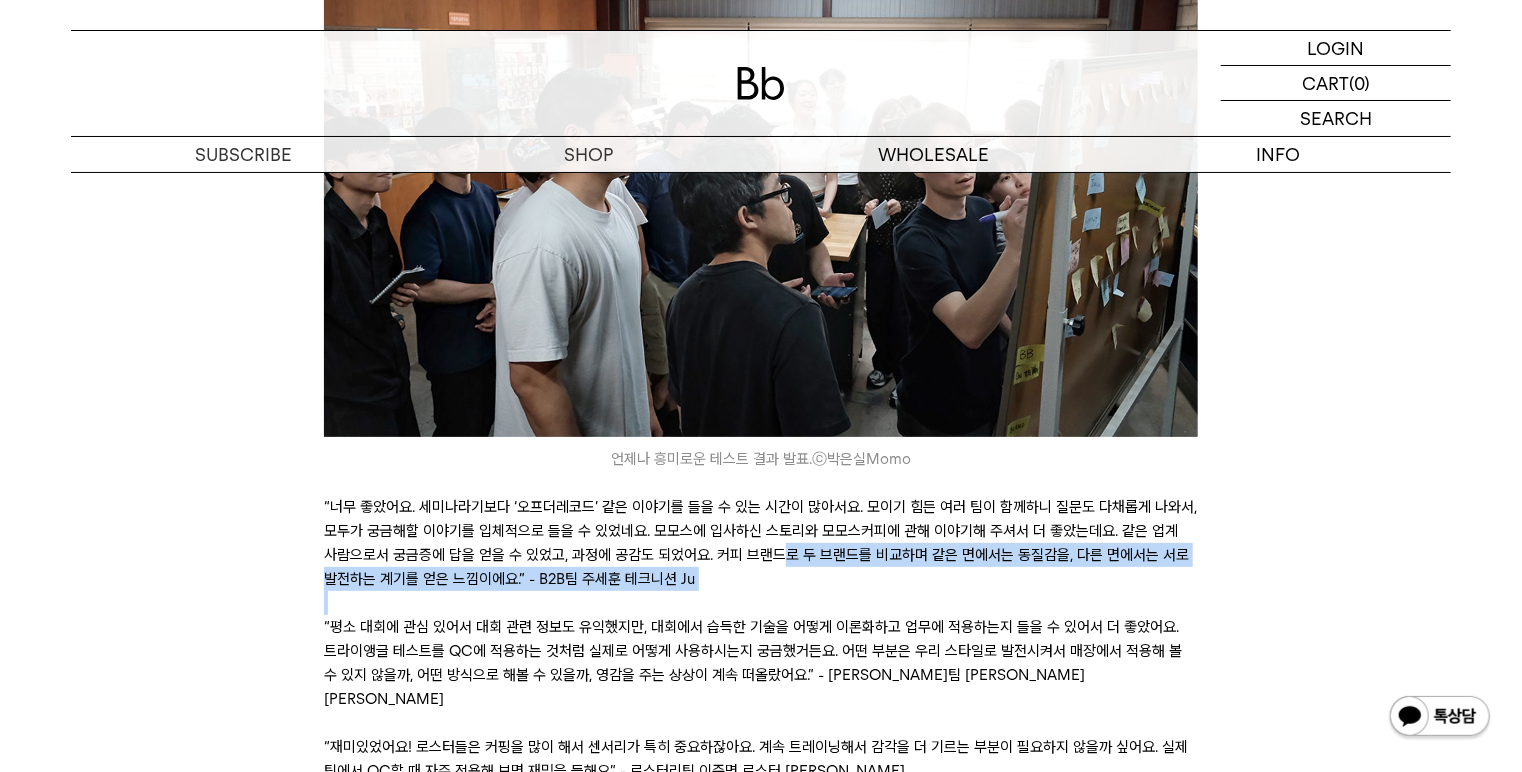drag, startPoint x: 770, startPoint y: 483, endPoint x: 792, endPoint y: 518, distance: 41.340054 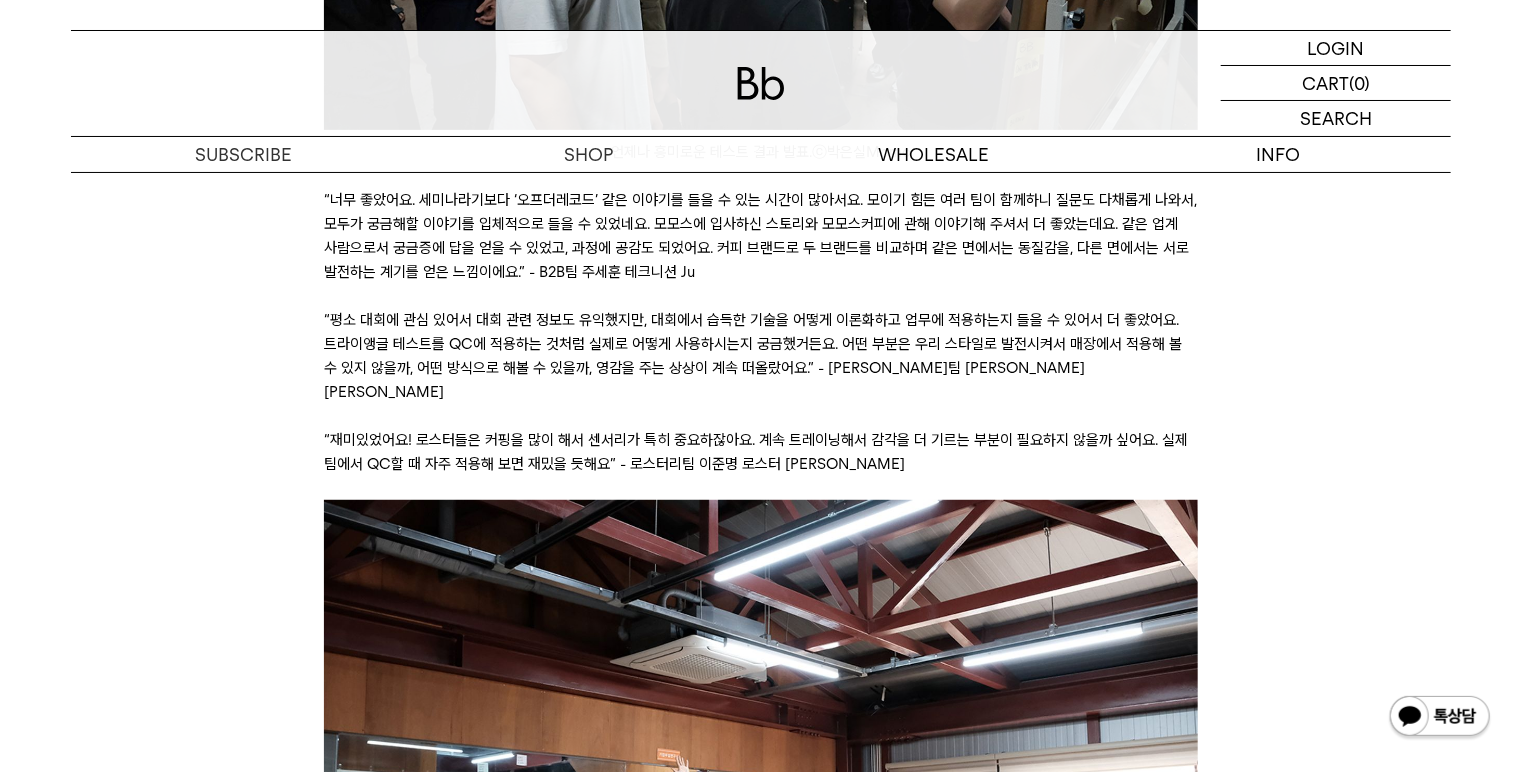 scroll, scrollTop: 8000, scrollLeft: 0, axis: vertical 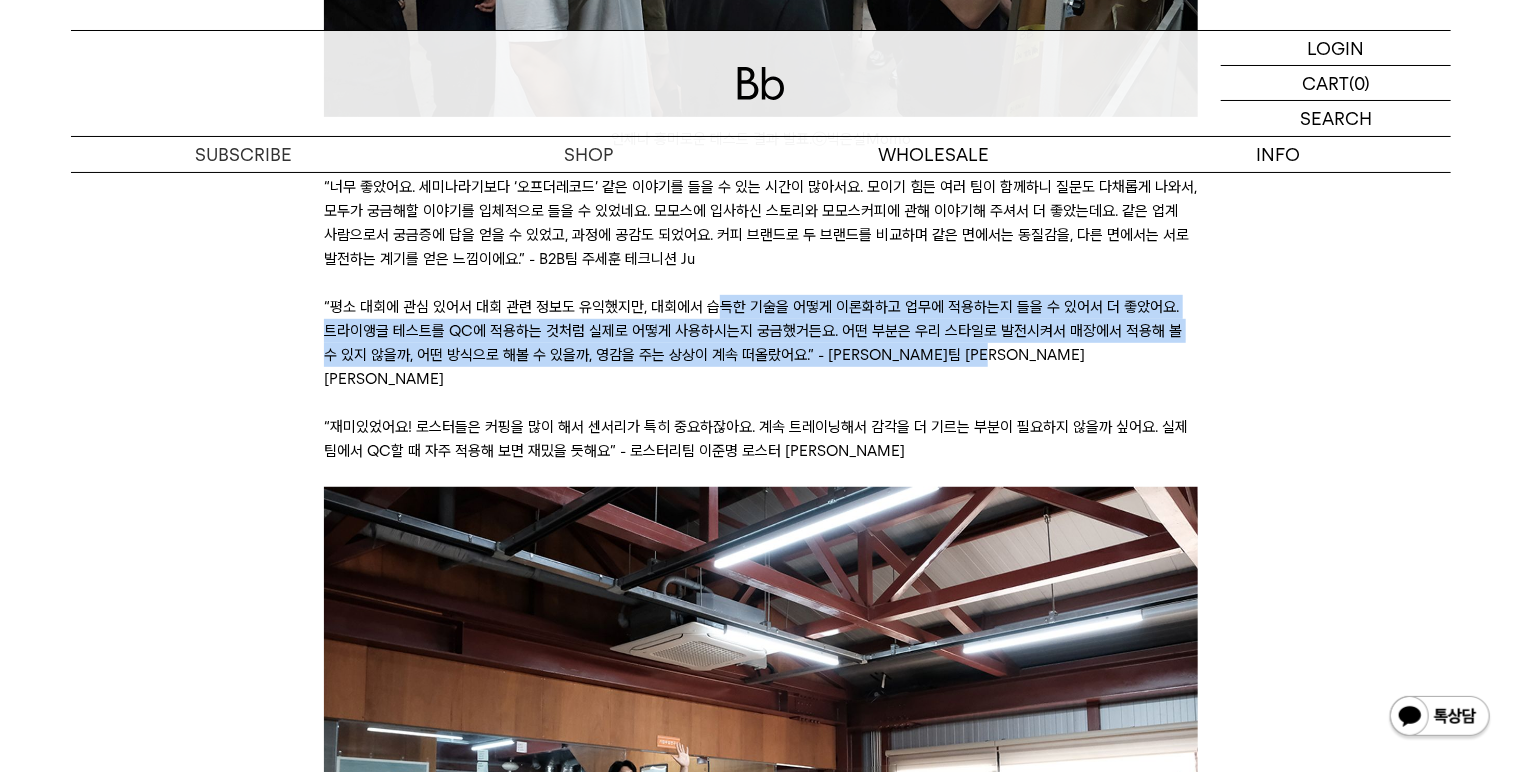 drag, startPoint x: 731, startPoint y: 240, endPoint x: 1058, endPoint y: 287, distance: 330.3604 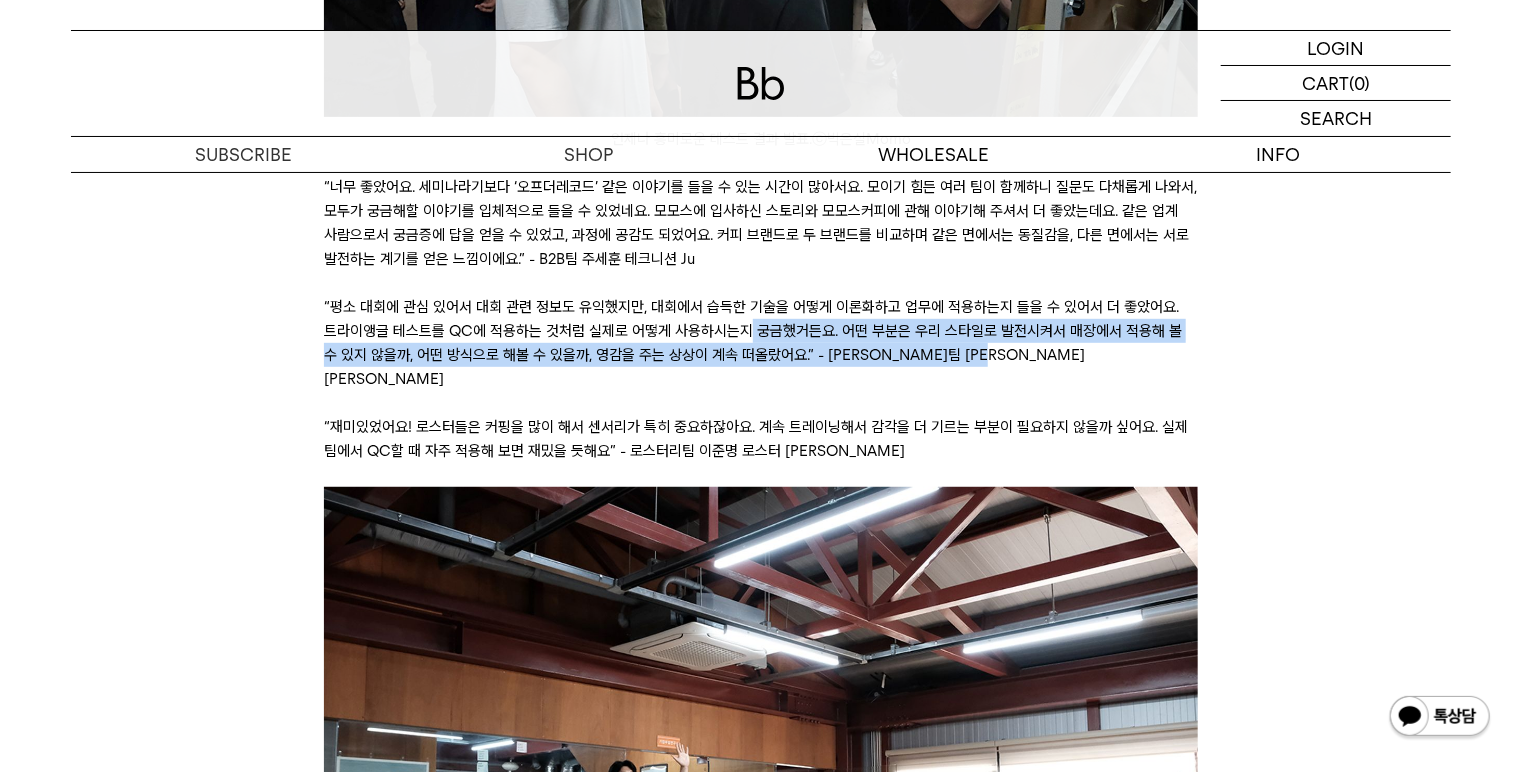 drag, startPoint x: 1020, startPoint y: 283, endPoint x: 742, endPoint y: 260, distance: 278.94983 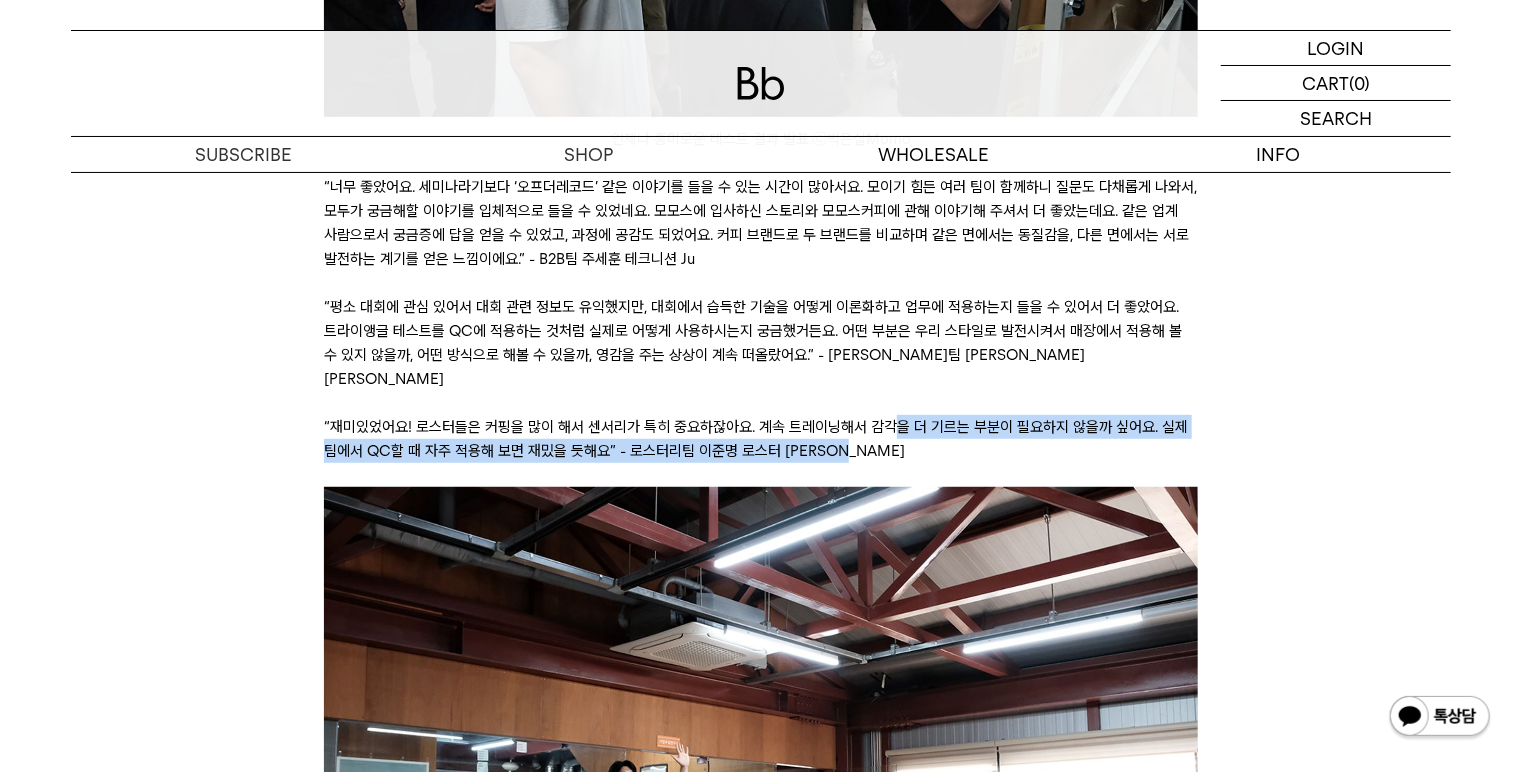 drag, startPoint x: 878, startPoint y: 337, endPoint x: 842, endPoint y: 352, distance: 39 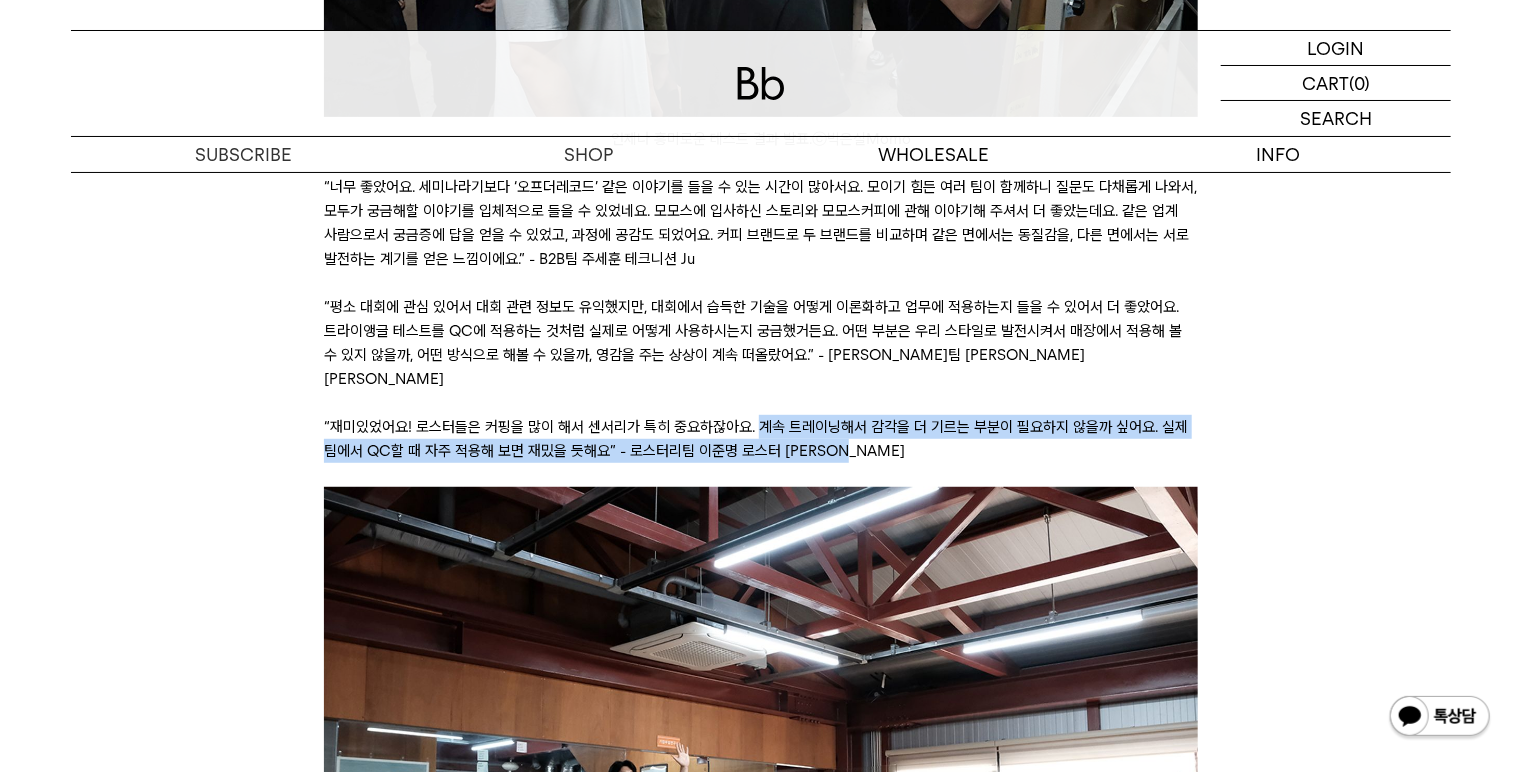 drag, startPoint x: 865, startPoint y: 357, endPoint x: 749, endPoint y: 329, distance: 119.331474 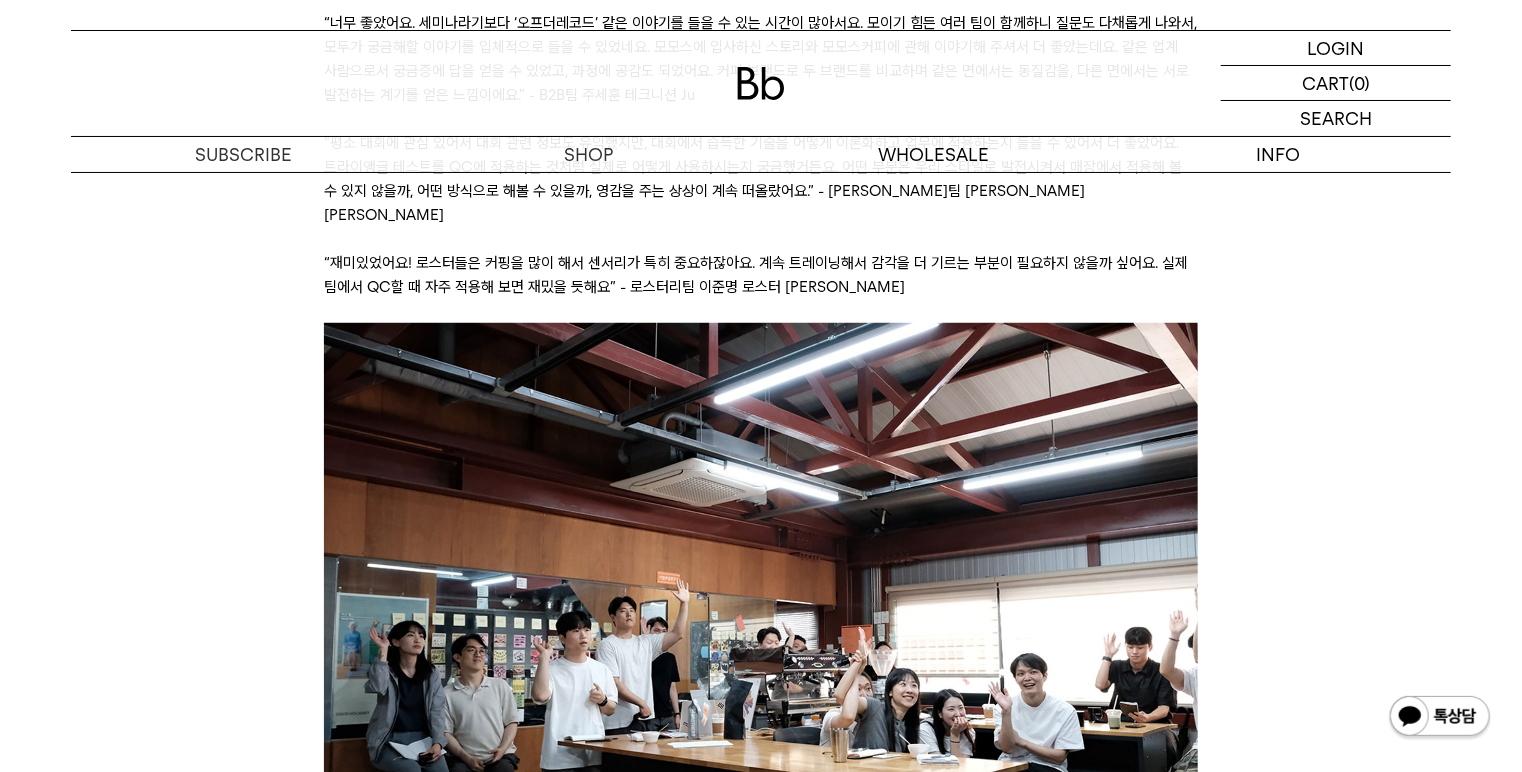 scroll, scrollTop: 8480, scrollLeft: 0, axis: vertical 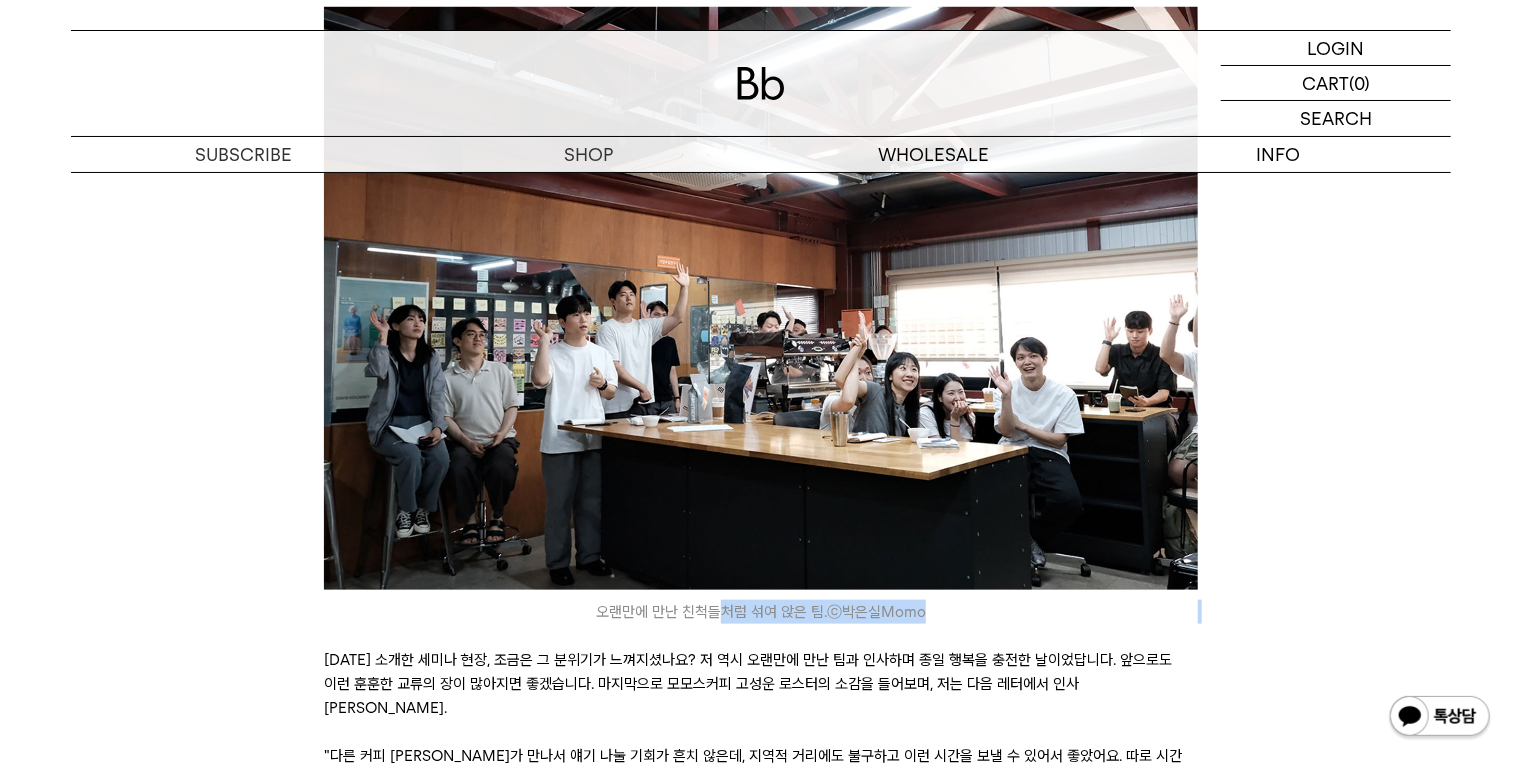 drag, startPoint x: 723, startPoint y: 516, endPoint x: 744, endPoint y: 541, distance: 32.649654 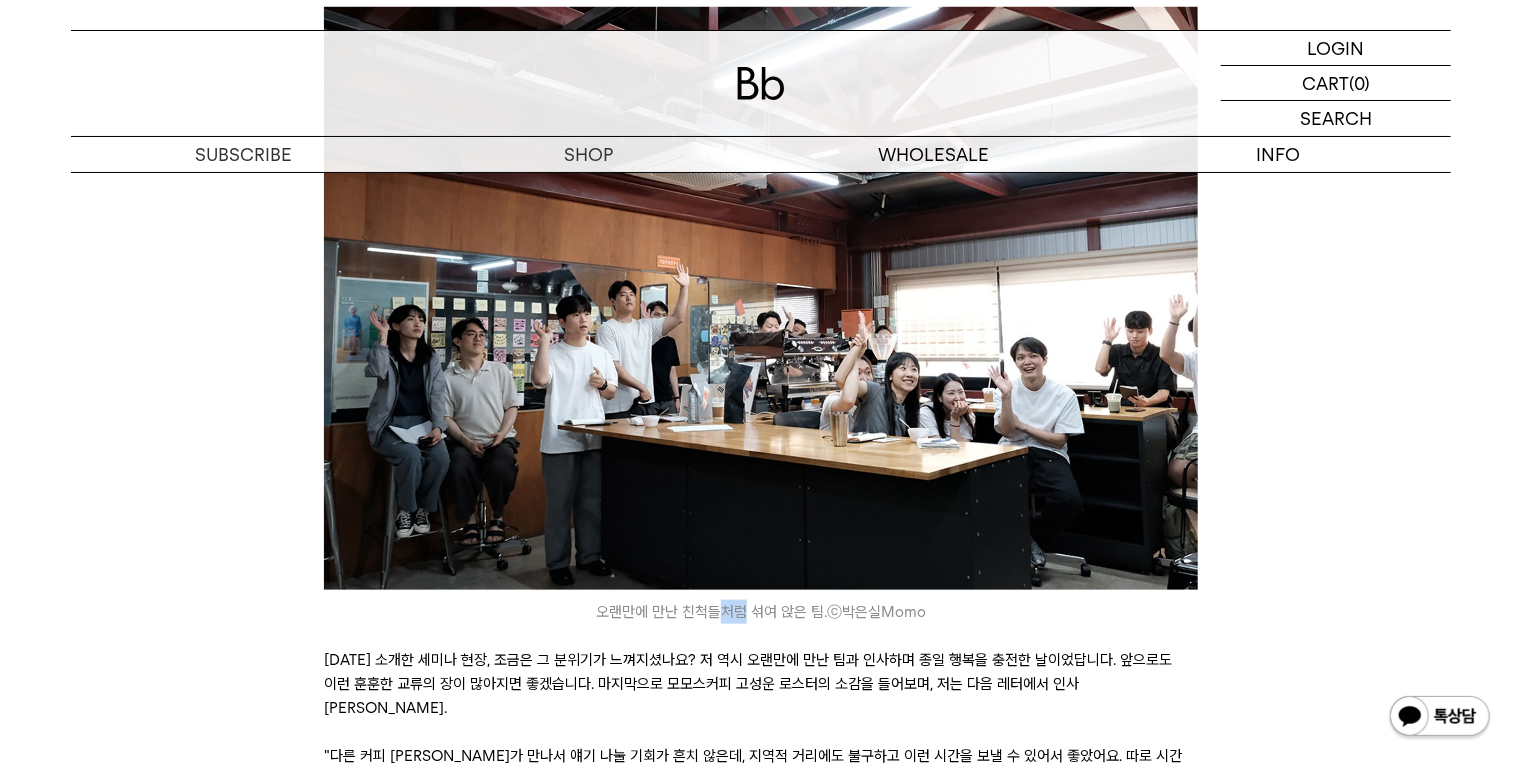 drag, startPoint x: 732, startPoint y: 525, endPoint x: 762, endPoint y: 527, distance: 30.066593 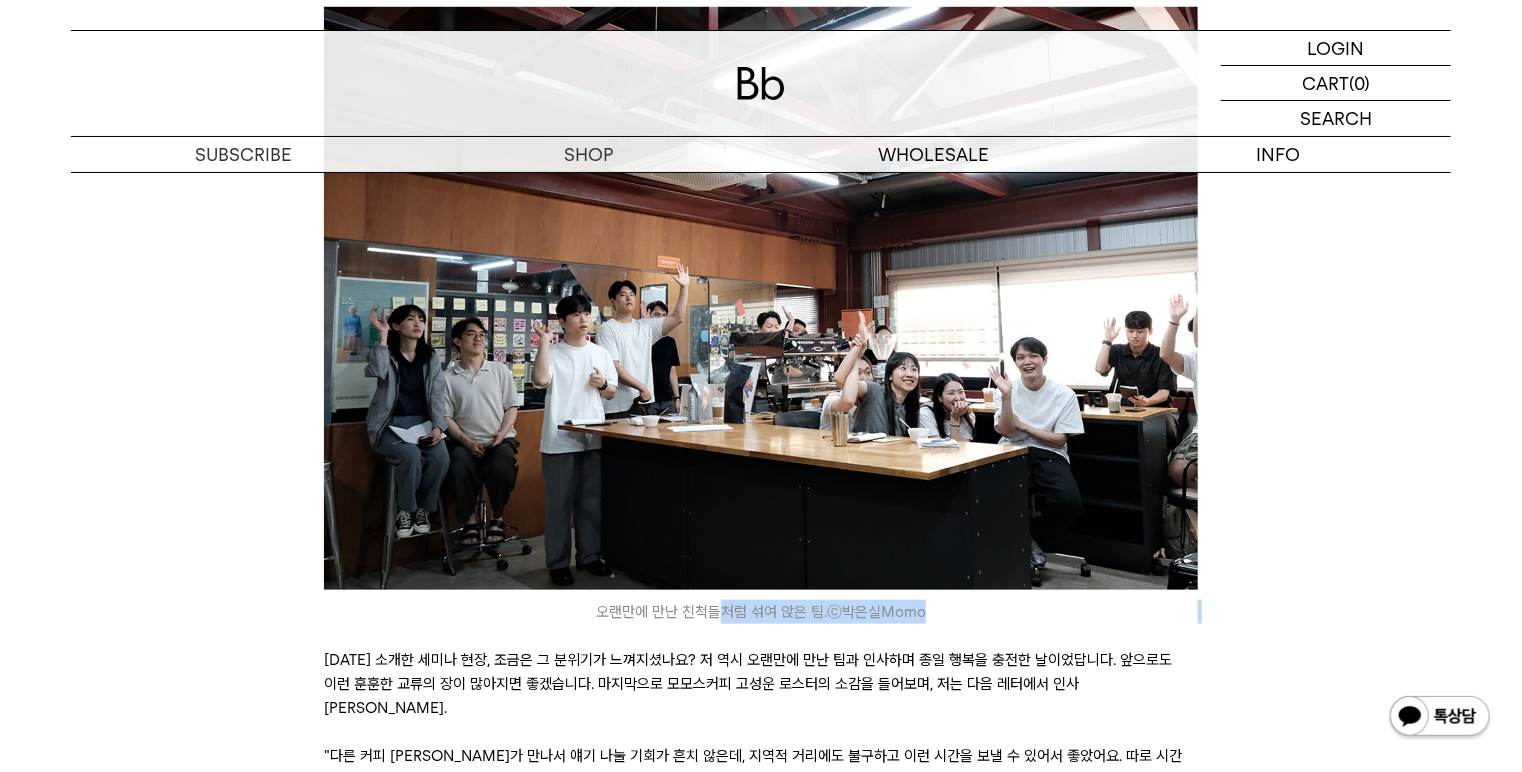 click at bounding box center (760, 636) 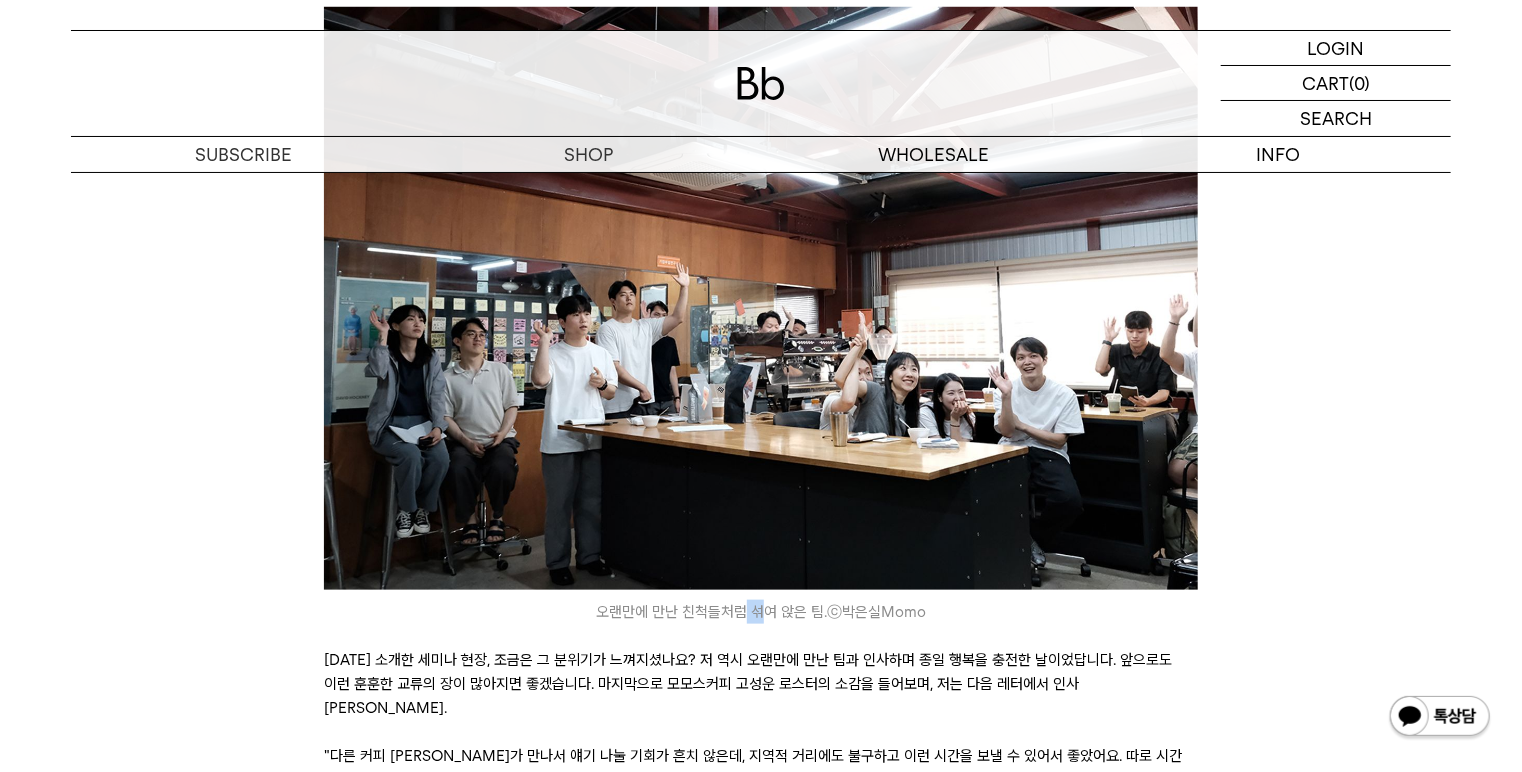 drag, startPoint x: 759, startPoint y: 518, endPoint x: 740, endPoint y: 516, distance: 19.104973 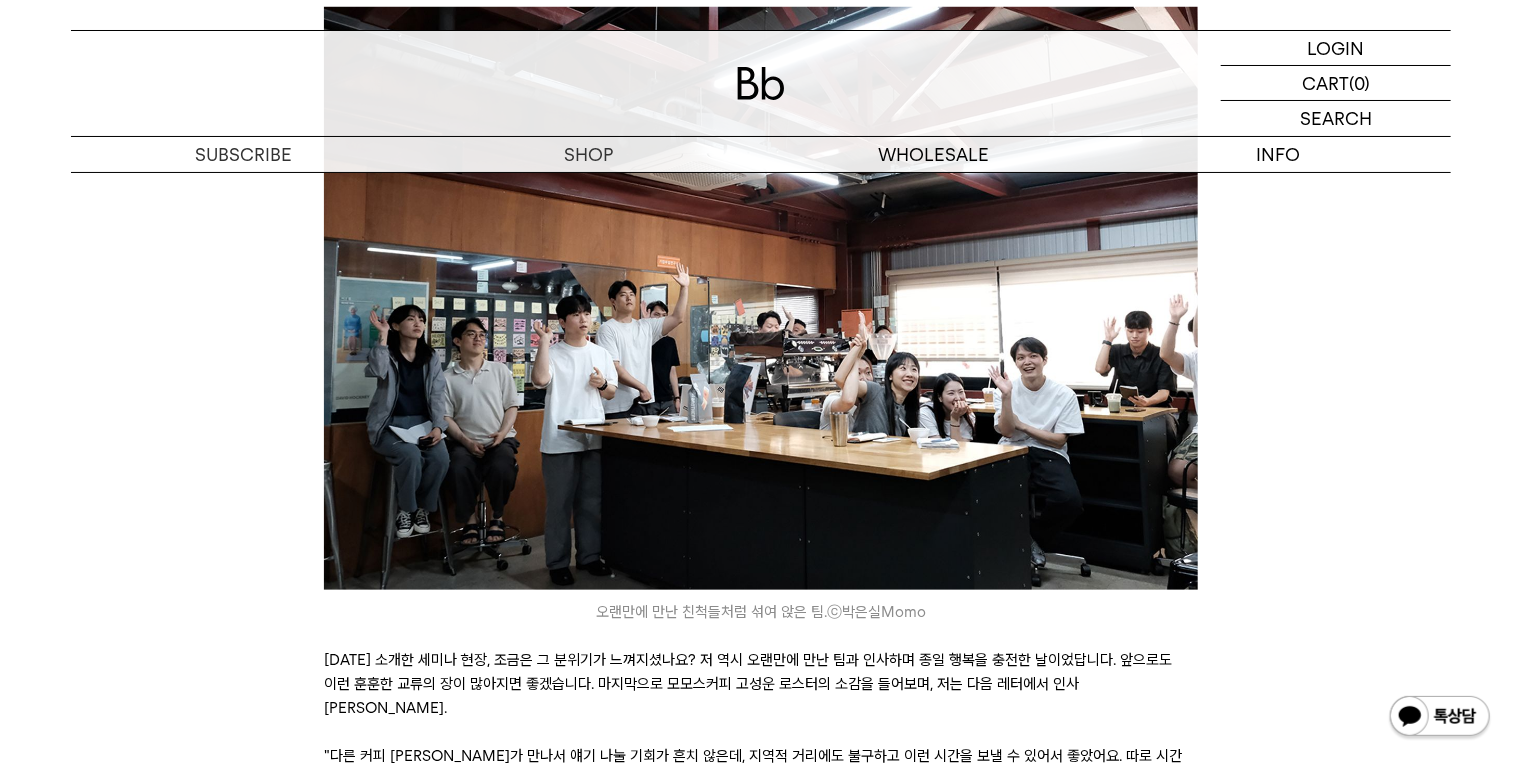 click at bounding box center [760, 636] 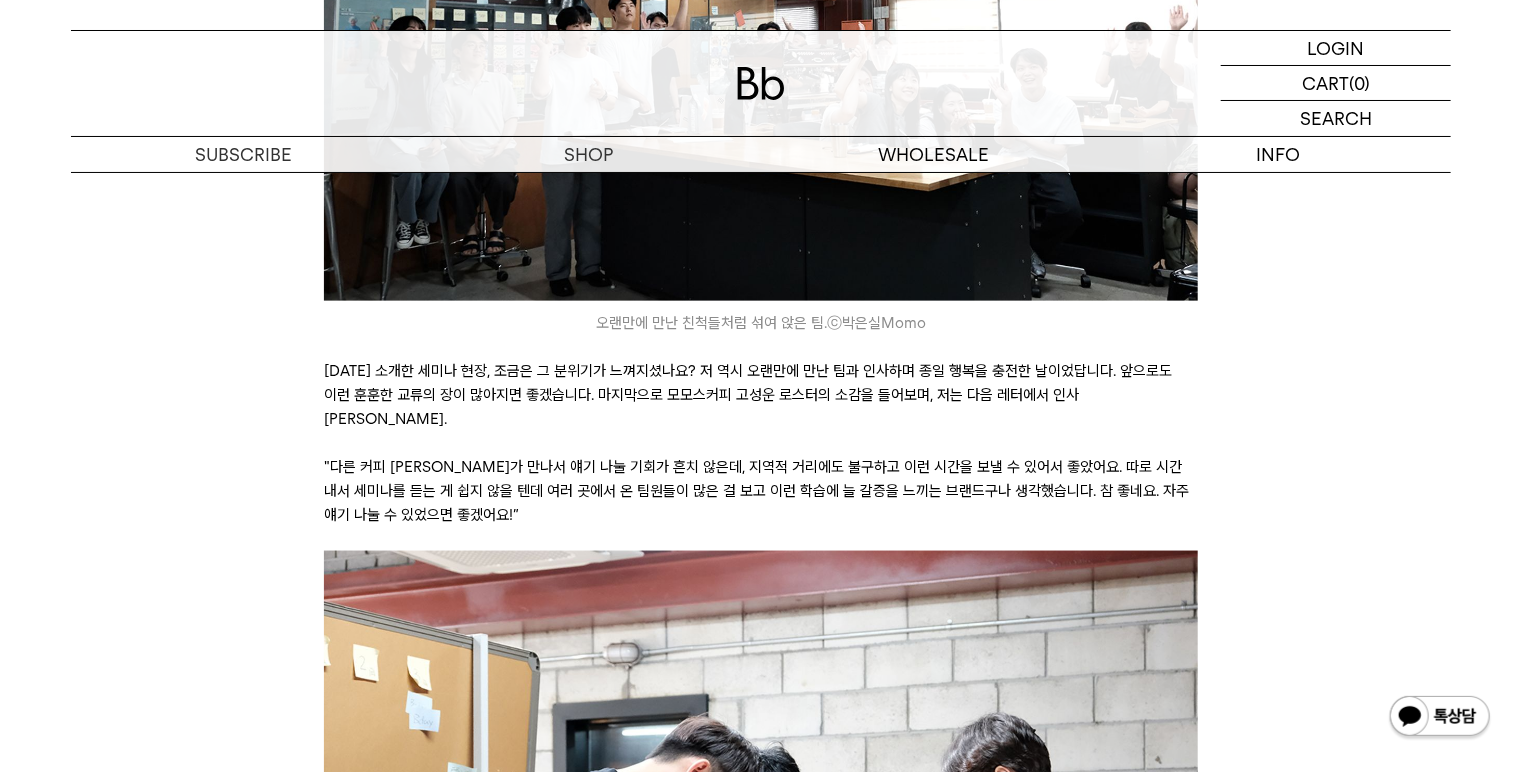 scroll, scrollTop: 8800, scrollLeft: 0, axis: vertical 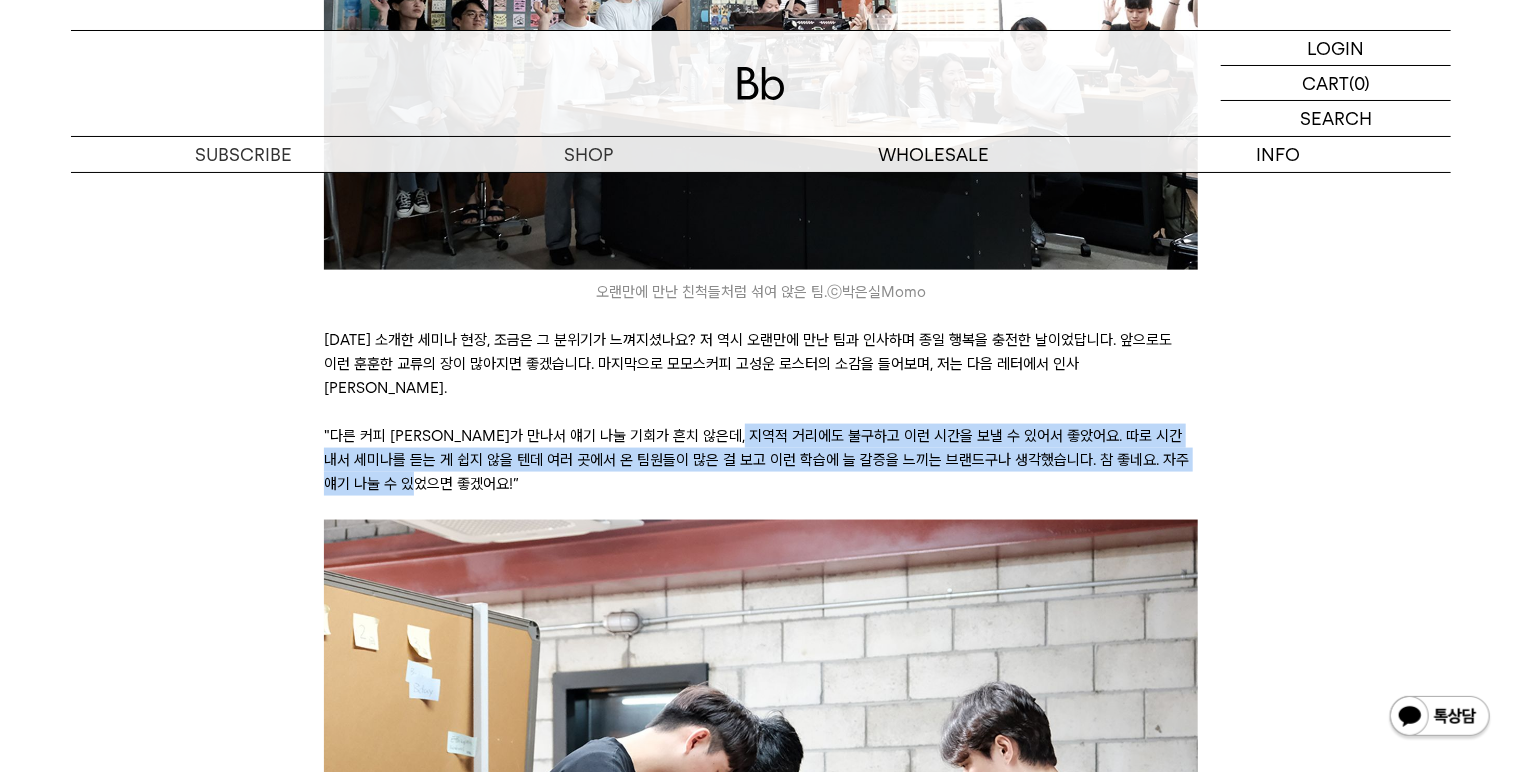 drag, startPoint x: 767, startPoint y: 340, endPoint x: 789, endPoint y: 364, distance: 32.55764 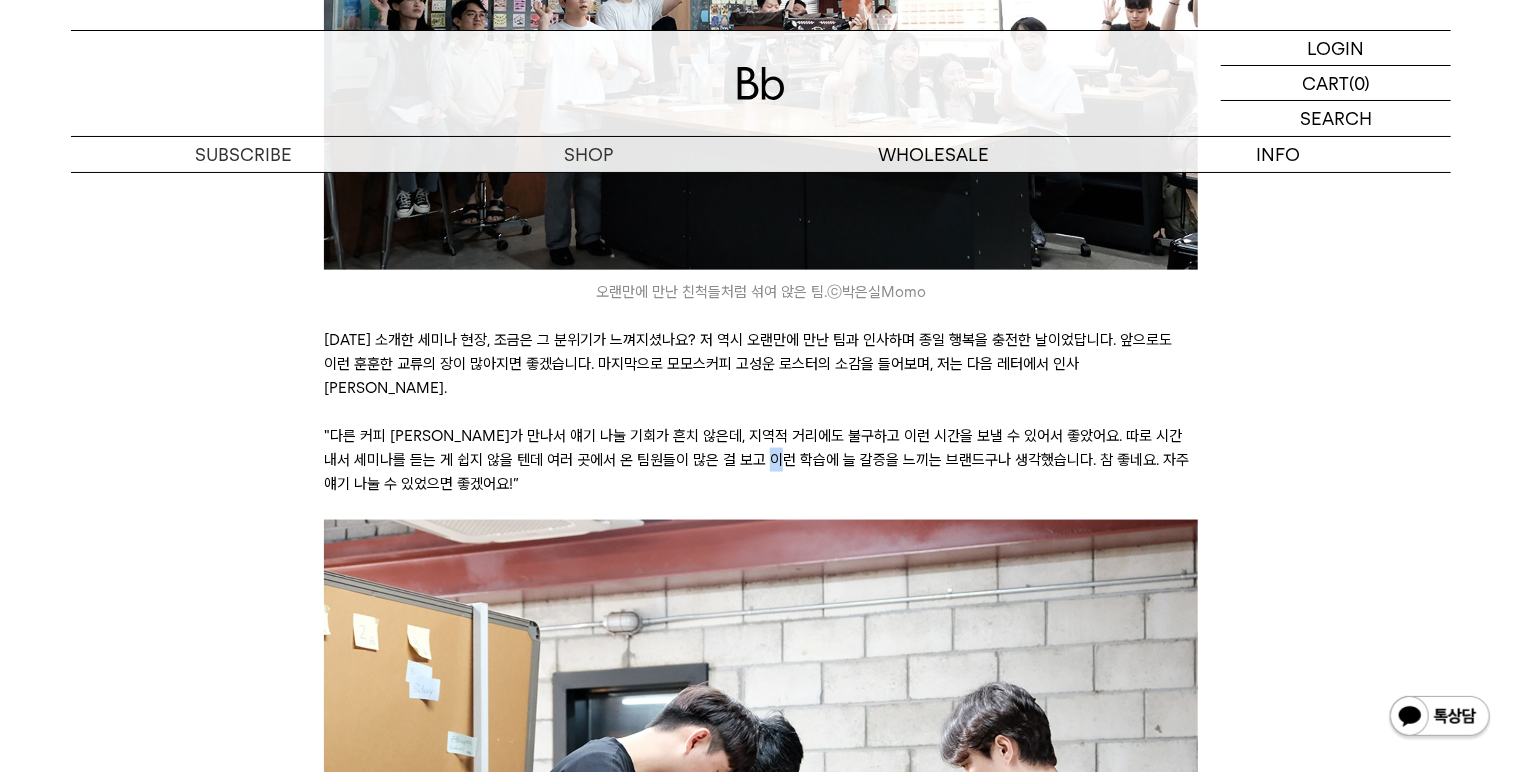 click on ""다른 커피 브랜드가 만나서 얘기 나눌 기회가 흔치 않은데, 지역적 거리에도 불구하고 이런 시간을 보낼 수 있어서 좋았어요. 따로 시간 내서 세미나를 듣는 게 쉽지 않을 텐데 여러 곳에서 온 팀원들이 많은 걸 보고 이런 학습에 늘 갈증을 느끼는 브랜드구나 생각했습니다. 참 좋네요. 자주 얘기 나눌 수 있었으면 좋겠어요!”" at bounding box center (760, 460) 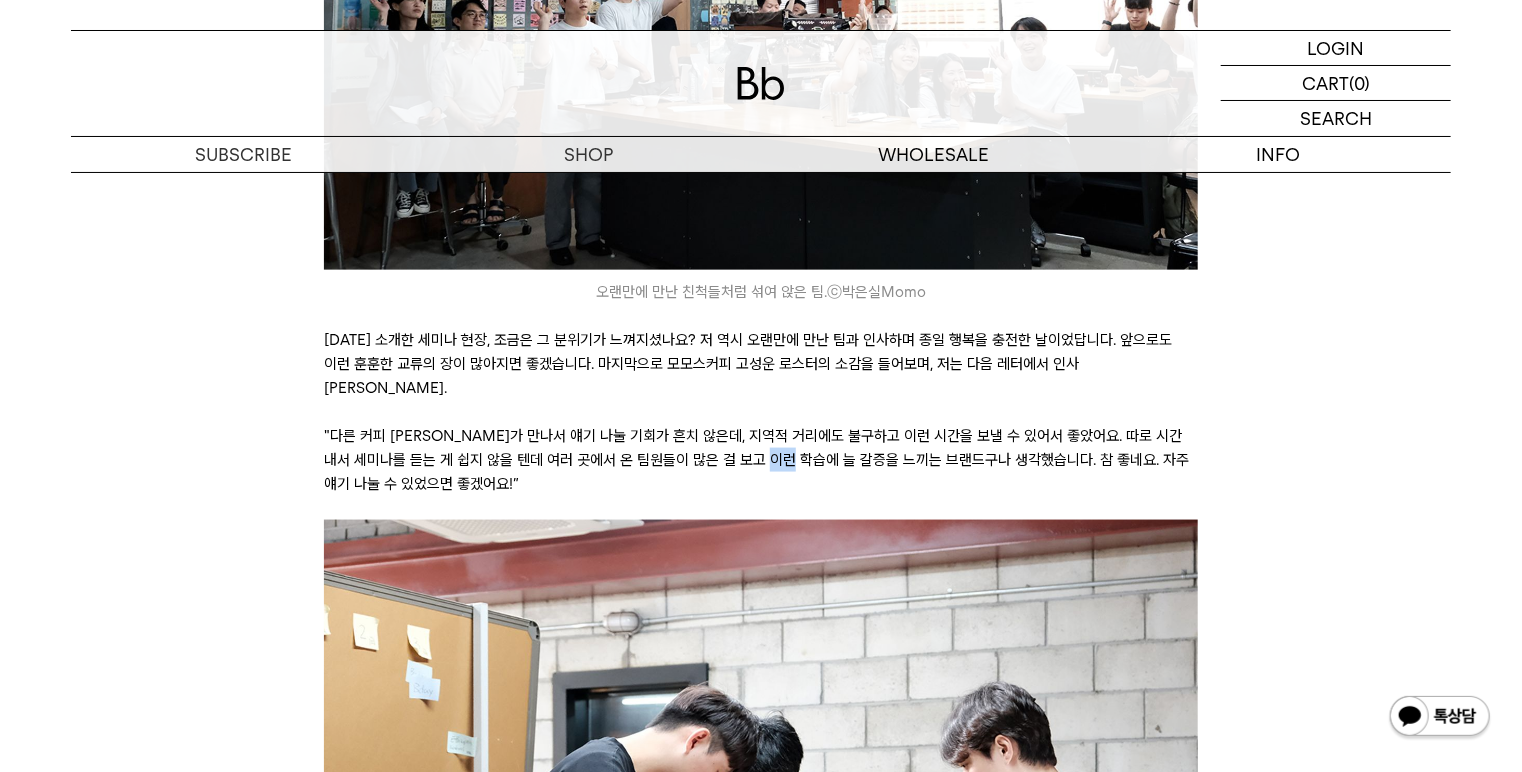 click on ""다른 커피 브랜드가 만나서 얘기 나눌 기회가 흔치 않은데, 지역적 거리에도 불구하고 이런 시간을 보낼 수 있어서 좋았어요. 따로 시간 내서 세미나를 듣는 게 쉽지 않을 텐데 여러 곳에서 온 팀원들이 많은 걸 보고 이런 학습에 늘 갈증을 느끼는 브랜드구나 생각했습니다. 참 좋네요. 자주 얘기 나눌 수 있었으면 좋겠어요!”" at bounding box center (760, 460) 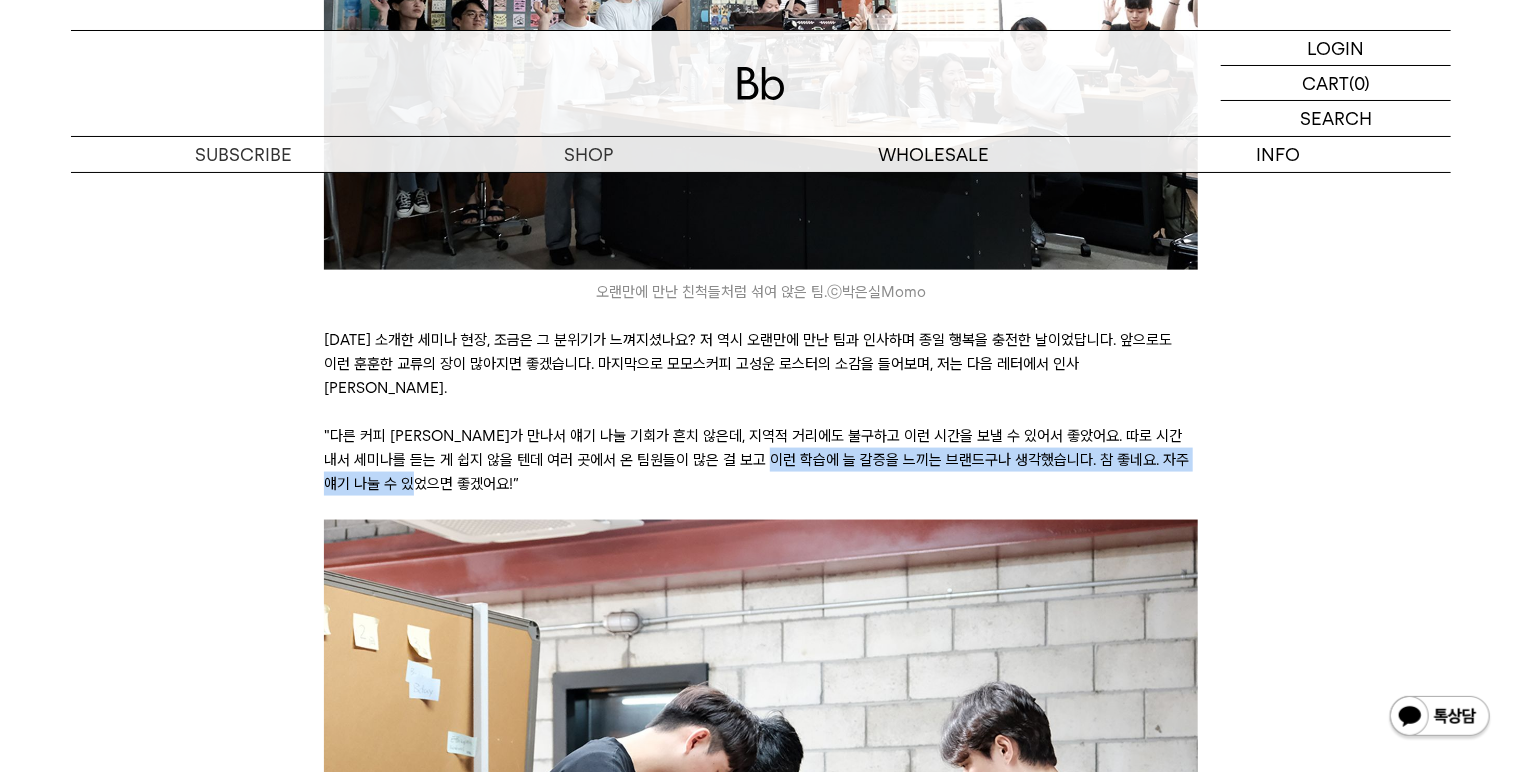 drag, startPoint x: 748, startPoint y: 334, endPoint x: 788, endPoint y: 368, distance: 52.49762 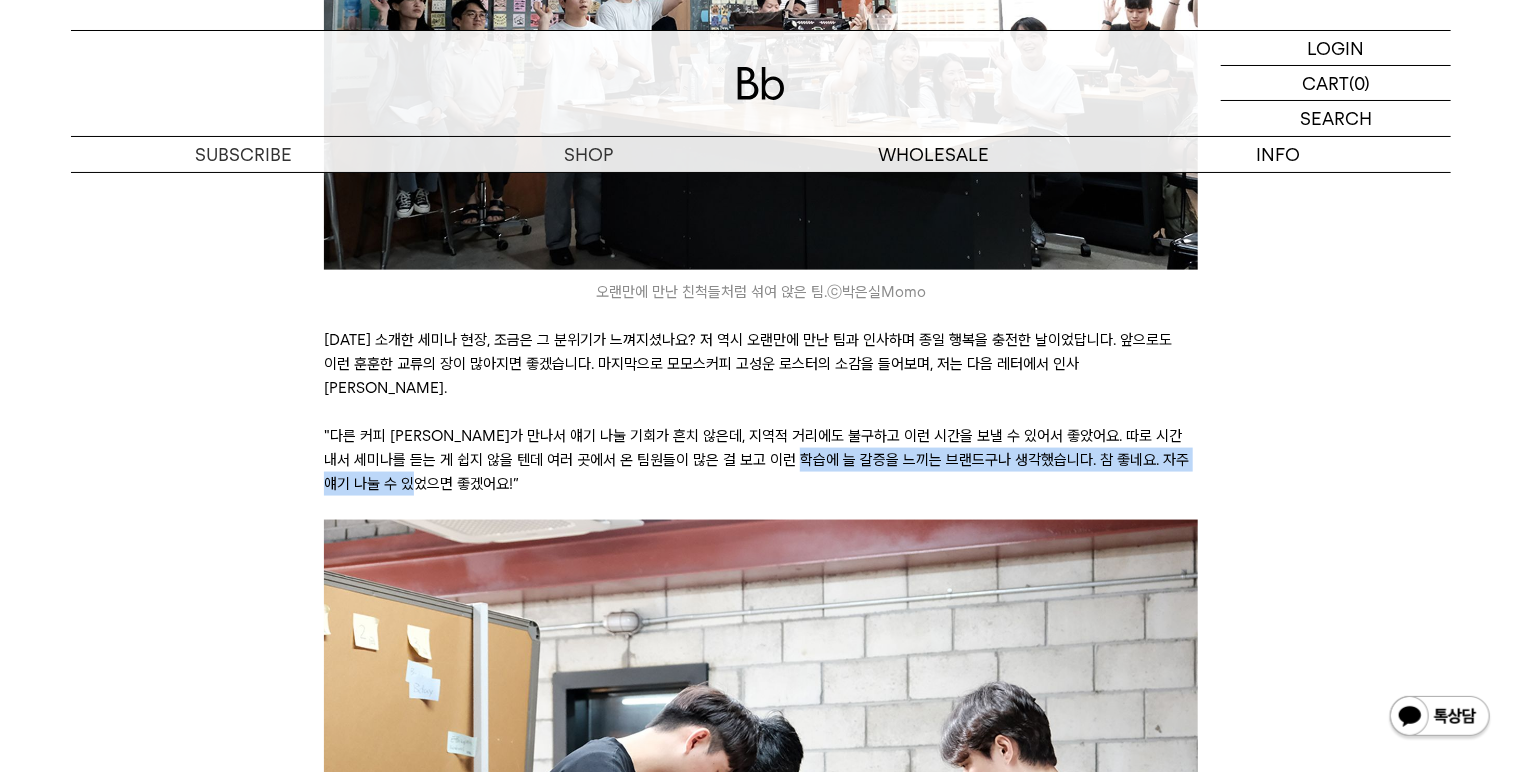 click on ""다른 커피 브랜드가 만나서 얘기 나눌 기회가 흔치 않은데, 지역적 거리에도 불구하고 이런 시간을 보낼 수 있어서 좋았어요. 따로 시간 내서 세미나를 듣는 게 쉽지 않을 텐데 여러 곳에서 온 팀원들이 많은 걸 보고 이런 학습에 늘 갈증을 느끼는 브랜드구나 생각했습니다. 참 좋네요. 자주 얘기 나눌 수 있었으면 좋겠어요!”" at bounding box center [760, 460] 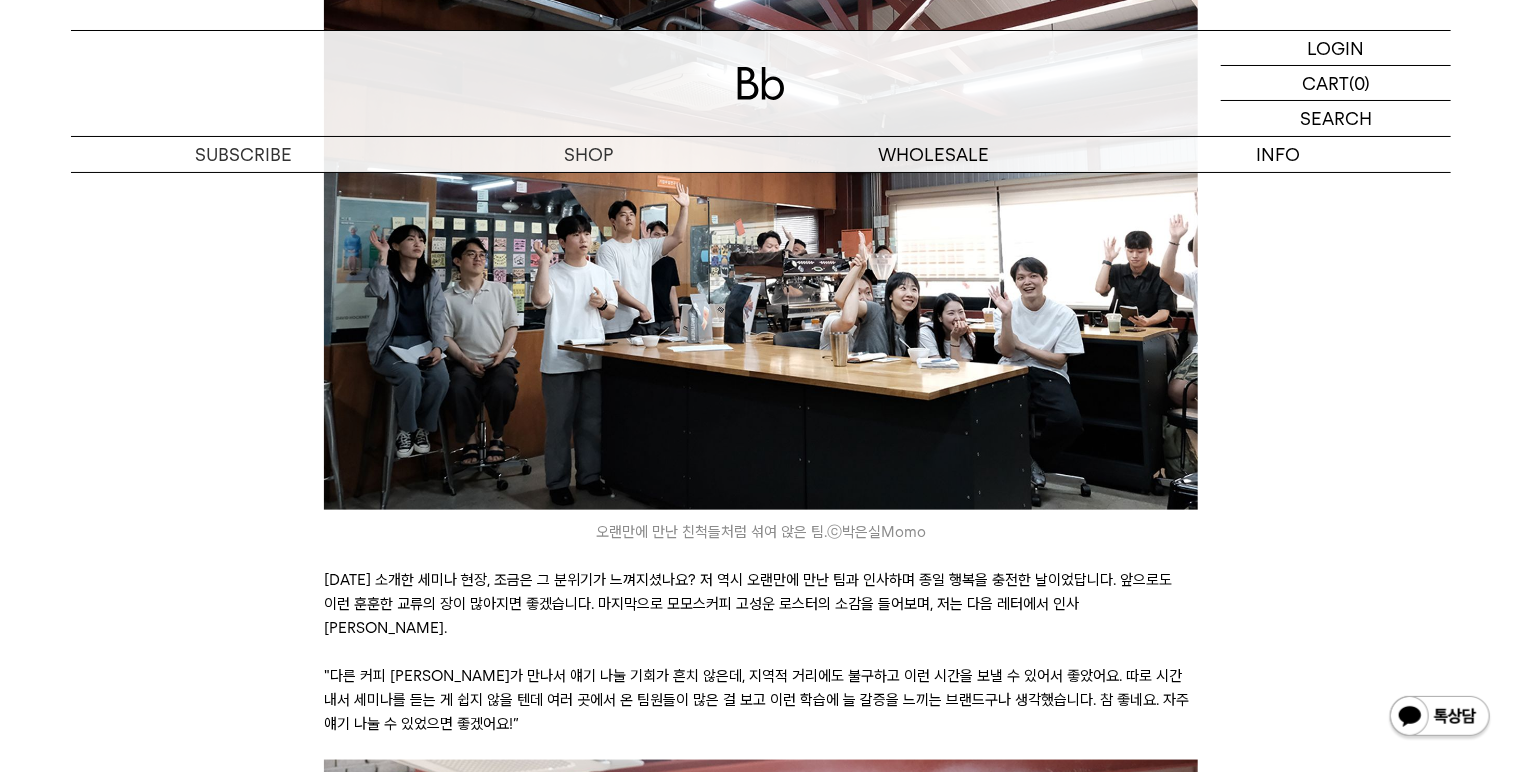 scroll, scrollTop: 8400, scrollLeft: 0, axis: vertical 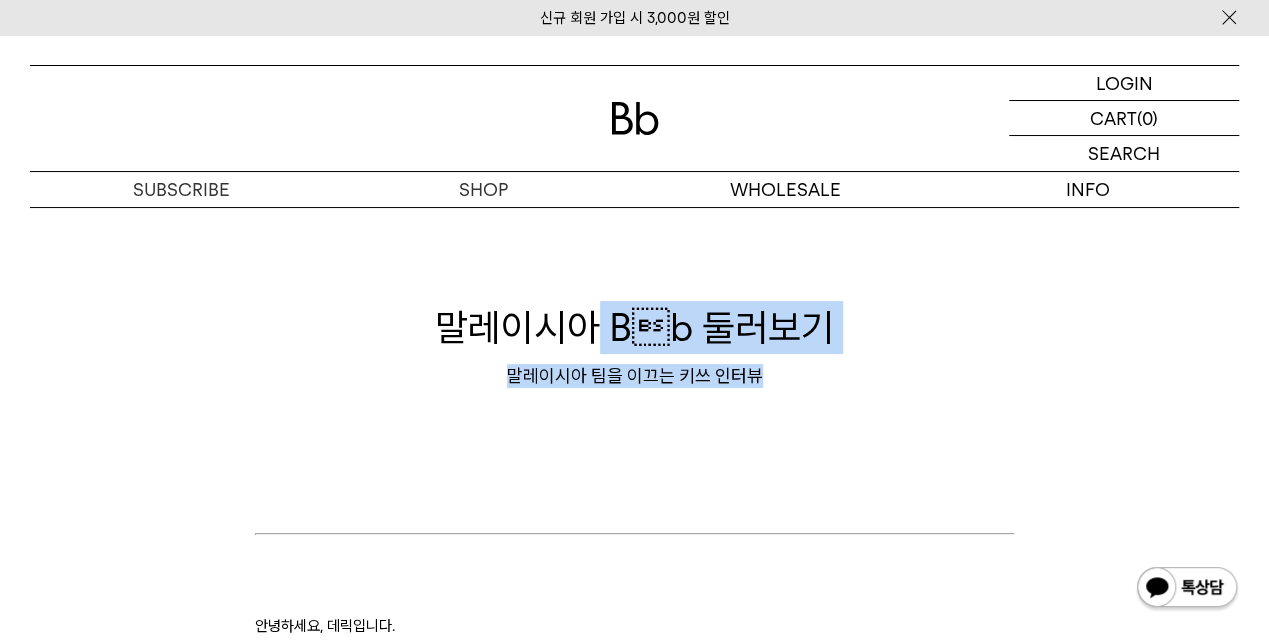 drag, startPoint x: 596, startPoint y: 331, endPoint x: 771, endPoint y: 392, distance: 185.32674 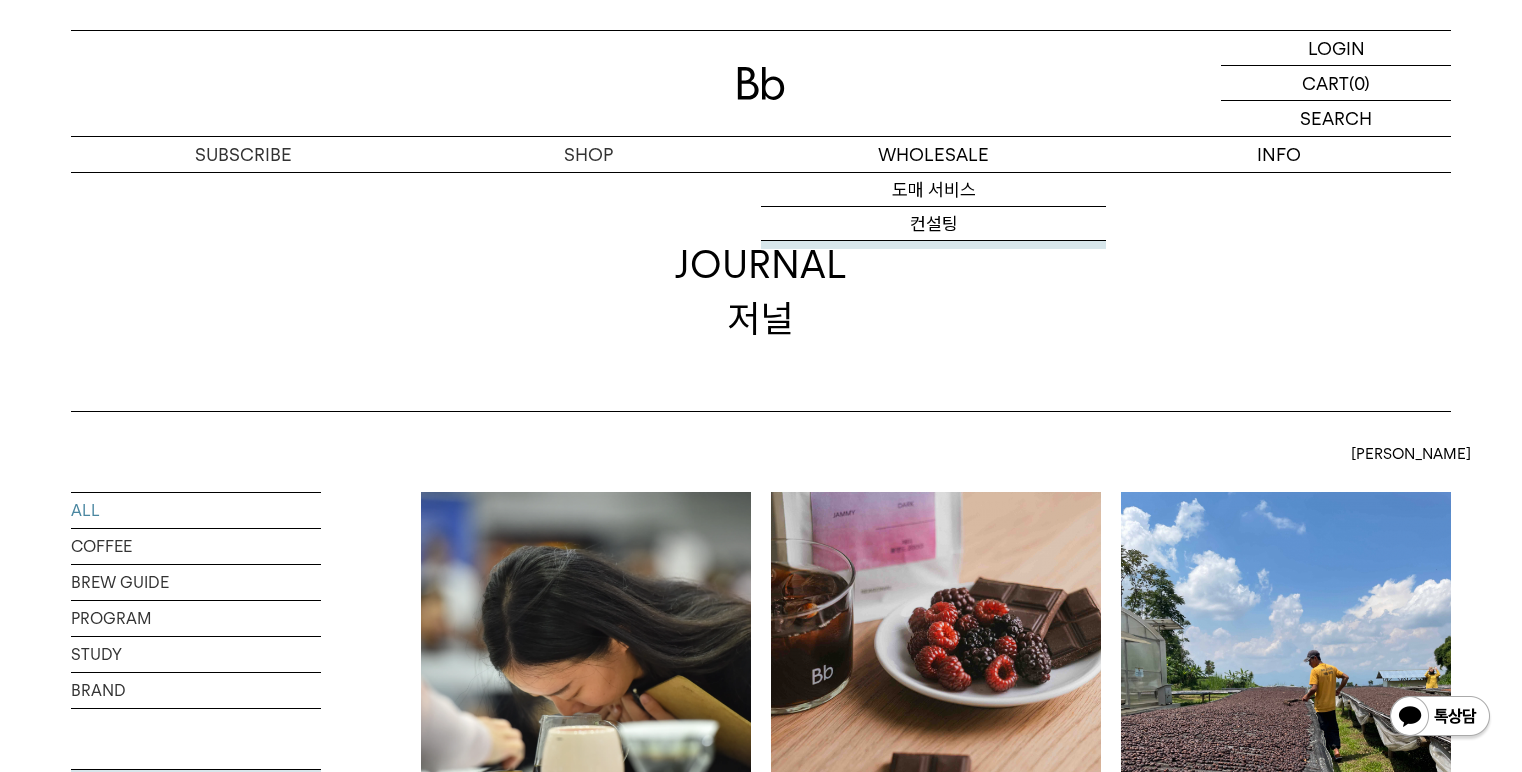 scroll, scrollTop: 6146, scrollLeft: 0, axis: vertical 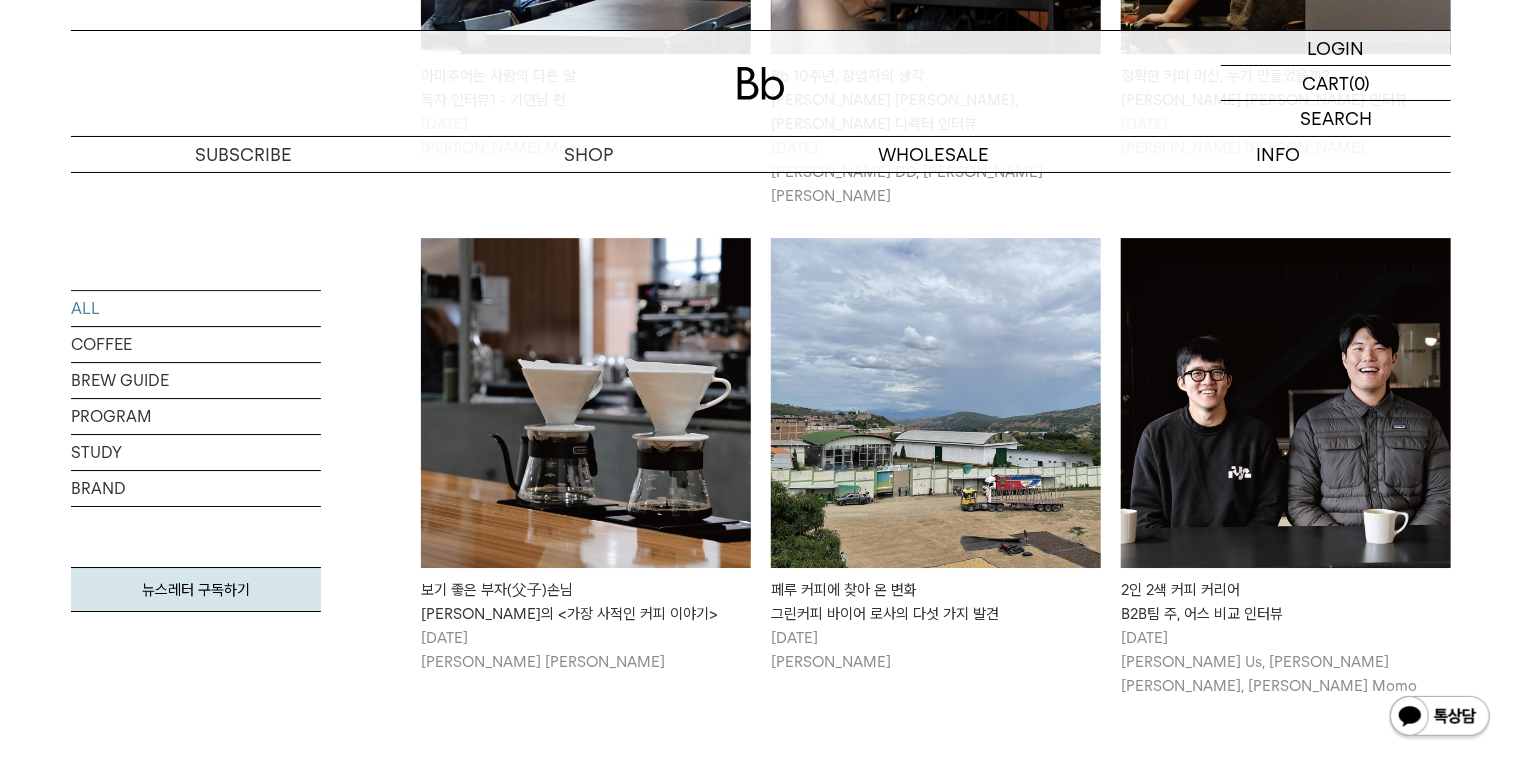click on "VIEW MORE" at bounding box center (541, 876) 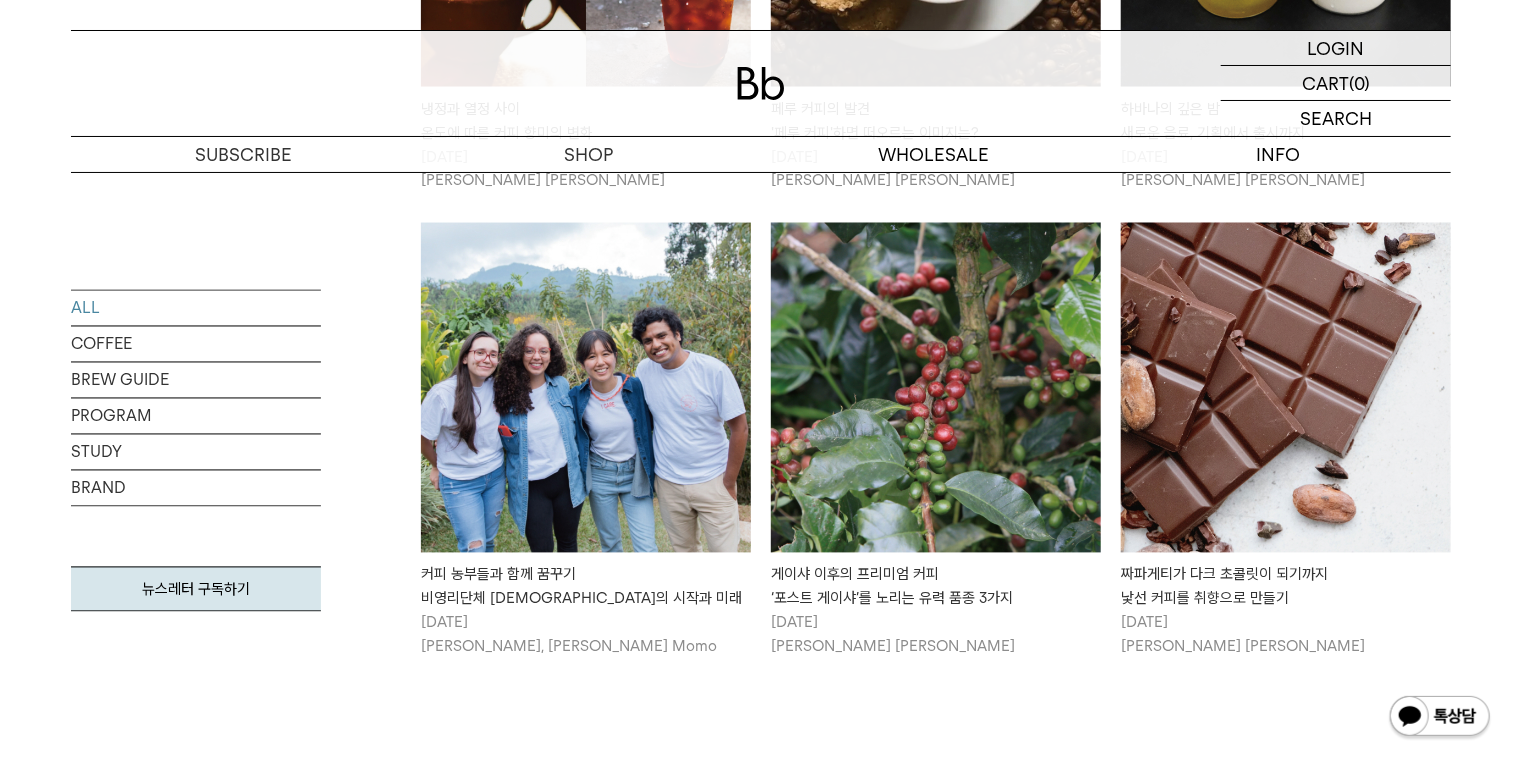 scroll, scrollTop: 9346, scrollLeft: 0, axis: vertical 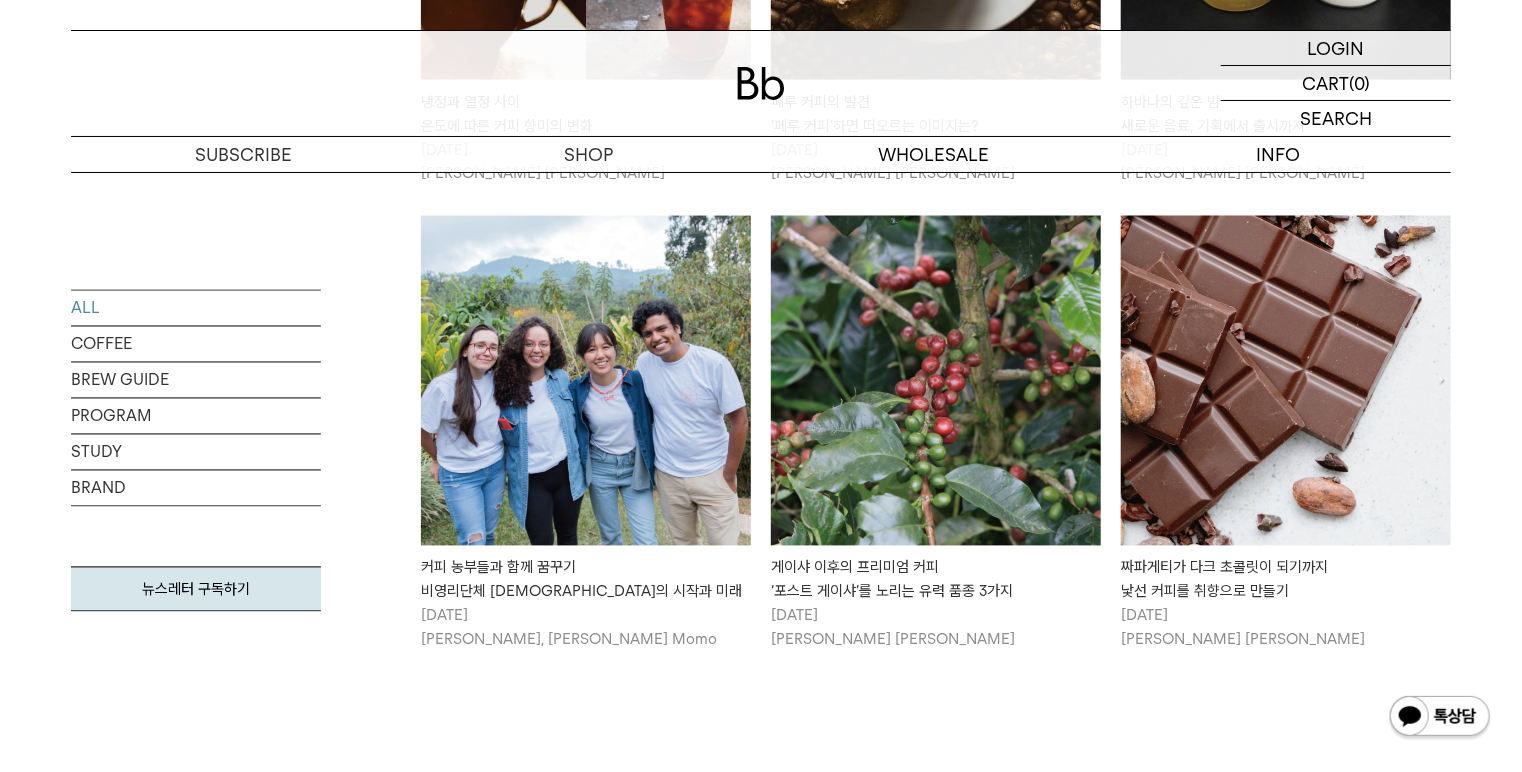 click on "VIEW MORE" at bounding box center [541, 830] 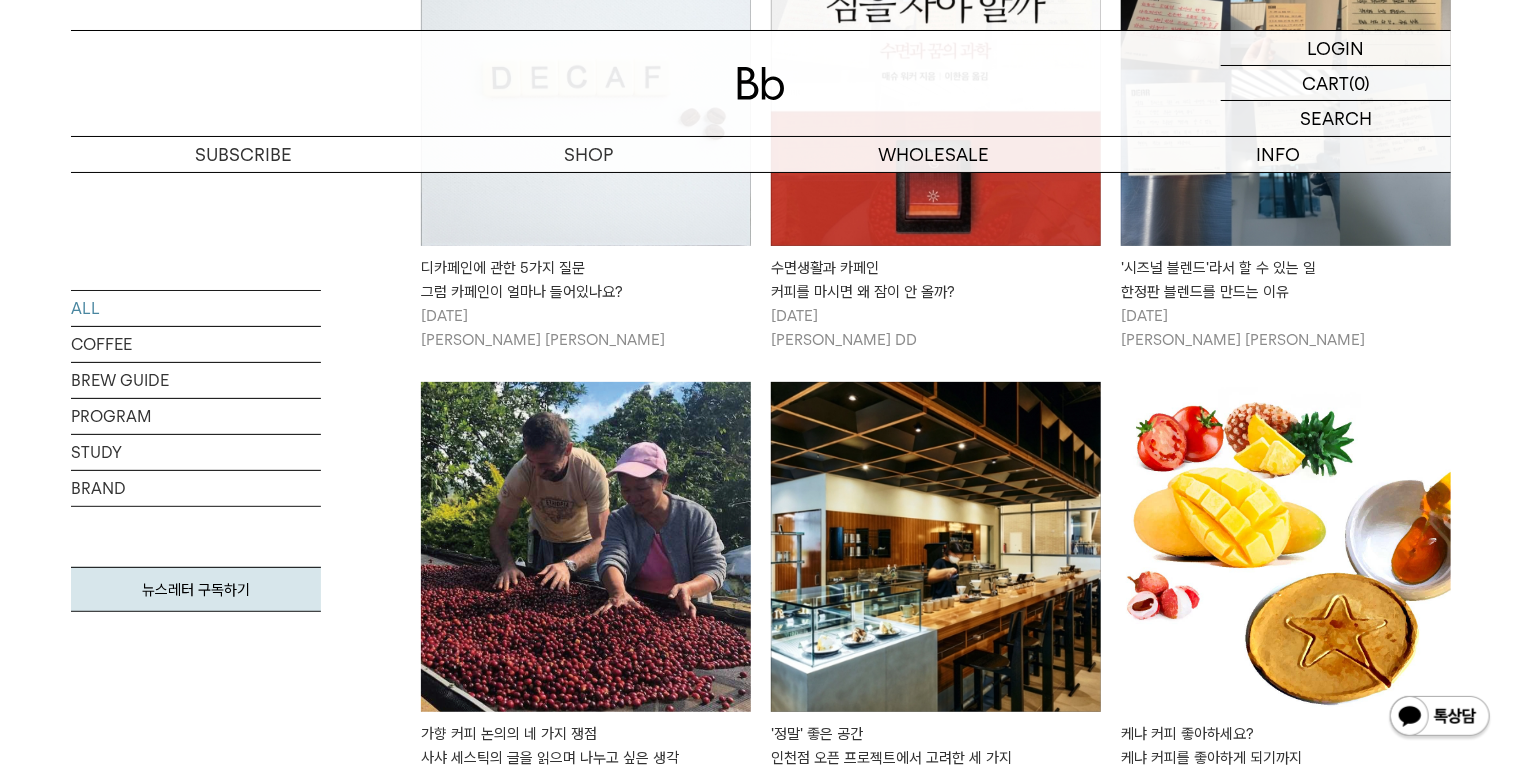 scroll, scrollTop: 11586, scrollLeft: 0, axis: vertical 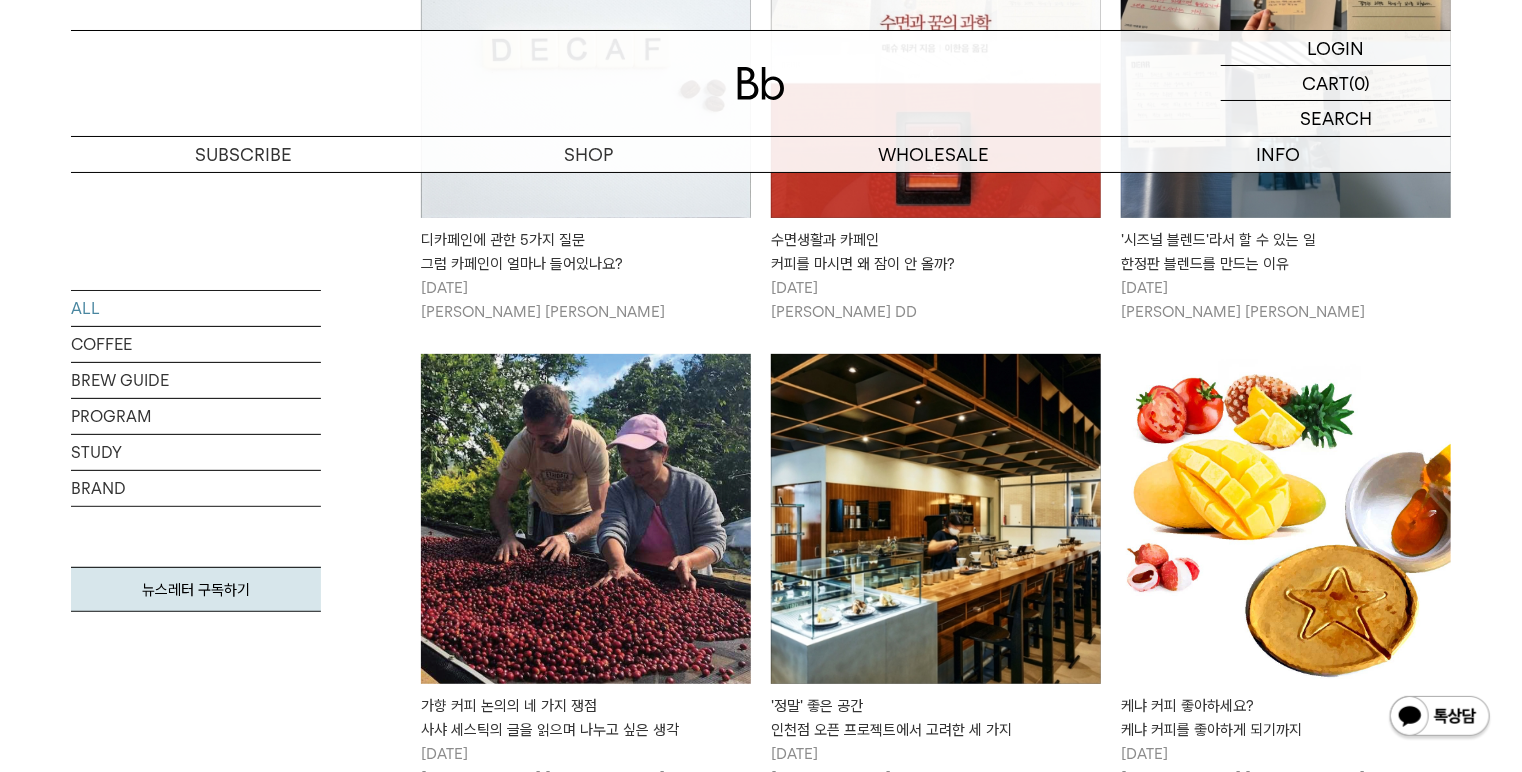 click on "VIEW MORE" at bounding box center (541, 968) 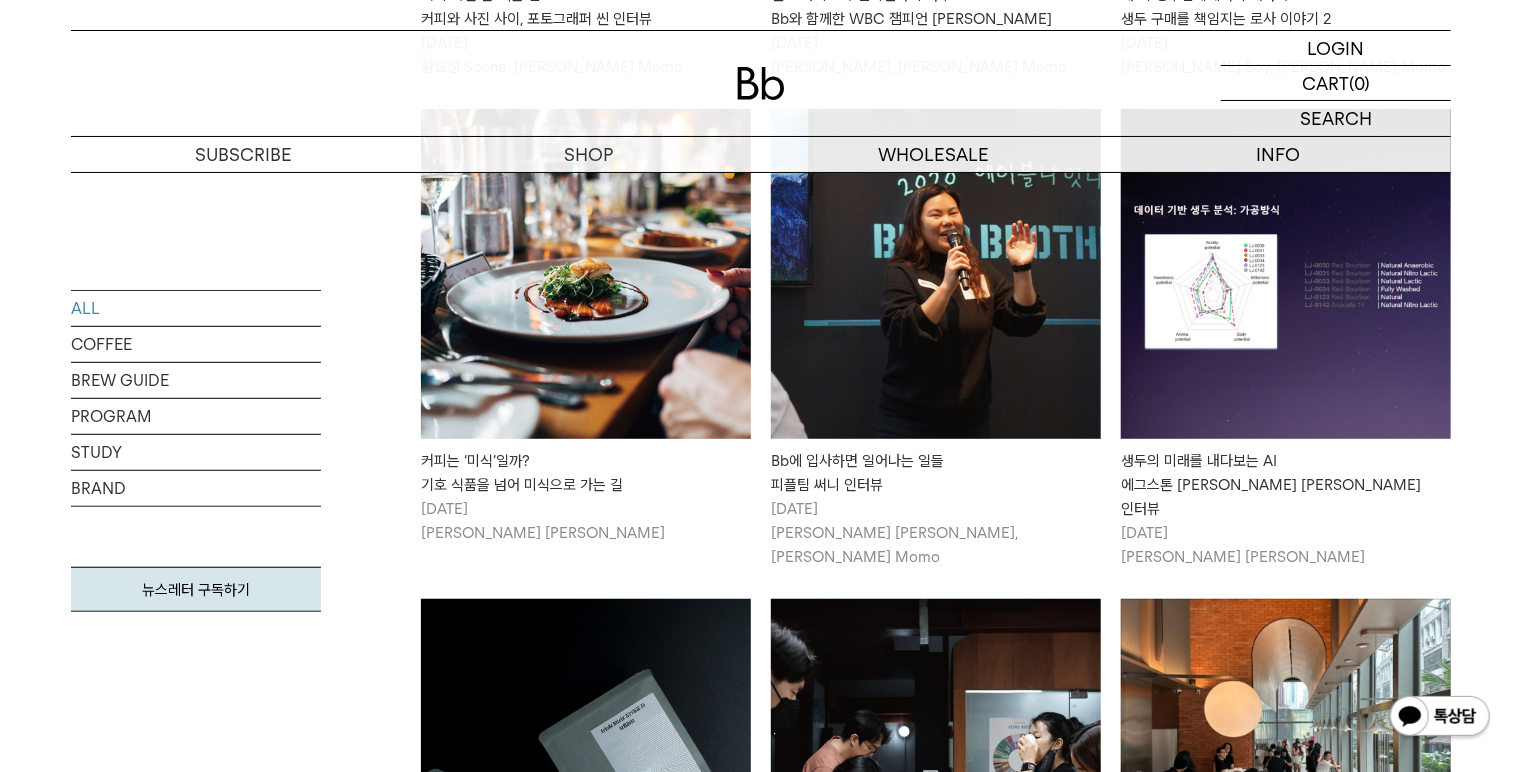 scroll, scrollTop: 7826, scrollLeft: 0, axis: vertical 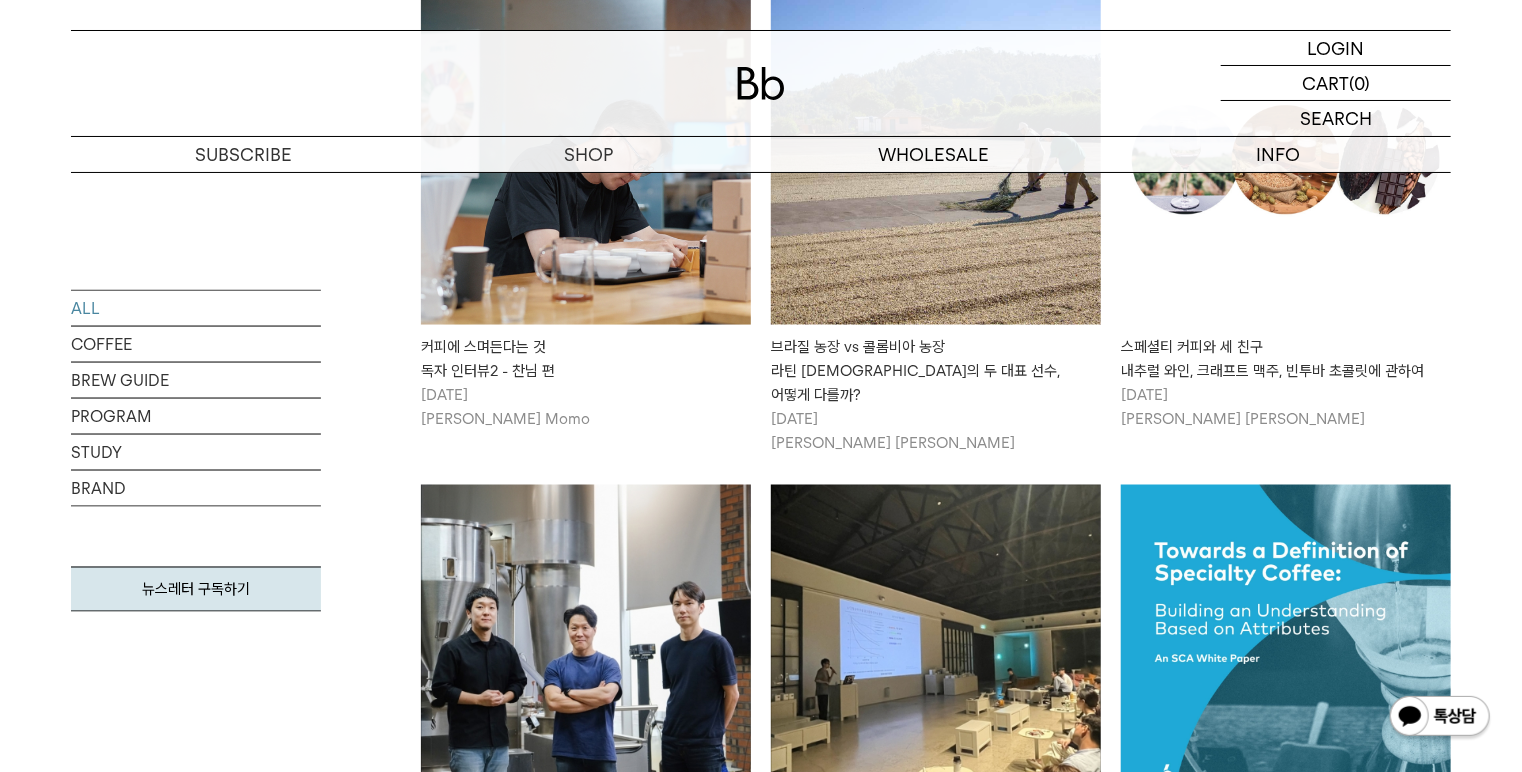drag, startPoint x: 1112, startPoint y: 478, endPoint x: 1490, endPoint y: 488, distance: 378.13226 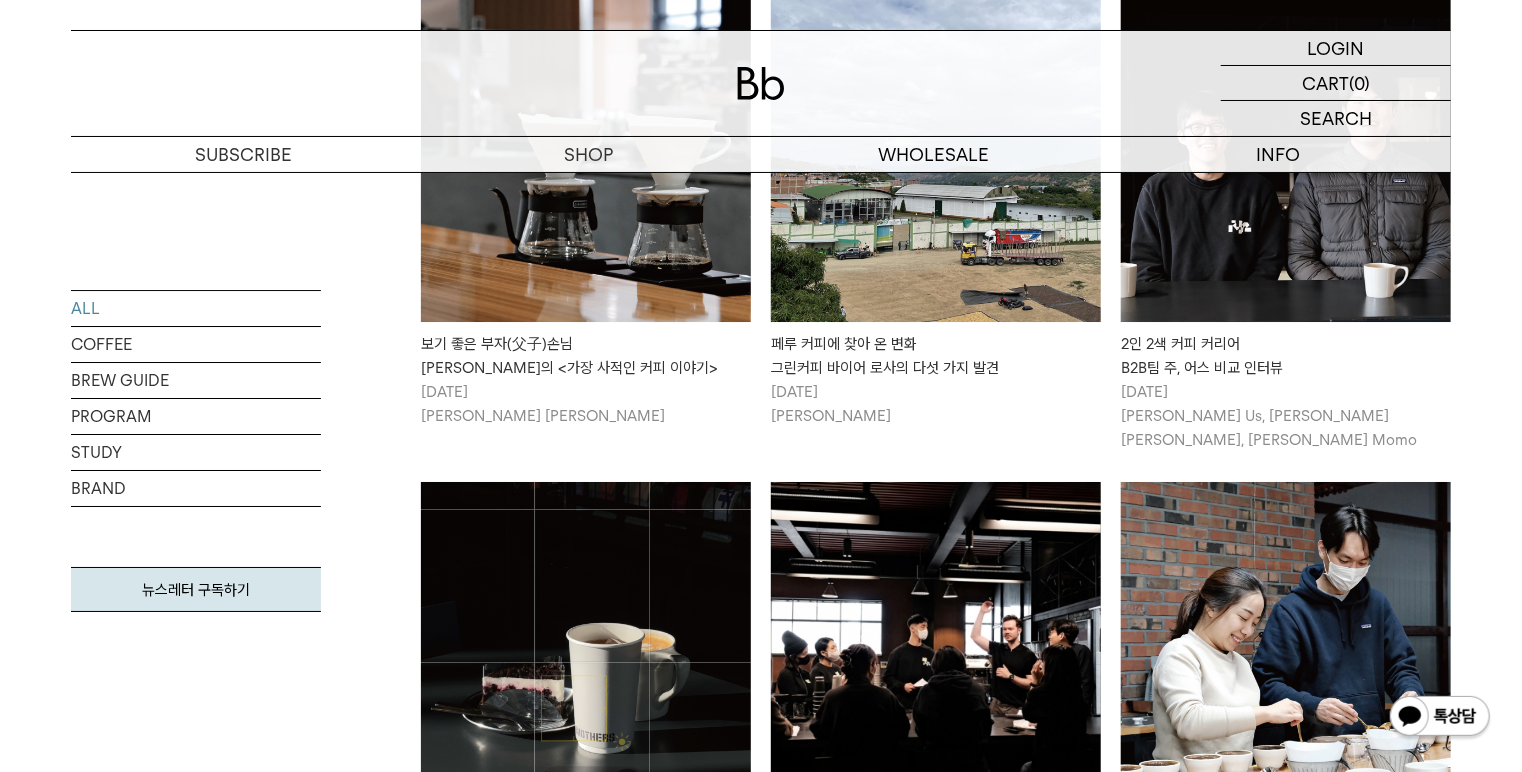 scroll, scrollTop: 7285, scrollLeft: 0, axis: vertical 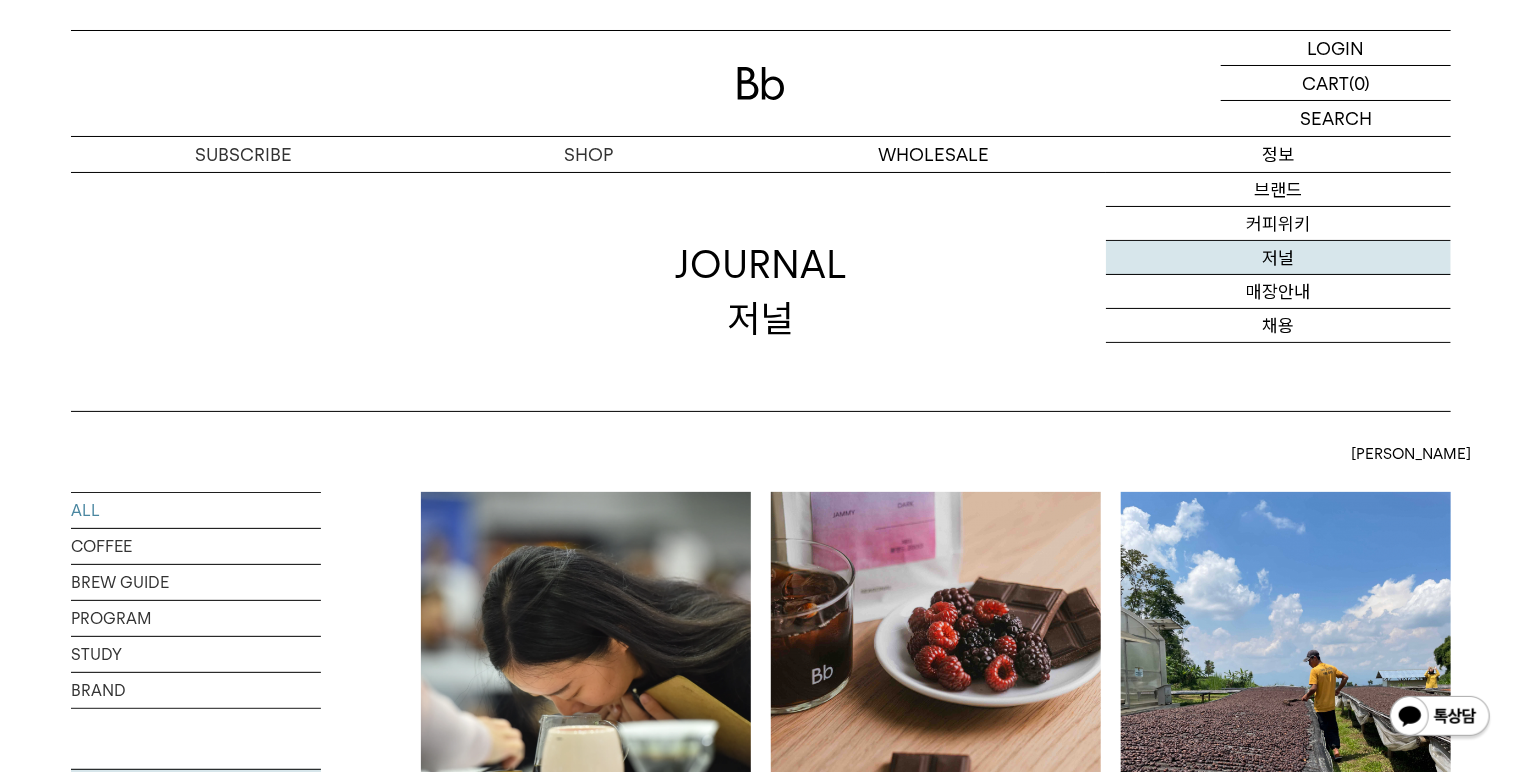 click on "저널" at bounding box center (1278, 258) 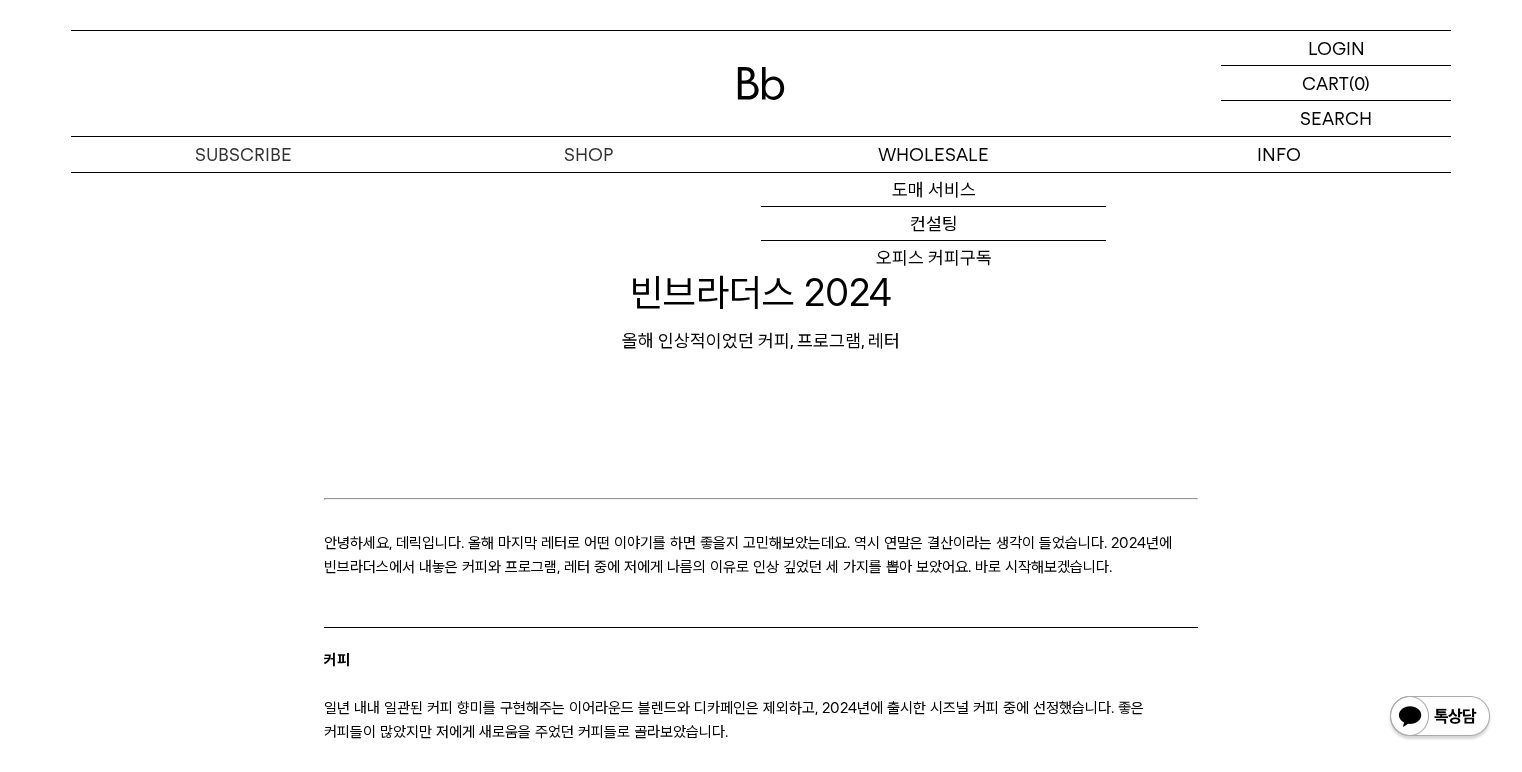 scroll, scrollTop: 3863, scrollLeft: 0, axis: vertical 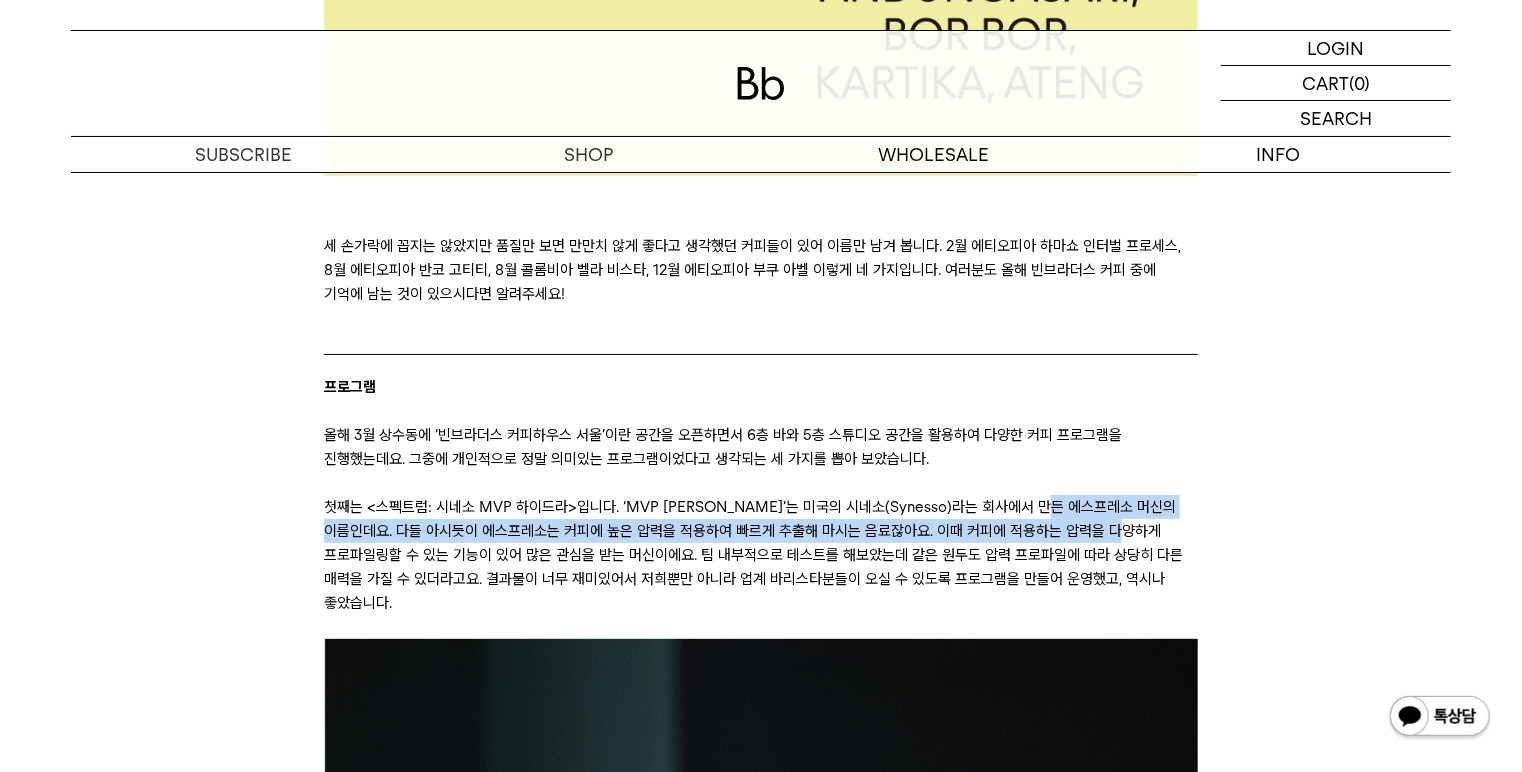 drag, startPoint x: 1100, startPoint y: 473, endPoint x: 1120, endPoint y: 504, distance: 36.891735 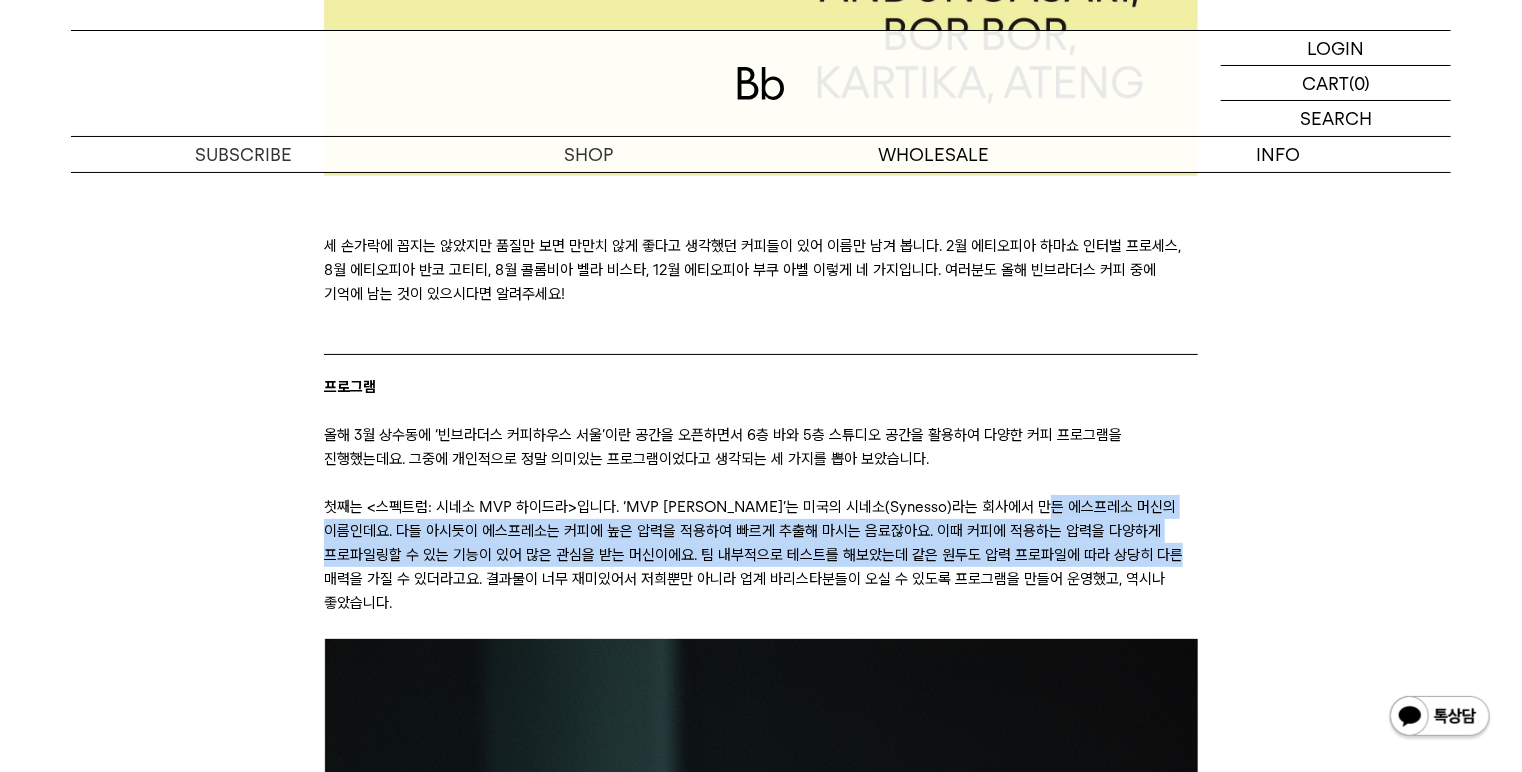 click on "첫째는 <스펙트럼: 시네소 MVP 하이드라>입니다. ‘MVP [PERSON_NAME]’는 미국의 시네소(Synesso)라는 회사에서 만든 에스프레소 머신의 이름인데요. 다들 아시듯이 에스프레소는 커피에 높은 압력을 적용하여 빠르게 추출해 마시는 음료잖아요. 이때 커피에 적용하는 압력을 다양하게 프로파일링할 수 있는 기능이 있어 많은 관심을 받는 머신이에요. 팀 내부적으로 테스트를 해보았는데 같은 원두도 압력 프로파일에 따라 상당히 다른 매력을 가질 수 있더라고요. 결과물이 너무 재미있어서 저희뿐만 아니라 업계 바리스타분들이 오실 수 있도록 프로그램을 만들어 운영했고, 역시나 좋았습니다." at bounding box center (760, 555) 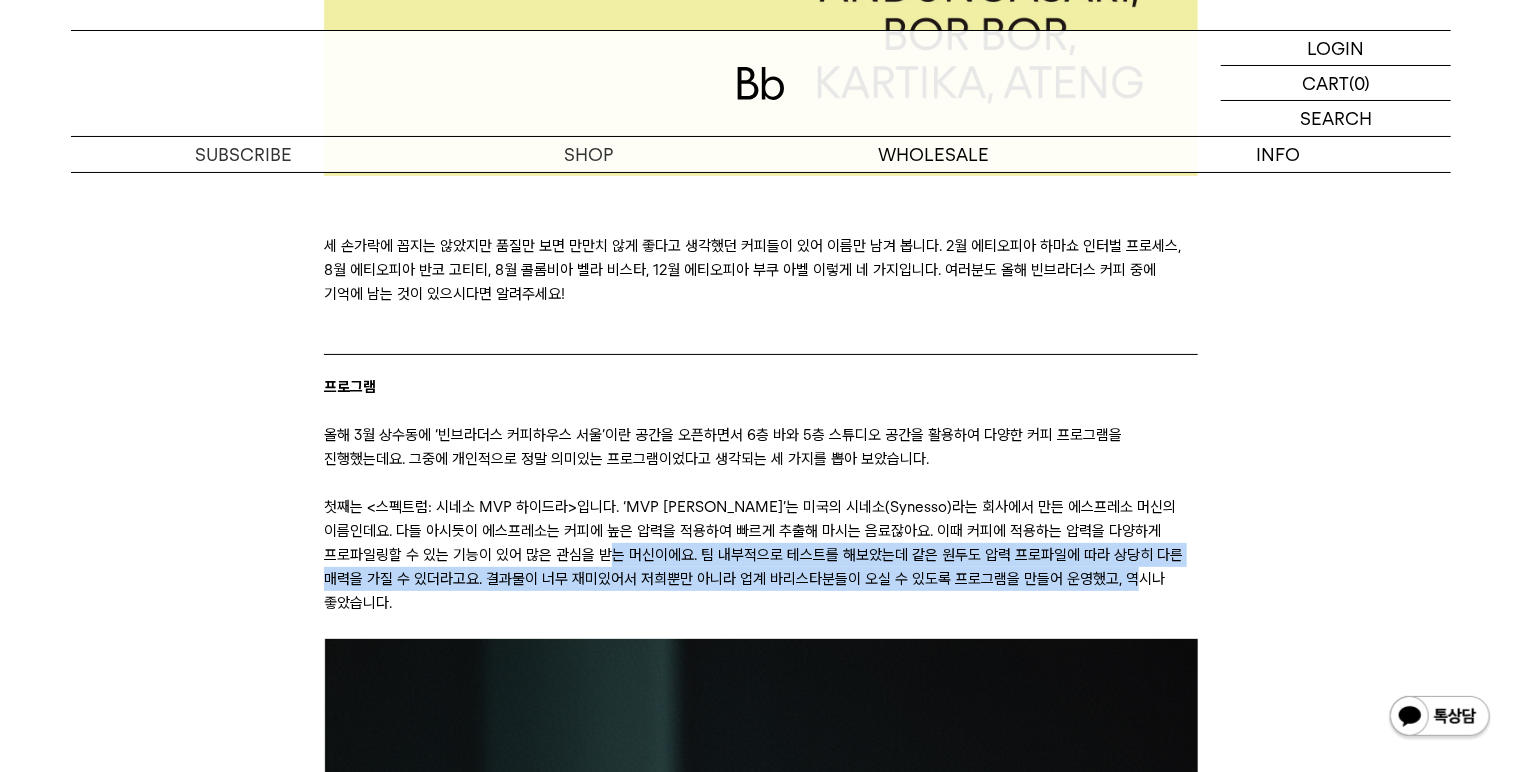 drag, startPoint x: 1112, startPoint y: 528, endPoint x: 571, endPoint y: 505, distance: 541.4887 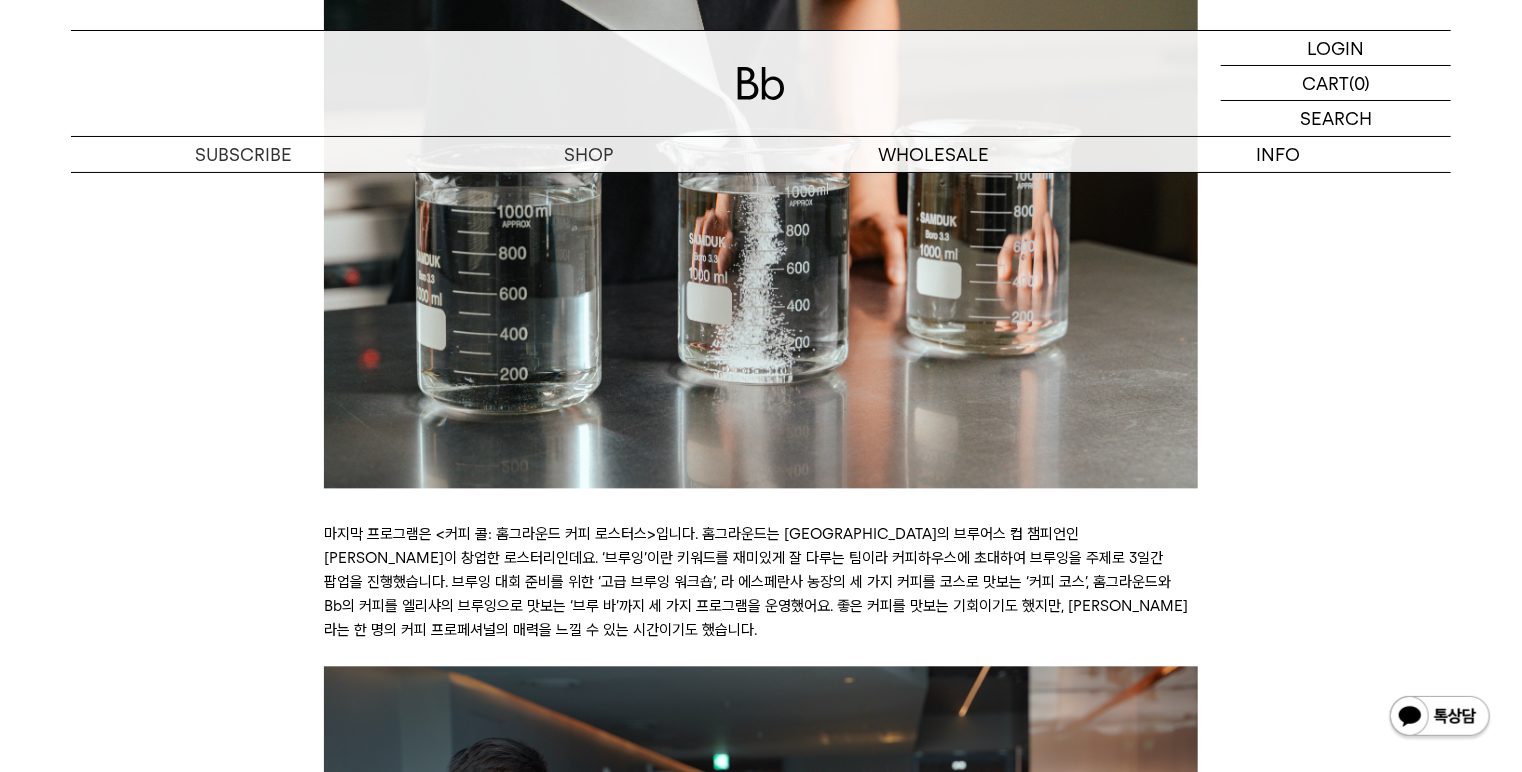 scroll, scrollTop: 5840, scrollLeft: 0, axis: vertical 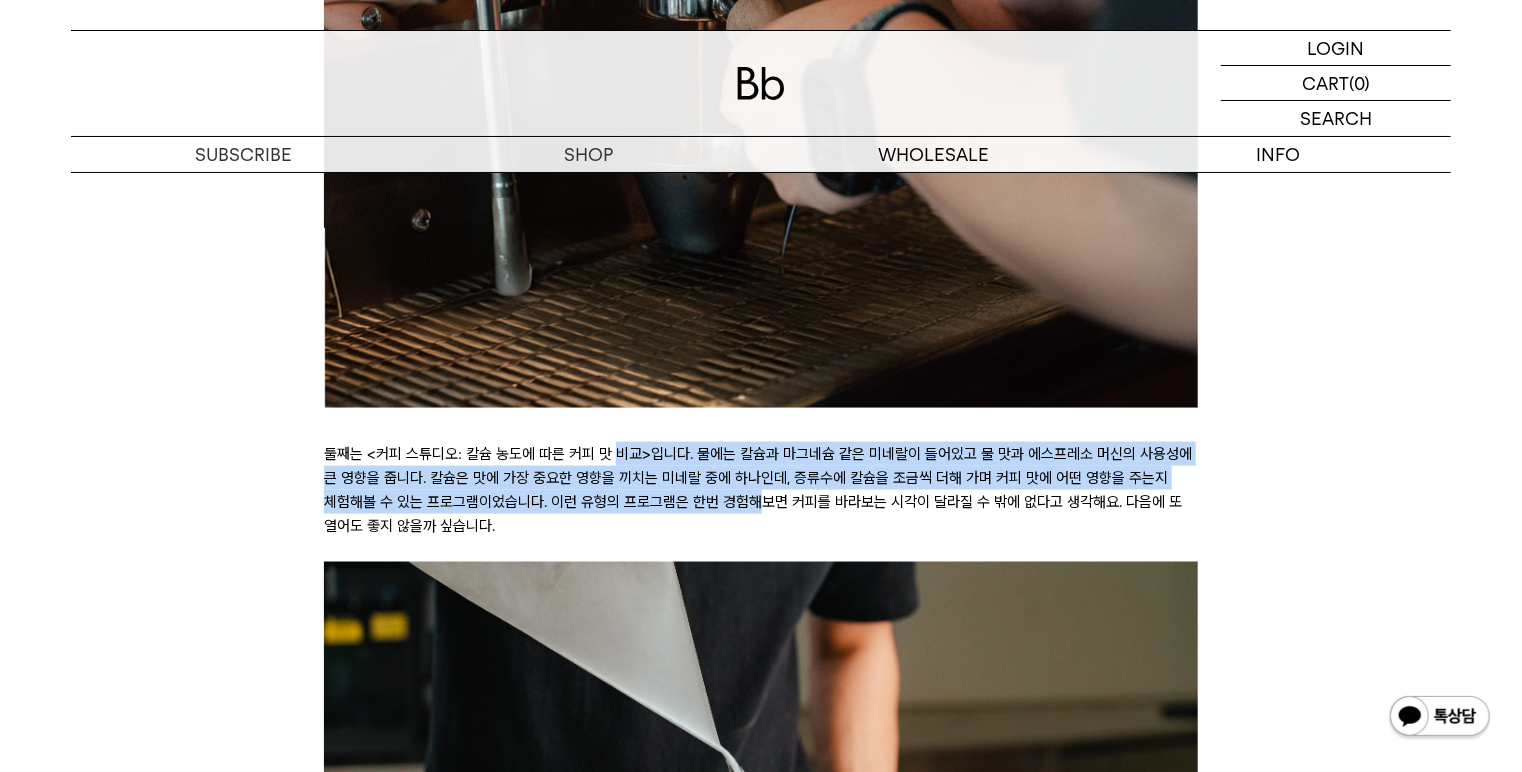 drag, startPoint x: 609, startPoint y: 387, endPoint x: 733, endPoint y: 438, distance: 134.07834 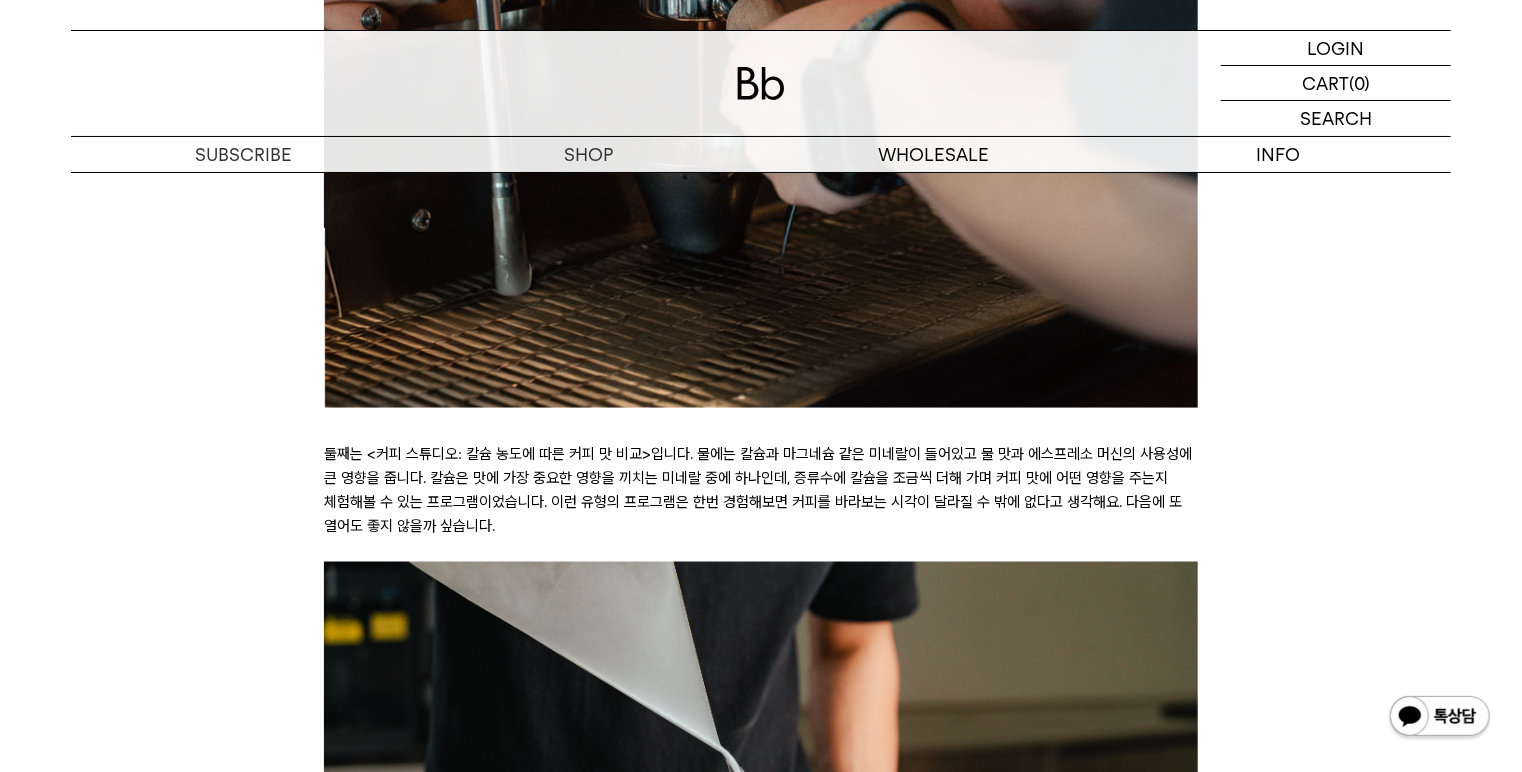 click on "둘째는 <커피 스튜디오: 칼슘 농도에 따른 커피 맛 비교>입니다. 물에는 칼슘과 마그네슘 같은 미네랄이 들어있고 물 맛과 에스프레소 머신의 사용성에 큰 영향을 줍니다. 칼슘은 맛에 가장 중요한 영향을 끼치는 미네랄 중에 하나인데, 증류수에 칼슘을 조금씩 더해 가며 커피 맛에 어떤 영향을 주는지 체험해볼 수 있는 프로그램이었습니다. 이런 유형의 프로그램은 한번 경험해보면 커피를 바라보는 시각이 달라질 수 밖에 없다고 생각해요. 다음에 또 열어도 좋지 않을까 싶습니다." at bounding box center [760, 490] 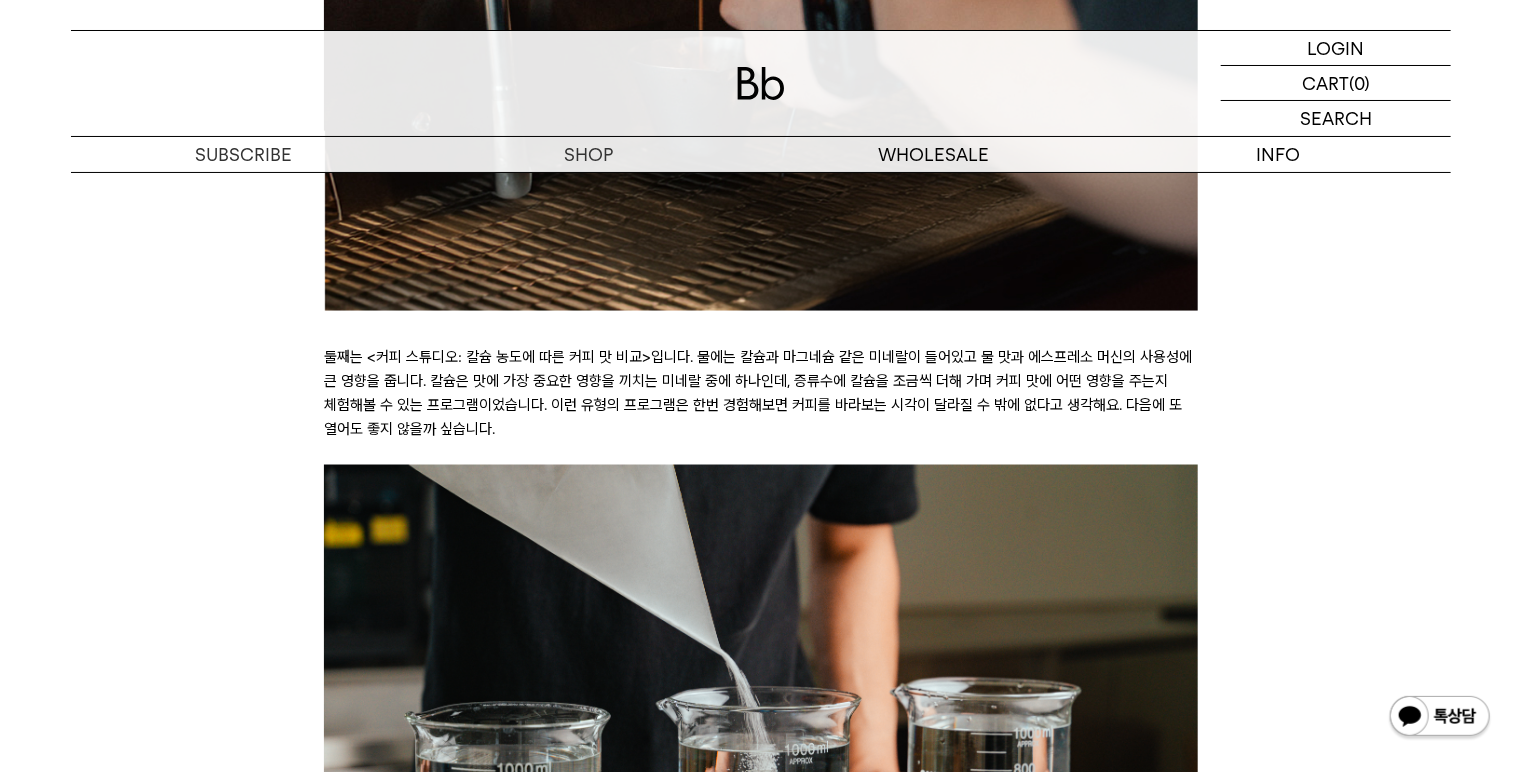 scroll, scrollTop: 5083, scrollLeft: 0, axis: vertical 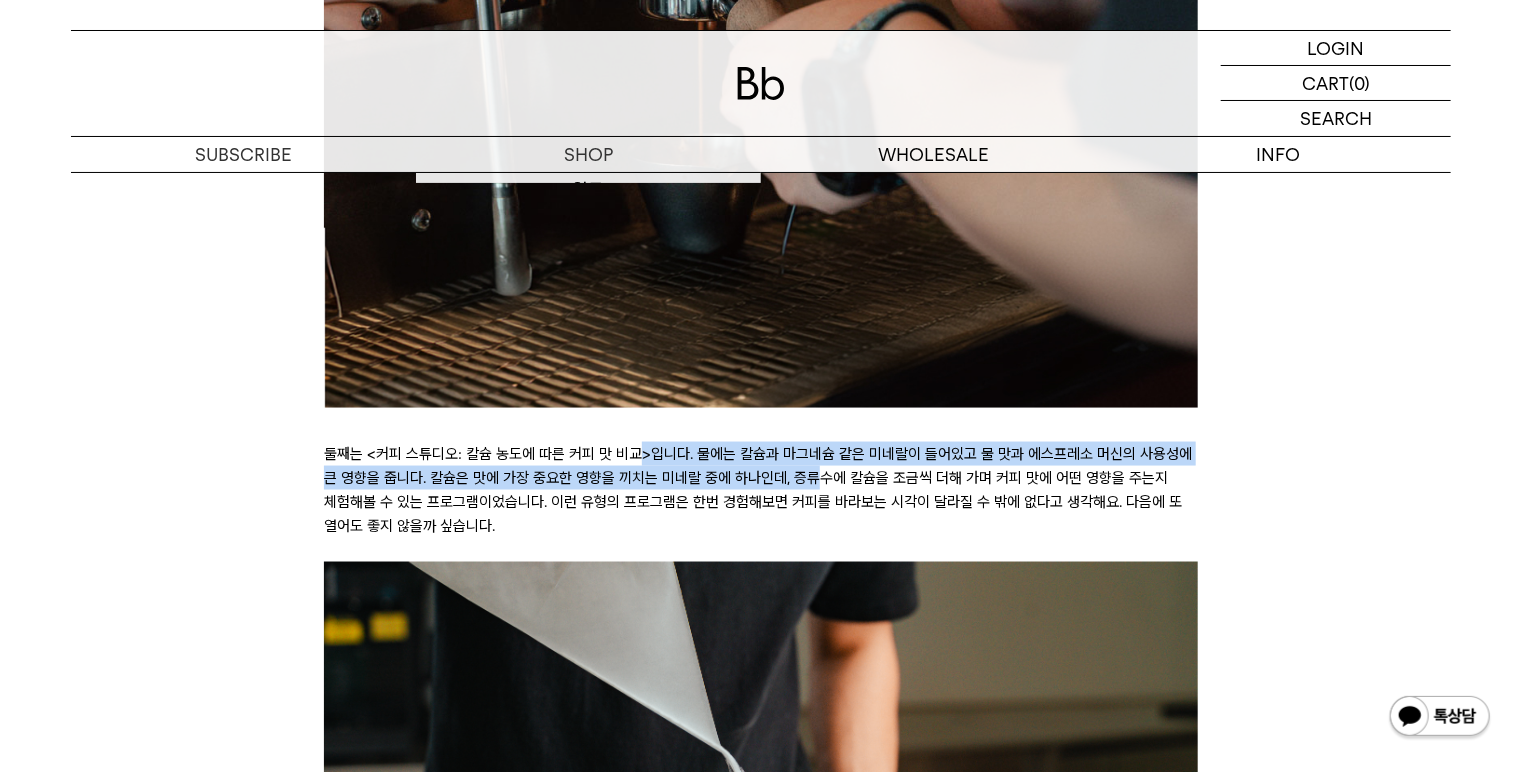 drag, startPoint x: 633, startPoint y: 372, endPoint x: 791, endPoint y: 417, distance: 164.2833 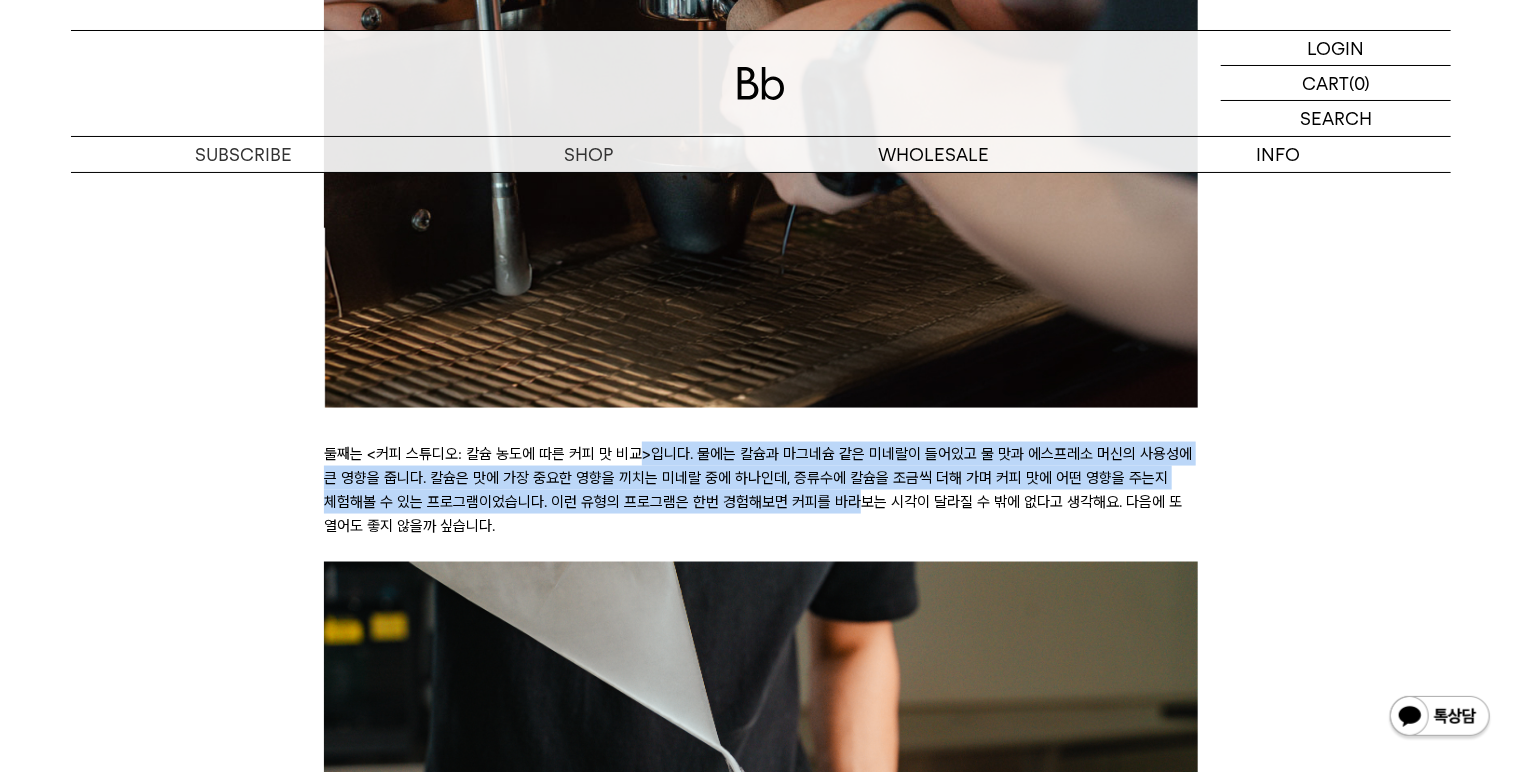 click on "둘째는 <커피 스튜디오: 칼슘 농도에 따른 커피 맛 비교>입니다. 물에는 칼슘과 마그네슘 같은 미네랄이 들어있고 물 맛과 에스프레소 머신의 사용성에 큰 영향을 줍니다. 칼슘은 맛에 가장 중요한 영향을 끼치는 미네랄 중에 하나인데, 증류수에 칼슘을 조금씩 더해 가며 커피 맛에 어떤 영향을 주는지 체험해볼 수 있는 프로그램이었습니다. 이런 유형의 프로그램은 한번 경험해보면 커피를 바라보는 시각이 달라질 수 밖에 없다고 생각해요. 다음에 또 열어도 좋지 않을까 싶습니다." at bounding box center (760, 490) 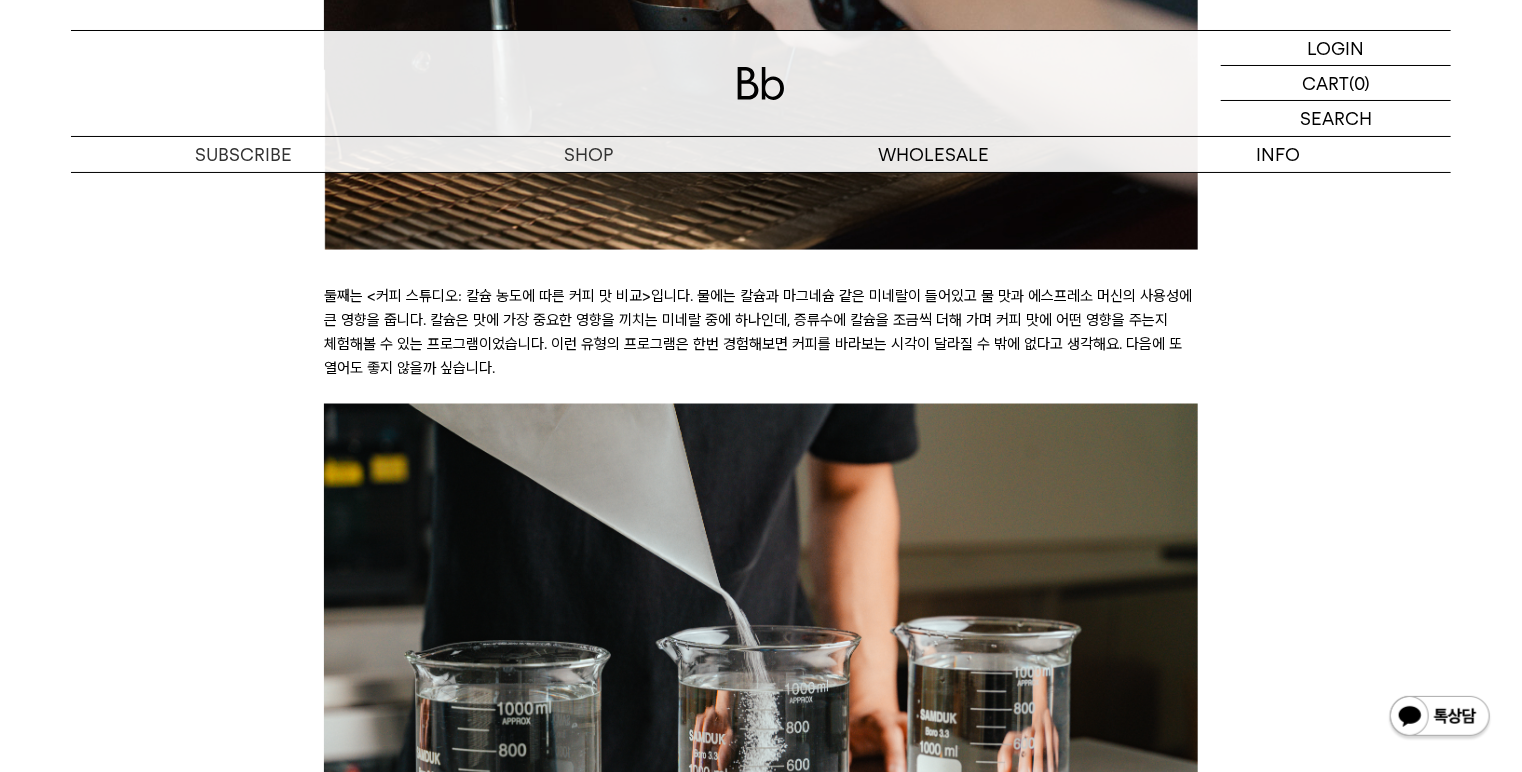 scroll, scrollTop: 5083, scrollLeft: 0, axis: vertical 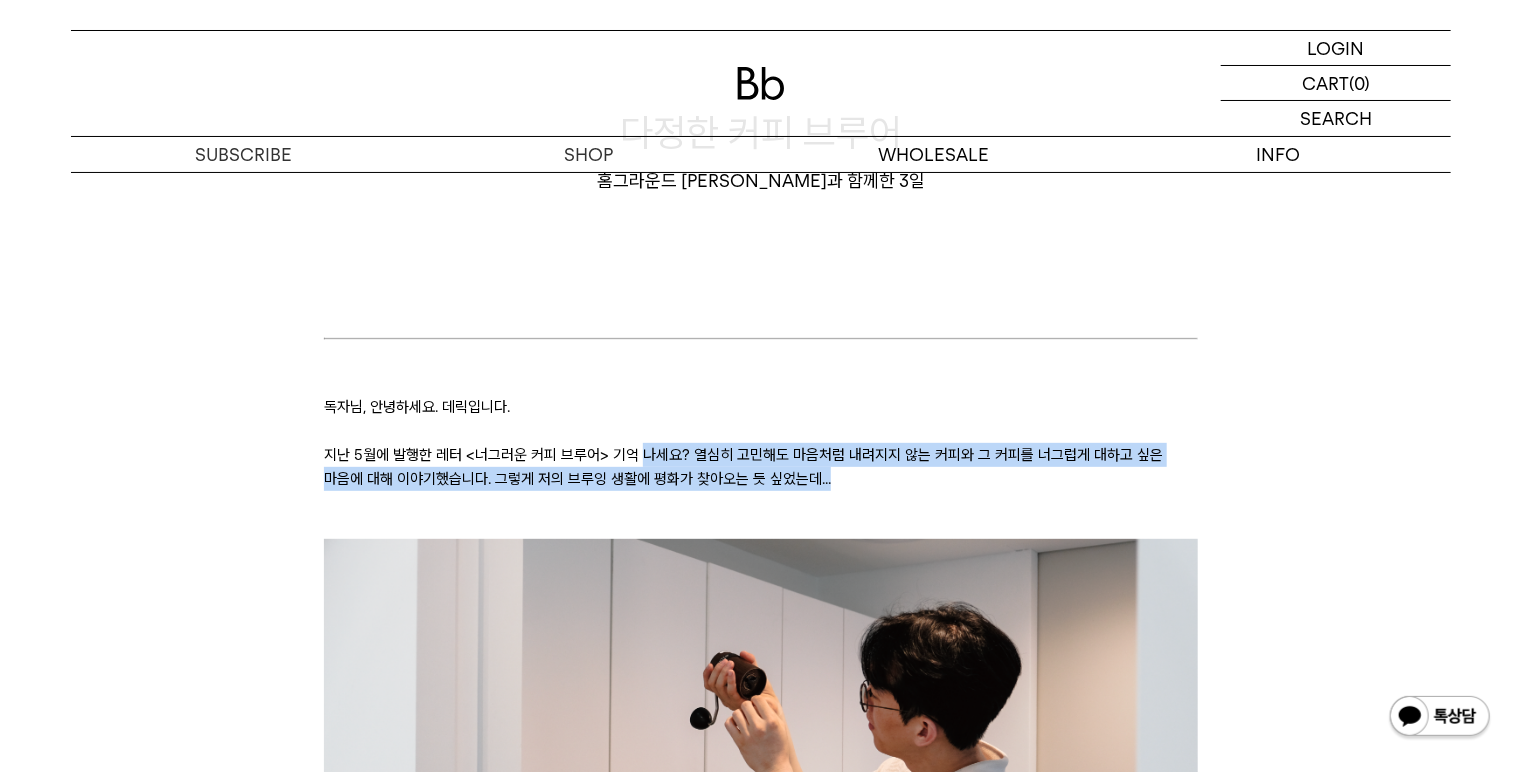 drag, startPoint x: 823, startPoint y: 478, endPoint x: 842, endPoint y: 482, distance: 19.416489 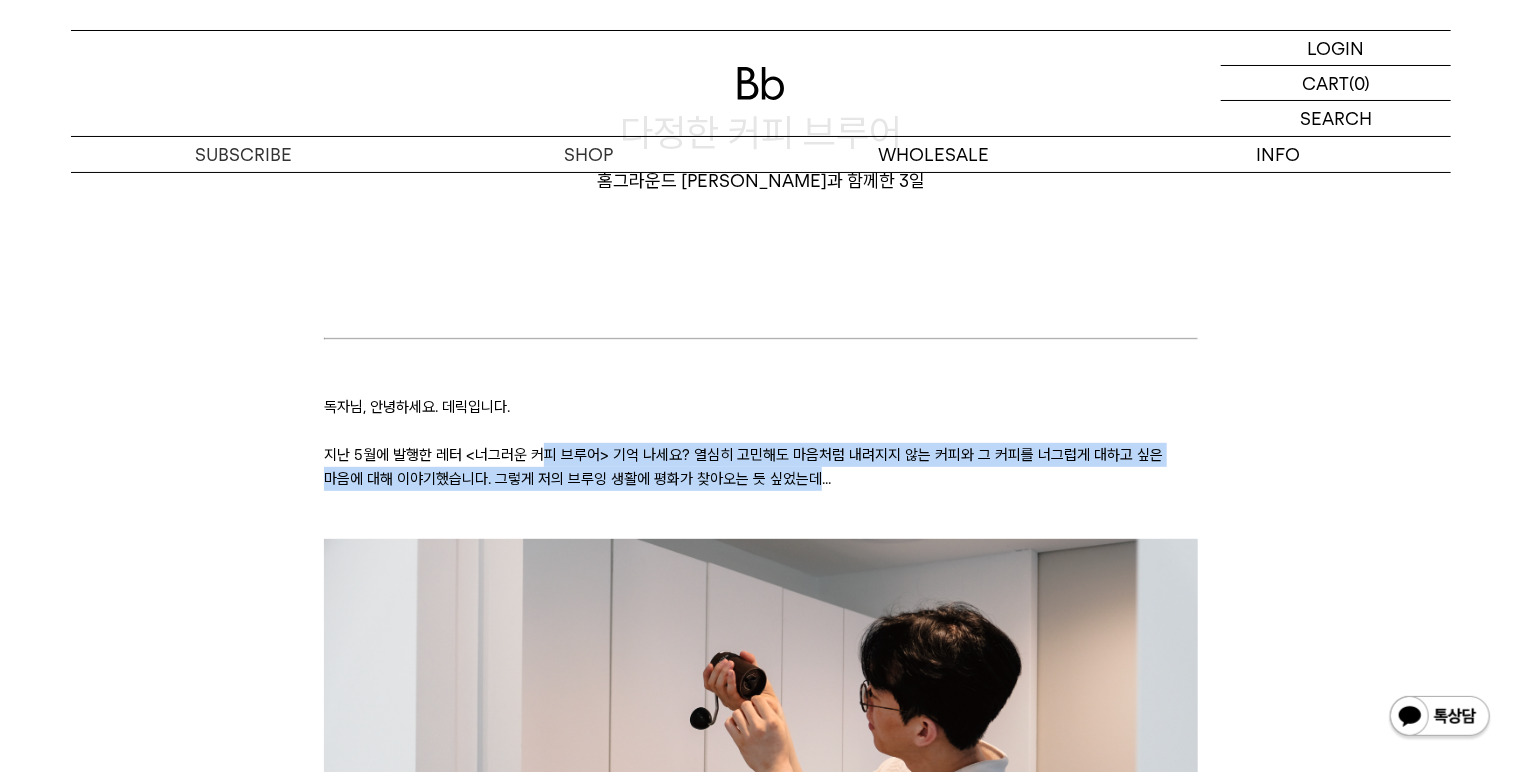 drag, startPoint x: 768, startPoint y: 474, endPoint x: 538, endPoint y: 461, distance: 230.3671 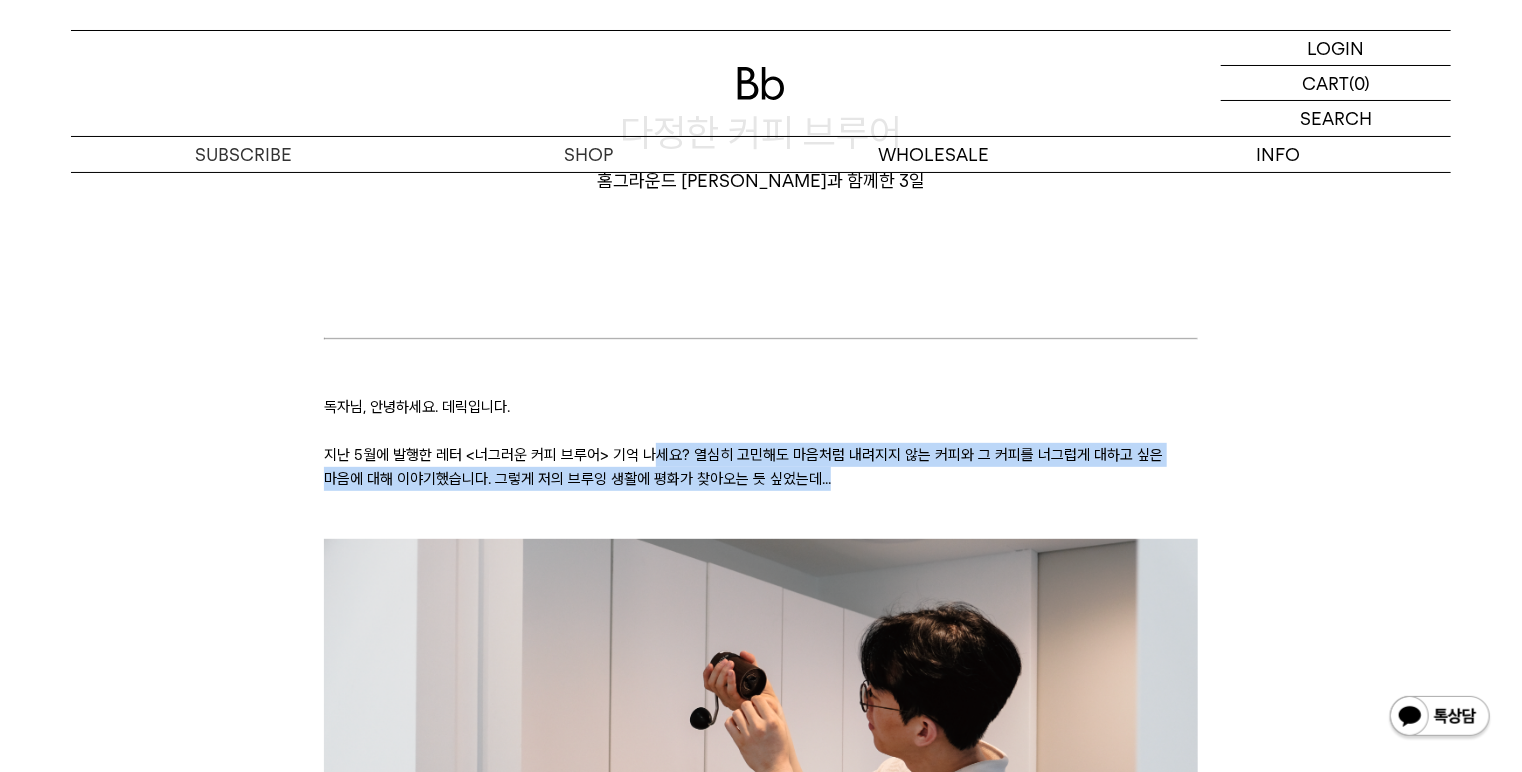 drag, startPoint x: 817, startPoint y: 476, endPoint x: 653, endPoint y: 451, distance: 165.89455 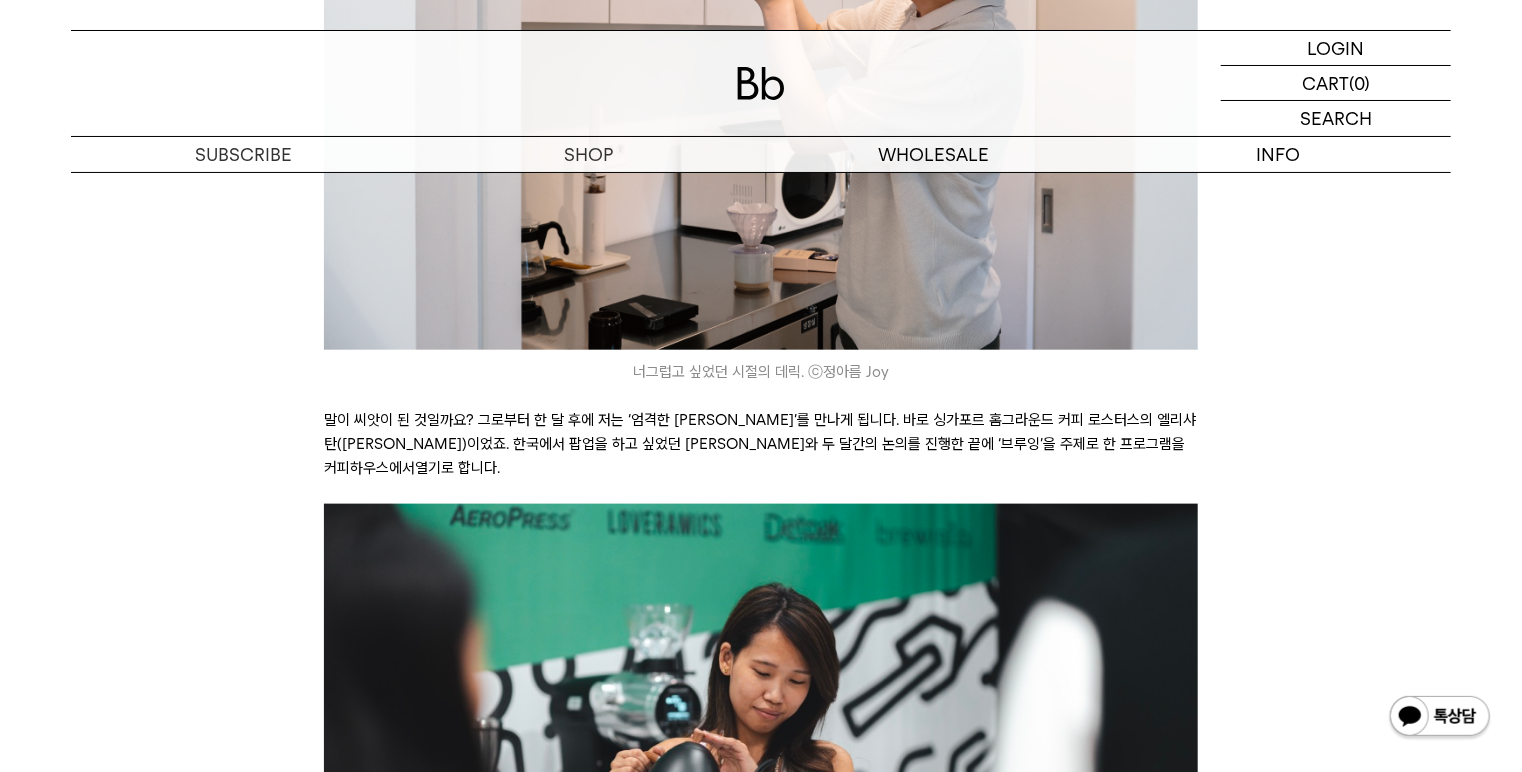 scroll, scrollTop: 960, scrollLeft: 0, axis: vertical 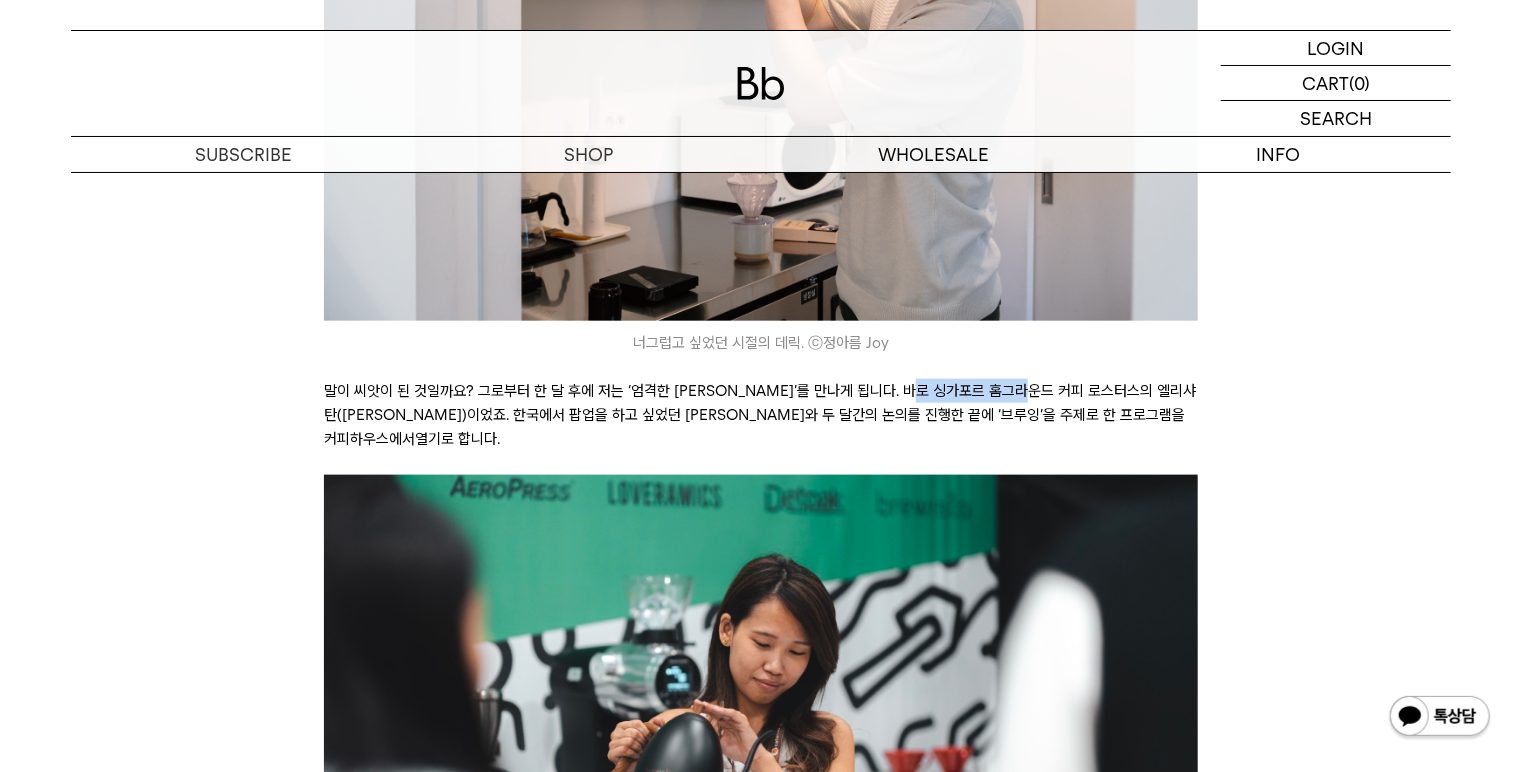 drag, startPoint x: 1019, startPoint y: 392, endPoint x: 789, endPoint y: 413, distance: 230.95671 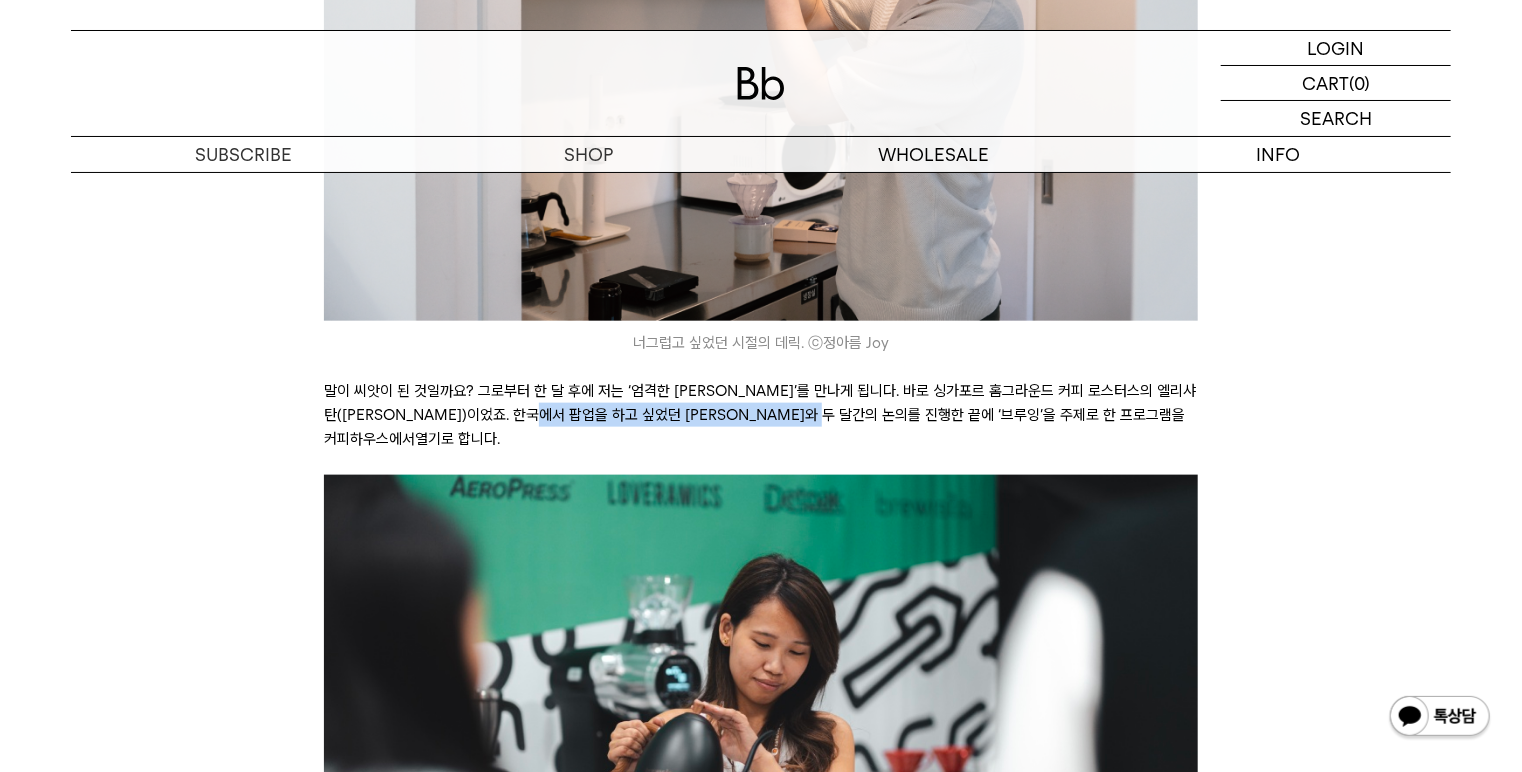 drag, startPoint x: 646, startPoint y: 413, endPoint x: 821, endPoint y: 420, distance: 175.13994 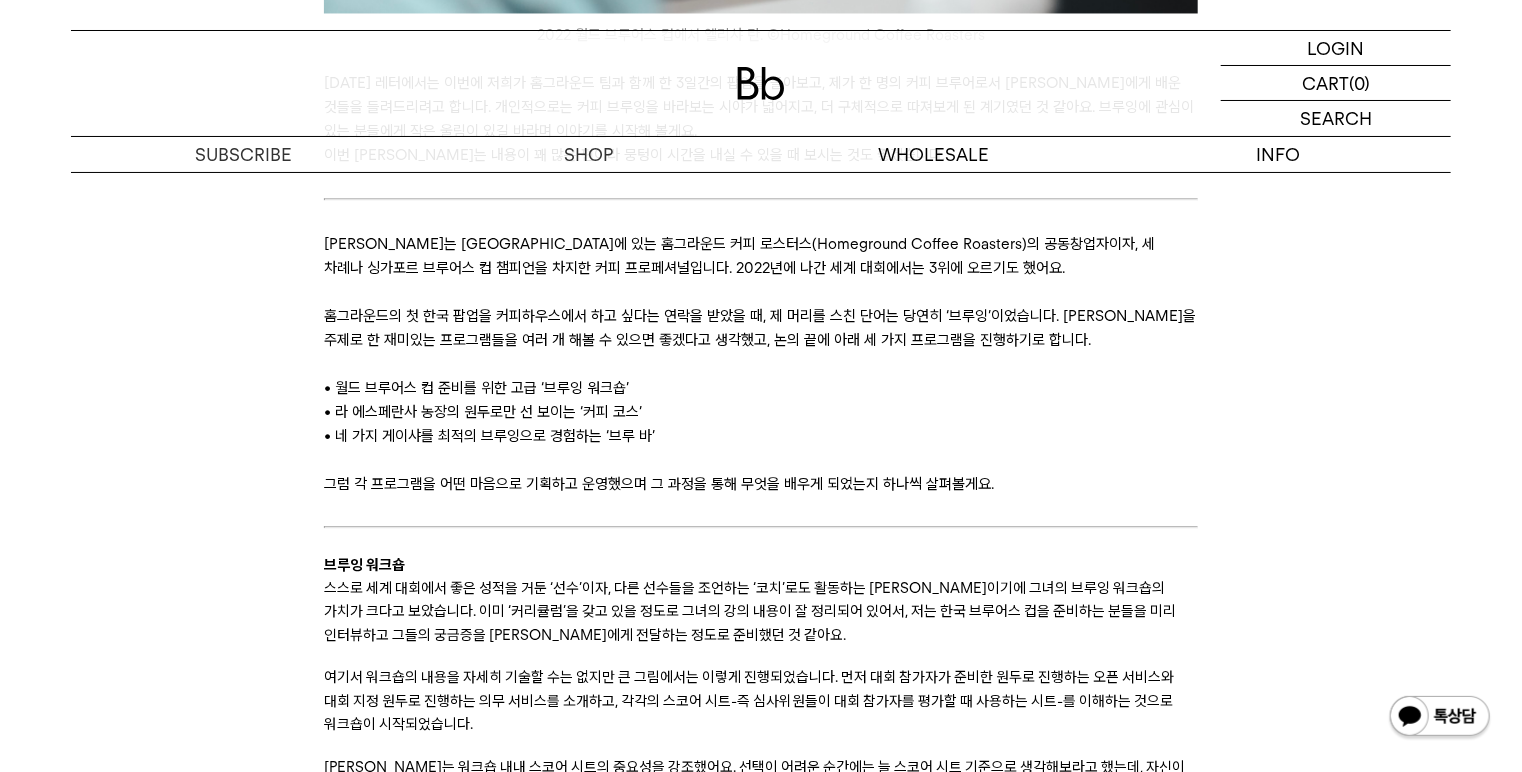scroll, scrollTop: 2240, scrollLeft: 0, axis: vertical 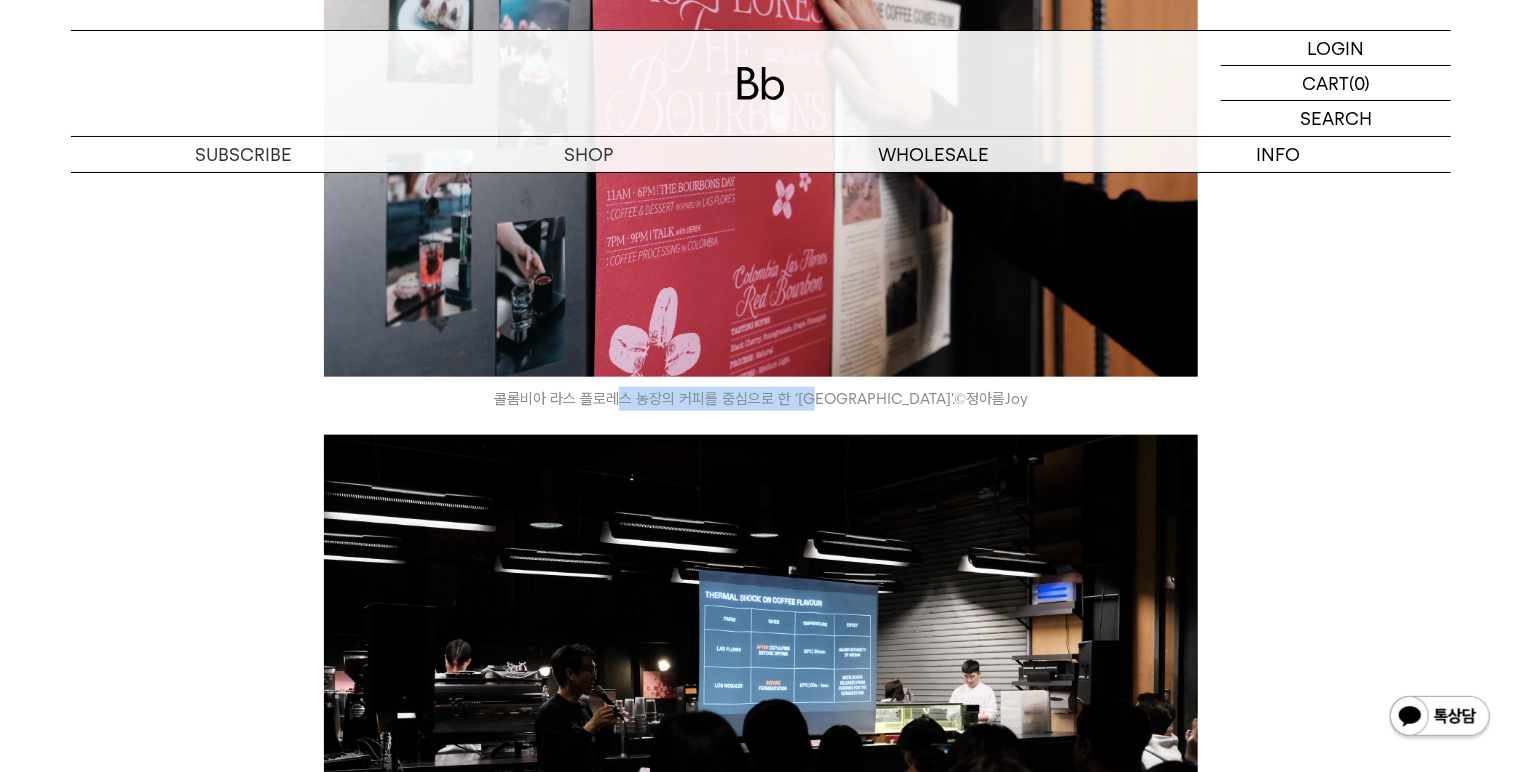 drag, startPoint x: 665, startPoint y: 394, endPoint x: 859, endPoint y: 400, distance: 194.09276 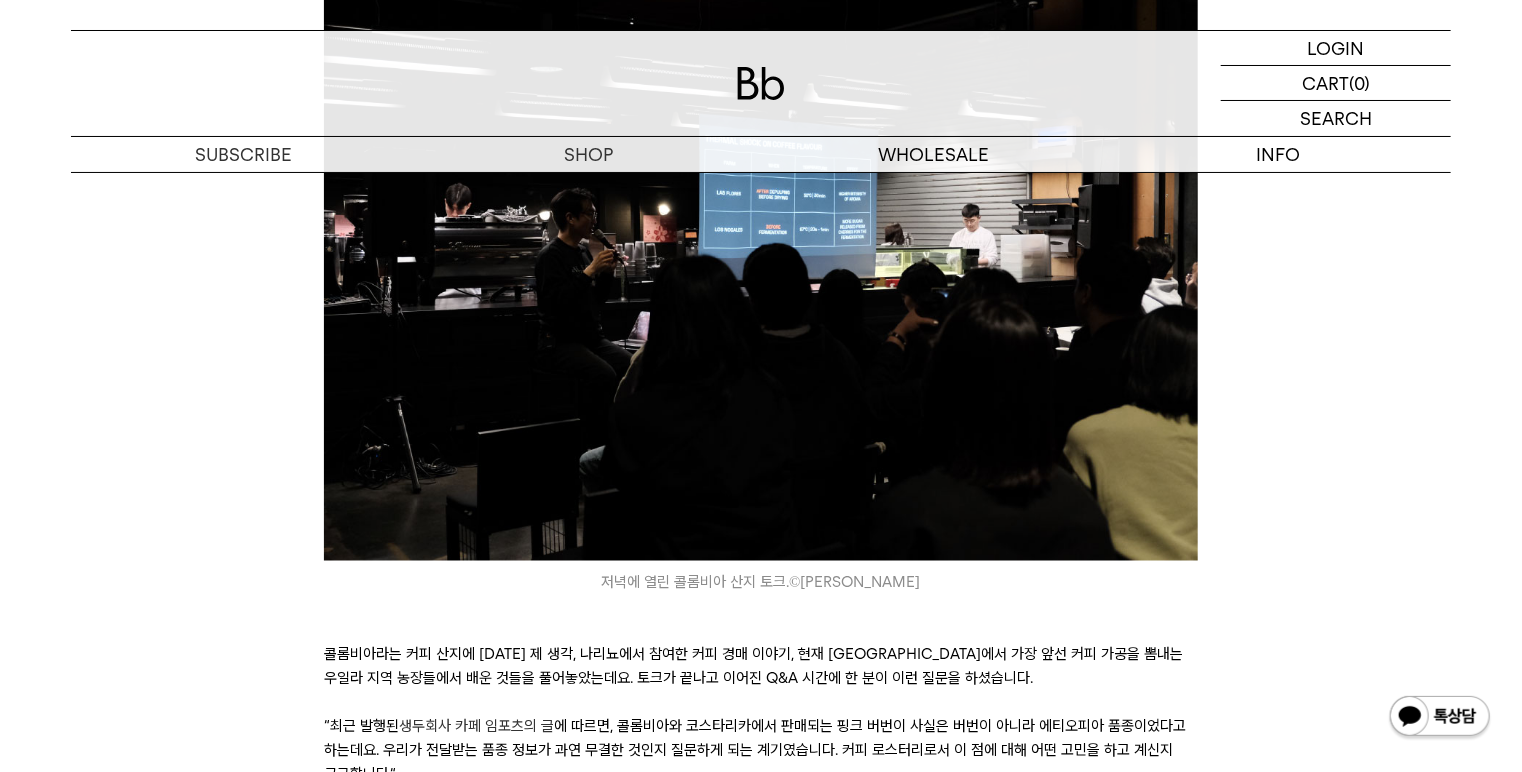 scroll, scrollTop: 1360, scrollLeft: 0, axis: vertical 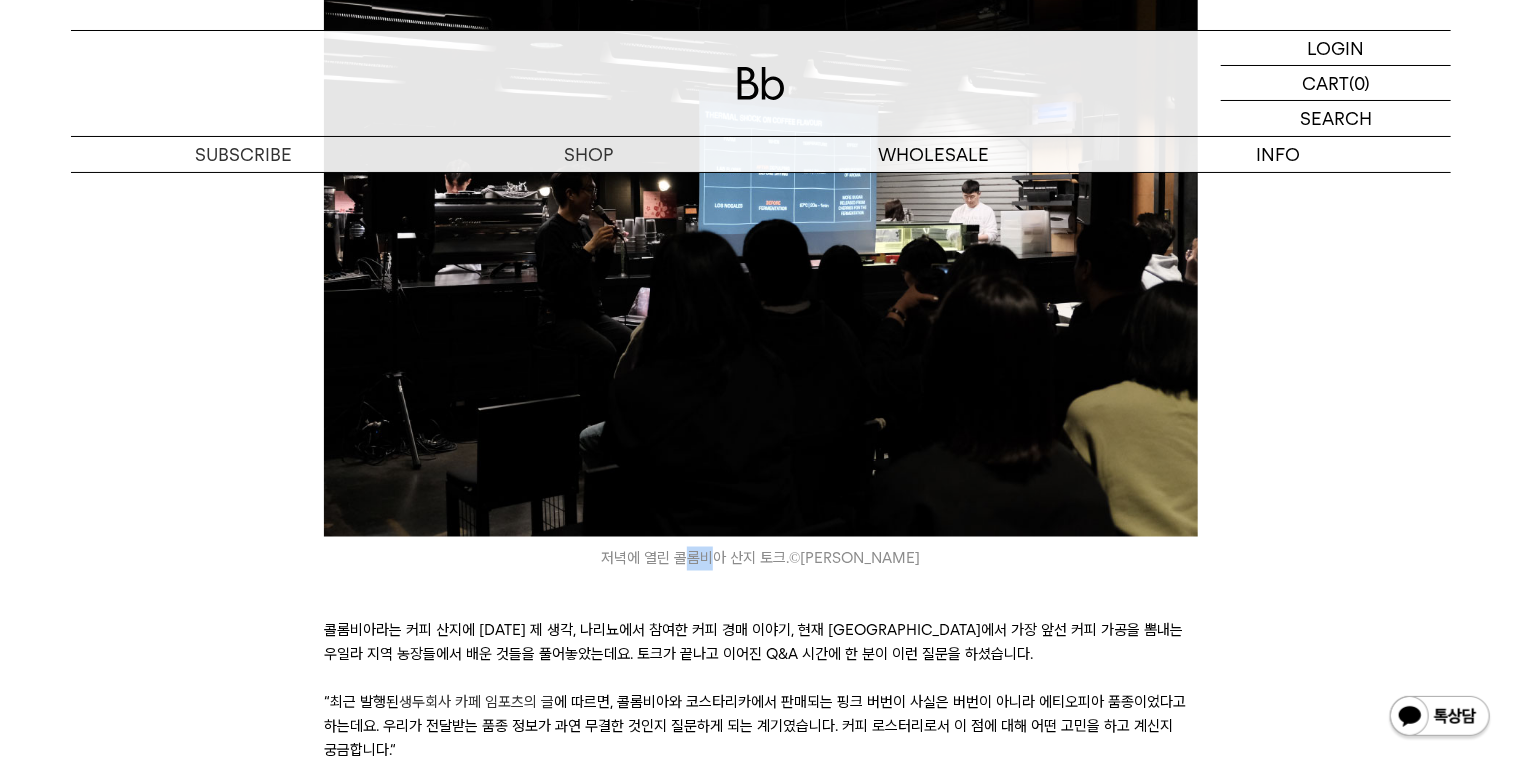 drag, startPoint x: 712, startPoint y: 560, endPoint x: 700, endPoint y: 560, distance: 12 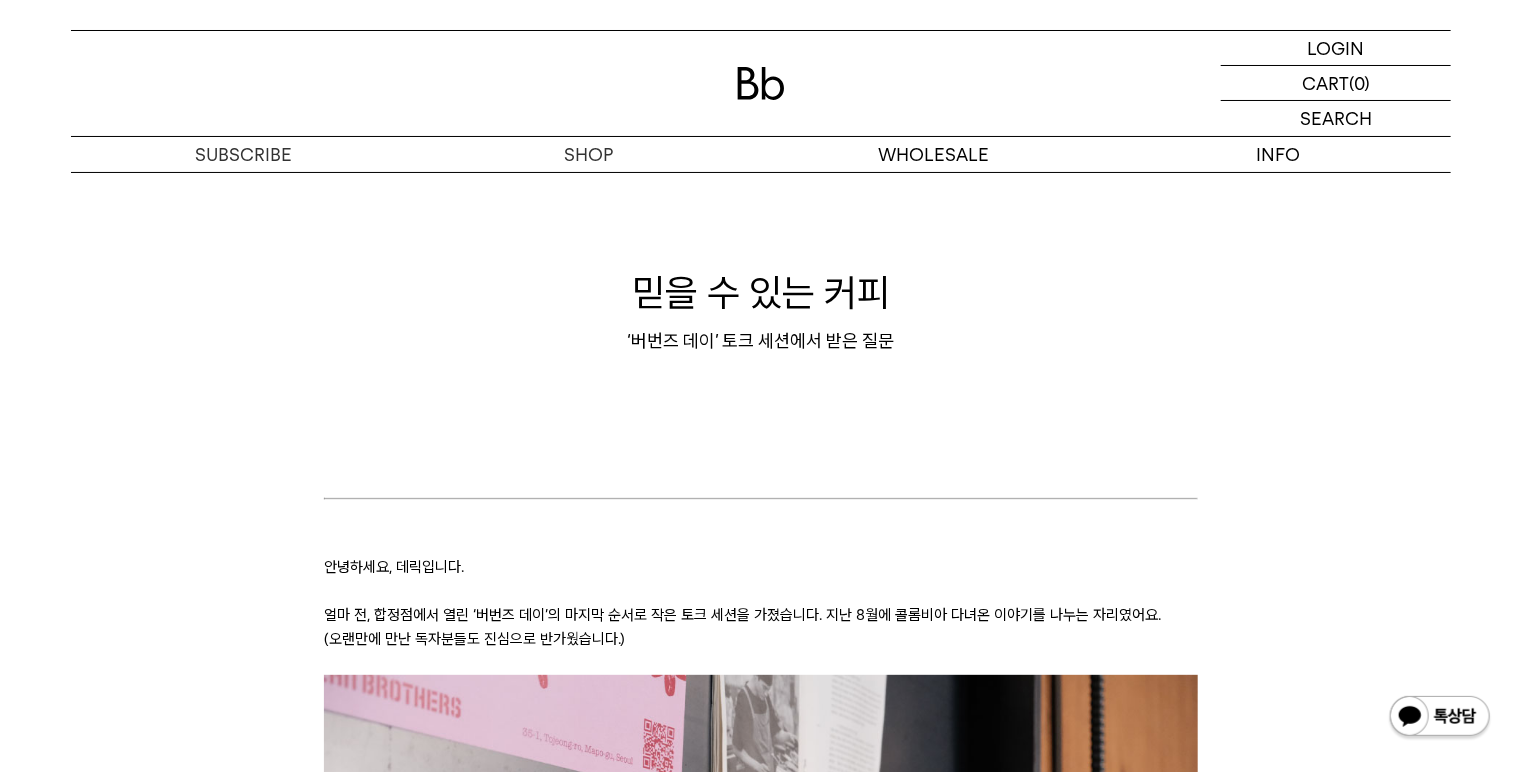 scroll, scrollTop: 560, scrollLeft: 0, axis: vertical 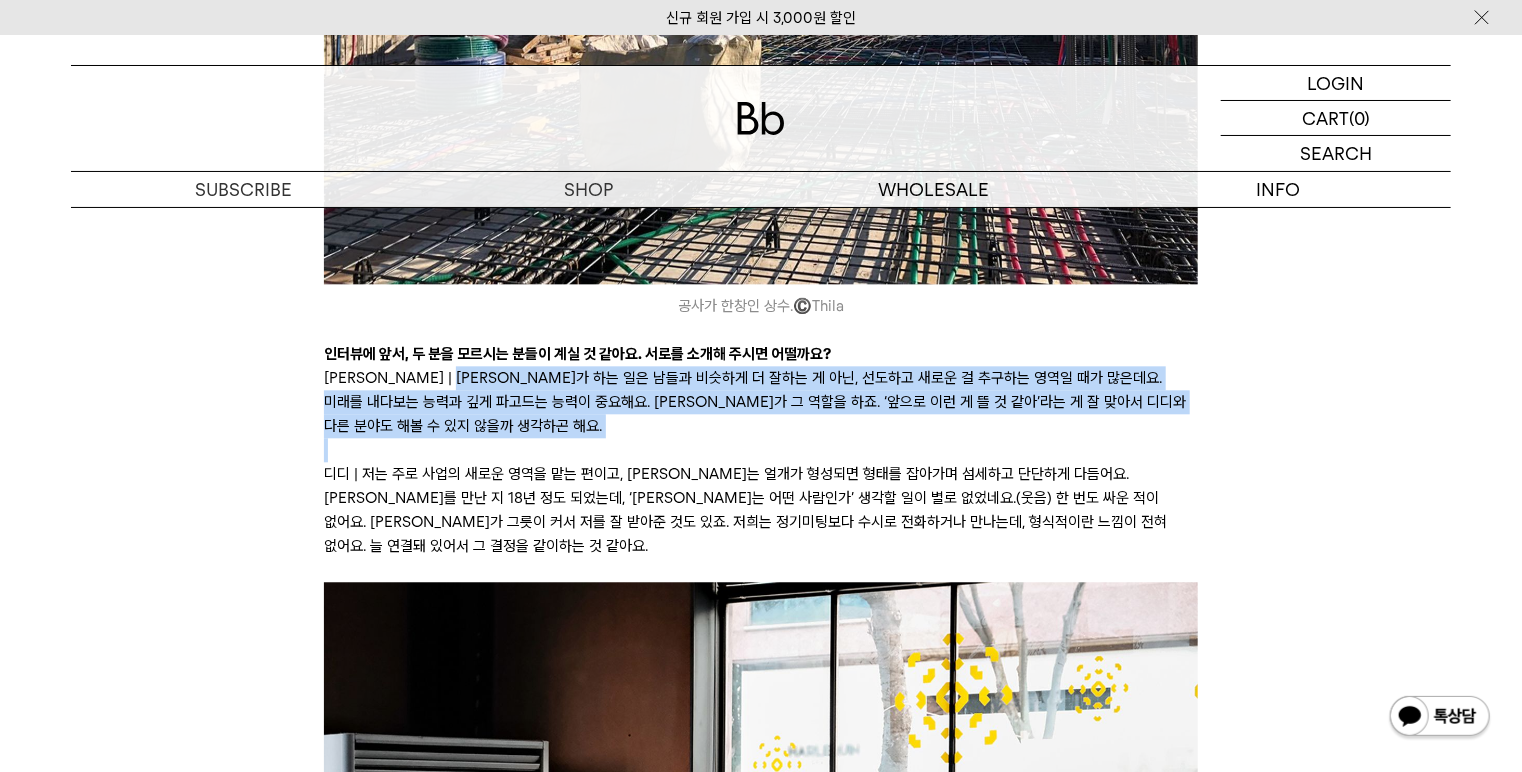 drag, startPoint x: 468, startPoint y: 334, endPoint x: 708, endPoint y: 370, distance: 242.68498 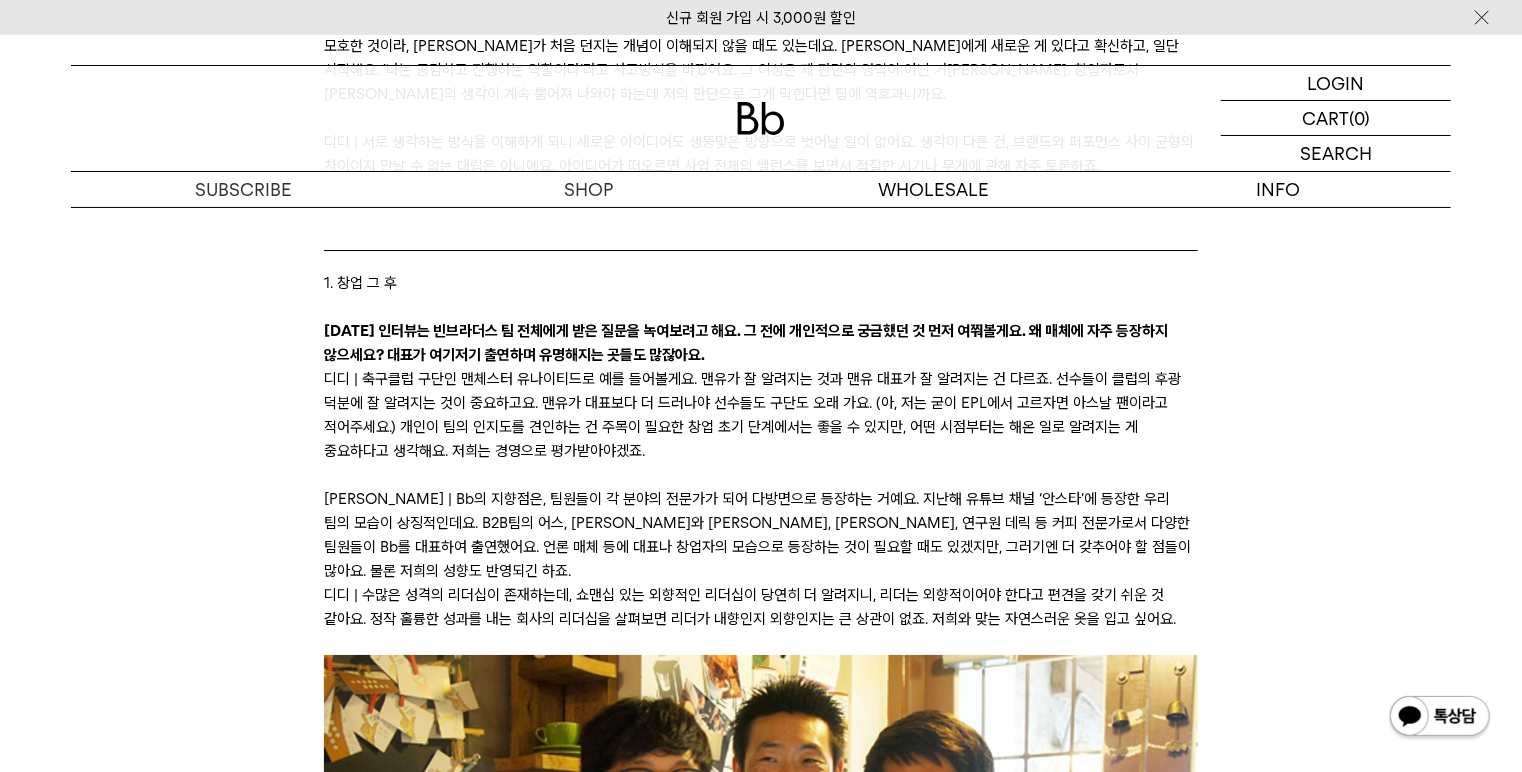 scroll, scrollTop: 3239, scrollLeft: 0, axis: vertical 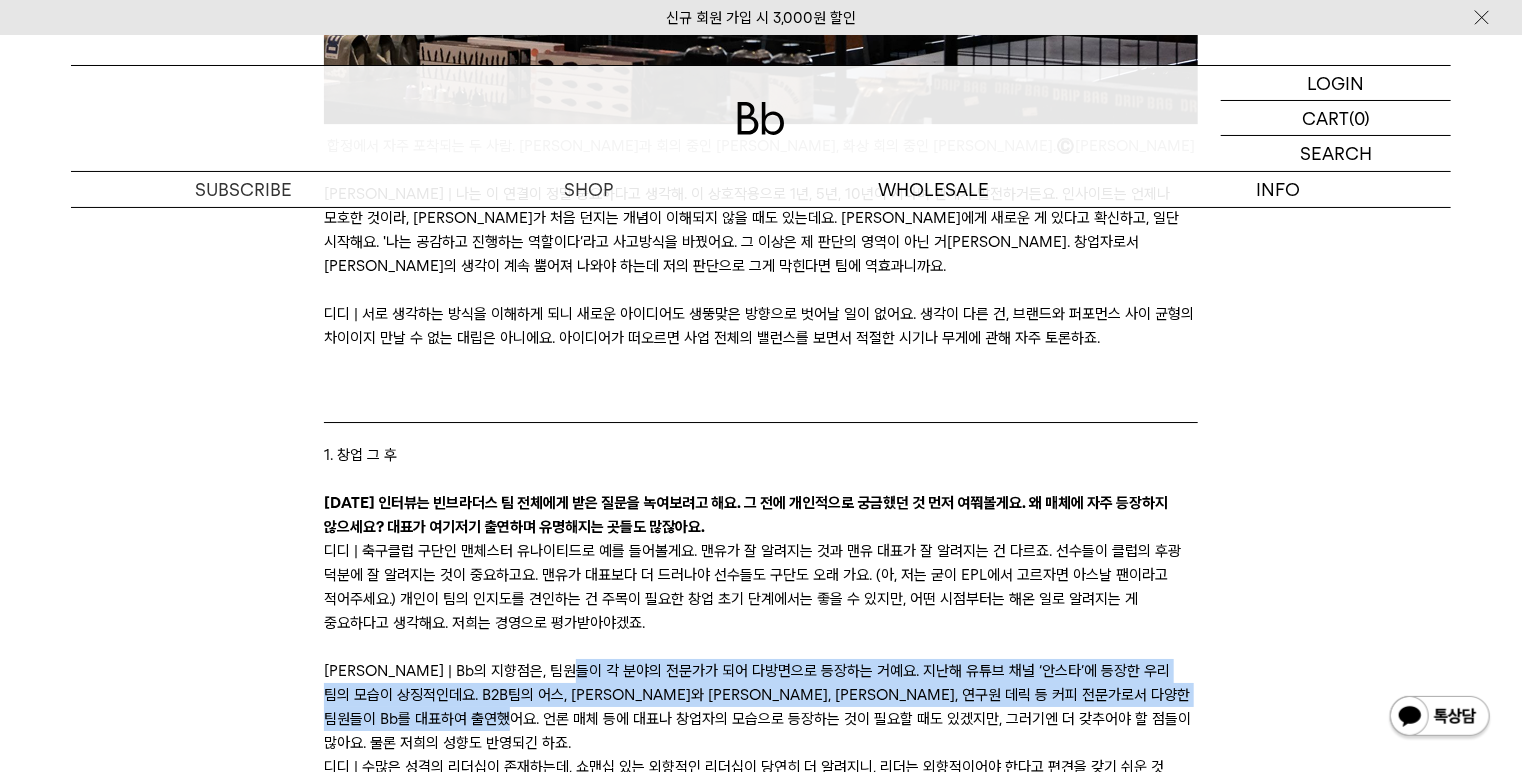 drag, startPoint x: 600, startPoint y: 567, endPoint x: 616, endPoint y: 592, distance: 29.681644 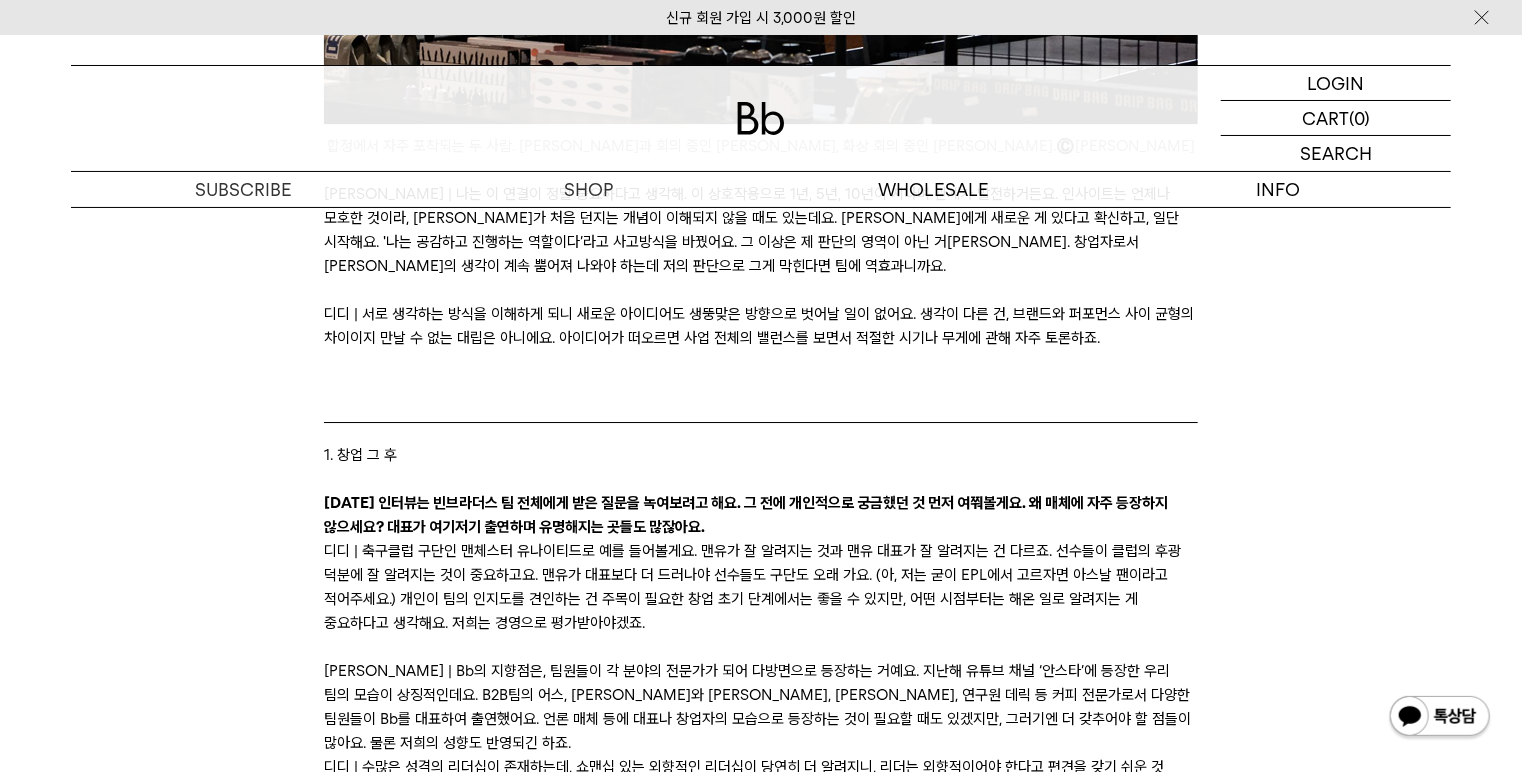 click on "루이 | Bb의 지향점은, 팀원들이 각 분야의 전문가가 되어 다방면으로 등장하는 거예요. 지난해 유튜브 채널 ‘안스타’에 등장한 우리 팀의 모습이 상징적인데요. B2B팀의 어스, 바리스타 아도이와 준, 로스터 케이브, 연구원 데릭 등 커피 전문가로서 다양한 팀원들이 Bb를 대표하여 출연했어요. 언론 매체 등에 대표나 창업자의 모습으로 등장하는 것이 필요할 때도 있겠지만, 그러기엔 더 갖추어야 할 점들이 많아요. 물론 저희의 성향도 반영되긴 하죠." at bounding box center [760, 707] 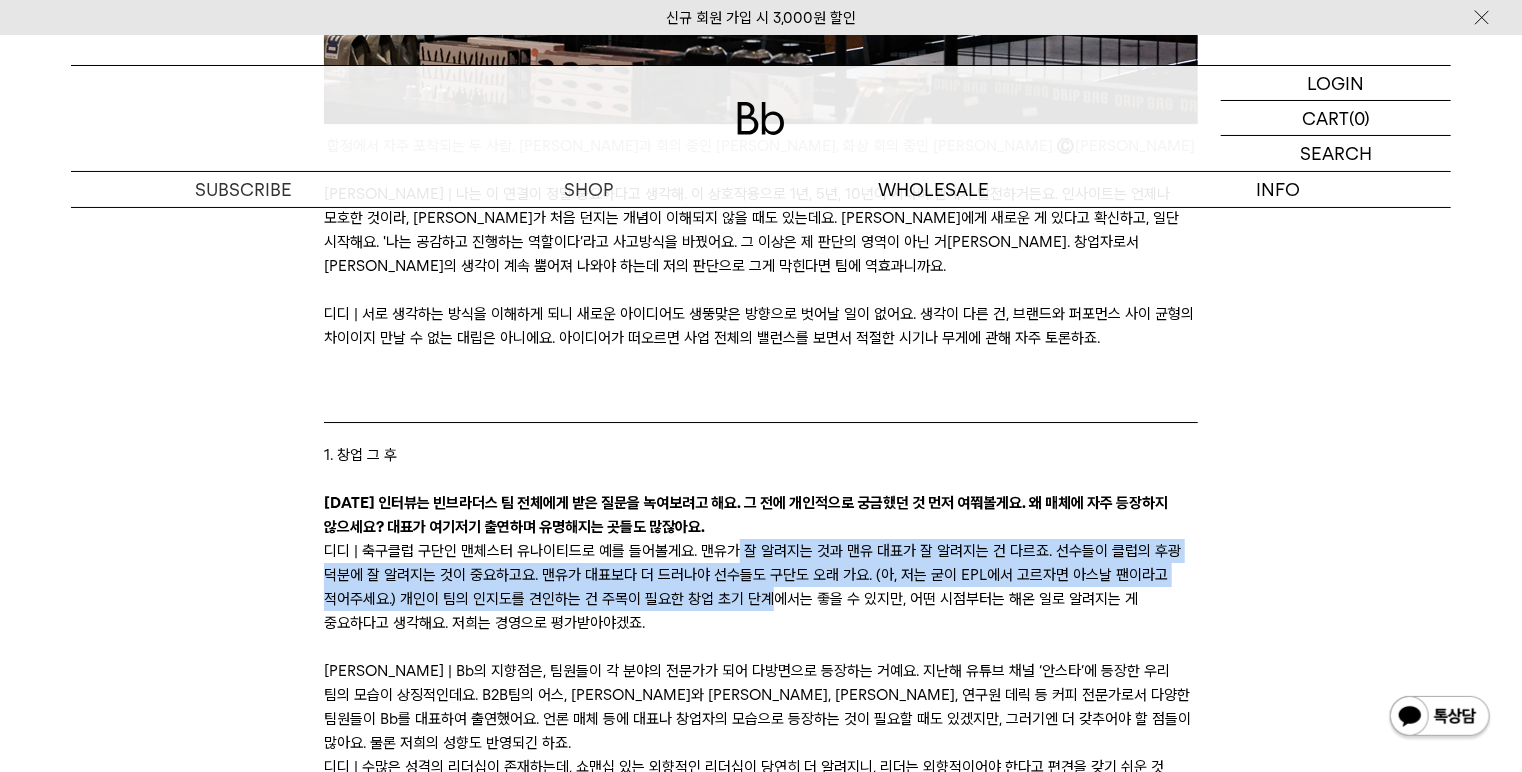 drag, startPoint x: 731, startPoint y: 436, endPoint x: 768, endPoint y: 484, distance: 60.60528 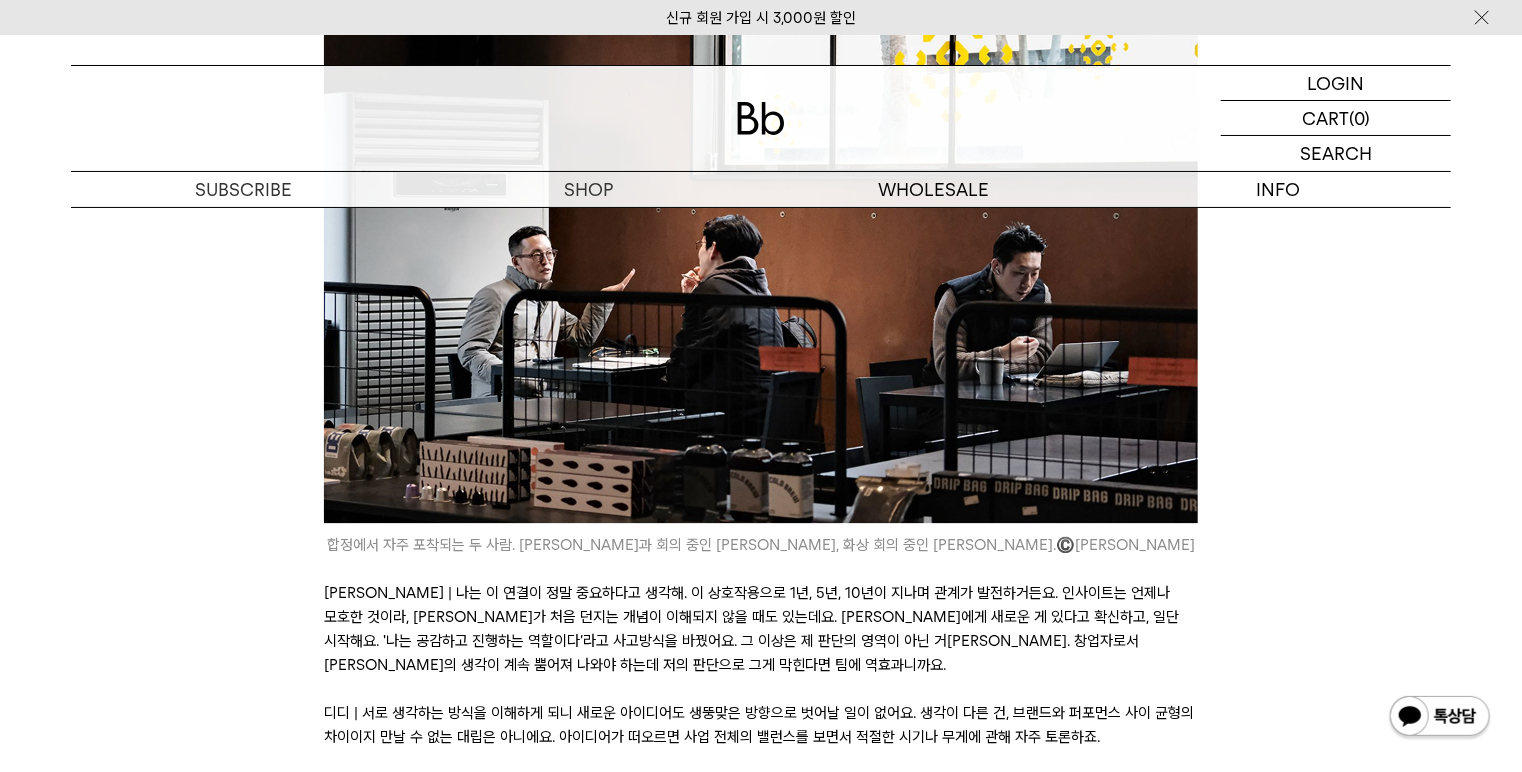 scroll, scrollTop: 2839, scrollLeft: 0, axis: vertical 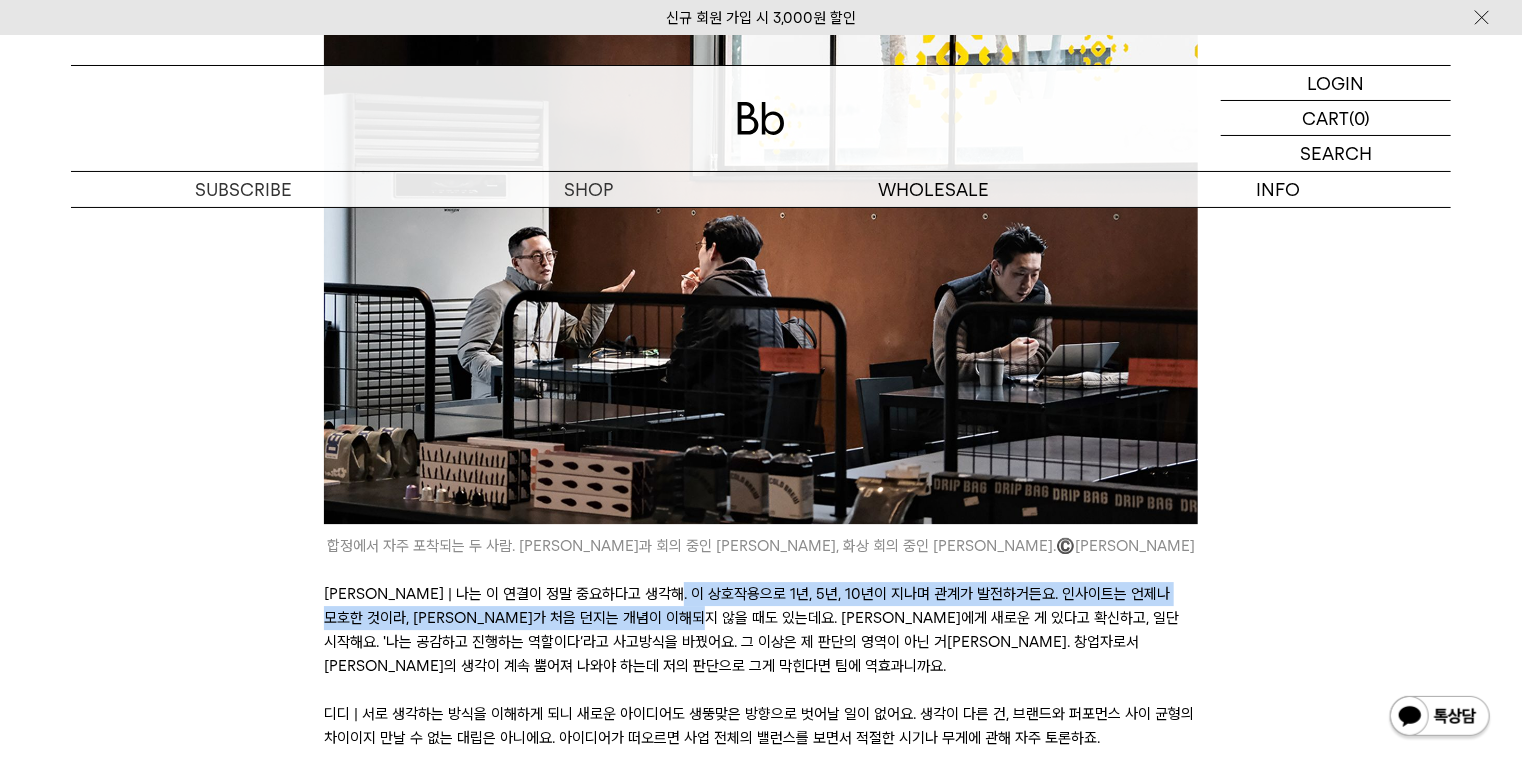 drag, startPoint x: 685, startPoint y: 509, endPoint x: 712, endPoint y: 552, distance: 50.77401 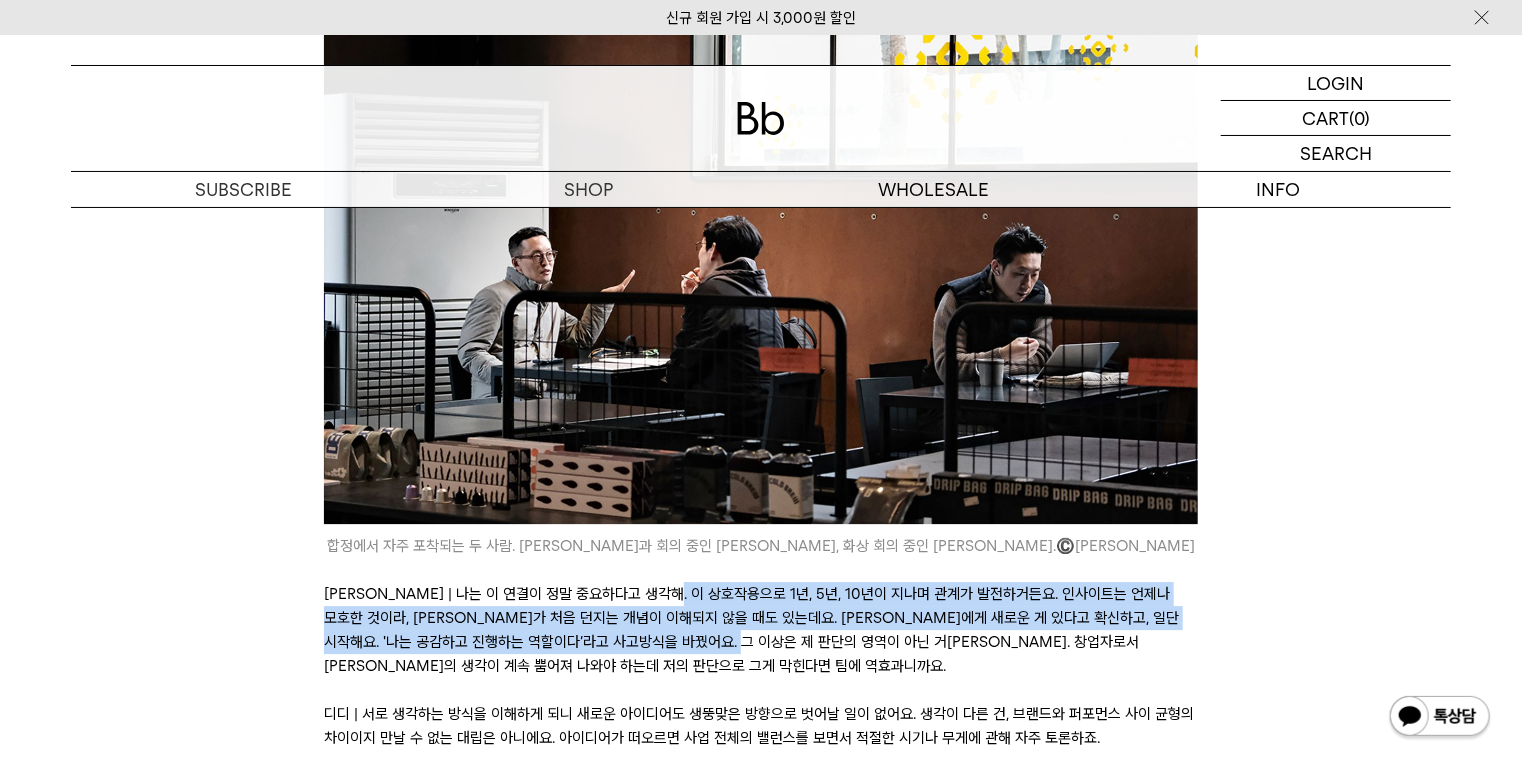 click on "루이 | 나는 이 연결이 정말 중요하다고 생각해. 이 상호작용으로 1년, 5년, 10년이 지나며 관계가 발전하거든요. 인사이트는 언제나 모호한 것이라, 디디가 처음 던지는 개념이 이해되지 않을 때도 있는데요. 디디에게 새로운 게 있다고 확신하고, 일단 시작해요. '나는 공감하고 진행하는 역할이다’라고 사고방식을 바꿨어요. 그 이상은 제 판단의 영역이 아닌 거죠. 창업자로서 디디의 생각이 계속 뿜어져 나와야 하는데 저의 판단으로 그게 막힌다면 팀에 역효과니까요." at bounding box center (760, 630) 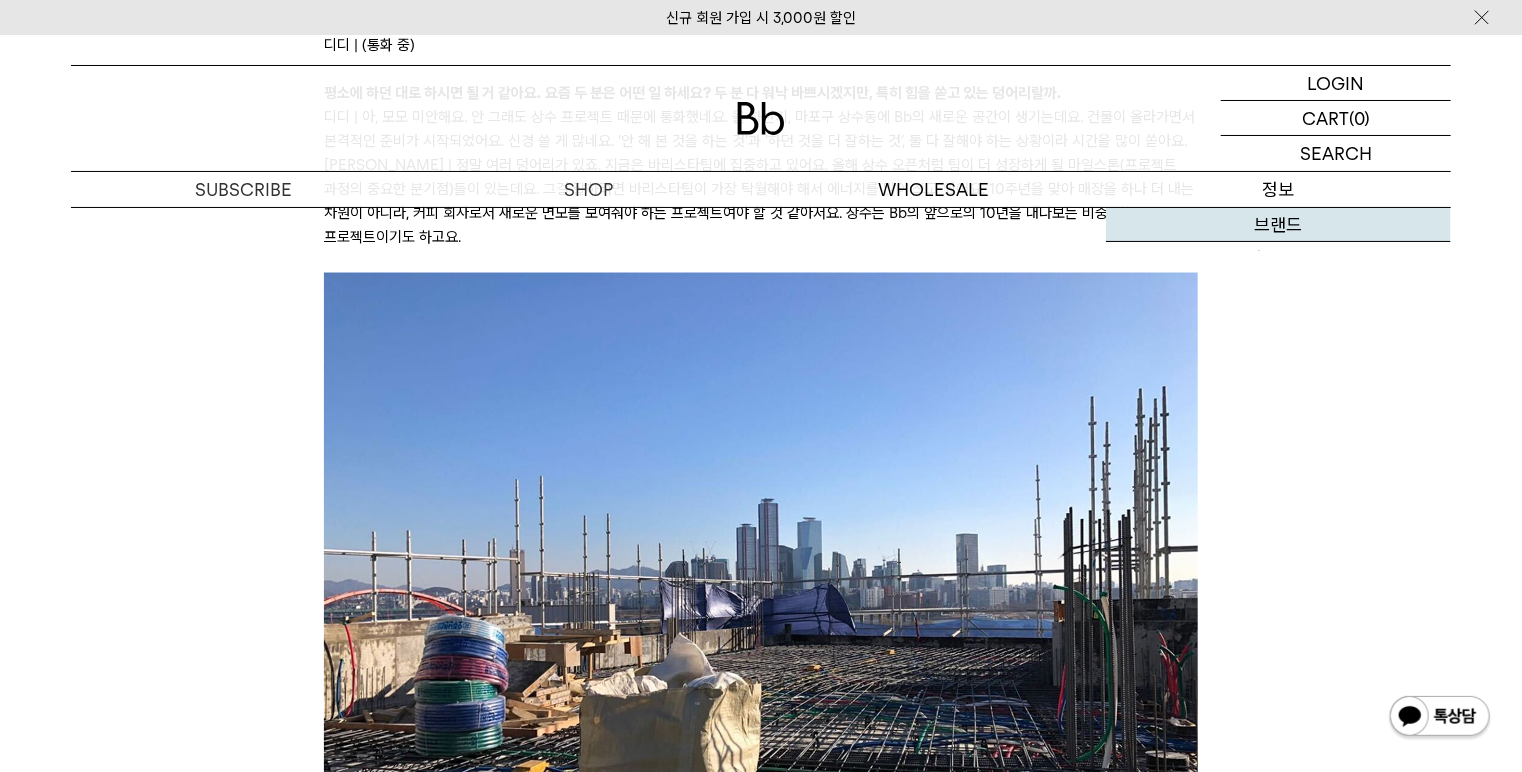 scroll, scrollTop: 1319, scrollLeft: 0, axis: vertical 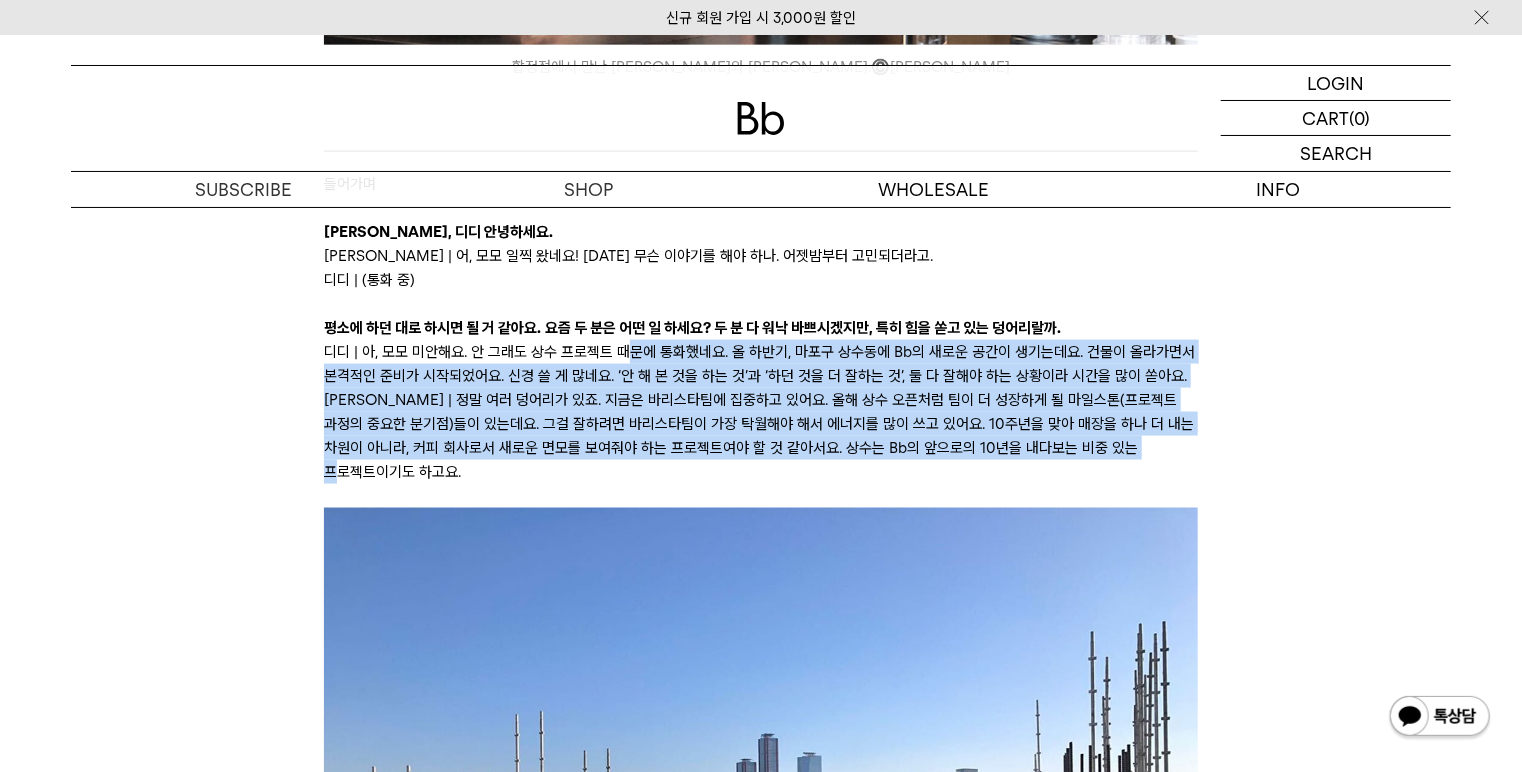 drag, startPoint x: 648, startPoint y: 334, endPoint x: 1148, endPoint y: 419, distance: 507.17355 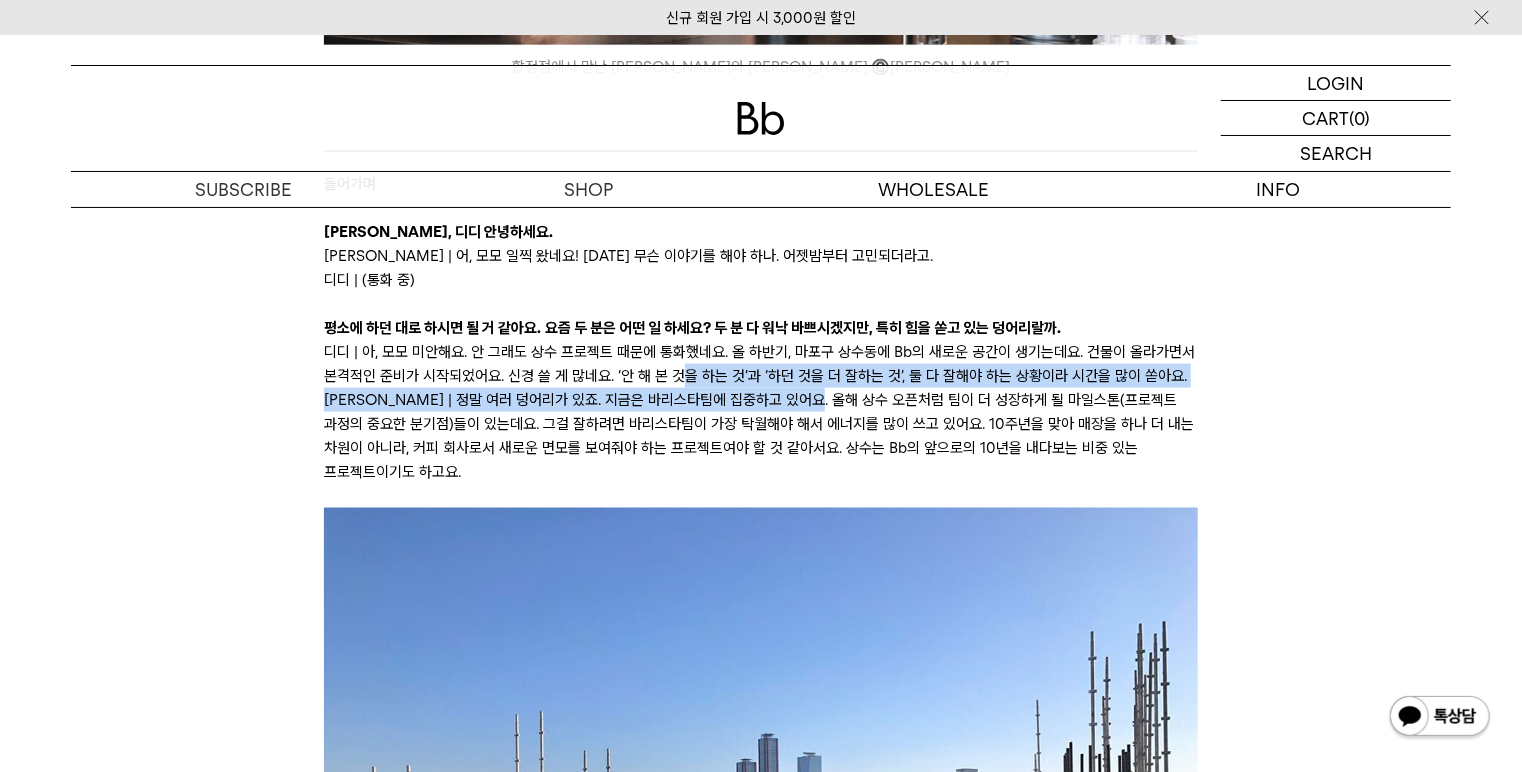 drag, startPoint x: 677, startPoint y: 353, endPoint x: 840, endPoint y: 380, distance: 165.22107 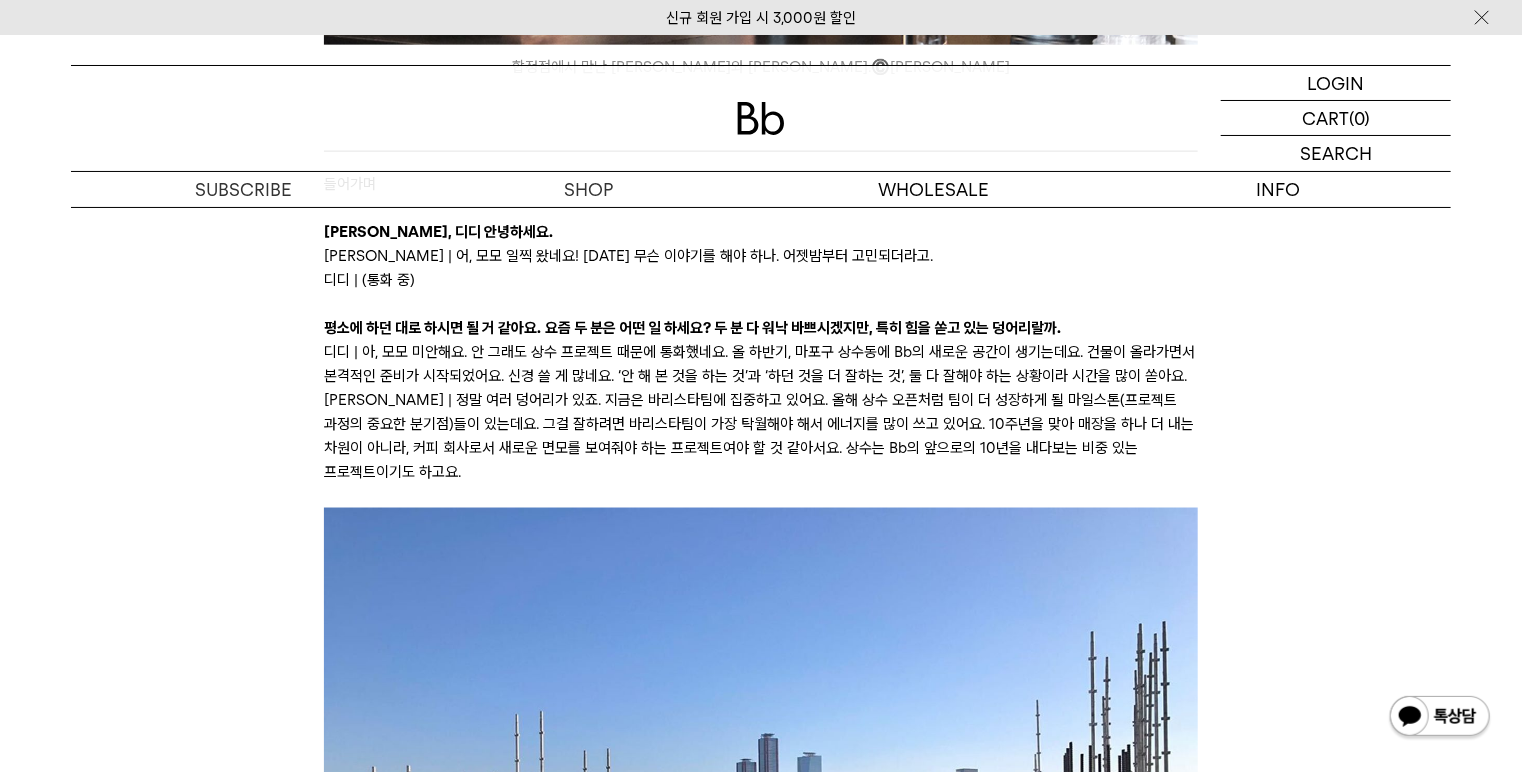 click on "루이 | 정말 여러 덩어리가 있죠. 지금은 바리스타팀에 집중하고 있어요. 올해 상수 오픈처럼 팀이 더 성장하게 될 마일스톤(프로젝트 과정의 중요한 분기점)들이 있는데요. 그걸 잘하려면 바리스타팀이 가장 탁월해야 해서 에너지를 많이 쓰고 있어요. 10주년을 맞아 매장을 하나 더 내는 차원이 아니라, 커피 회사로서 새로운 면모를 보여줘야 하는 프로젝트여야 할 것 같아서요. 상수는 Bb의 앞으로의 10년을 내다보는 비중 있는 프로젝트이기도 하고요." at bounding box center [760, 436] 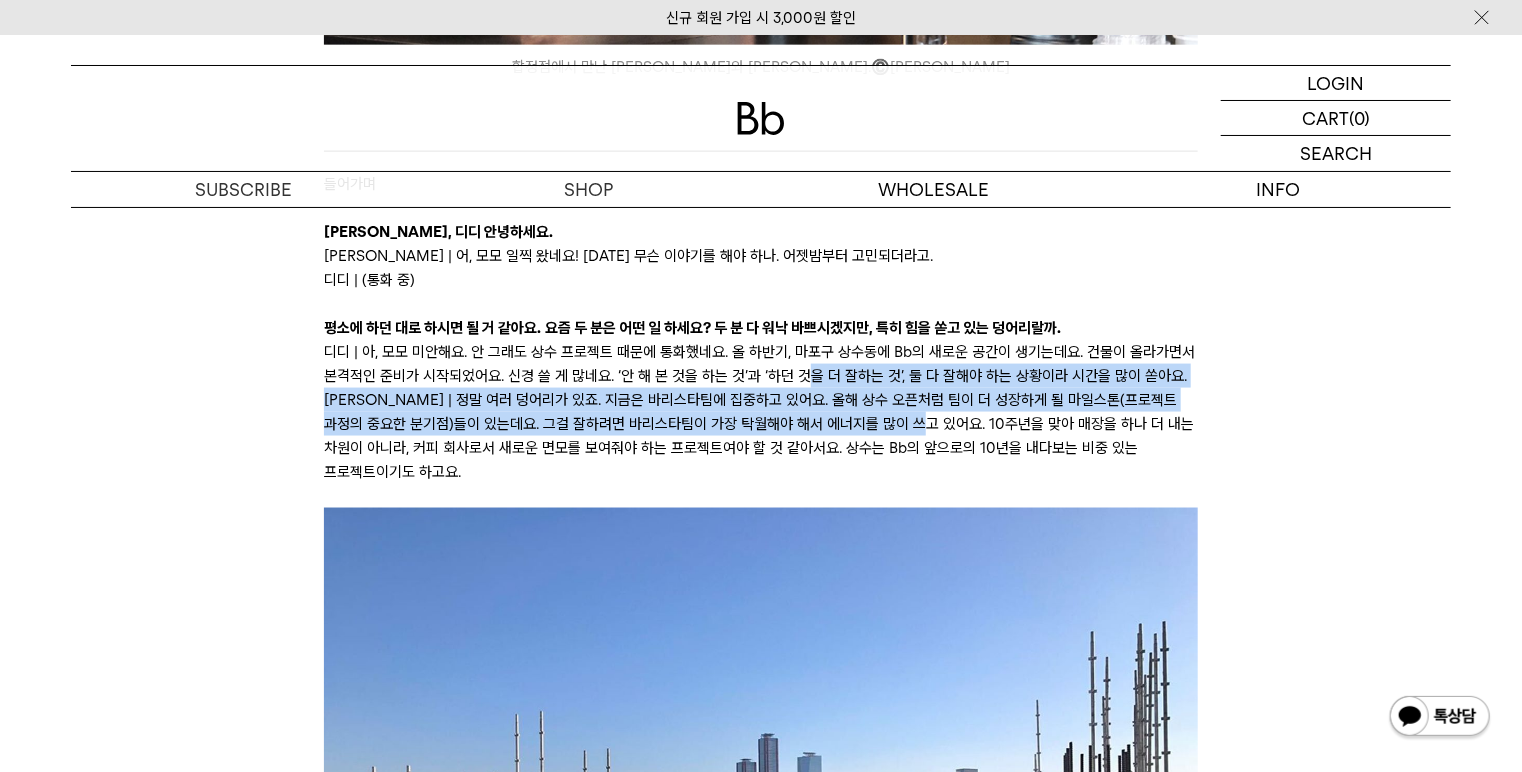 drag, startPoint x: 804, startPoint y: 360, endPoint x: 892, endPoint y: 407, distance: 99.764725 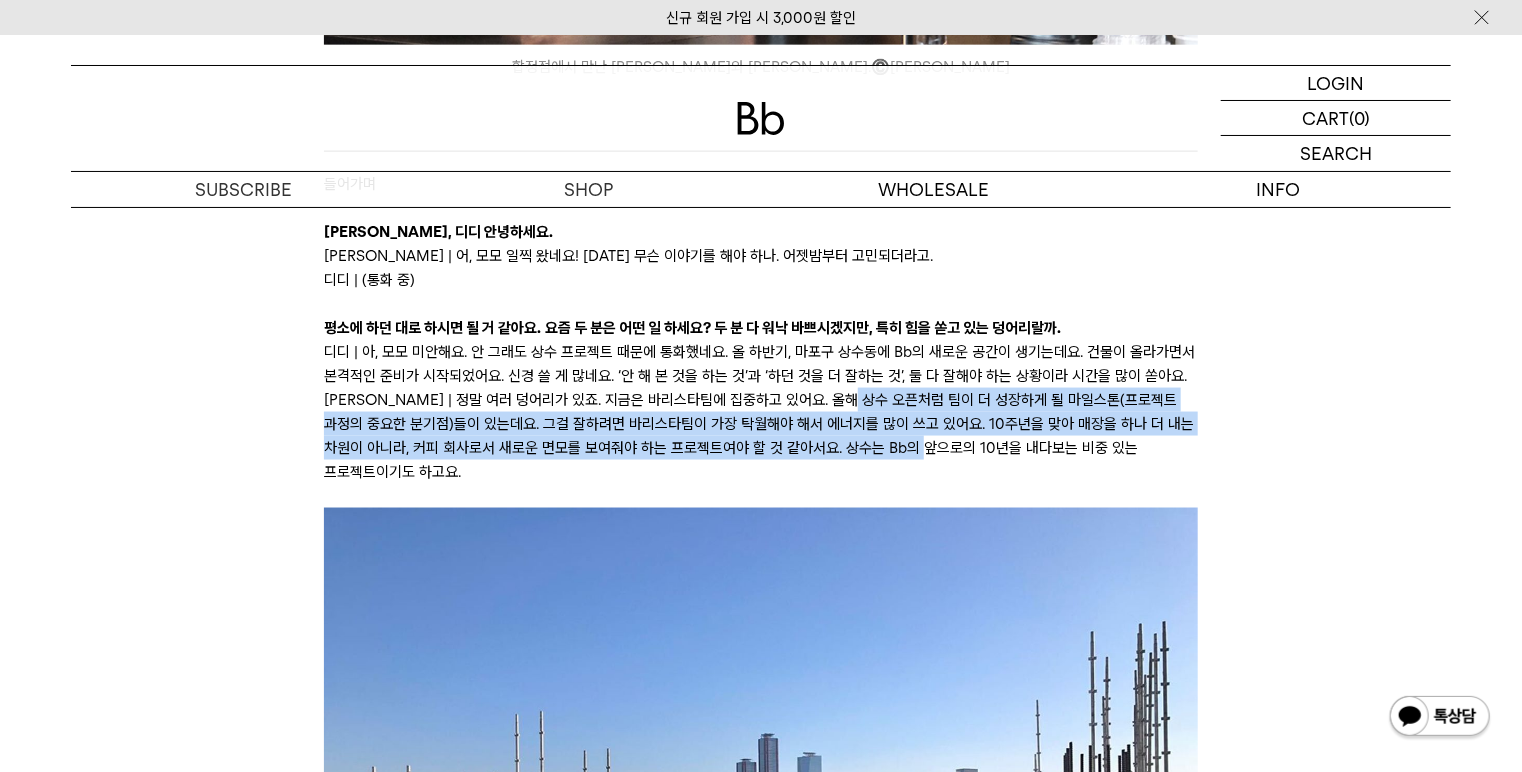 drag, startPoint x: 868, startPoint y: 380, endPoint x: 904, endPoint y: 414, distance: 49.517673 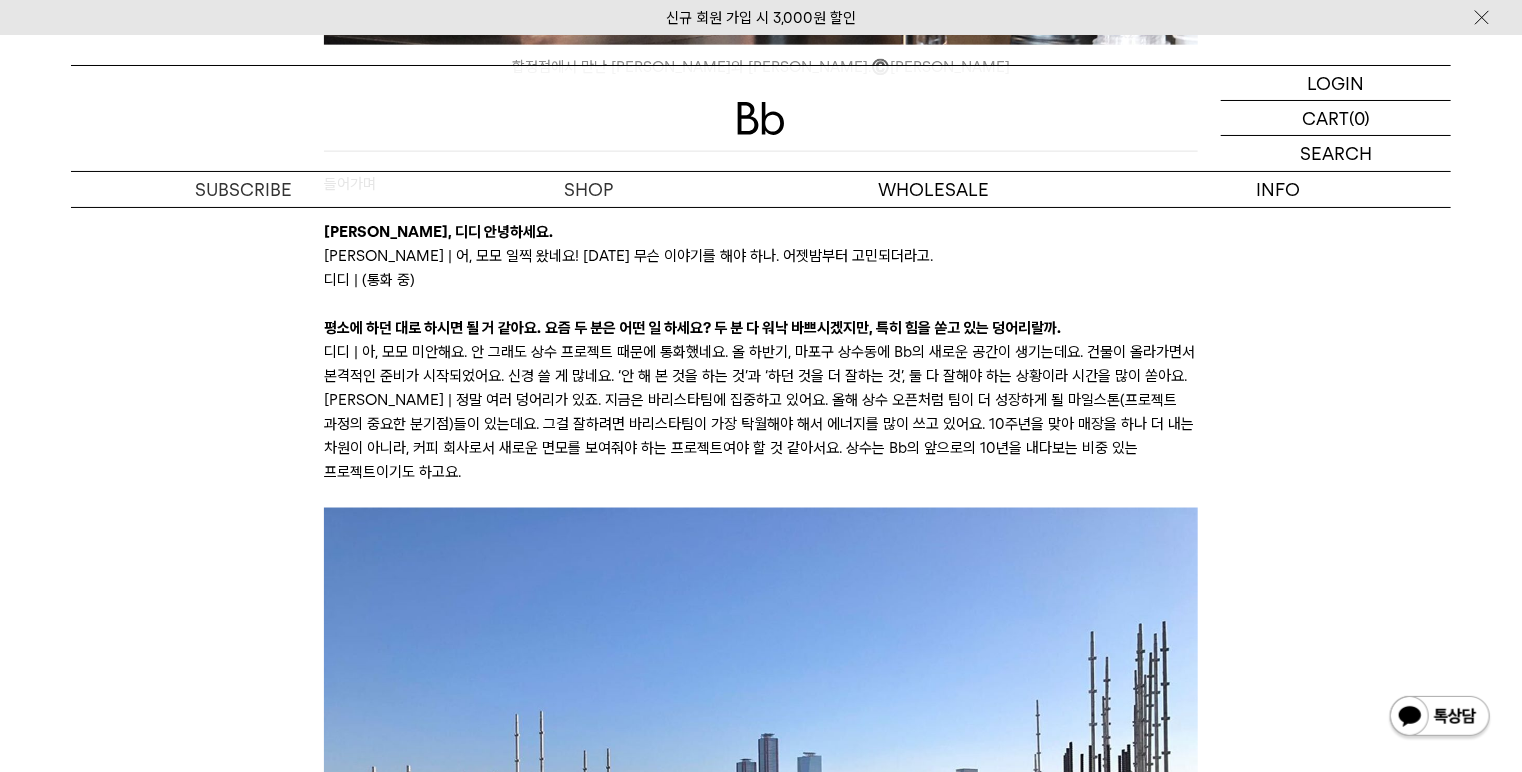 click on "루이 | 정말 여러 덩어리가 있죠. 지금은 바리스타팀에 집중하고 있어요. 올해 상수 오픈처럼 팀이 더 성장하게 될 마일스톤(프로젝트 과정의 중요한 분기점)들이 있는데요. 그걸 잘하려면 바리스타팀이 가장 탁월해야 해서 에너지를 많이 쓰고 있어요. 10주년을 맞아 매장을 하나 더 내는 차원이 아니라, 커피 회사로서 새로운 면모를 보여줘야 하는 프로젝트여야 할 것 같아서요. 상수는 Bb의 앞으로의 10년을 내다보는 비중 있는 프로젝트이기도 하고요." at bounding box center (760, 436) 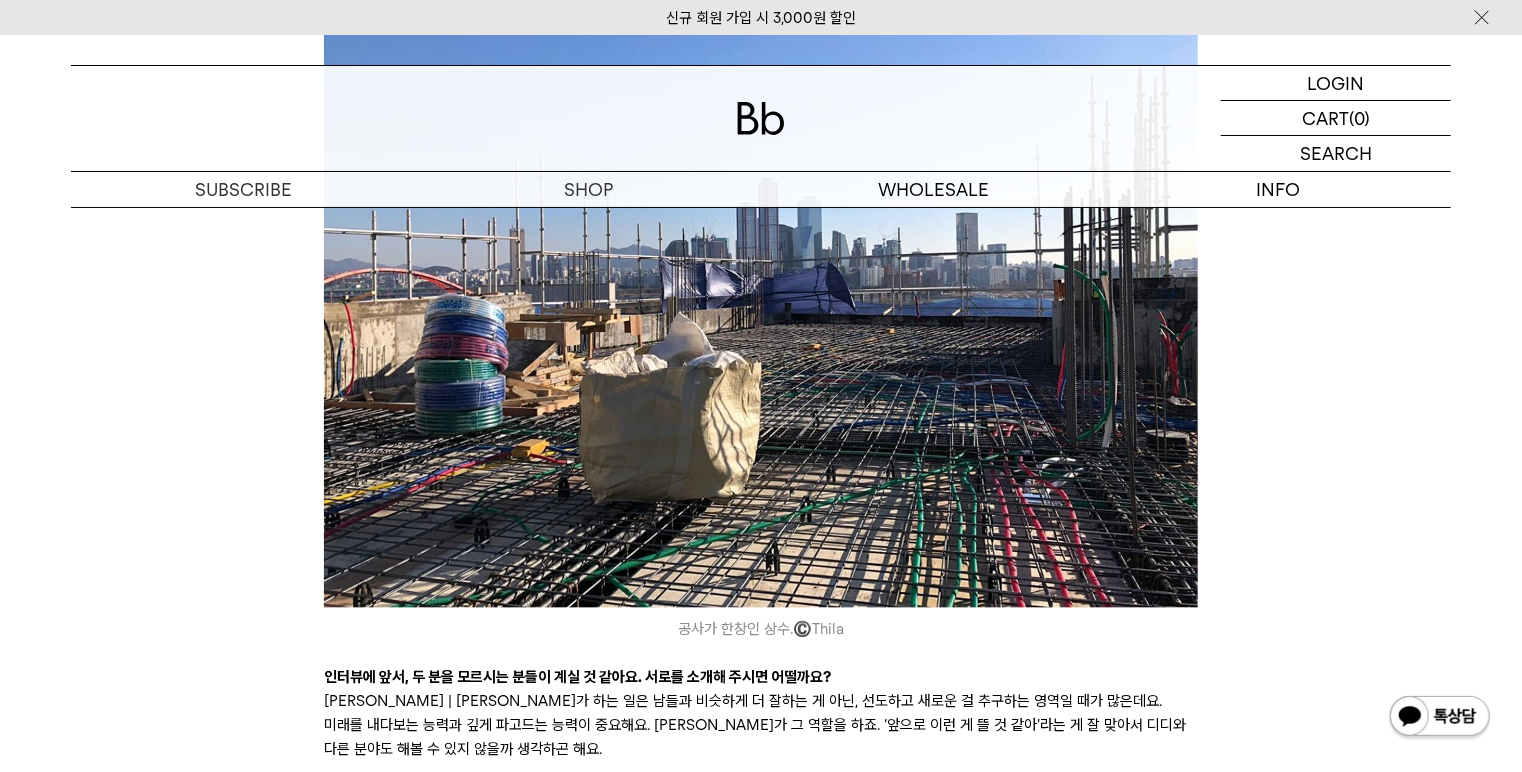 scroll, scrollTop: 1879, scrollLeft: 0, axis: vertical 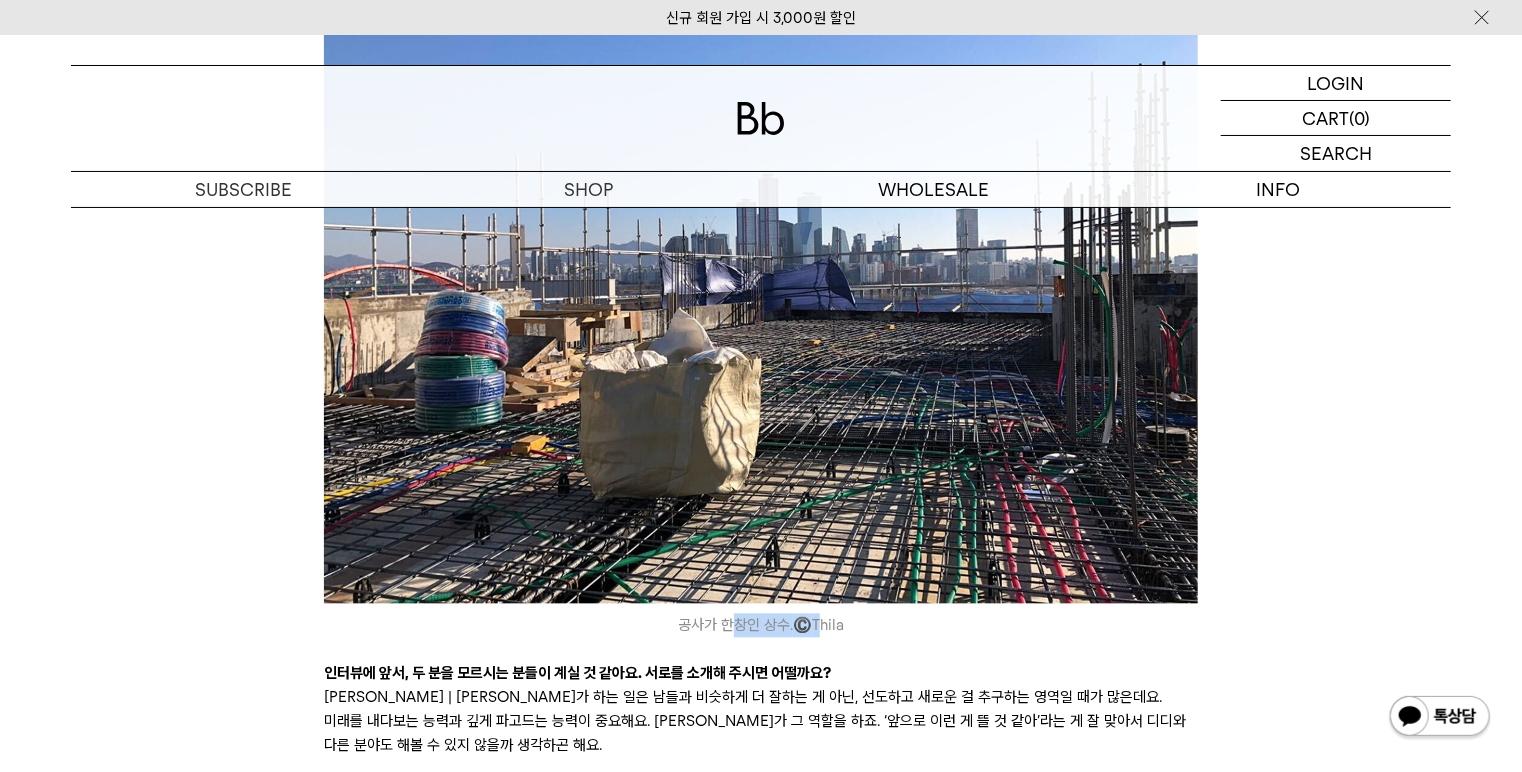 drag, startPoint x: 820, startPoint y: 575, endPoint x: 725, endPoint y: 584, distance: 95.42536 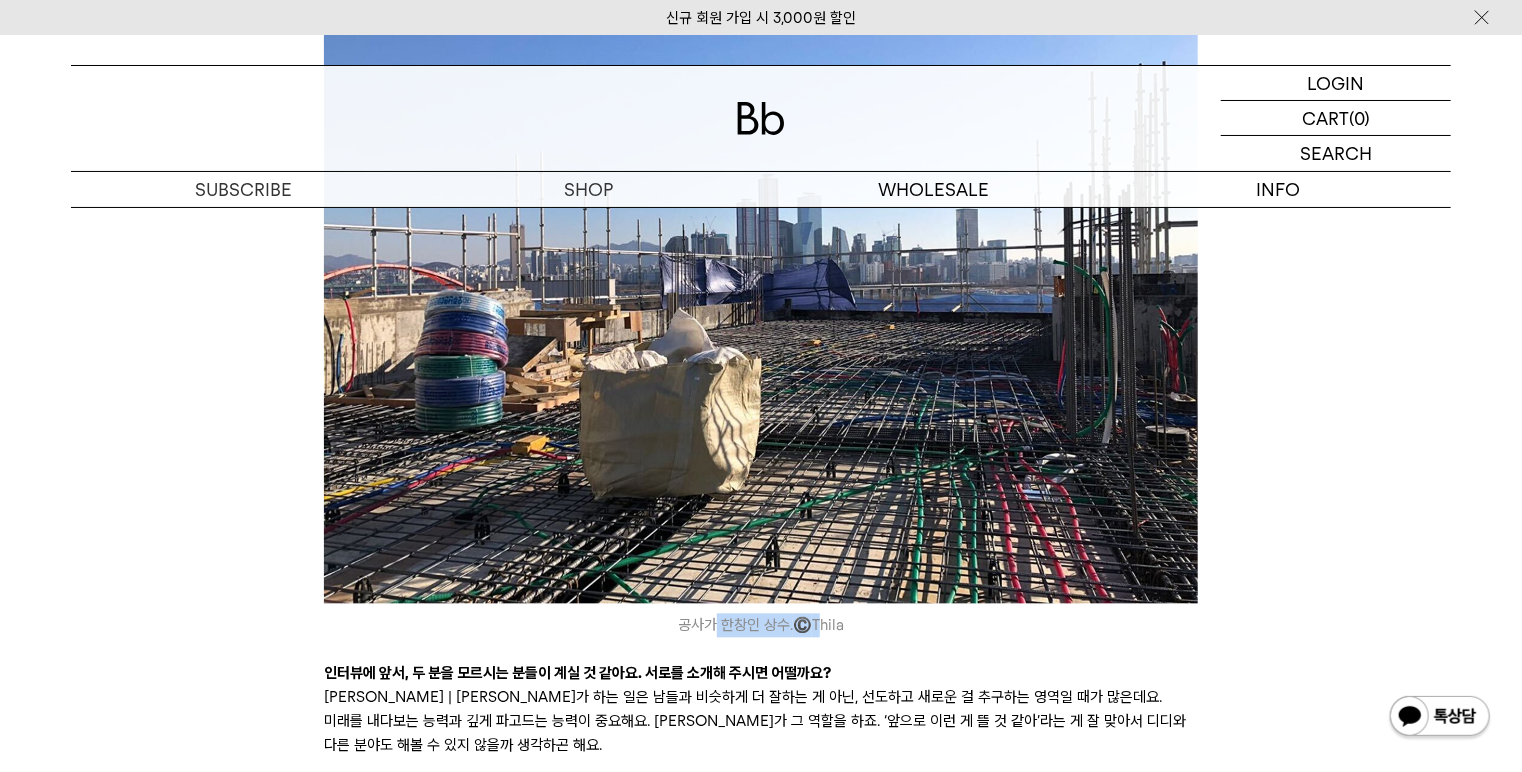 click on "공사가 한창인 상수. © Thila" at bounding box center [760, 626] 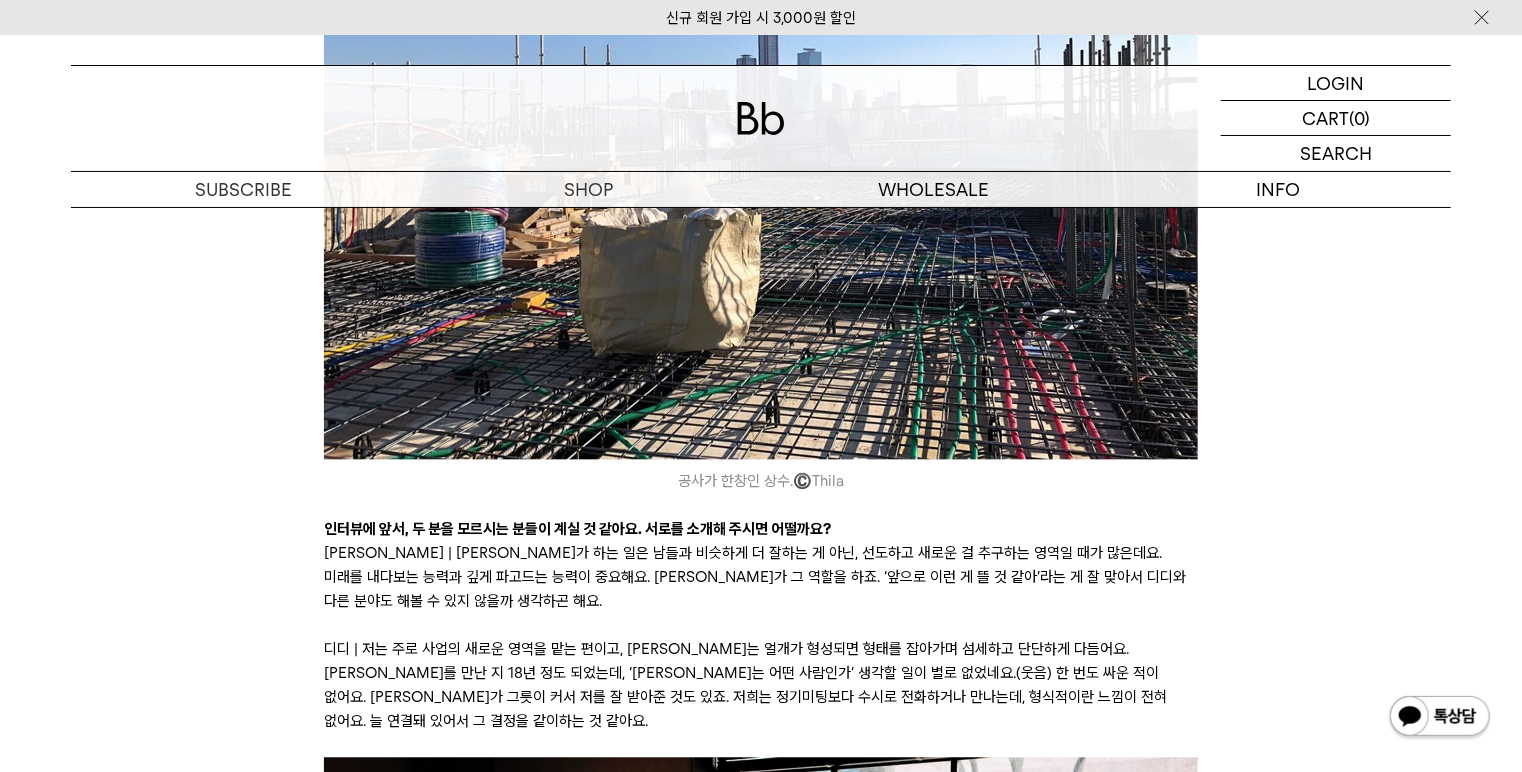 scroll, scrollTop: 2119, scrollLeft: 0, axis: vertical 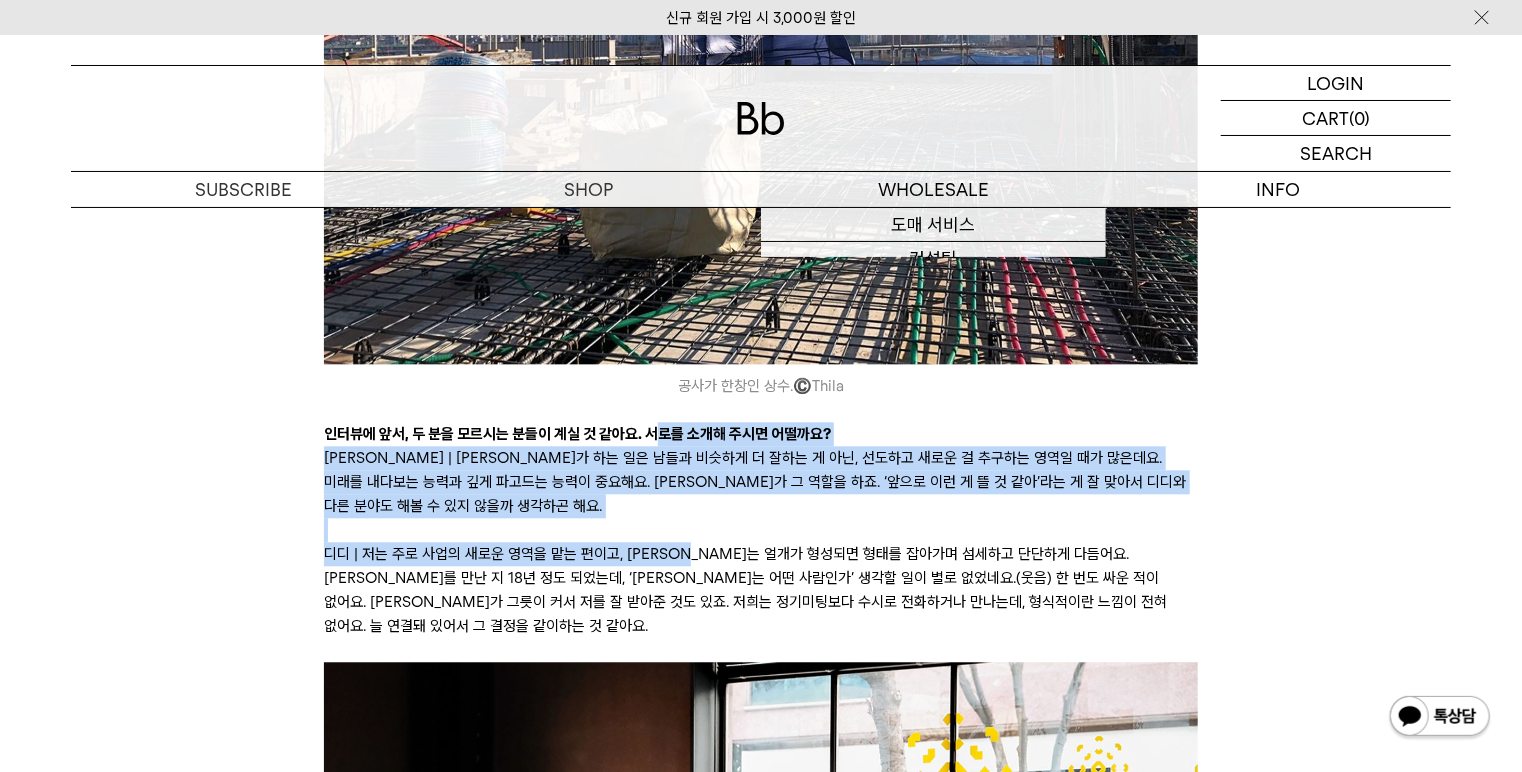 drag, startPoint x: 651, startPoint y: 397, endPoint x: 700, endPoint y: 491, distance: 106.004715 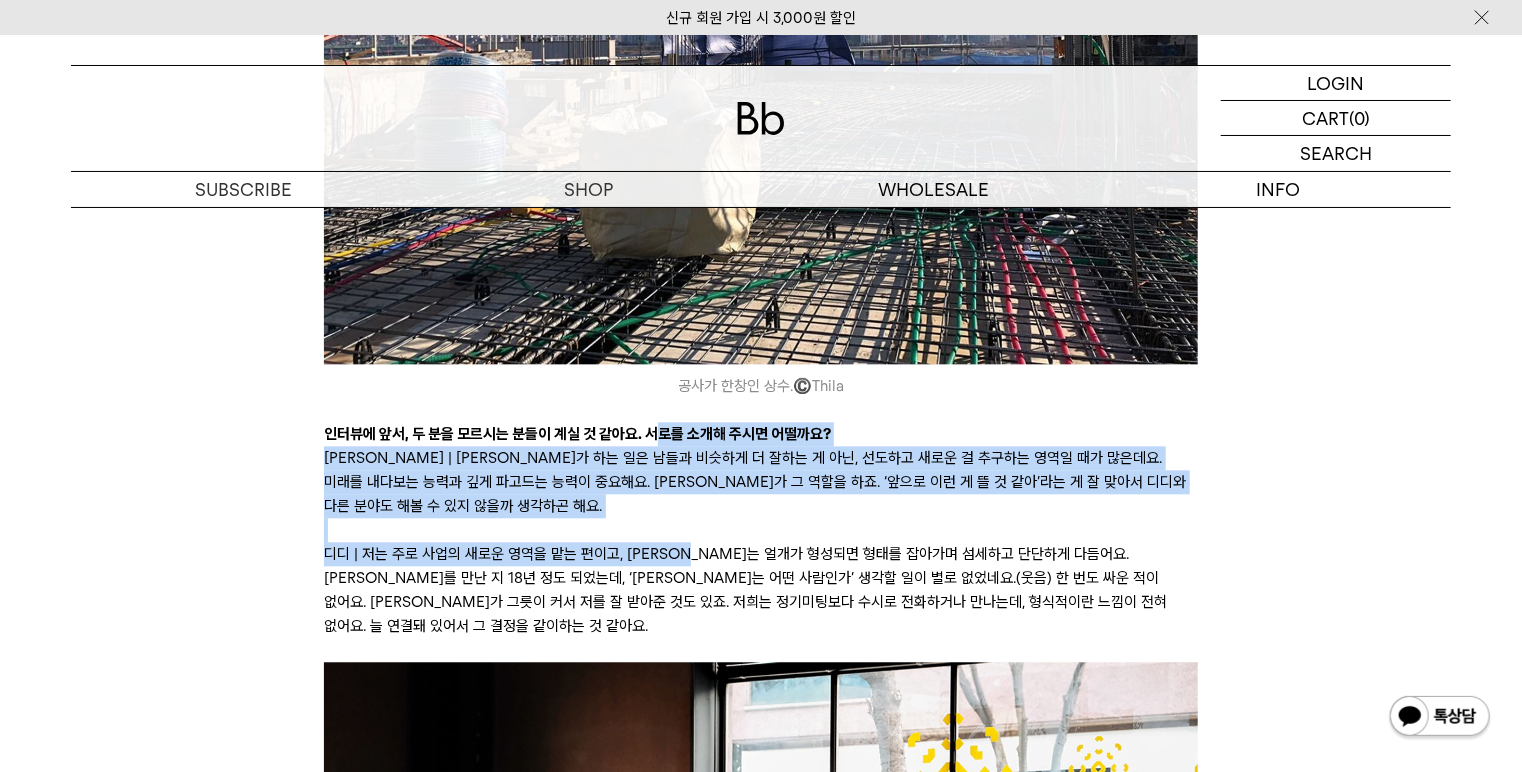 click on "디디 | 저는 주로 사업의 새로운 영역을 맡는 편이고, 루이는 얼개가 형성되면 형태를 잡아가며 섬세하고 단단하게 다듬어요. 루이를 만난 지 18년 정도 되었는데, ‘루이는 어떤 사람인가’ 생각할 일이 별로 없었네요.(웃음) 한 번도 싸운 적이 없어요. 루이가 그릇이 커서 저를 잘 받아준 것도 있죠. 저희는 정기미팅보다 수시로 전화하거나 만나는데, 형식적이란 느낌이 전혀 없어요. 늘 연결돼 있어서 그 결정을 같이하는 것 같아요." at bounding box center (760, 590) 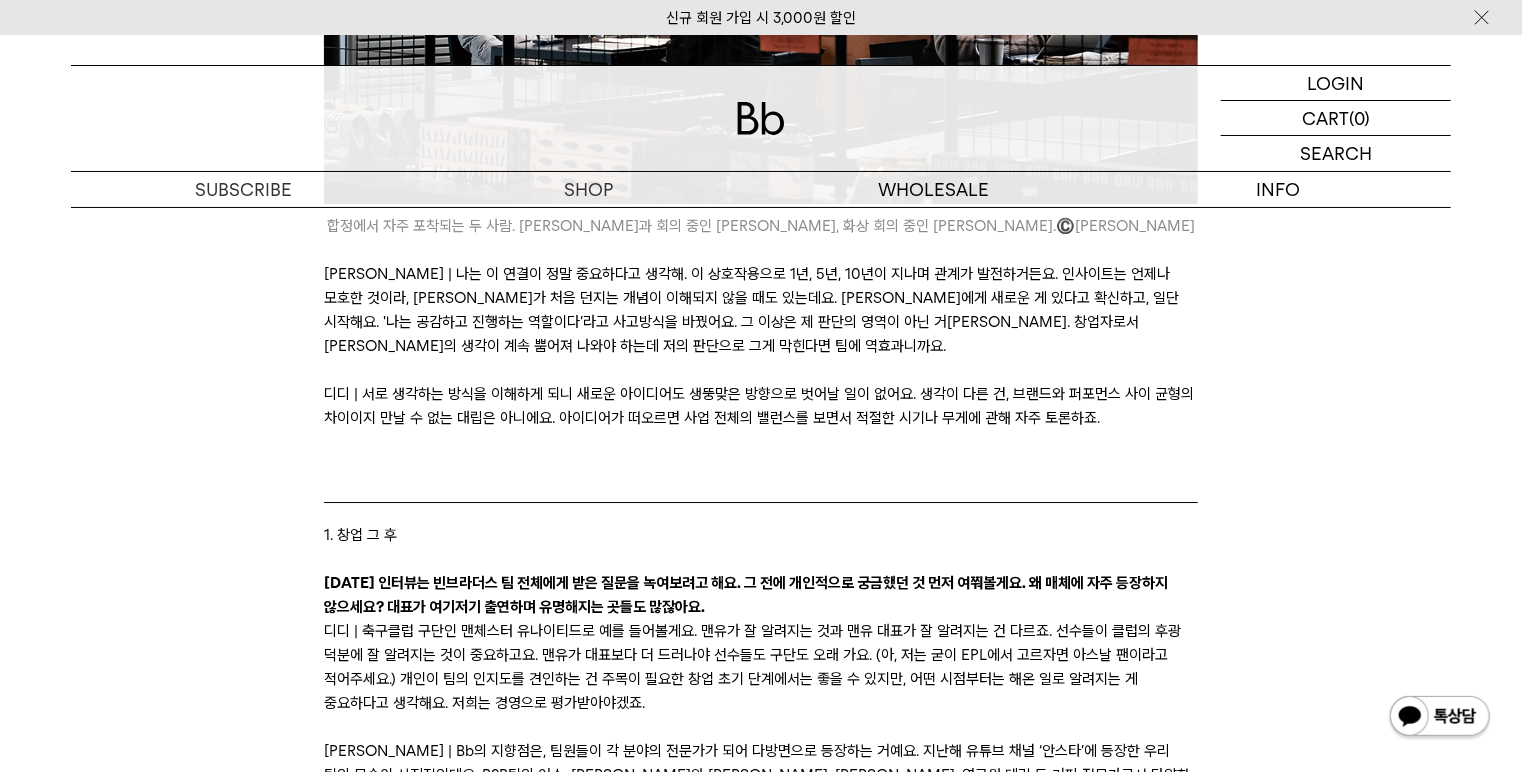 scroll, scrollTop: 2999, scrollLeft: 0, axis: vertical 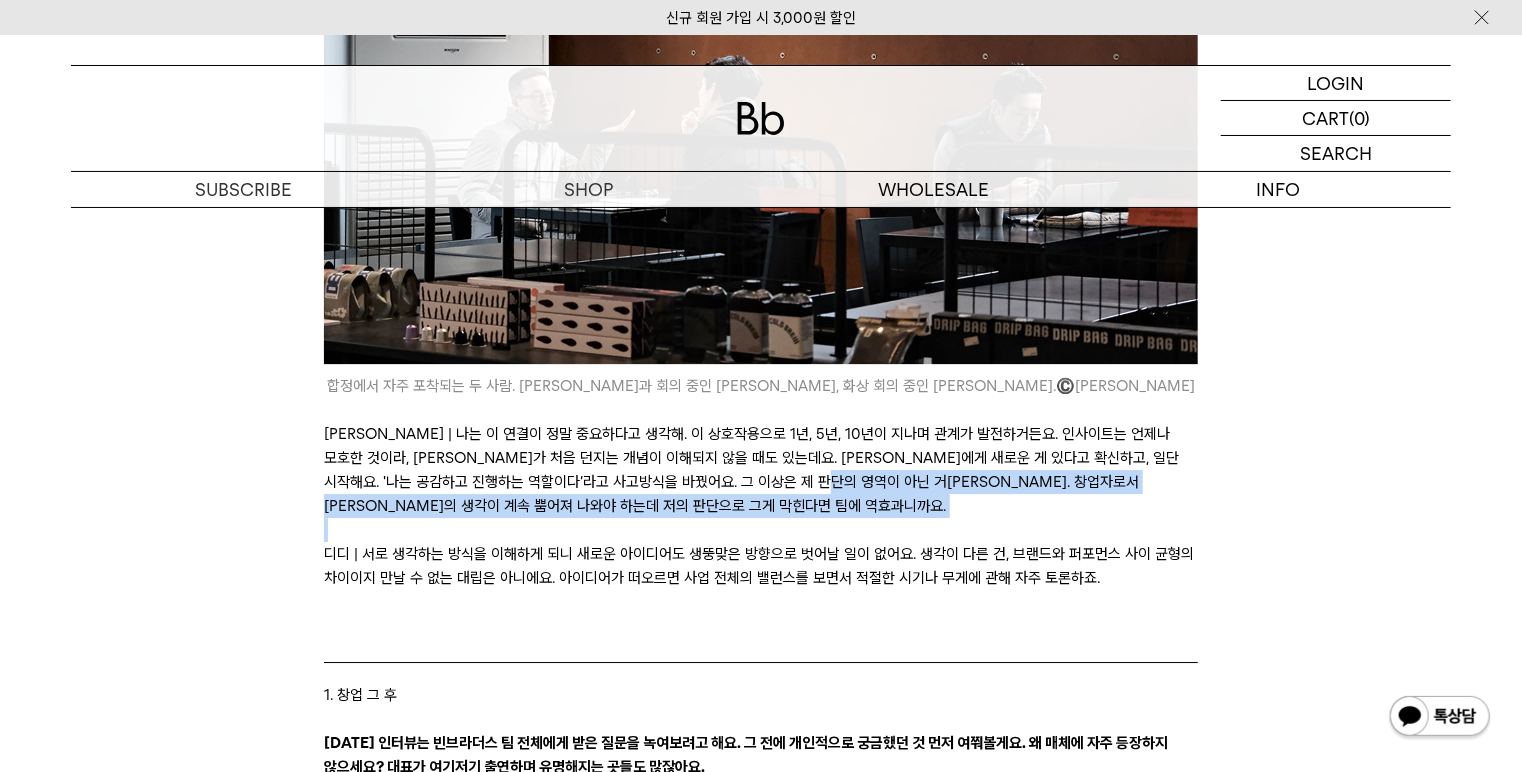 drag, startPoint x: 812, startPoint y: 388, endPoint x: 828, endPoint y: 407, distance: 24.839485 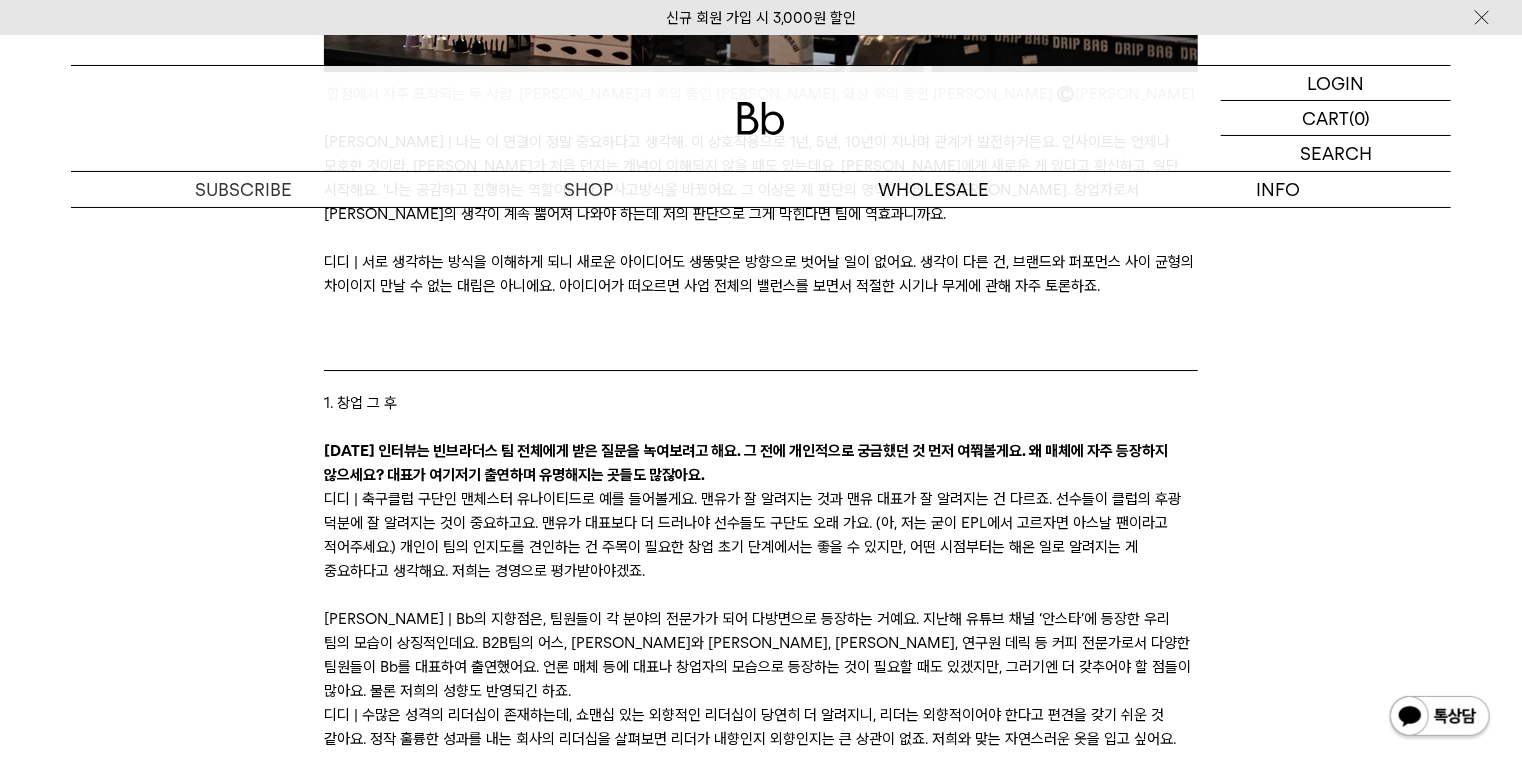 scroll, scrollTop: 3319, scrollLeft: 0, axis: vertical 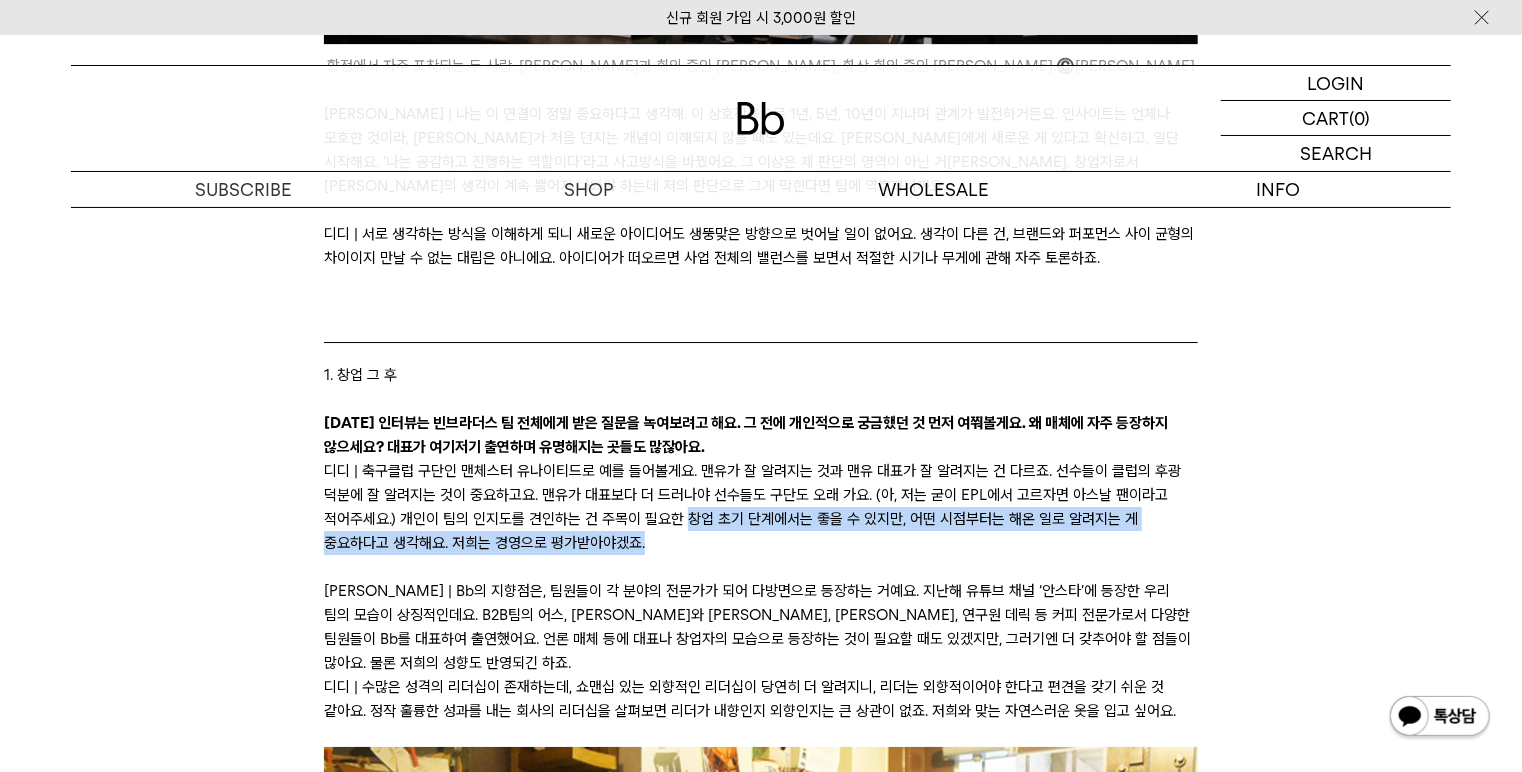 drag, startPoint x: 686, startPoint y: 400, endPoint x: 728, endPoint y: 424, distance: 48.373547 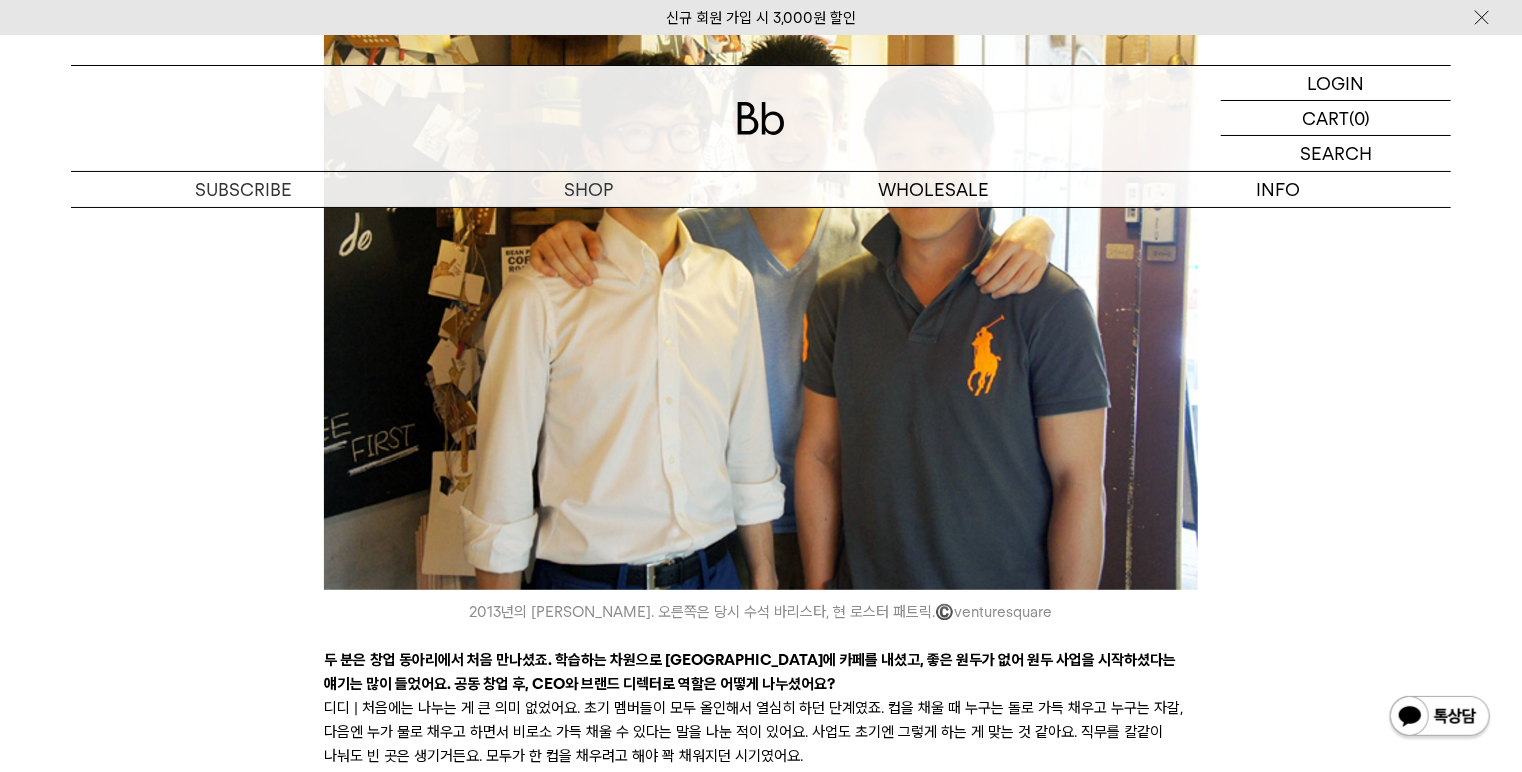 scroll, scrollTop: 4199, scrollLeft: 0, axis: vertical 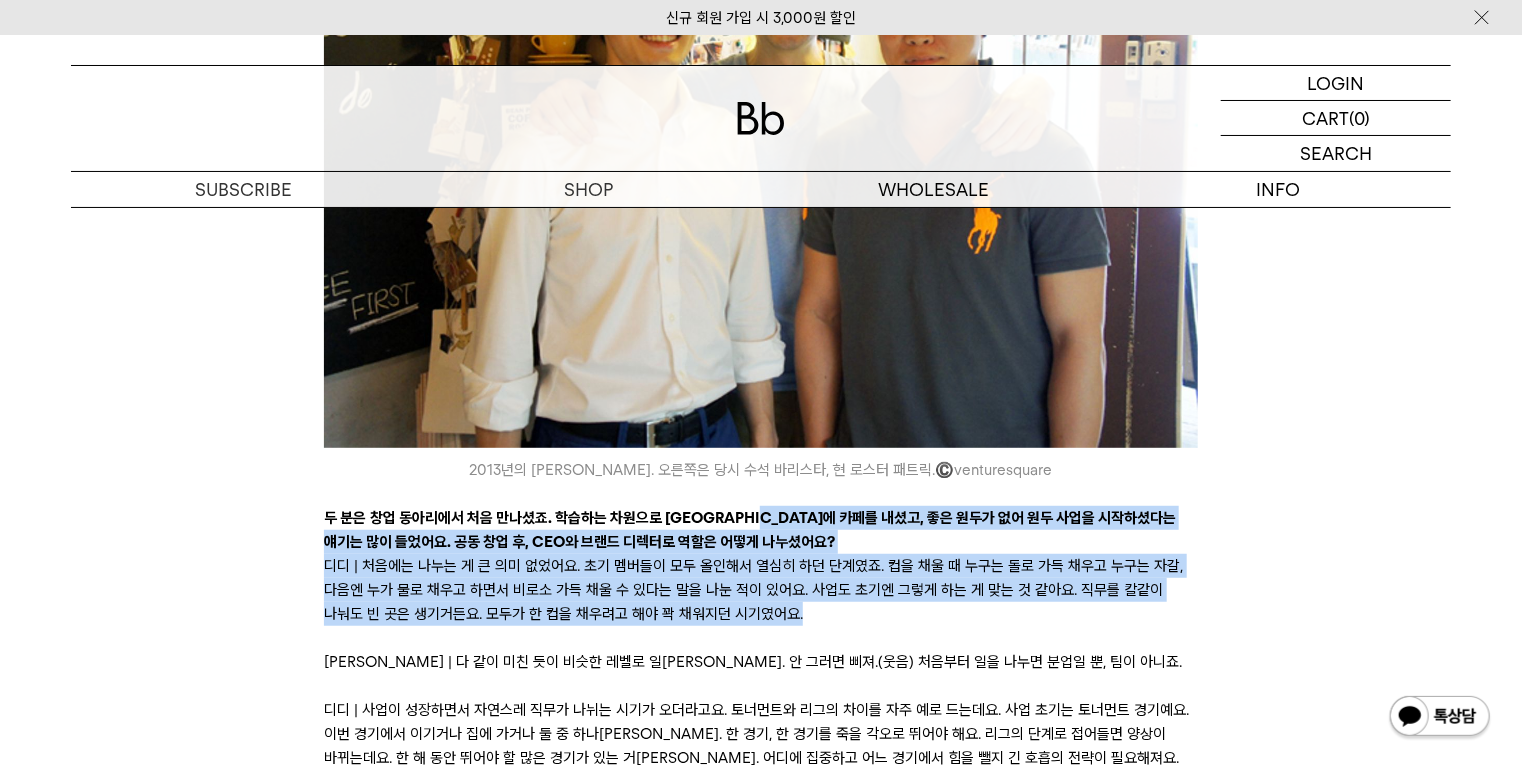 drag, startPoint x: 780, startPoint y: 379, endPoint x: 801, endPoint y: 476, distance: 99.24717 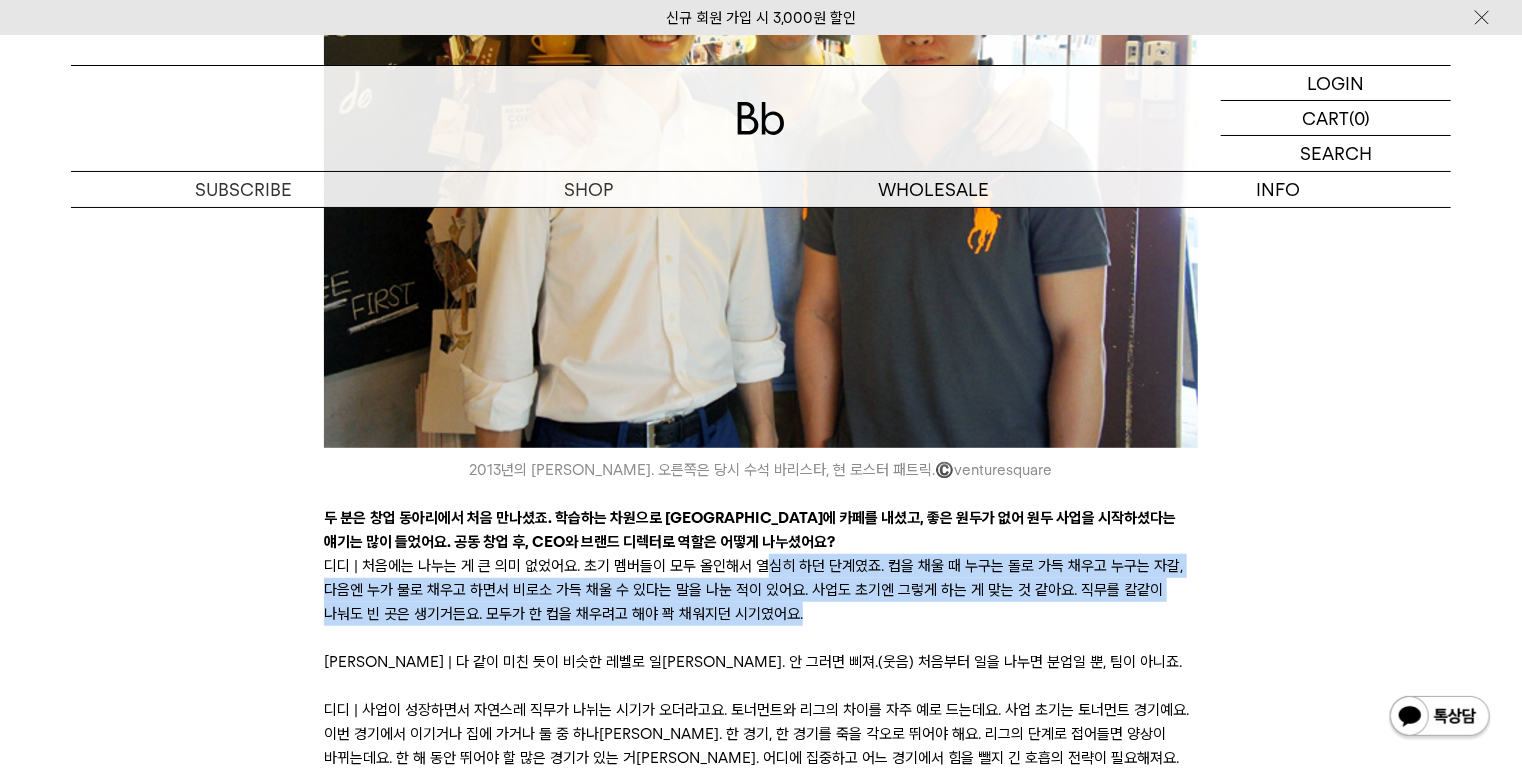drag, startPoint x: 755, startPoint y: 472, endPoint x: 755, endPoint y: 430, distance: 42 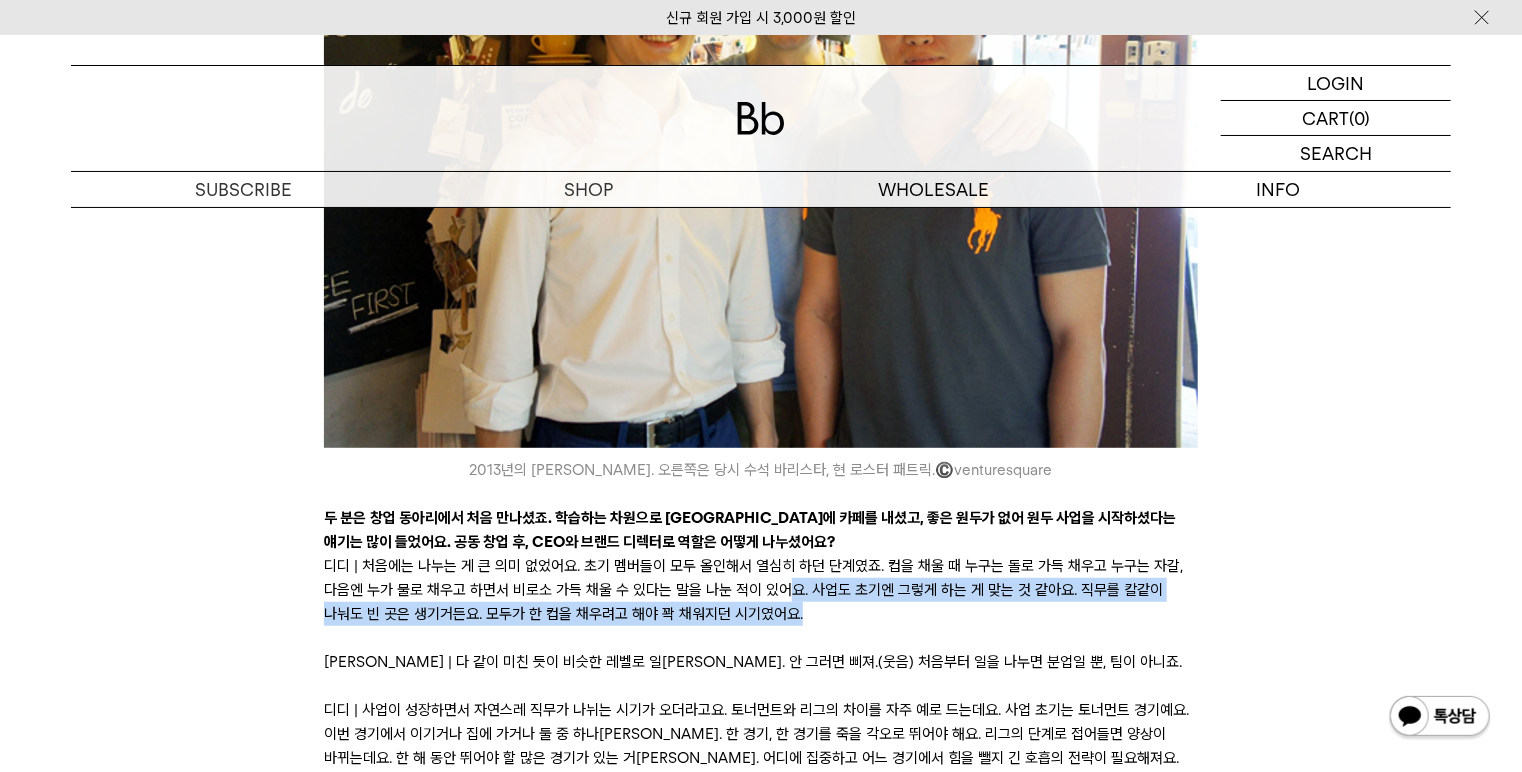 drag, startPoint x: 787, startPoint y: 456, endPoint x: 796, endPoint y: 475, distance: 21.023796 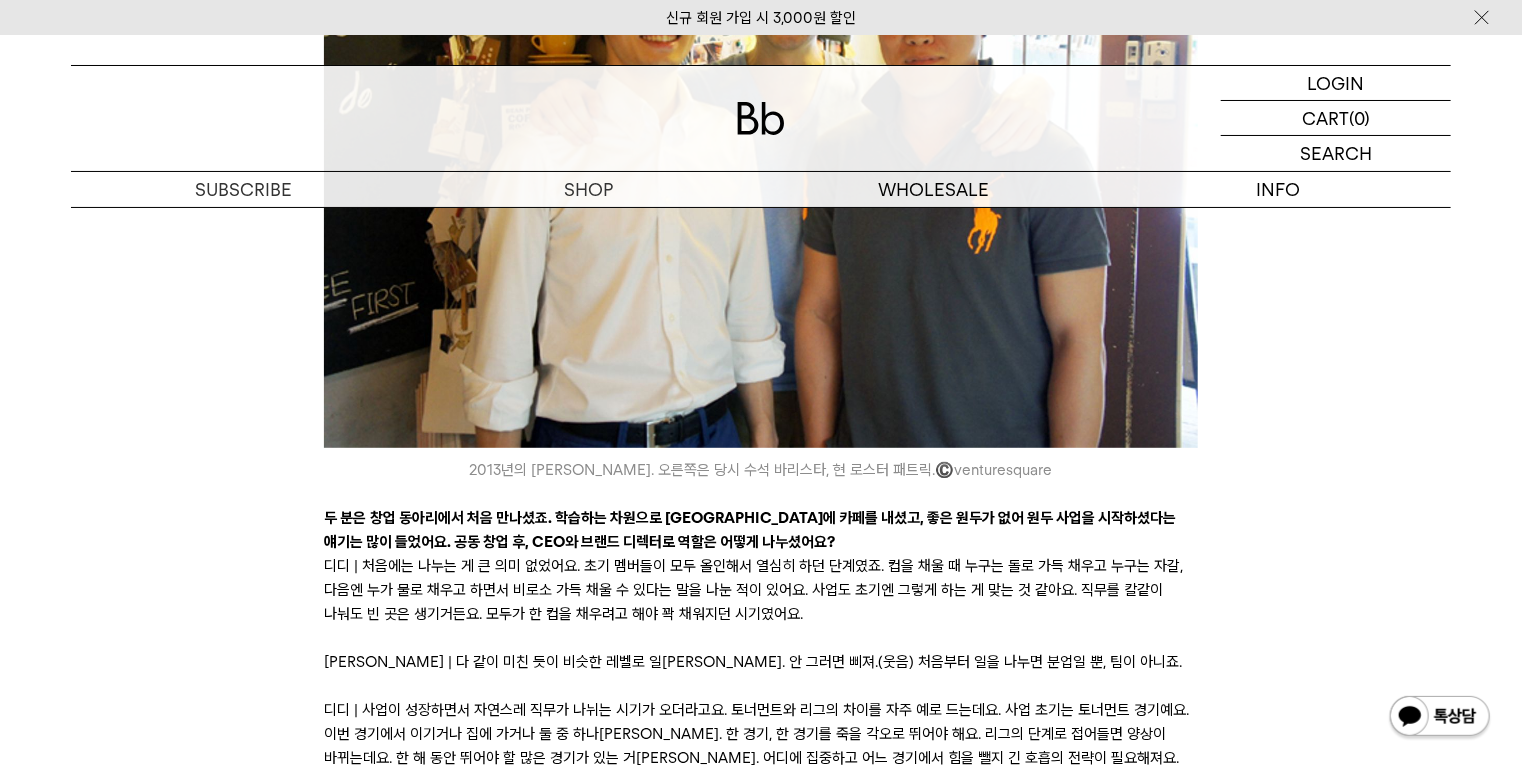 scroll, scrollTop: 4279, scrollLeft: 0, axis: vertical 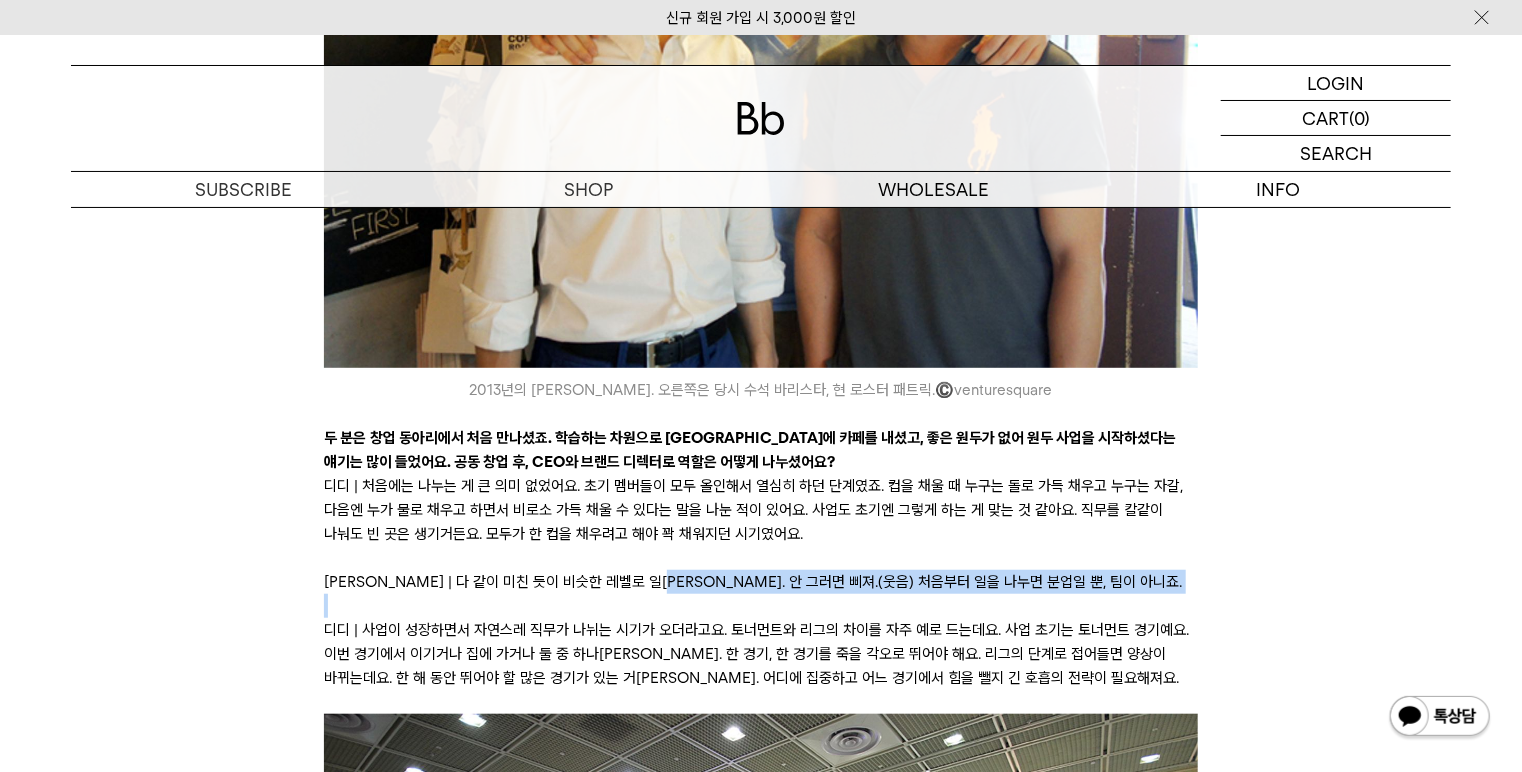 drag, startPoint x: 684, startPoint y: 438, endPoint x: 706, endPoint y: 464, distance: 34.058773 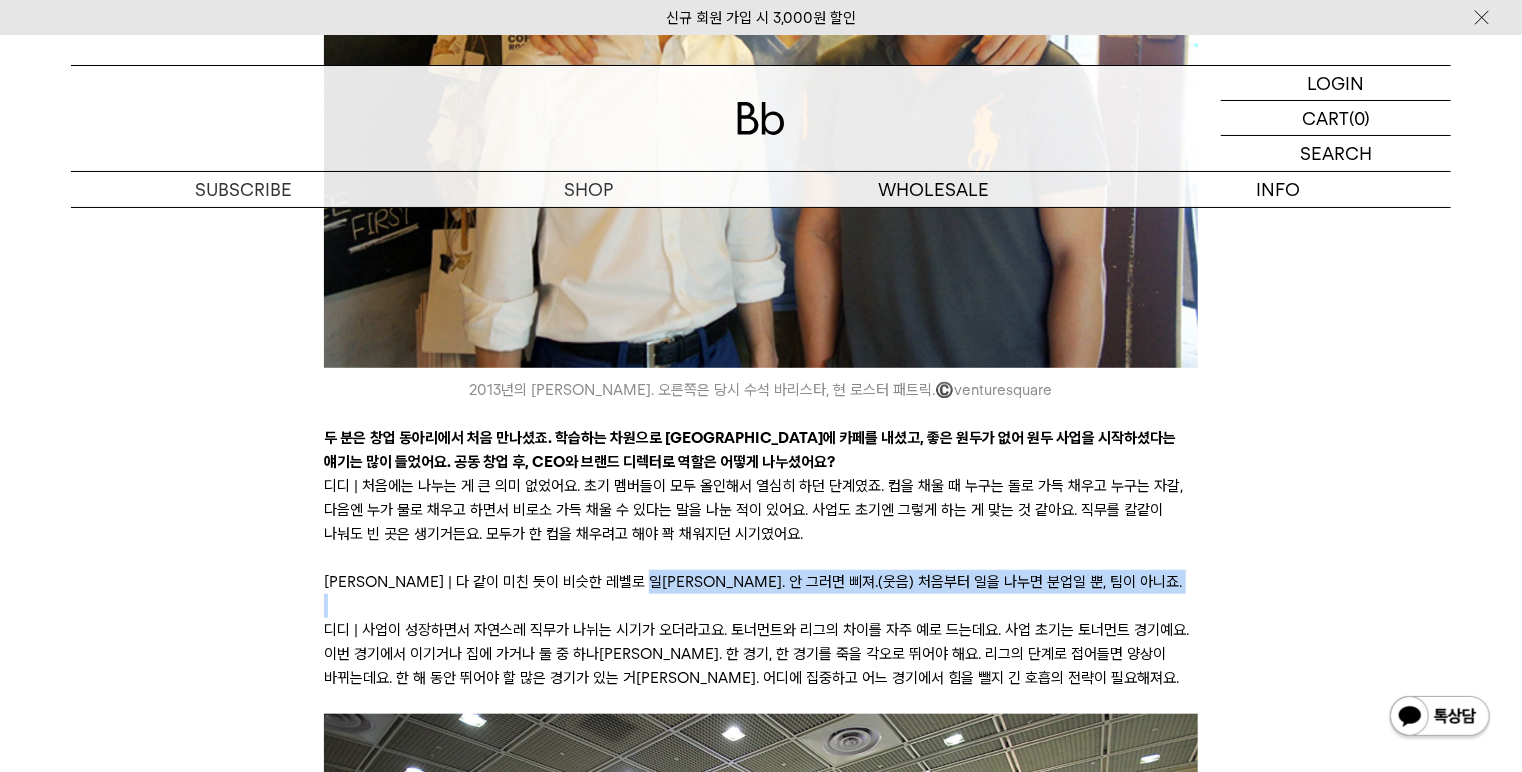 drag, startPoint x: 660, startPoint y: 439, endPoint x: 686, endPoint y: 464, distance: 36.069378 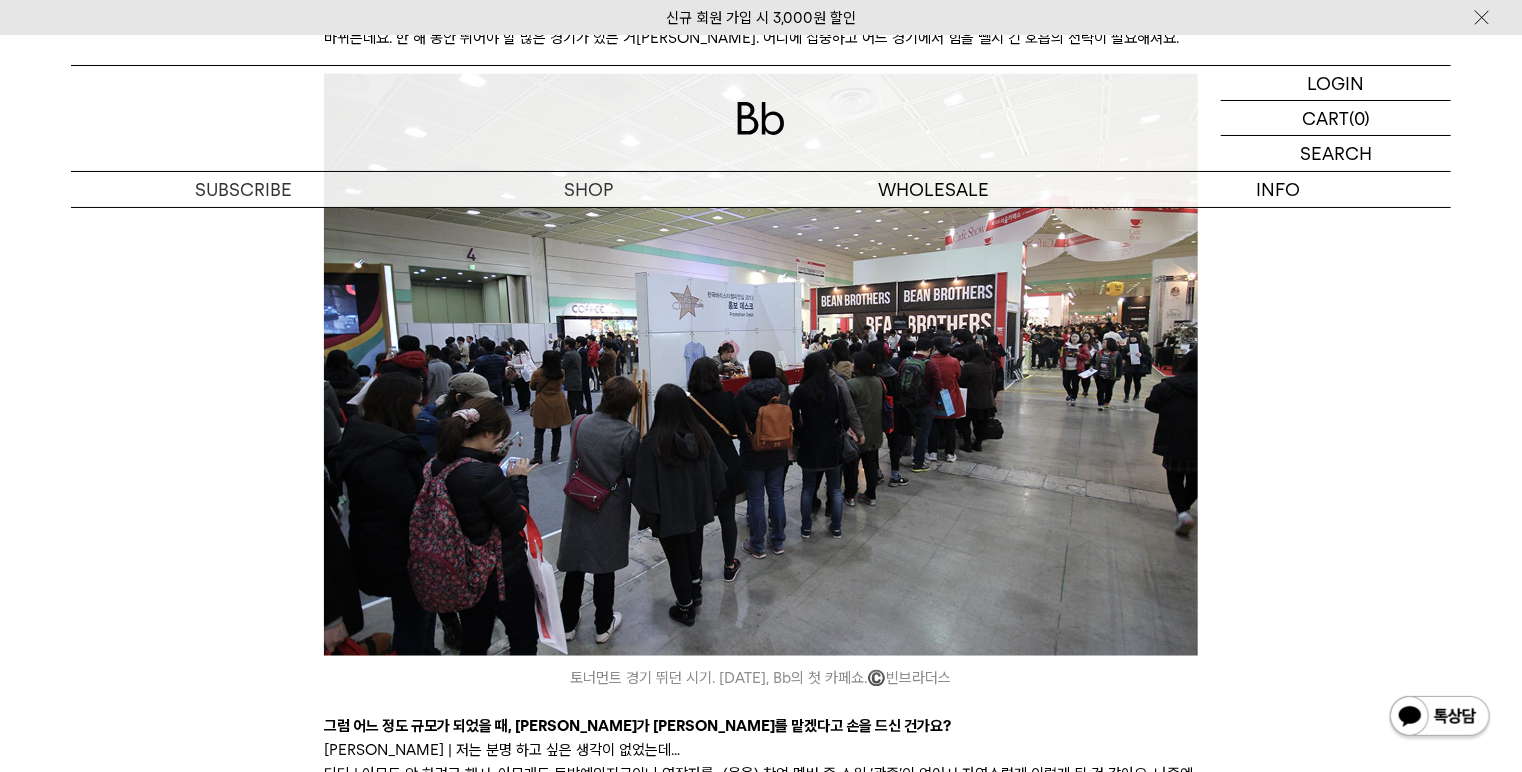 scroll, scrollTop: 5159, scrollLeft: 0, axis: vertical 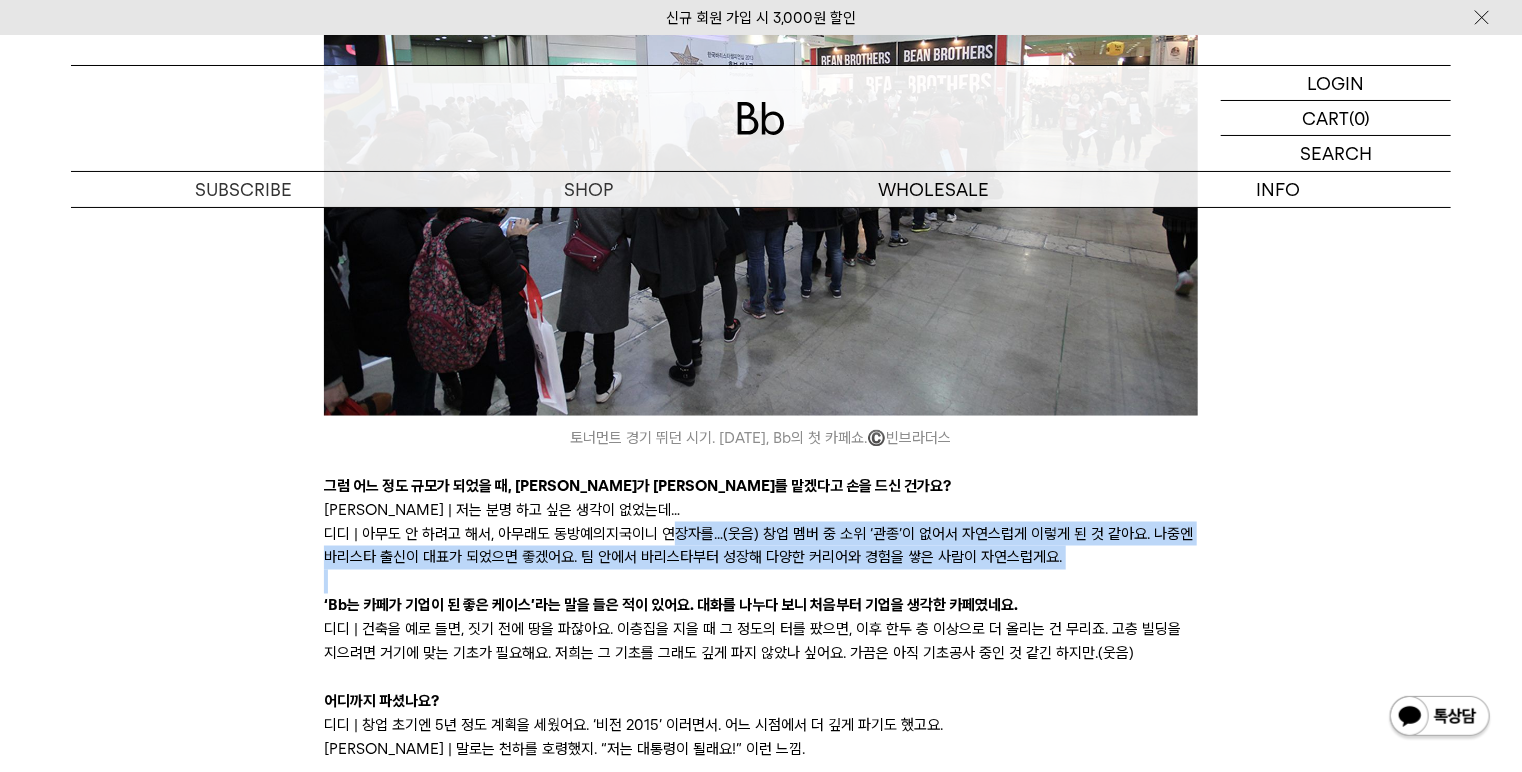 drag, startPoint x: 673, startPoint y: 400, endPoint x: 716, endPoint y: 436, distance: 56.0803 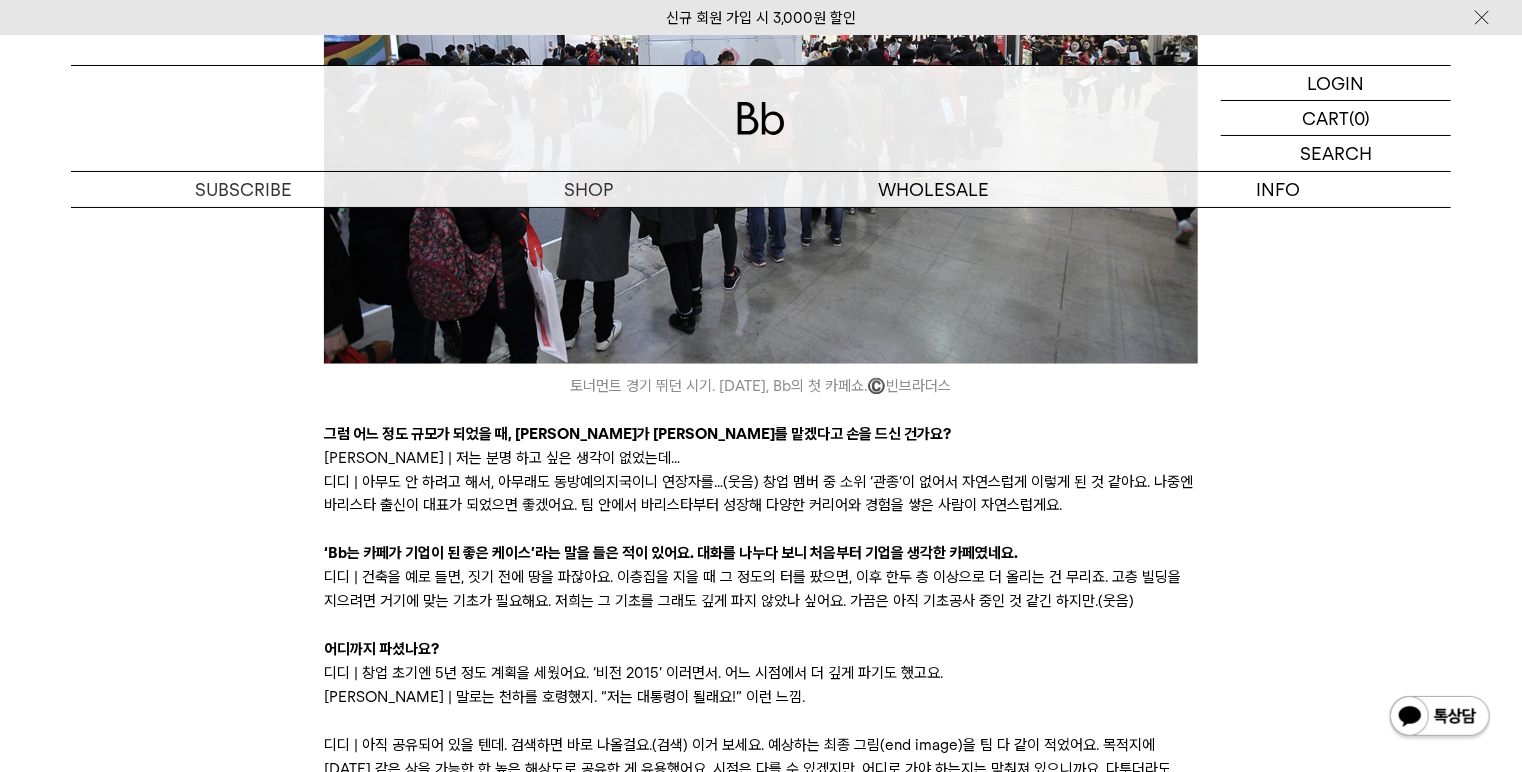 scroll, scrollTop: 5239, scrollLeft: 0, axis: vertical 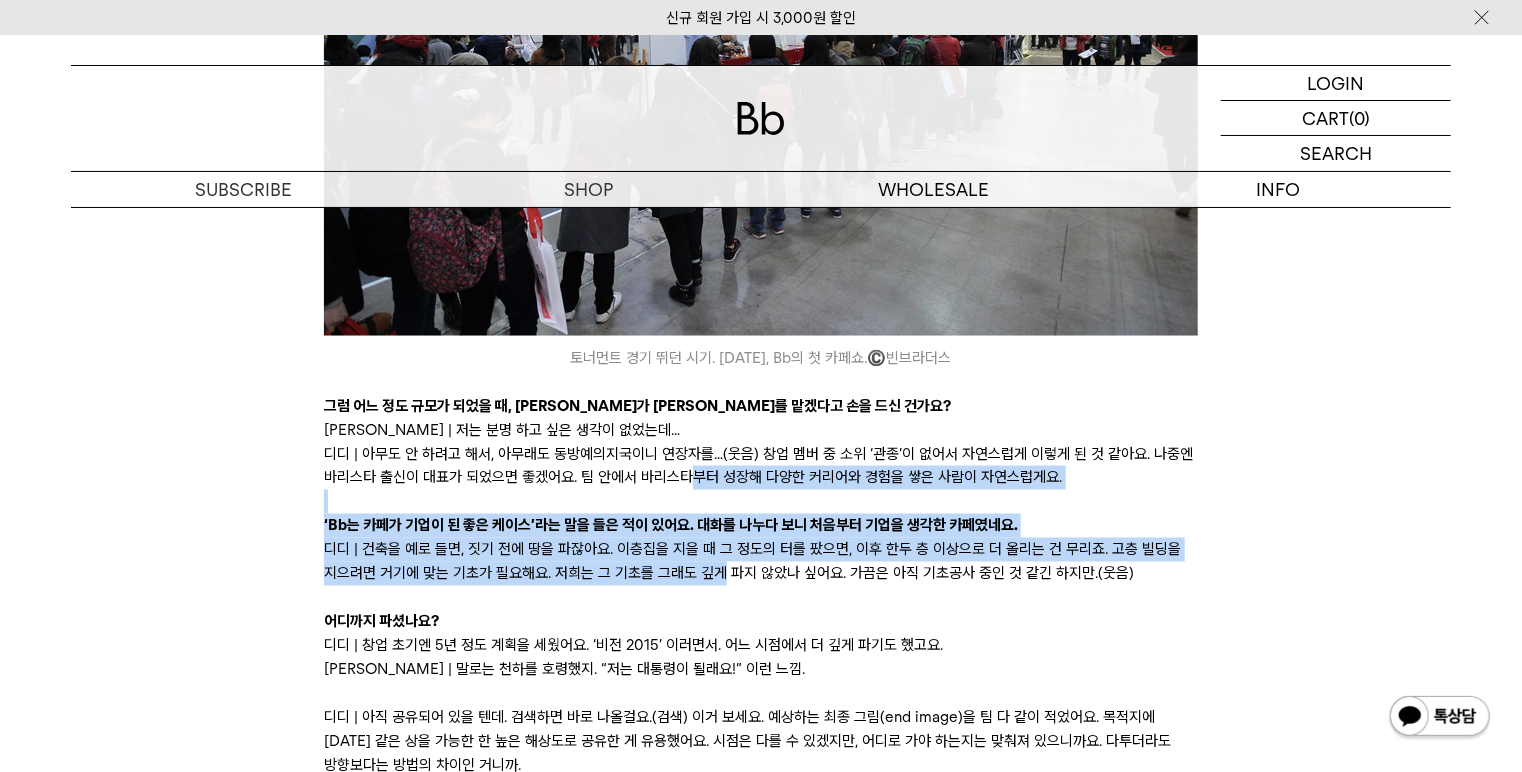 drag, startPoint x: 681, startPoint y: 339, endPoint x: 712, endPoint y: 444, distance: 109.48059 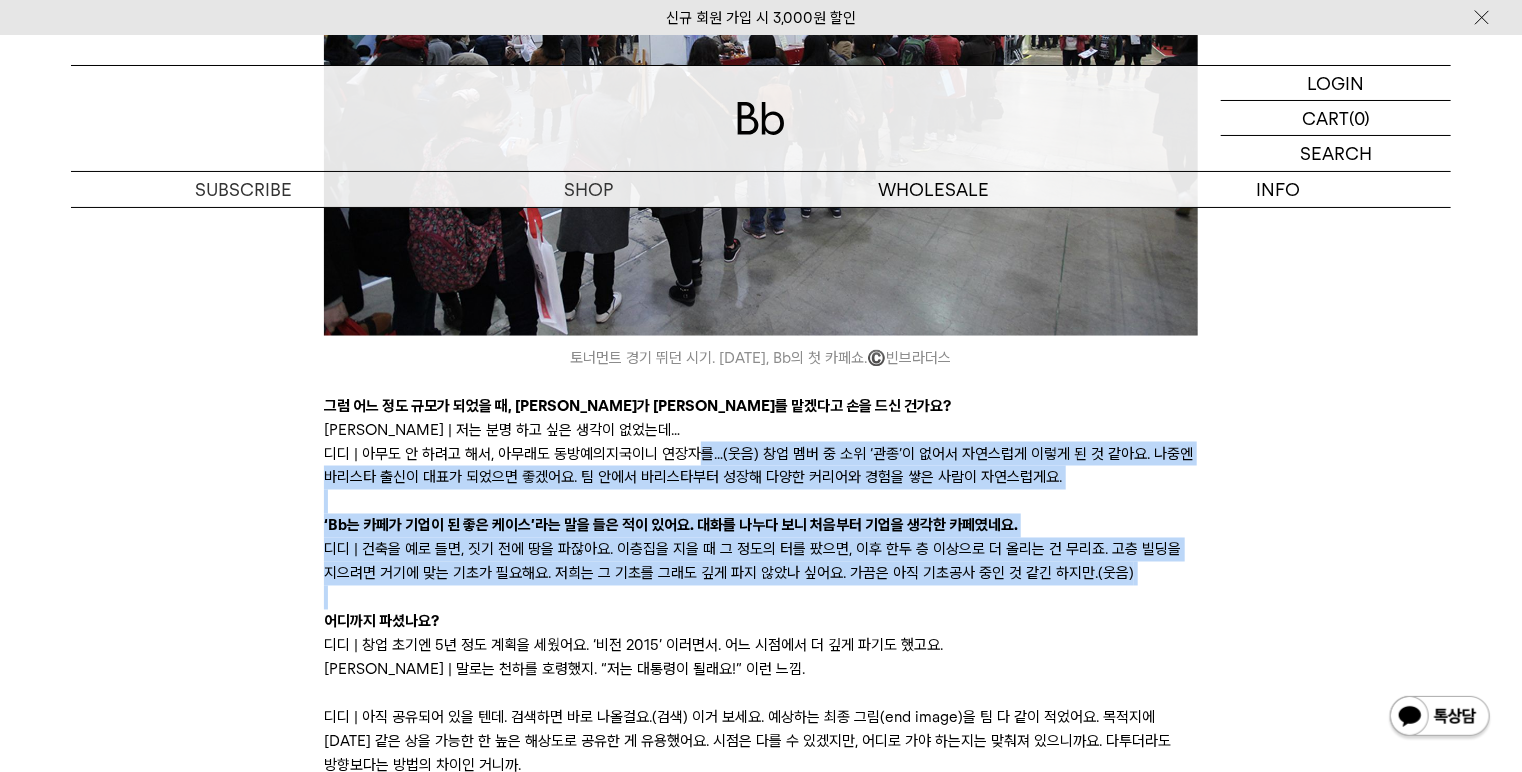 drag, startPoint x: 698, startPoint y: 320, endPoint x: 747, endPoint y: 445, distance: 134.26094 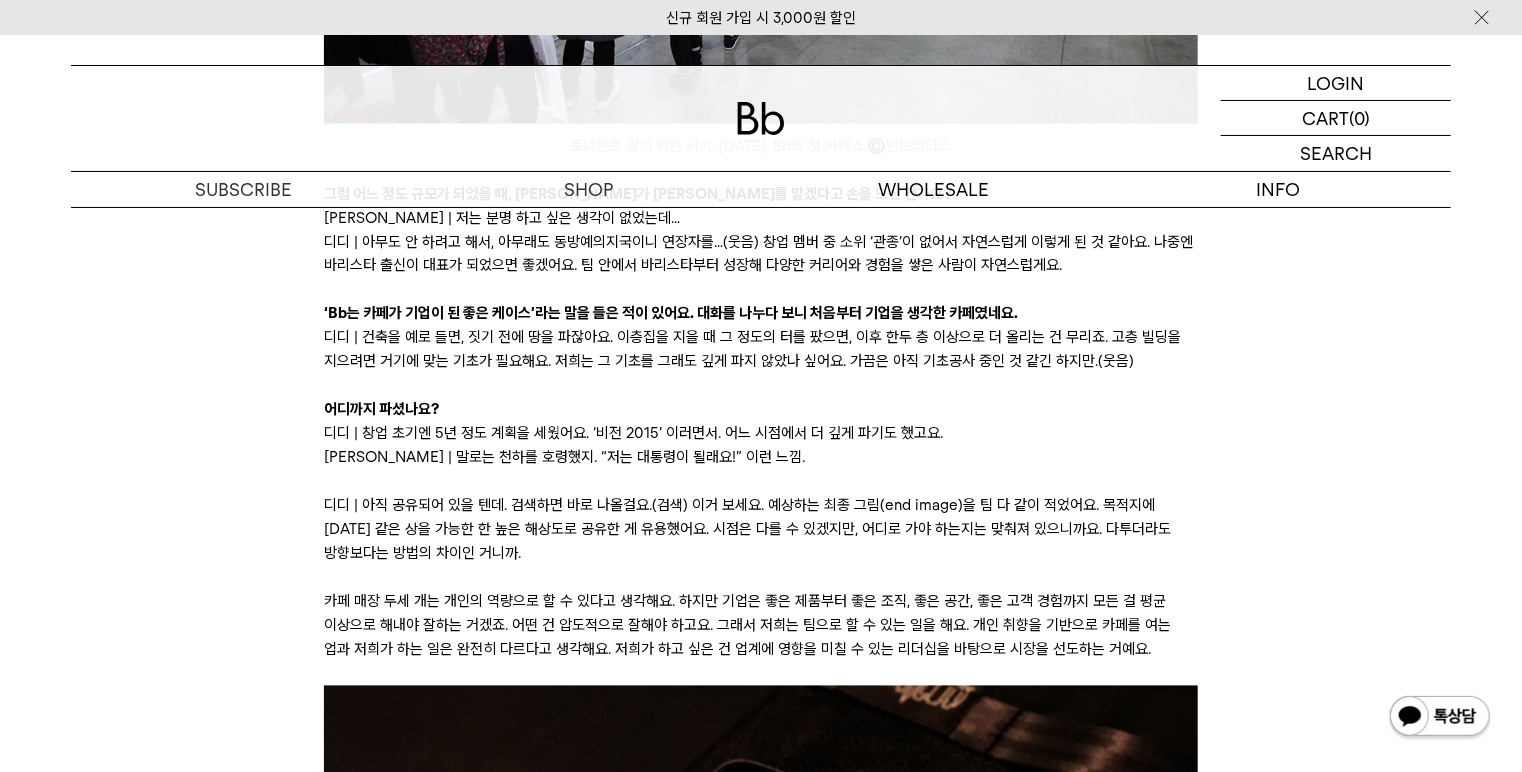 scroll, scrollTop: 5479, scrollLeft: 0, axis: vertical 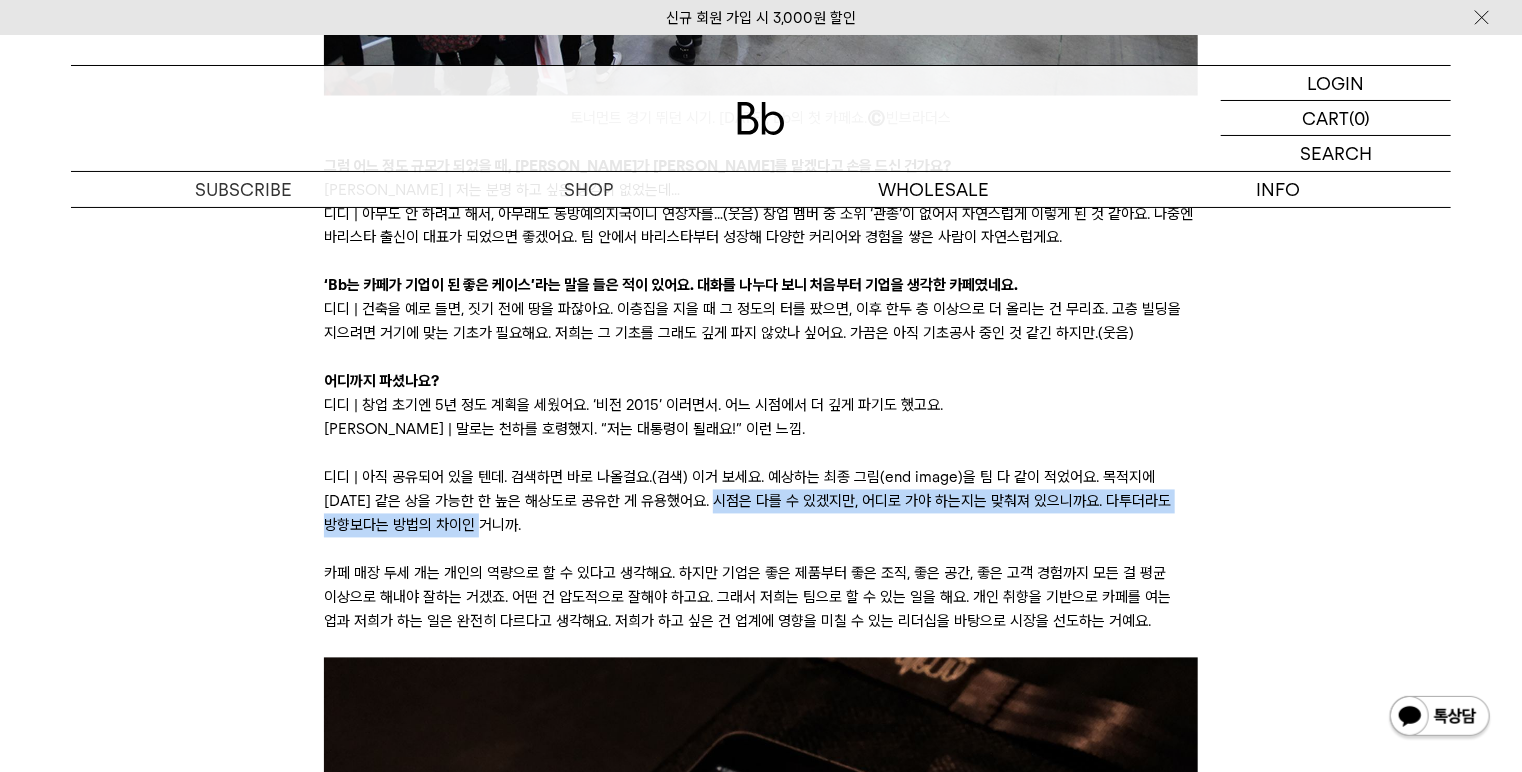 drag, startPoint x: 671, startPoint y: 360, endPoint x: 718, endPoint y: 392, distance: 56.859474 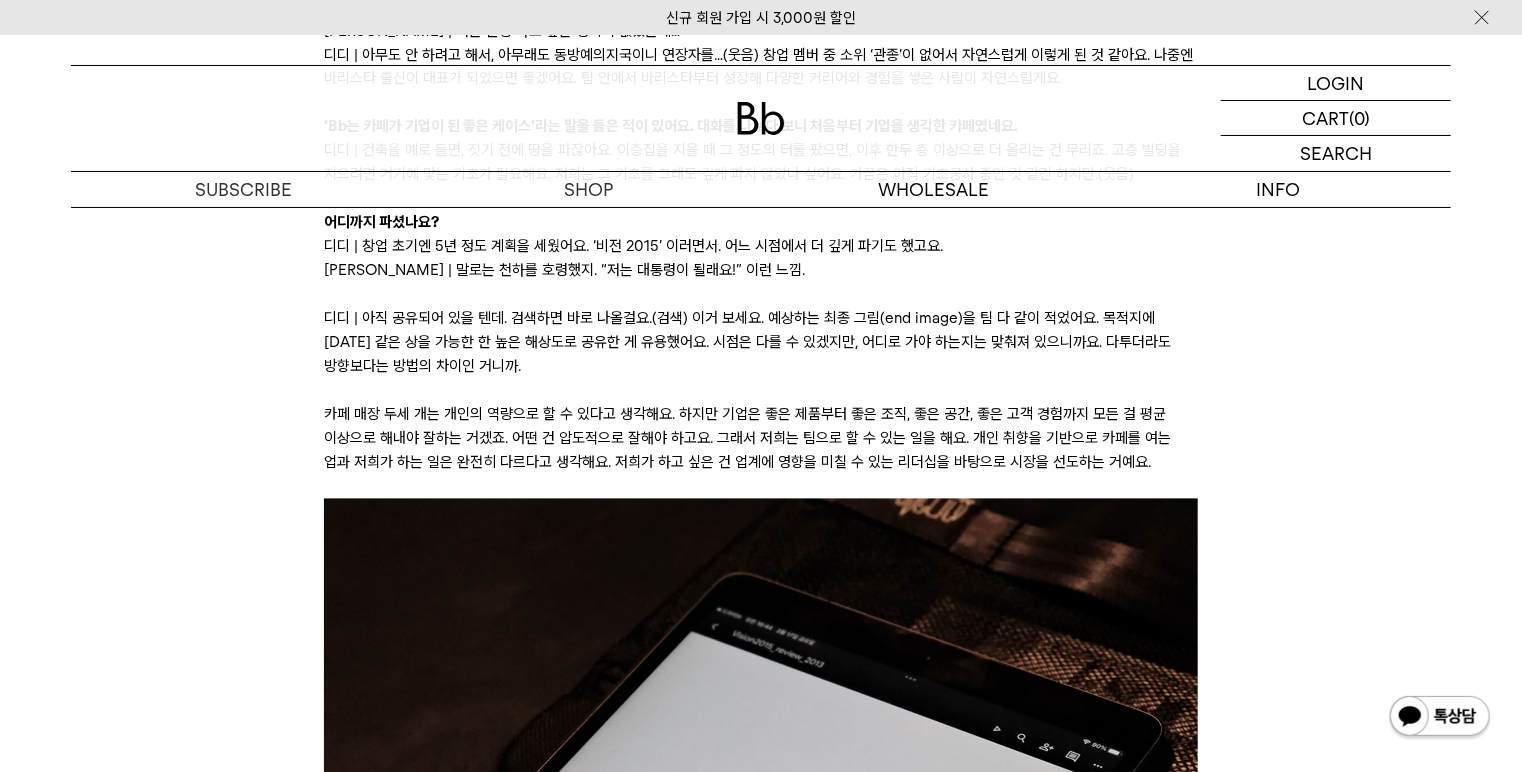 scroll, scrollTop: 5639, scrollLeft: 0, axis: vertical 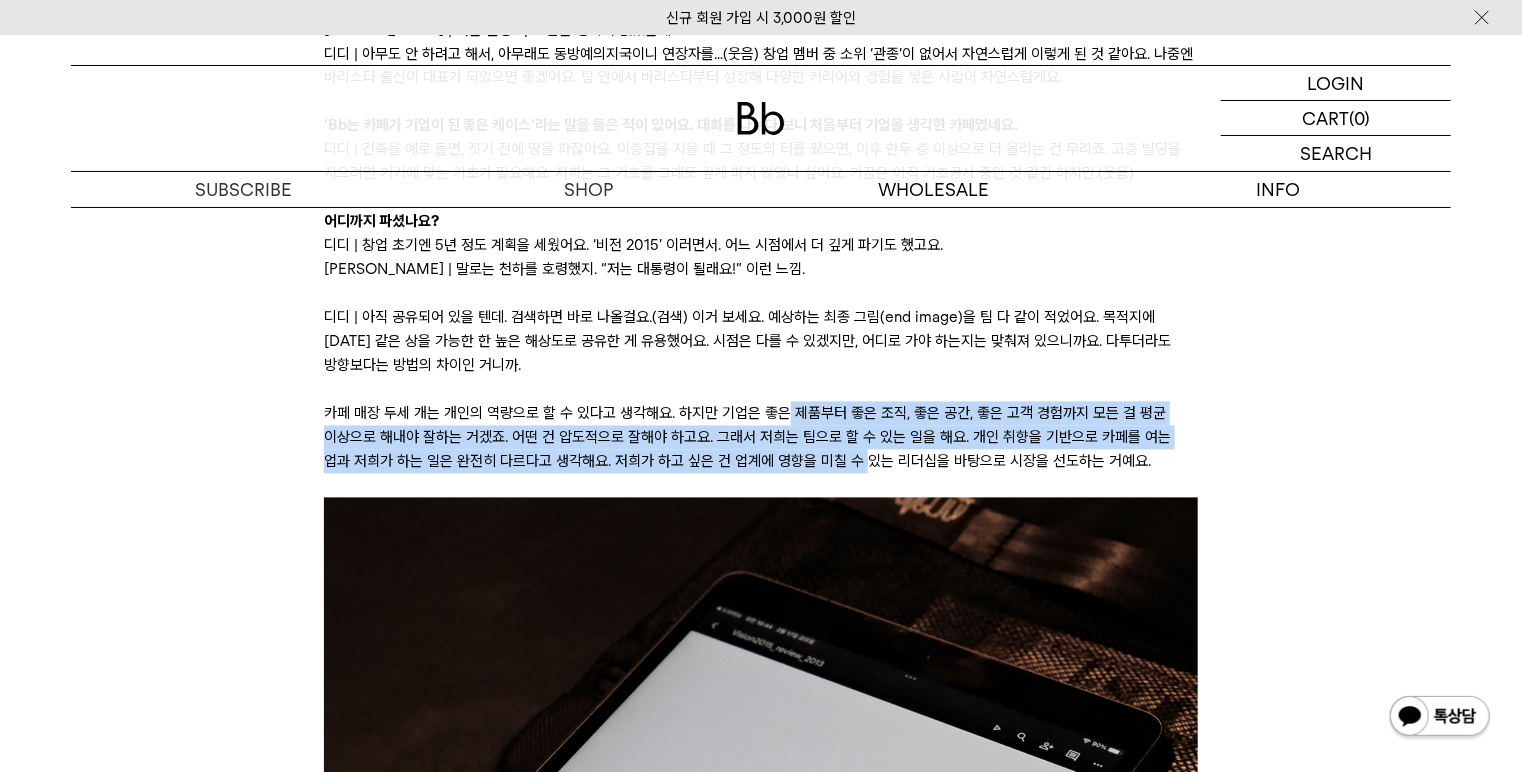 drag, startPoint x: 801, startPoint y: 290, endPoint x: 824, endPoint y: 319, distance: 37.01351 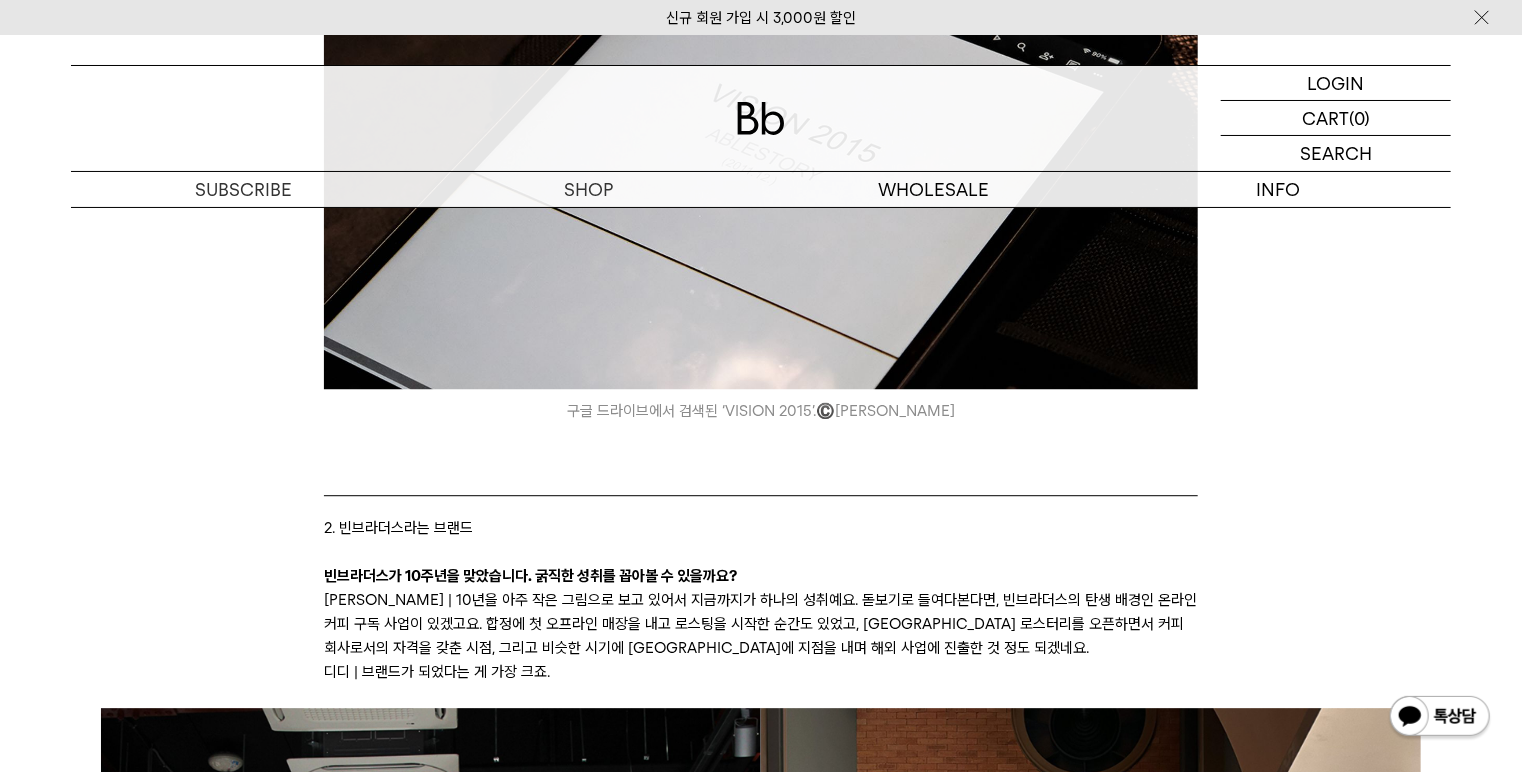 scroll, scrollTop: 6359, scrollLeft: 0, axis: vertical 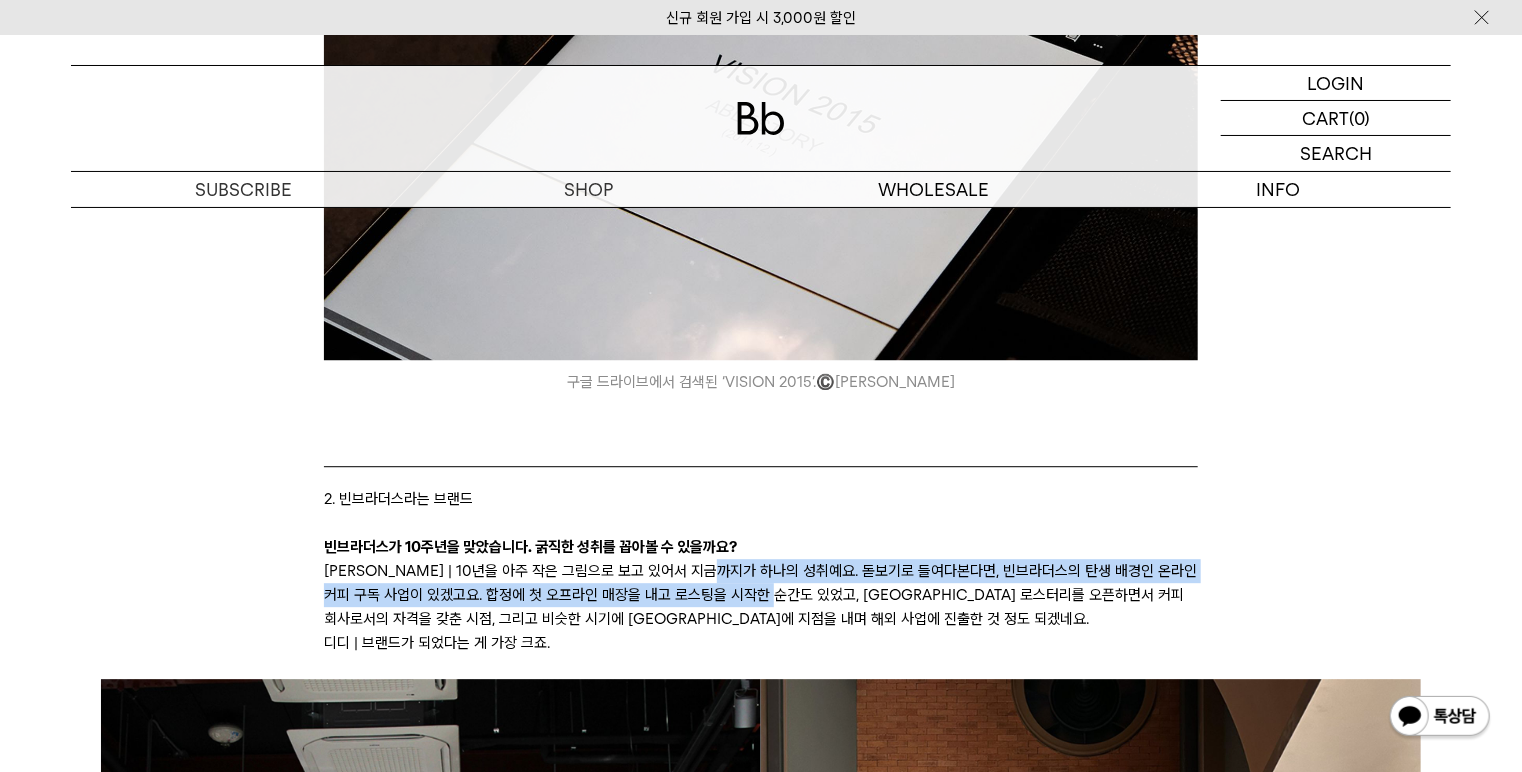 drag, startPoint x: 740, startPoint y: 434, endPoint x: 780, endPoint y: 473, distance: 55.86591 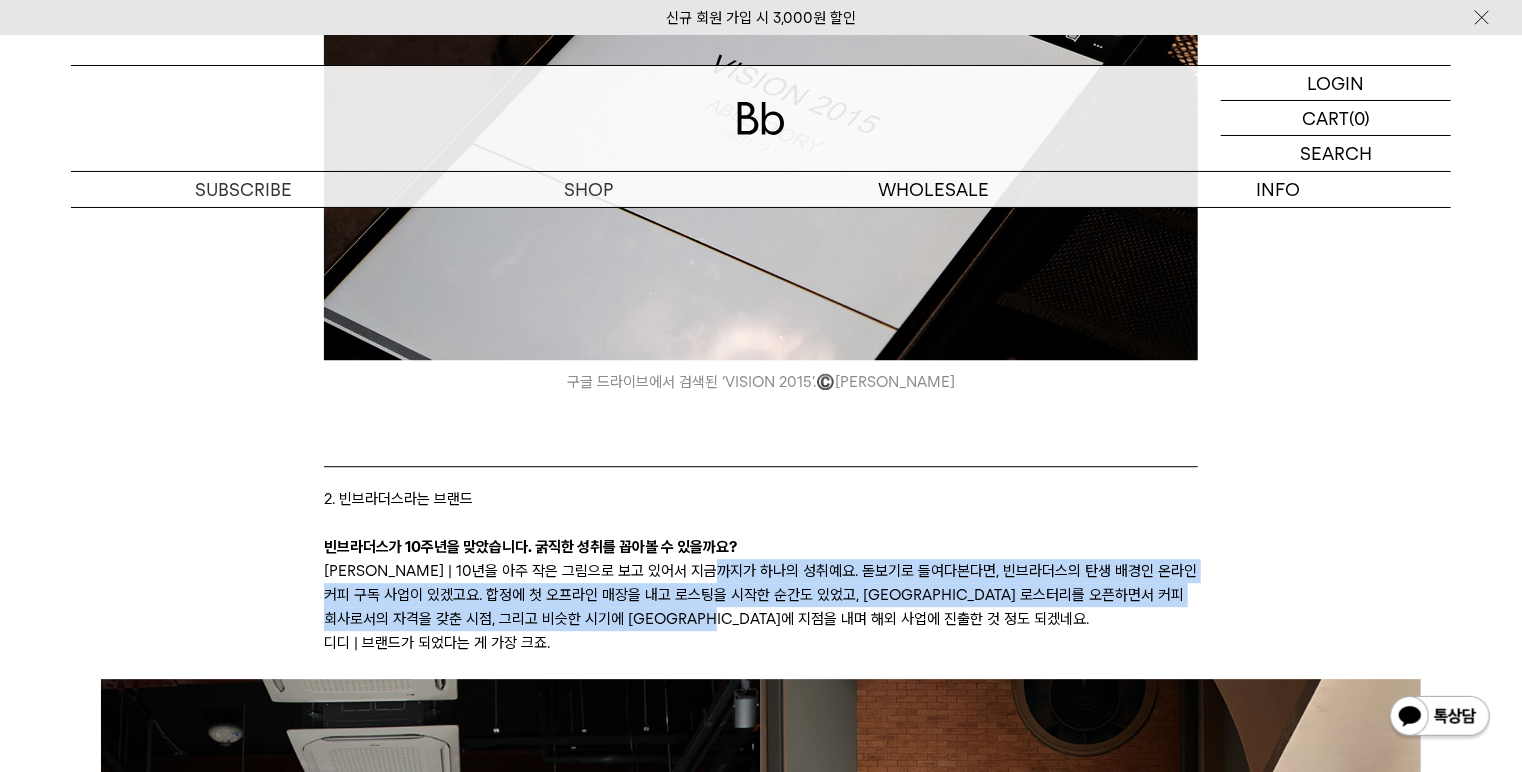 click on "루이 | 10년을 아주 작은 그림으로 보고 있어서 지금까지가 하나의 성취예요. 돋보기로 들여다본다면, 빈브라더스의 탄생 배경인 온라인 커피 구독 사업이 있겠고요. 합정에 첫 오프라인 매장을 내고 로스팅을 시작한 순간도 있었고, 인천 로스터리를 오픈하면서 커피 회사로서의 자격을 갖춘 시점, 그리고 비슷한 시기에 말레이시아에 지점을 내며 해외 사업에 진출한 것 정도 되겠네요." at bounding box center [760, 595] 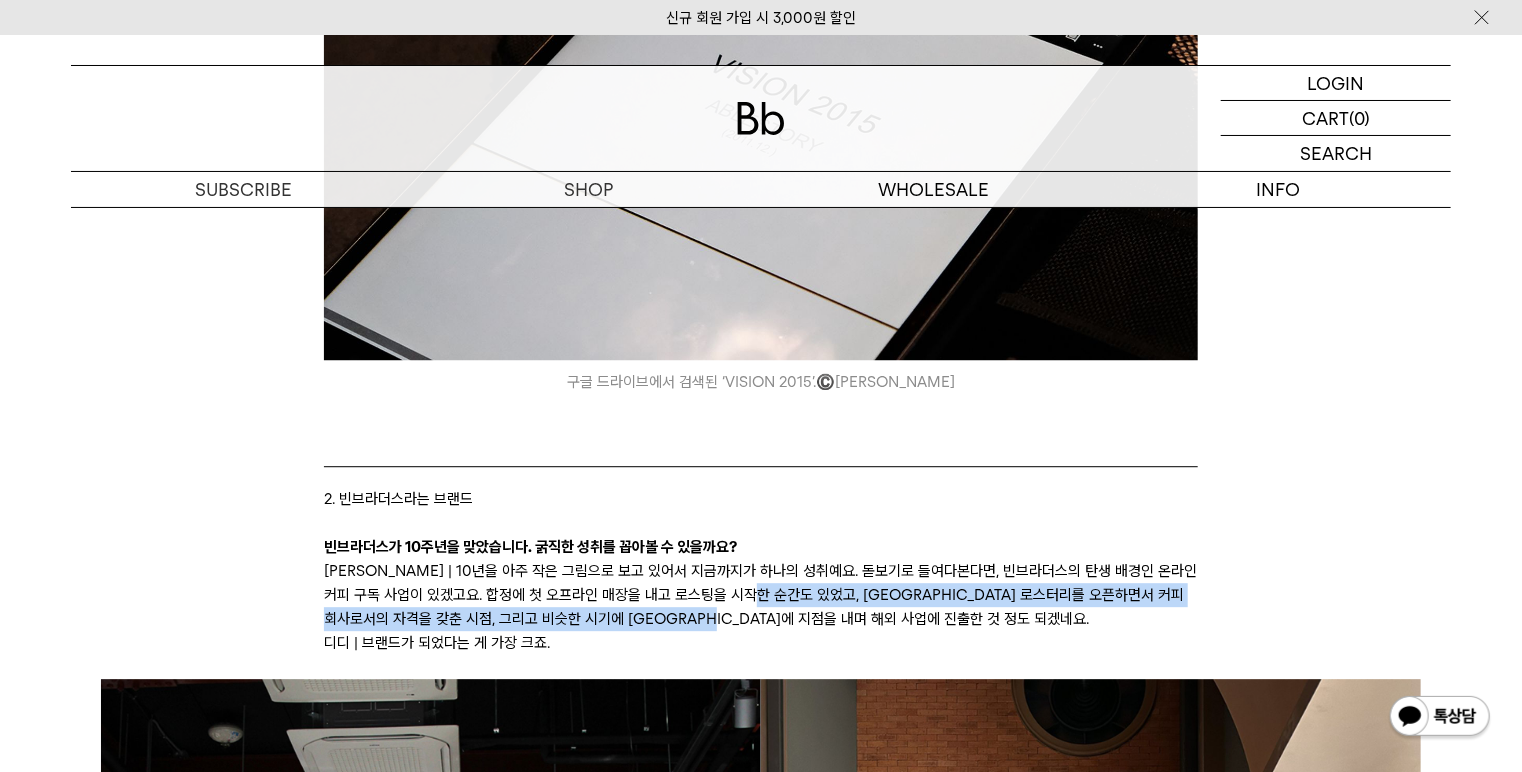 click on "루이 | 10년을 아주 작은 그림으로 보고 있어서 지금까지가 하나의 성취예요. 돋보기로 들여다본다면, 빈브라더스의 탄생 배경인 온라인 커피 구독 사업이 있겠고요. 합정에 첫 오프라인 매장을 내고 로스팅을 시작한 순간도 있었고, 인천 로스터리를 오픈하면서 커피 회사로서의 자격을 갖춘 시점, 그리고 비슷한 시기에 말레이시아에 지점을 내며 해외 사업에 진출한 것 정도 되겠네요." at bounding box center (760, 595) 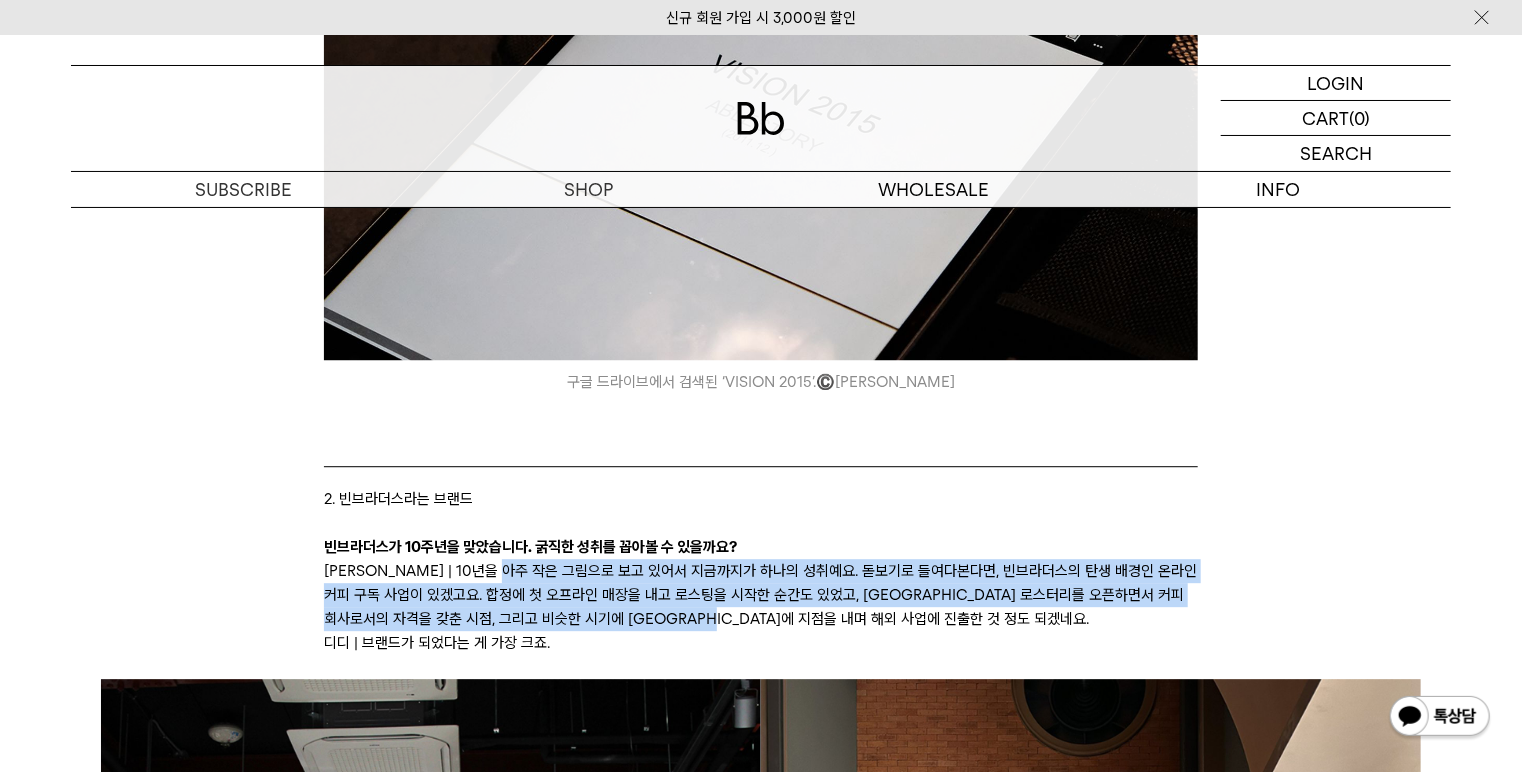 drag, startPoint x: 726, startPoint y: 474, endPoint x: 521, endPoint y: 428, distance: 210.0976 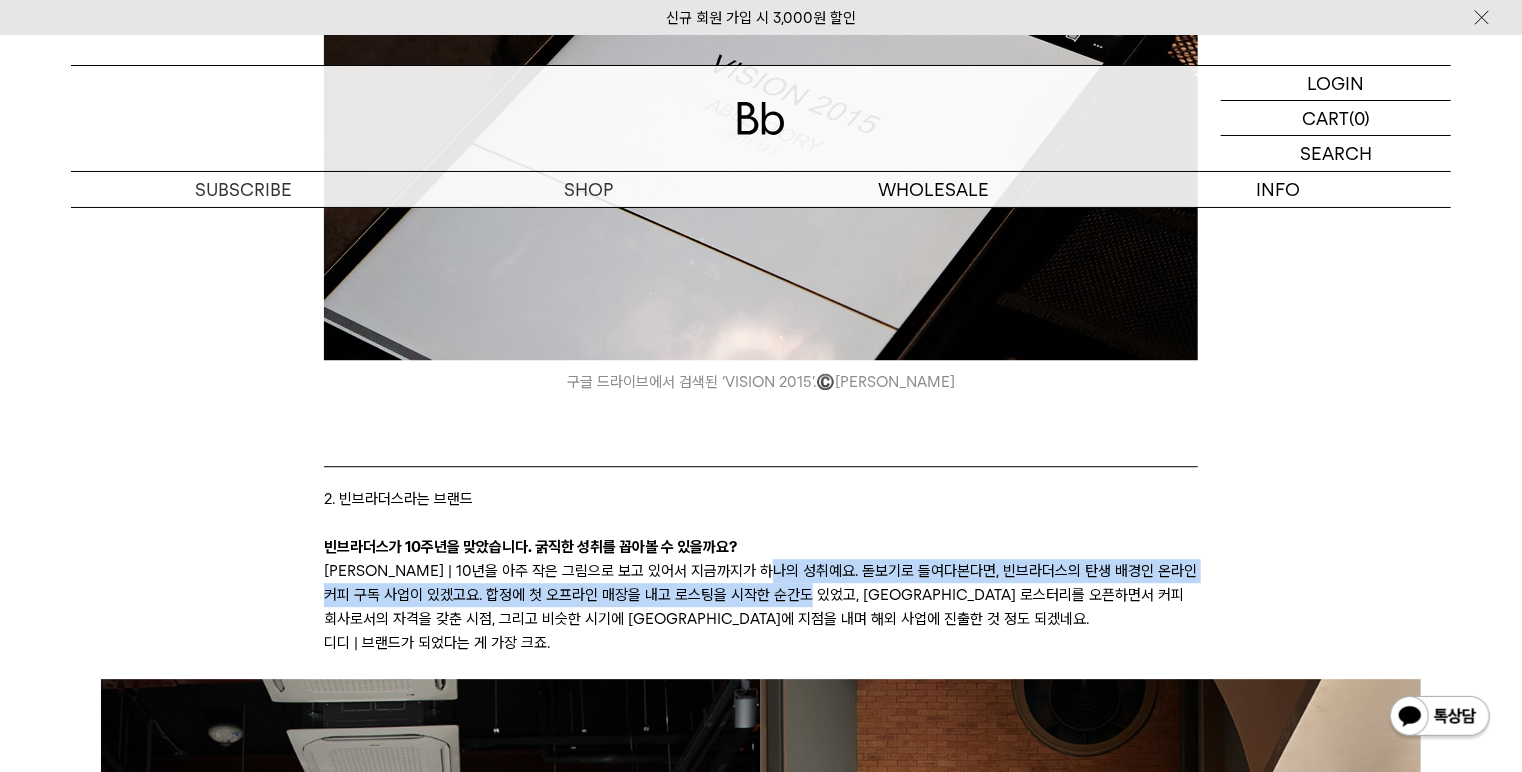 drag, startPoint x: 779, startPoint y: 431, endPoint x: 800, endPoint y: 463, distance: 38.27532 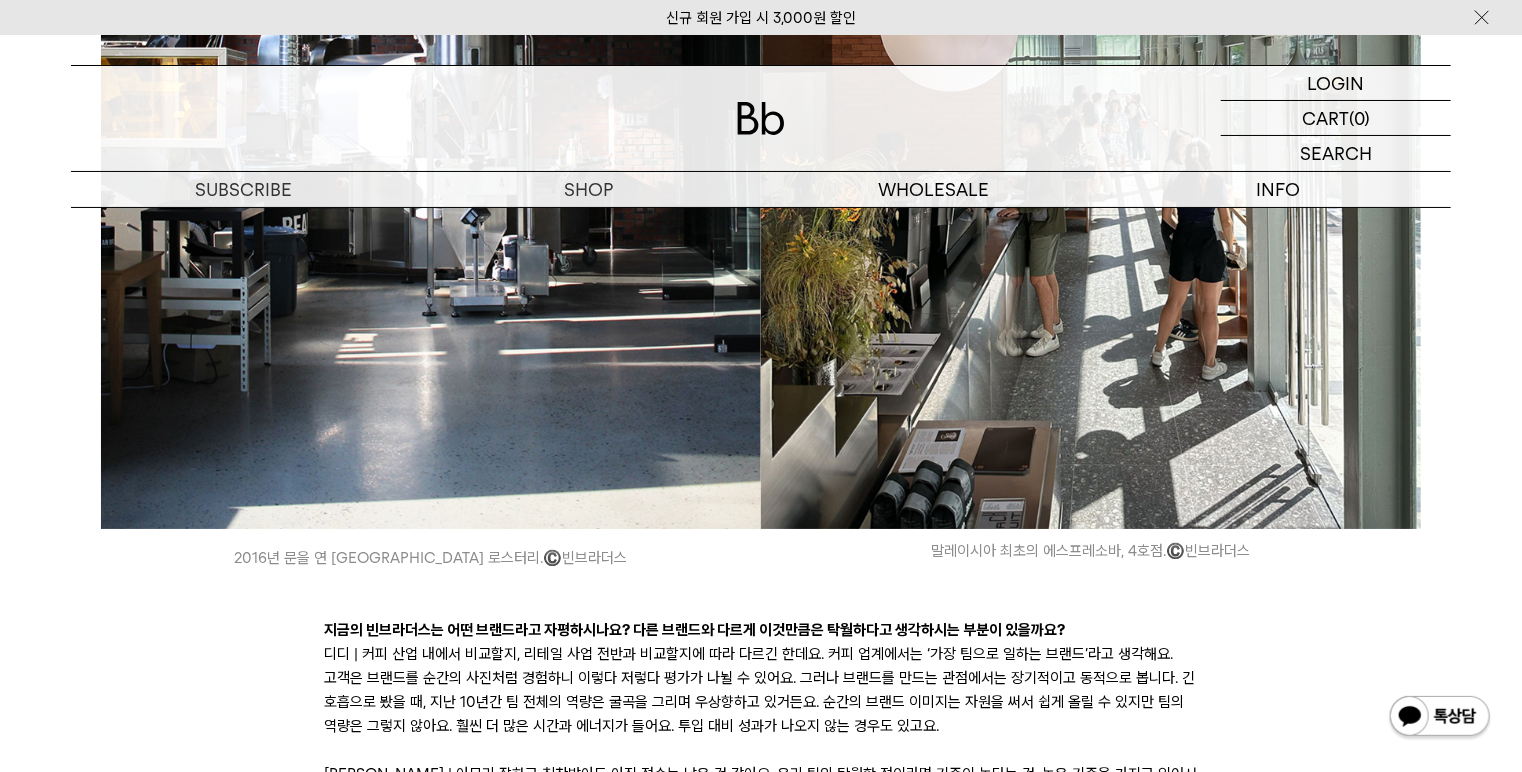 scroll, scrollTop: 7639, scrollLeft: 0, axis: vertical 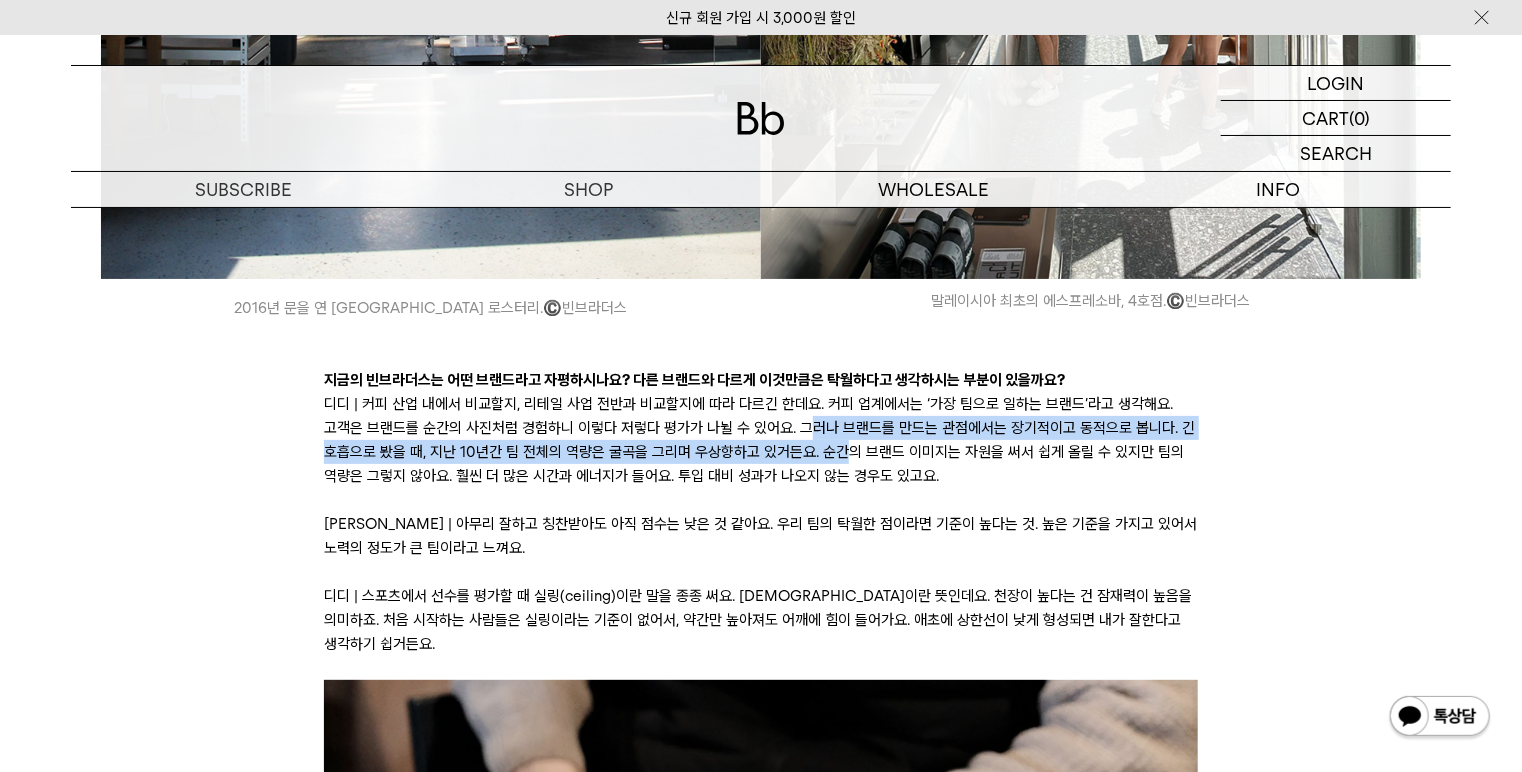 drag, startPoint x: 772, startPoint y: 299, endPoint x: 785, endPoint y: 322, distance: 26.41969 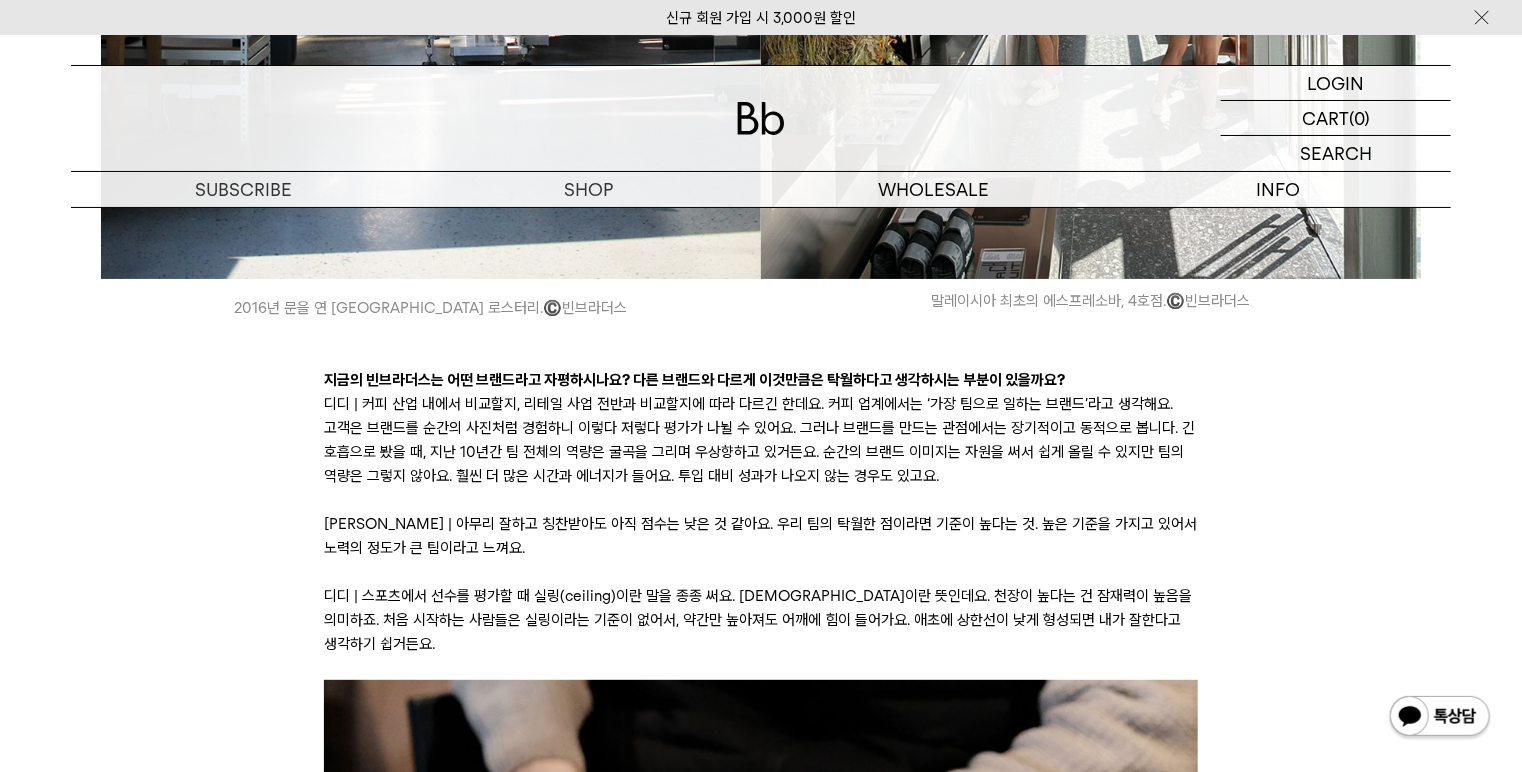 click on "디디 | 커피 산업 내에서 비교할지, 리테일 사업 전반과 비교할지에 따라 다르긴 한데요. 커피 업계에서는 ‘가장 팀으로 일하는 브랜드’라고 생각해요. 고객은 브랜드를 순간의 사진처럼 경험하니 이렇다 저렇다 평가가 나뉠 수 있어요. 그러나 브랜드를 만드는 관점에서는 장기적이고 동적으로 봅니다. 긴 호흡으로 봤을 때, 지난 10년간 팀 전체의 역량은 굴곡을 그리며 우상향하고 있거든요. 순간의 브랜드 이미지는 자원을 써서 쉽게 올릴 수 있지만 팀의 역량은 그렇지 않아요. 훨씬 더 많은 시간과 에너지가 들어요. 투입 대비 성과가 나오지 않는 경우도 있고요." at bounding box center (760, 440) 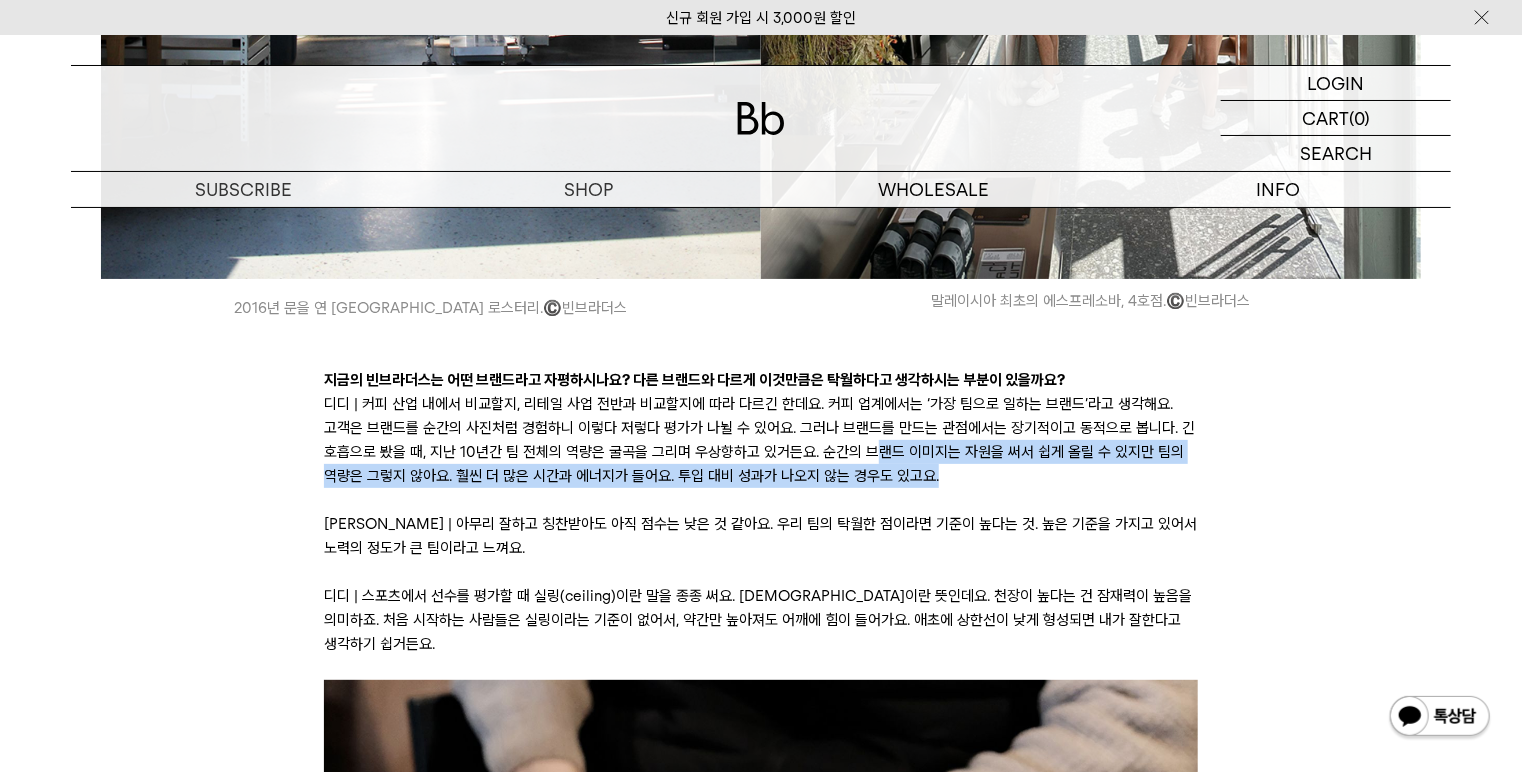 drag, startPoint x: 820, startPoint y: 321, endPoint x: 839, endPoint y: 340, distance: 26.870058 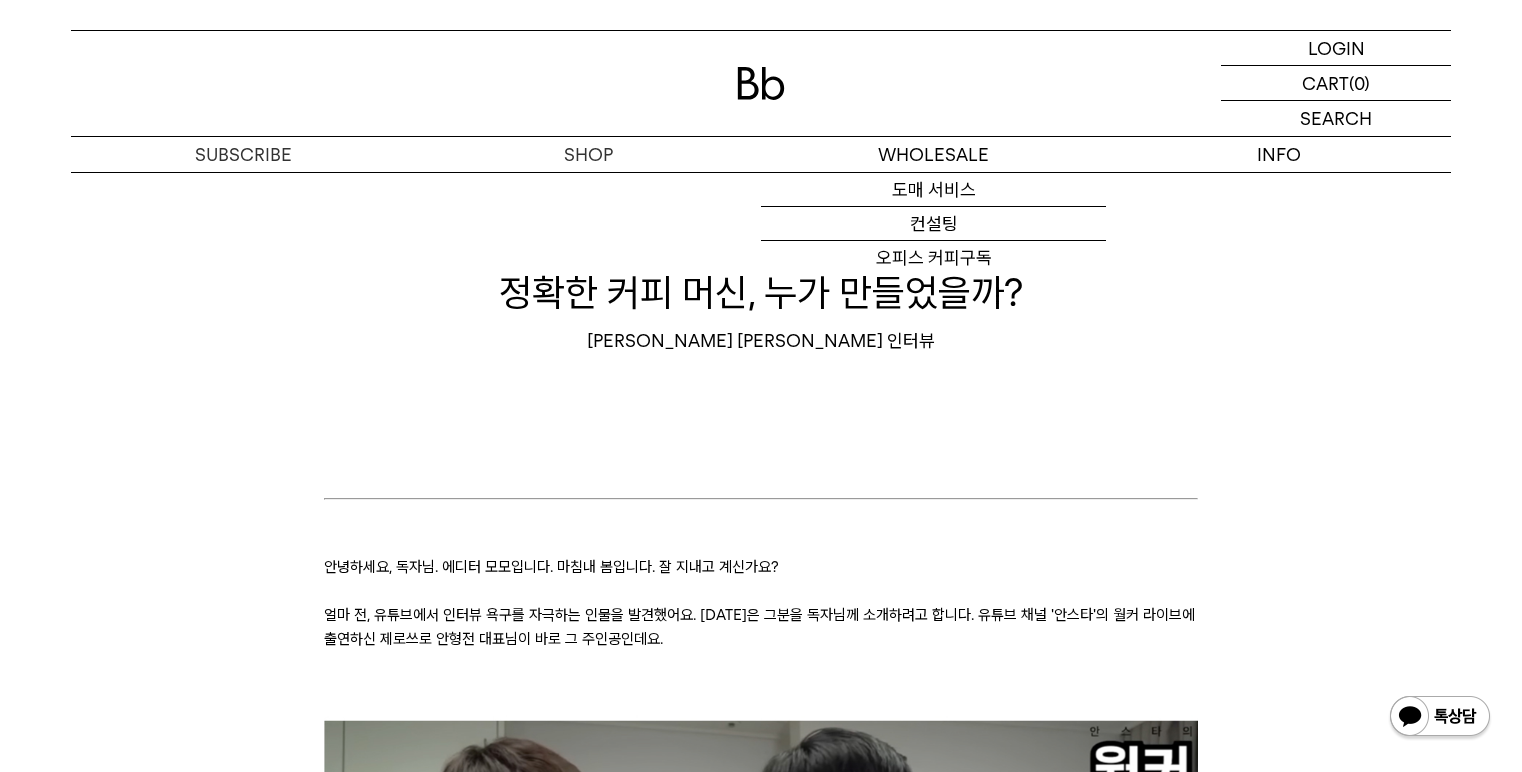 scroll, scrollTop: 0, scrollLeft: 0, axis: both 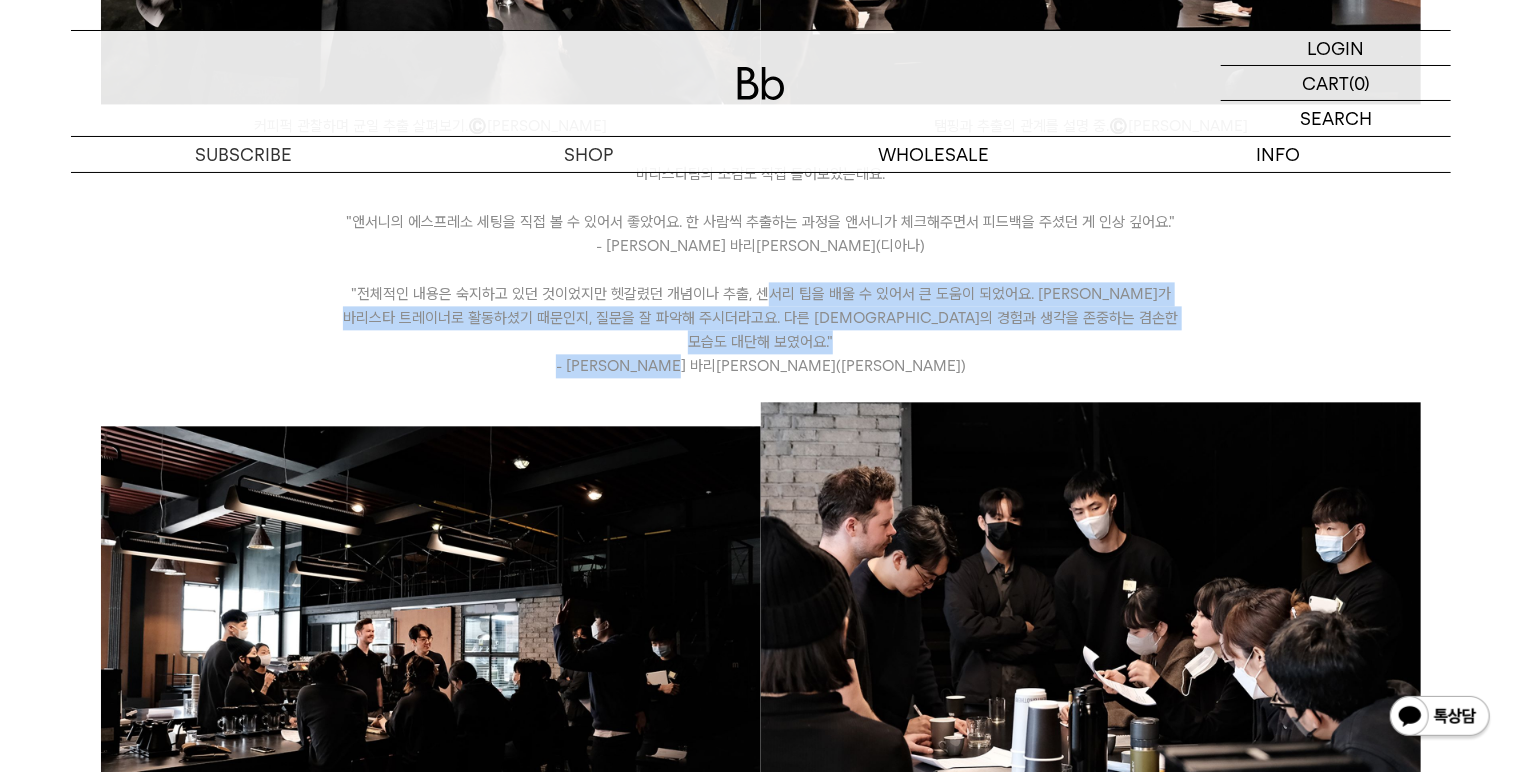 drag, startPoint x: 767, startPoint y: 274, endPoint x: 929, endPoint y: 306, distance: 165.13025 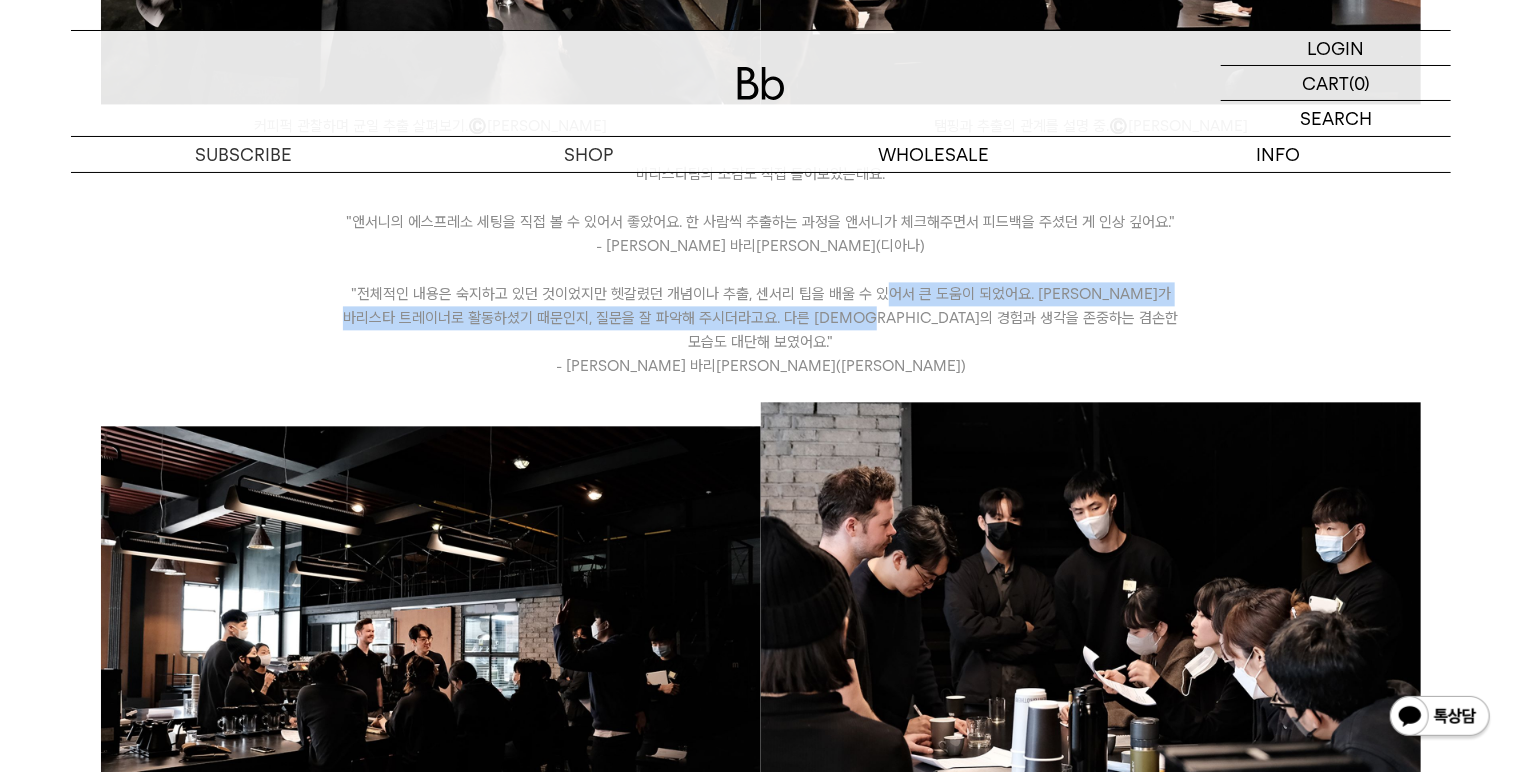 drag, startPoint x: 911, startPoint y: 295, endPoint x: 860, endPoint y: 266, distance: 58.66856 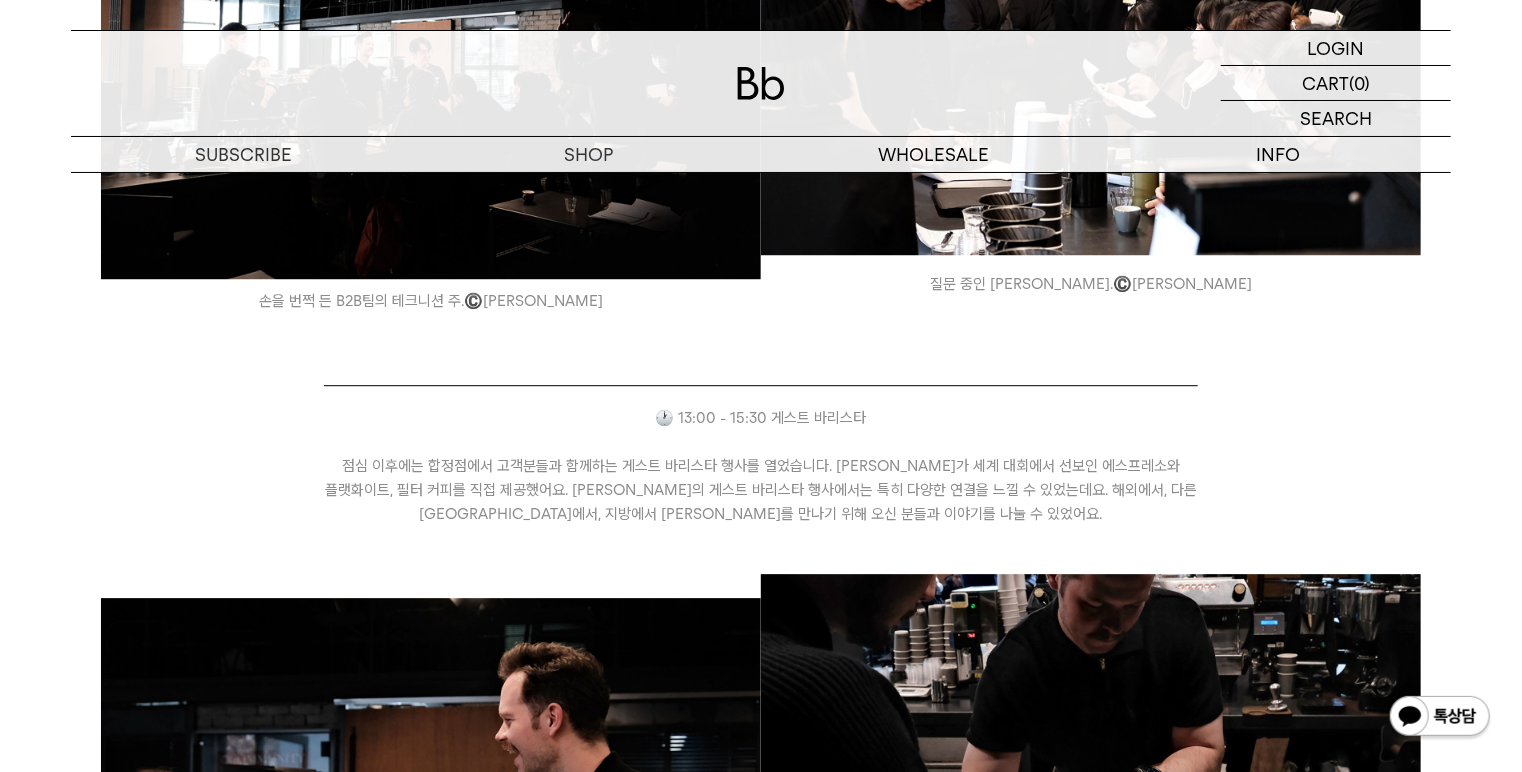 scroll, scrollTop: 2720, scrollLeft: 0, axis: vertical 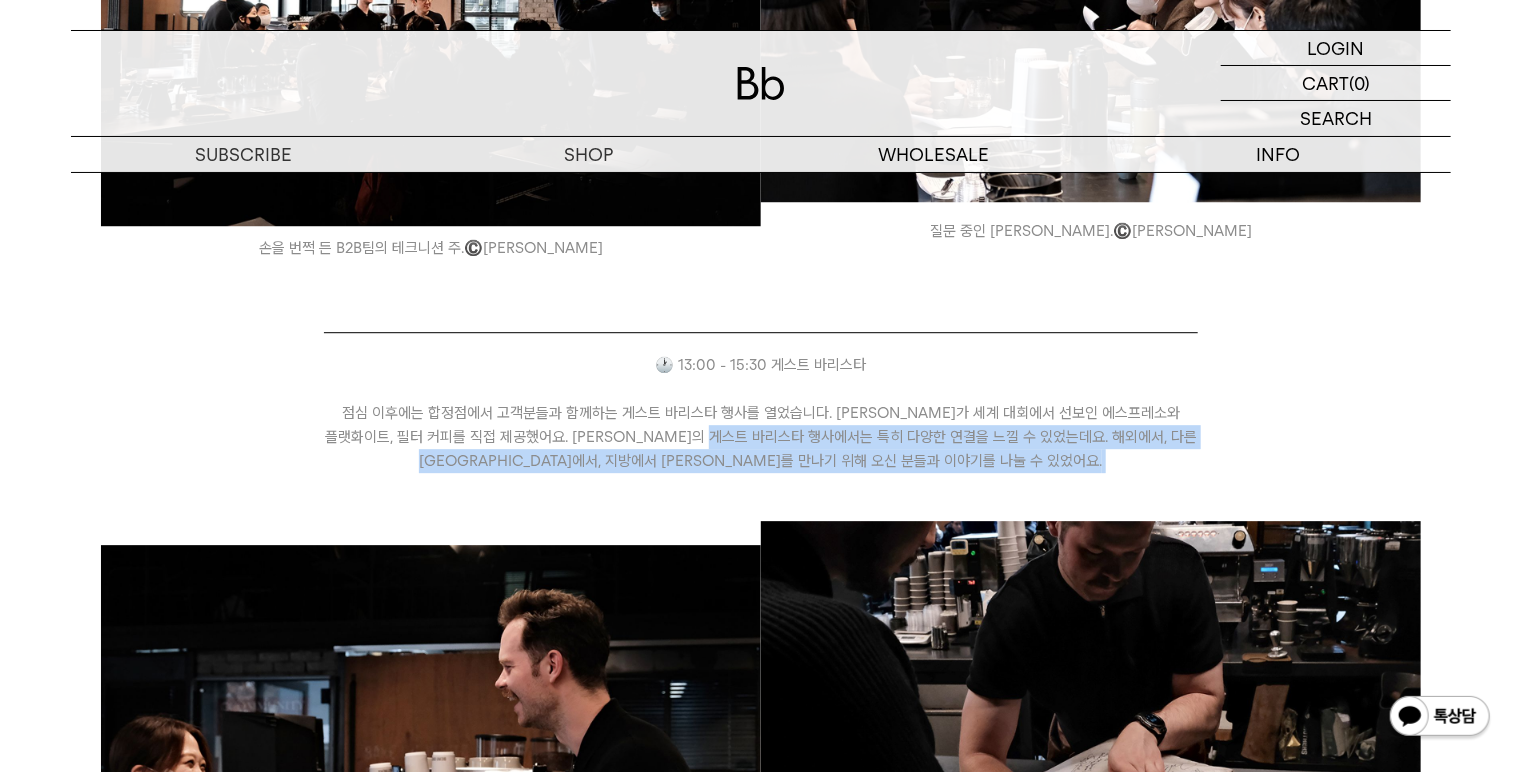 drag, startPoint x: 787, startPoint y: 408, endPoint x: 793, endPoint y: 436, distance: 28.635643 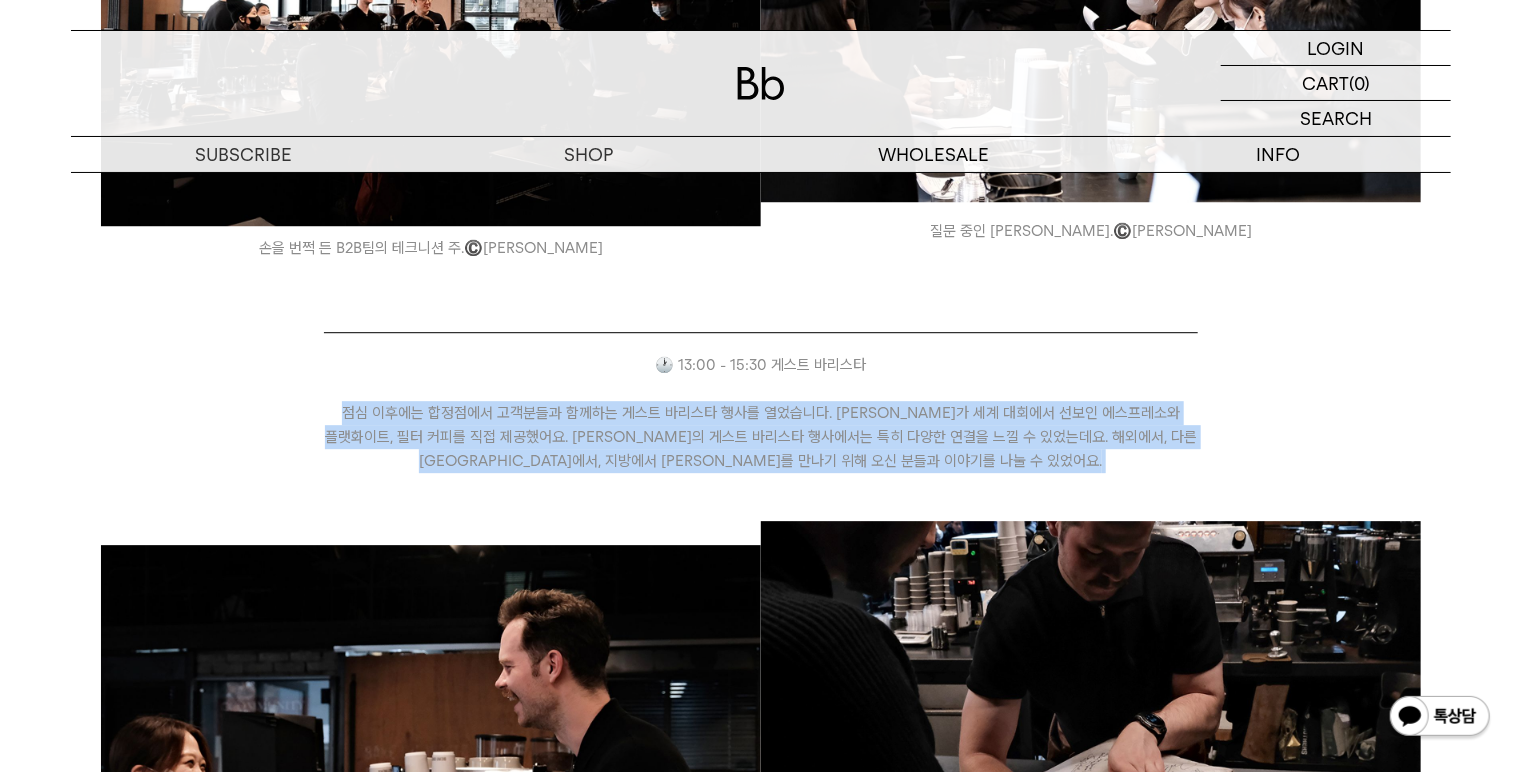 drag, startPoint x: 769, startPoint y: 364, endPoint x: 807, endPoint y: 427, distance: 73.57309 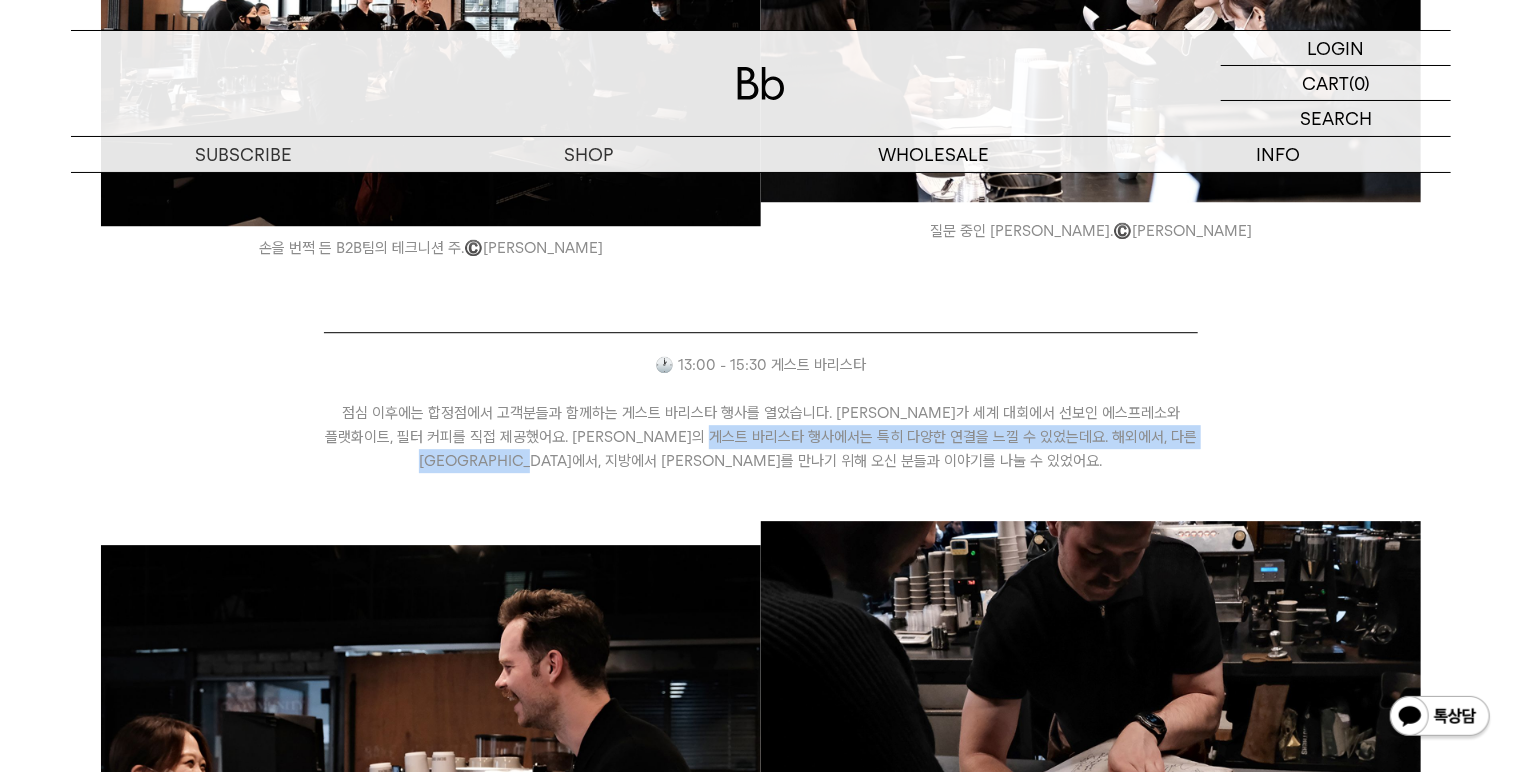 drag, startPoint x: 760, startPoint y: 392, endPoint x: 781, endPoint y: 431, distance: 44.294468 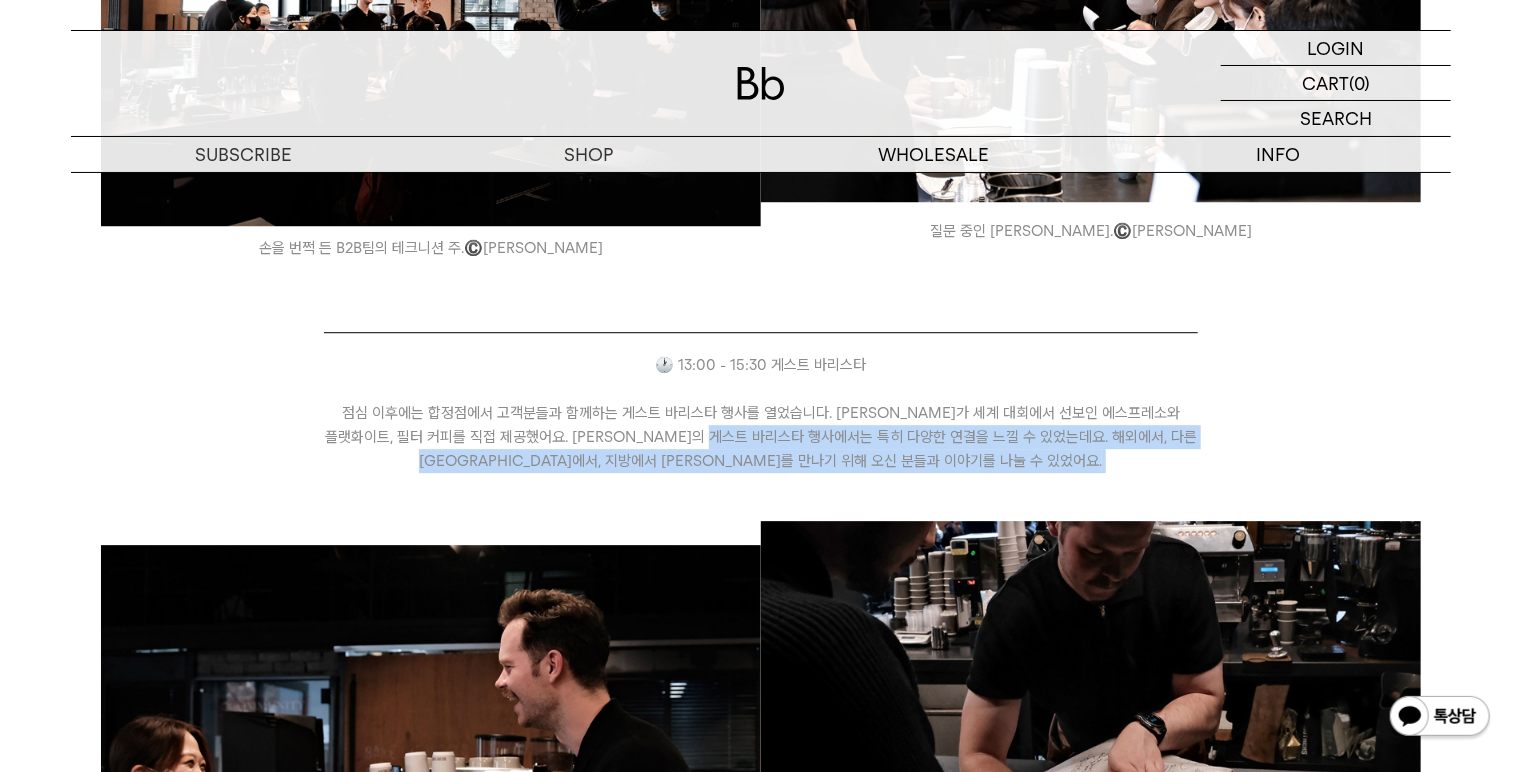 click at bounding box center [760, 485] 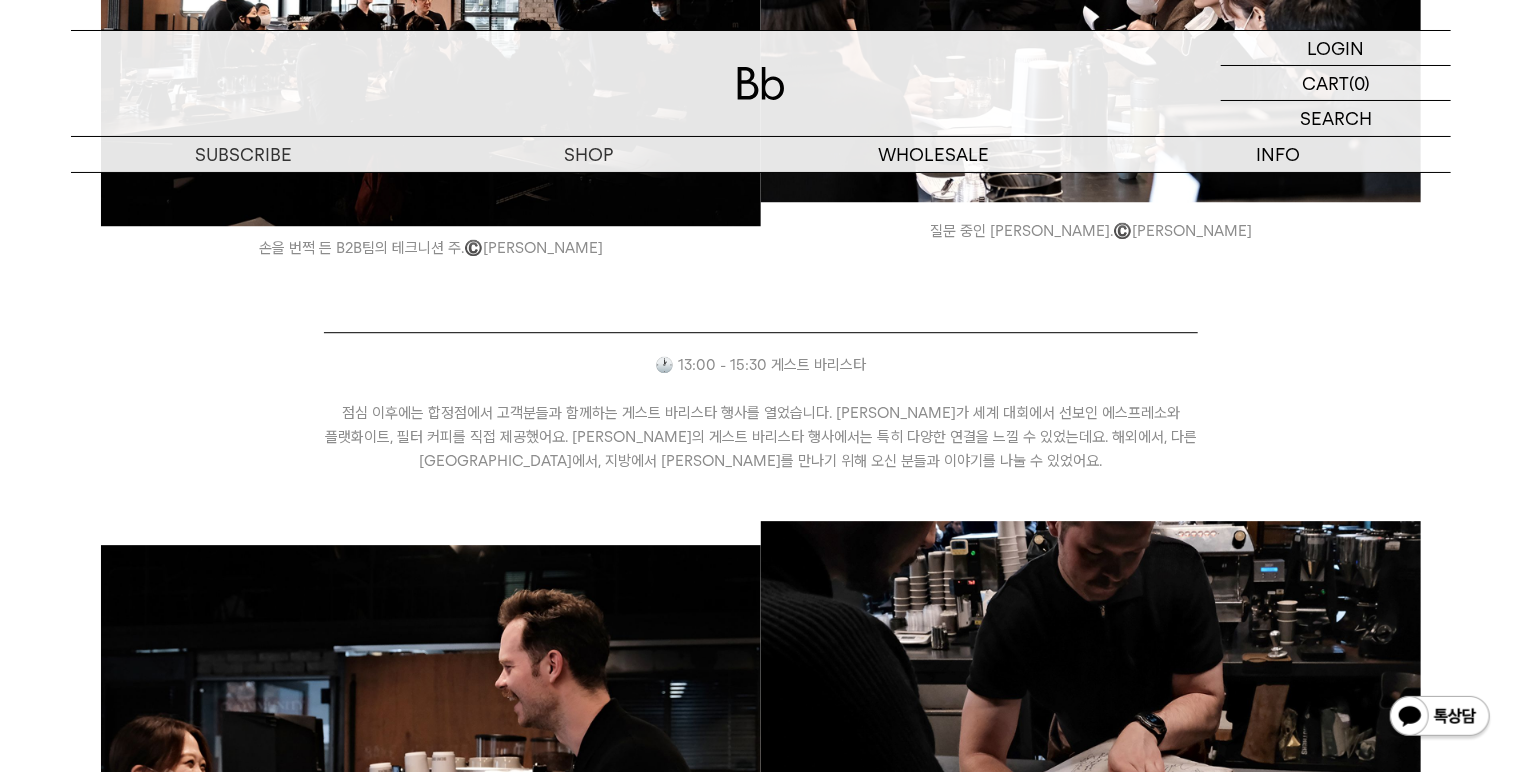 scroll, scrollTop: 2800, scrollLeft: 0, axis: vertical 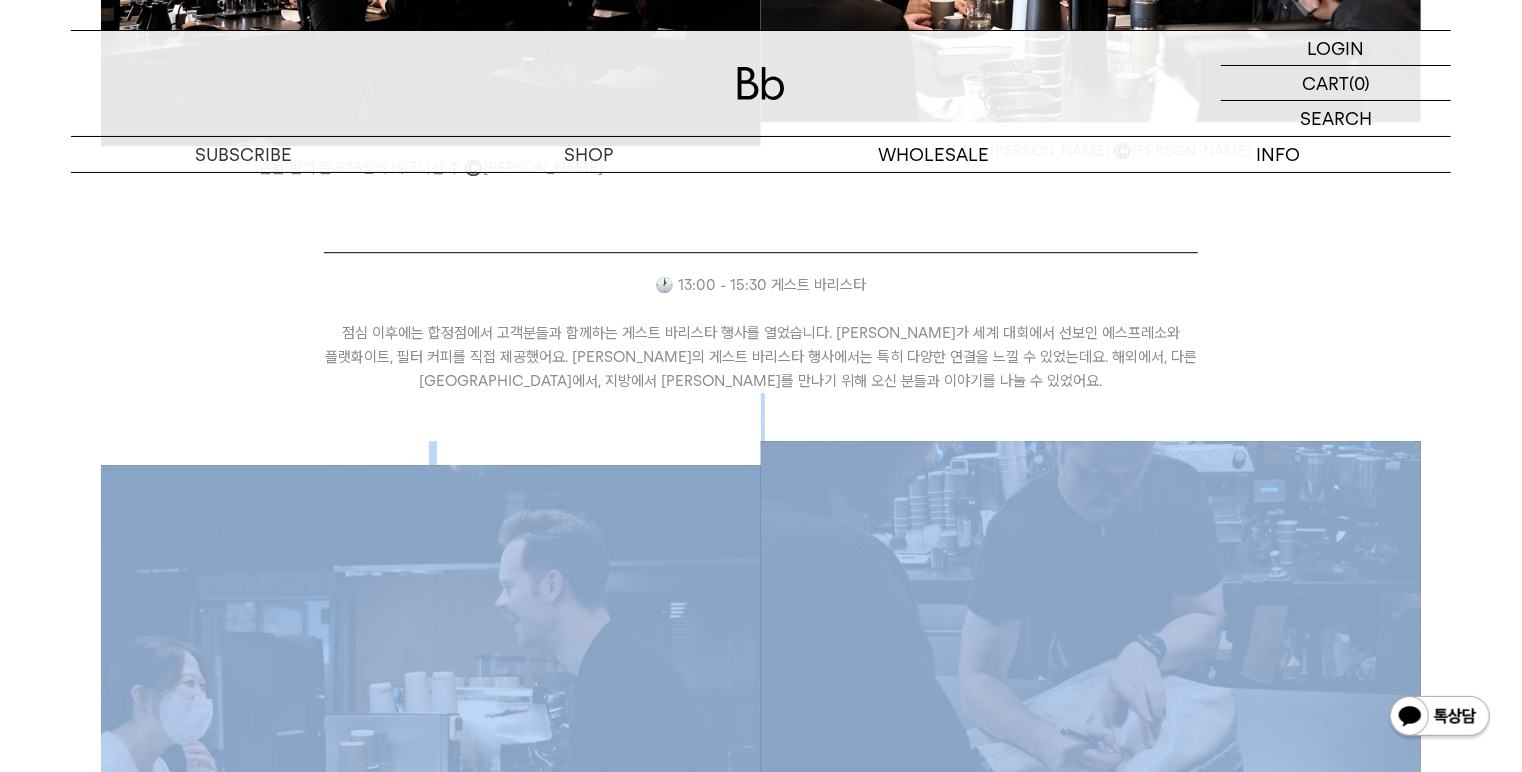 drag, startPoint x: 748, startPoint y: 355, endPoint x: 784, endPoint y: 487, distance: 136.82104 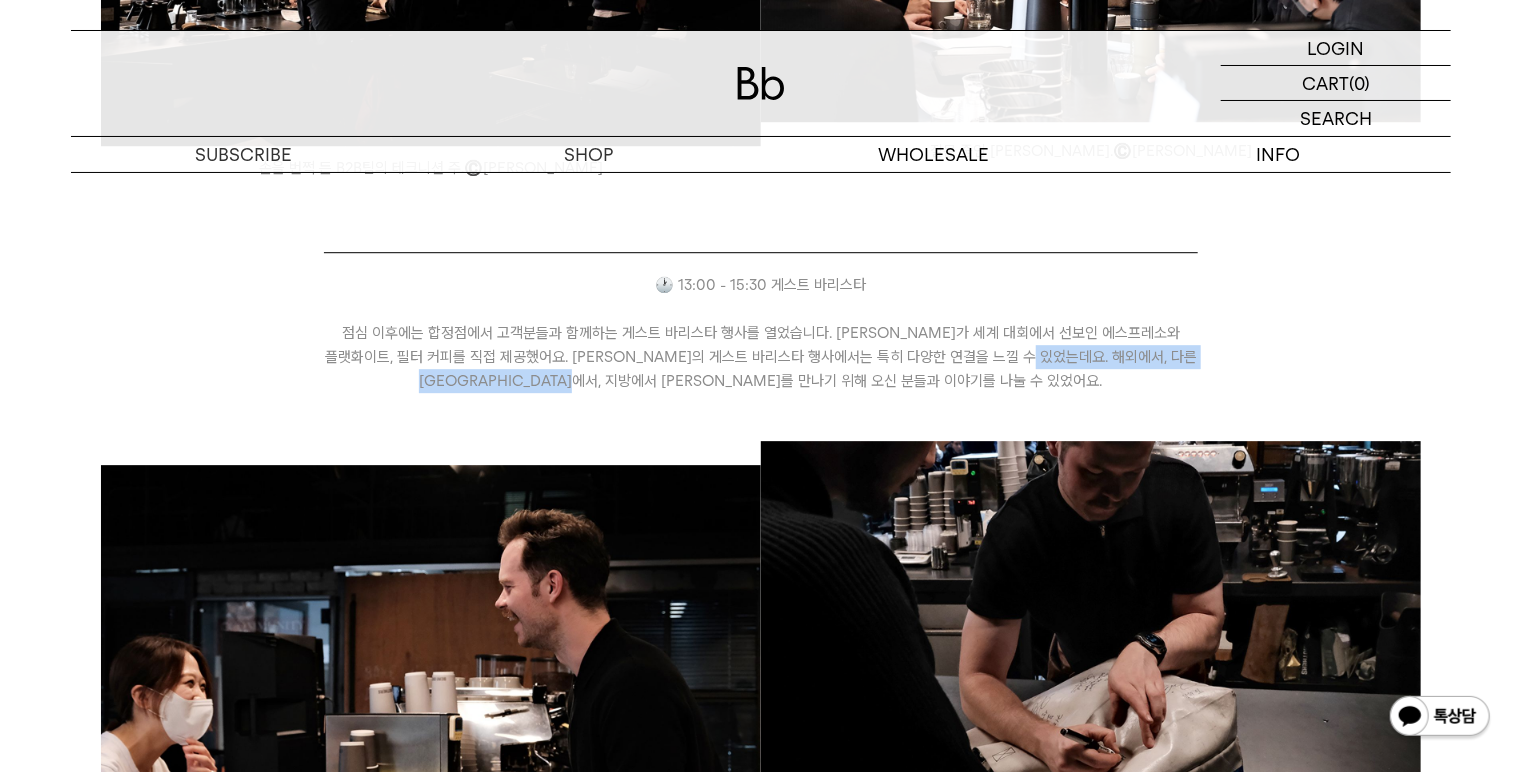 drag, startPoint x: 883, startPoint y: 363, endPoint x: 1045, endPoint y: 306, distance: 171.73526 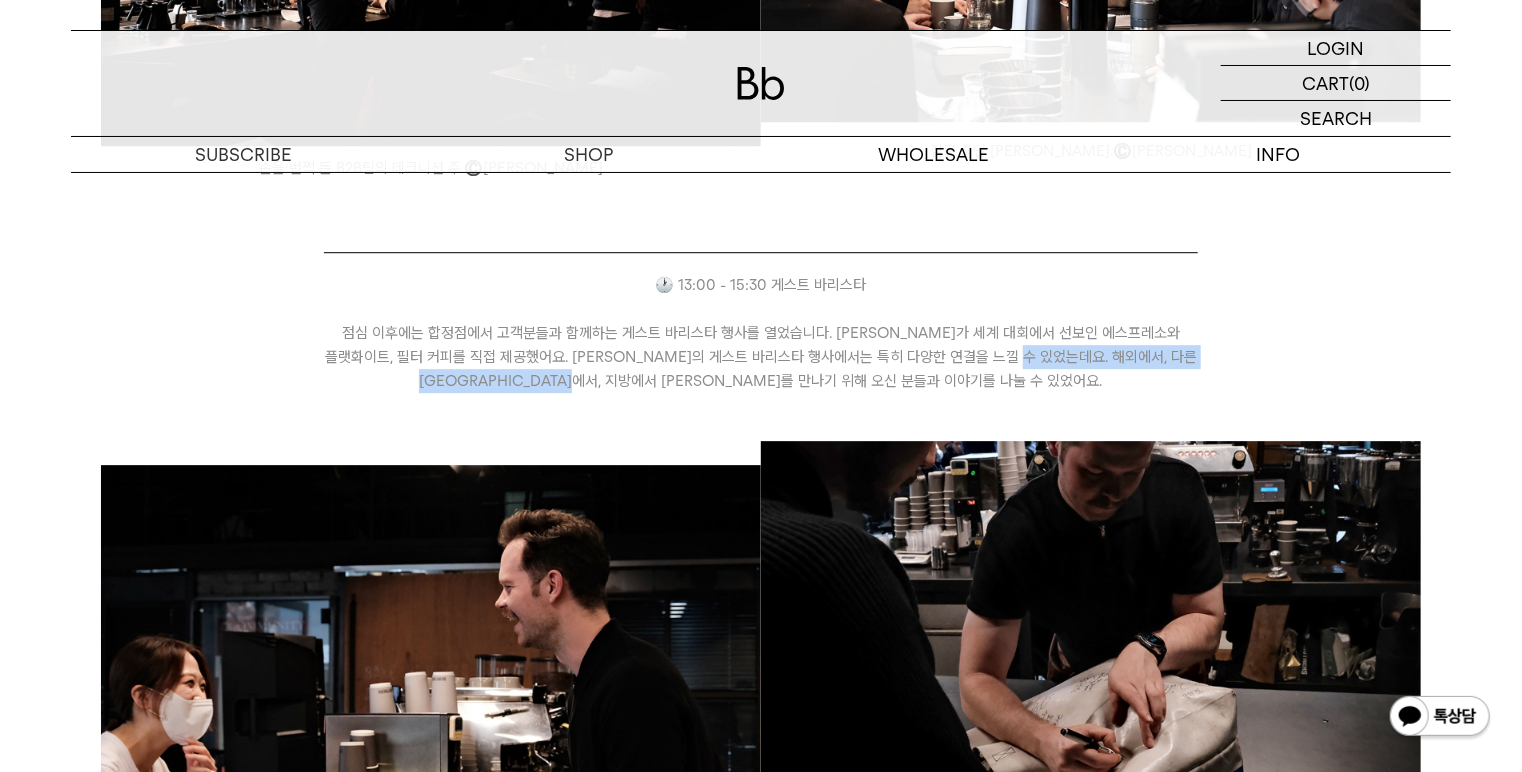 click on "점심 이후에는 합정점에서 고객분들과 함께하는 게스트 바리스타 행사를 열었습니다. 앤서니가 세계 대회에서 선보인 에스프레소와 플랫화이트, 필터 커피를 직접 제공했어요. 앤서니의 게스트 바리스타 행사에서는 특히 다양한 연결을 느낄 수 있었는데요. 해외에서, 다른 카페에서, 지방에서 앤서니를 만나기 위해 오신 분들과 이야기를 나눌 수 있었어요." at bounding box center (760, 357) 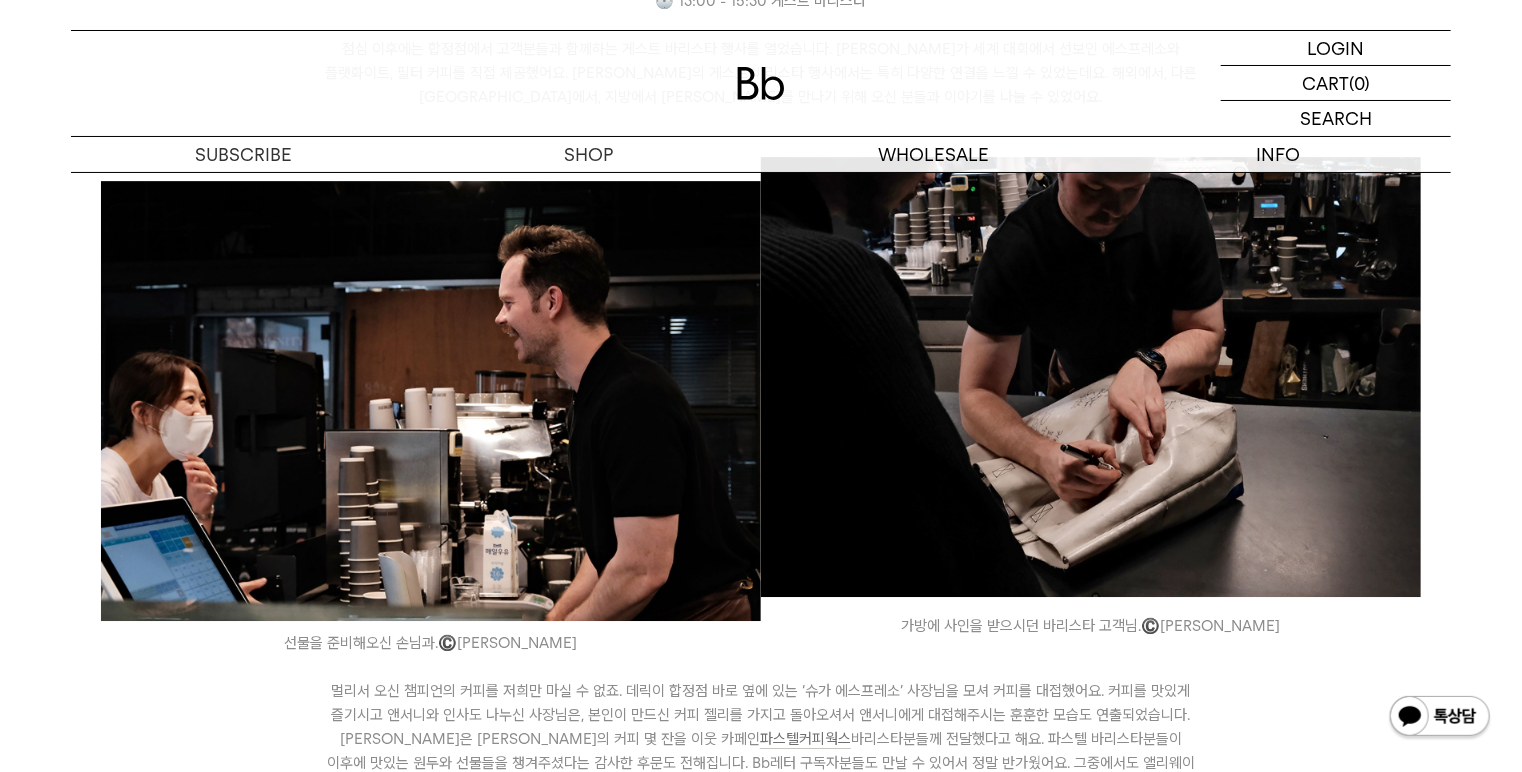scroll, scrollTop: 3120, scrollLeft: 0, axis: vertical 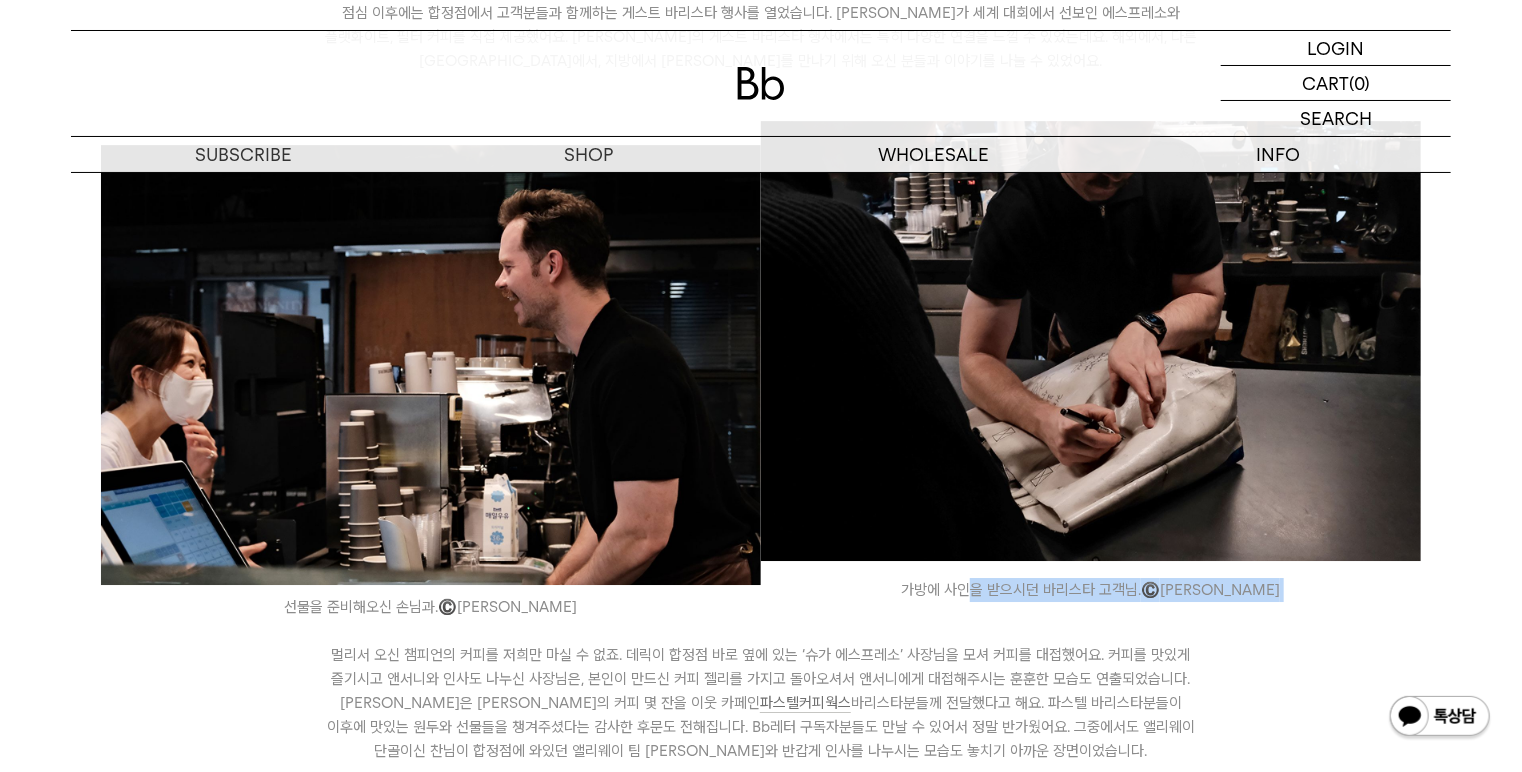 drag, startPoint x: 1008, startPoint y: 573, endPoint x: 1016, endPoint y: 597, distance: 25.298222 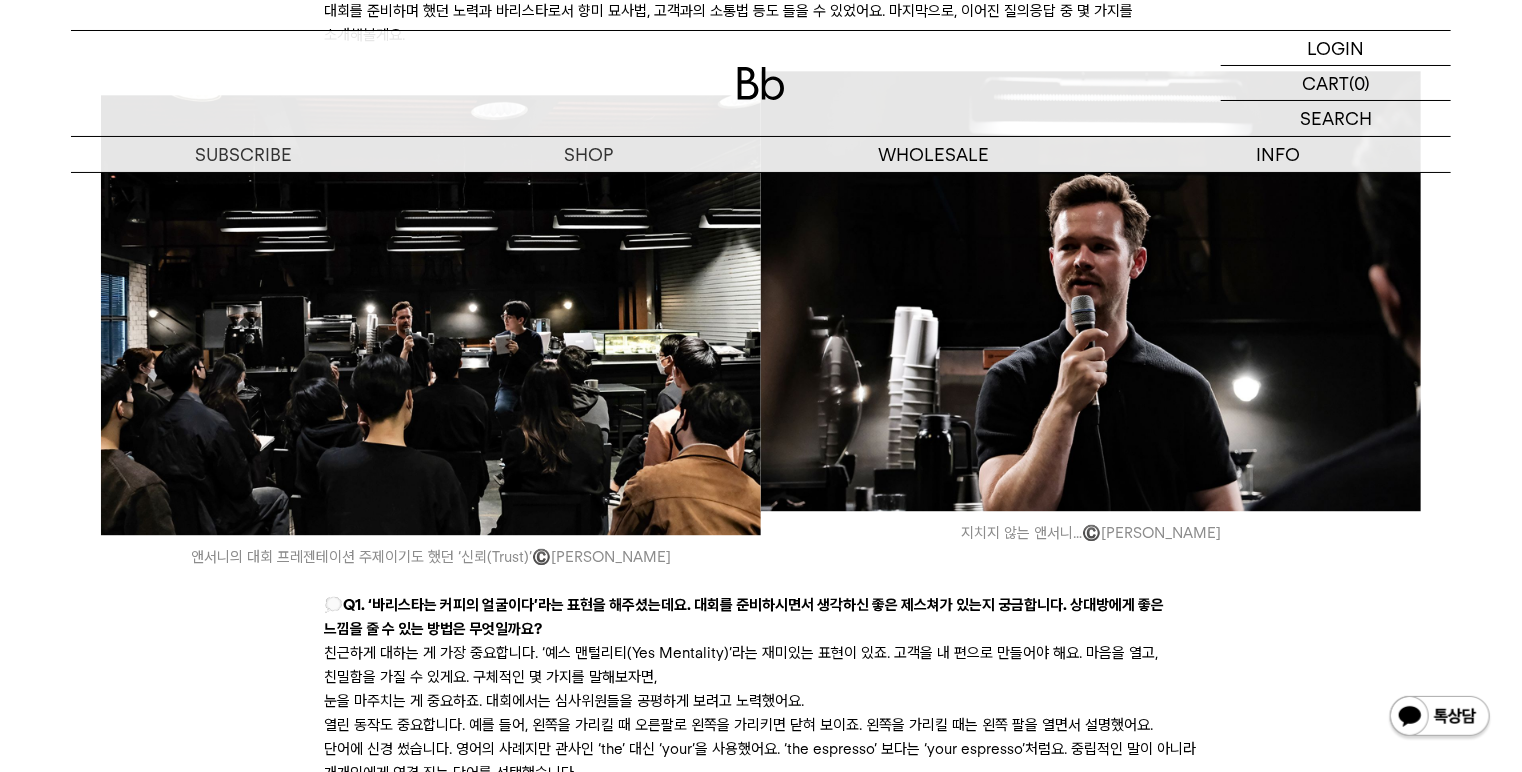 scroll, scrollTop: 6160, scrollLeft: 0, axis: vertical 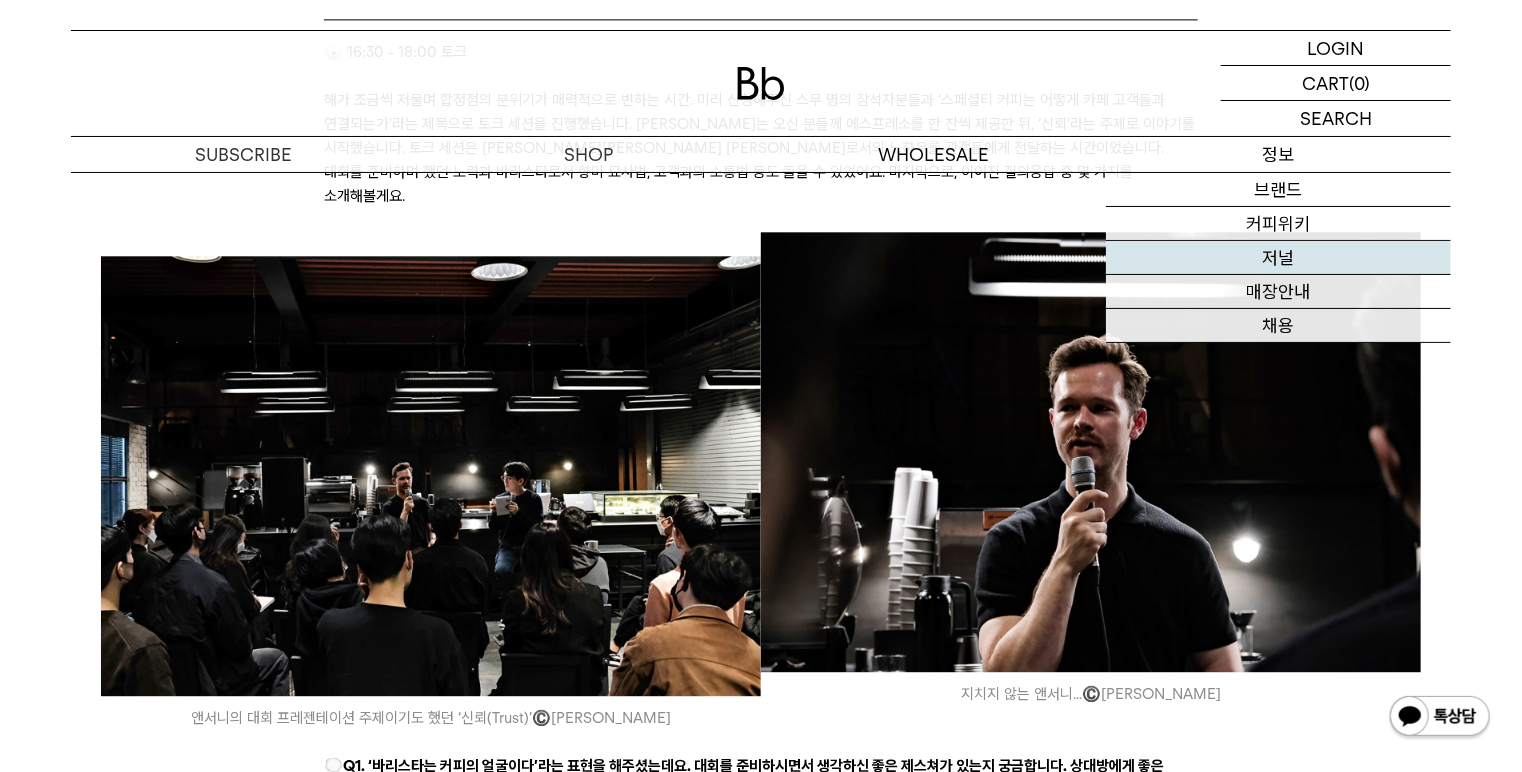 click on "저널" at bounding box center [1278, 258] 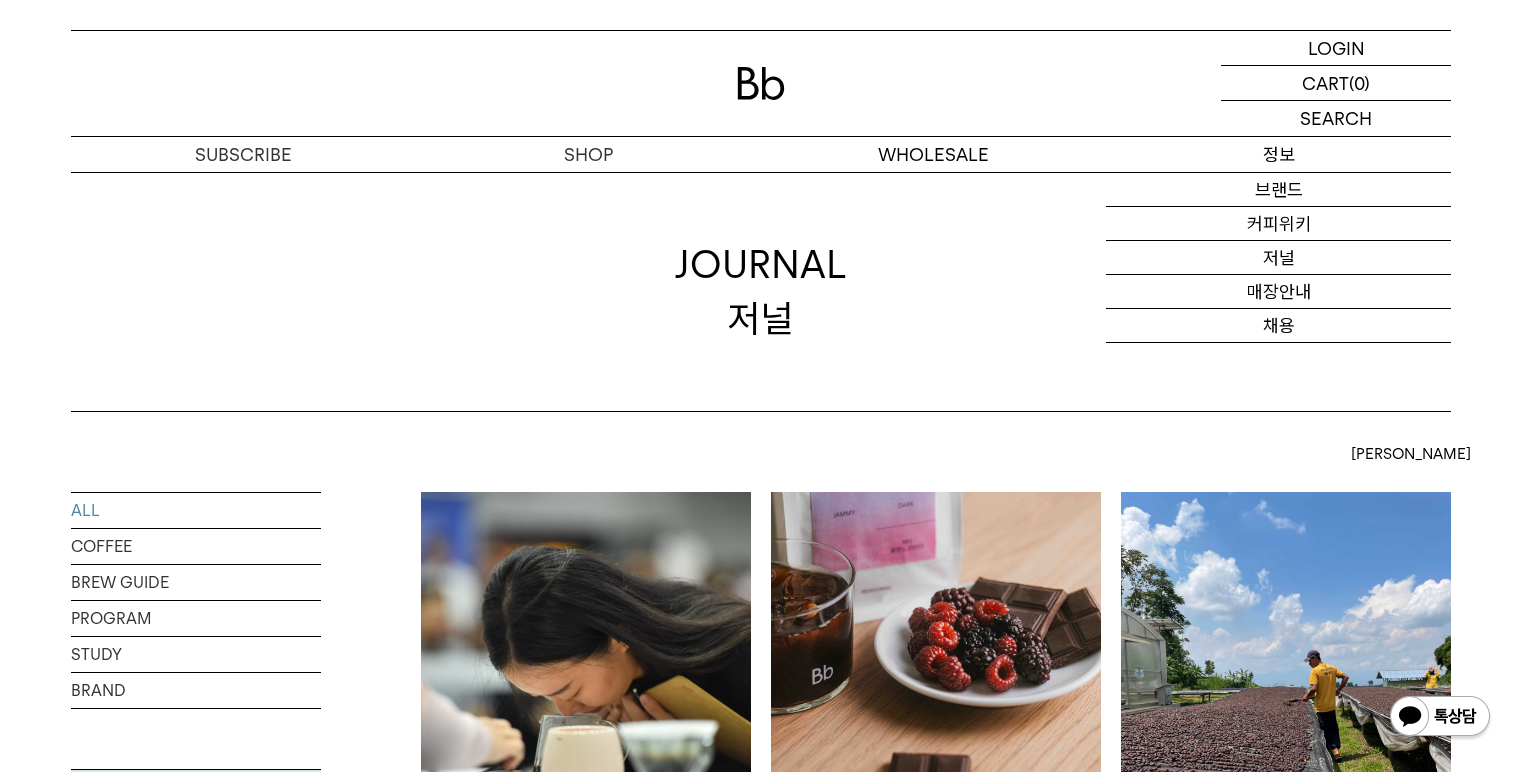 scroll, scrollTop: 0, scrollLeft: 0, axis: both 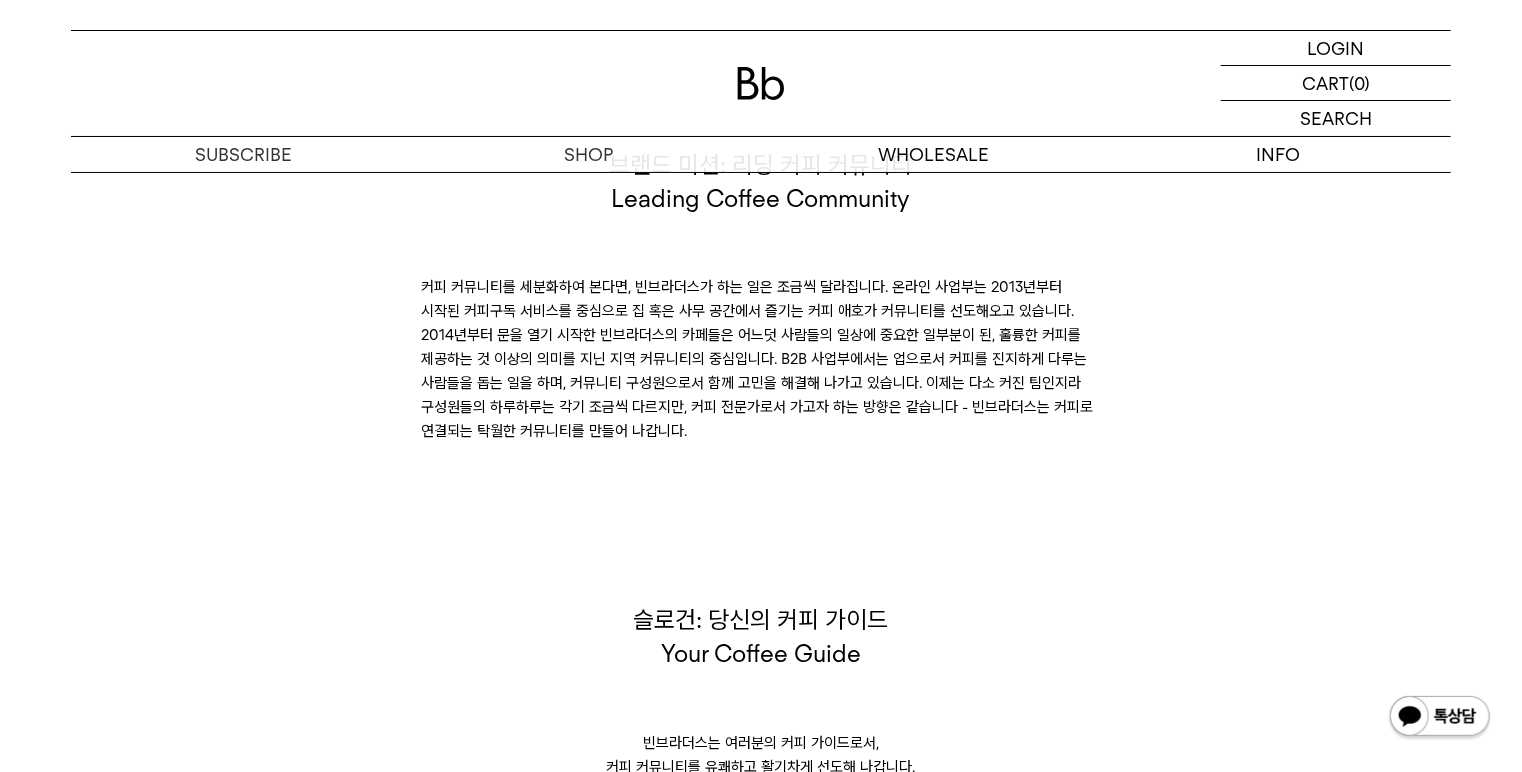 drag, startPoint x: 944, startPoint y: 406, endPoint x: 687, endPoint y: 224, distance: 314.91745 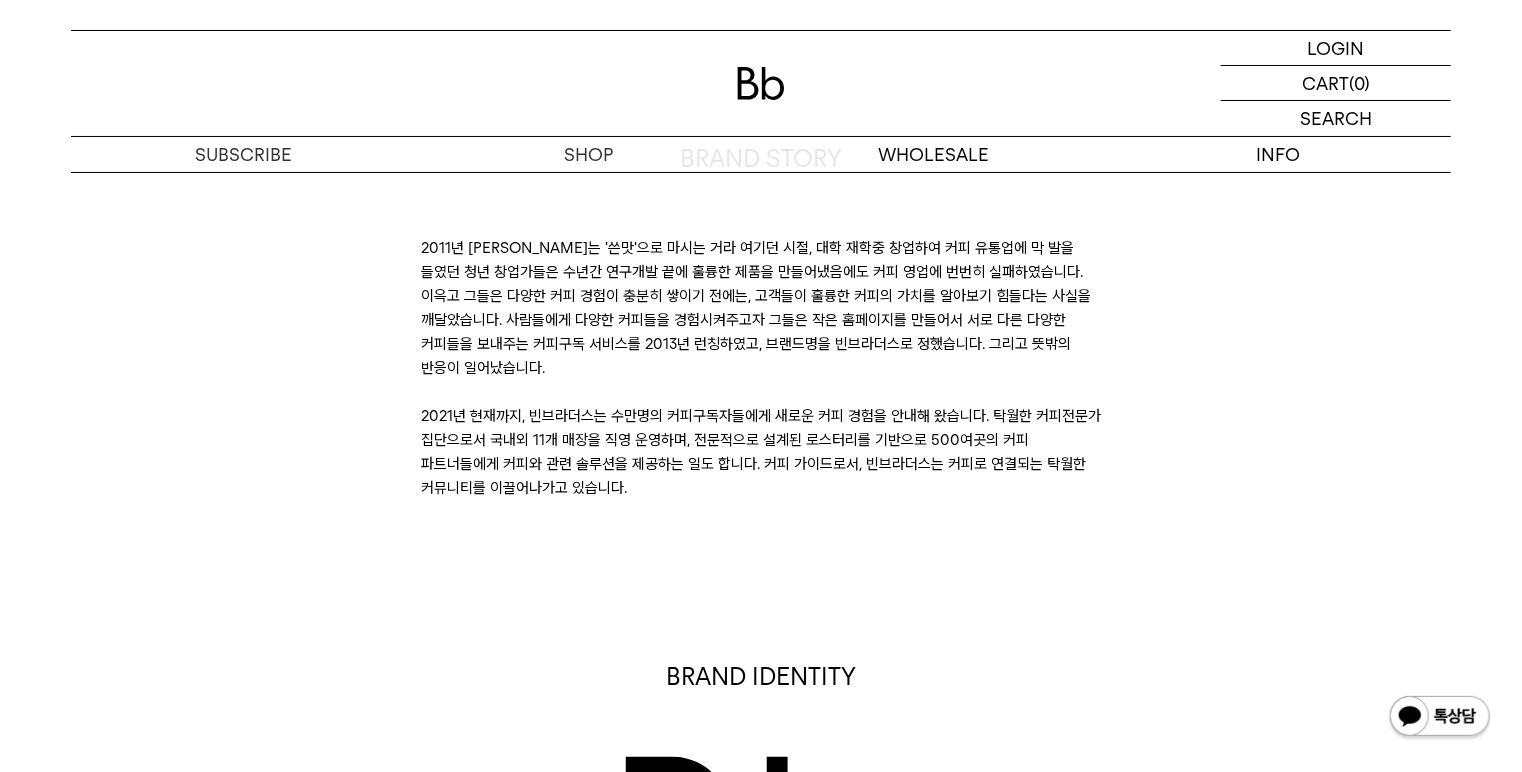 scroll, scrollTop: 400, scrollLeft: 0, axis: vertical 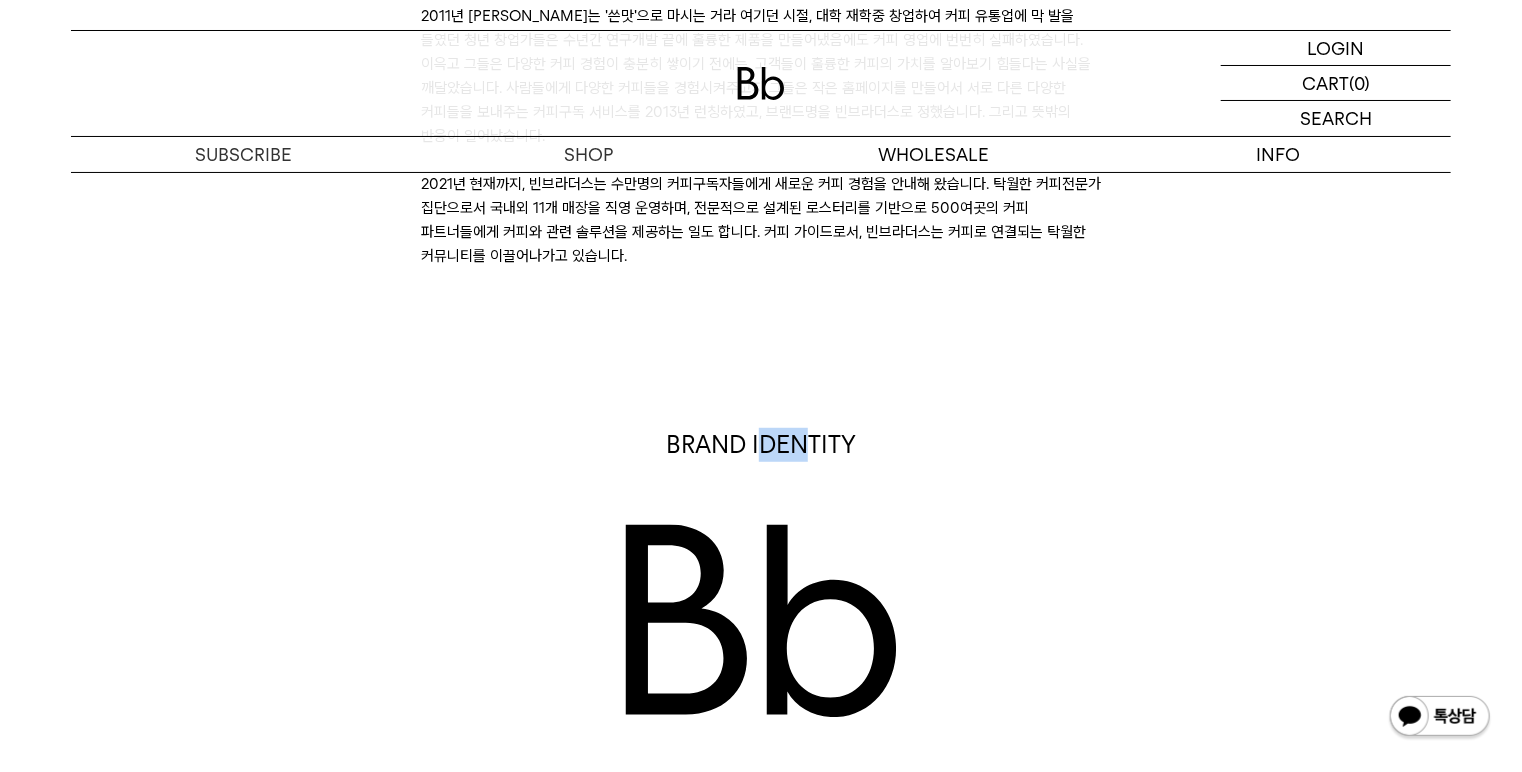 drag, startPoint x: 791, startPoint y: 419, endPoint x: 823, endPoint y: 426, distance: 32.75668 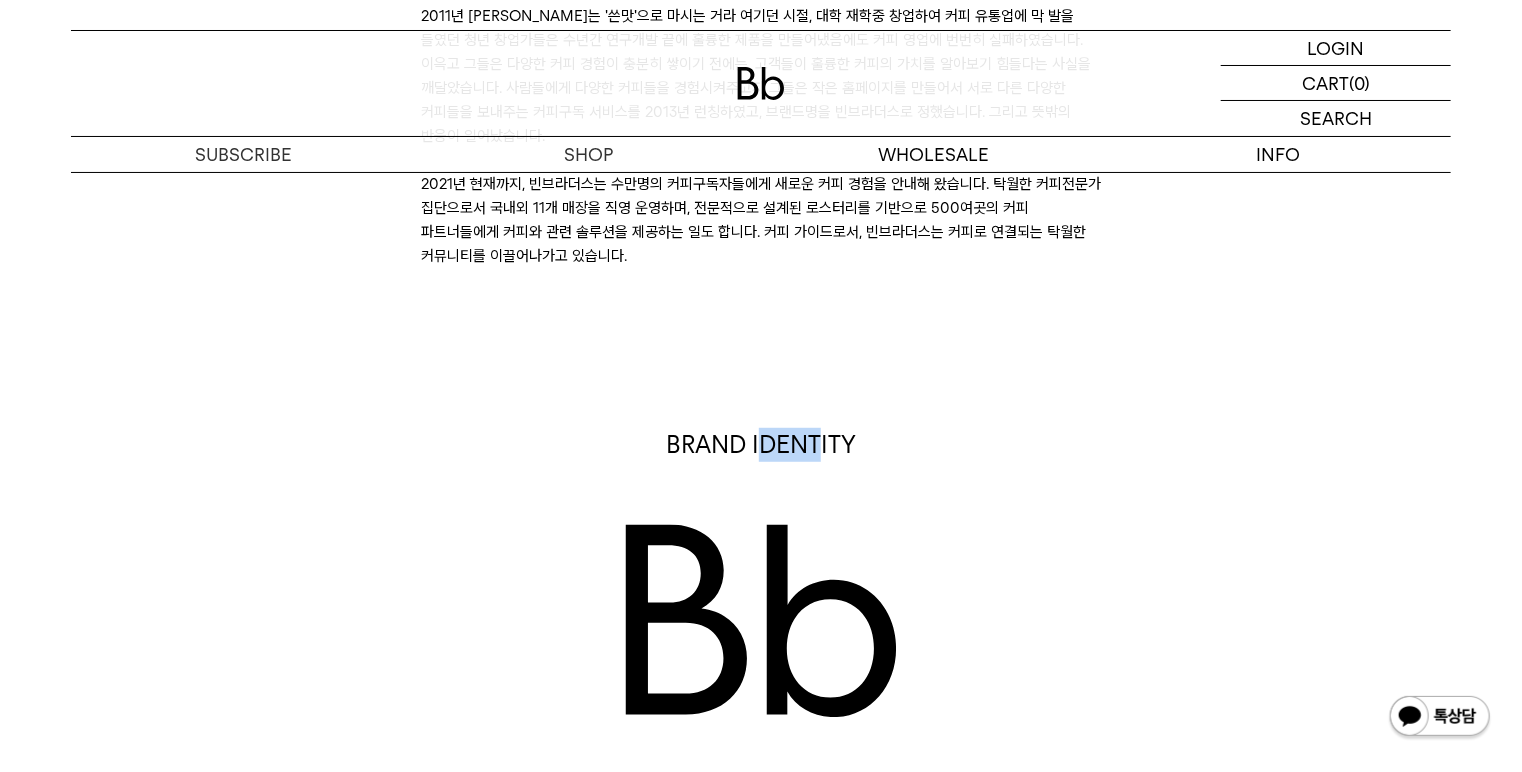 click on "BRAND IDENTITY" at bounding box center (761, 445) 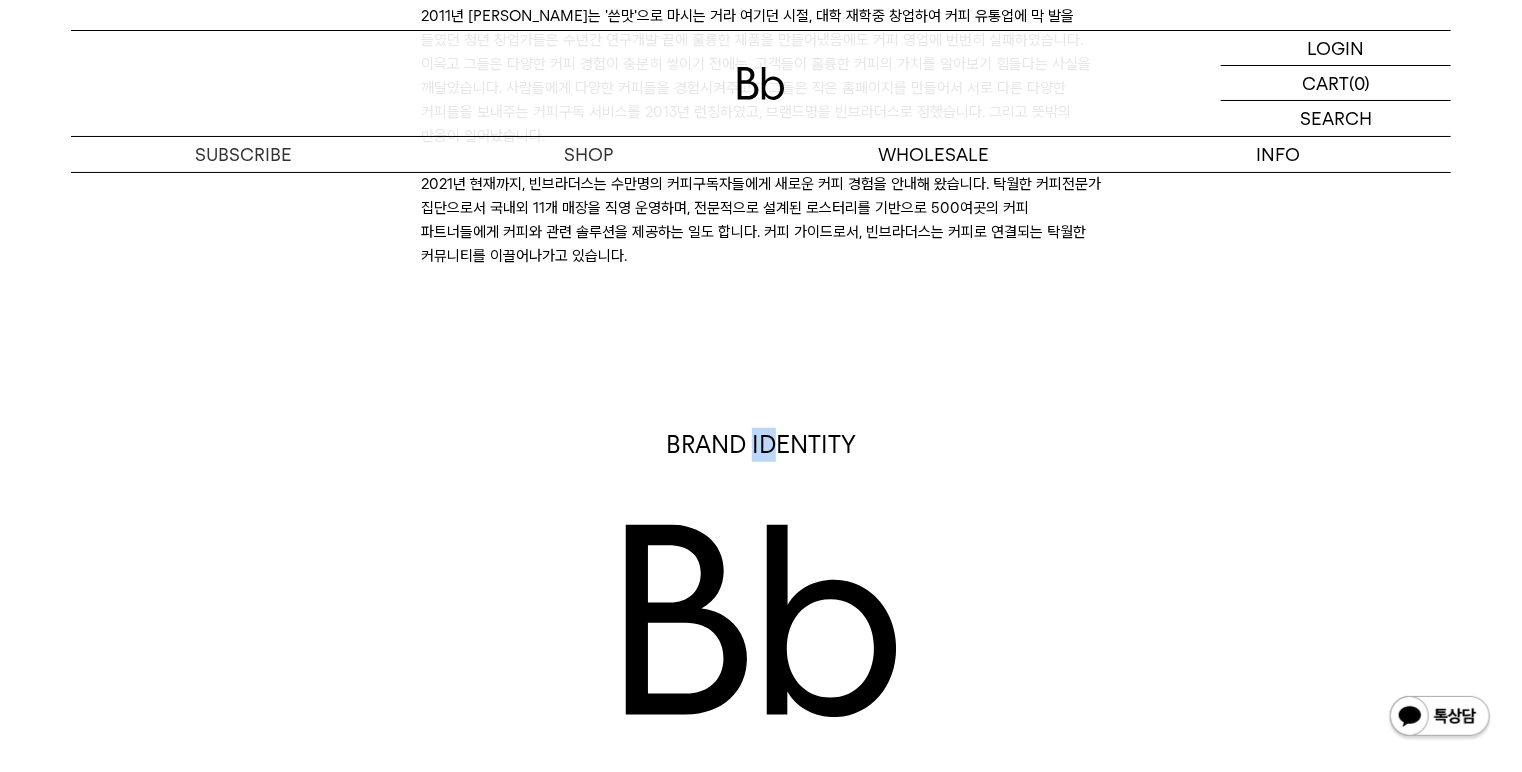 drag, startPoint x: 761, startPoint y: 418, endPoint x: 782, endPoint y: 420, distance: 21.095022 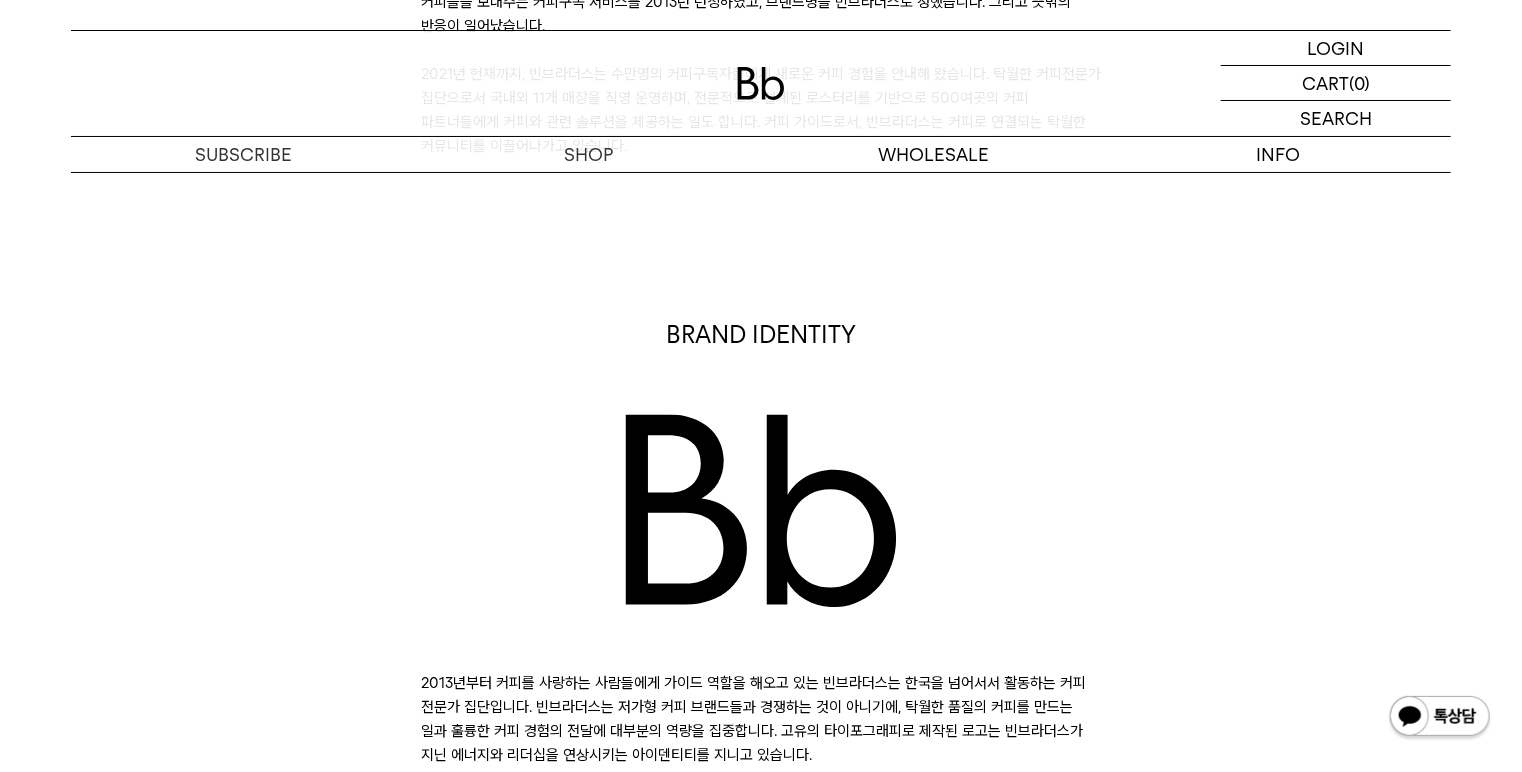 scroll, scrollTop: 720, scrollLeft: 0, axis: vertical 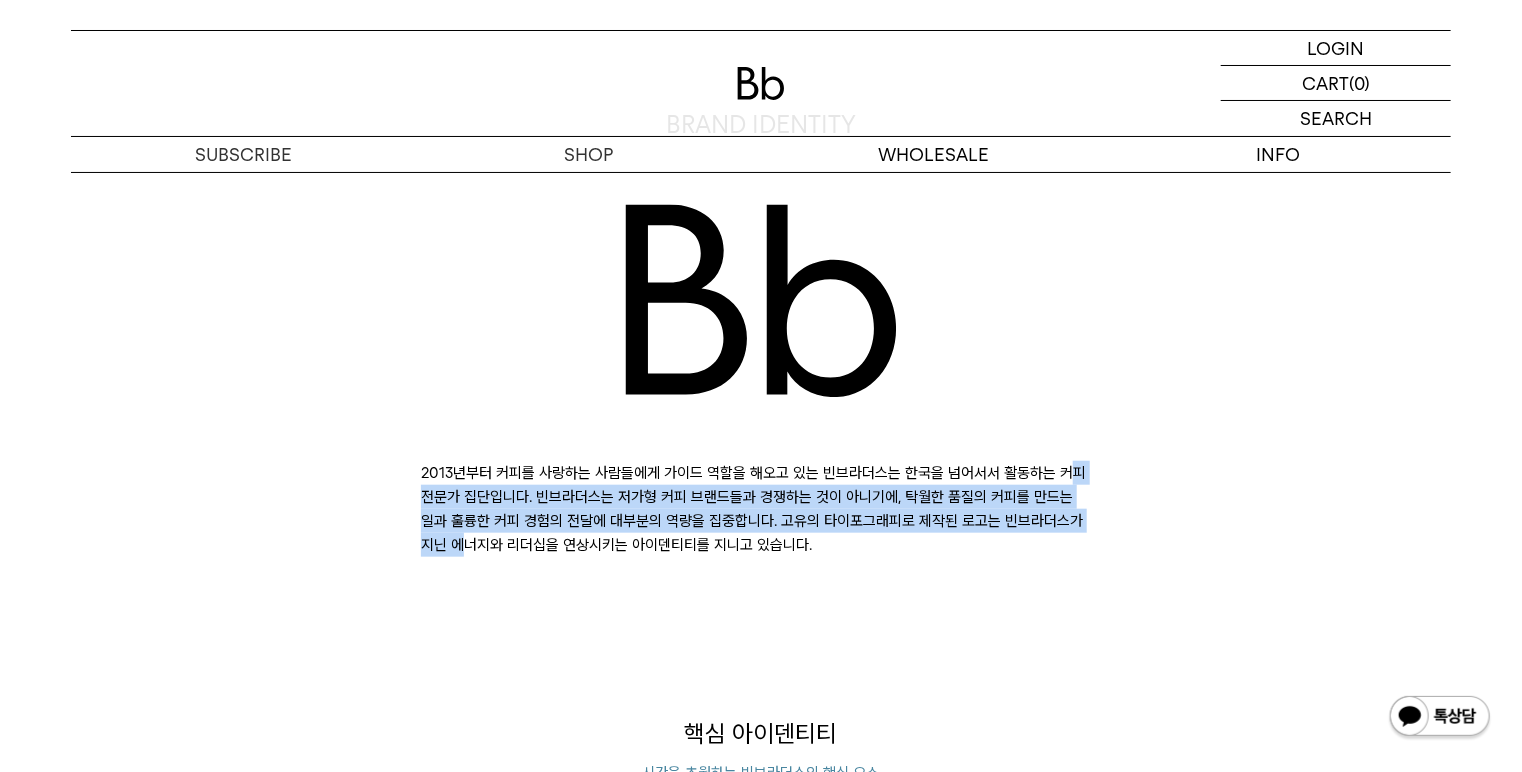 drag, startPoint x: 748, startPoint y: 460, endPoint x: 789, endPoint y: 530, distance: 81.12336 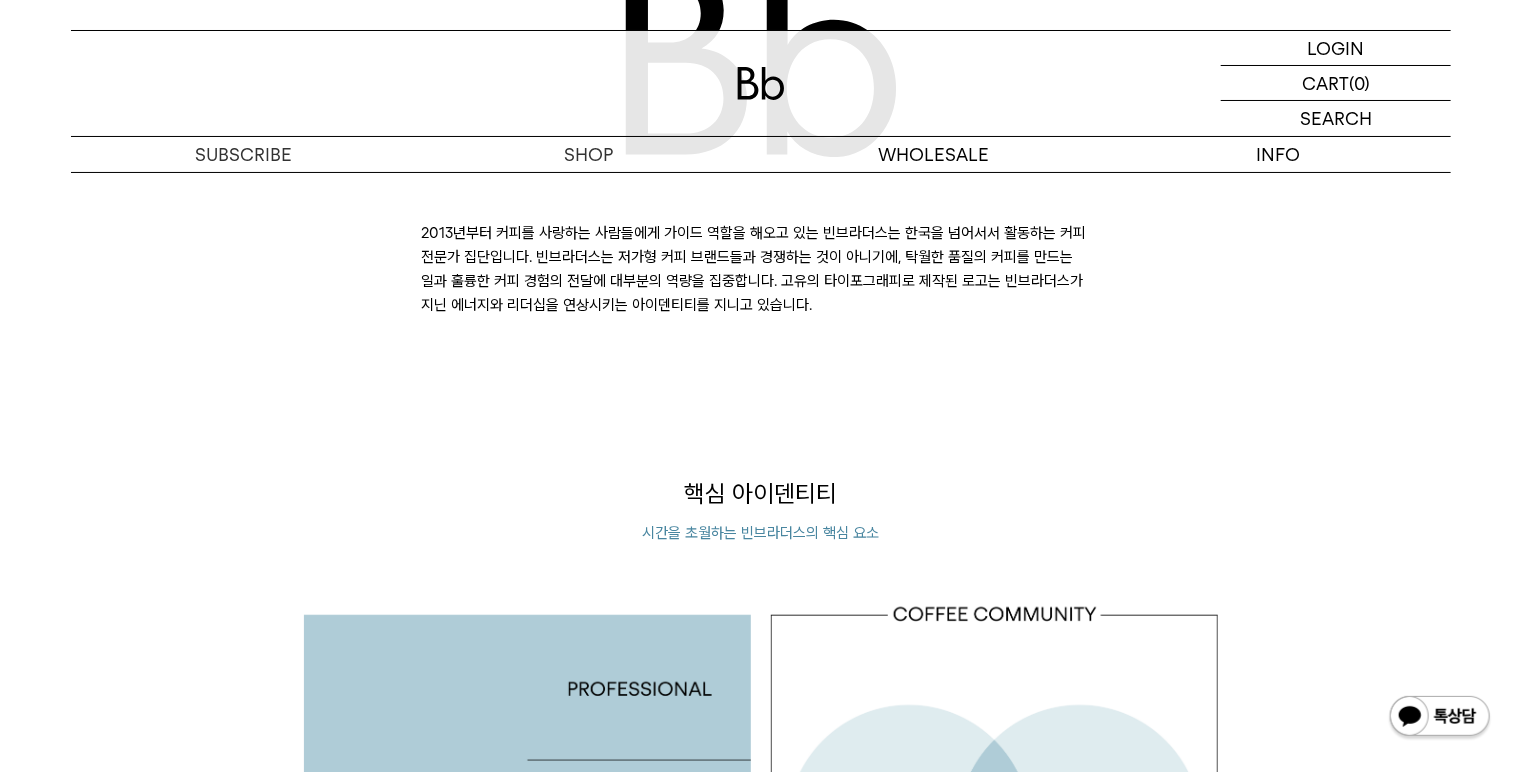 scroll, scrollTop: 1120, scrollLeft: 0, axis: vertical 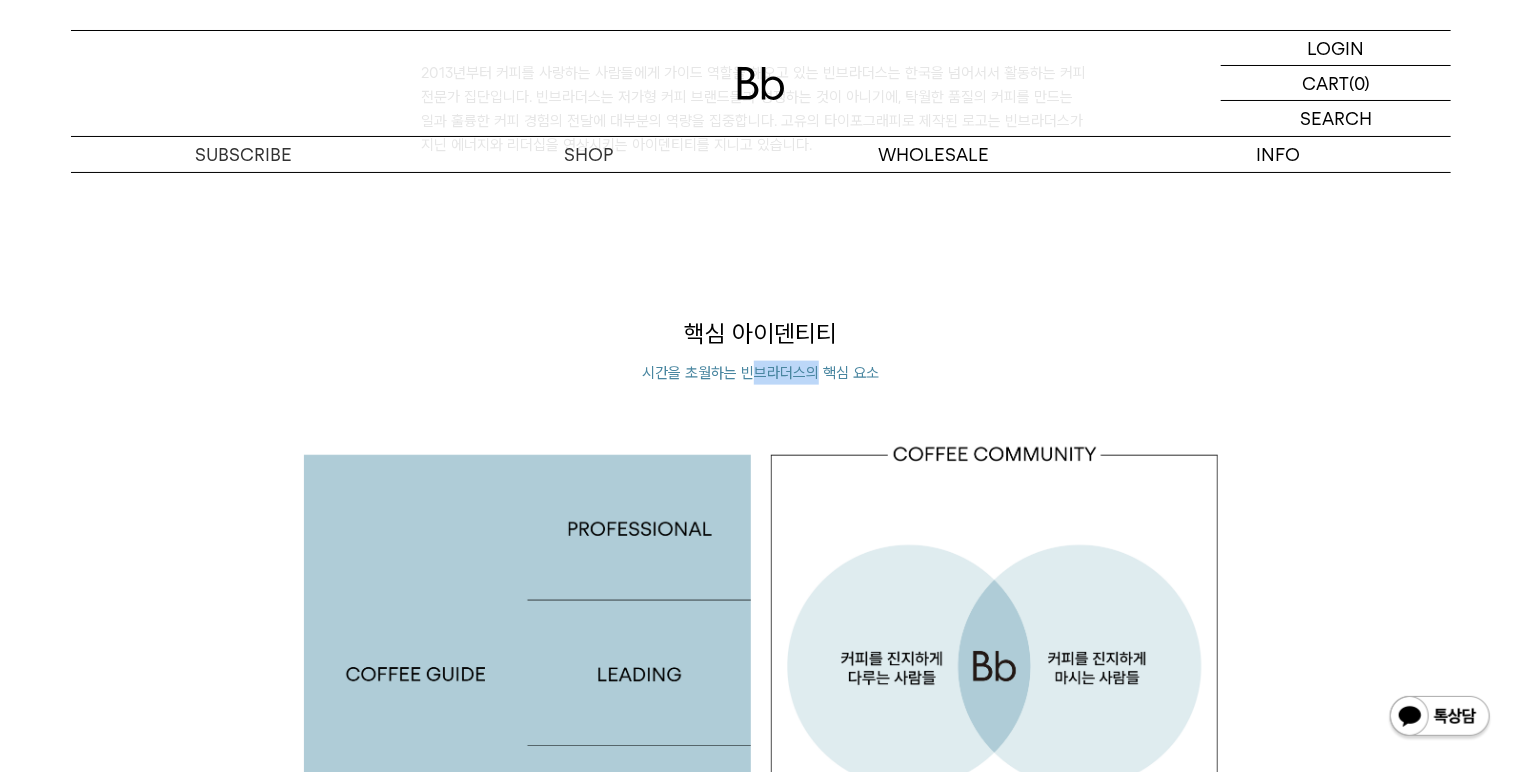 drag, startPoint x: 764, startPoint y: 346, endPoint x: 821, endPoint y: 352, distance: 57.31492 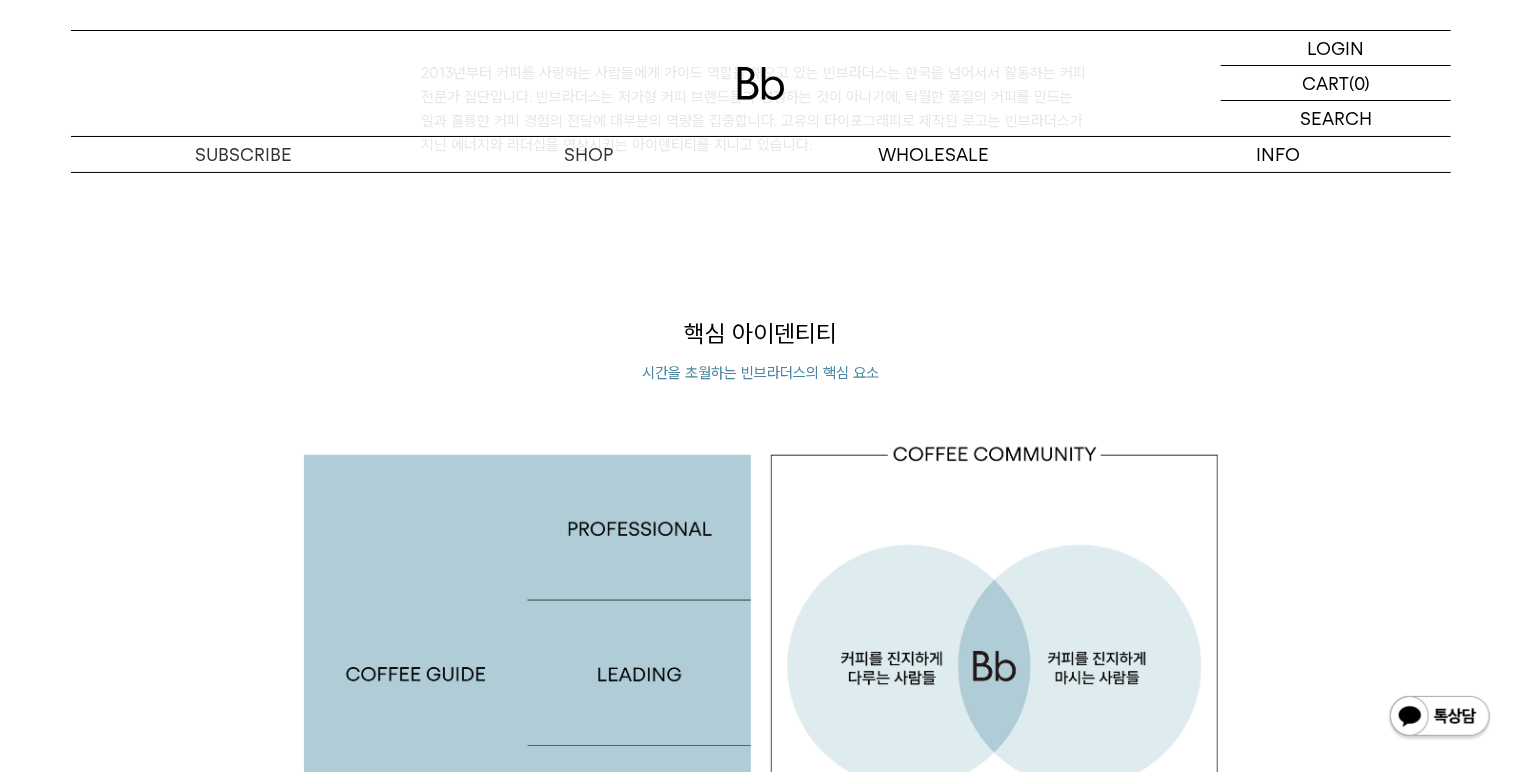 click on "시간을 초월하는 빈브라더스의 핵심 요소" at bounding box center [760, 373] 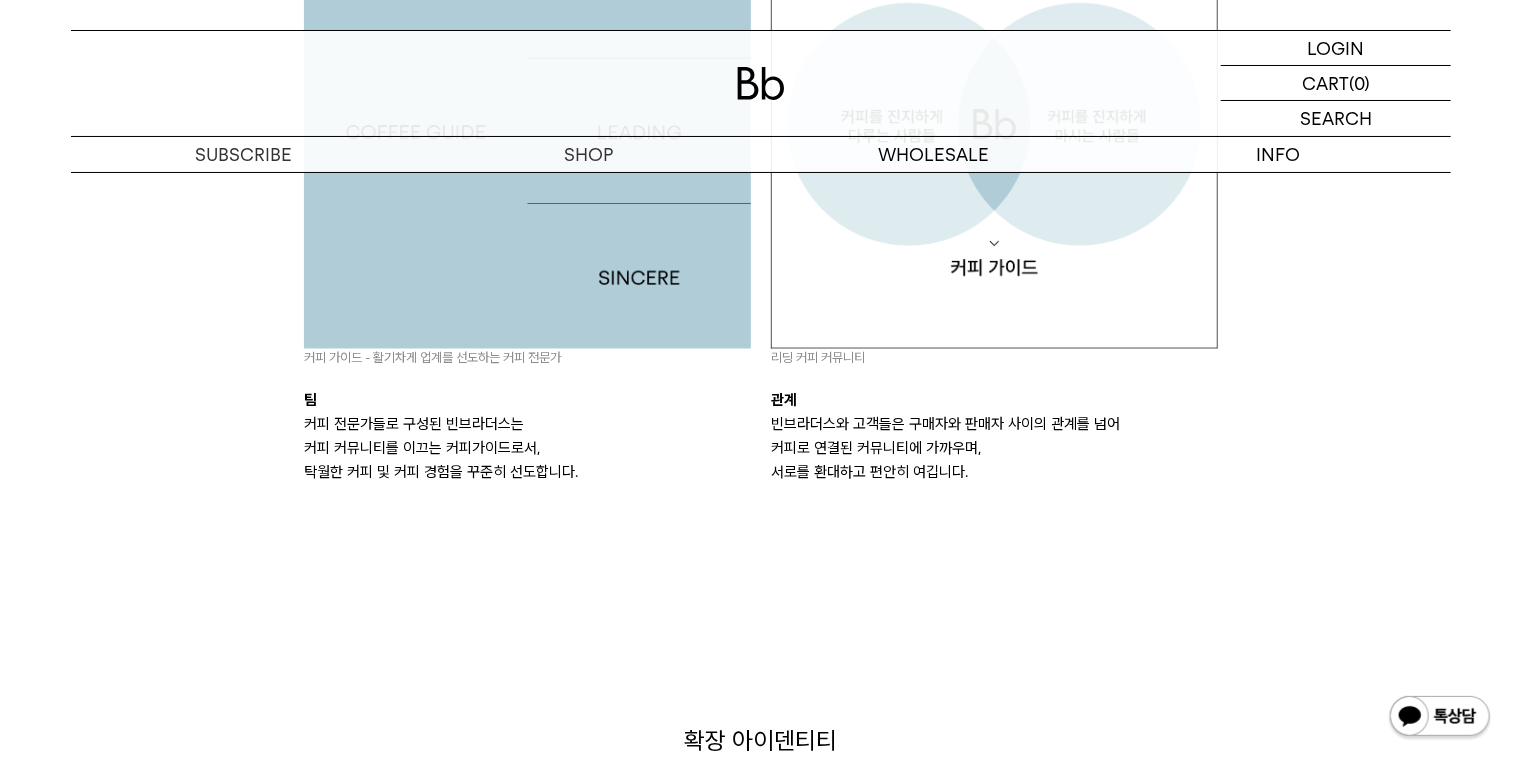 scroll, scrollTop: 1440, scrollLeft: 0, axis: vertical 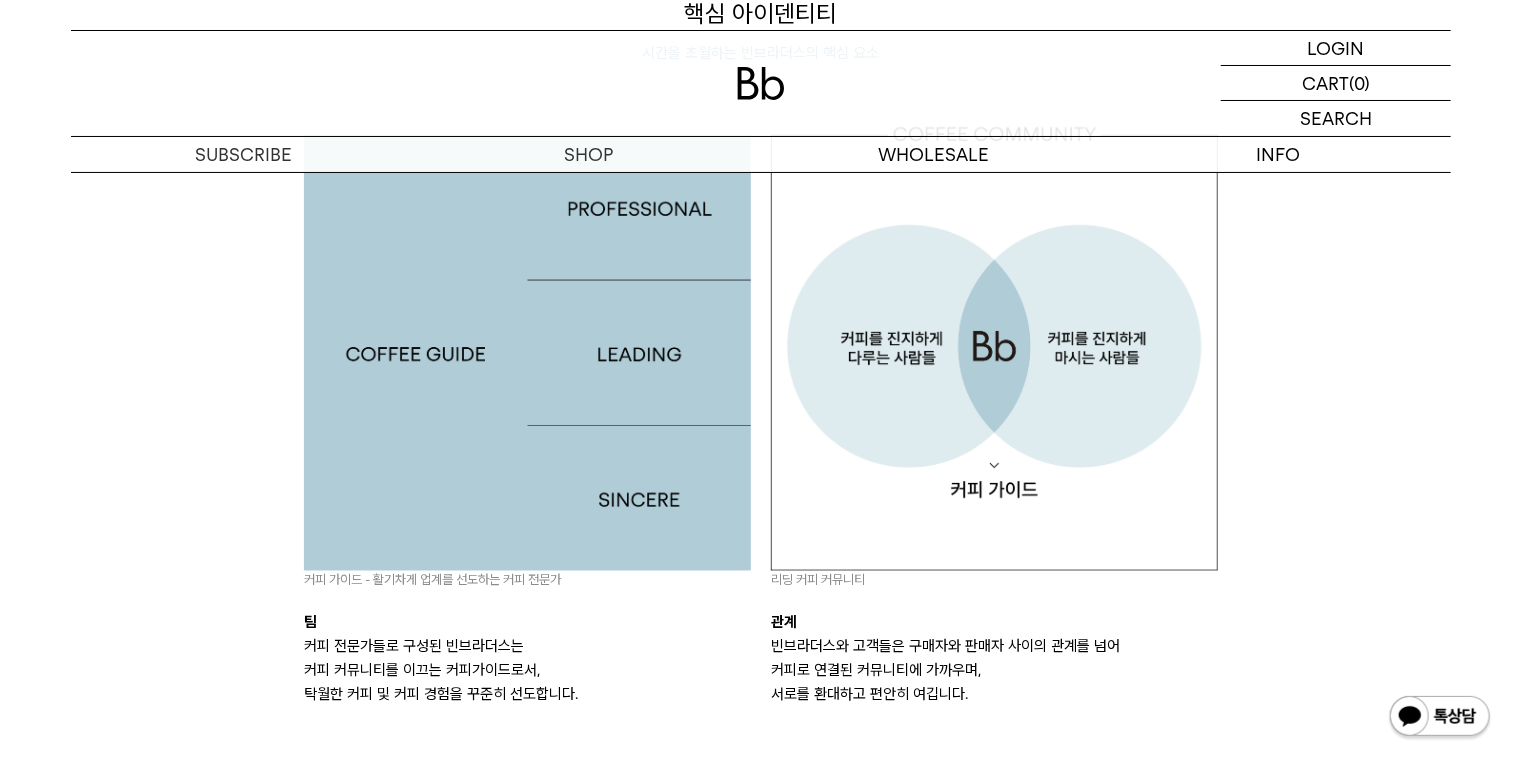 drag, startPoint x: 950, startPoint y: 646, endPoint x: 882, endPoint y: 627, distance: 70.60453 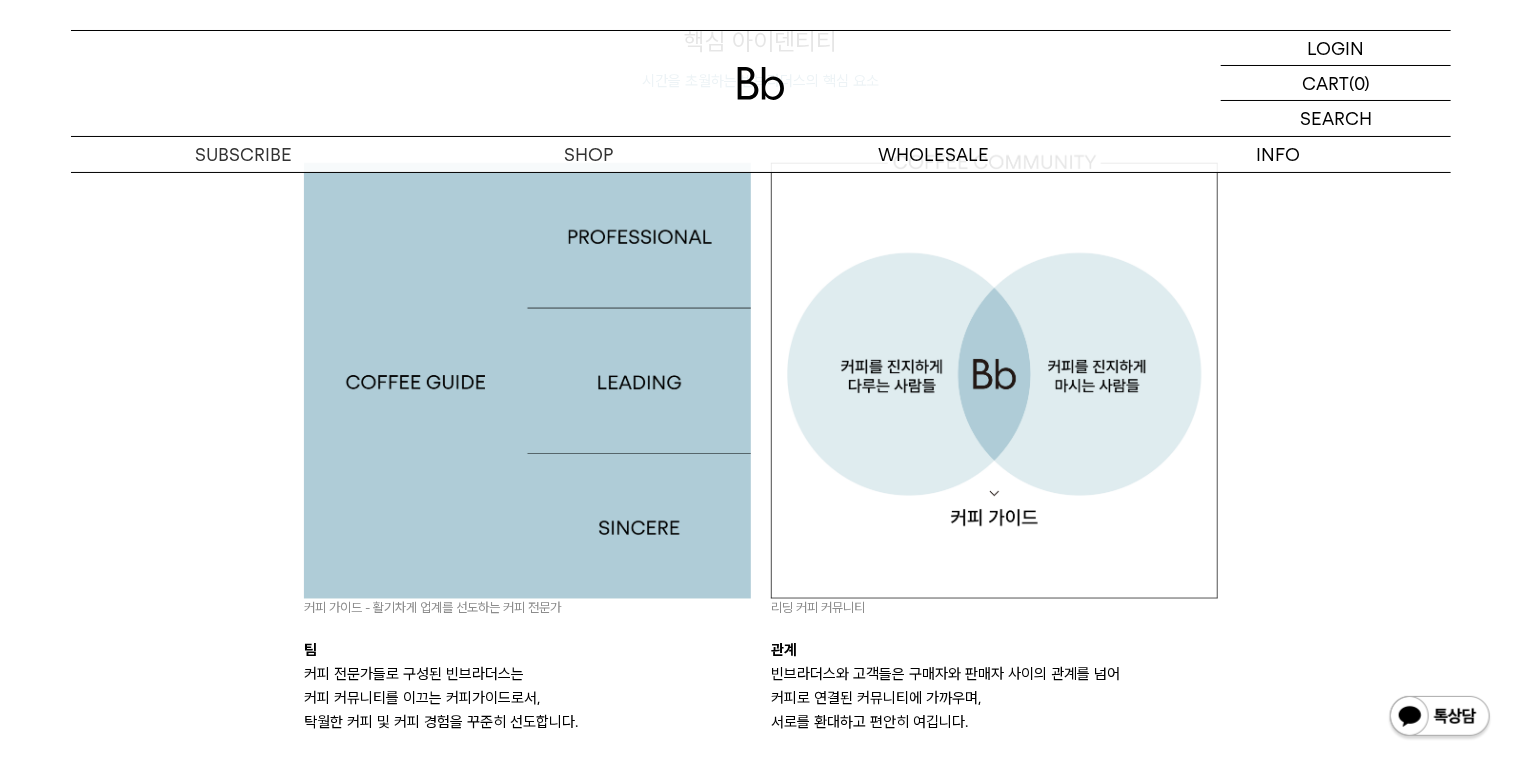 scroll, scrollTop: 1440, scrollLeft: 0, axis: vertical 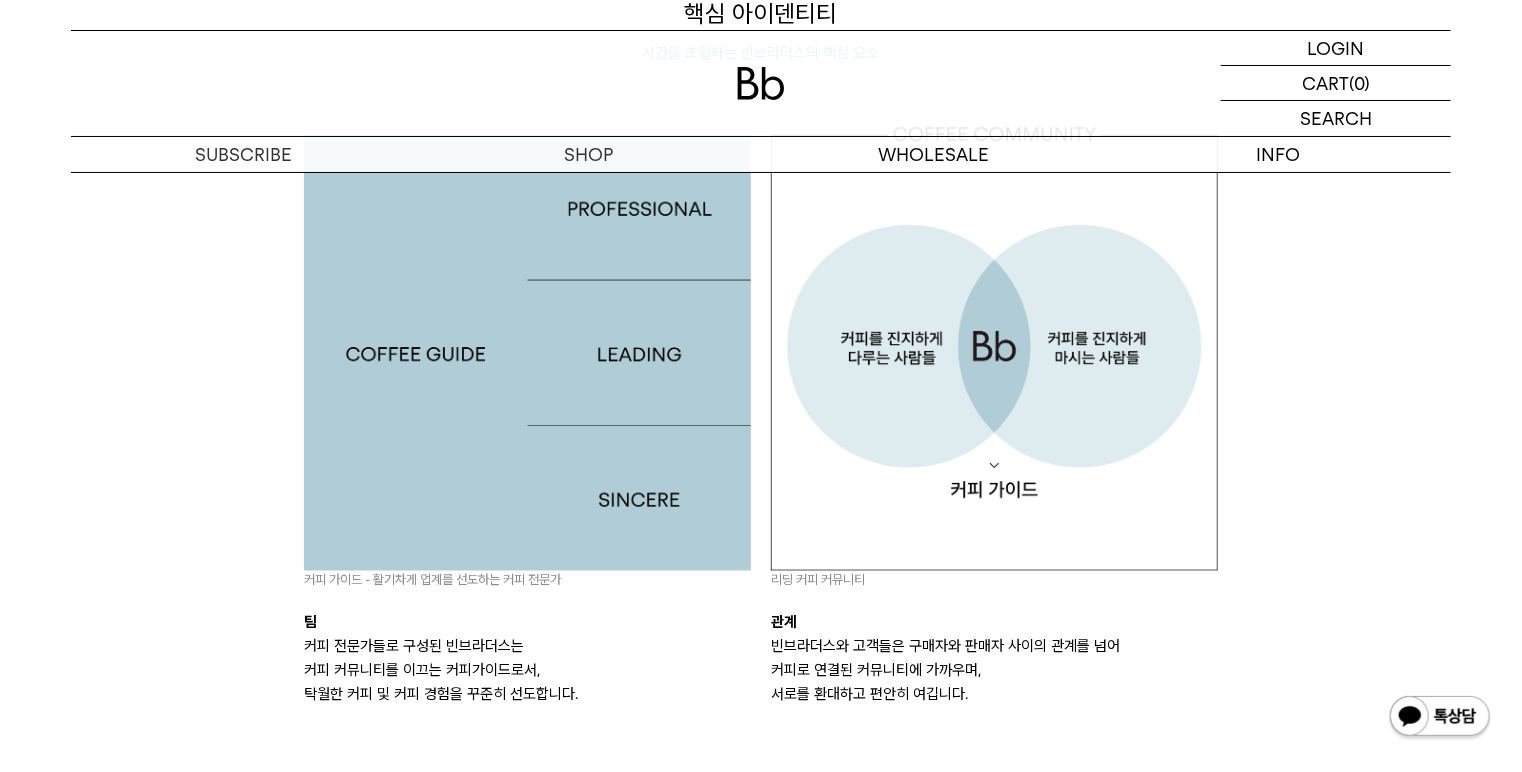 drag, startPoint x: 888, startPoint y: 622, endPoint x: 908, endPoint y: 665, distance: 47.423622 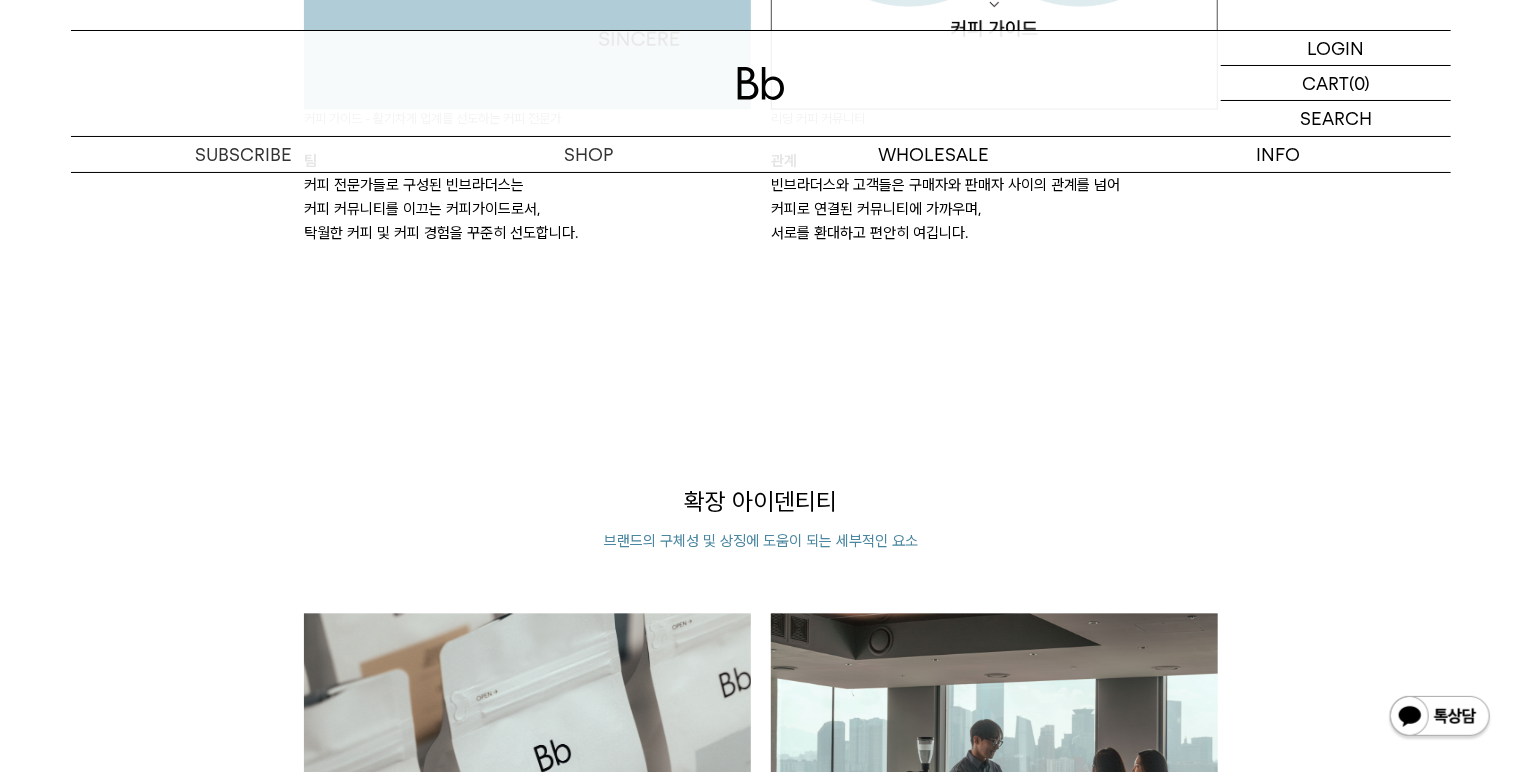 scroll, scrollTop: 2160, scrollLeft: 0, axis: vertical 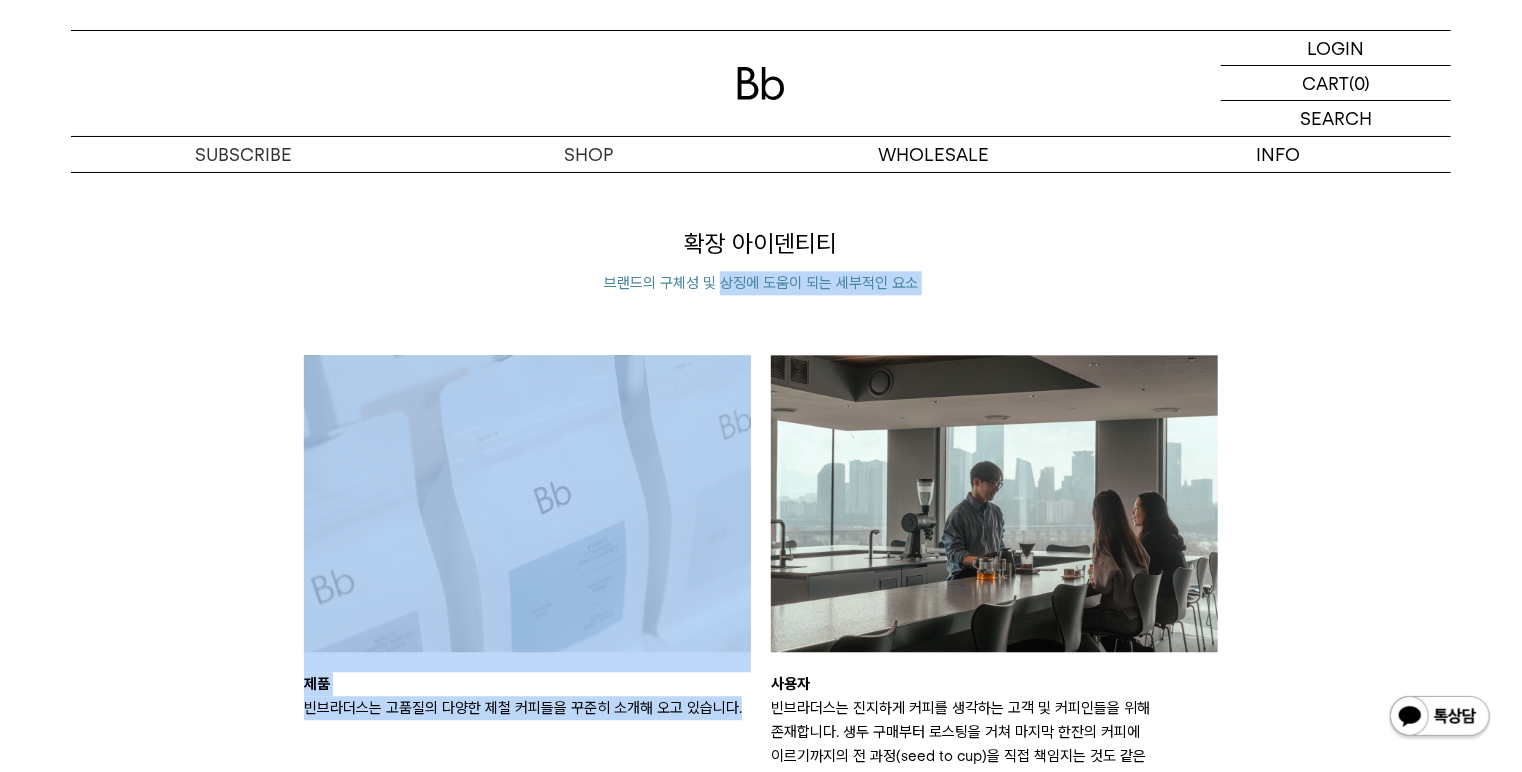 drag, startPoint x: 726, startPoint y: 260, endPoint x: 859, endPoint y: 274, distance: 133.73482 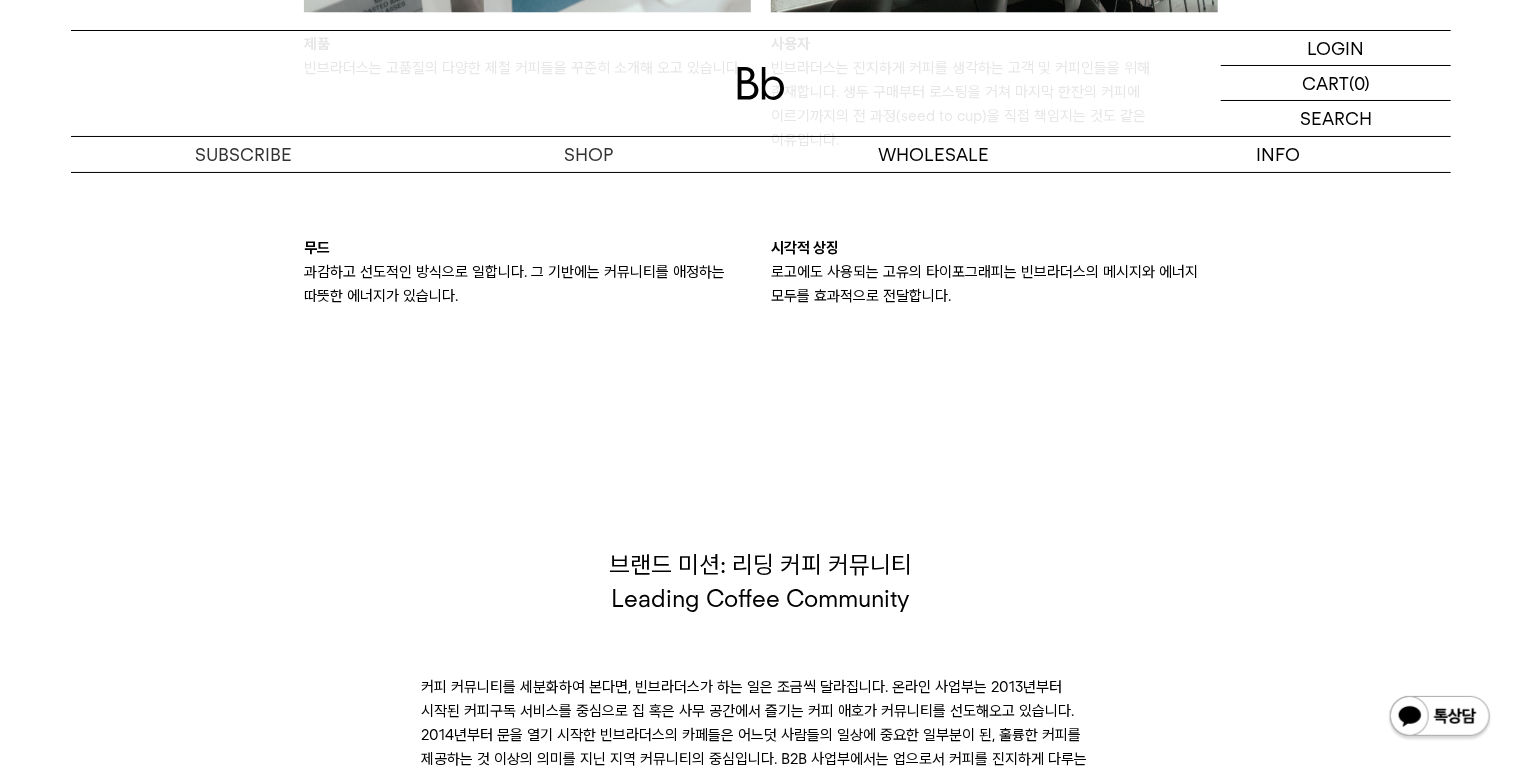 scroll, scrollTop: 2960, scrollLeft: 0, axis: vertical 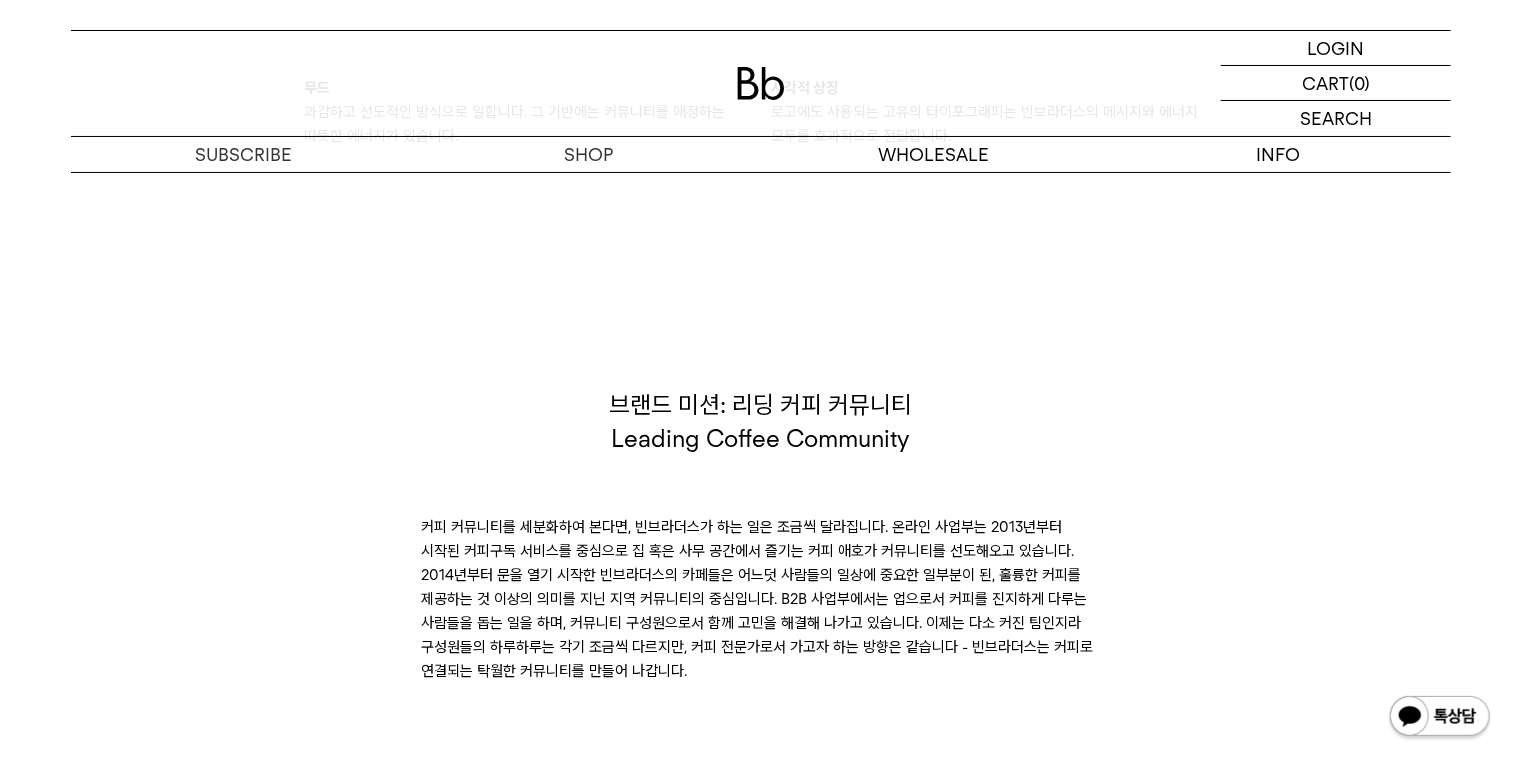 drag, startPoint x: 735, startPoint y: 477, endPoint x: 756, endPoint y: 631, distance: 155.42522 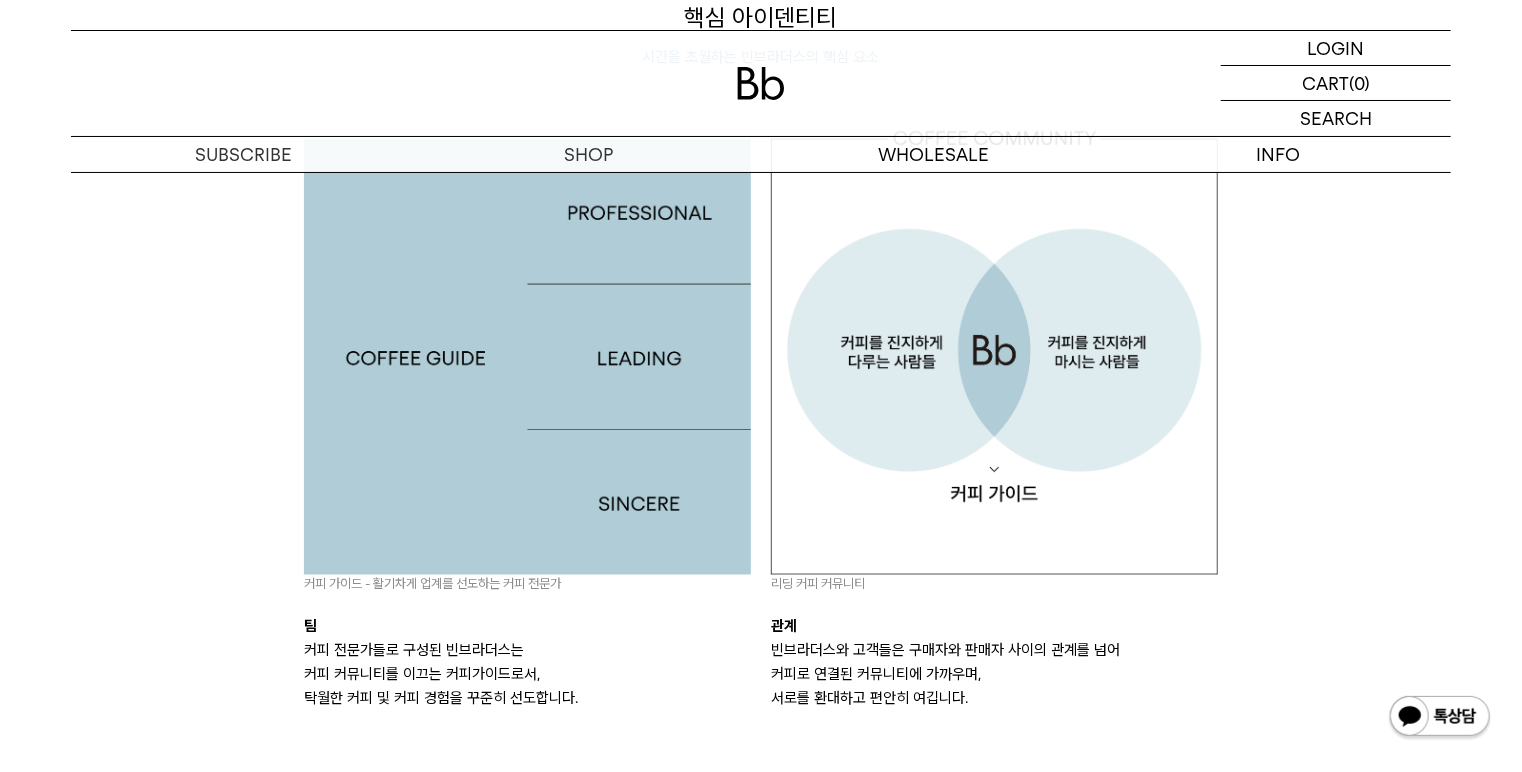 scroll, scrollTop: 1440, scrollLeft: 0, axis: vertical 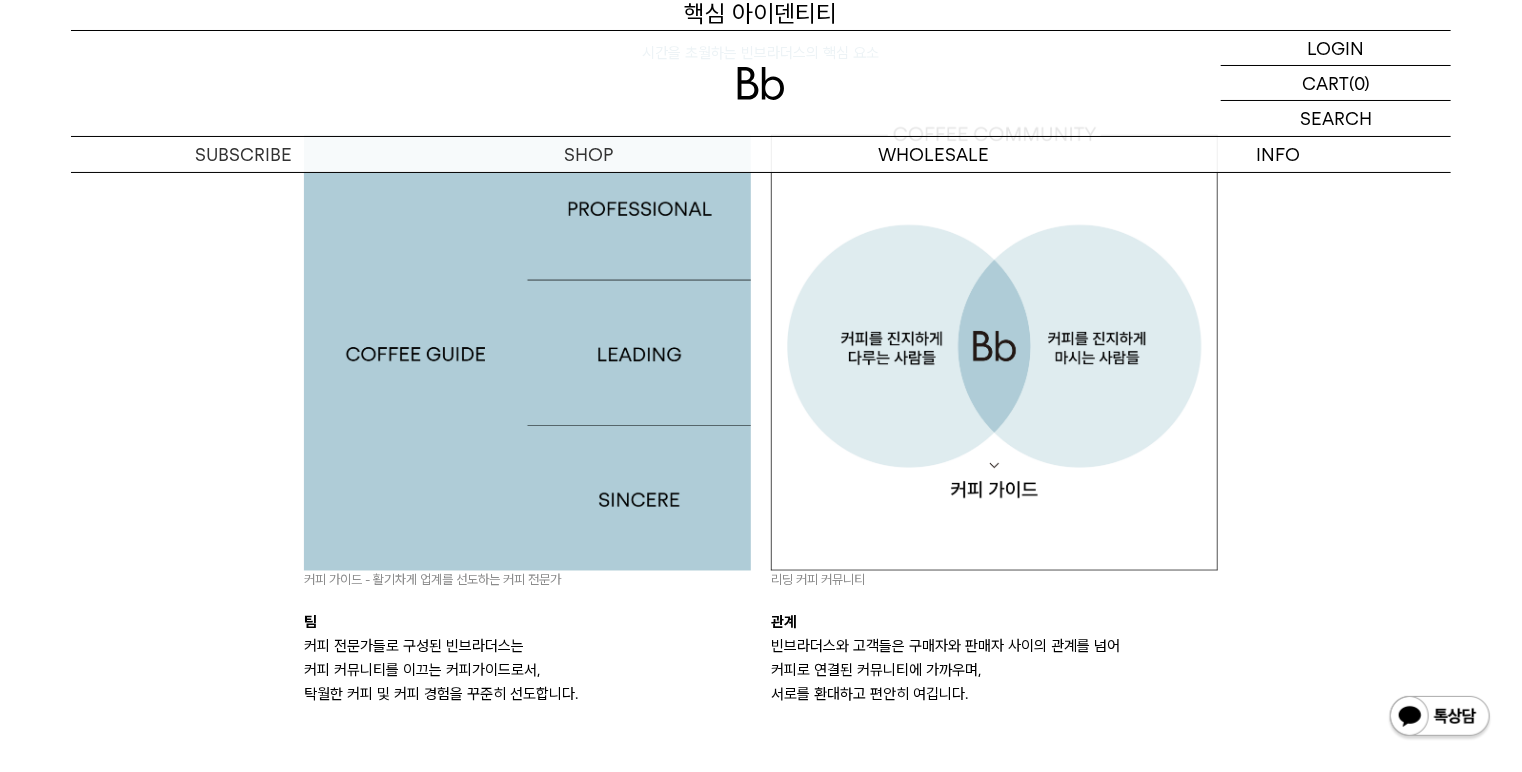 click on "빈브라더스와 고객들은 구매자와 판매자 사이의 관계를 넘어
커피로 연결된 커뮤니티에 가까우며,
서로를 환대하고 편안히 여깁니다." at bounding box center (994, 671) 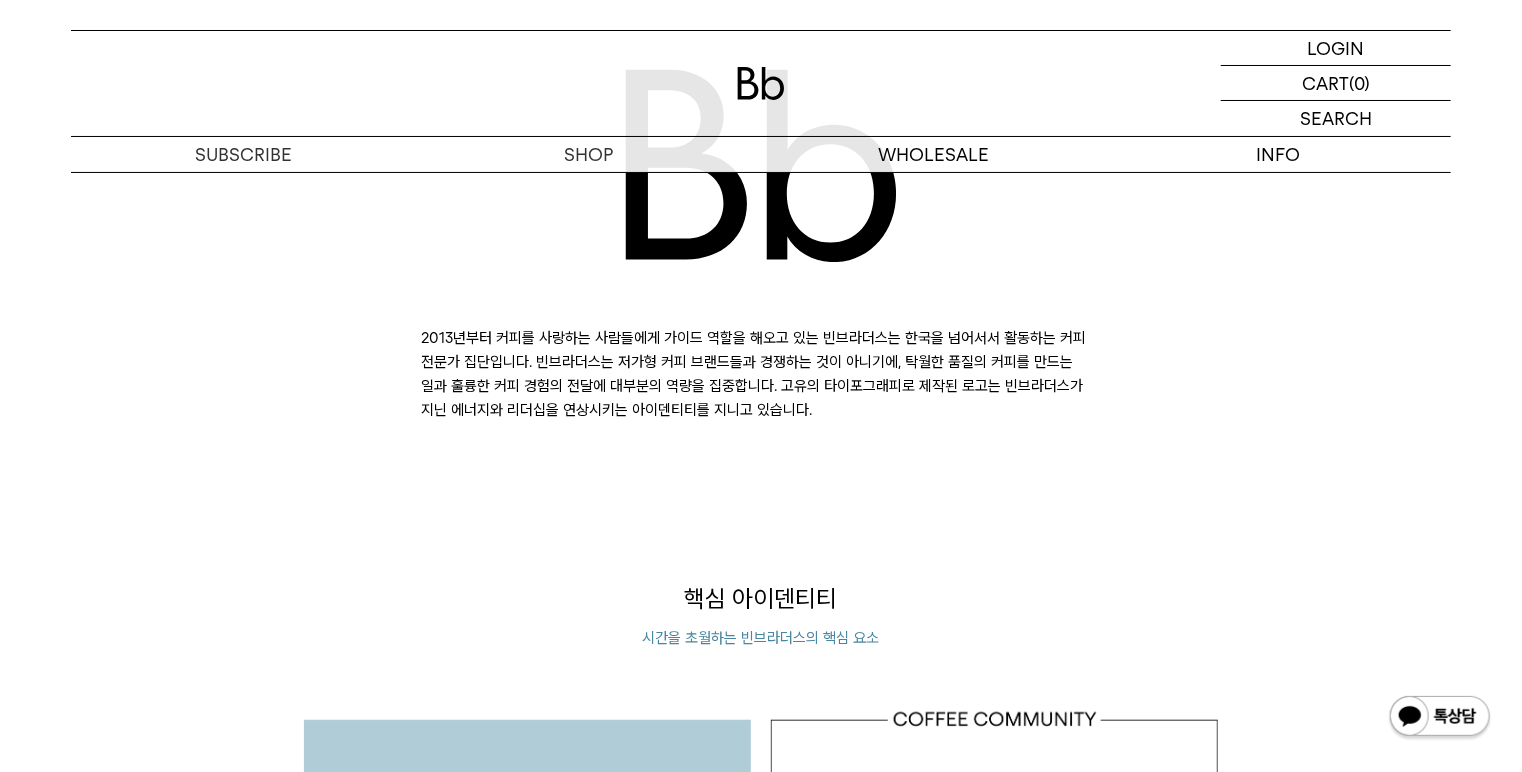 scroll, scrollTop: 1040, scrollLeft: 0, axis: vertical 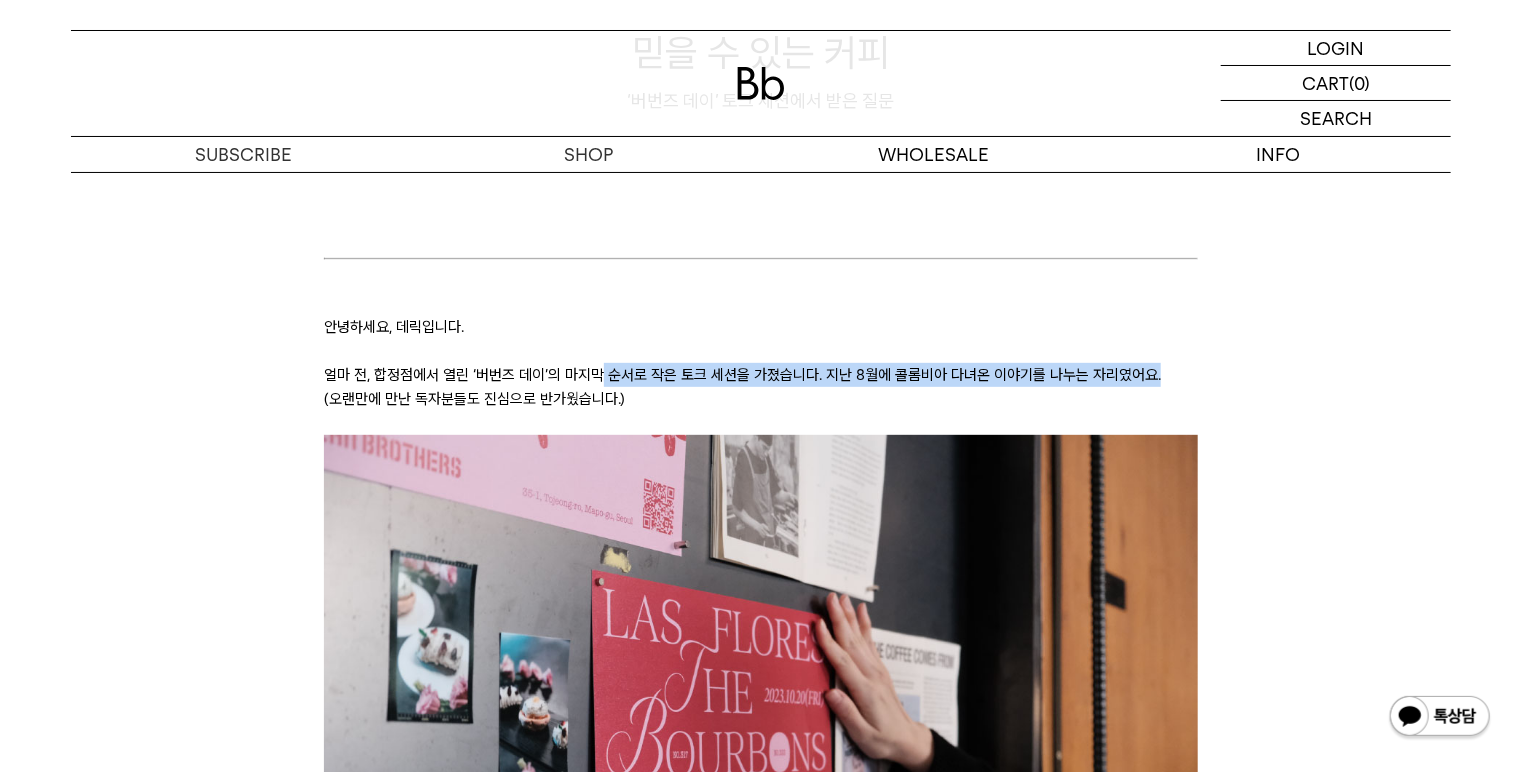 drag, startPoint x: 678, startPoint y: 400, endPoint x: 1234, endPoint y: 376, distance: 556.51776 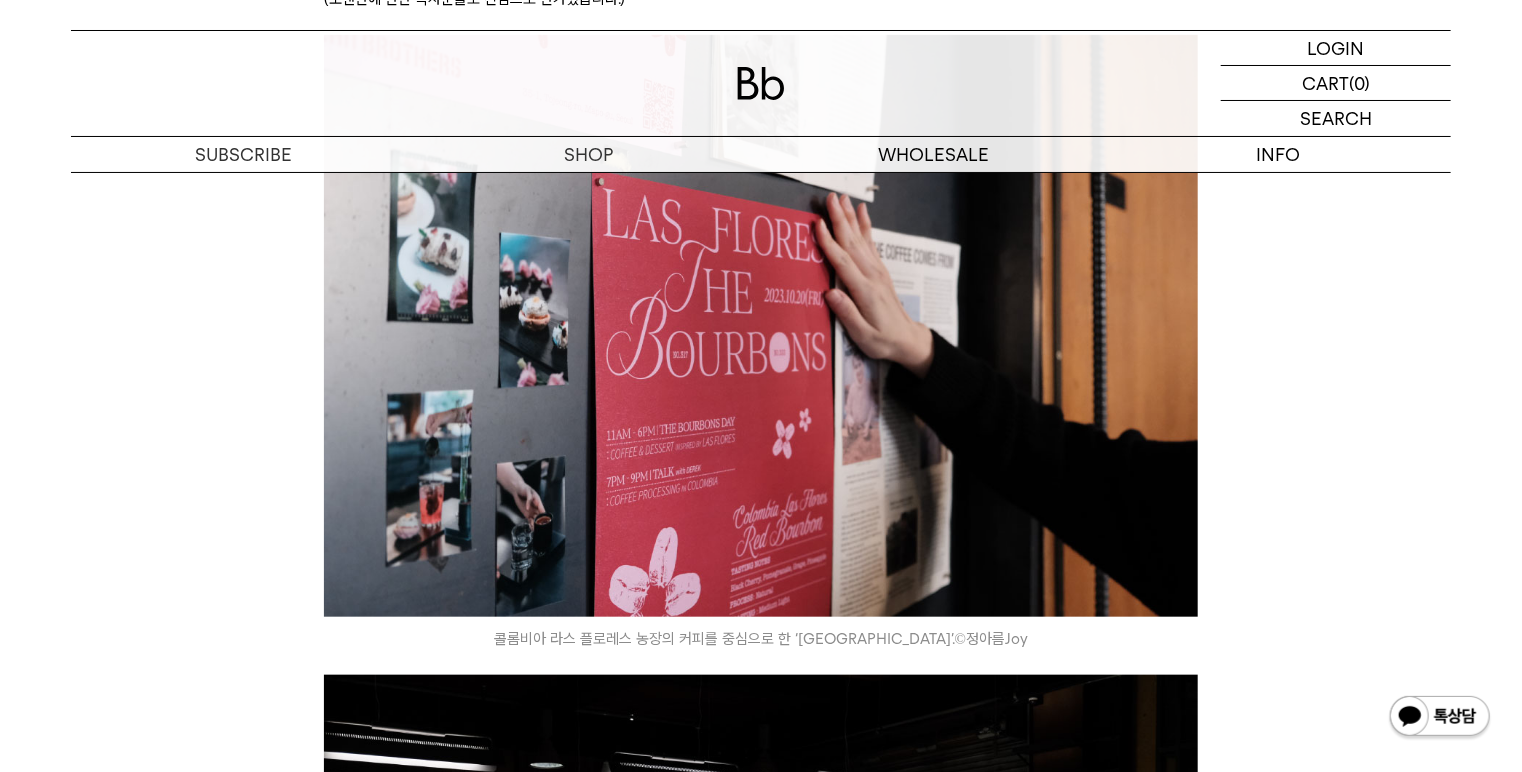 scroll, scrollTop: 720, scrollLeft: 0, axis: vertical 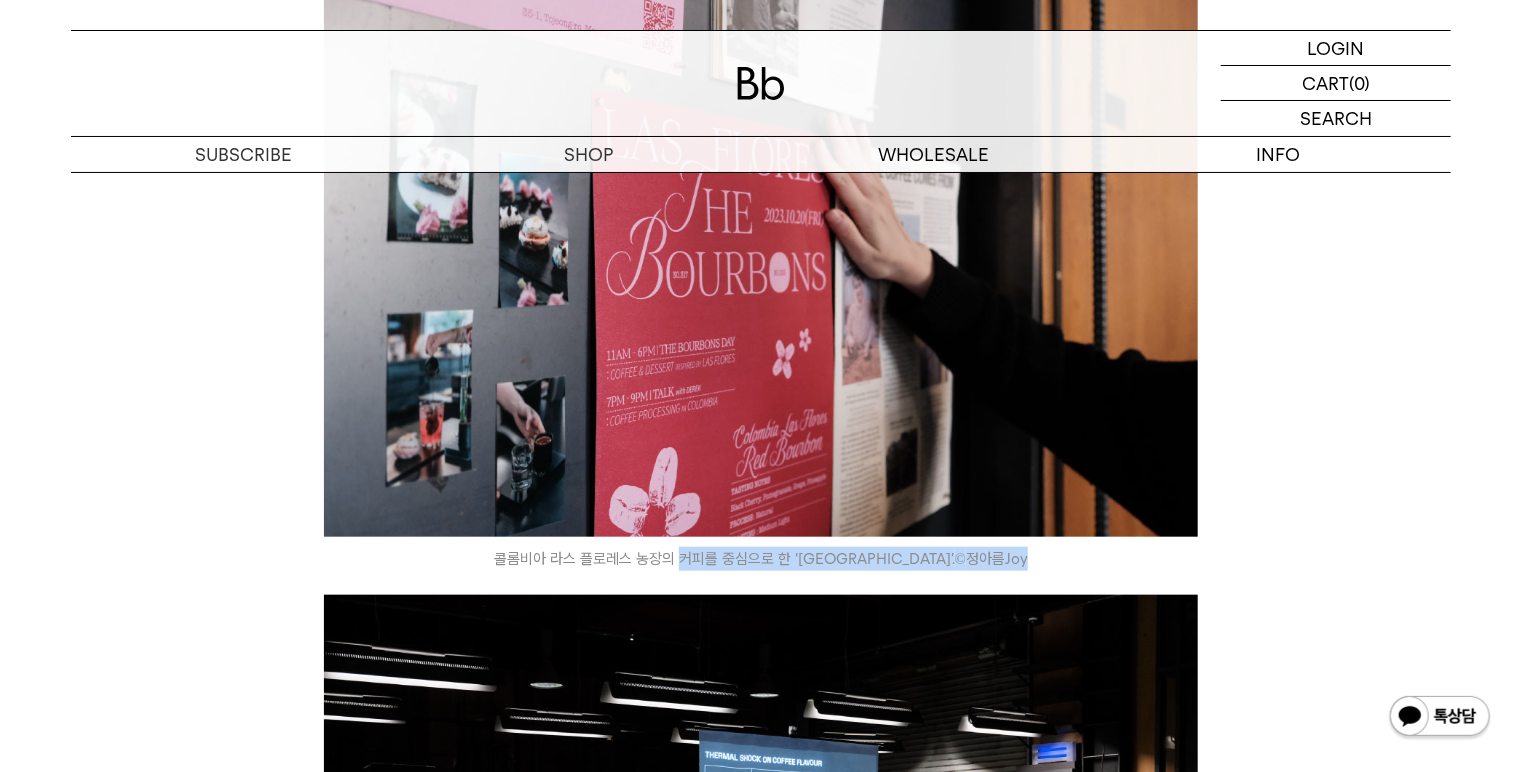 drag, startPoint x: 811, startPoint y: 574, endPoint x: 941, endPoint y: 573, distance: 130.00385 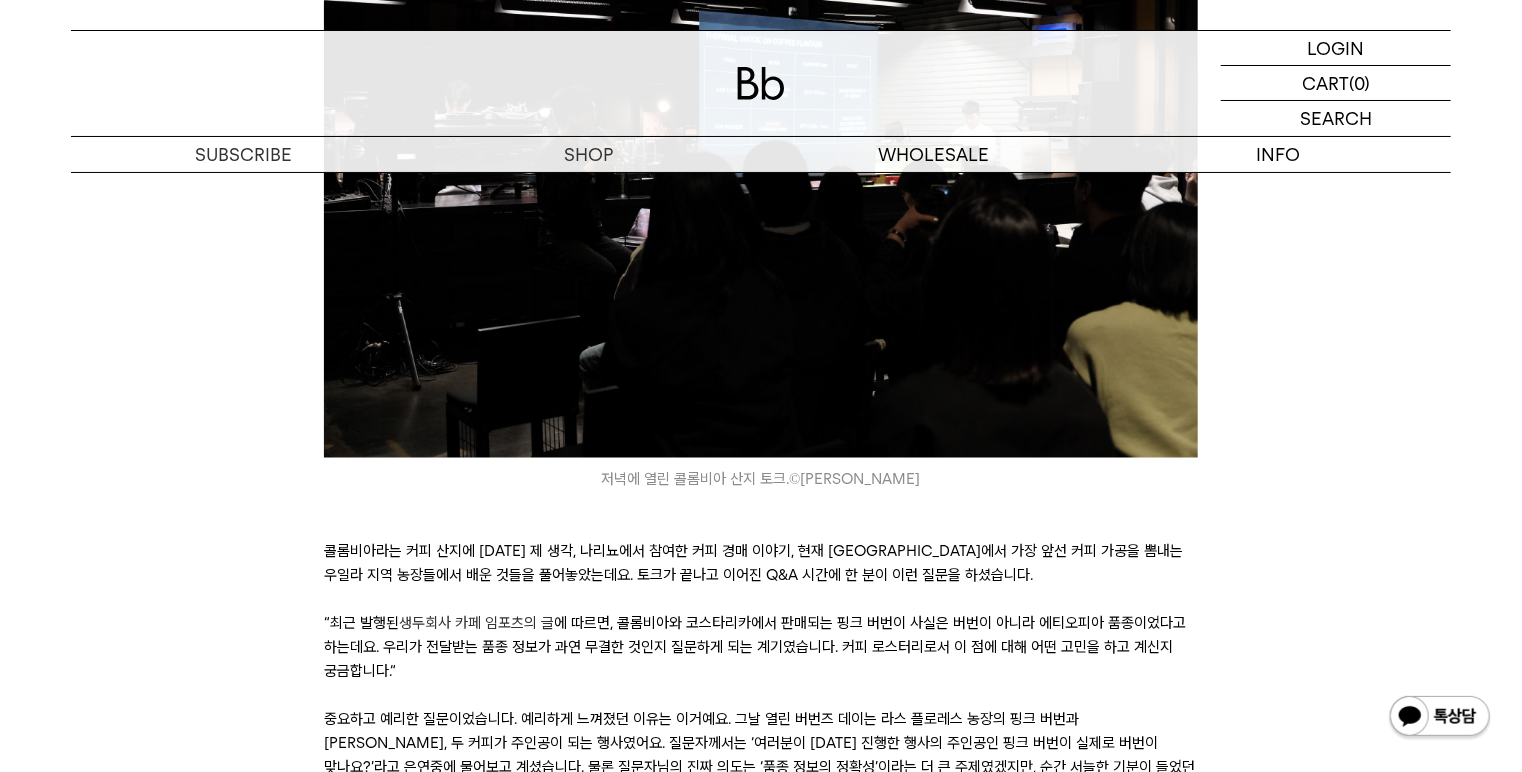 scroll, scrollTop: 1440, scrollLeft: 0, axis: vertical 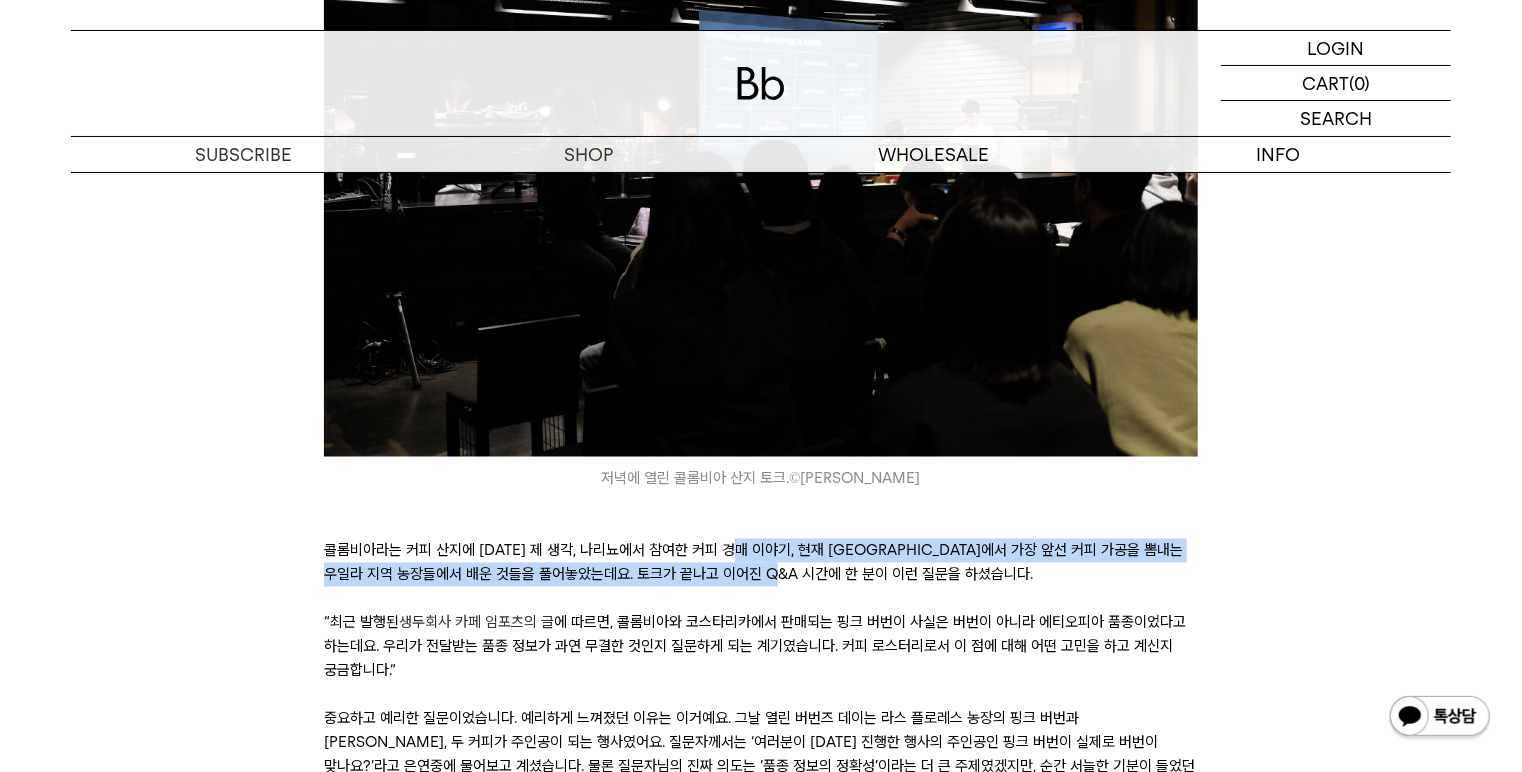 drag, startPoint x: 759, startPoint y: 557, endPoint x: 799, endPoint y: 580, distance: 46.141087 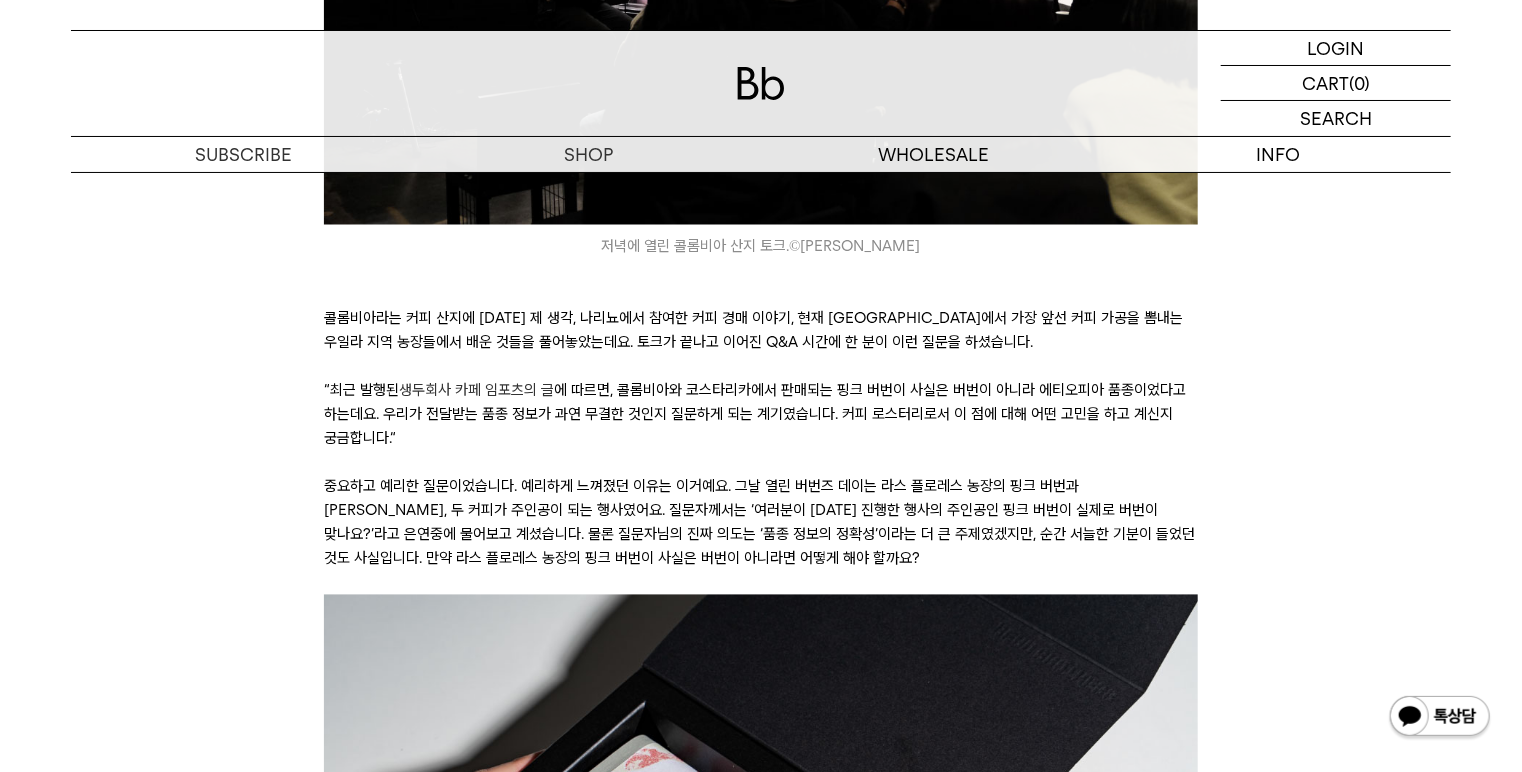 scroll, scrollTop: 1680, scrollLeft: 0, axis: vertical 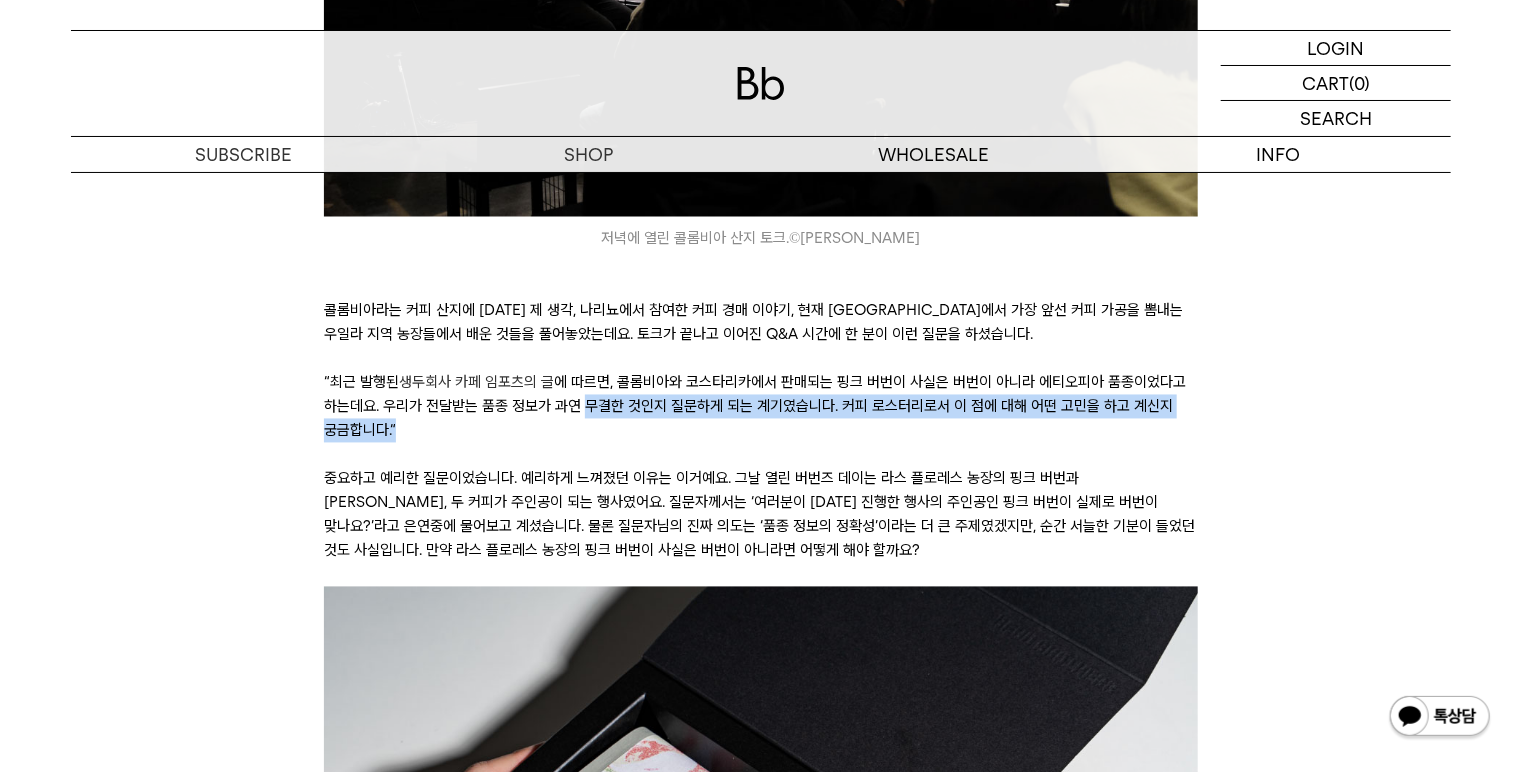 drag, startPoint x: 660, startPoint y: 428, endPoint x: 756, endPoint y: 464, distance: 102.528046 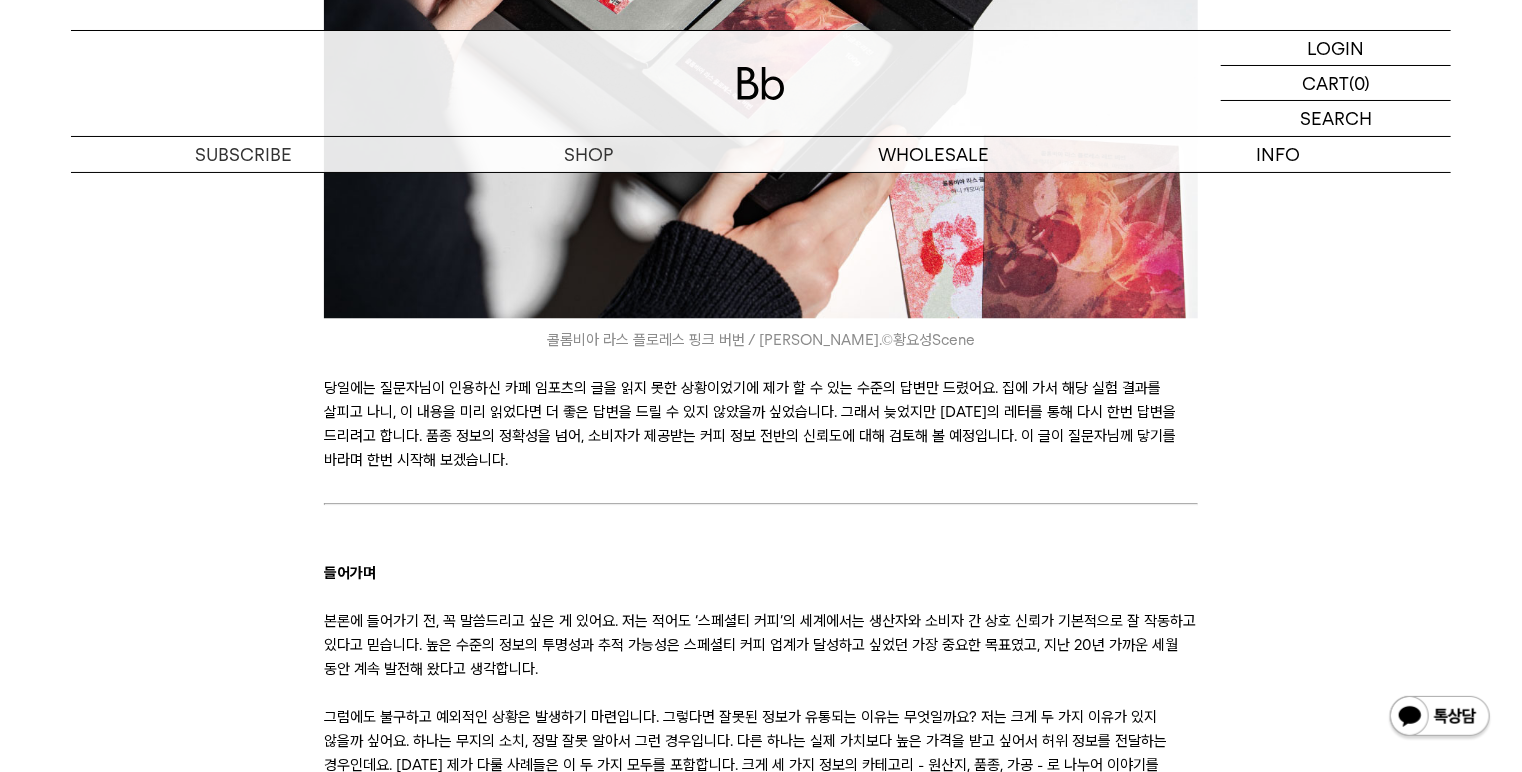 scroll, scrollTop: 2560, scrollLeft: 0, axis: vertical 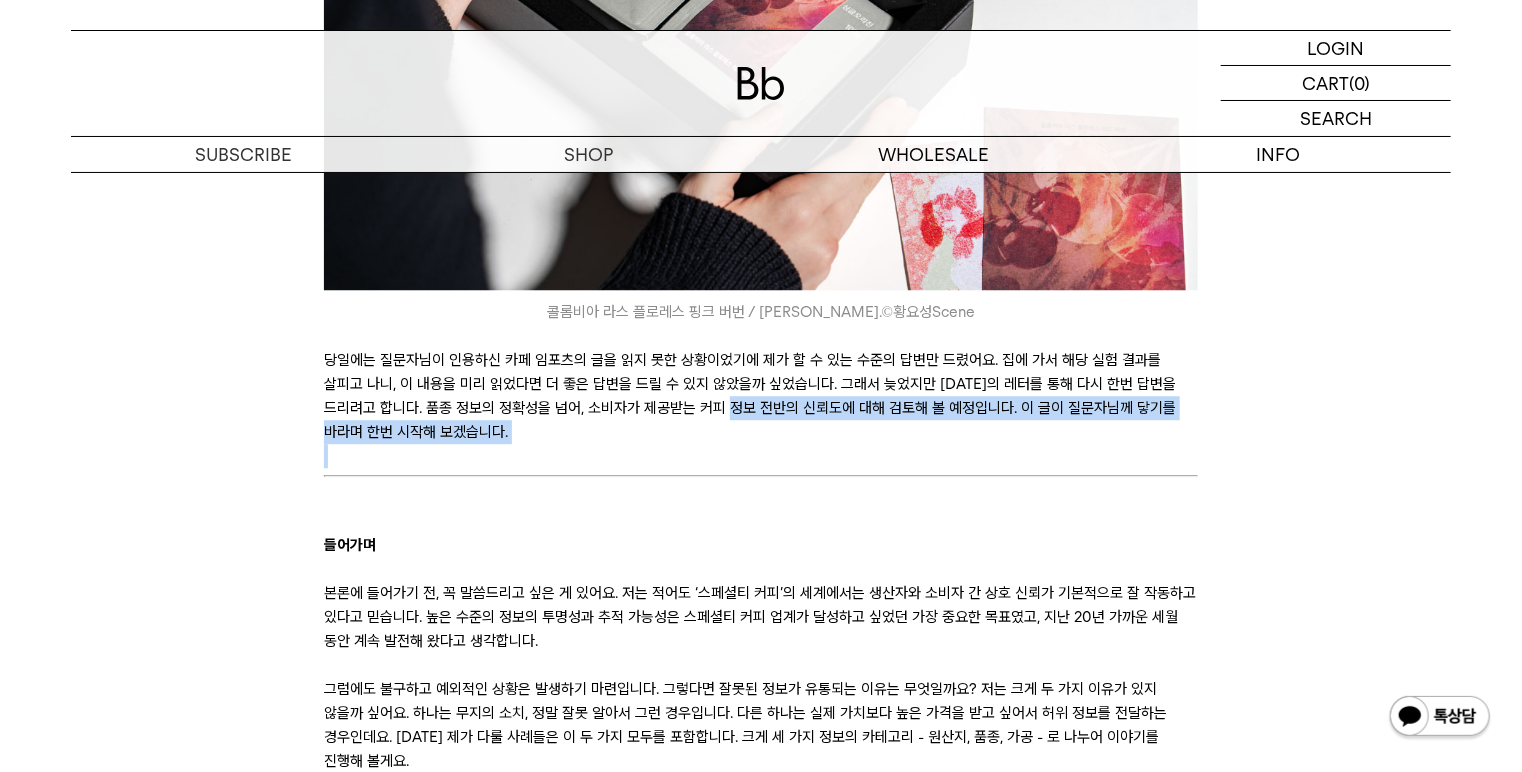 drag, startPoint x: 667, startPoint y: 416, endPoint x: 726, endPoint y: 452, distance: 69.115845 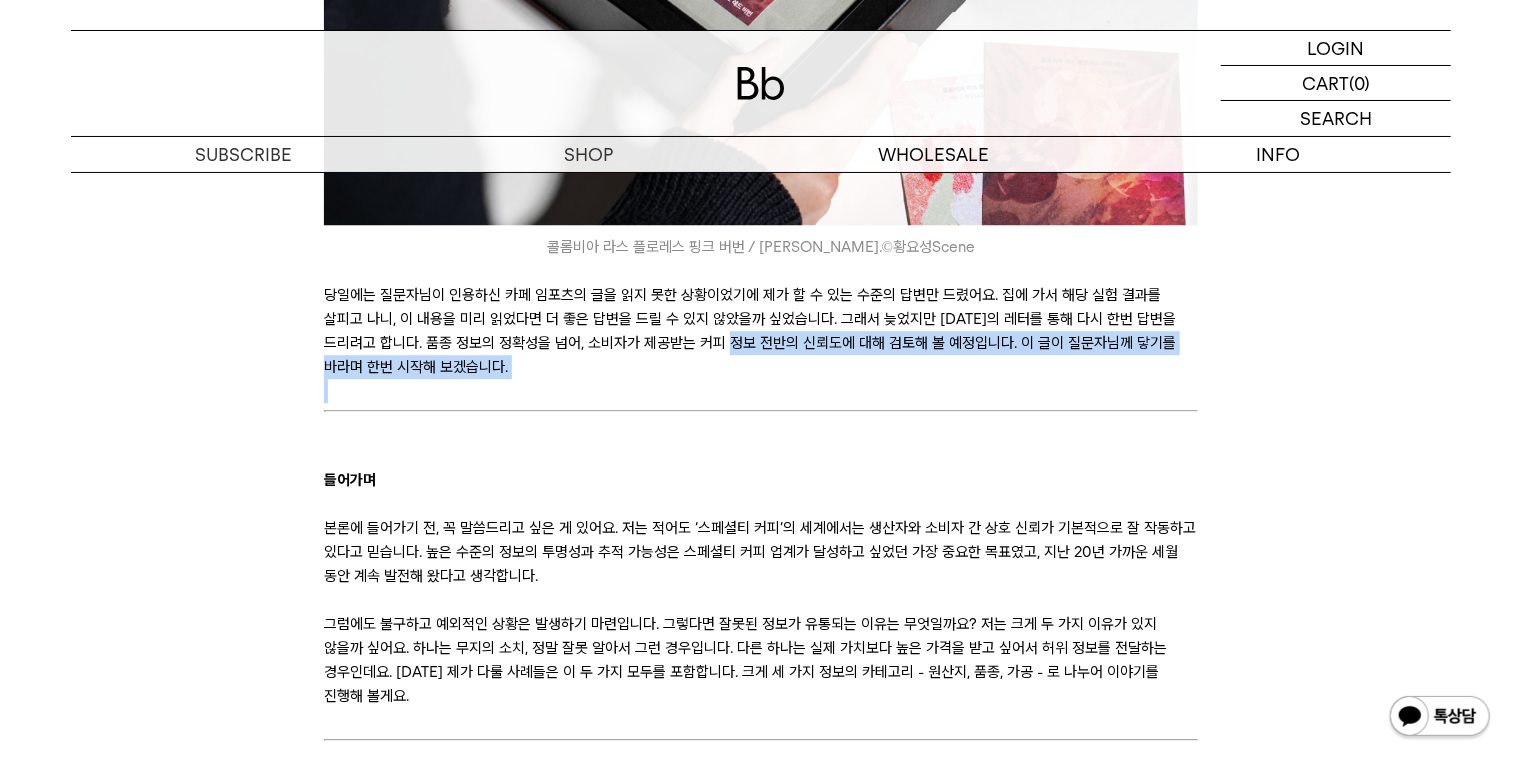 scroll, scrollTop: 2720, scrollLeft: 0, axis: vertical 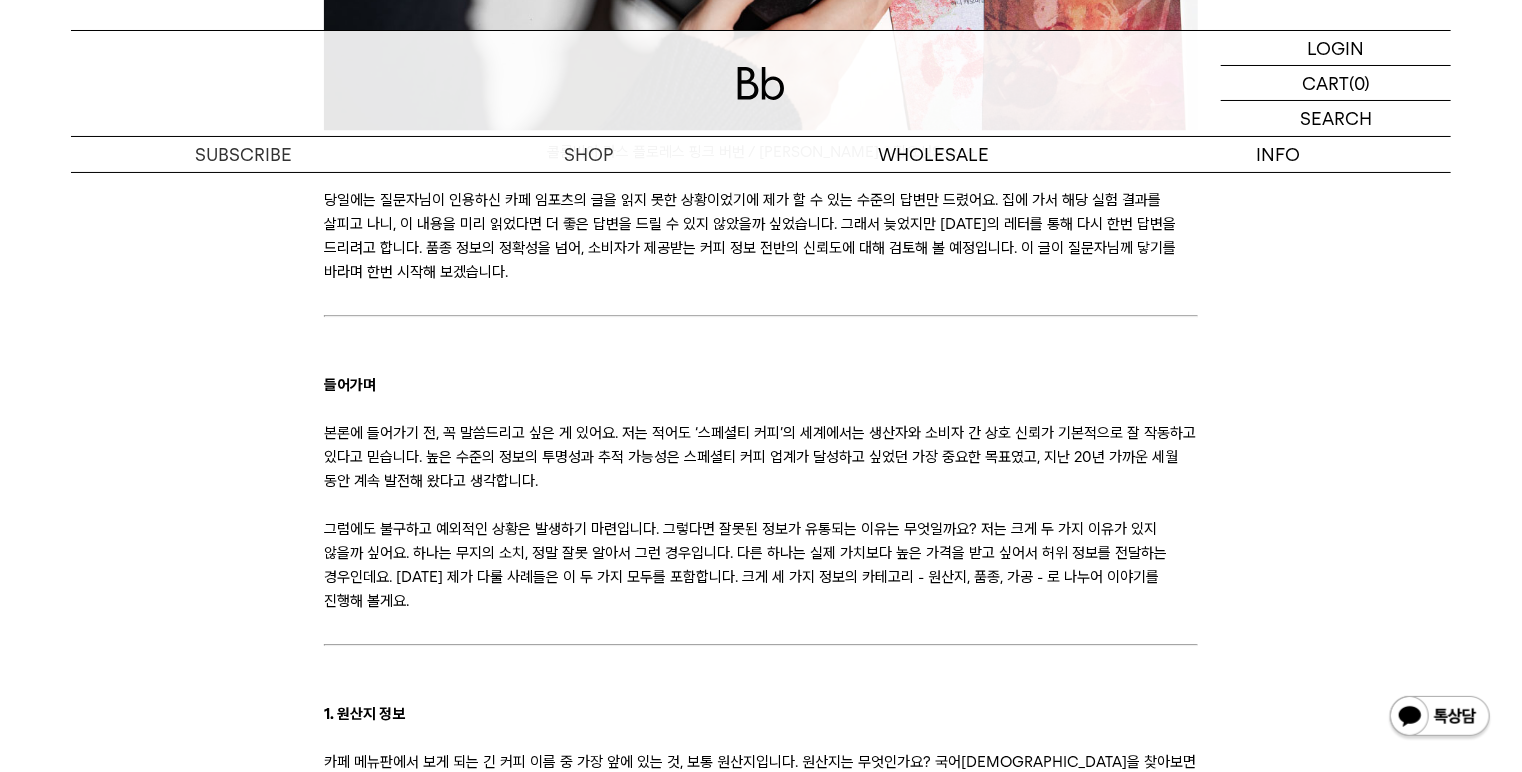 click on "본론에 들어가기 전, 꼭 말씀드리고 싶은 게 있어요. 저는 적어도 ‘스페셜티 커피’의 세계에서는 생산자와 소비자 간 상호 신뢰가 기본적으로 잘 작동하고 있다고 믿습니다. 높은 수준의 정보의 투명성과 추적 가능성은 스페셜티 커피 업계가 달성하고 싶었던 가장 중요한 목표였고, 지난 20년 가까운 세월 동안 계속 발전해 왔다고 생각합니다." at bounding box center (760, 457) 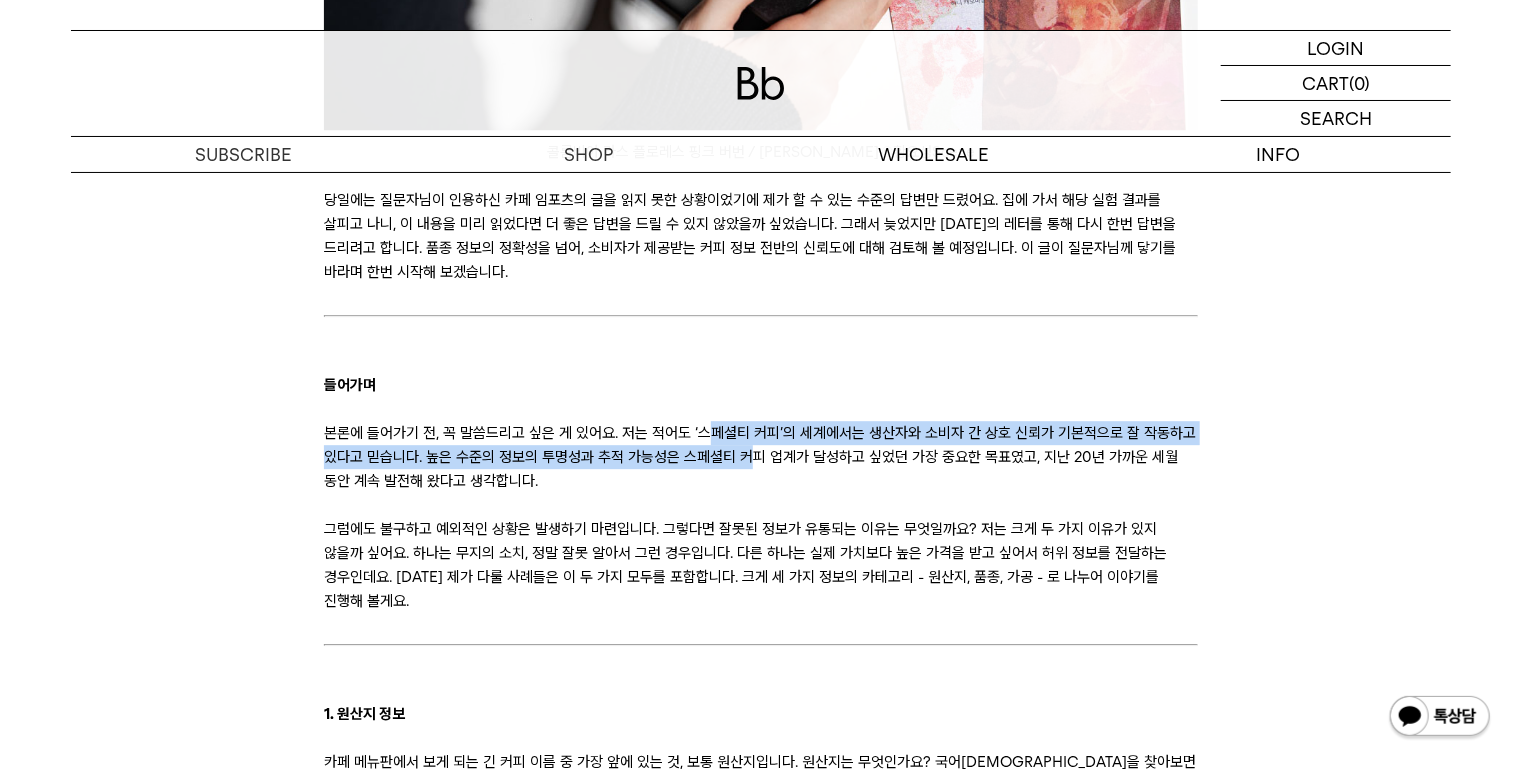 drag, startPoint x: 703, startPoint y: 423, endPoint x: 754, endPoint y: 464, distance: 65.43699 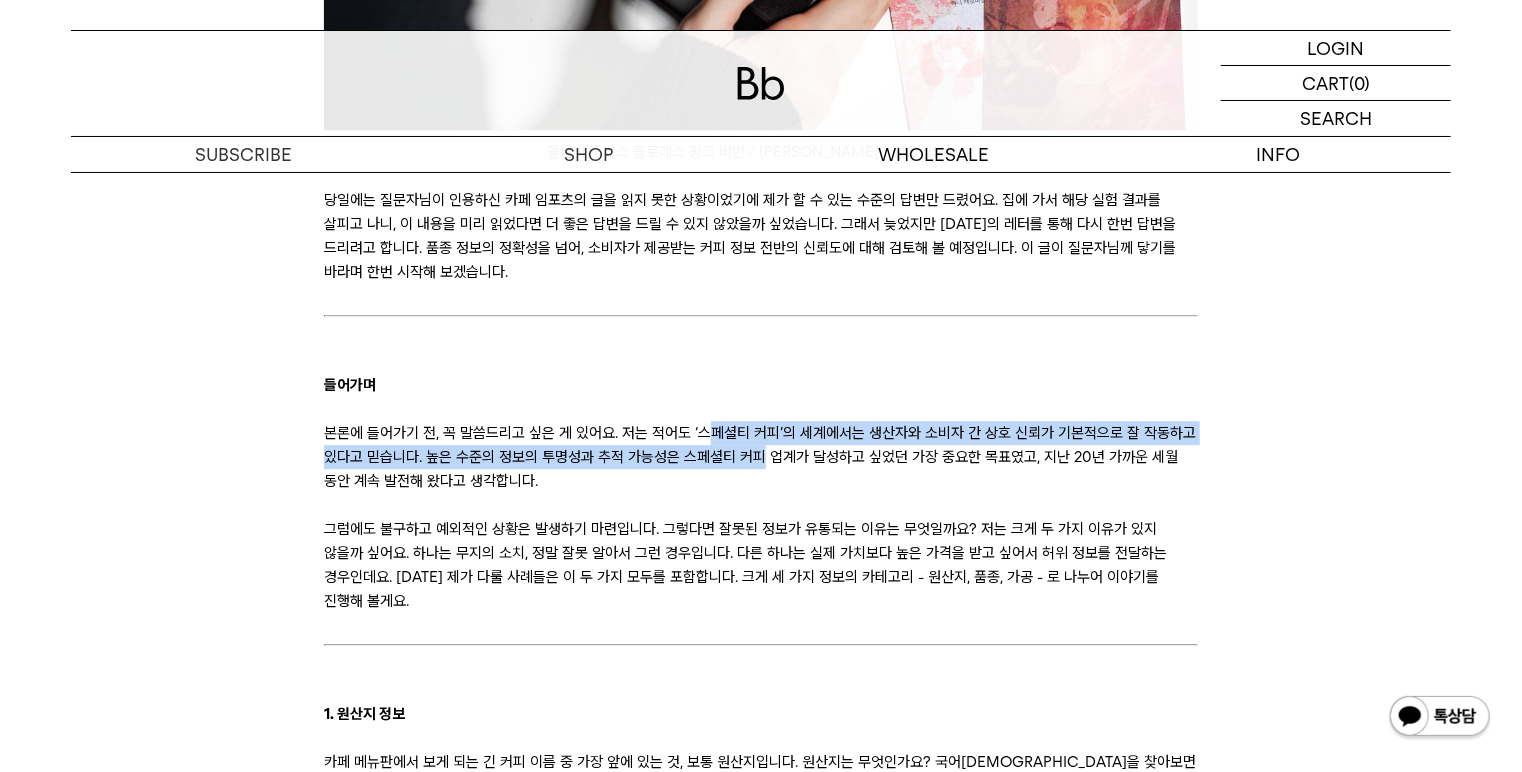 click on "본론에 들어가기 전, 꼭 말씀드리고 싶은 게 있어요. 저는 적어도 ‘스페셜티 커피’의 세계에서는 생산자와 소비자 간 상호 신뢰가 기본적으로 잘 작동하고 있다고 믿습니다. 높은 수준의 정보의 투명성과 추적 가능성은 스페셜티 커피 업계가 달성하고 싶었던 가장 중요한 목표였고, 지난 20년 가까운 세월 동안 계속 발전해 왔다고 생각합니다." at bounding box center (760, 457) 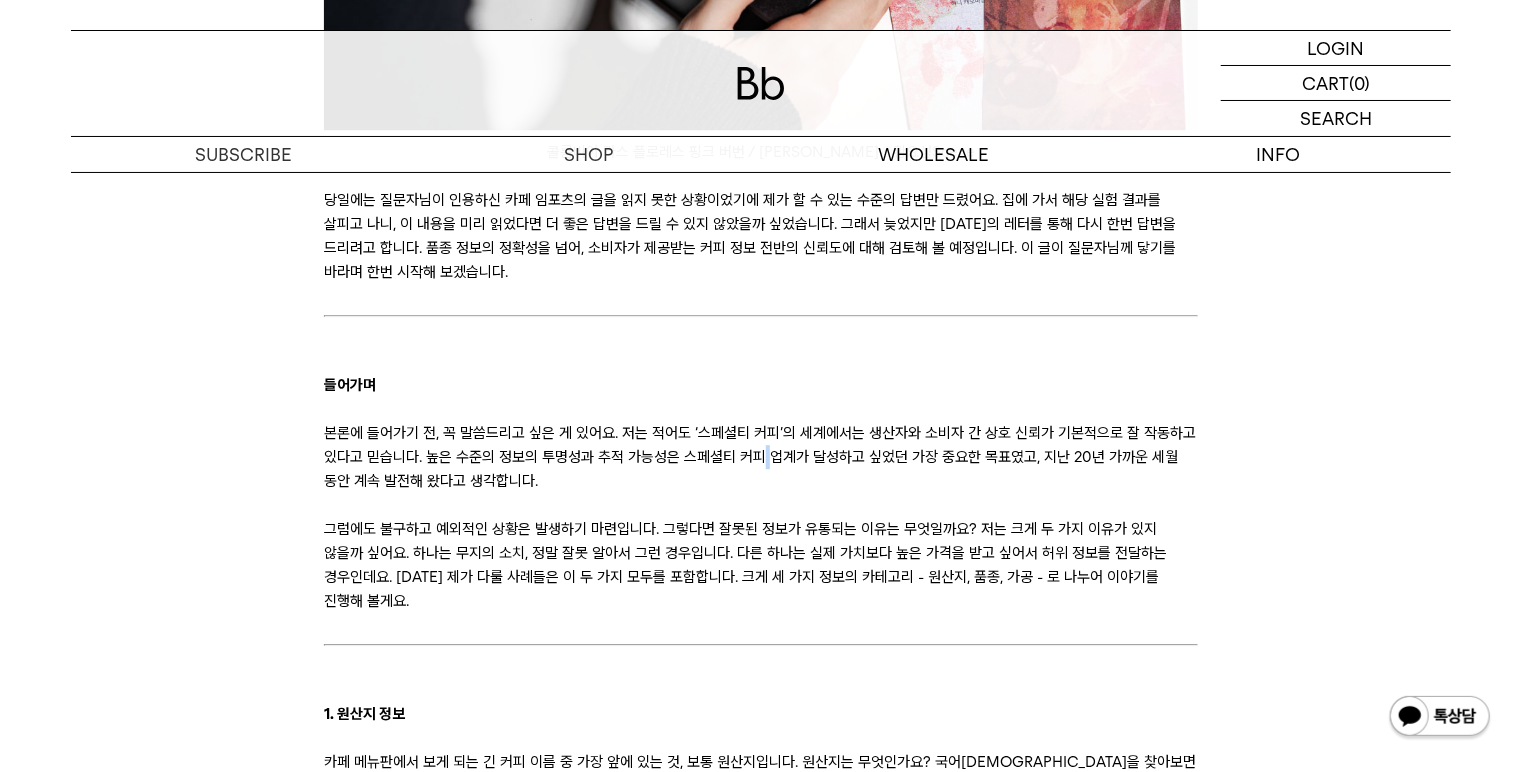 click on "본론에 들어가기 전, 꼭 말씀드리고 싶은 게 있어요. 저는 적어도 ‘스페셜티 커피’의 세계에서는 생산자와 소비자 간 상호 신뢰가 기본적으로 잘 작동하고 있다고 믿습니다. 높은 수준의 정보의 투명성과 추적 가능성은 스페셜티 커피 업계가 달성하고 싶었던 가장 중요한 목표였고, 지난 20년 가까운 세월 동안 계속 발전해 왔다고 생각합니다." at bounding box center [760, 457] 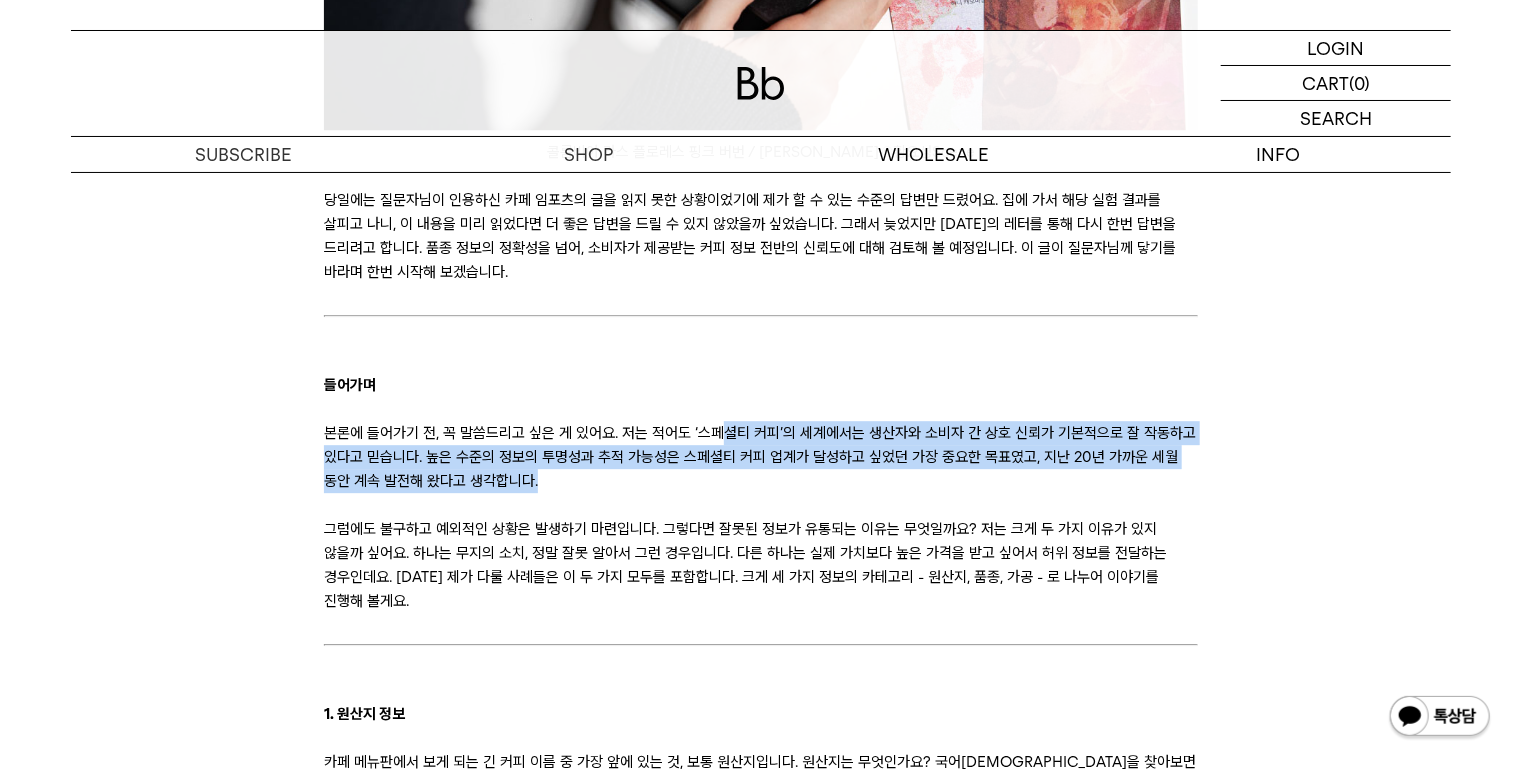 drag, startPoint x: 714, startPoint y: 436, endPoint x: 747, endPoint y: 482, distance: 56.61272 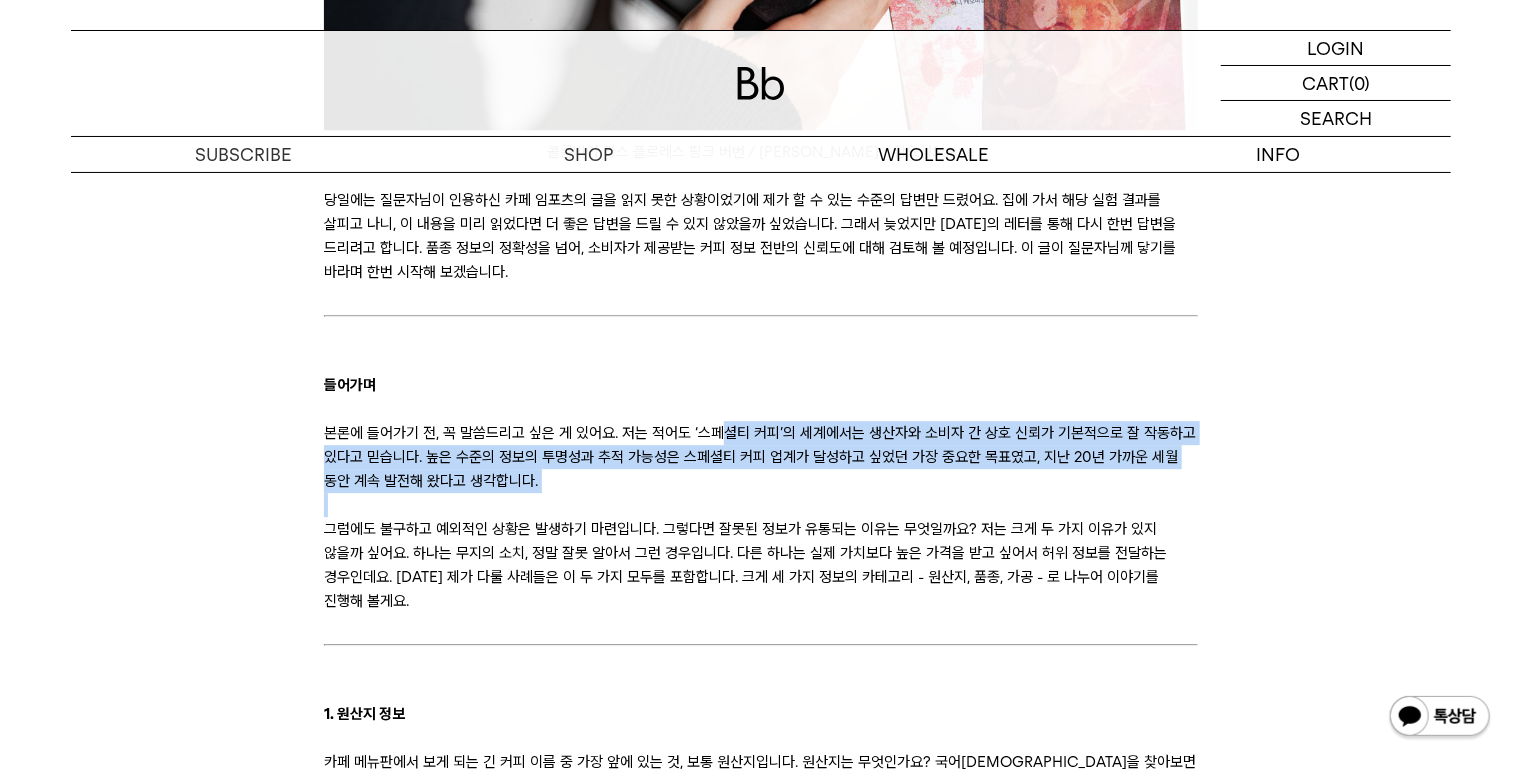 click at bounding box center [760, 505] 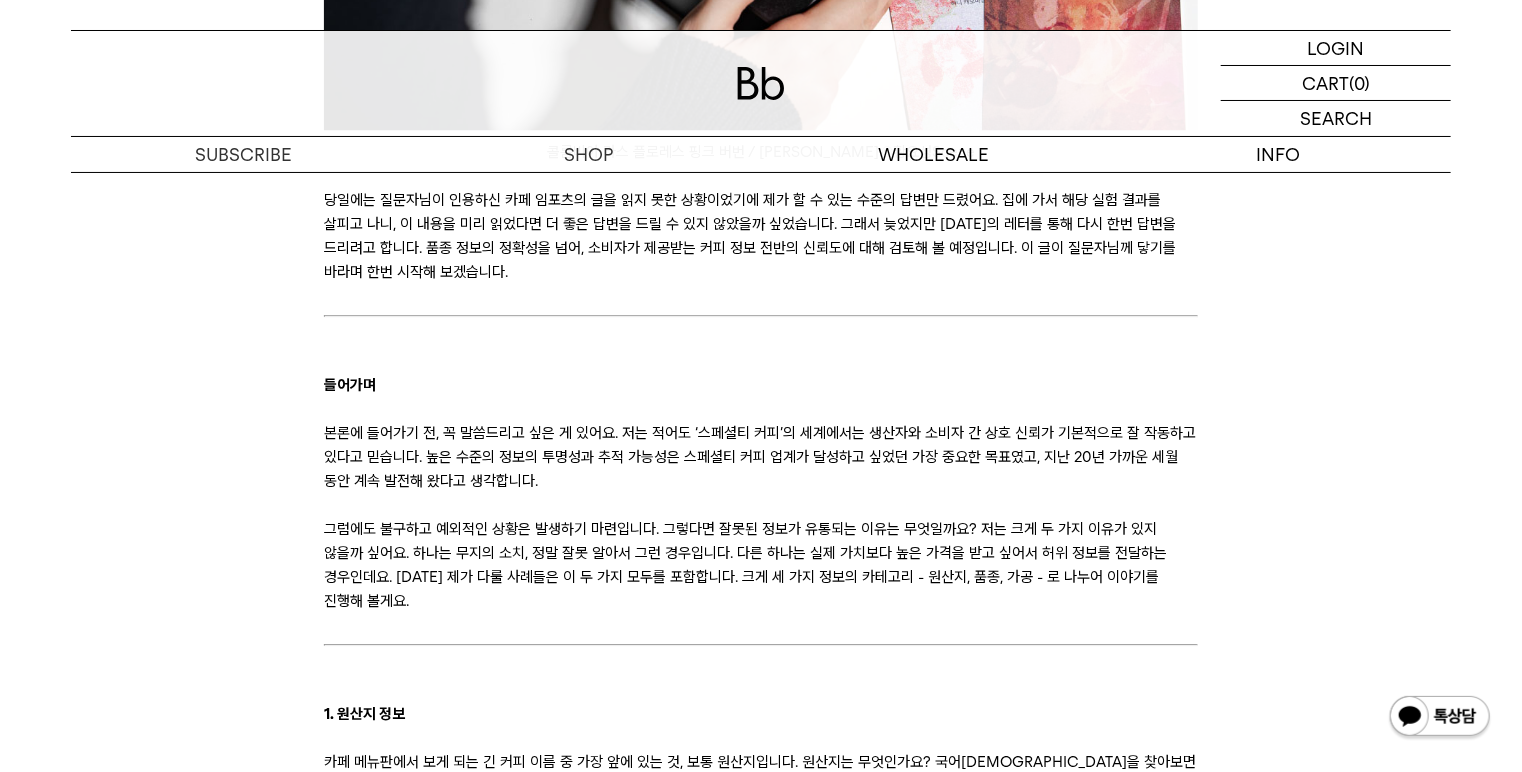 click on "본론에 들어가기 전, 꼭 말씀드리고 싶은 게 있어요. 저는 적어도 ‘스페셜티 커피’의 세계에서는 생산자와 소비자 간 상호 신뢰가 기본적으로 잘 작동하고 있다고 믿습니다. 높은 수준의 정보의 투명성과 추적 가능성은 스페셜티 커피 업계가 달성하고 싶었던 가장 중요한 목표였고, 지난 20년 가까운 세월 동안 계속 발전해 왔다고 생각합니다." at bounding box center (760, 457) 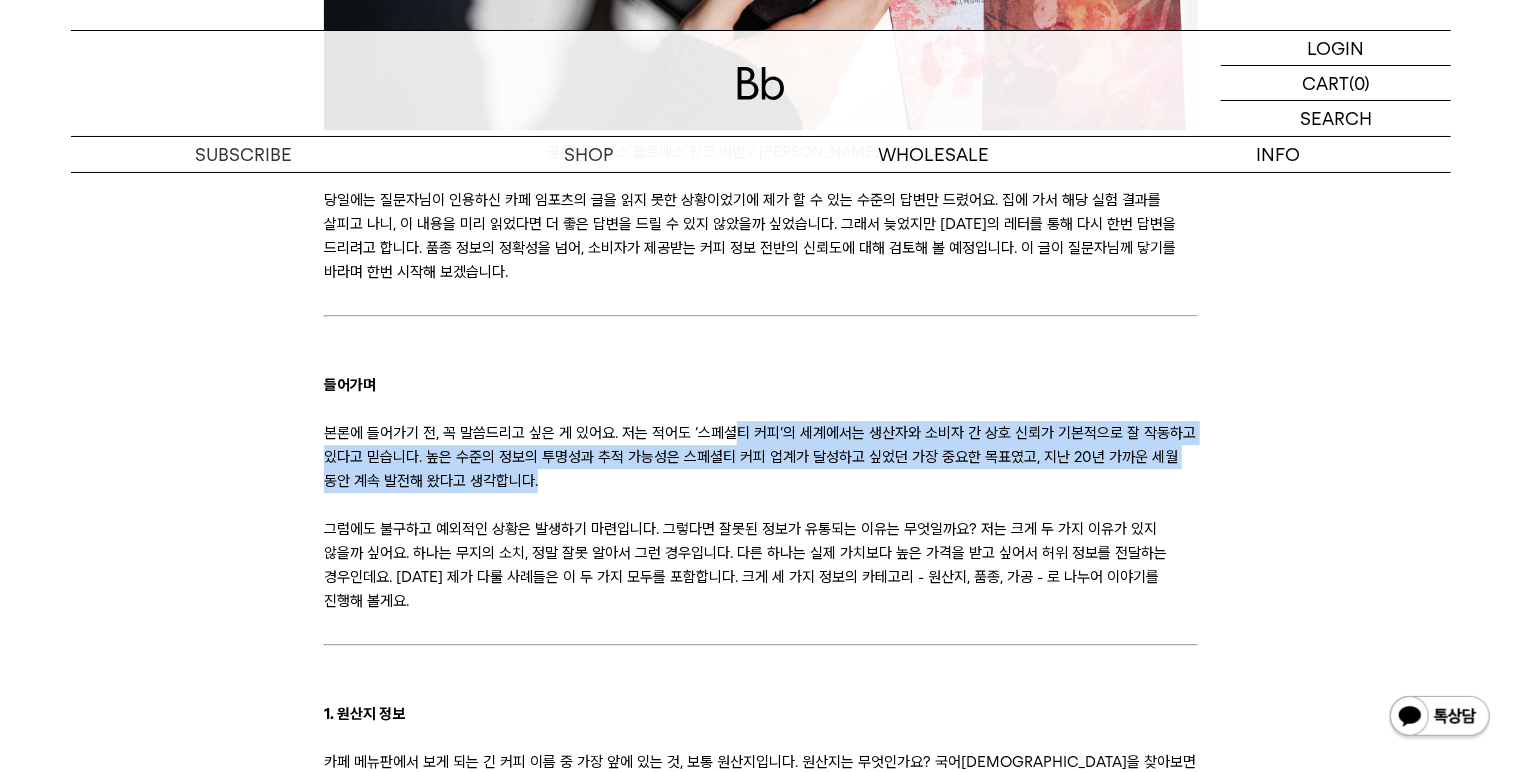 drag, startPoint x: 730, startPoint y: 430, endPoint x: 776, endPoint y: 476, distance: 65.053825 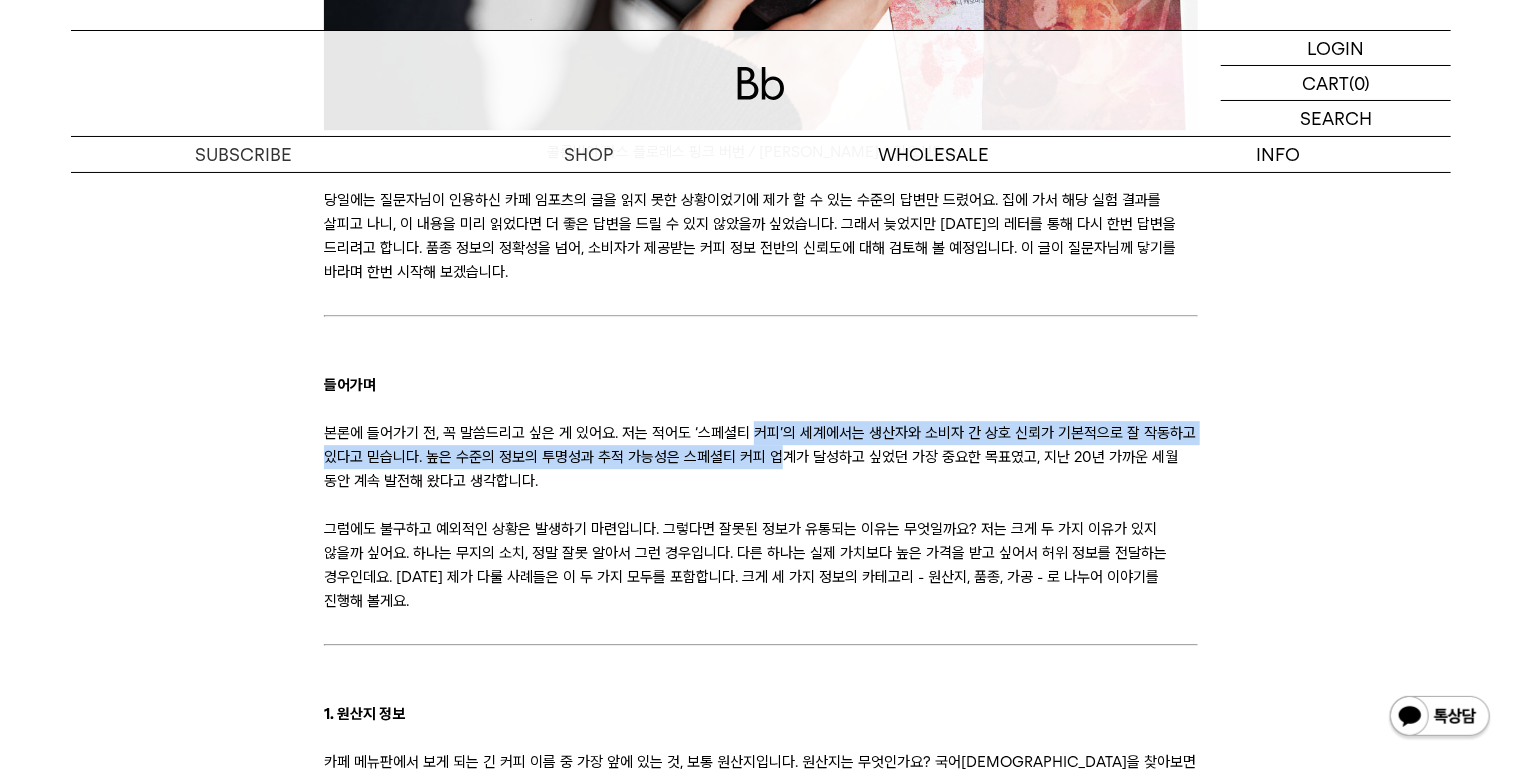 drag, startPoint x: 742, startPoint y: 422, endPoint x: 775, endPoint y: 462, distance: 51.855568 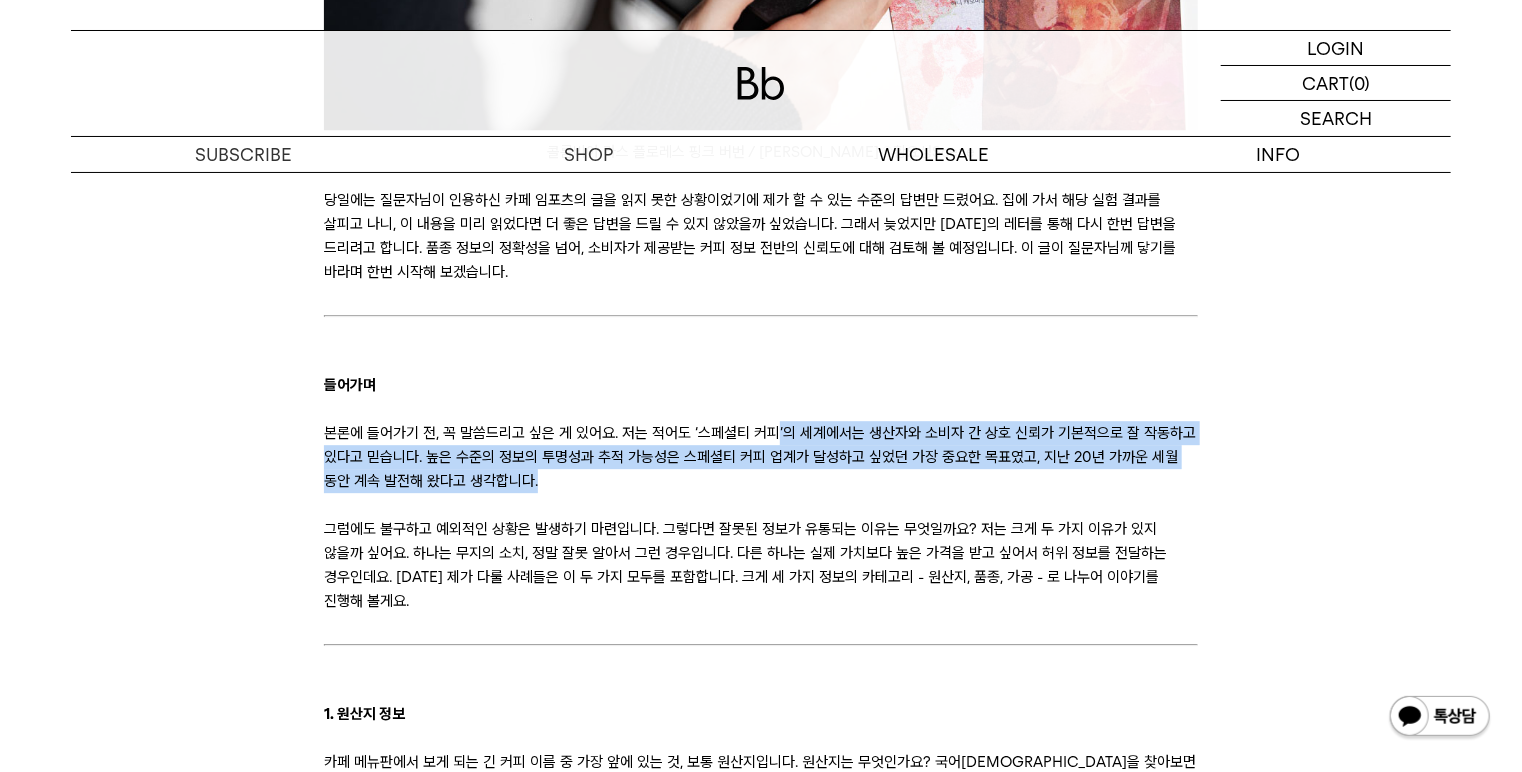 drag, startPoint x: 764, startPoint y: 432, endPoint x: 796, endPoint y: 476, distance: 54.405884 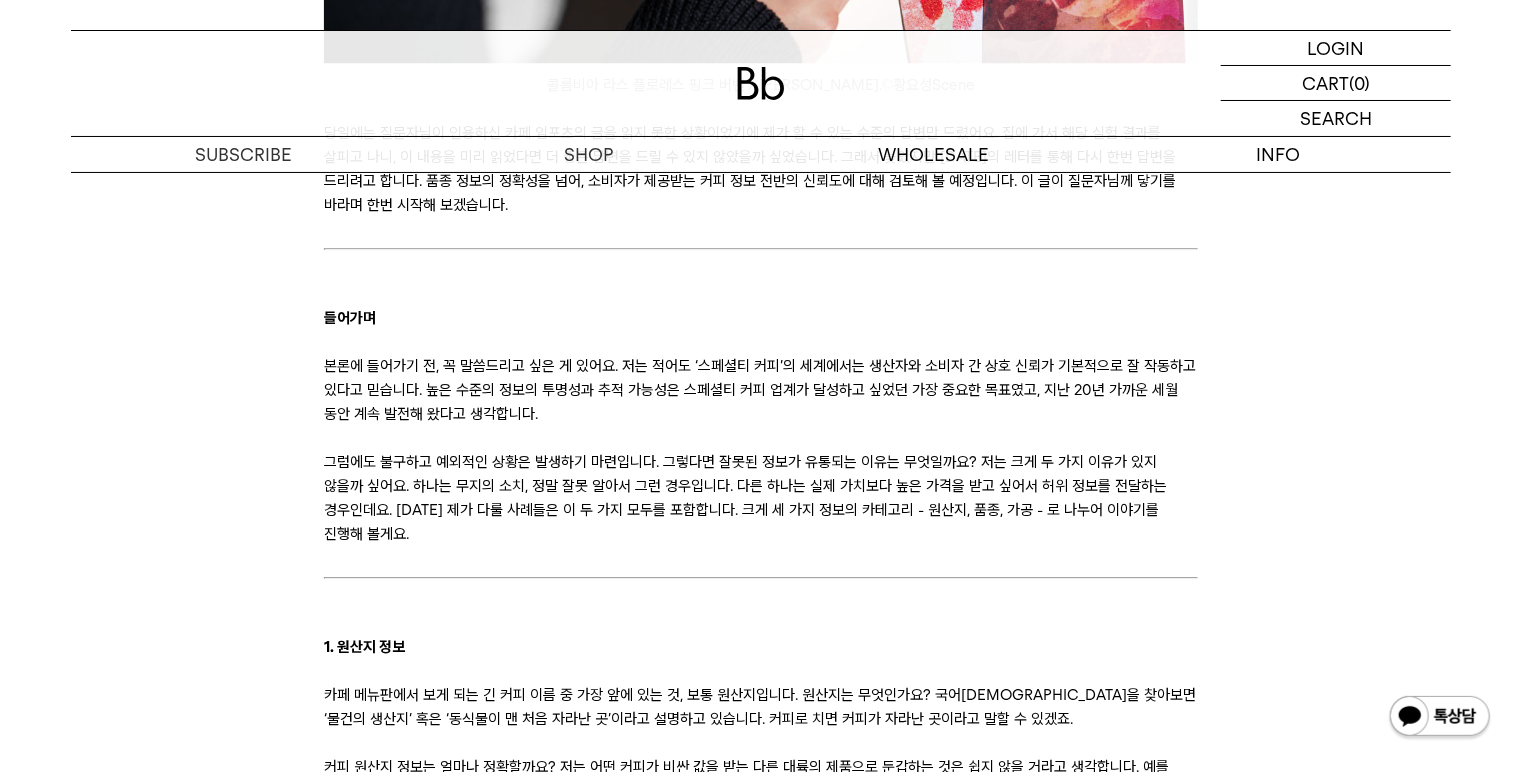 scroll, scrollTop: 2880, scrollLeft: 0, axis: vertical 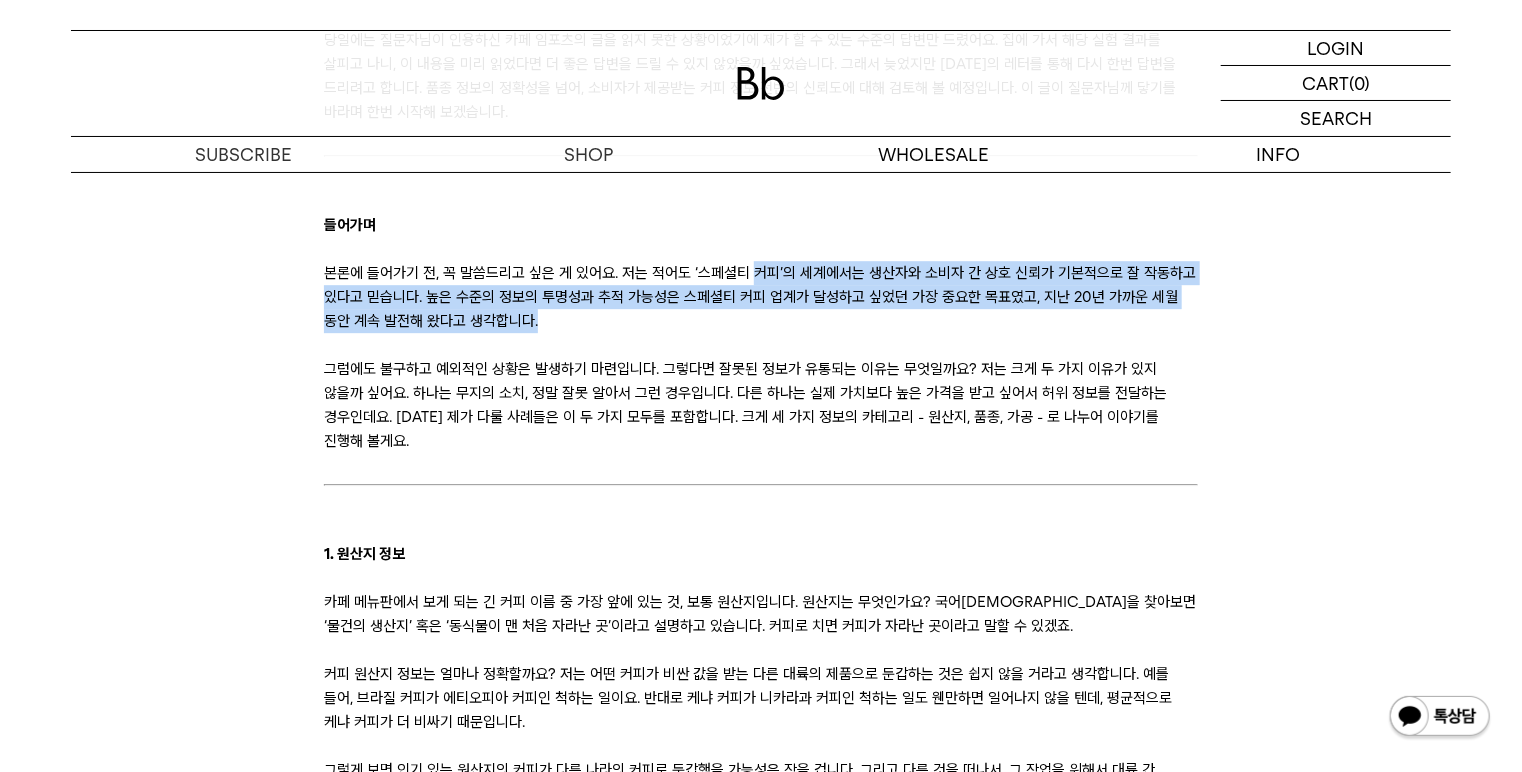 drag, startPoint x: 752, startPoint y: 284, endPoint x: 783, endPoint y: 324, distance: 50.606323 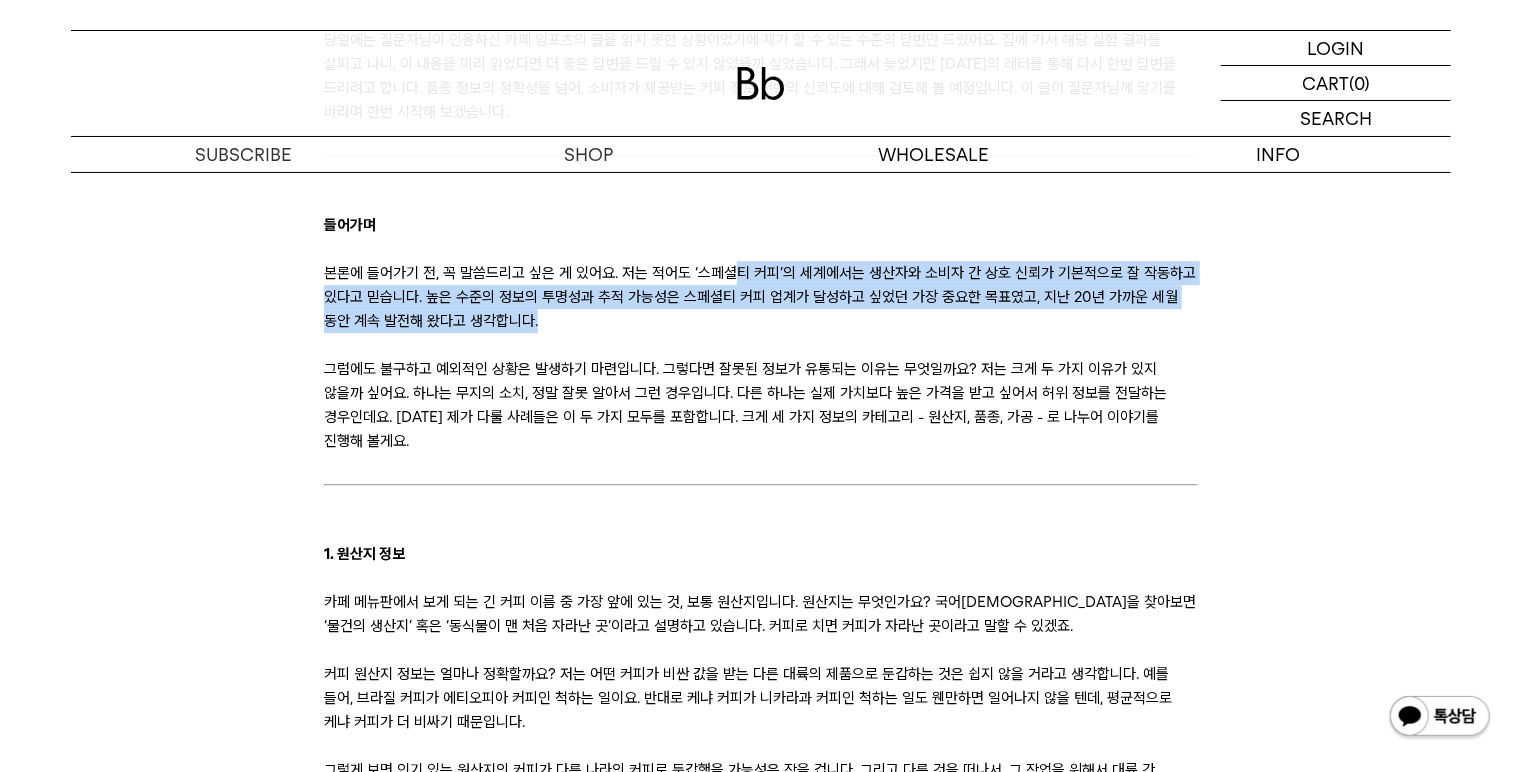 drag, startPoint x: 752, startPoint y: 274, endPoint x: 793, endPoint y: 312, distance: 55.9017 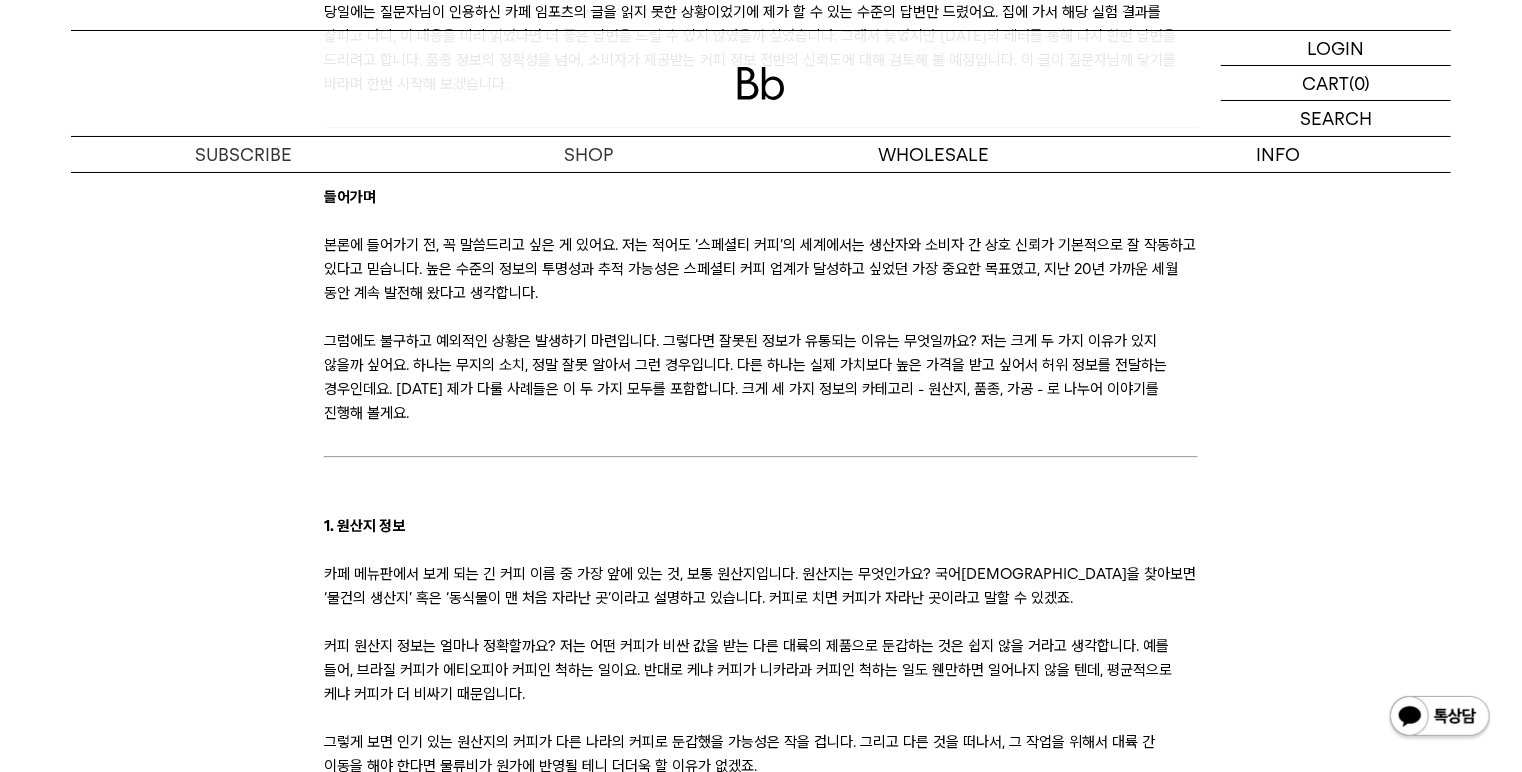 scroll, scrollTop: 2960, scrollLeft: 0, axis: vertical 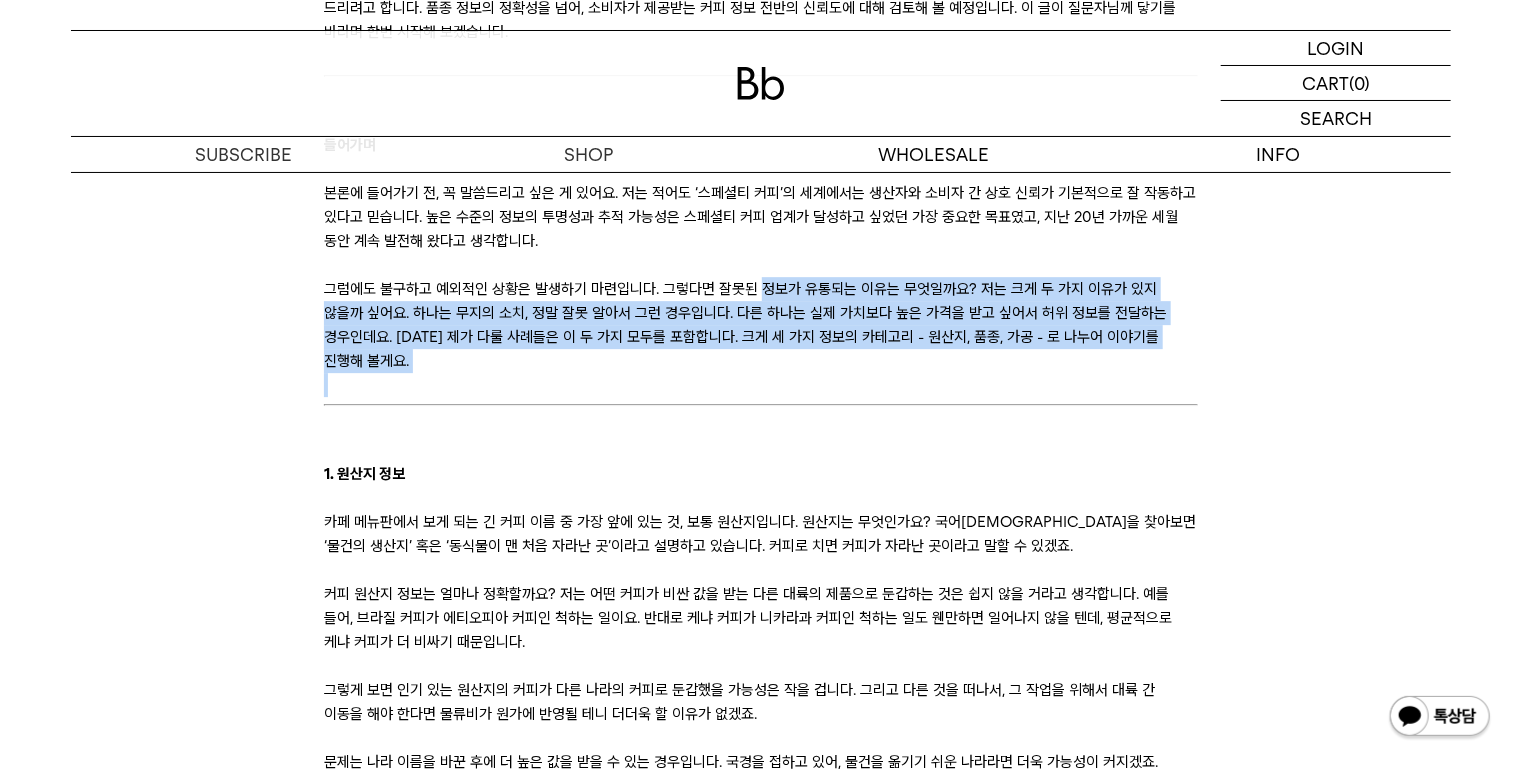 drag, startPoint x: 765, startPoint y: 301, endPoint x: 788, endPoint y: 366, distance: 68.94926 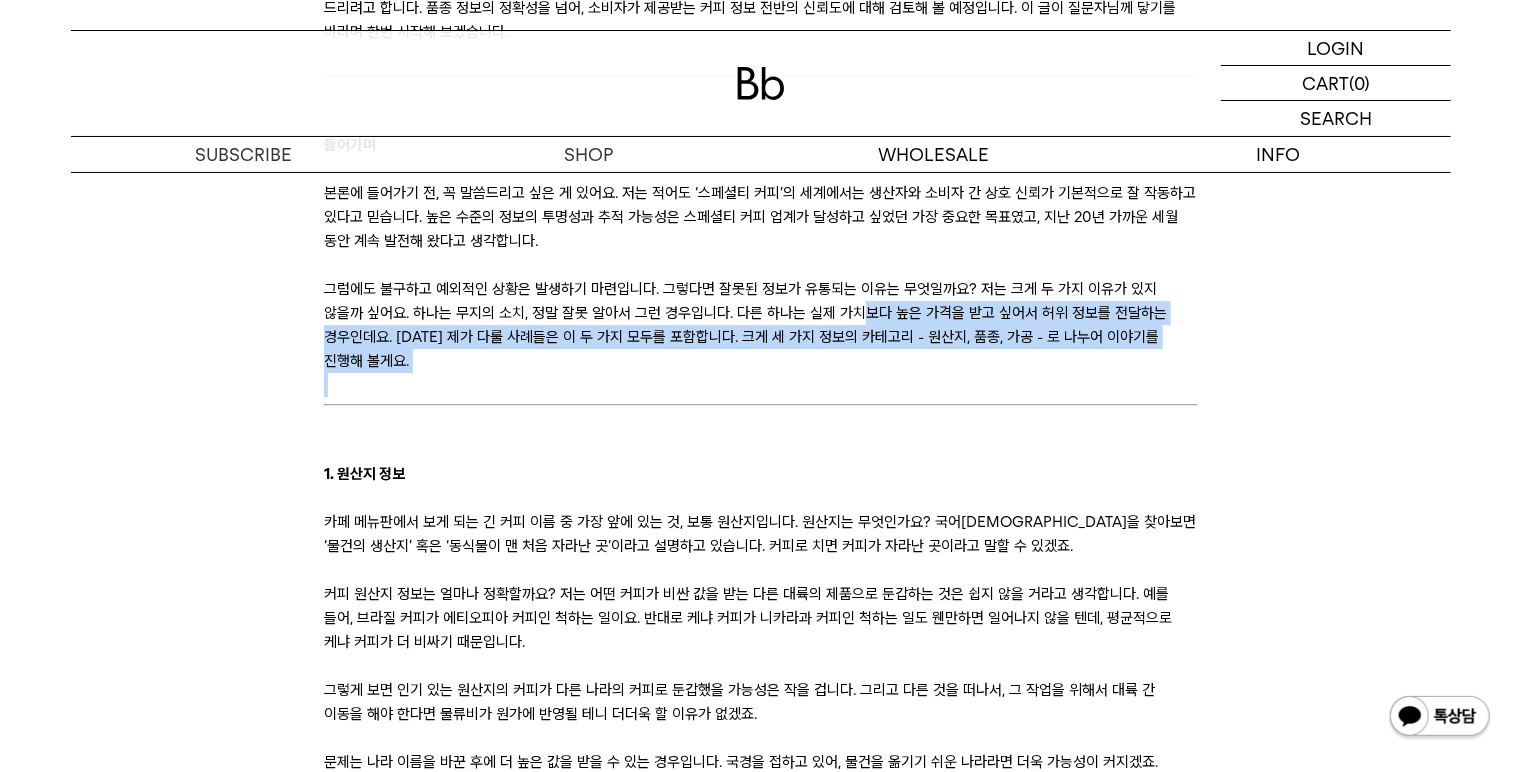 drag, startPoint x: 824, startPoint y: 330, endPoint x: 833, endPoint y: 352, distance: 23.769728 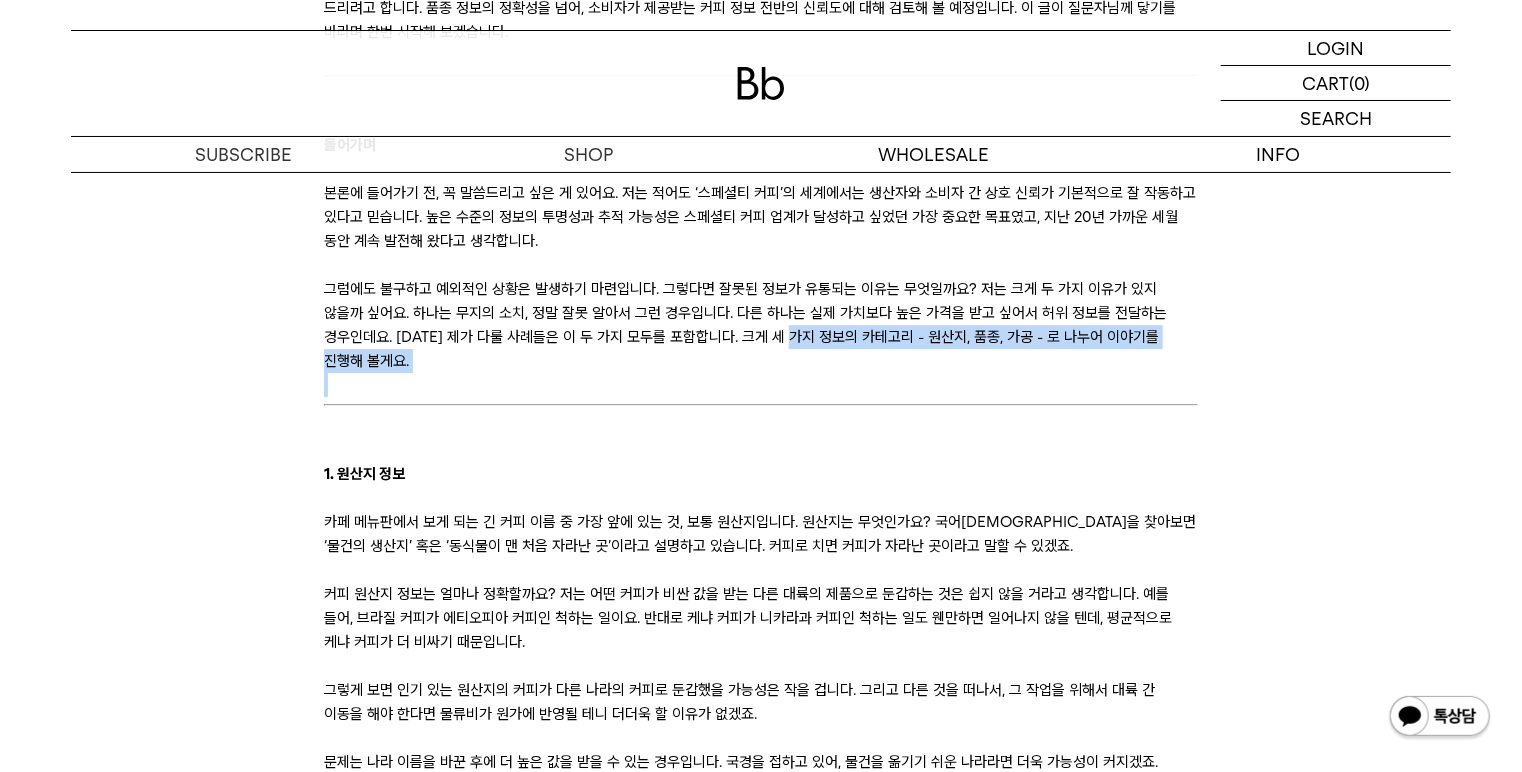 drag, startPoint x: 731, startPoint y: 348, endPoint x: 774, endPoint y: 374, distance: 50.24938 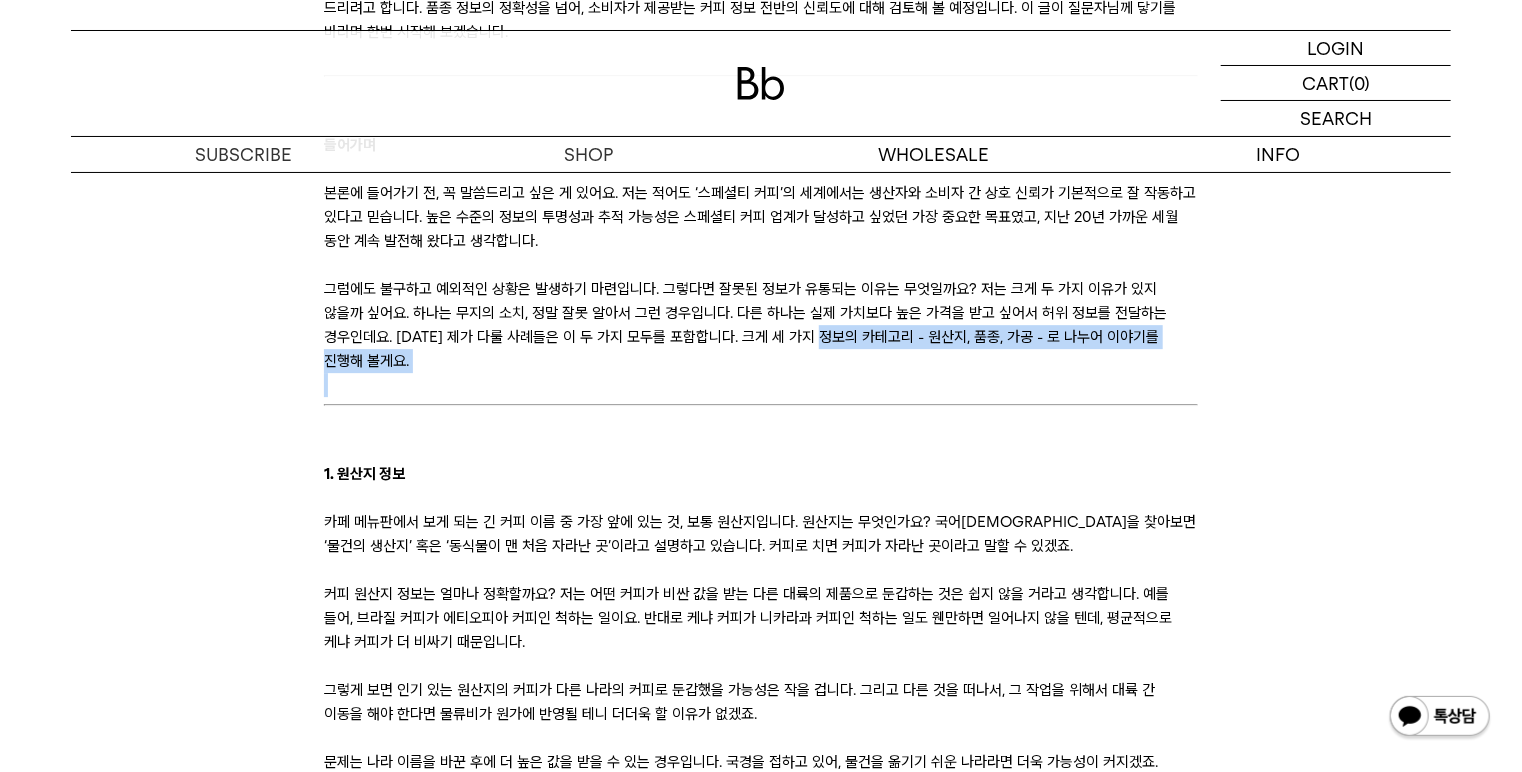 drag, startPoint x: 767, startPoint y: 339, endPoint x: 788, endPoint y: 370, distance: 37.44329 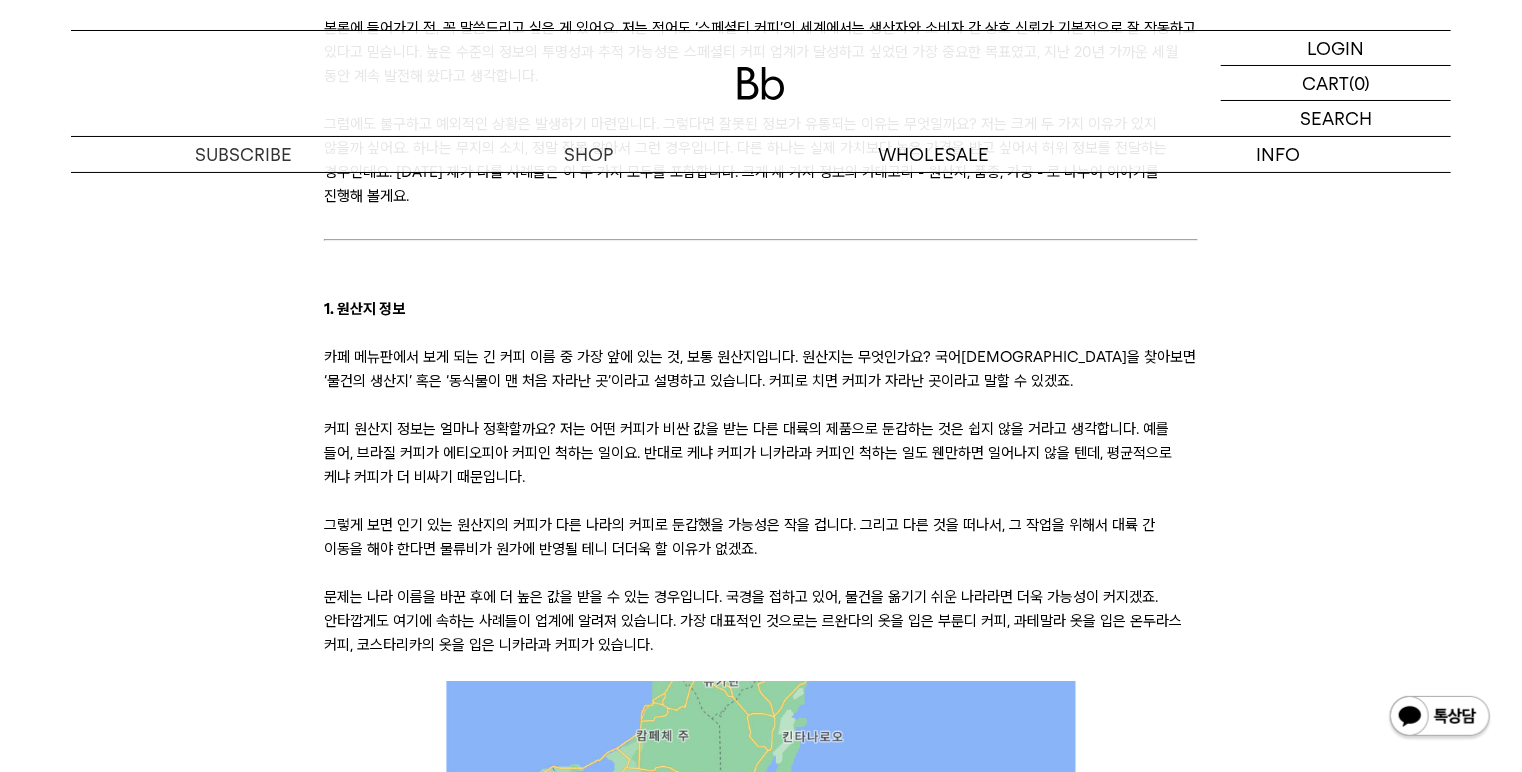 scroll, scrollTop: 3200, scrollLeft: 0, axis: vertical 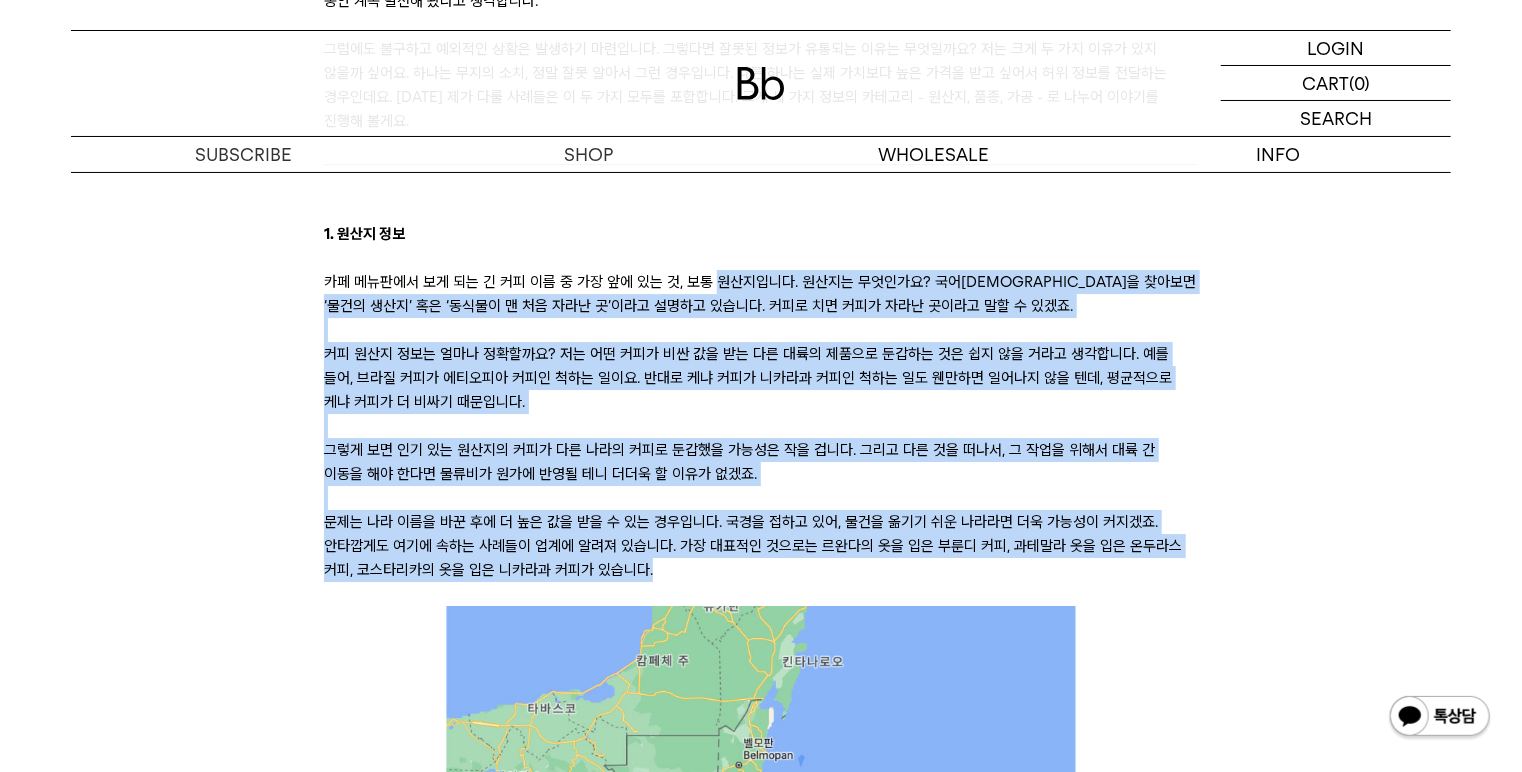 drag, startPoint x: 724, startPoint y: 272, endPoint x: 822, endPoint y: 549, distance: 293.82477 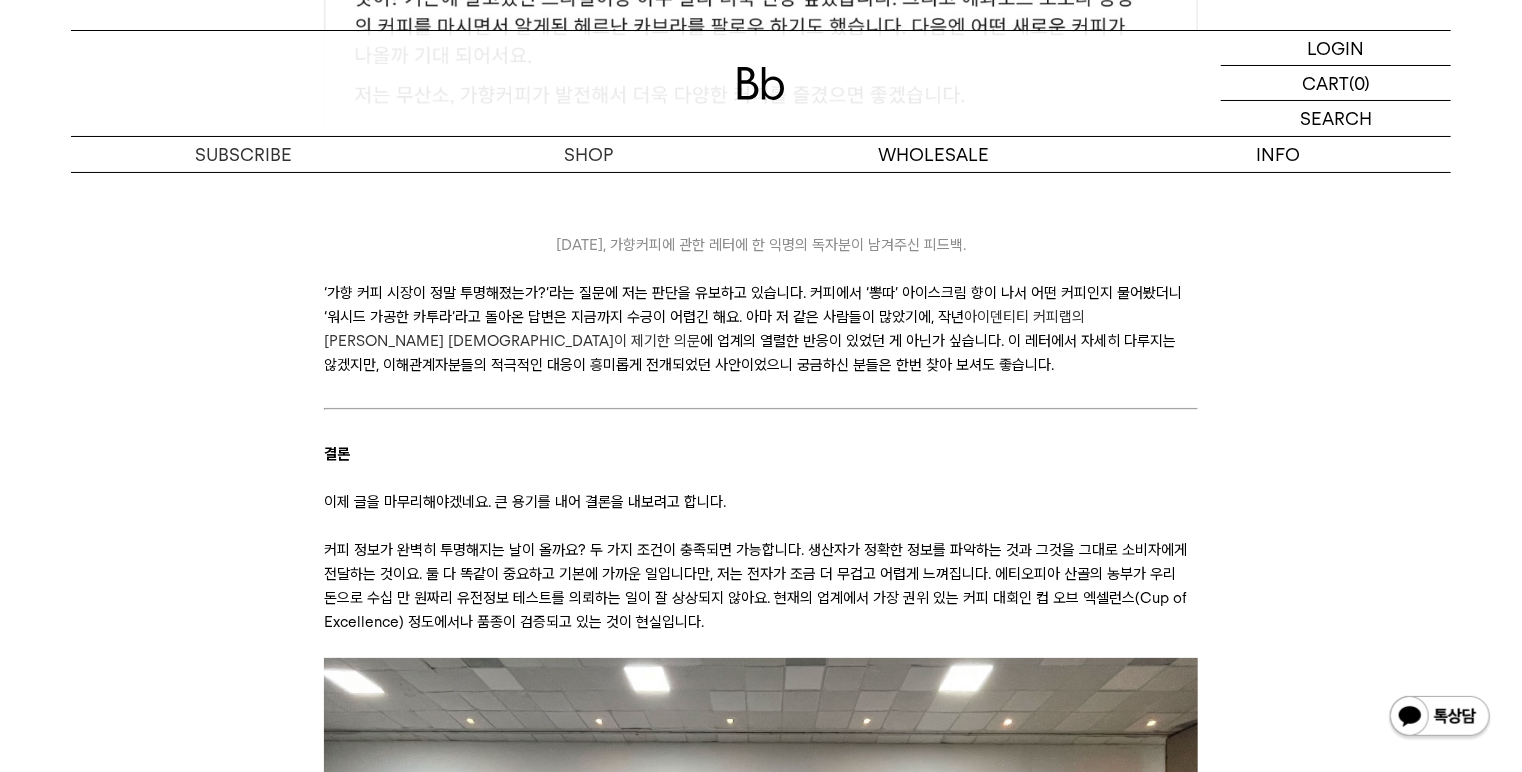 scroll, scrollTop: 7280, scrollLeft: 0, axis: vertical 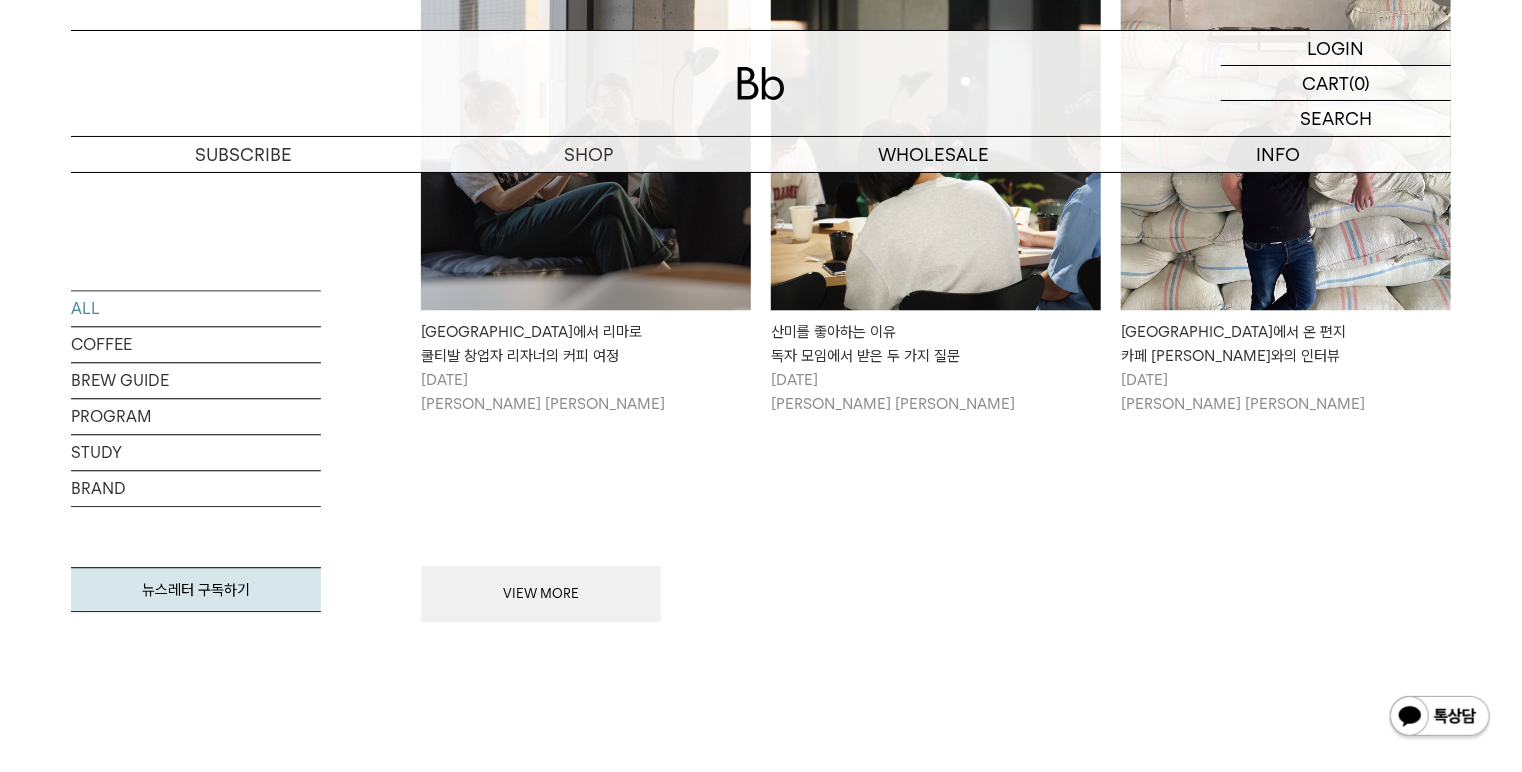 click on "VIEW MORE" at bounding box center [541, 594] 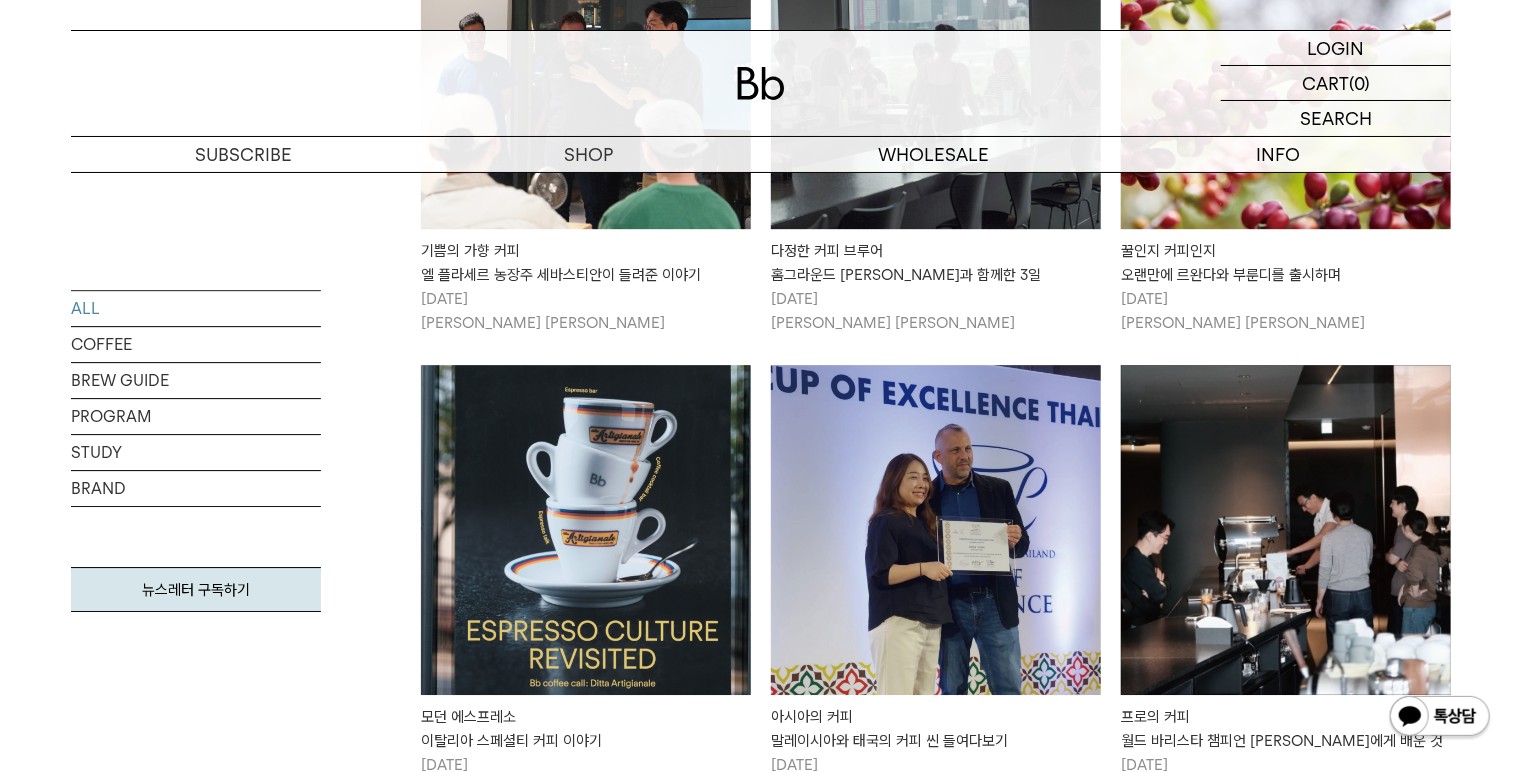 scroll, scrollTop: 2960, scrollLeft: 0, axis: vertical 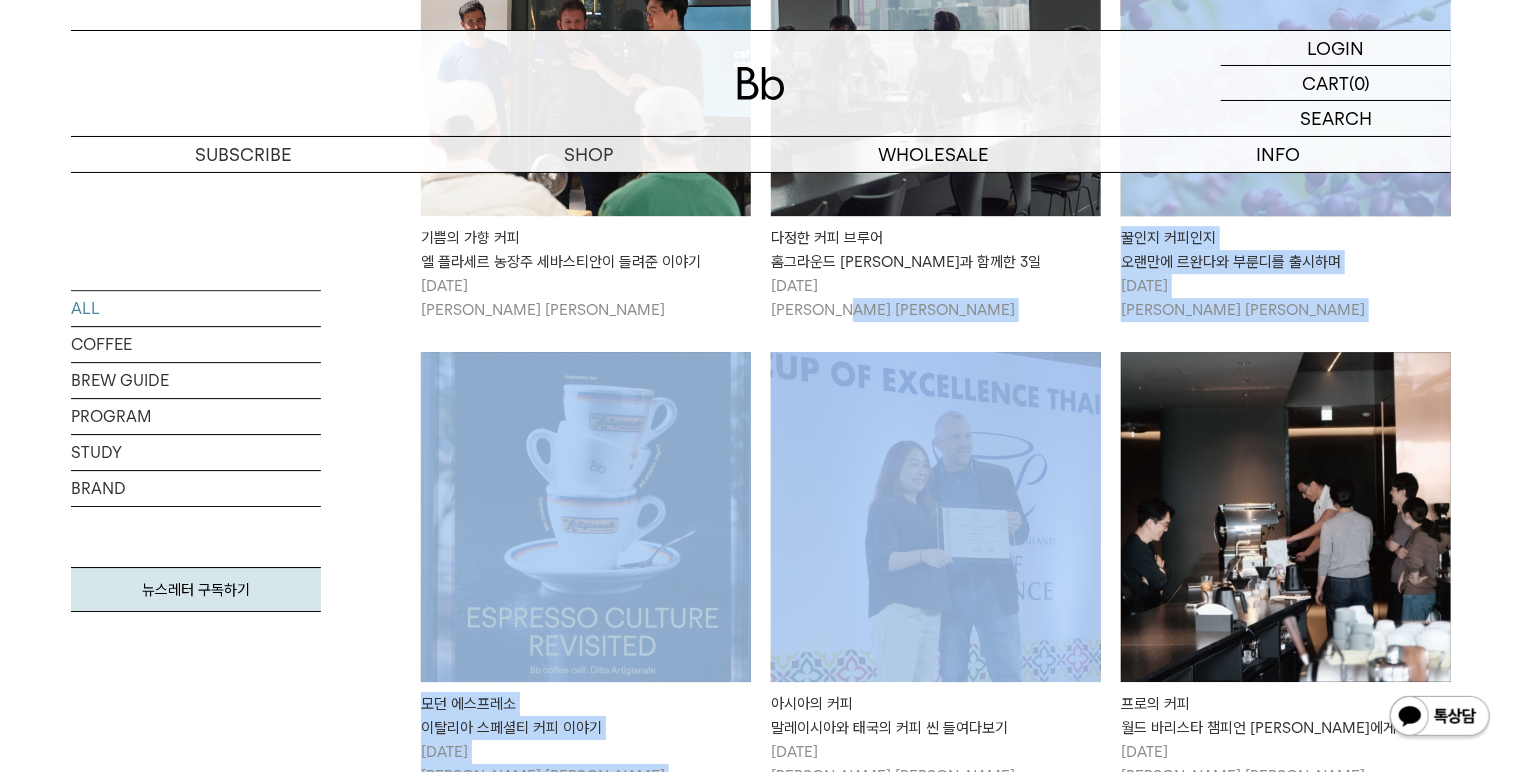 drag, startPoint x: 972, startPoint y: 331, endPoint x: 1110, endPoint y: 672, distance: 367.86548 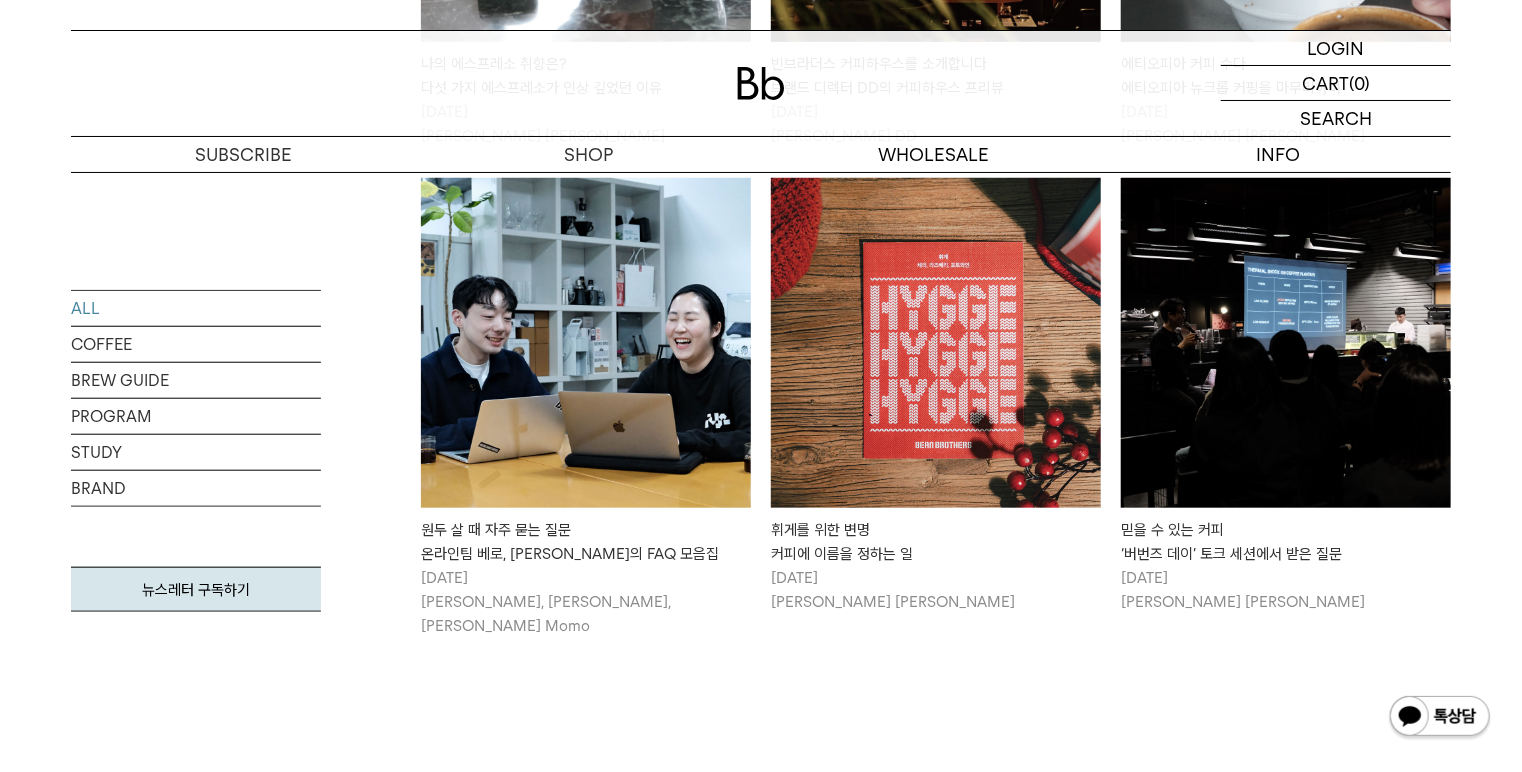 scroll, scrollTop: 4560, scrollLeft: 0, axis: vertical 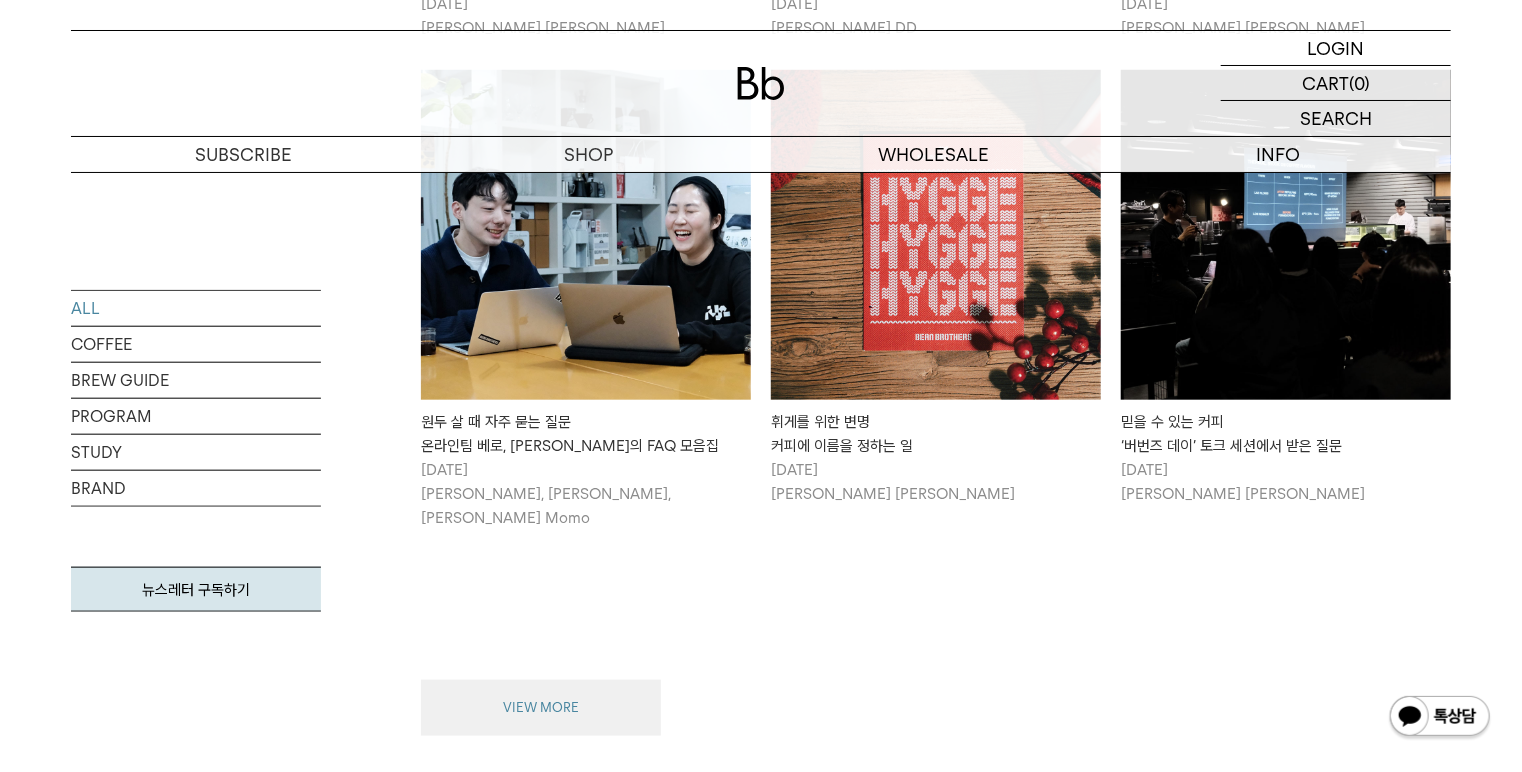 click on "VIEW MORE" at bounding box center (541, 708) 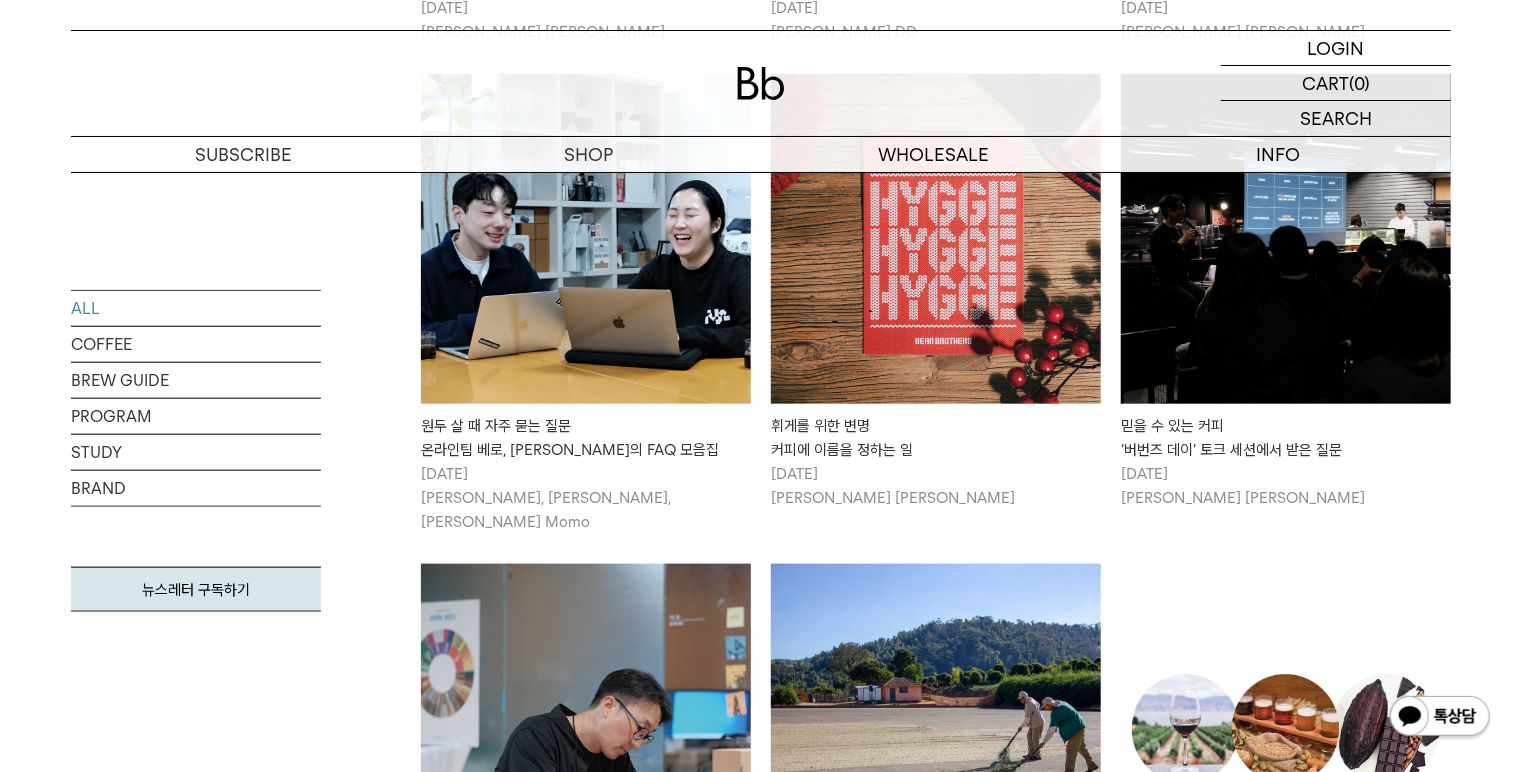 scroll, scrollTop: 4640, scrollLeft: 0, axis: vertical 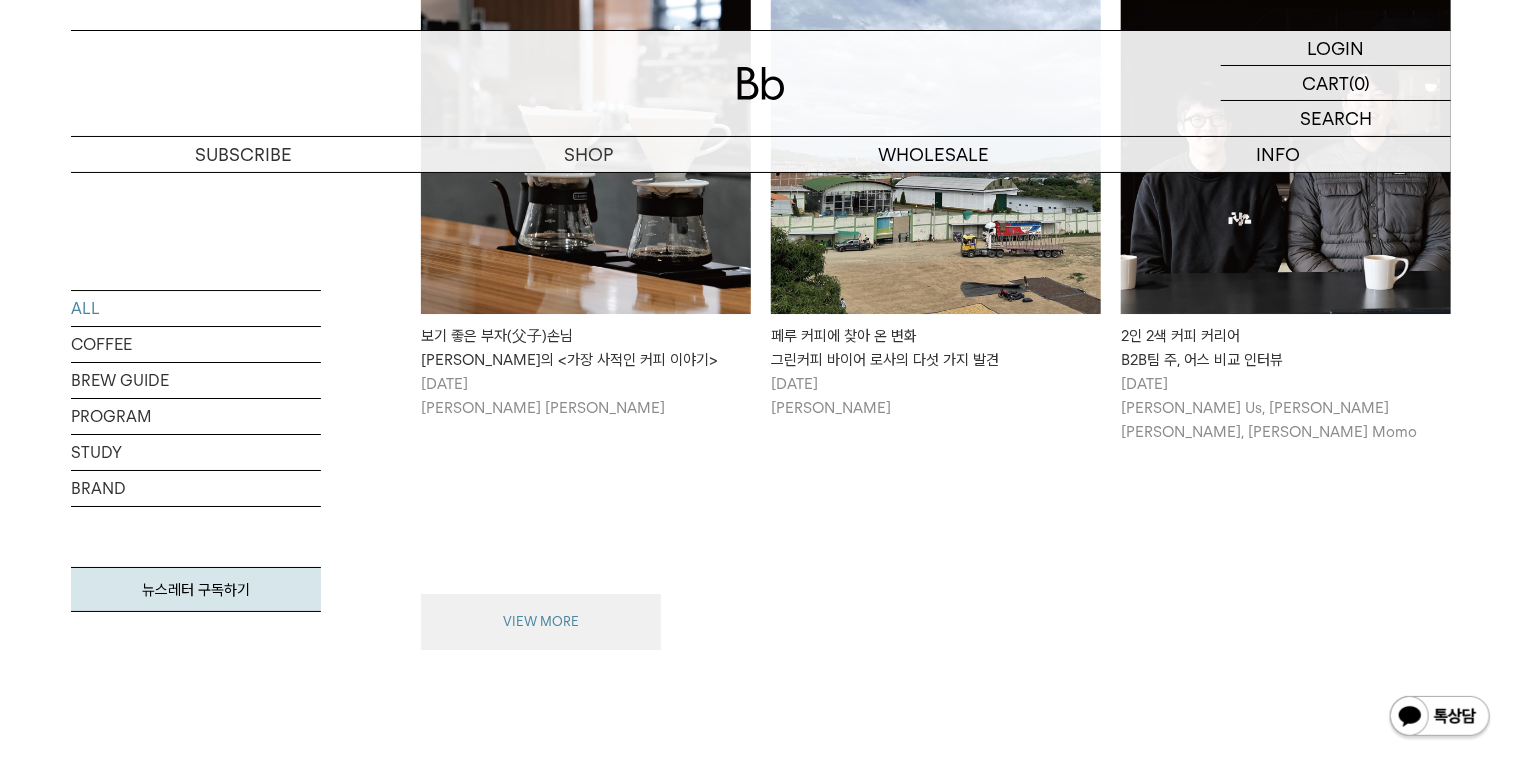 click on "VIEW MORE" at bounding box center (541, 622) 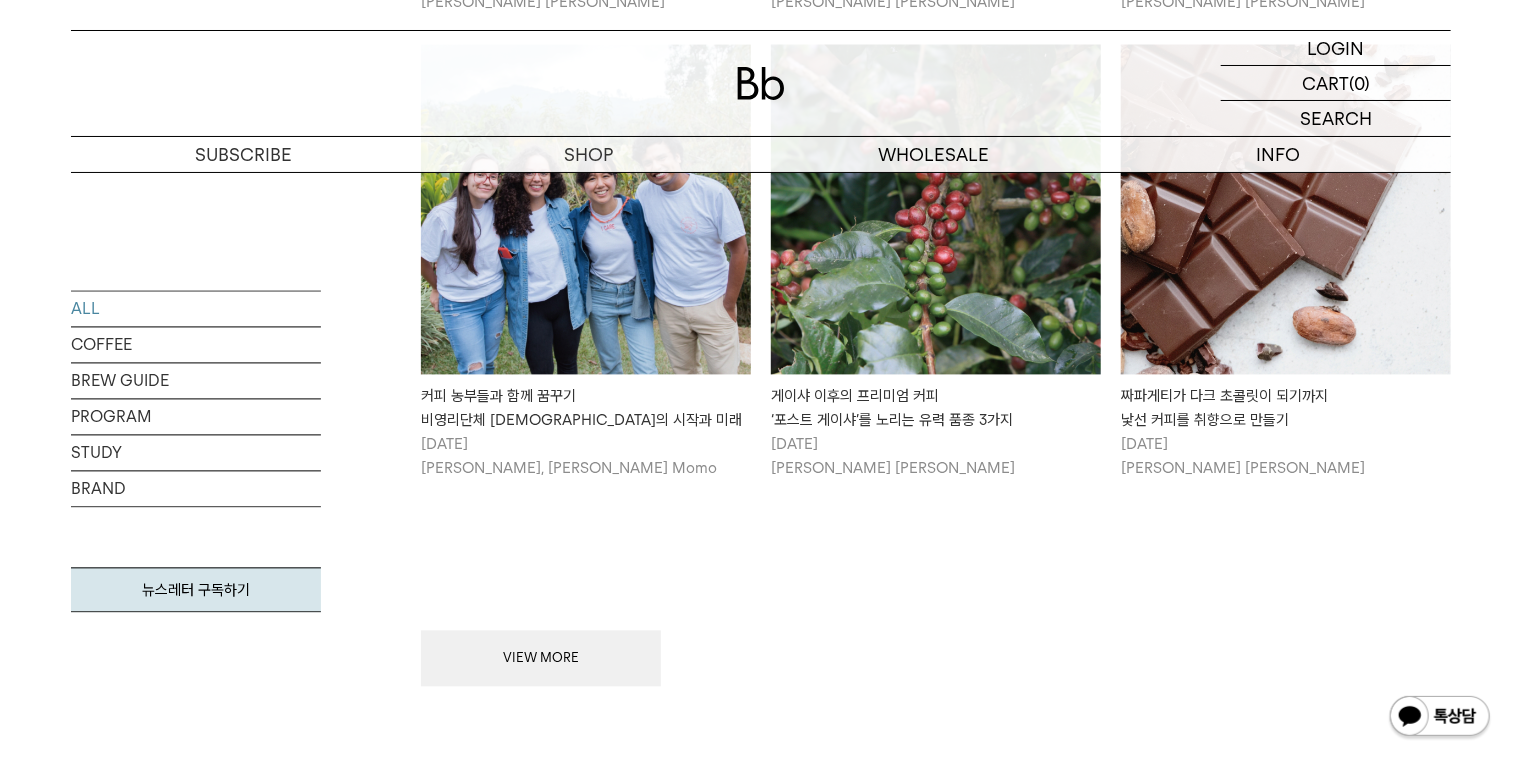 scroll, scrollTop: 9520, scrollLeft: 0, axis: vertical 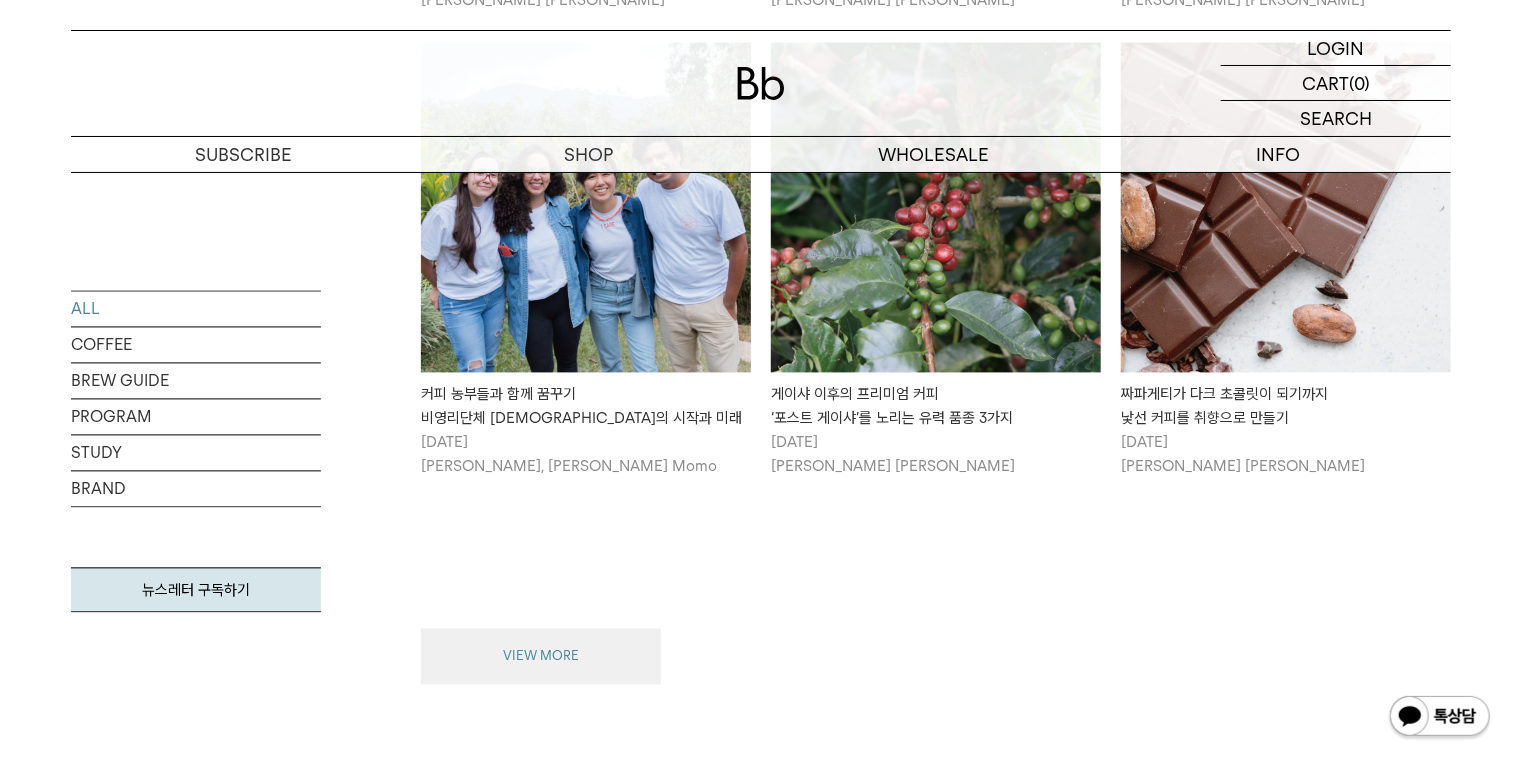 click on "VIEW MORE" at bounding box center (541, 656) 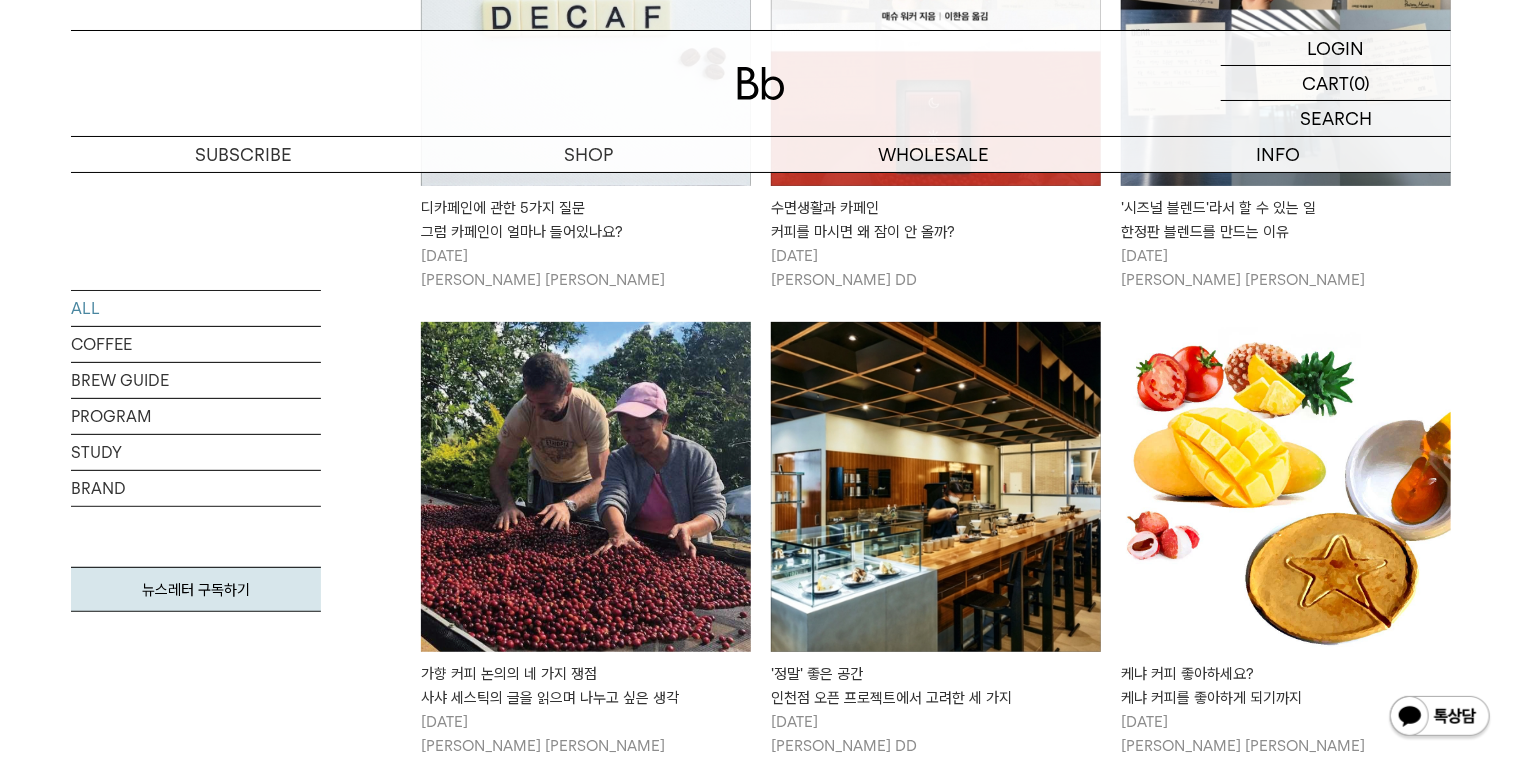 scroll, scrollTop: 11760, scrollLeft: 0, axis: vertical 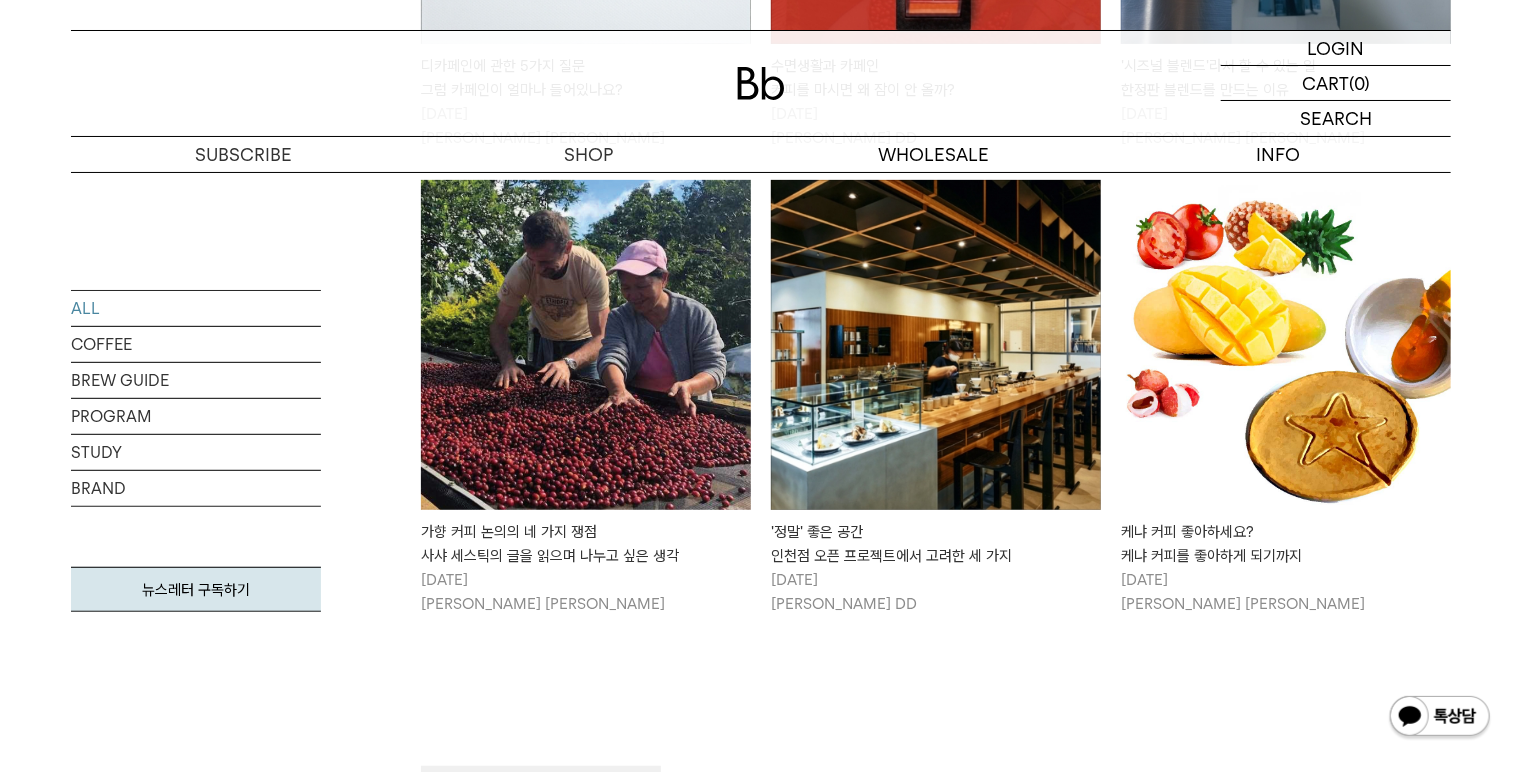 click on "VIEW MORE" at bounding box center (541, 794) 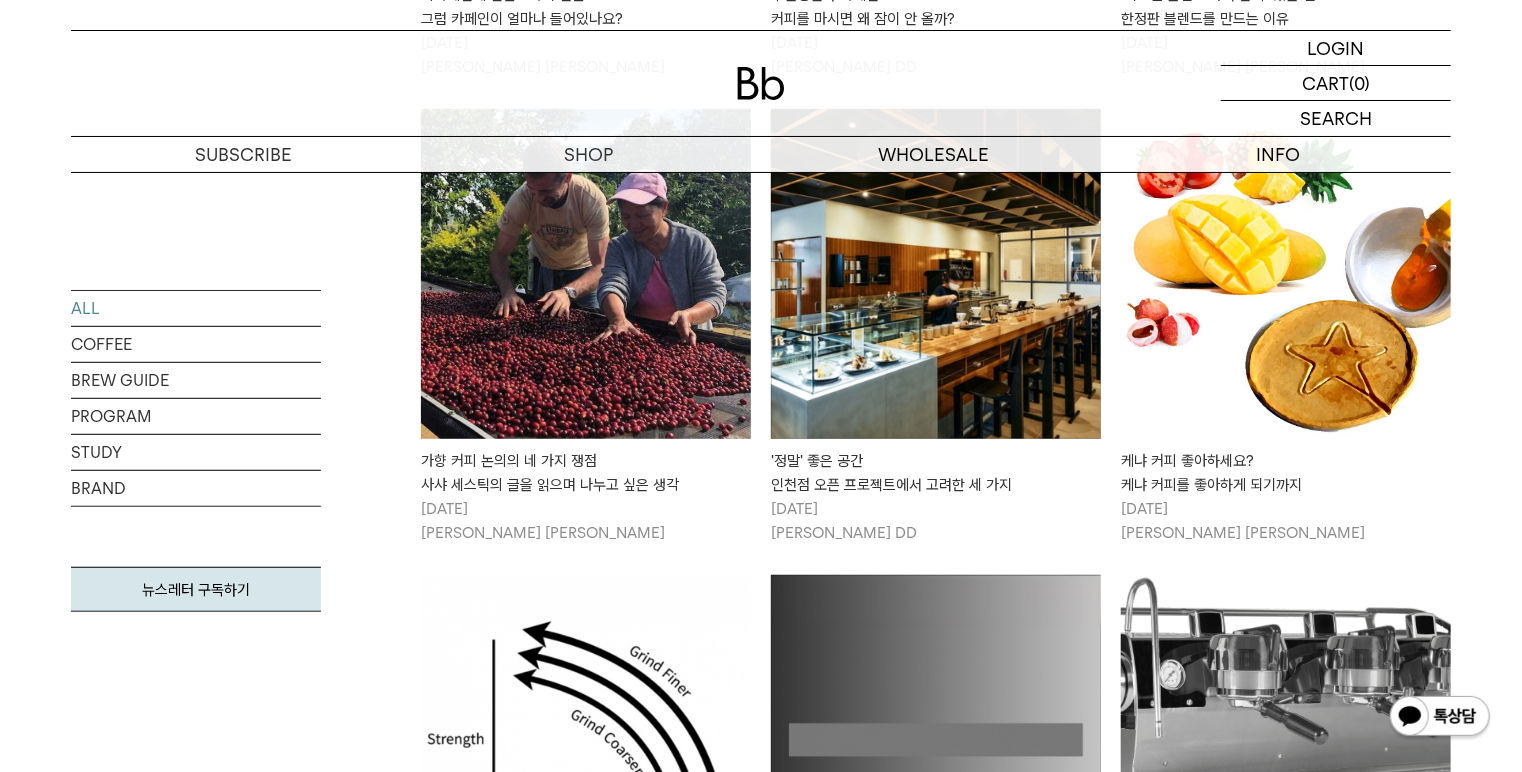 scroll, scrollTop: 12000, scrollLeft: 0, axis: vertical 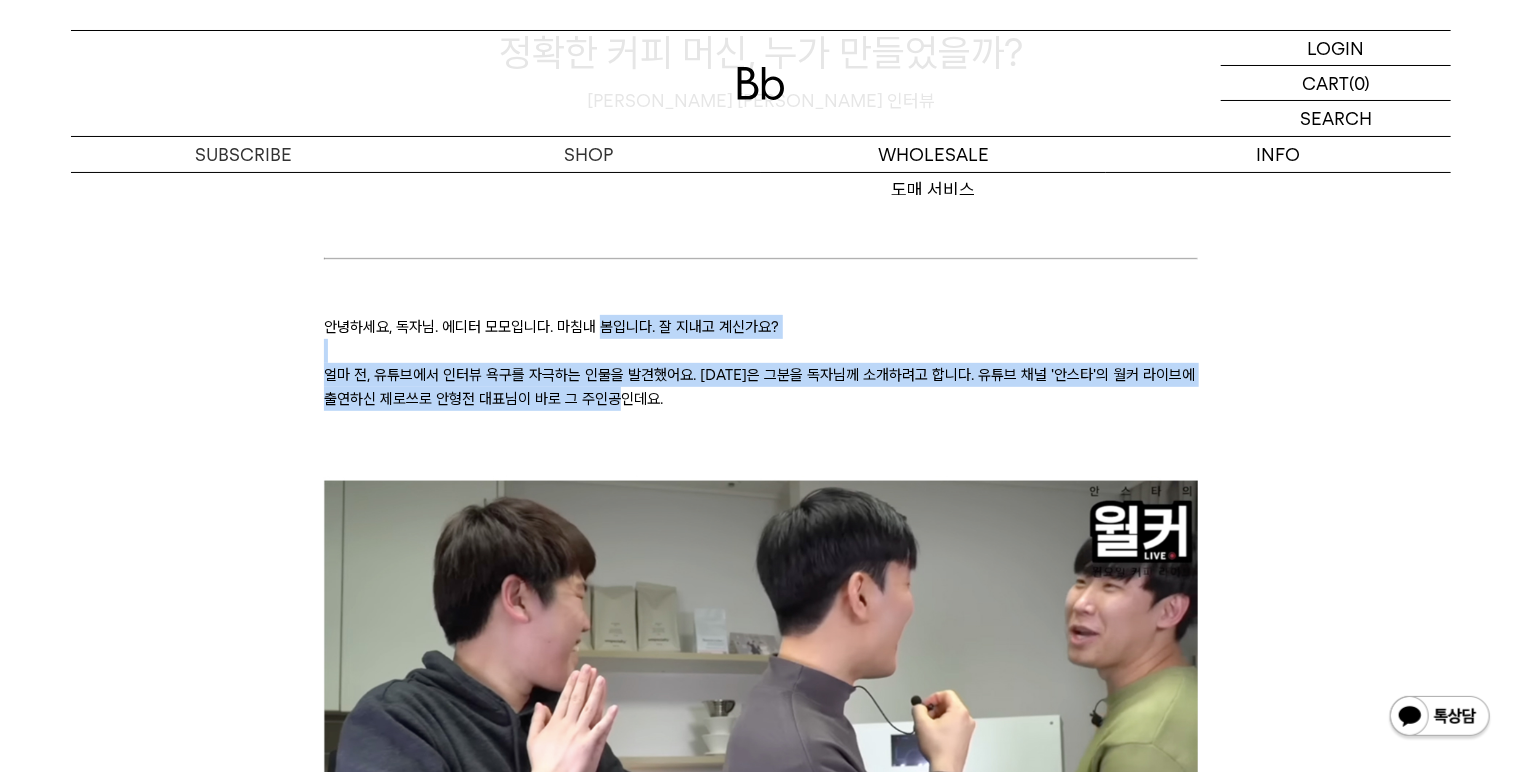 drag, startPoint x: 599, startPoint y: 339, endPoint x: 716, endPoint y: 403, distance: 133.36041 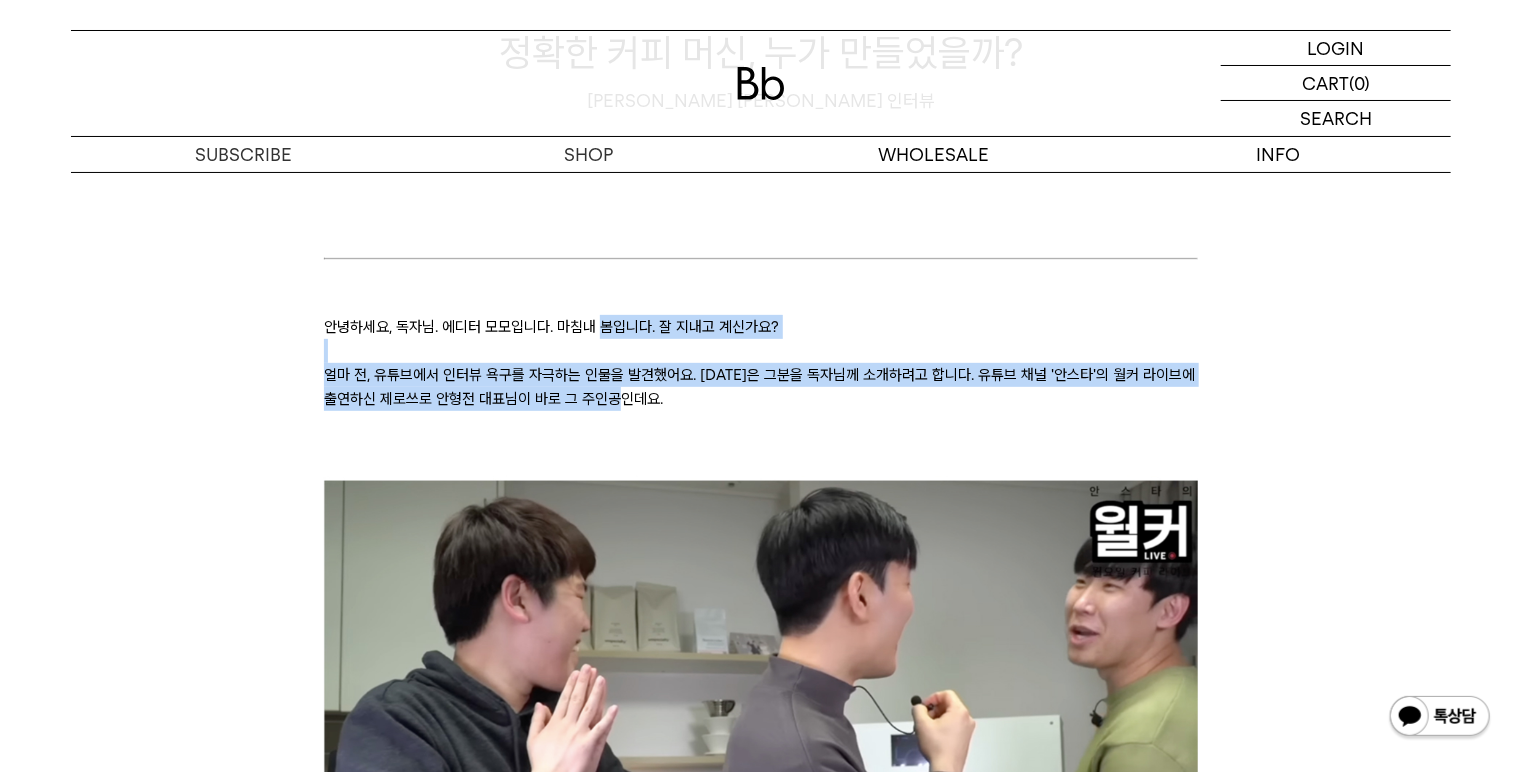 click on "얼마 전, 유튜브에서 인터뷰 욕구를 자극하는 인물을 발견했어요. [DATE]은 그분을 독자님께 소개하려고 합니다. 유튜브 채널 '안스타'의 월커 라이브에 출연하신 제로쓰로 안형전 대표님이 바로 그 주인공인데요." at bounding box center (760, 387) 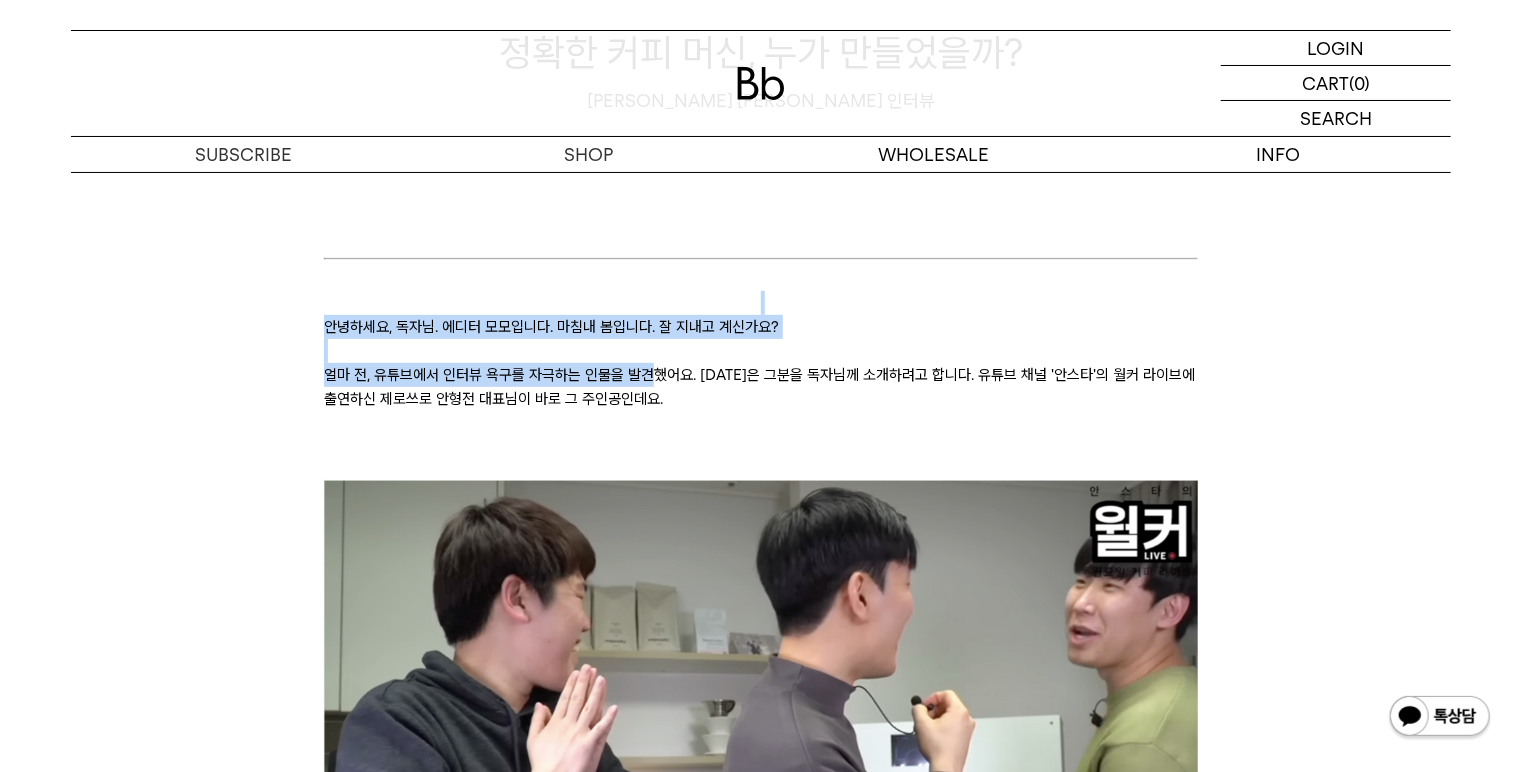 drag, startPoint x: 578, startPoint y: 312, endPoint x: 668, endPoint y: 393, distance: 121.08262 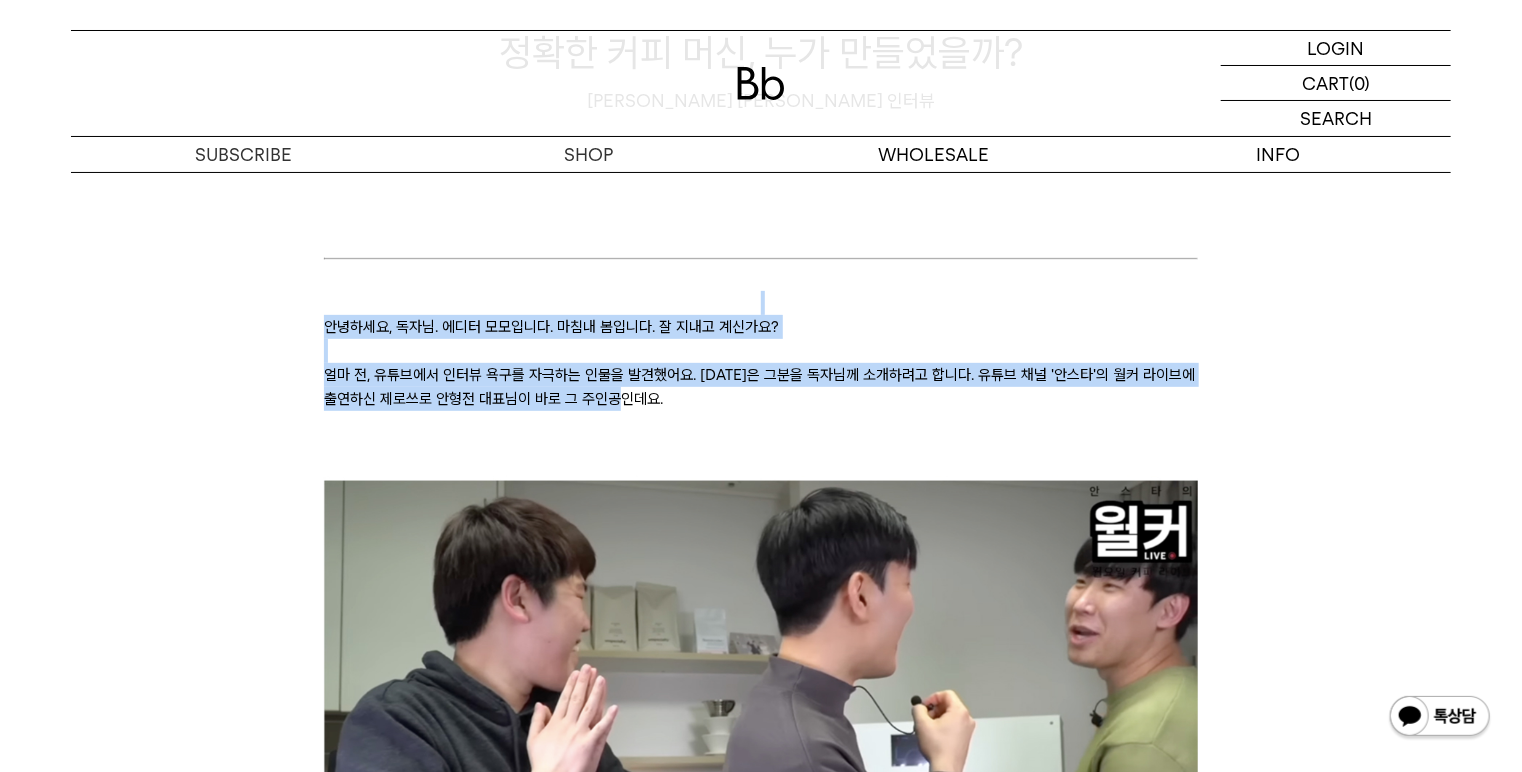 click on "얼마 전, 유튜브에서 인터뷰 욕구를 자극하는 인물을 발견했어요. [DATE]은 그분을 독자님께 소개하려고 합니다. 유튜브 채널 '안스타'의 월커 라이브에 출연하신 제로쓰로 안형전 대표님이 바로 그 주인공인데요." at bounding box center [760, 387] 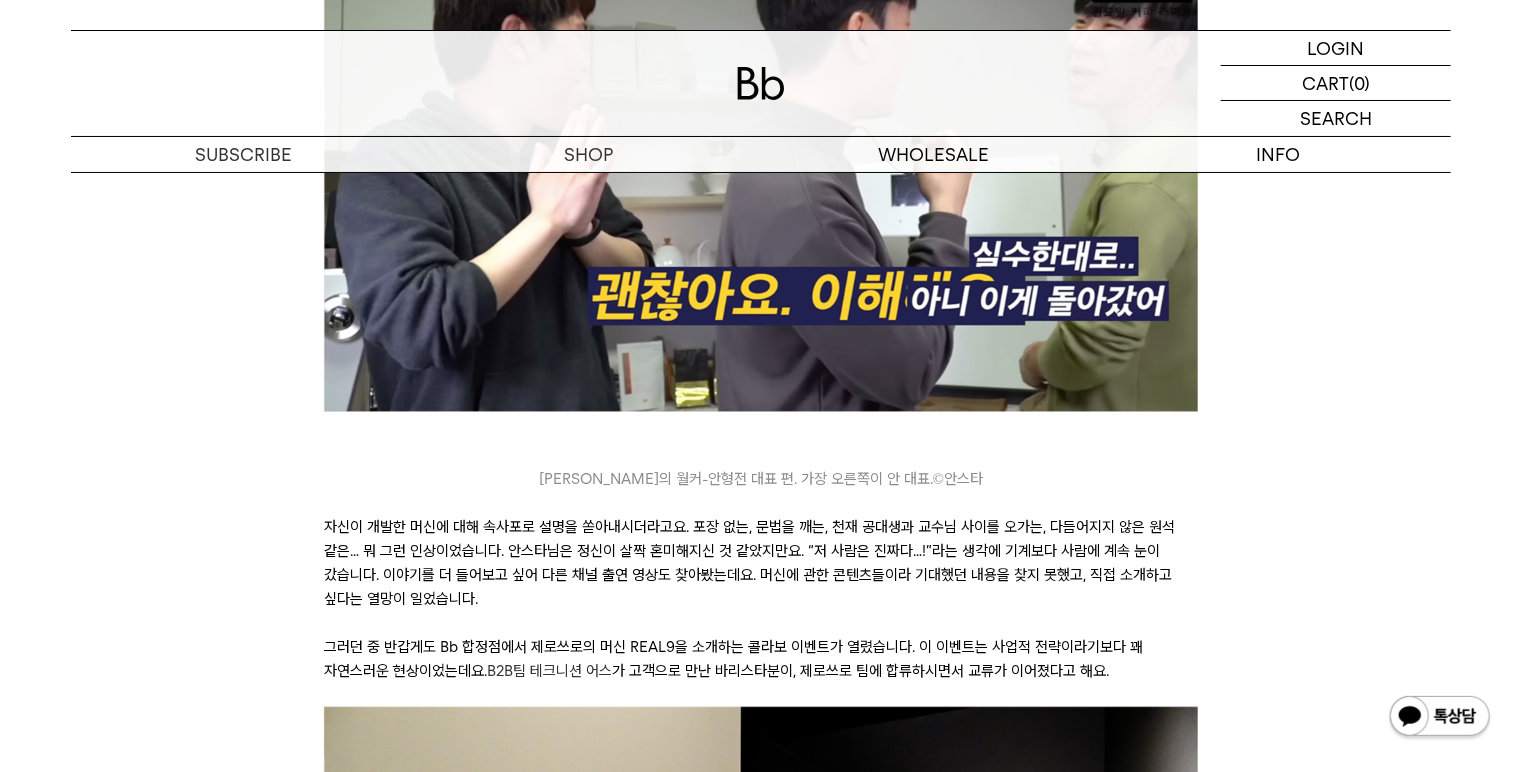scroll, scrollTop: 880, scrollLeft: 0, axis: vertical 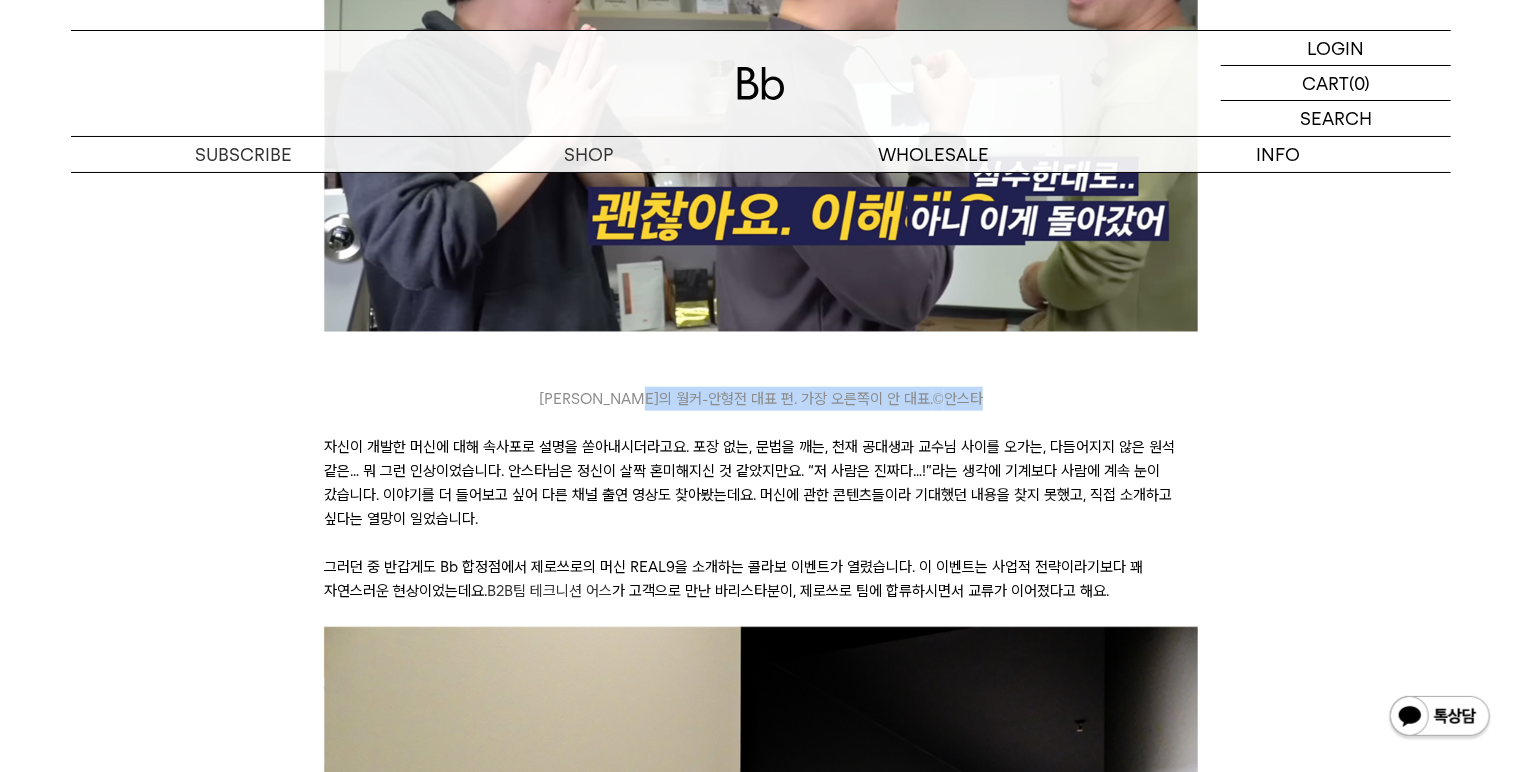 drag, startPoint x: 705, startPoint y: 410, endPoint x: 729, endPoint y: 463, distance: 58.18075 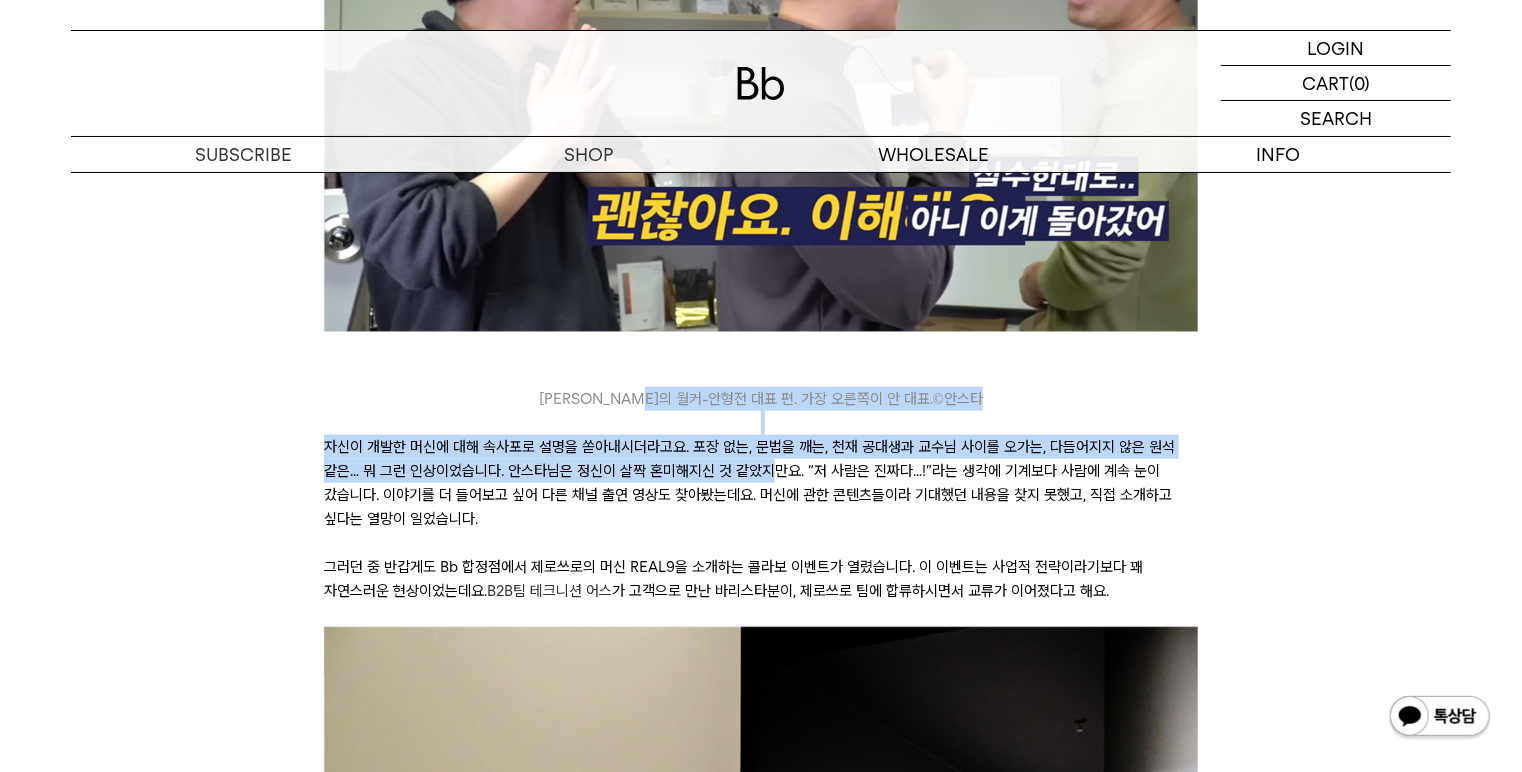 click on "자신이 개발한 머신에 대해 속사포로 설명을 쏟아내시더라고요. 포장 없는, 문법을 깨는, 천재 공대생과 교수님 사이를 오가는, 다듬어지지 않은 원석 같은… 뭐 그런 인상이었습니다. 안스타님은 정신이 살짝 혼미해지신 것 같았지만요. “저 사람은 진짜다…!”라는 생각에 기계보다 사람에 계속 눈이 갔습니다. 이야기를 더 들어보고 싶어 다른 채널 출연 영상도 찾아봤는데요. 머신에 관한 콘텐츠들이라 기대했던 내용을 찾지 못했고, 직접 소개하고 싶다는 열망이 일었습니다." at bounding box center [760, 483] 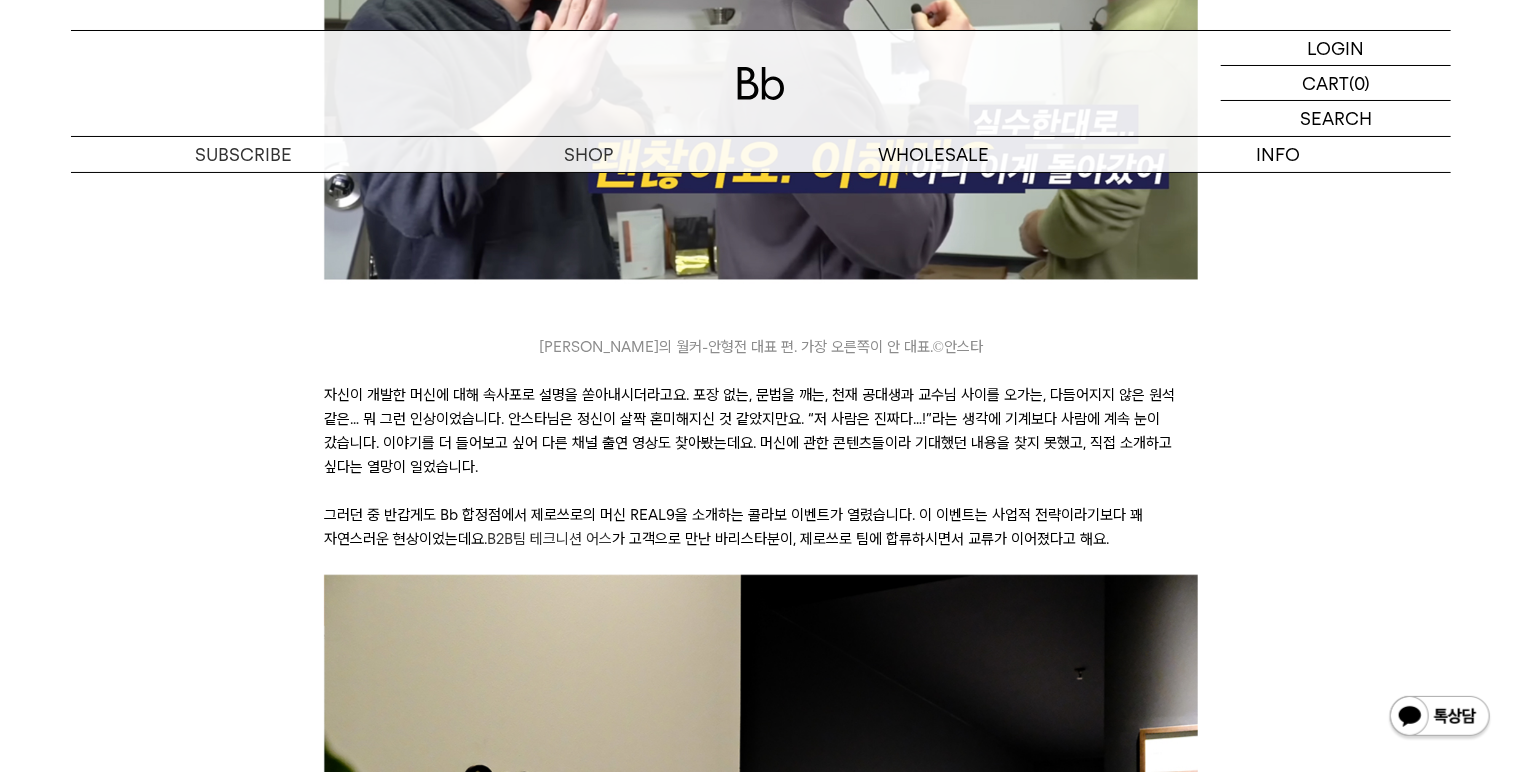 scroll, scrollTop: 960, scrollLeft: 0, axis: vertical 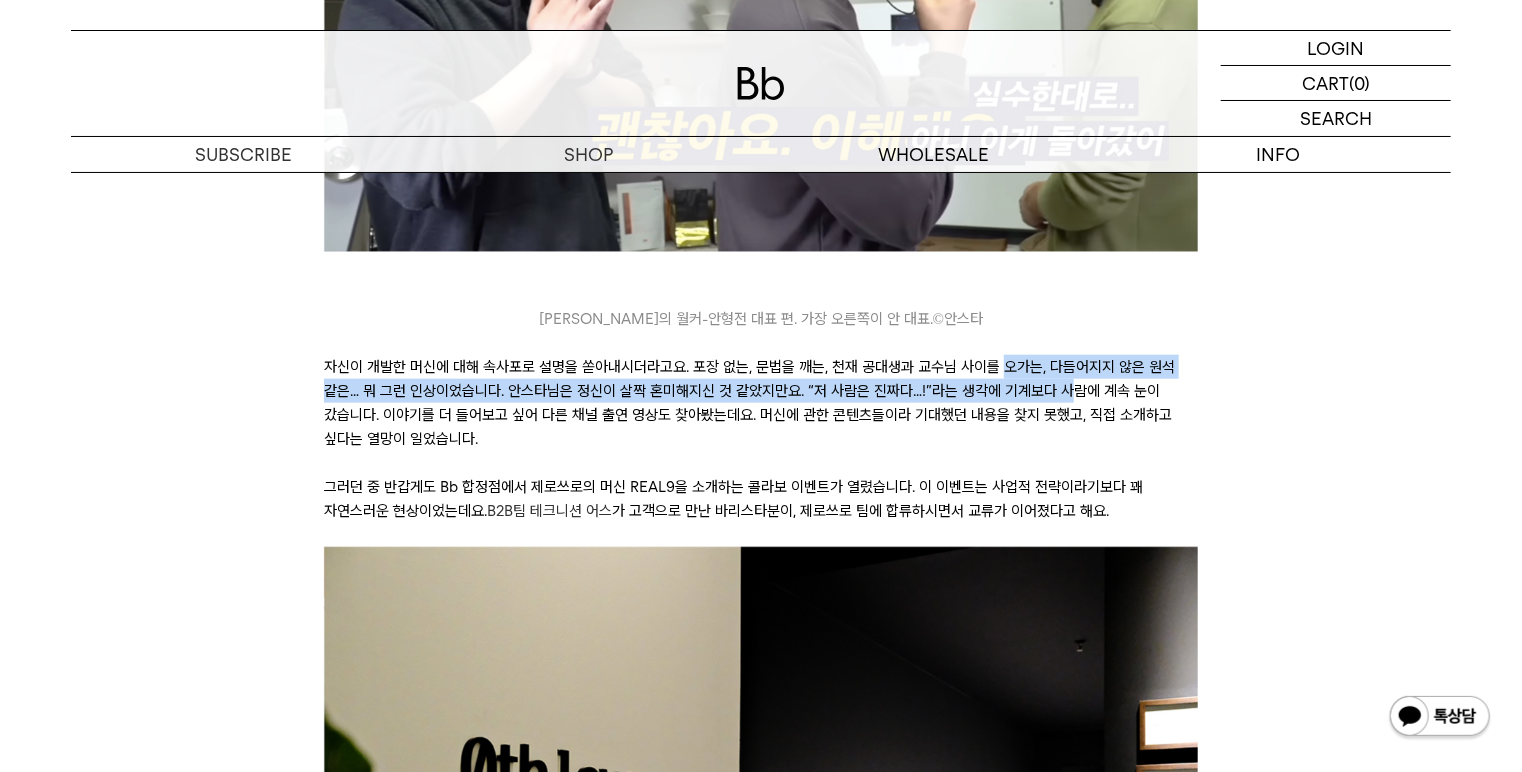 drag, startPoint x: 1031, startPoint y: 397, endPoint x: 1047, endPoint y: 412, distance: 21.931713 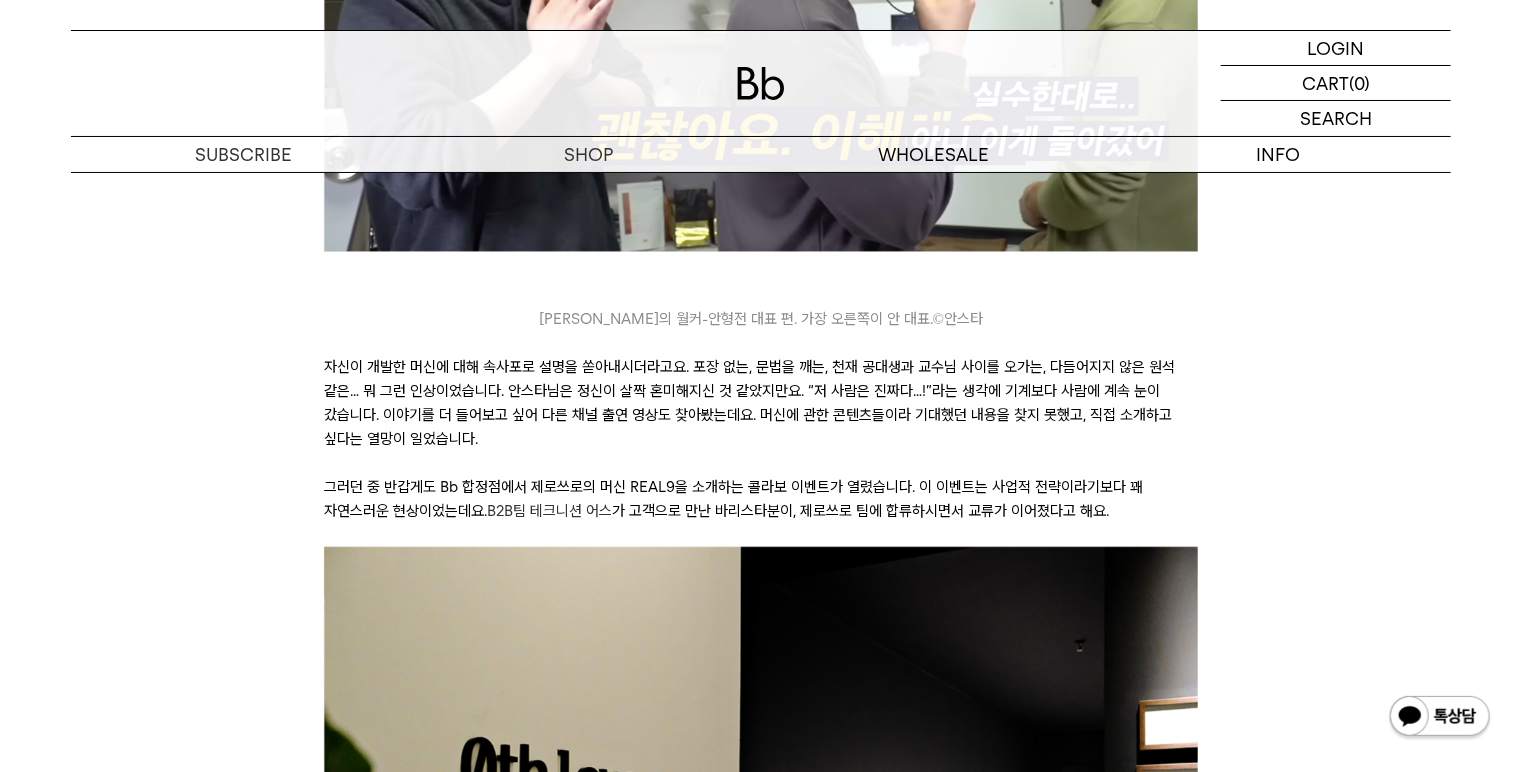 click on "자신이 개발한 머신에 대해 속사포로 설명을 쏟아내시더라고요. 포장 없는, 문법을 깨는, 천재 공대생과 교수님 사이를 오가는, 다듬어지지 않은 원석 같은… 뭐 그런 인상이었습니다. 안스타님은 정신이 살짝 혼미해지신 것 같았지만요. “저 사람은 진짜다…!”라는 생각에 기계보다 사람에 계속 눈이 갔습니다. 이야기를 더 들어보고 싶어 다른 채널 출연 영상도 찾아봤는데요. 머신에 관한 콘텐츠들이라 기대했던 내용을 찾지 못했고, 직접 소개하고 싶다는 열망이 일었습니다." at bounding box center (760, 403) 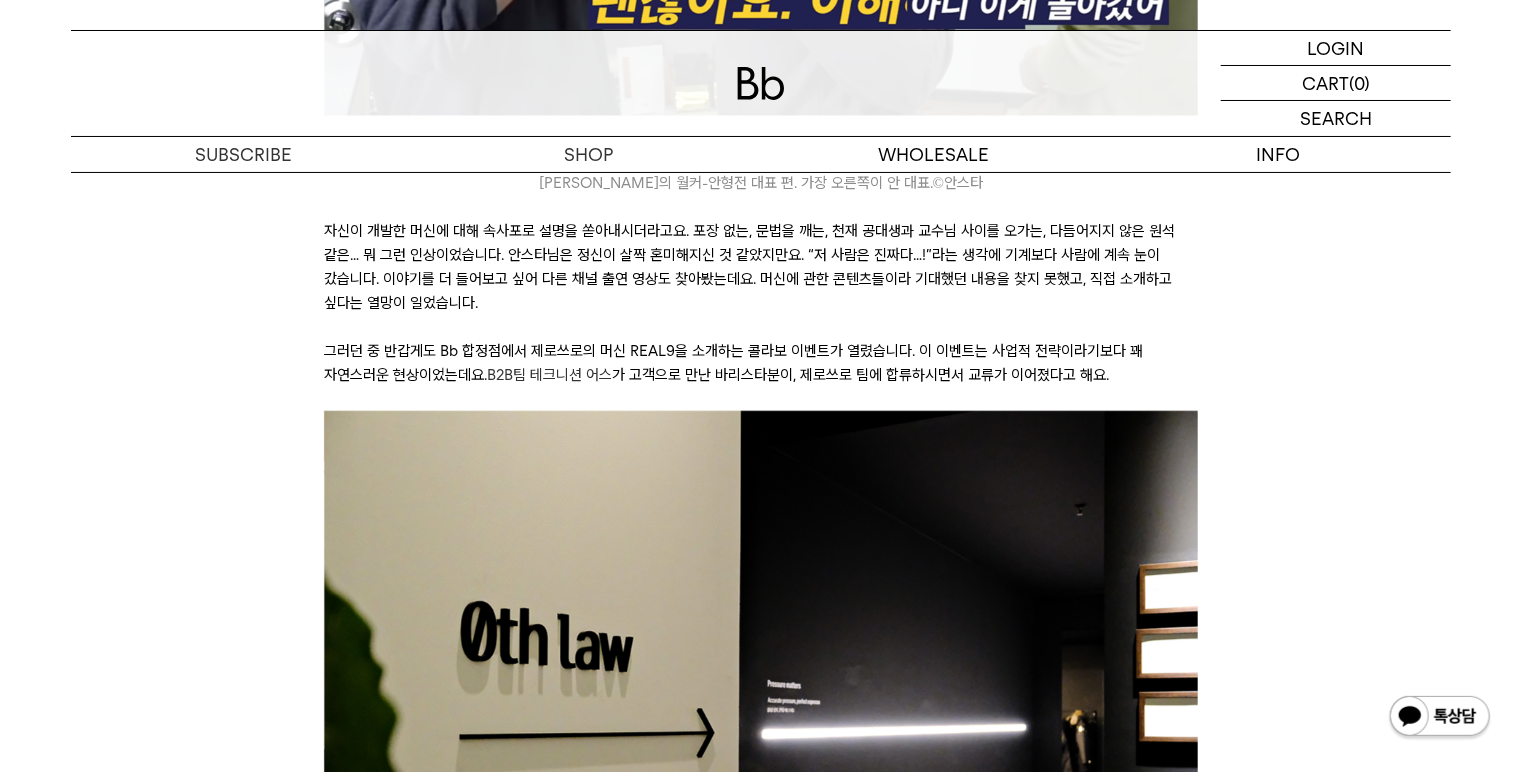 scroll, scrollTop: 1120, scrollLeft: 0, axis: vertical 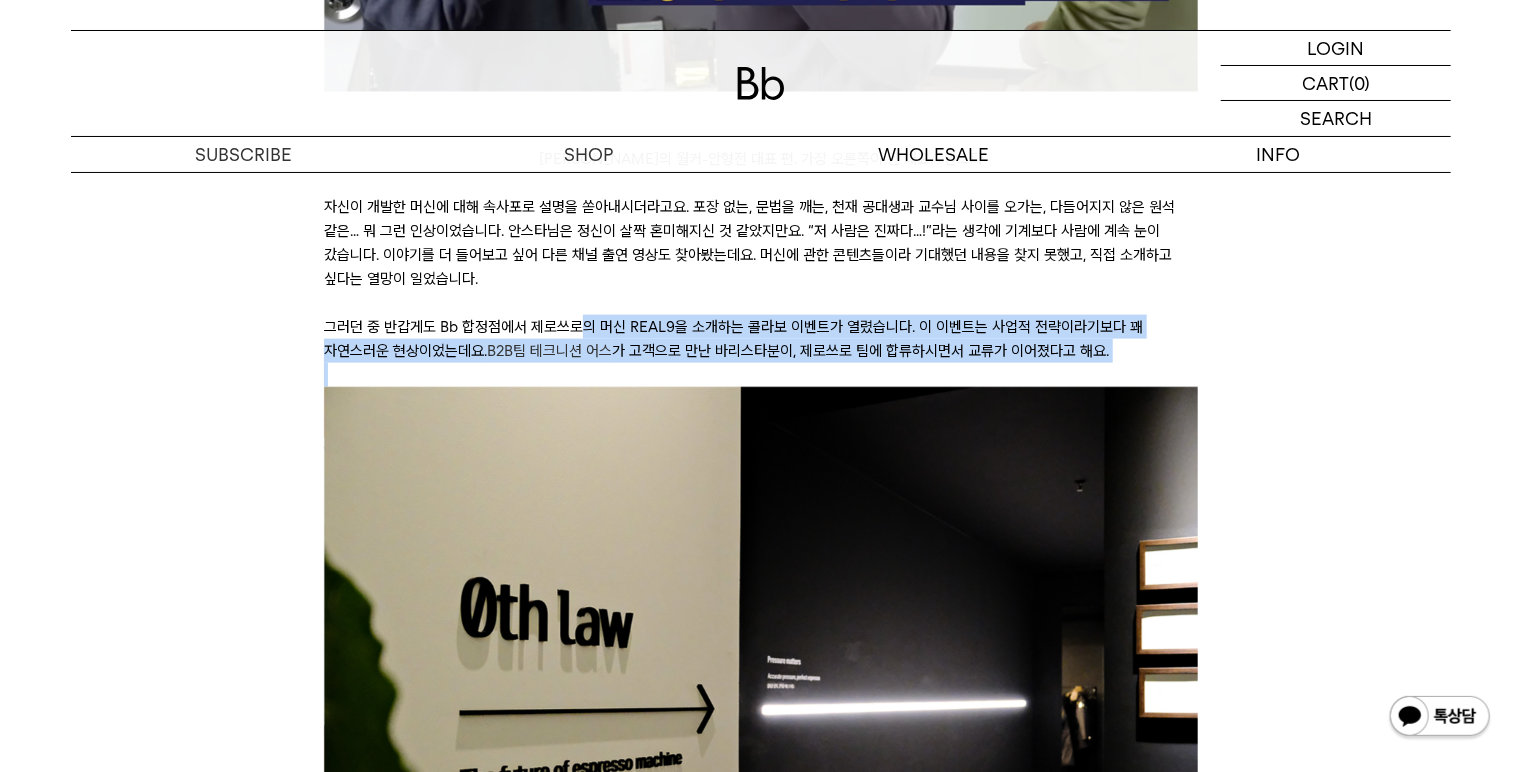 click on "안녕하세요, 독자님. 에디터 모모입니다. 마침내 봄입니다. 잘 지내고 계신가요?
얼마 전, 유튜브에서 인터뷰 욕구를 자극하는 인물을 발견했어요. [DATE]은 그분을 독자님께 소개하려고 합니다. 유튜브 채널 '안스타'의 월커 라이브에 출연하신 제로쓰로 안형전 대표님이 바로 그 주인공인데요.
[PERSON_NAME]의 월커-안형전 대표 편. 가장 오른쪽이 안 대표. © 안스타
그러던 중 반갑게도 Bb 합정점에서 제로쓰로의 머신 REAL9을 소개하는 콜라보 이벤트가 열렸습니다. 이 이벤트는 사업적 전략이라기보다 꽤 자연스러운 현상이었는데요.  B2B팀 테크니션 어스 가 고객으로 만난 바리스타분이, 제로쓰로 팀에 합류하시면서 교류가 이어졌다고 해요. [GEOGRAPHIC_DATA]에 위치한 [GEOGRAPHIC_DATA]. © [PERSON_NAME]
[DATE]의 주인공, [PERSON_NAME] [PERSON_NAME]. © [PERSON_NAME]
©   ©" at bounding box center (760, 5601) 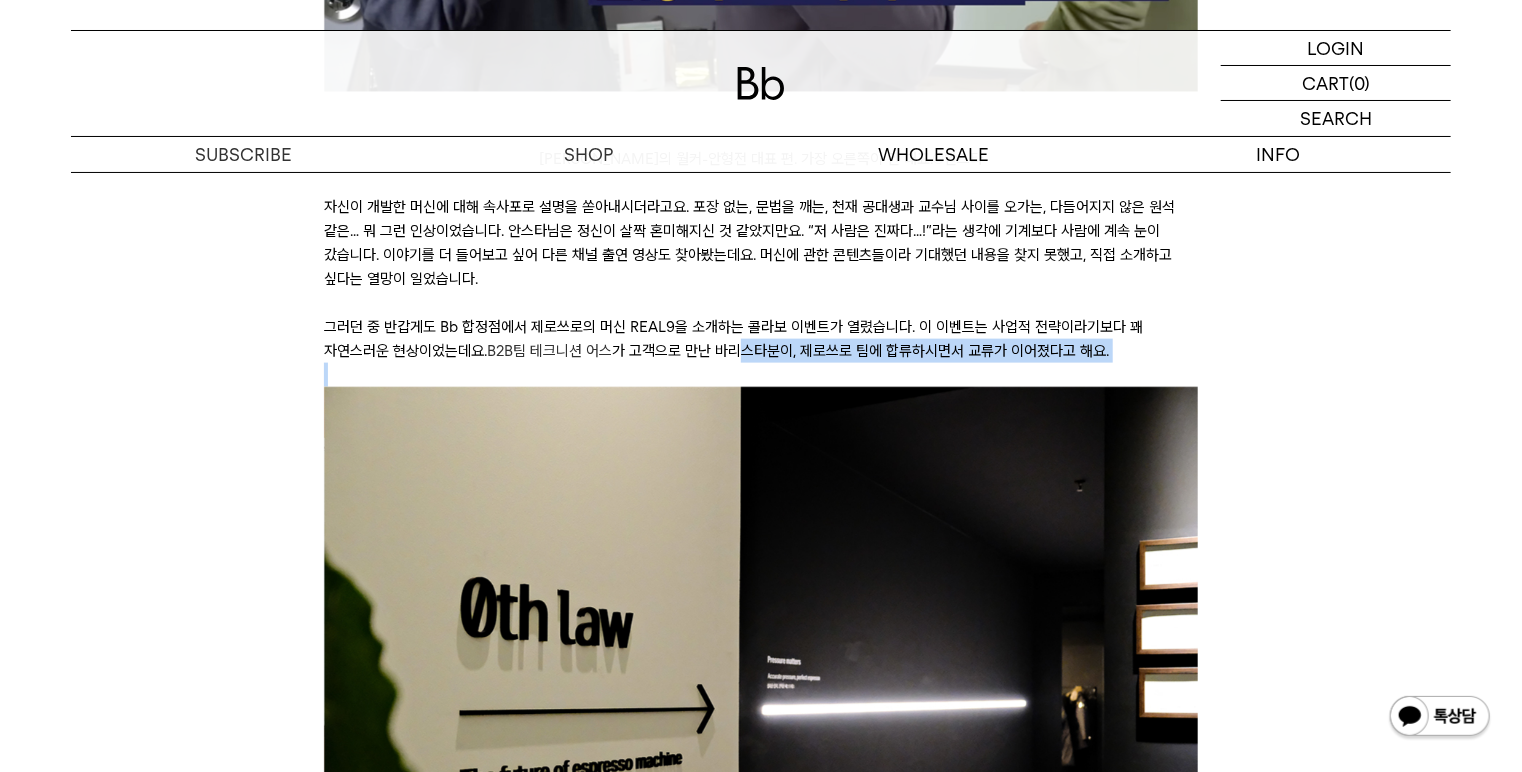 drag, startPoint x: 724, startPoint y: 361, endPoint x: 779, endPoint y: 364, distance: 55.081757 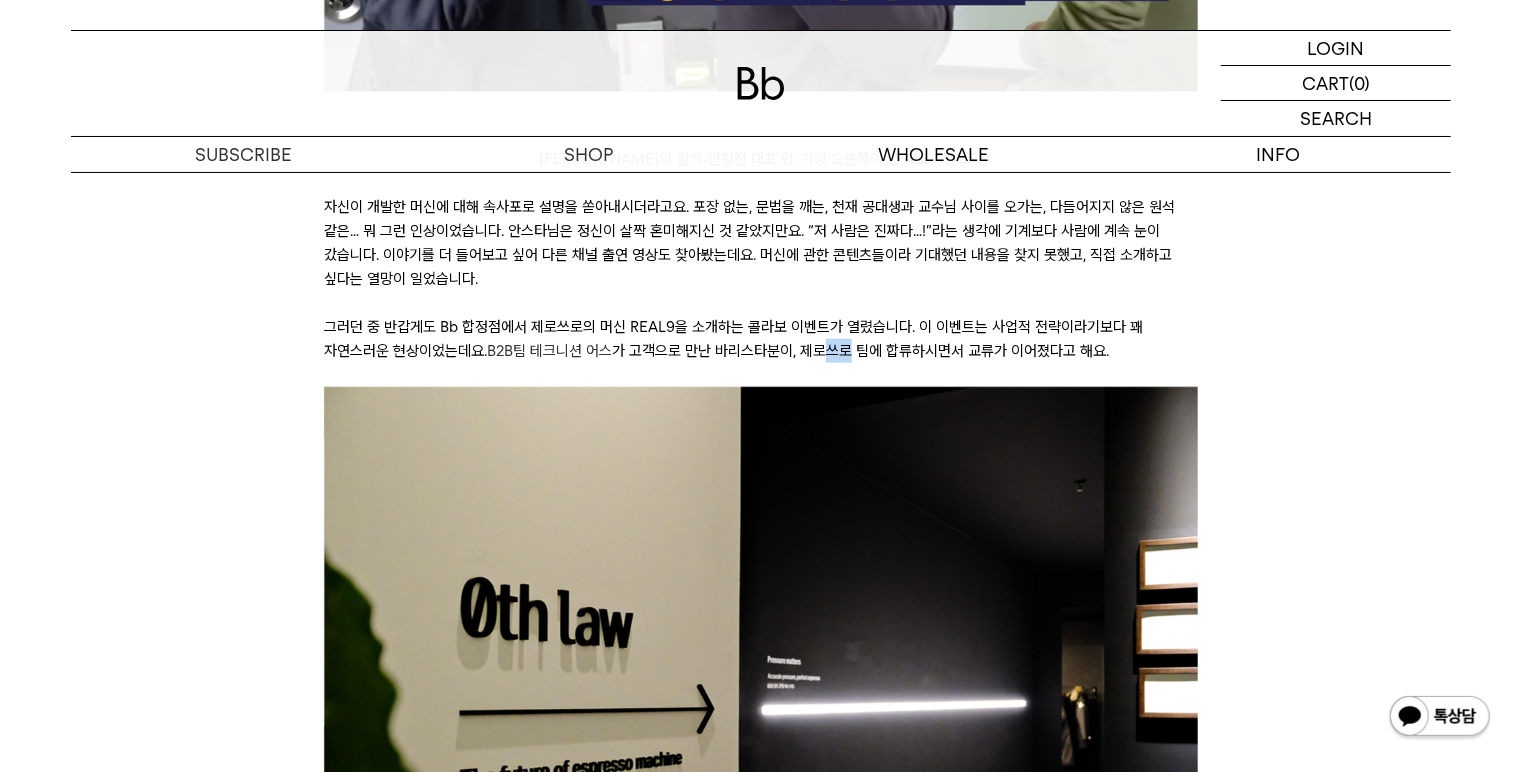 drag, startPoint x: 750, startPoint y: 352, endPoint x: 782, endPoint y: 356, distance: 32.24903 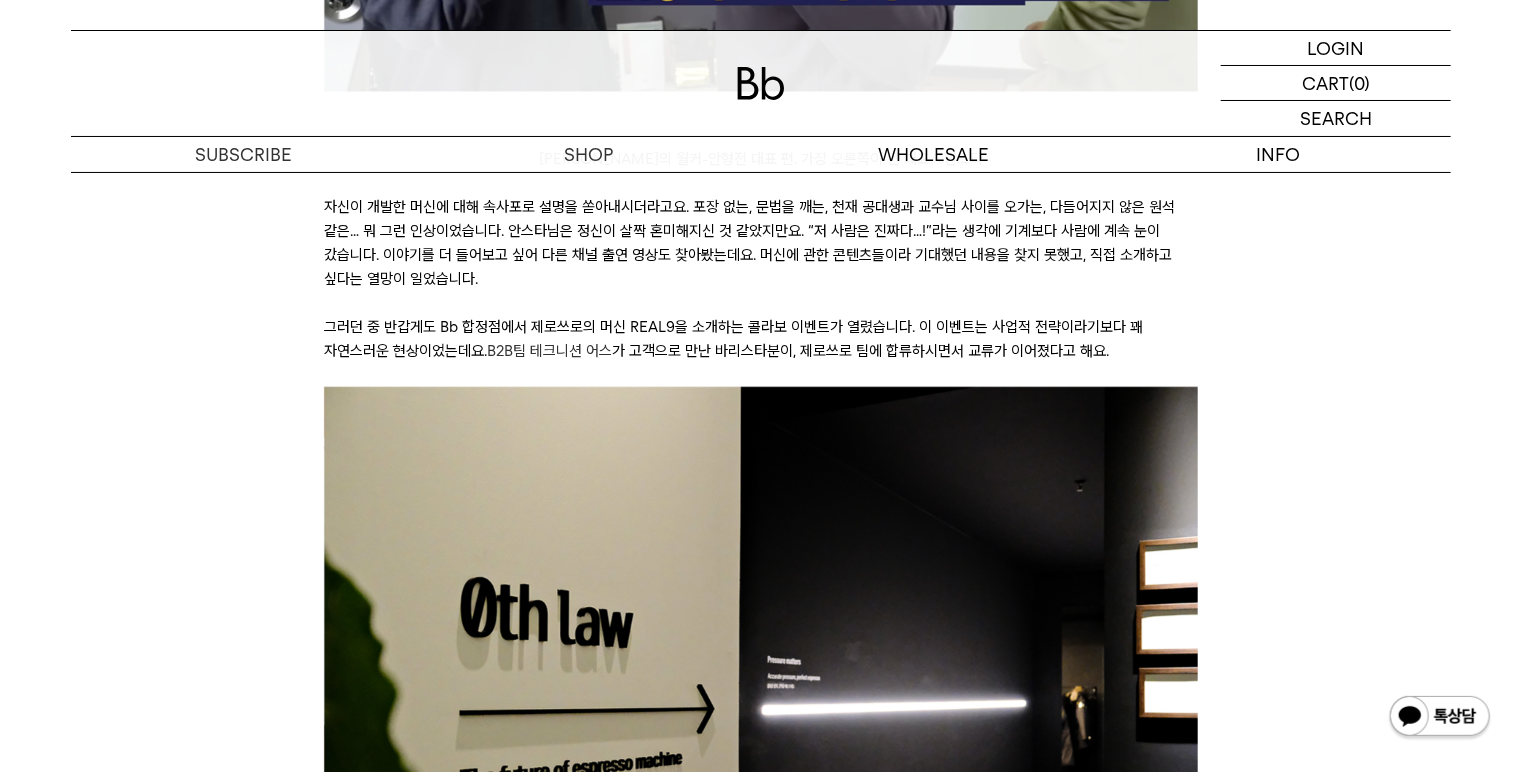 click on "그러던 중 반갑게도 Bb 합정점에서 제로쓰로의 머신 REAL9을 소개하는 콜라보 이벤트가 열렸습니다. 이 이벤트는 사업적 전략이라기보다 꽤 자연스러운 현상이었는데요.  B2B팀 테크니션 어스 가 고객으로 만난 바리스타분이, 제로쓰로 팀에 합류하시면서 교류가 이어졌다고 해요." at bounding box center [760, 339] 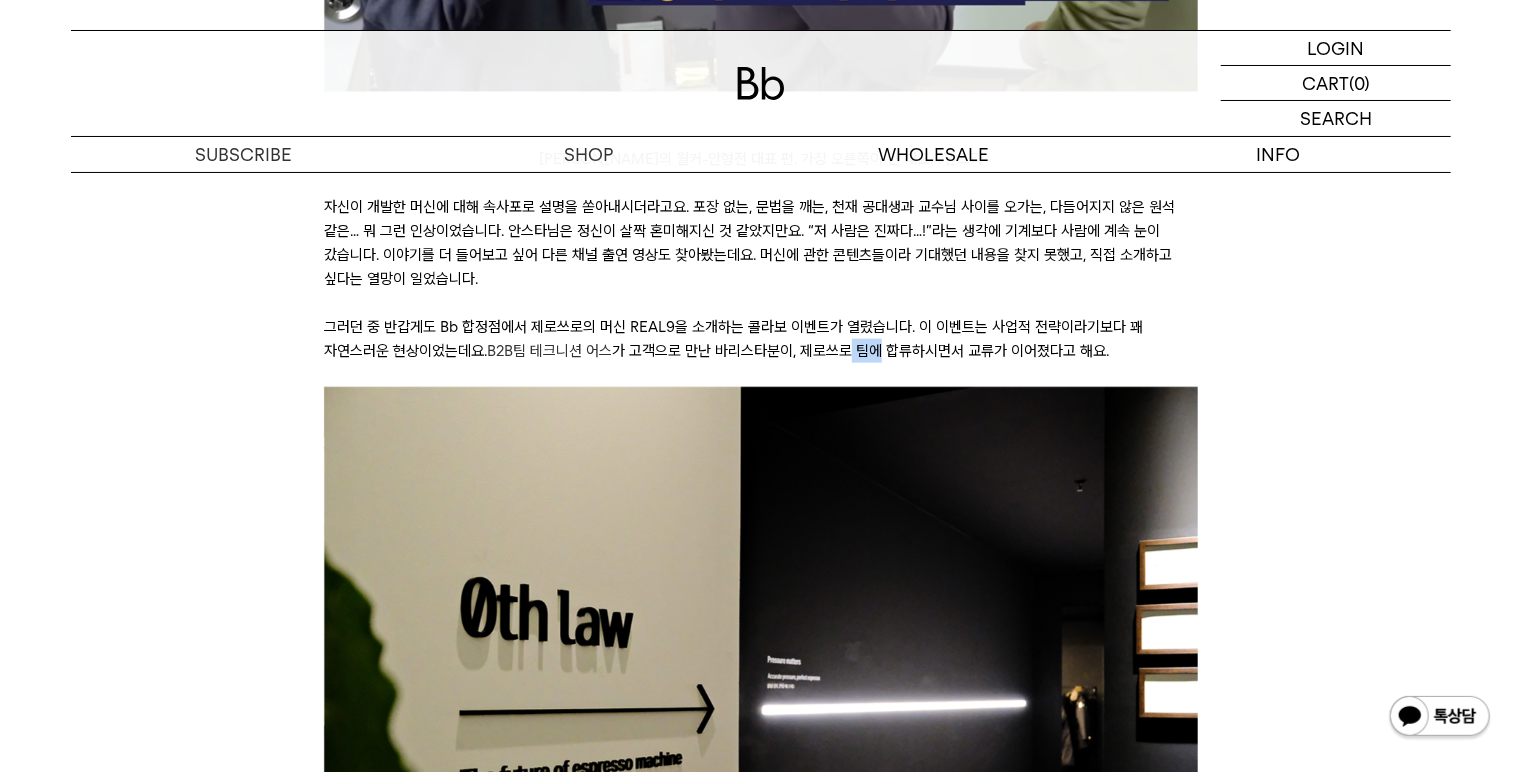 drag, startPoint x: 776, startPoint y: 350, endPoint x: 810, endPoint y: 352, distance: 34.058773 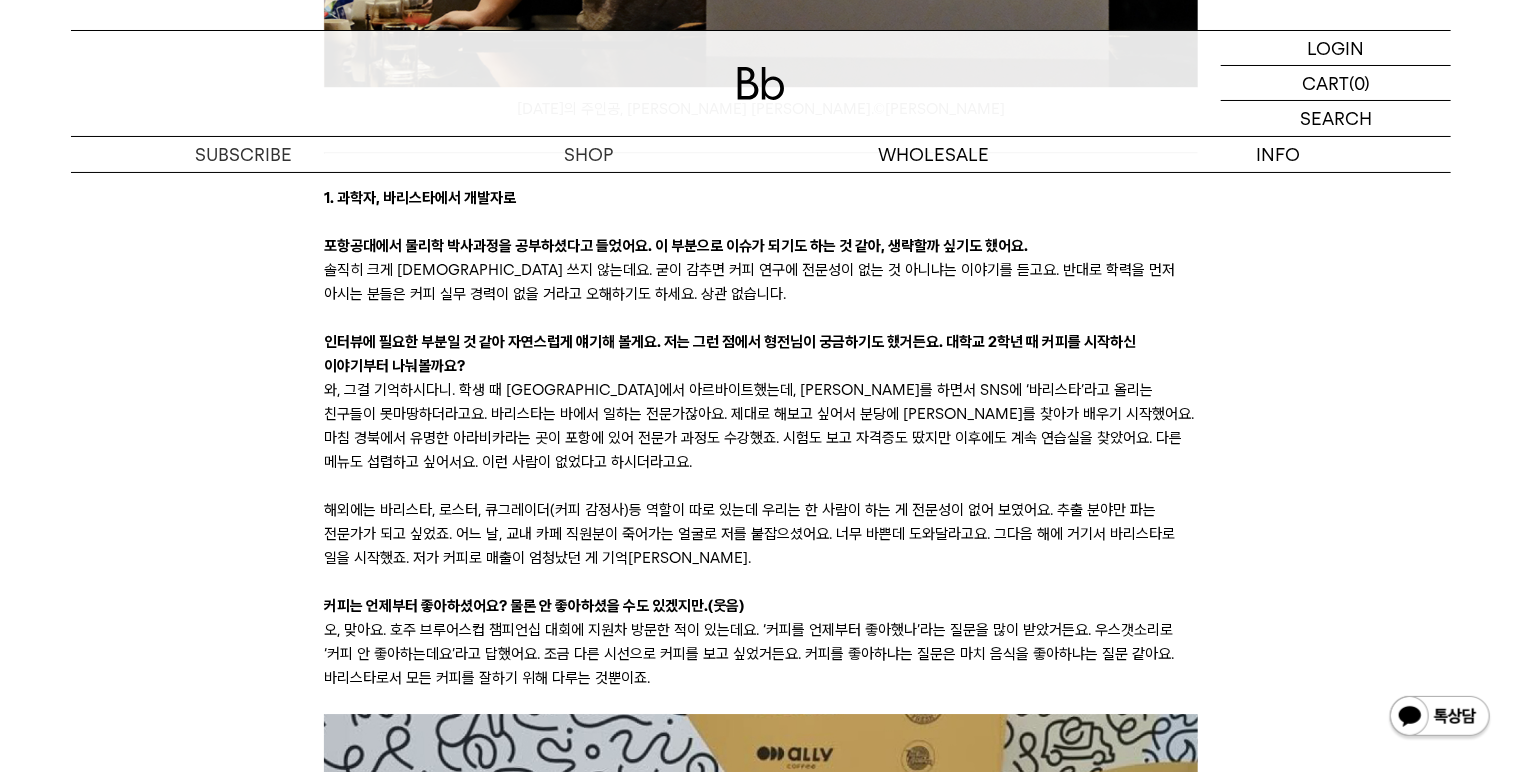 scroll, scrollTop: 2880, scrollLeft: 0, axis: vertical 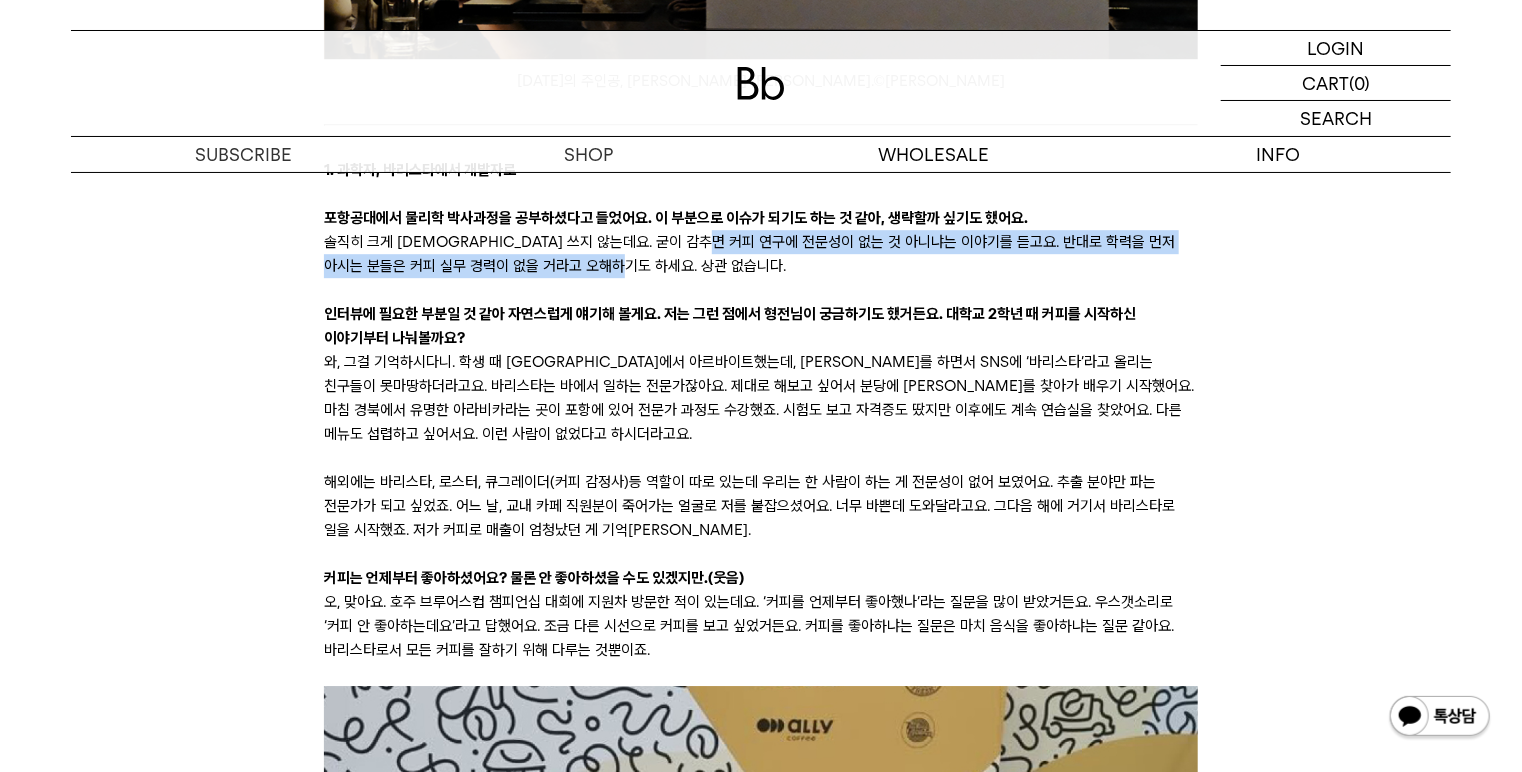 drag, startPoint x: 735, startPoint y: 244, endPoint x: 752, endPoint y: 267, distance: 28.600698 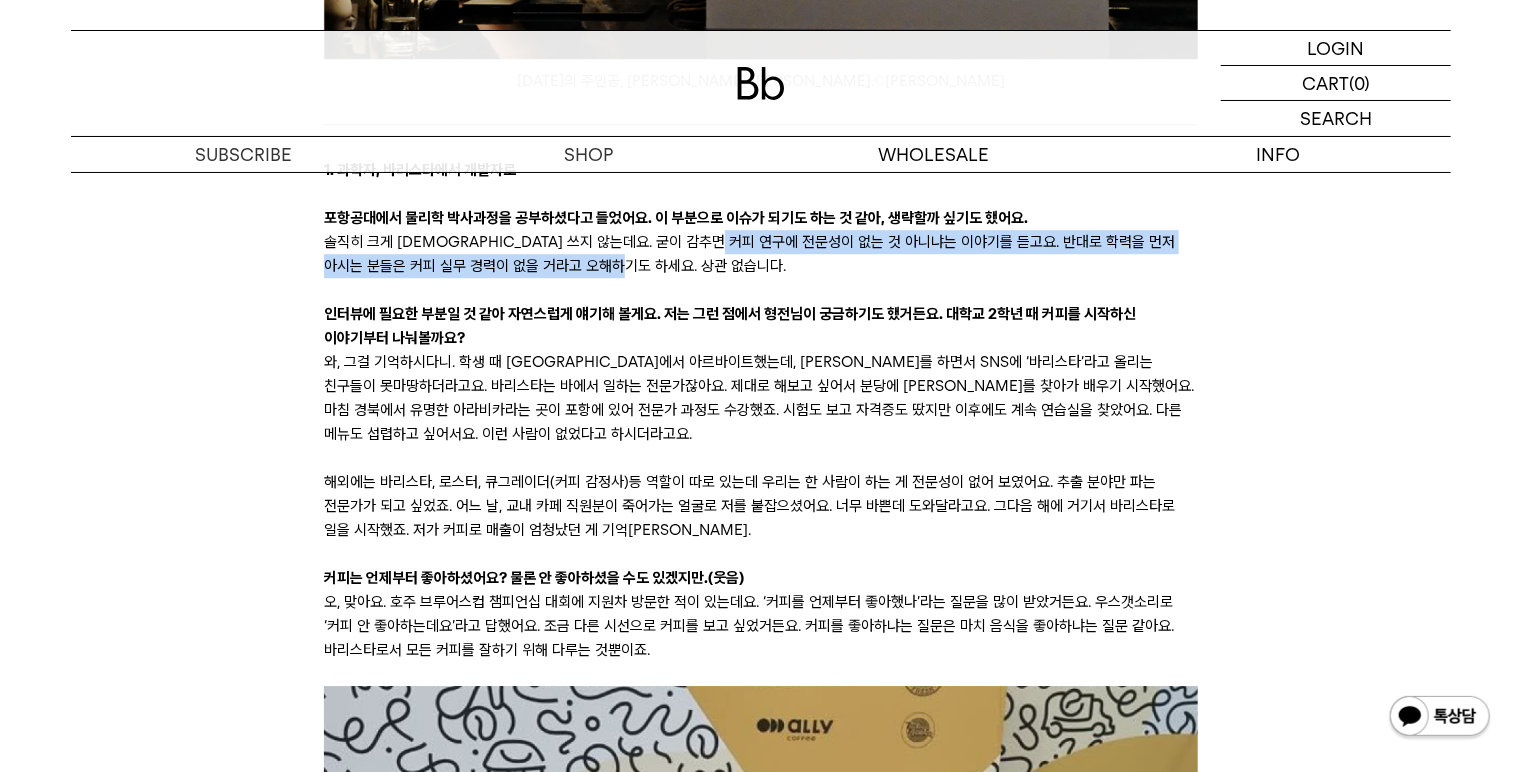 drag, startPoint x: 741, startPoint y: 239, endPoint x: 755, endPoint y: 264, distance: 28.653097 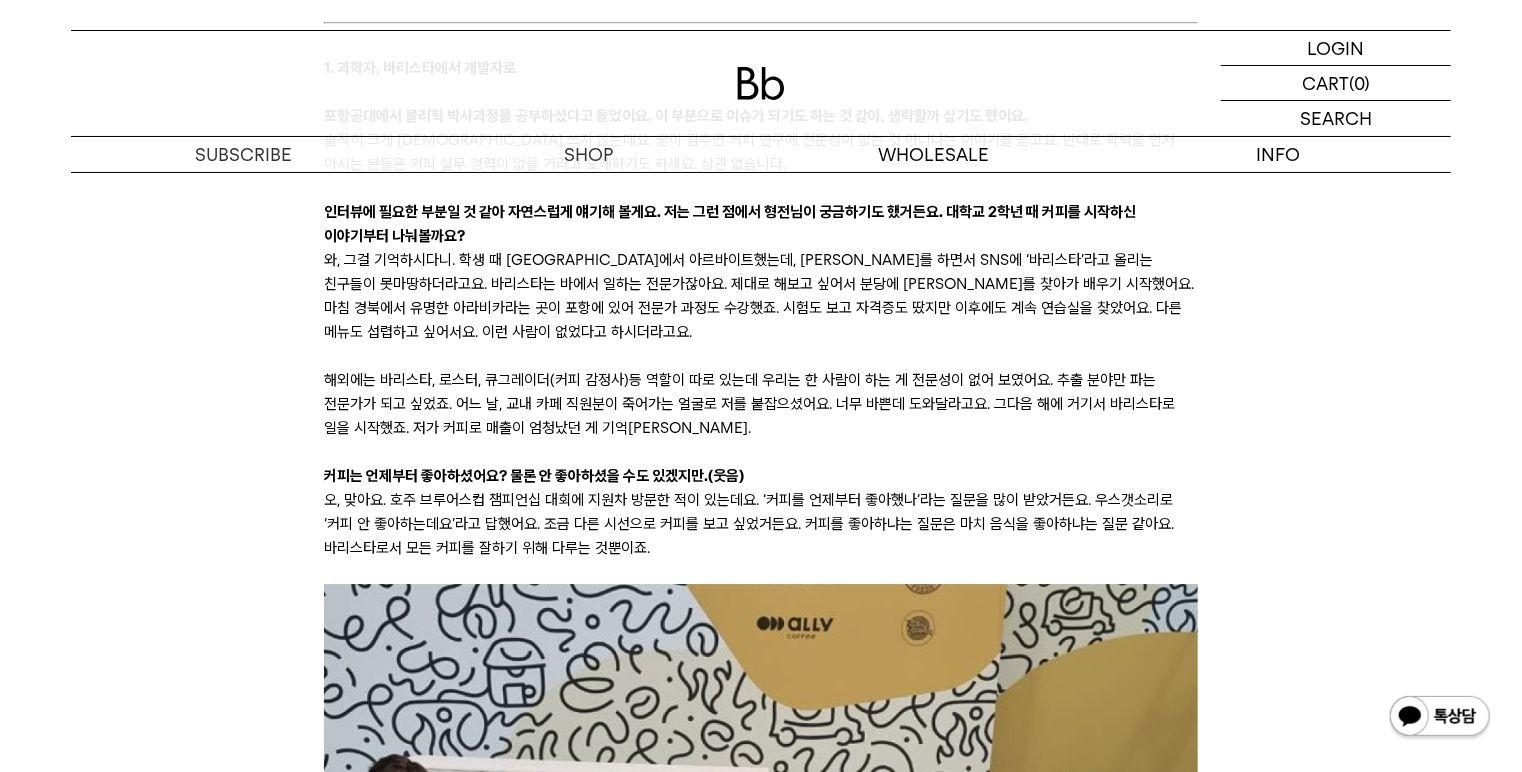 scroll, scrollTop: 2960, scrollLeft: 0, axis: vertical 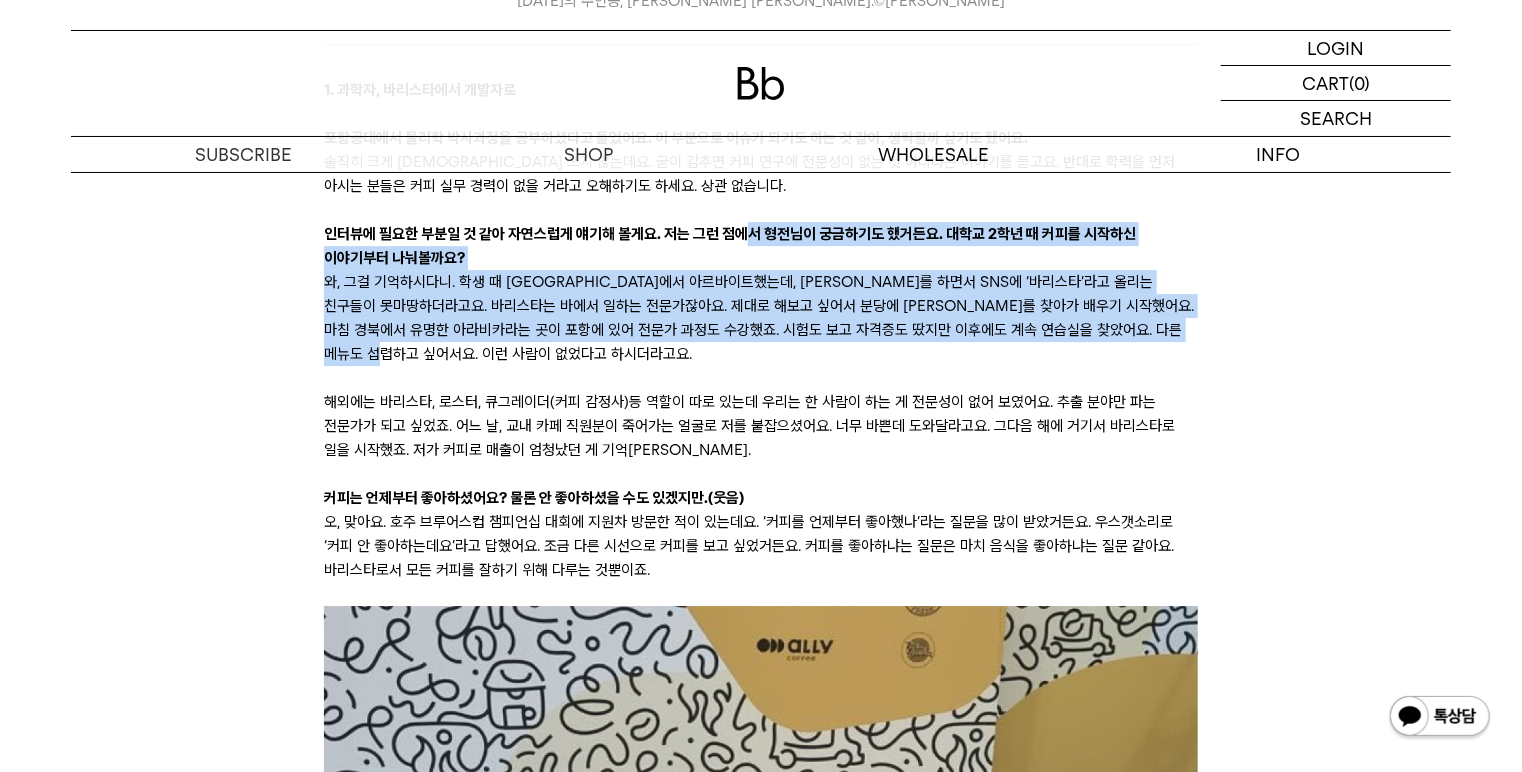 drag, startPoint x: 749, startPoint y: 247, endPoint x: 771, endPoint y: 347, distance: 102.3914 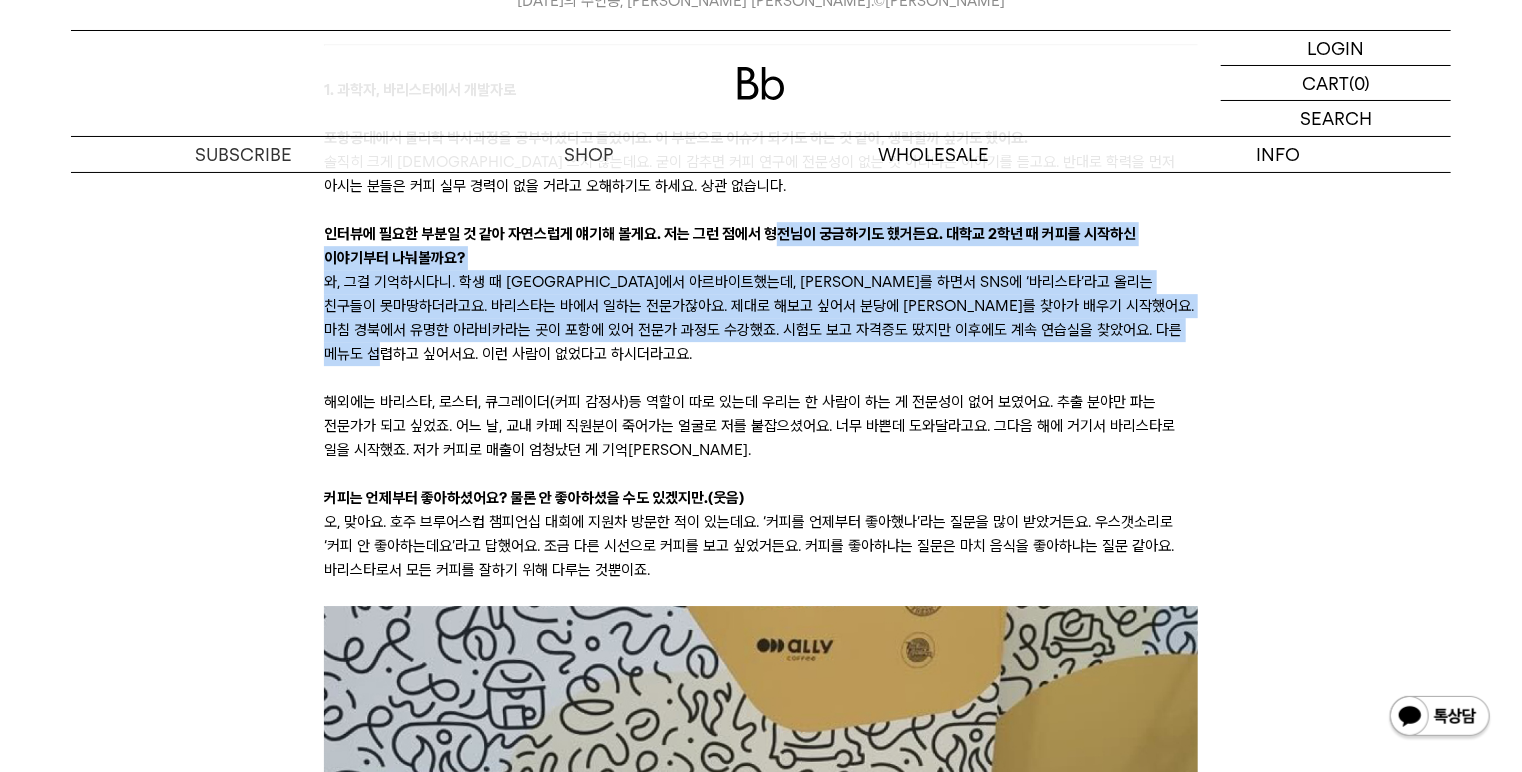 drag, startPoint x: 780, startPoint y: 237, endPoint x: 806, endPoint y: 359, distance: 124.73973 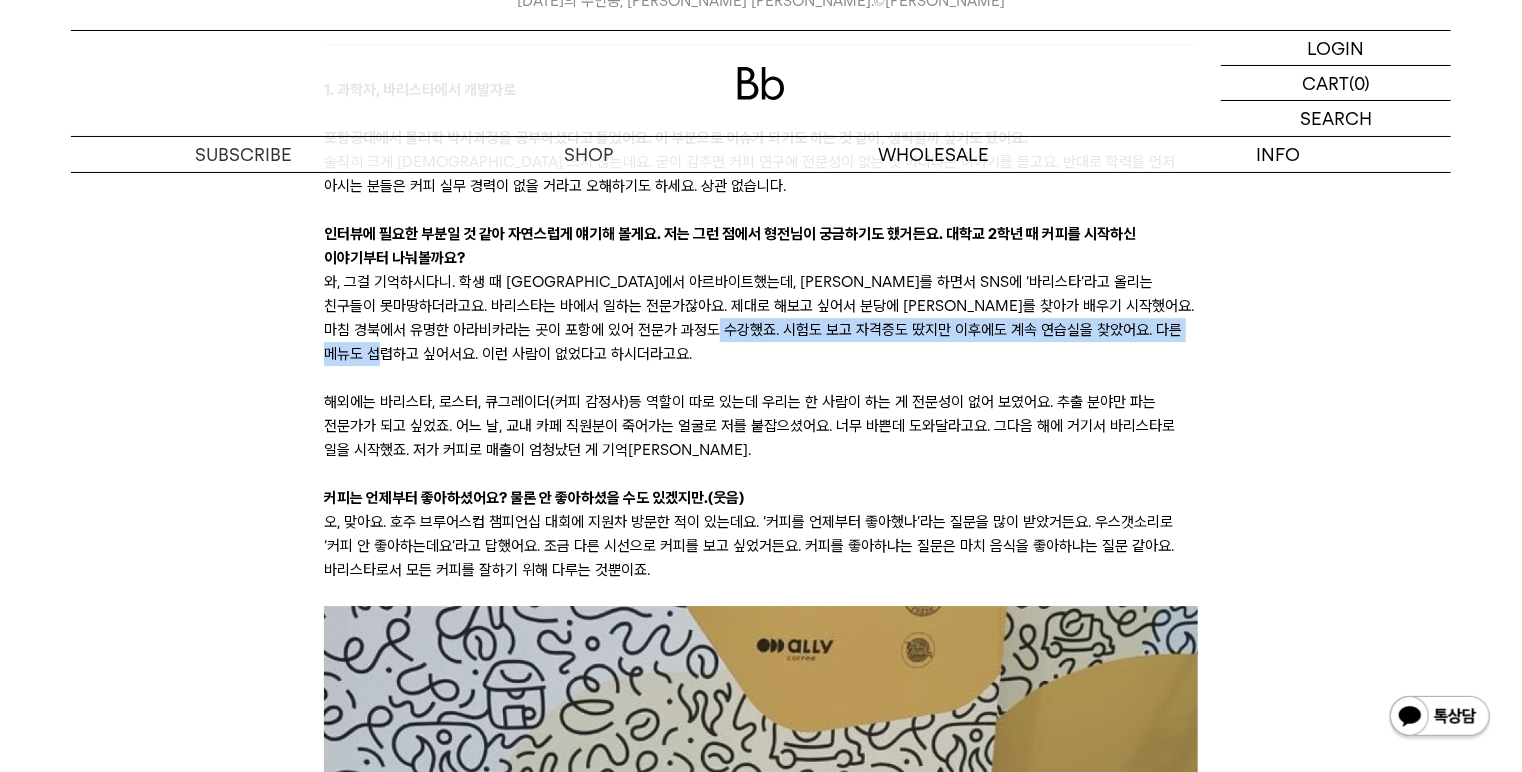 drag, startPoint x: 741, startPoint y: 341, endPoint x: 753, endPoint y: 352, distance: 16.27882 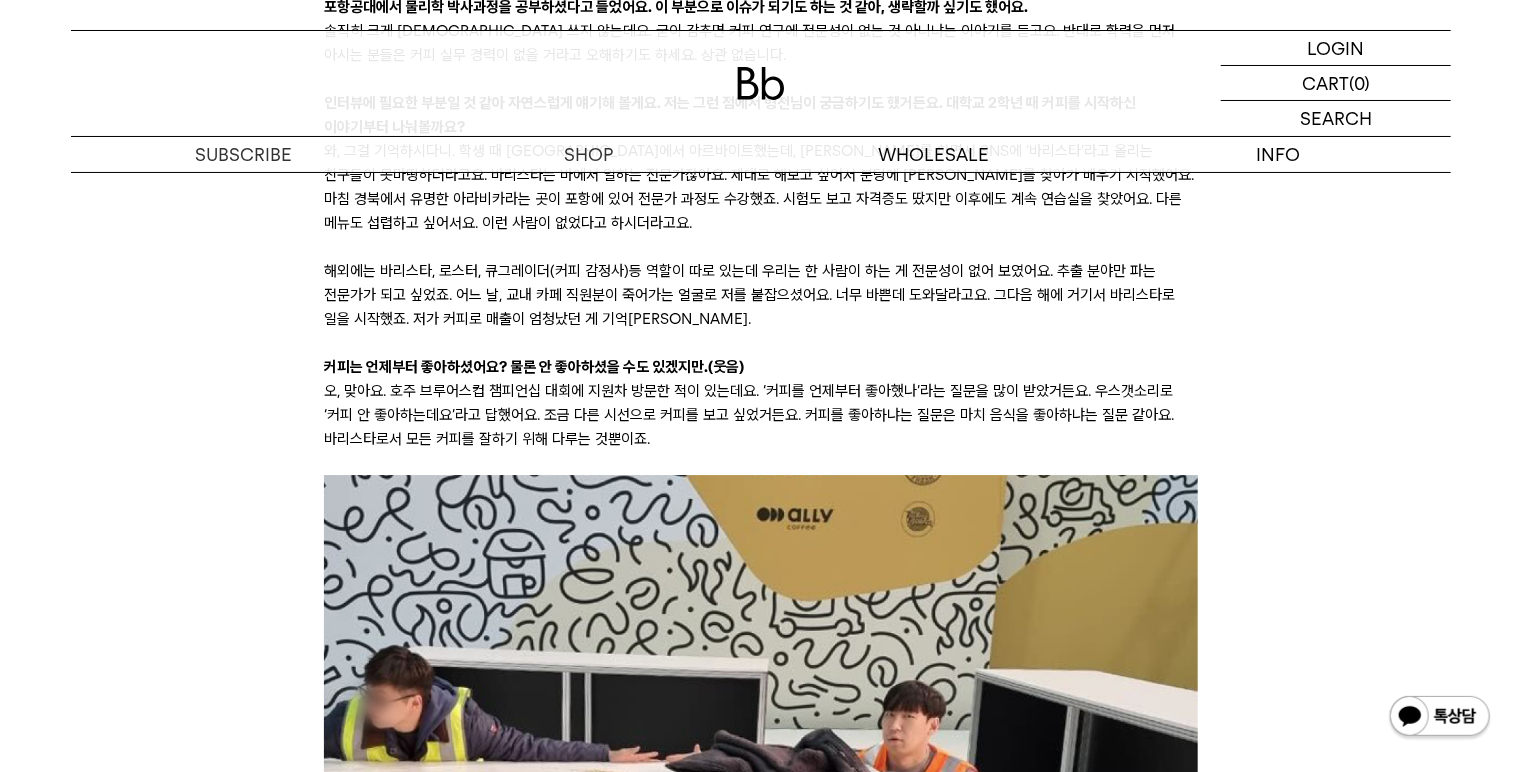 scroll, scrollTop: 3120, scrollLeft: 0, axis: vertical 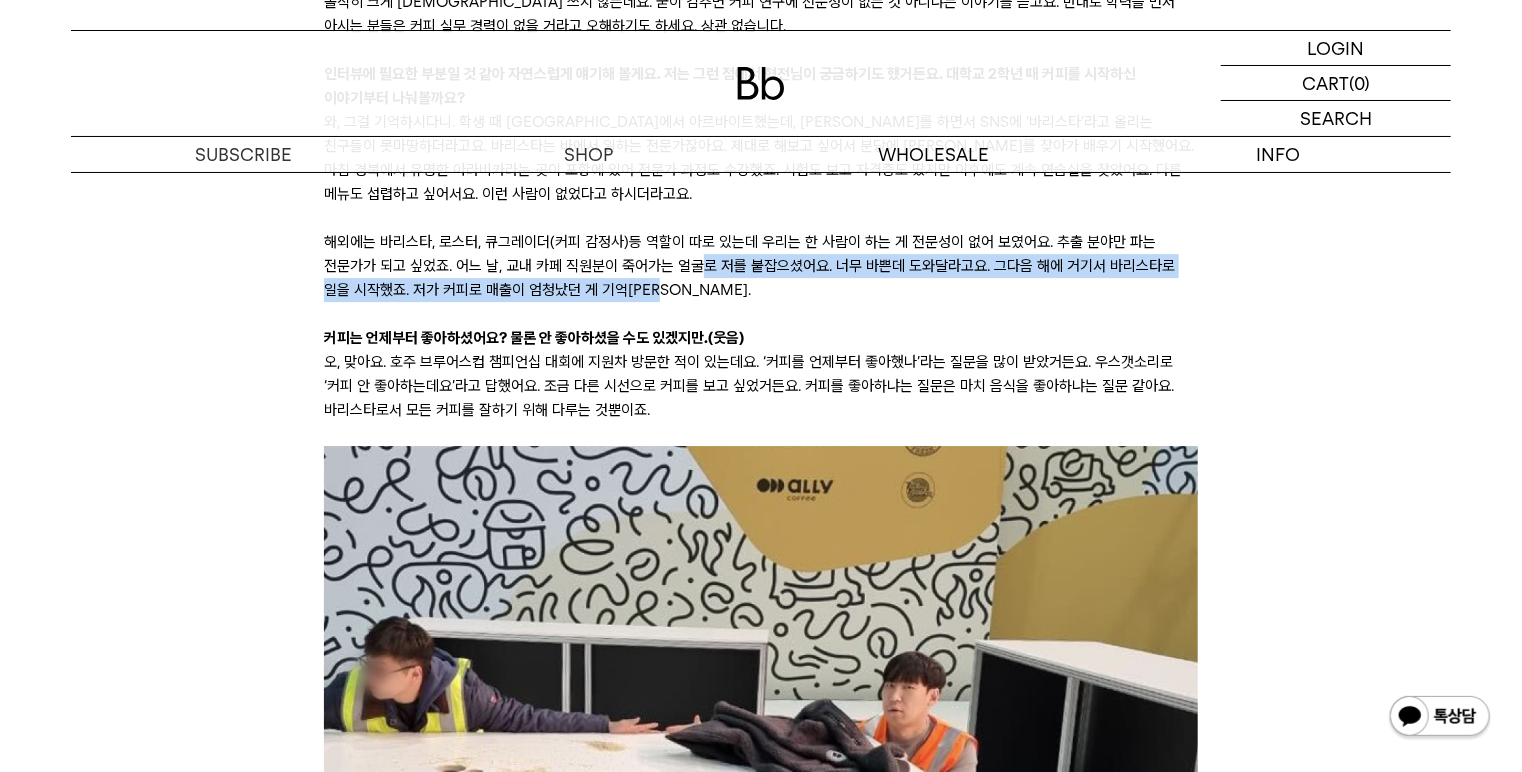 drag, startPoint x: 660, startPoint y: 272, endPoint x: 684, endPoint y: 296, distance: 33.941124 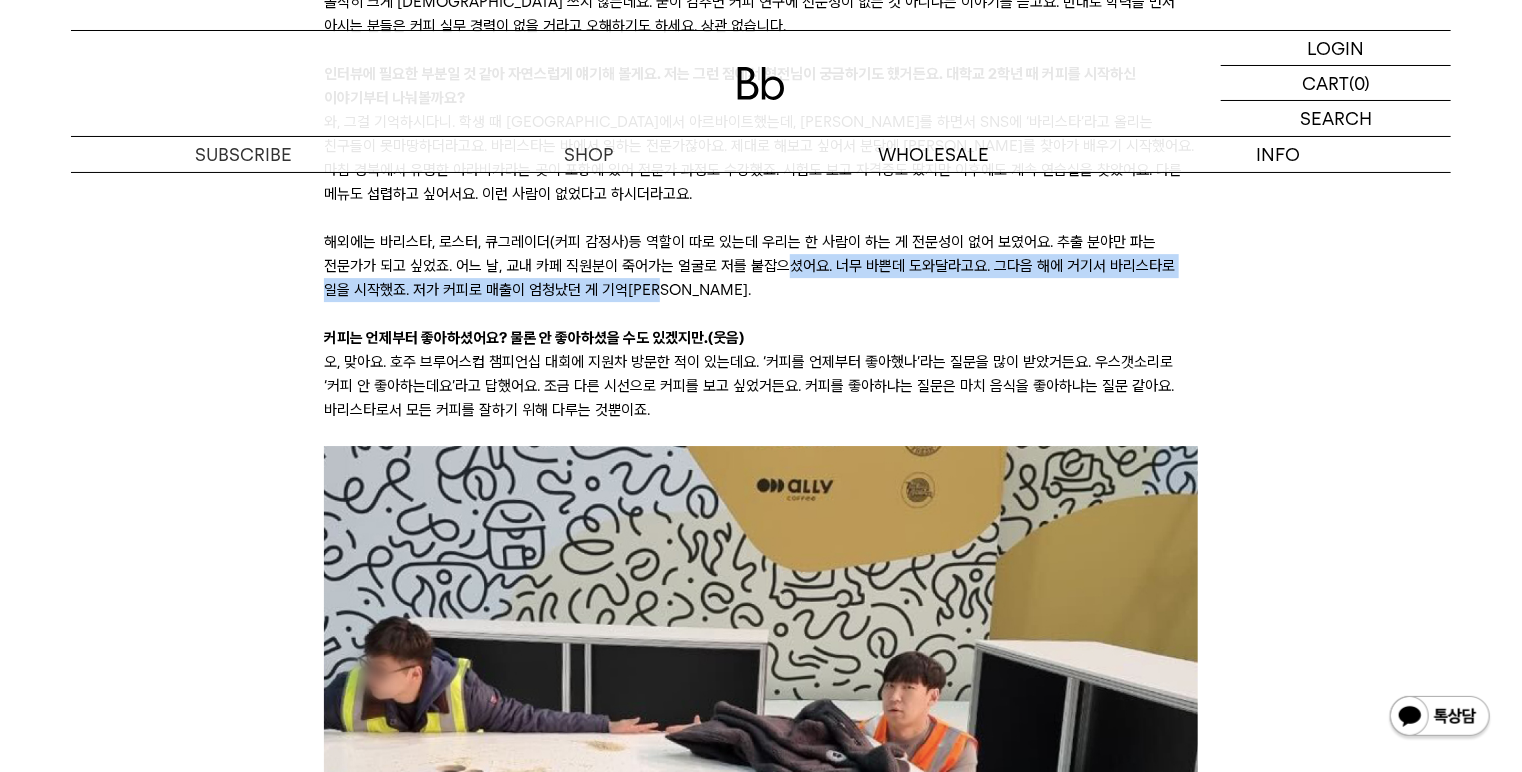 drag, startPoint x: 720, startPoint y: 268, endPoint x: 739, endPoint y: 292, distance: 30.610456 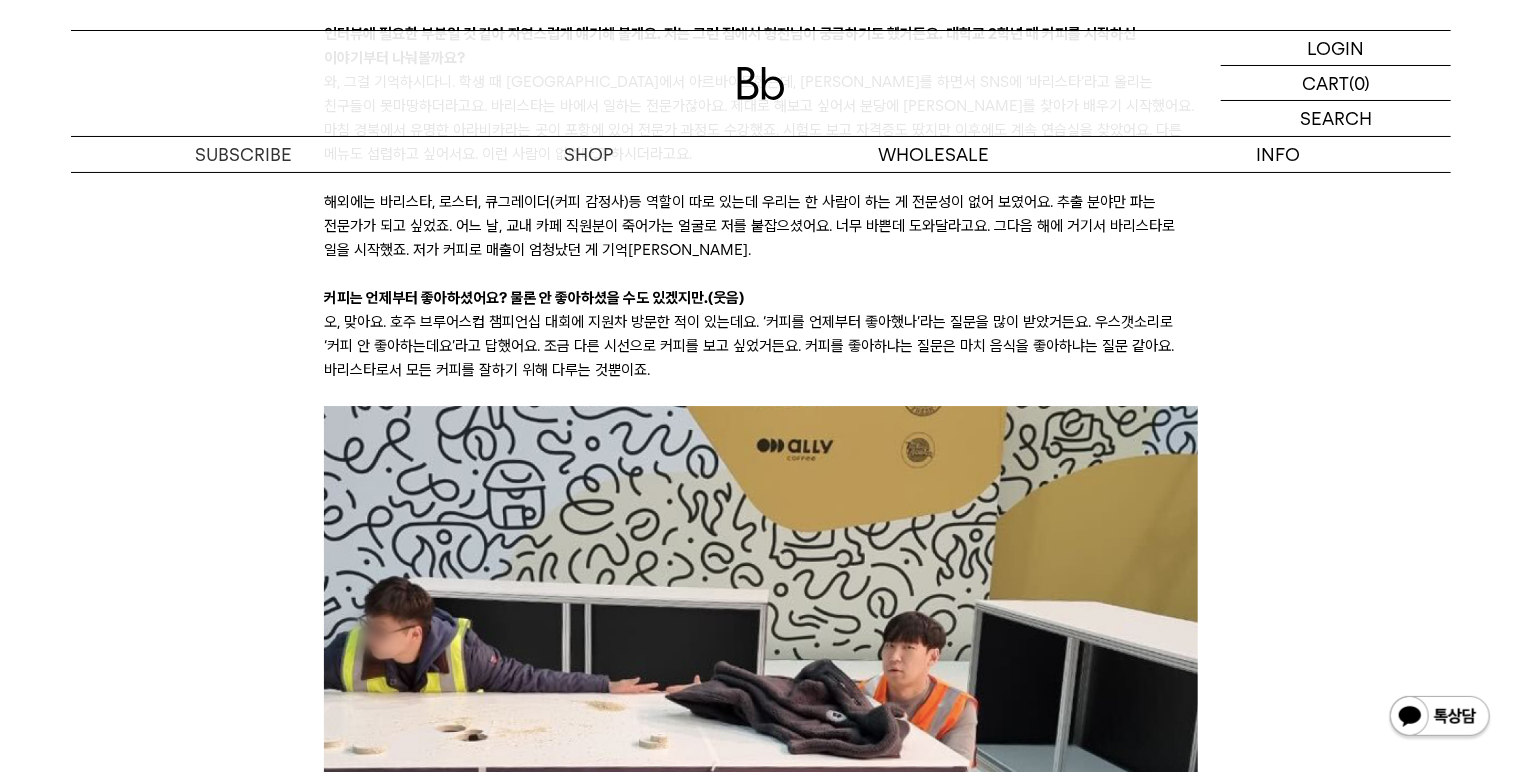 scroll, scrollTop: 3200, scrollLeft: 0, axis: vertical 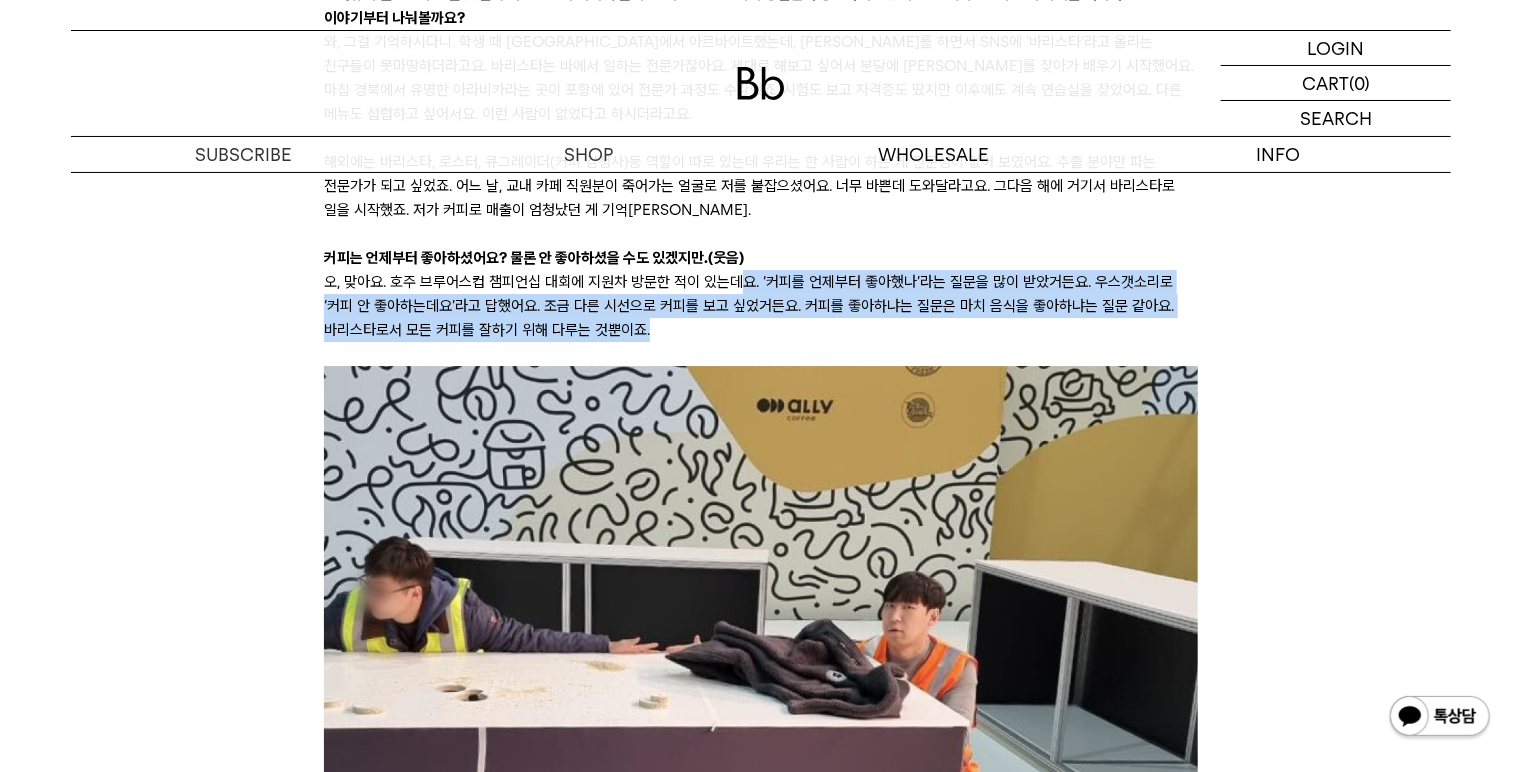 drag, startPoint x: 736, startPoint y: 287, endPoint x: 756, endPoint y: 335, distance: 52 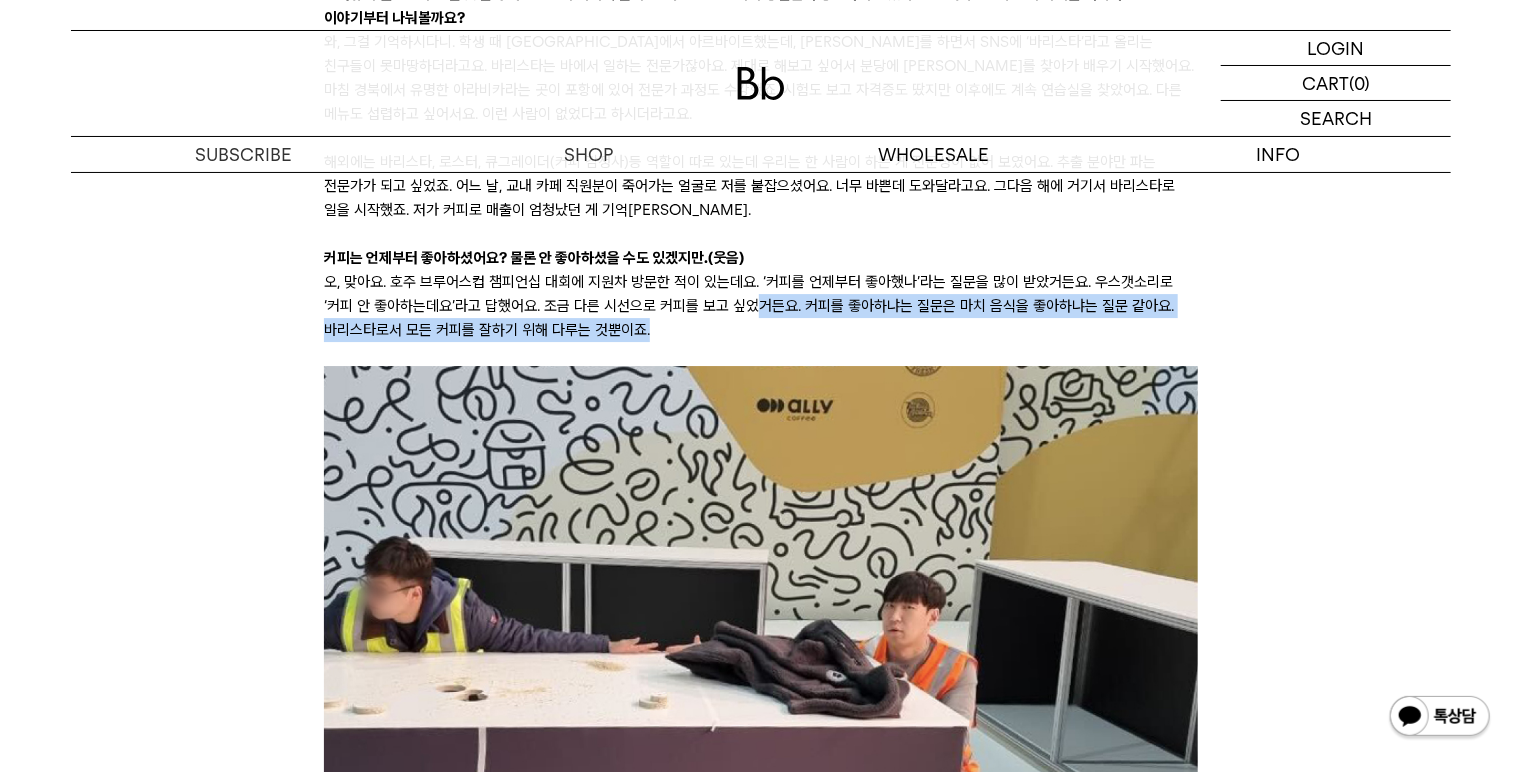 drag, startPoint x: 715, startPoint y: 304, endPoint x: 748, endPoint y: 333, distance: 43.931767 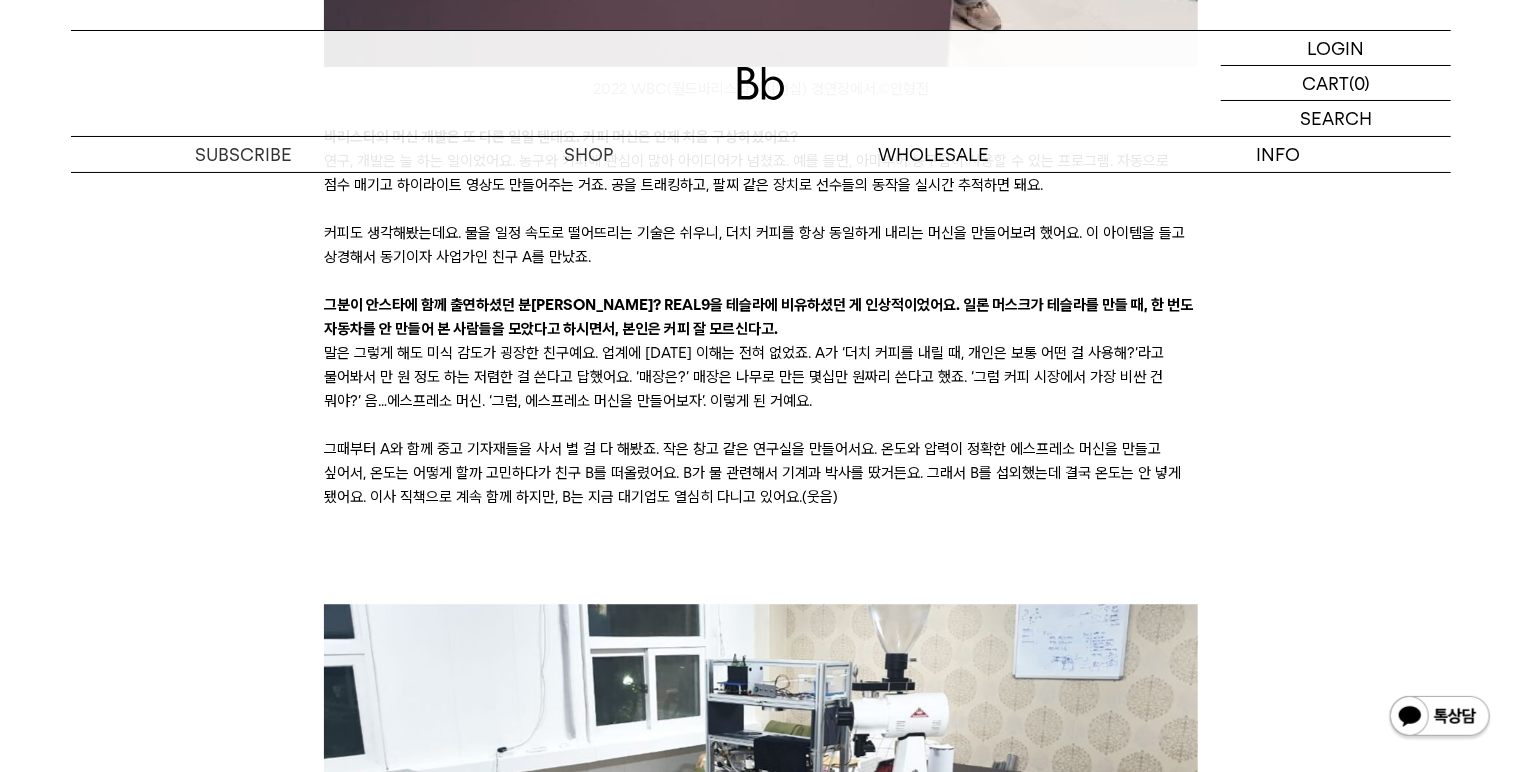 scroll, scrollTop: 4160, scrollLeft: 0, axis: vertical 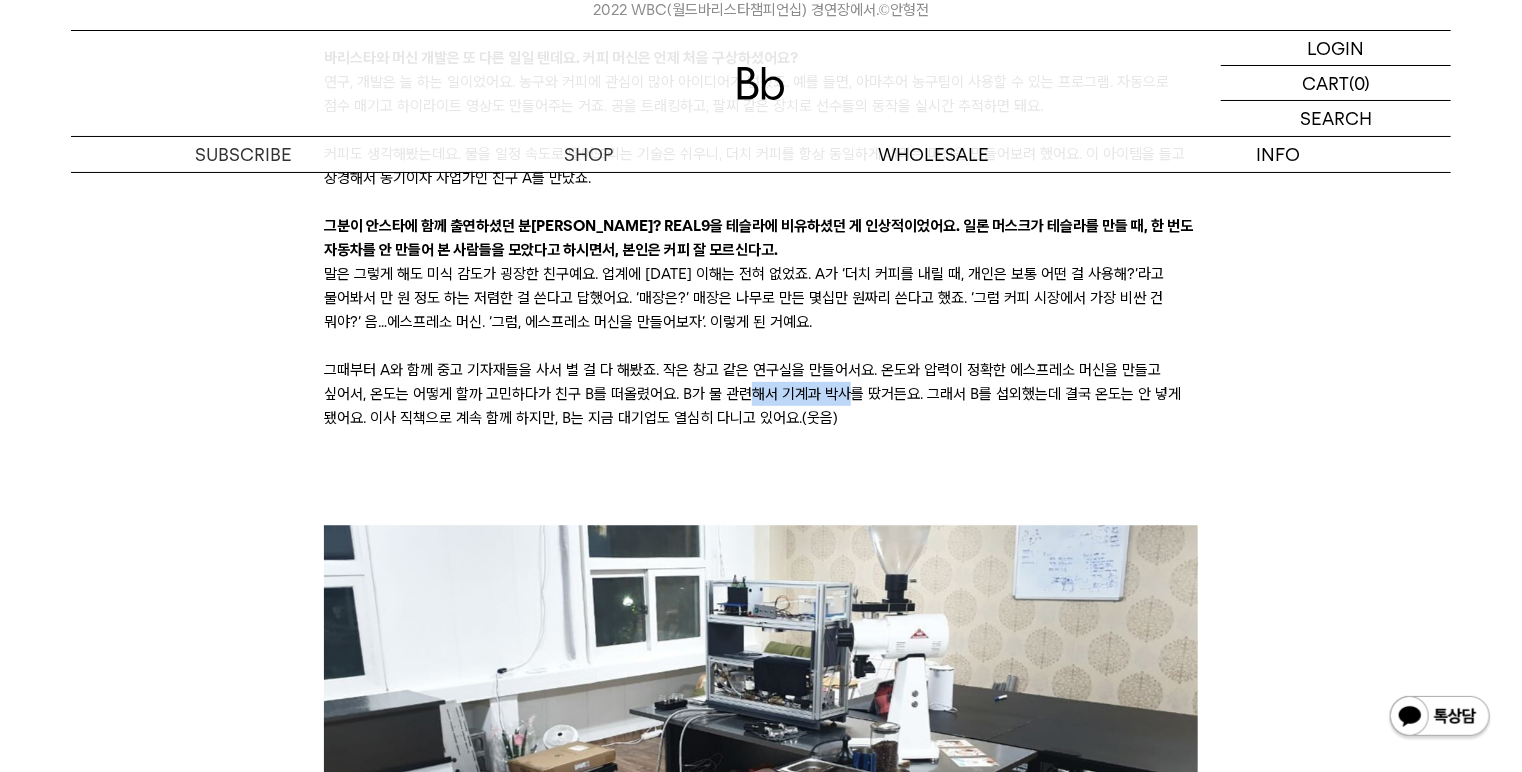 drag, startPoint x: 721, startPoint y: 385, endPoint x: 796, endPoint y: 404, distance: 77.36925 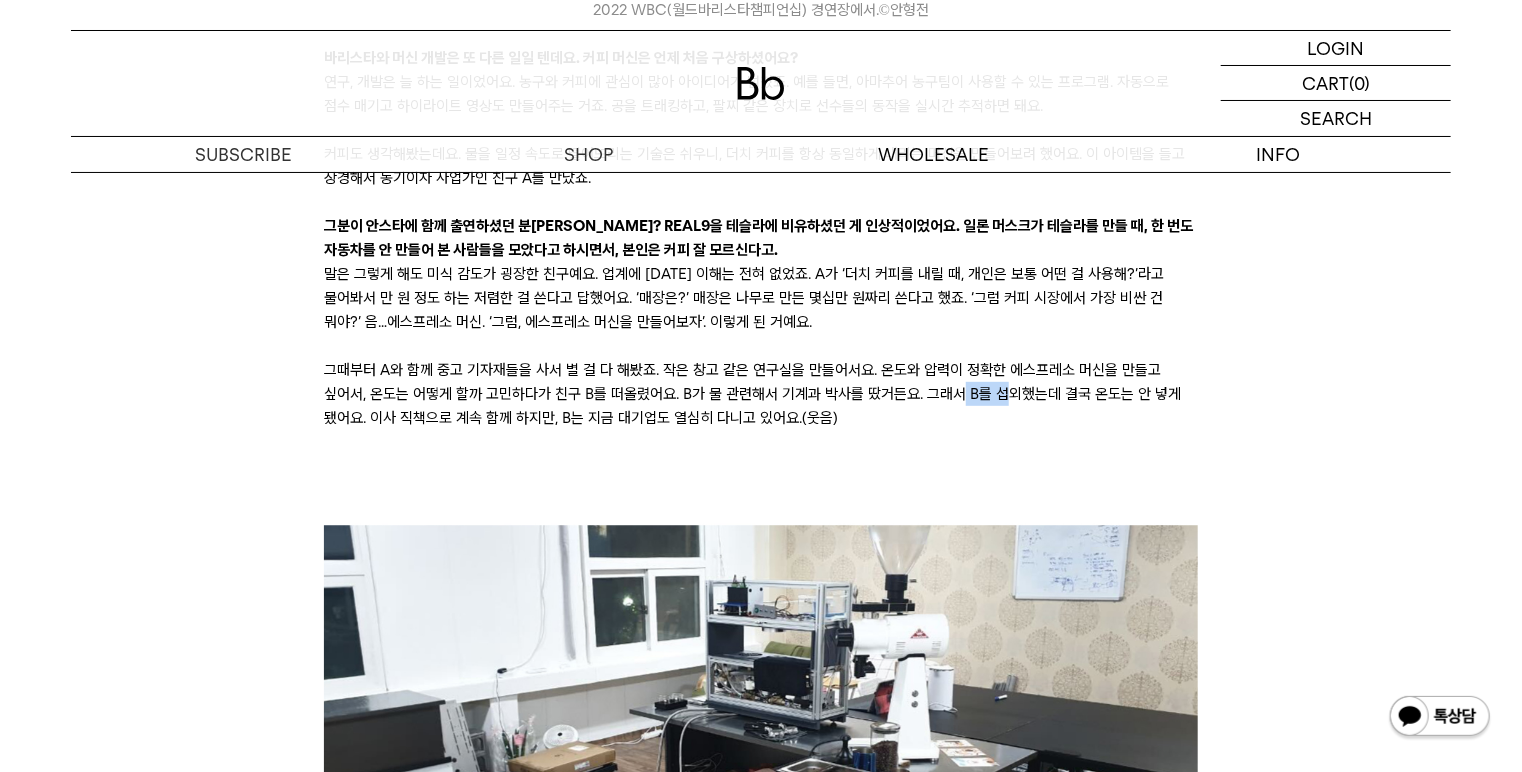 drag, startPoint x: 913, startPoint y: 396, endPoint x: 958, endPoint y: 416, distance: 49.24429 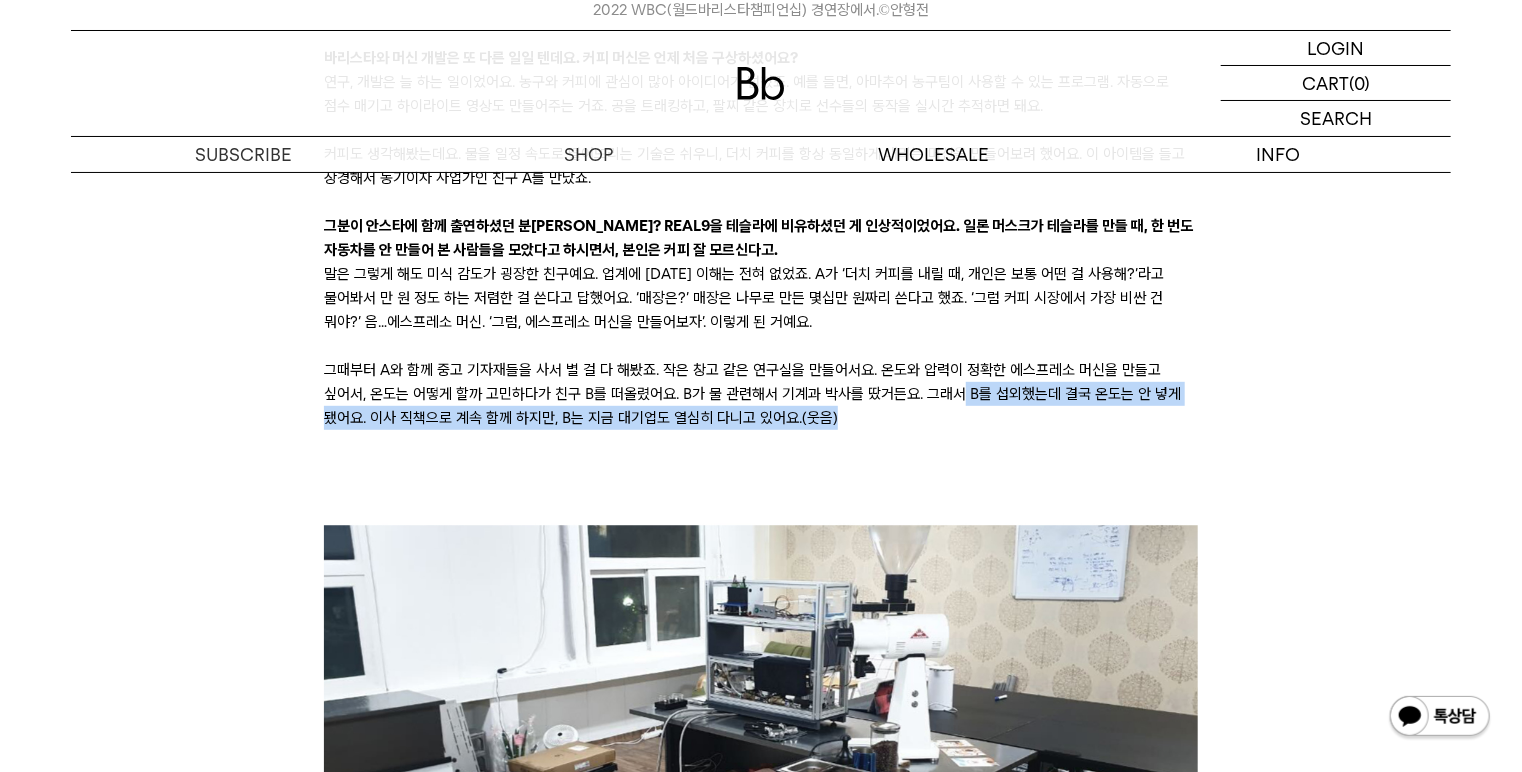 click on "그때부터 A와 함께 중고 기자재들을 사서 별 걸 다 해봤죠. 작은 창고 같은 연구실을 만들어서요. 온도와 압력이 정확한 에스프레소 머신을 만들고 싶어서, 온도는 어떻게 할까 고민하다가 친구 B를 떠올렸어요. B가 물 관련해서 기계과 박사를 땄거든요. 그래서 B를 섭외했는데 결국 온도는 안 넣게 됐어요. 이사 직책으로 계속 함께 하지만, B는 지금 대기업도 열심히 다니고 있어요.(웃음)" at bounding box center (760, 394) 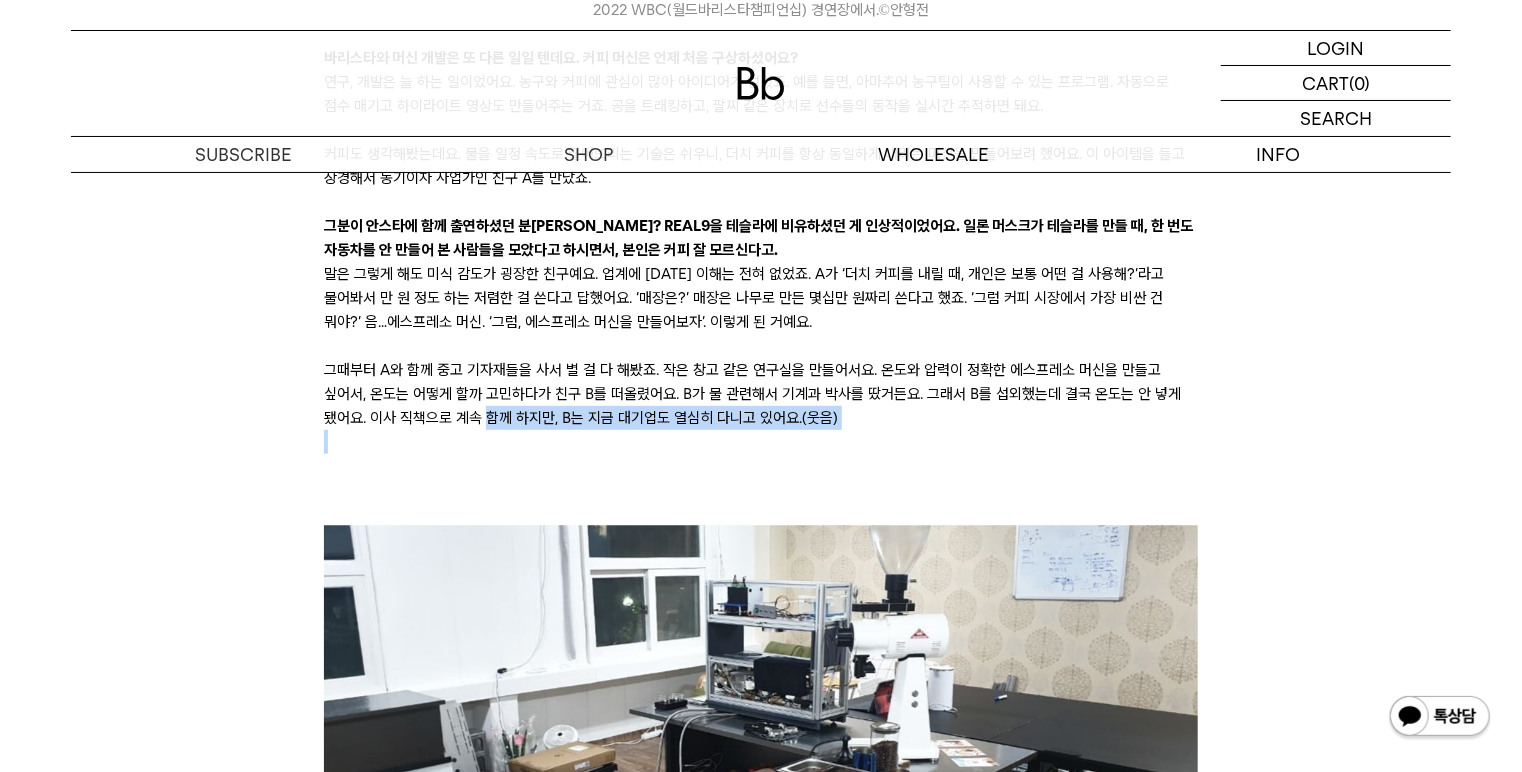 drag, startPoint x: 420, startPoint y: 421, endPoint x: 740, endPoint y: 432, distance: 320.189 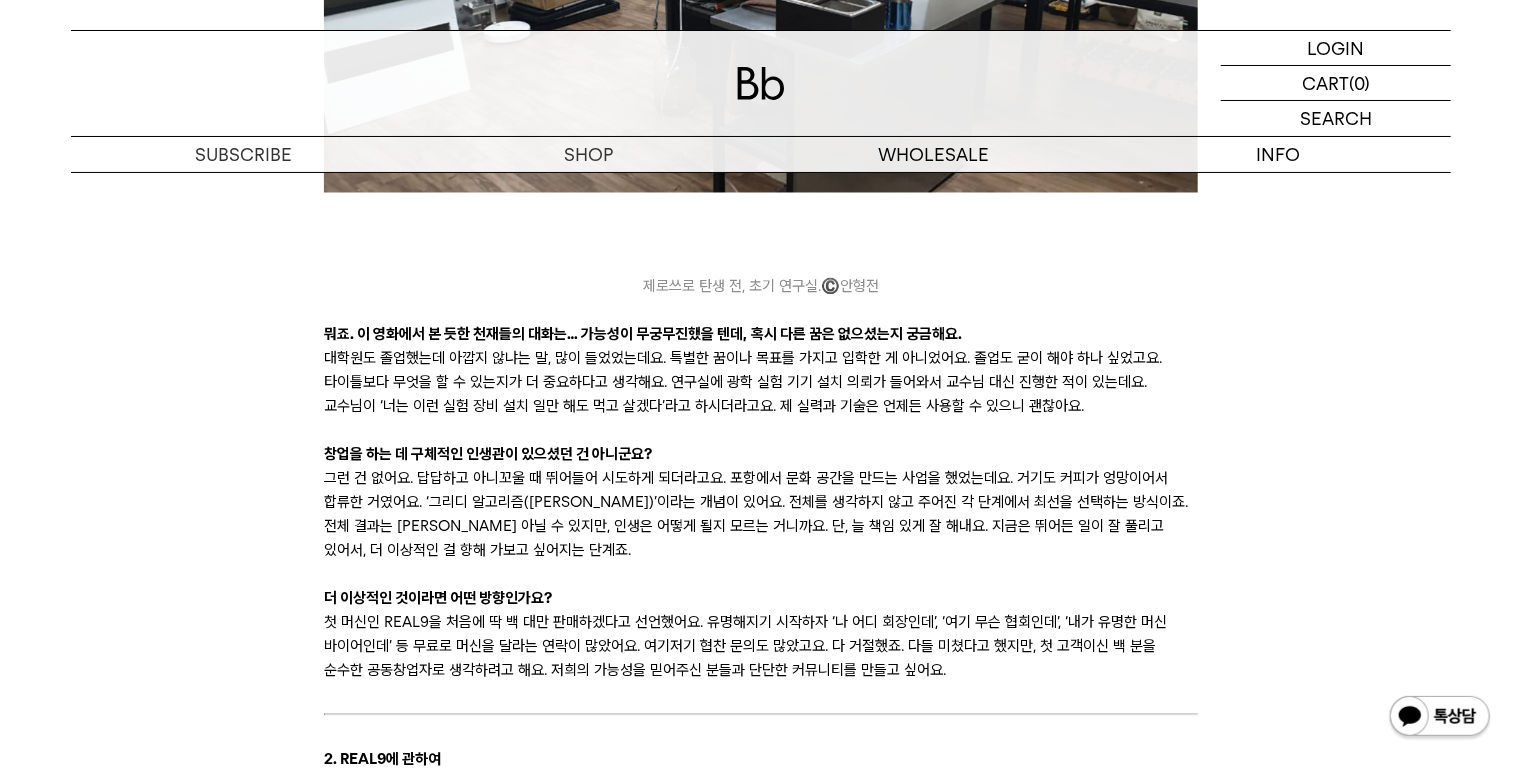 scroll, scrollTop: 4960, scrollLeft: 0, axis: vertical 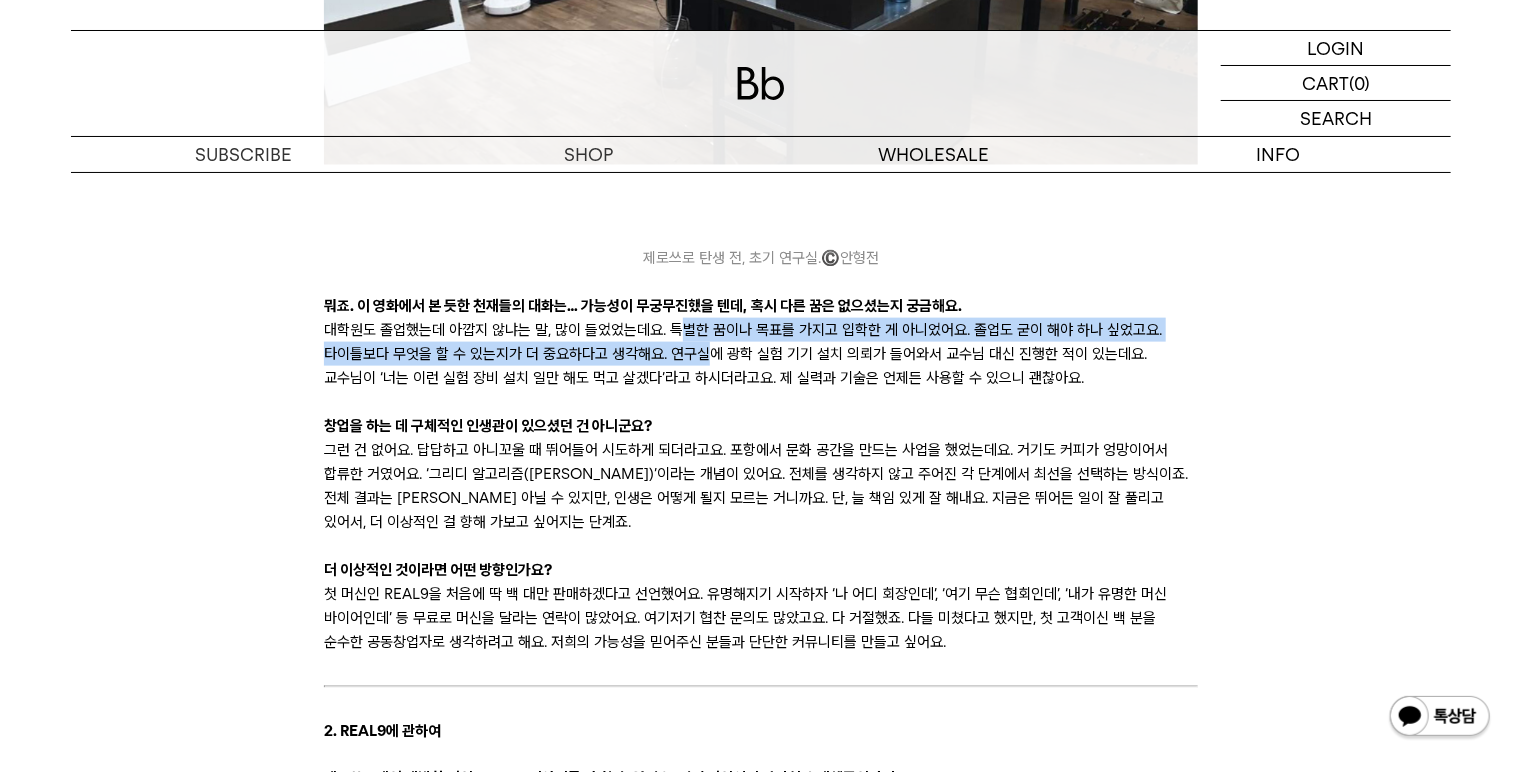 drag, startPoint x: 697, startPoint y: 348, endPoint x: 729, endPoint y: 369, distance: 38.27532 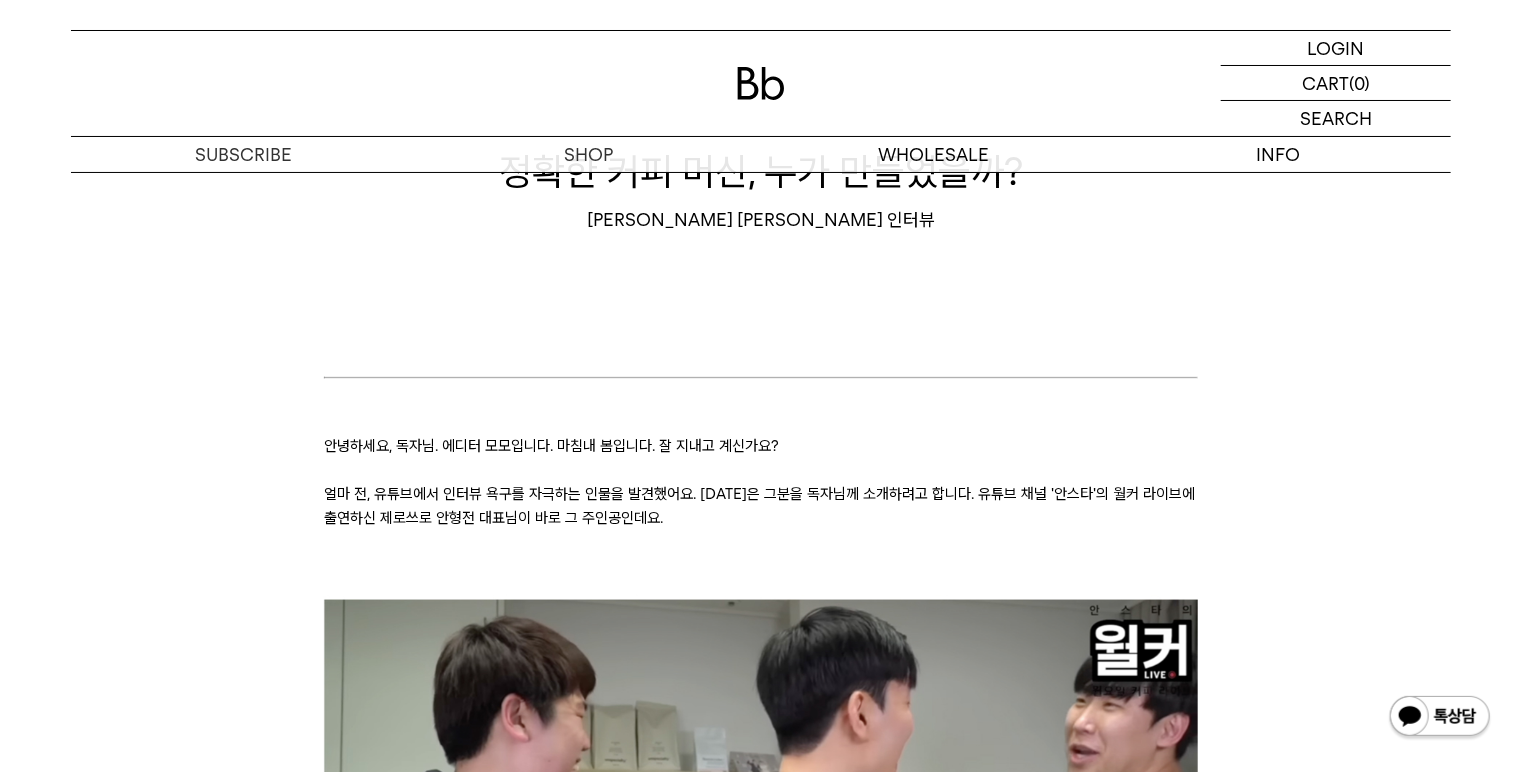 scroll, scrollTop: 0, scrollLeft: 0, axis: both 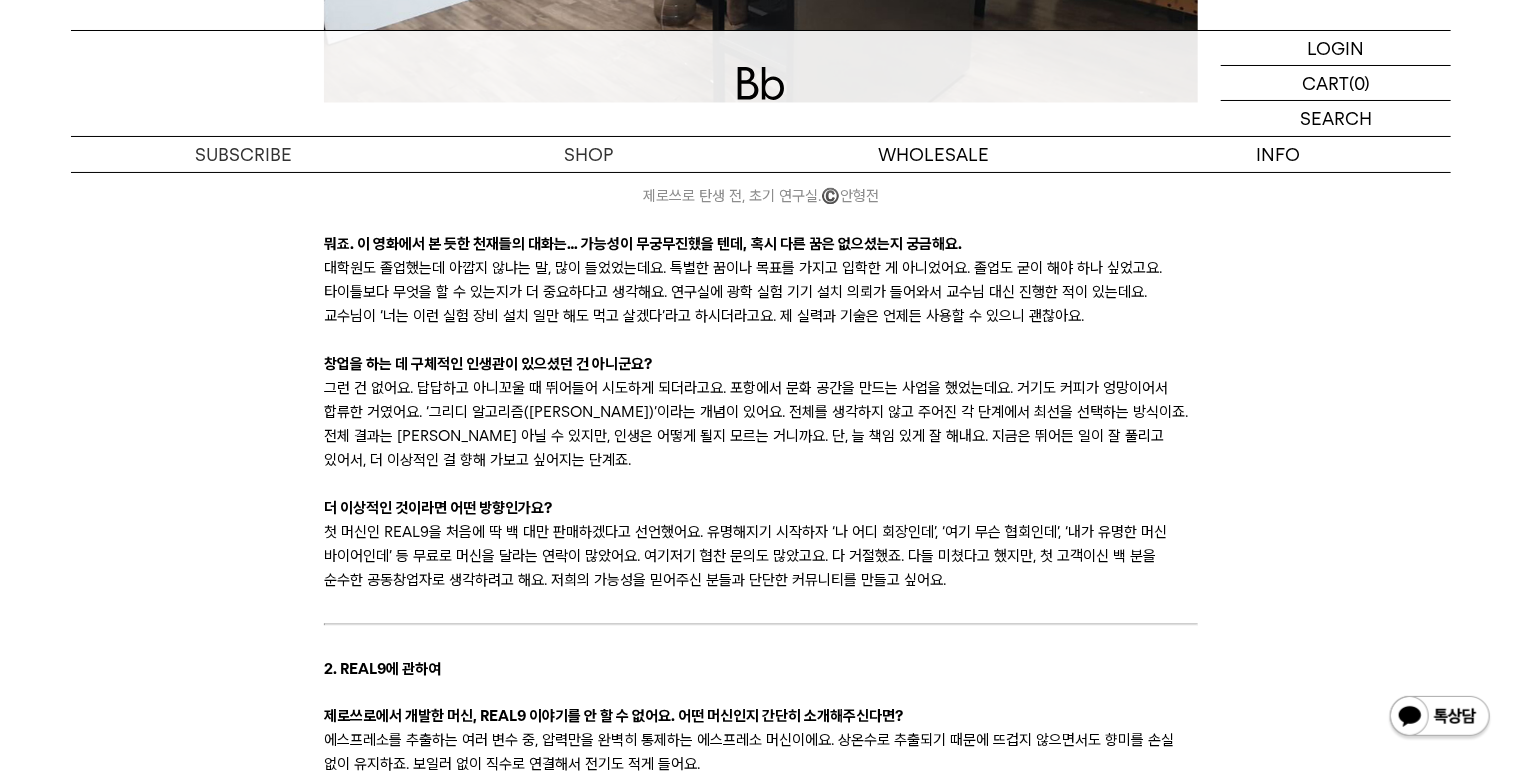click on "그런 건 없어요. 답답하고 아니꼬울 때 뛰어들어 시도하게 되더라고요. 포항에서 문화 공간을 만드는 사업을 했었는데요. 거기도 커피가 엉망이어서 합류한 거였어요. ‘그리디 알고리즘([PERSON_NAME])’이라는 개념이 있어요. 전체를 생각하지 않고 주어진 각 단계에서 최선을 선택하는 방식이죠. 전체 결과는 [PERSON_NAME] 아닐 수 있지만, 인생은 어떻게 될지 모르는 거니까요. 단, 늘 책임 있게 잘 해내요. 지금은 뛰어든 일이 잘 풀리고 있어서, 더 이상적인 걸 향해 가보고 싶어지는 단계죠." at bounding box center [760, 424] 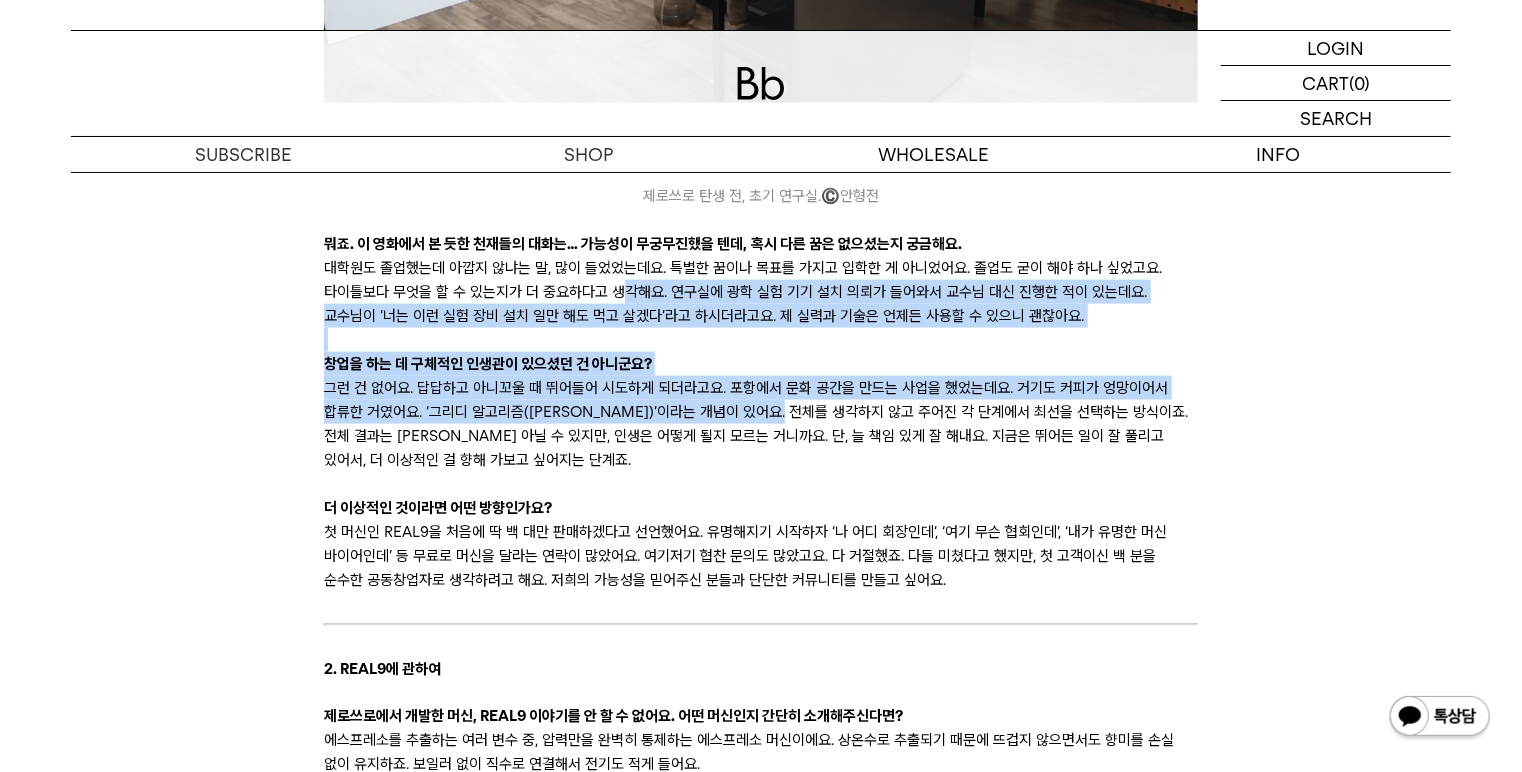 drag, startPoint x: 635, startPoint y: 317, endPoint x: 708, endPoint y: 417, distance: 123.81034 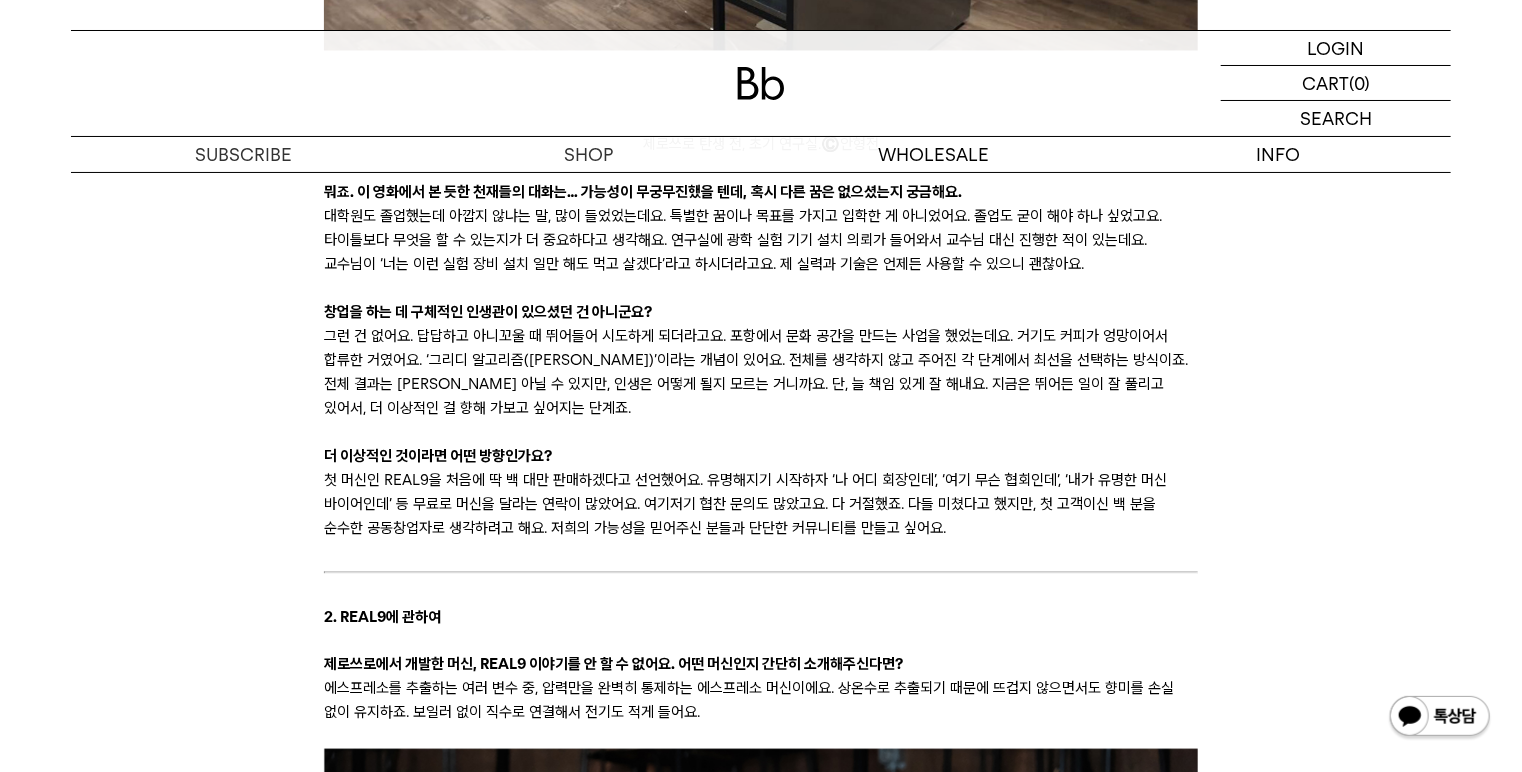scroll, scrollTop: 5102, scrollLeft: 0, axis: vertical 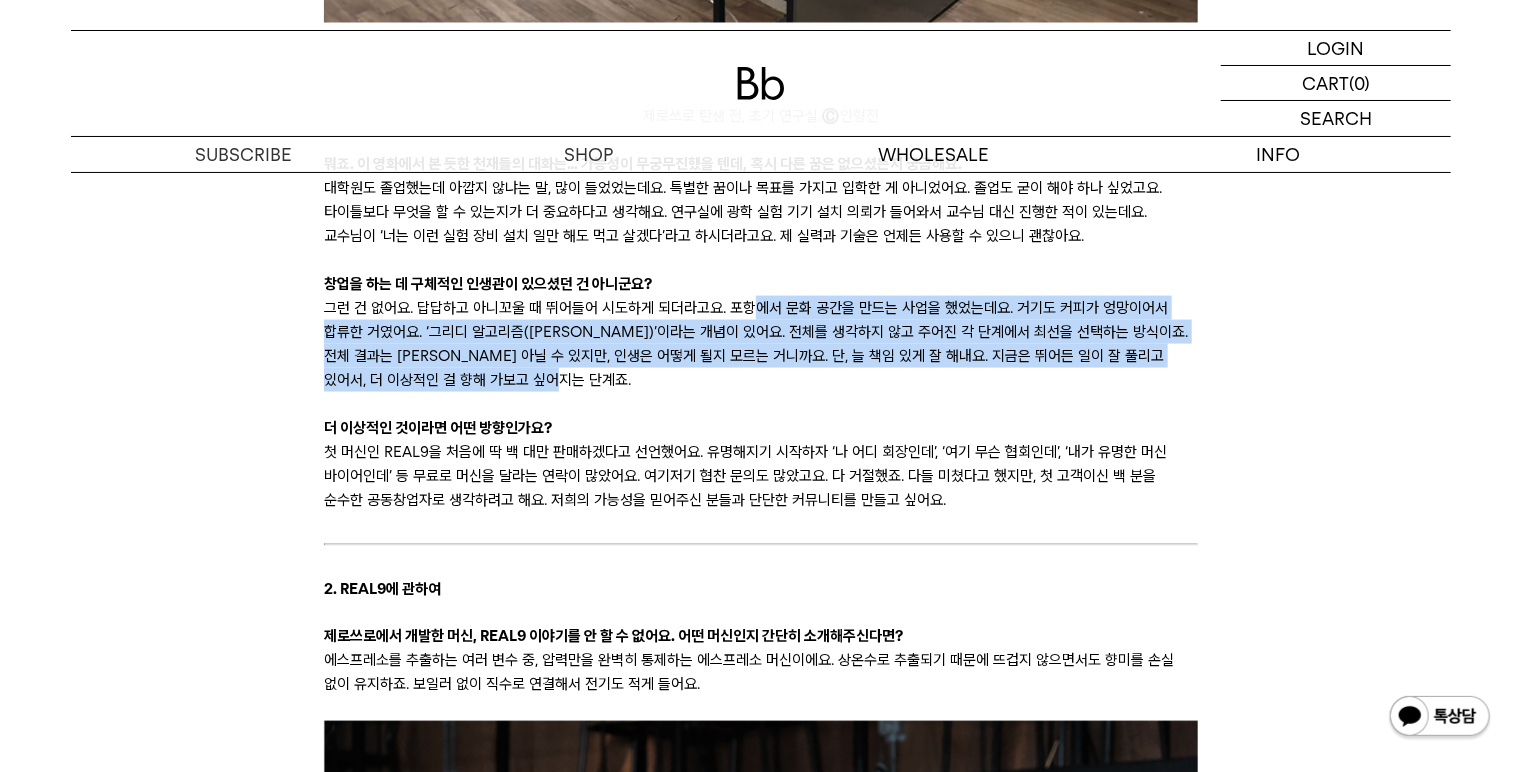drag, startPoint x: 752, startPoint y: 321, endPoint x: 764, endPoint y: 378, distance: 58.249462 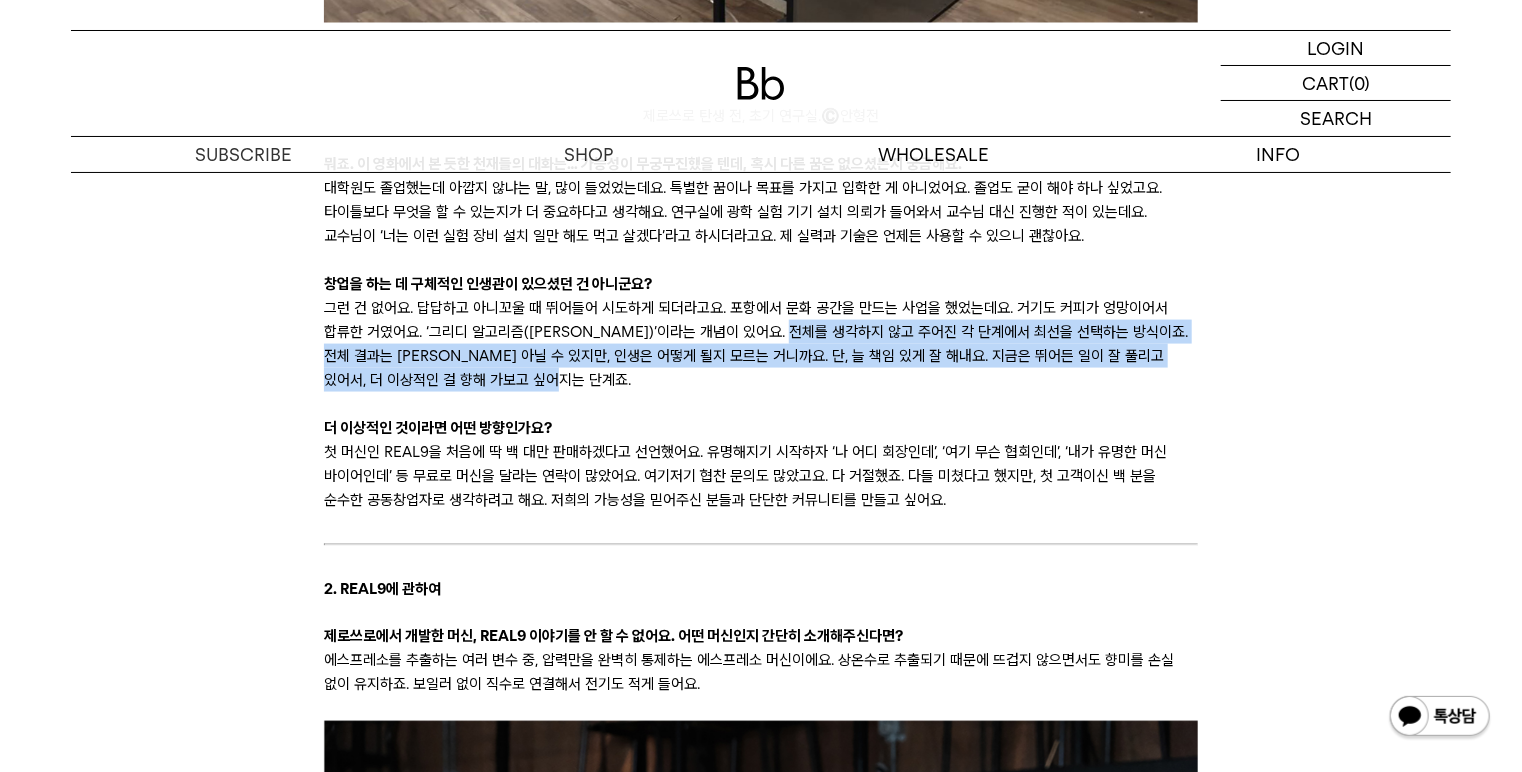 drag, startPoint x: 716, startPoint y: 342, endPoint x: 757, endPoint y: 375, distance: 52.63079 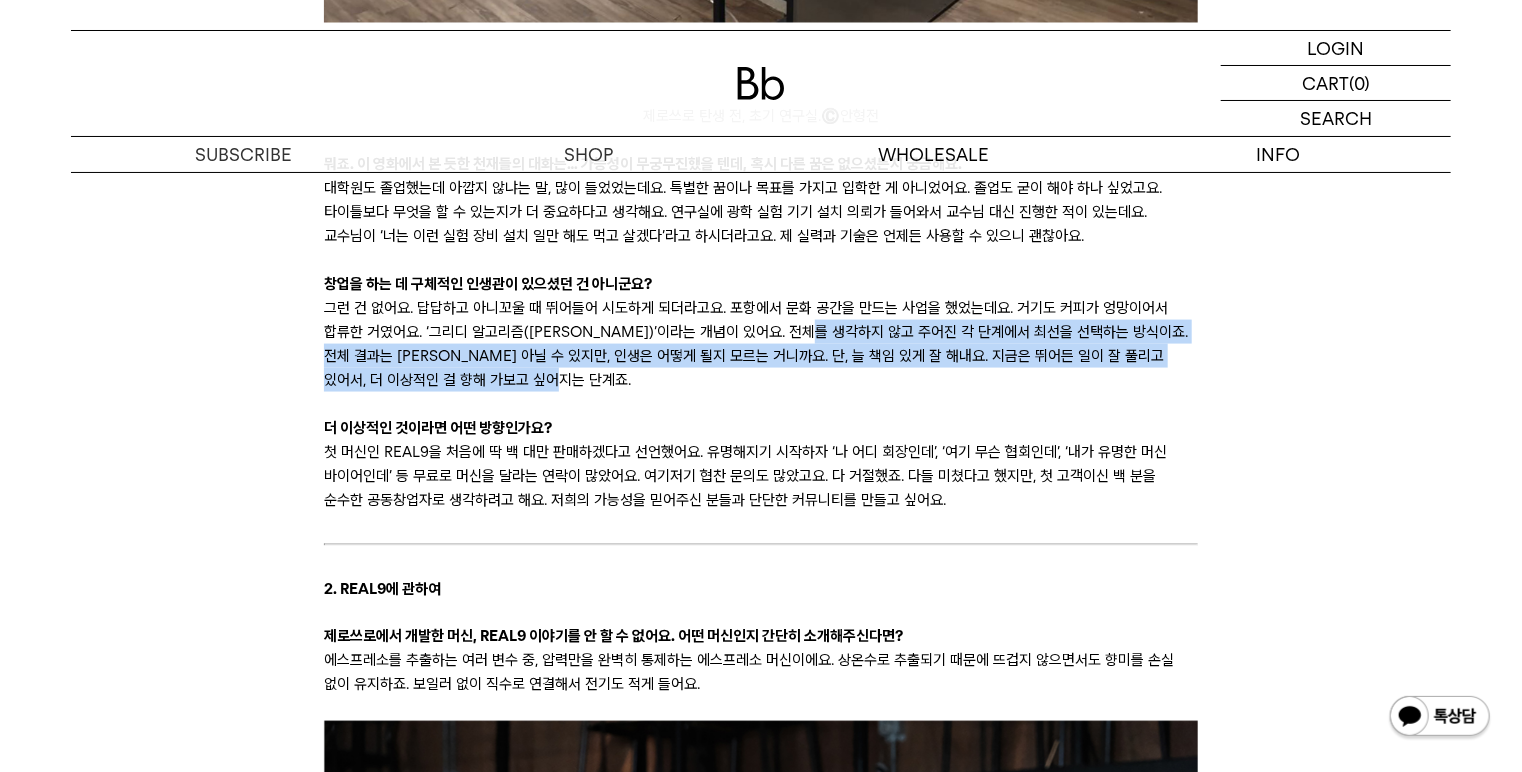 drag, startPoint x: 736, startPoint y: 336, endPoint x: 757, endPoint y: 378, distance: 46.957428 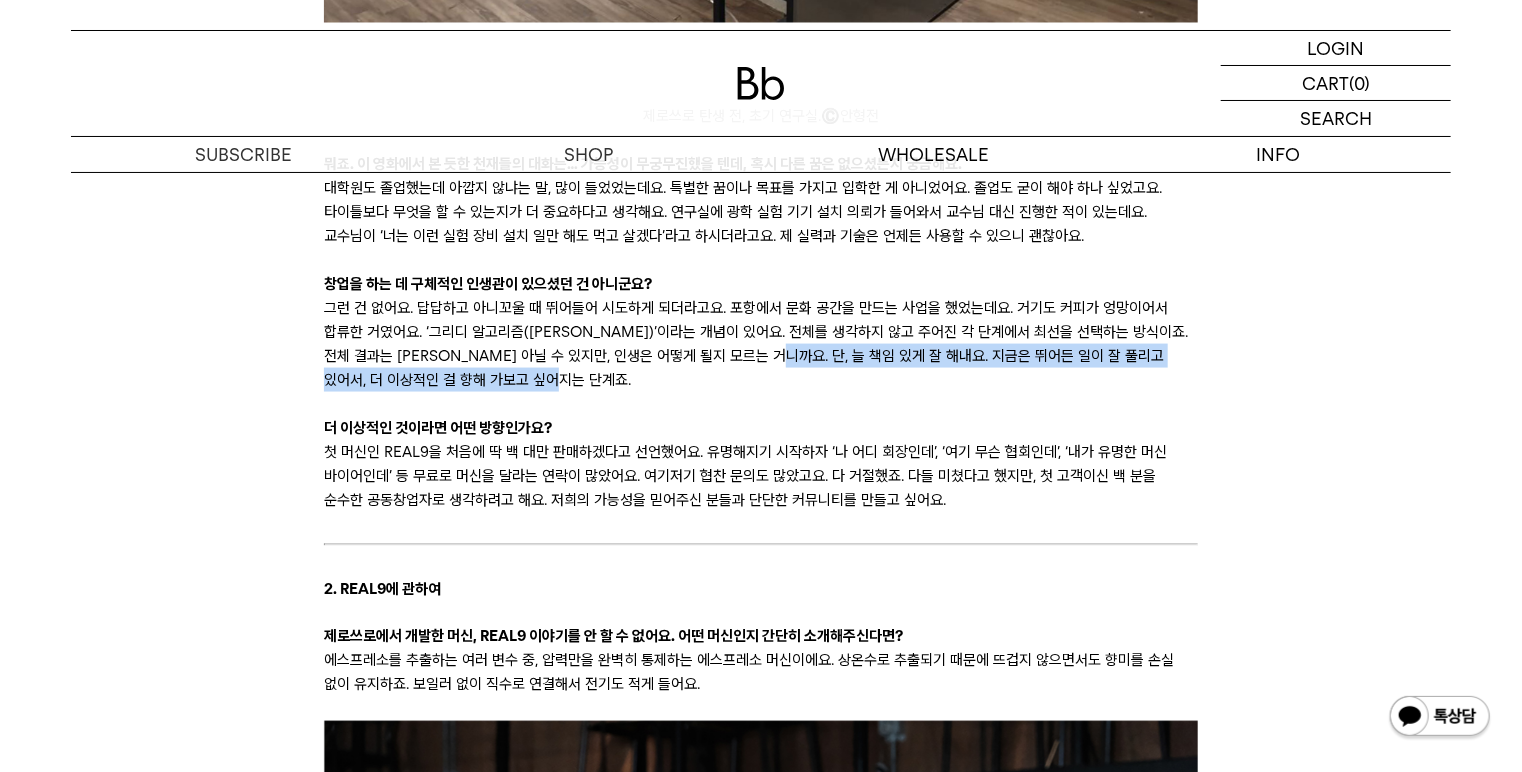 drag, startPoint x: 728, startPoint y: 360, endPoint x: 740, endPoint y: 380, distance: 23.323807 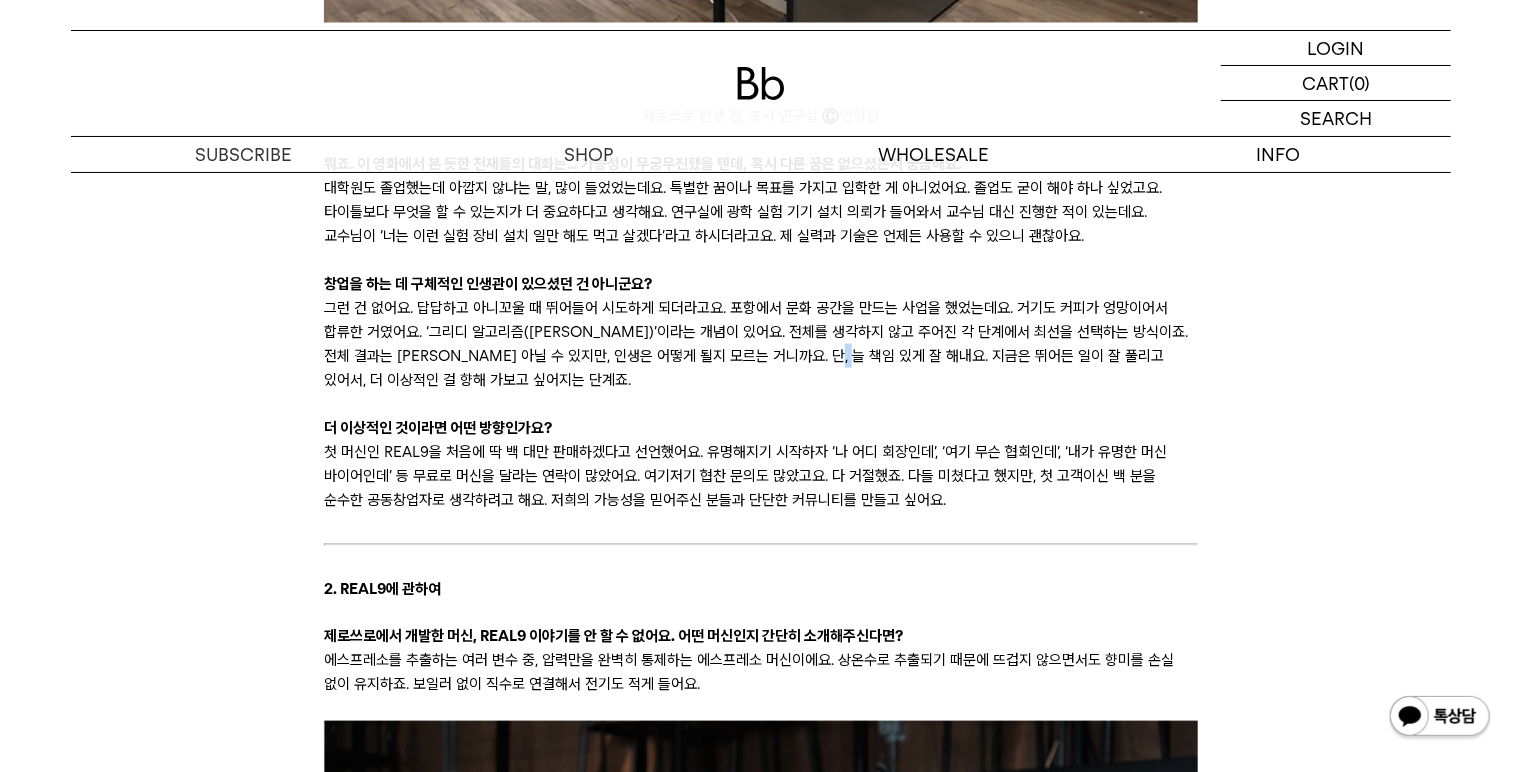 click on "그런 건 없어요. 답답하고 아니꼬울 때 뛰어들어 시도하게 되더라고요. 포항에서 문화 공간을 만드는 사업을 했었는데요. 거기도 커피가 엉망이어서 합류한 거였어요. ‘그리디 알고리즘([PERSON_NAME])’이라는 개념이 있어요. 전체를 생각하지 않고 주어진 각 단계에서 최선을 선택하는 방식이죠. 전체 결과는 [PERSON_NAME] 아닐 수 있지만, 인생은 어떻게 될지 모르는 거니까요. 단, 늘 책임 있게 잘 해내요. 지금은 뛰어든 일이 잘 풀리고 있어서, 더 이상적인 걸 향해 가보고 싶어지는 단계죠." at bounding box center [760, 344] 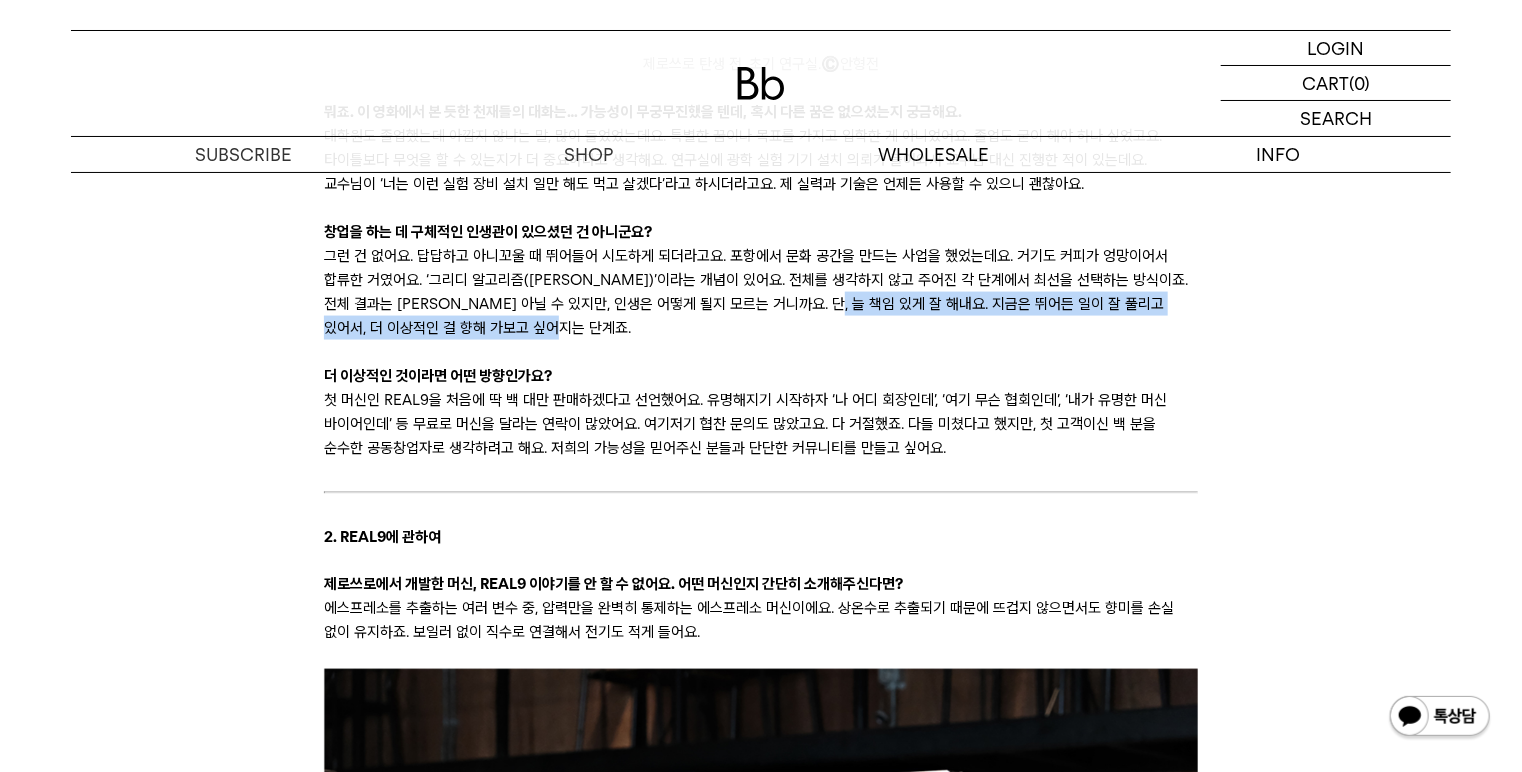 scroll, scrollTop: 5182, scrollLeft: 0, axis: vertical 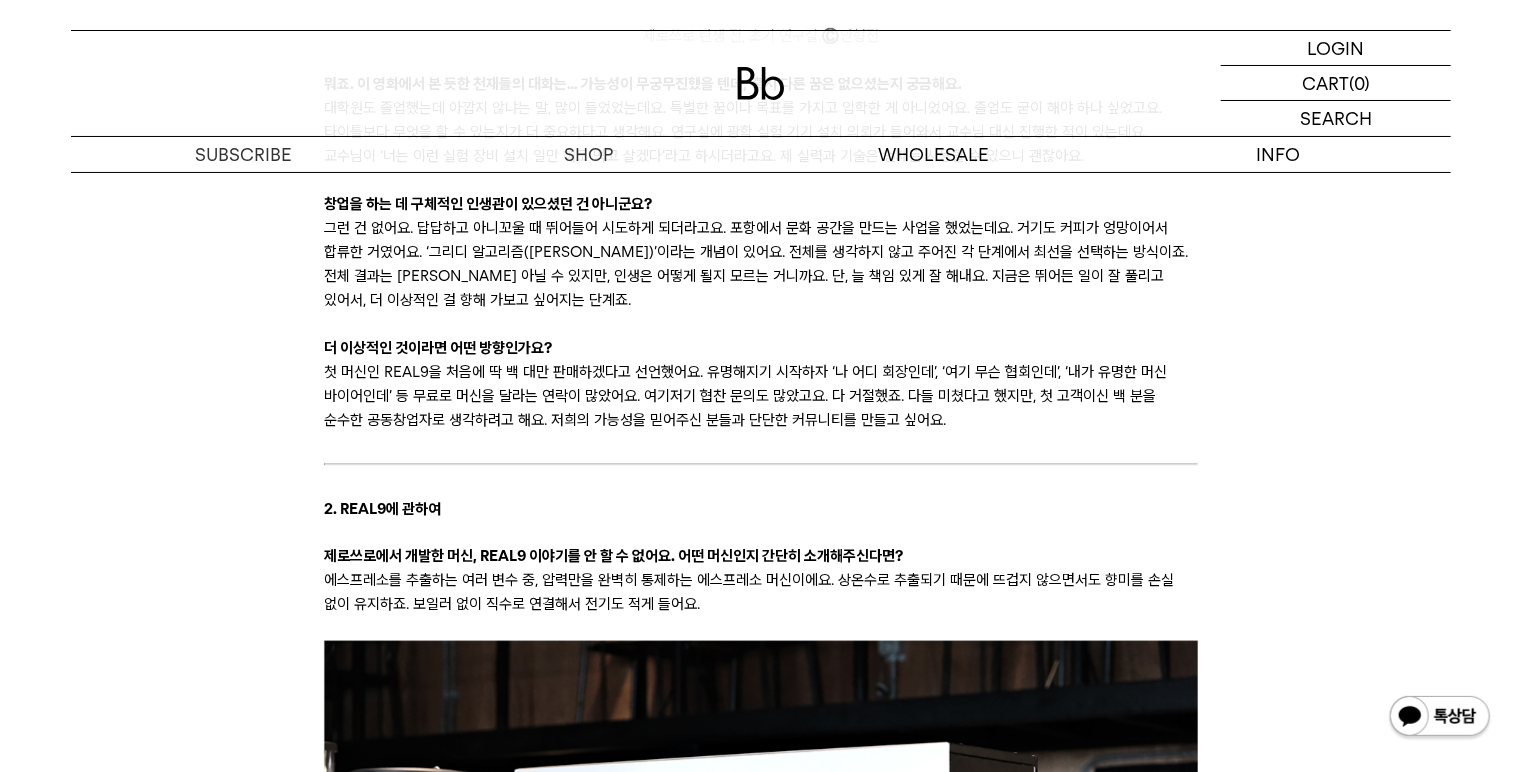 click on "첫 머신인 REAL9을 처음에 딱 백 대만 판매하겠다고 선언했어요. 유명해지기 시작하자 ‘나 어디 회장인데’, ‘여기 무슨 협회인데’, ‘내가 유명한 머신 바이어인데’ 등 무료로 머신을 달라는 연락이 많았어요. 여기저기 협찬 문의도 많았고요. 다 거절했죠. 다들 미쳤다고 했지만, 첫 고객이신 백 분을 순수한 공동창업자로 생각하려고 해요. 저희의 가능성을 믿어주신 분들과 단단한 커뮤니티를 만들고 싶어요." at bounding box center (760, 396) 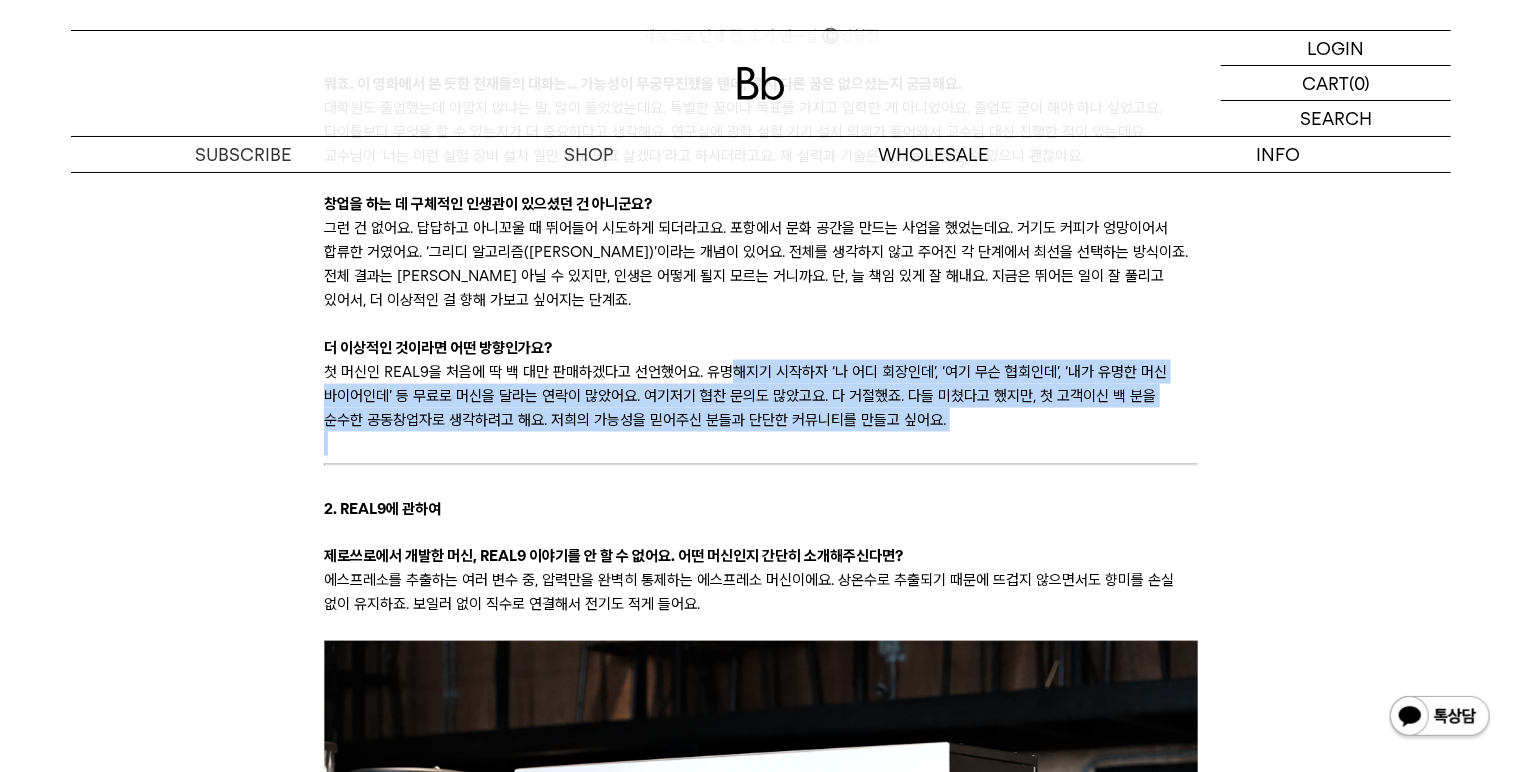 drag, startPoint x: 727, startPoint y: 375, endPoint x: 931, endPoint y: 448, distance: 216.66795 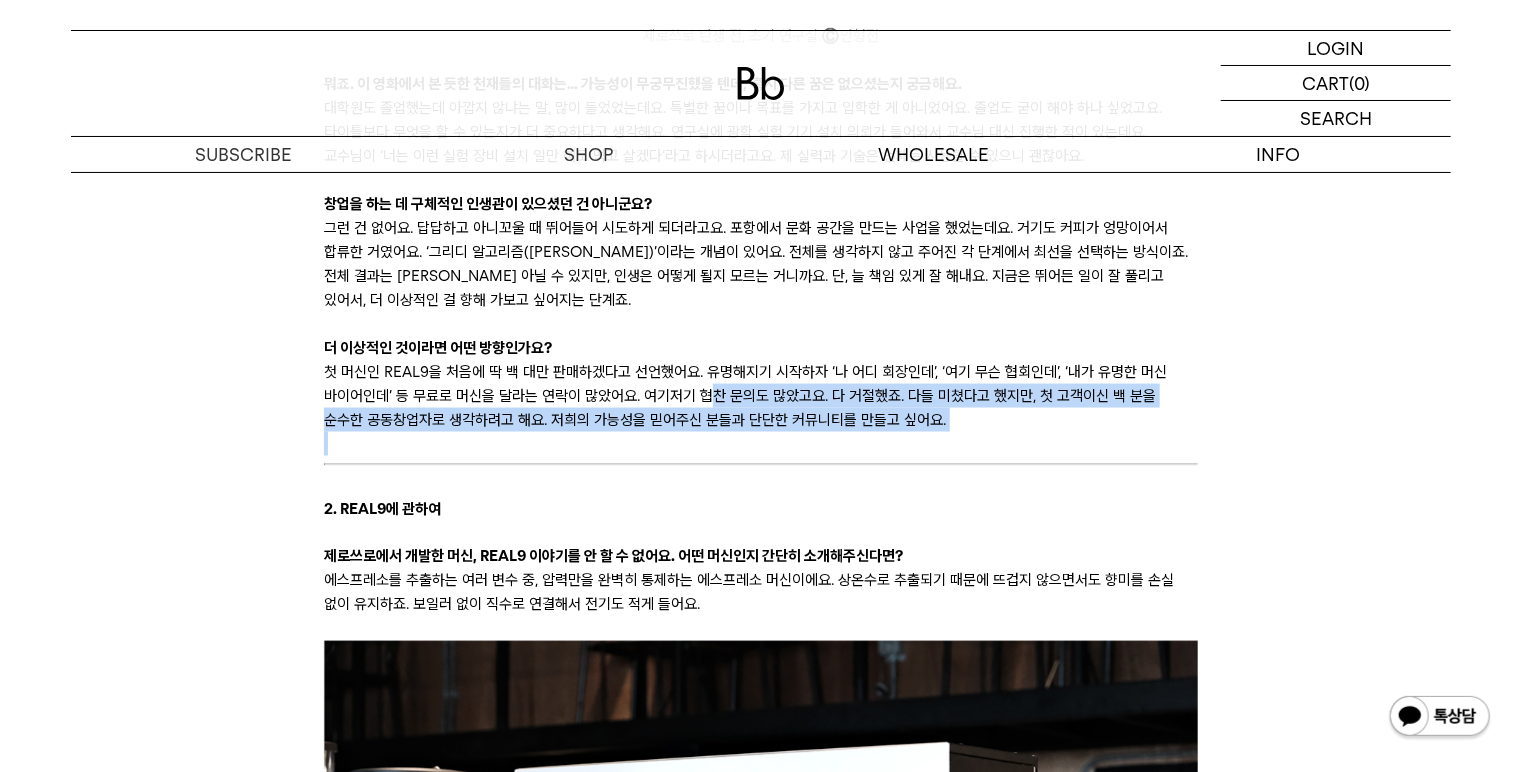 drag, startPoint x: 710, startPoint y: 406, endPoint x: 946, endPoint y: 438, distance: 238.1596 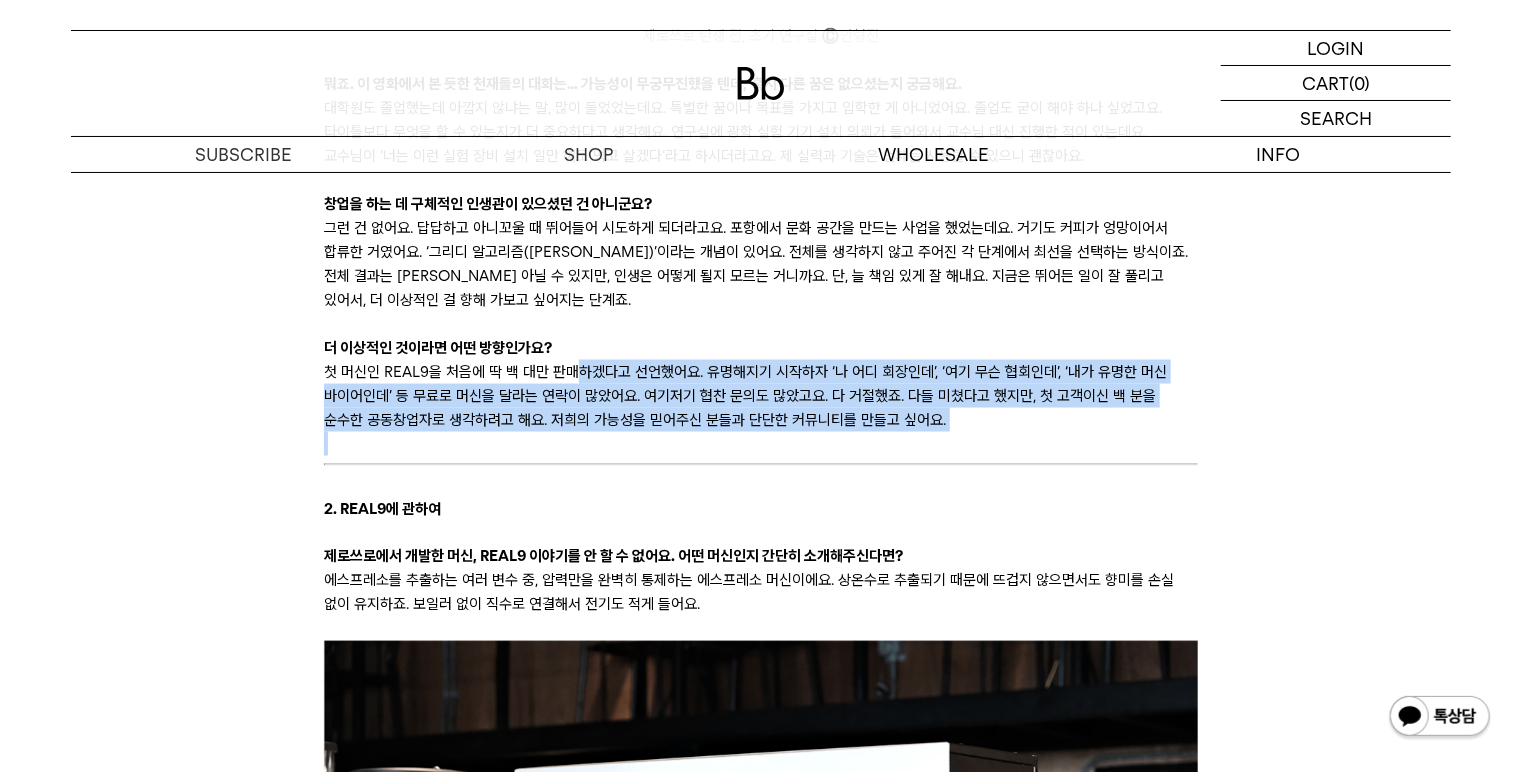 drag, startPoint x: 879, startPoint y: 426, endPoint x: 576, endPoint y: 380, distance: 306.47186 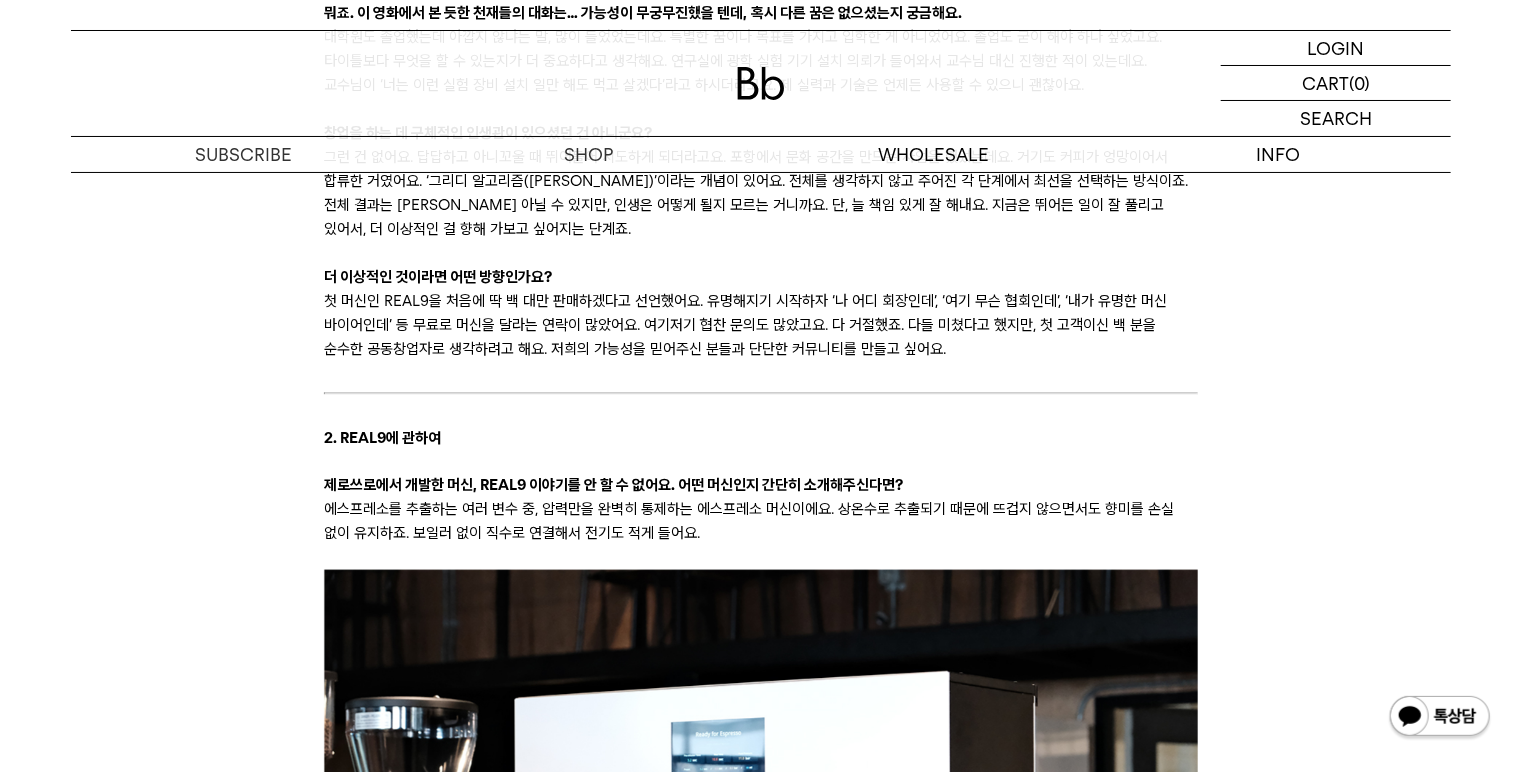 scroll, scrollTop: 5342, scrollLeft: 0, axis: vertical 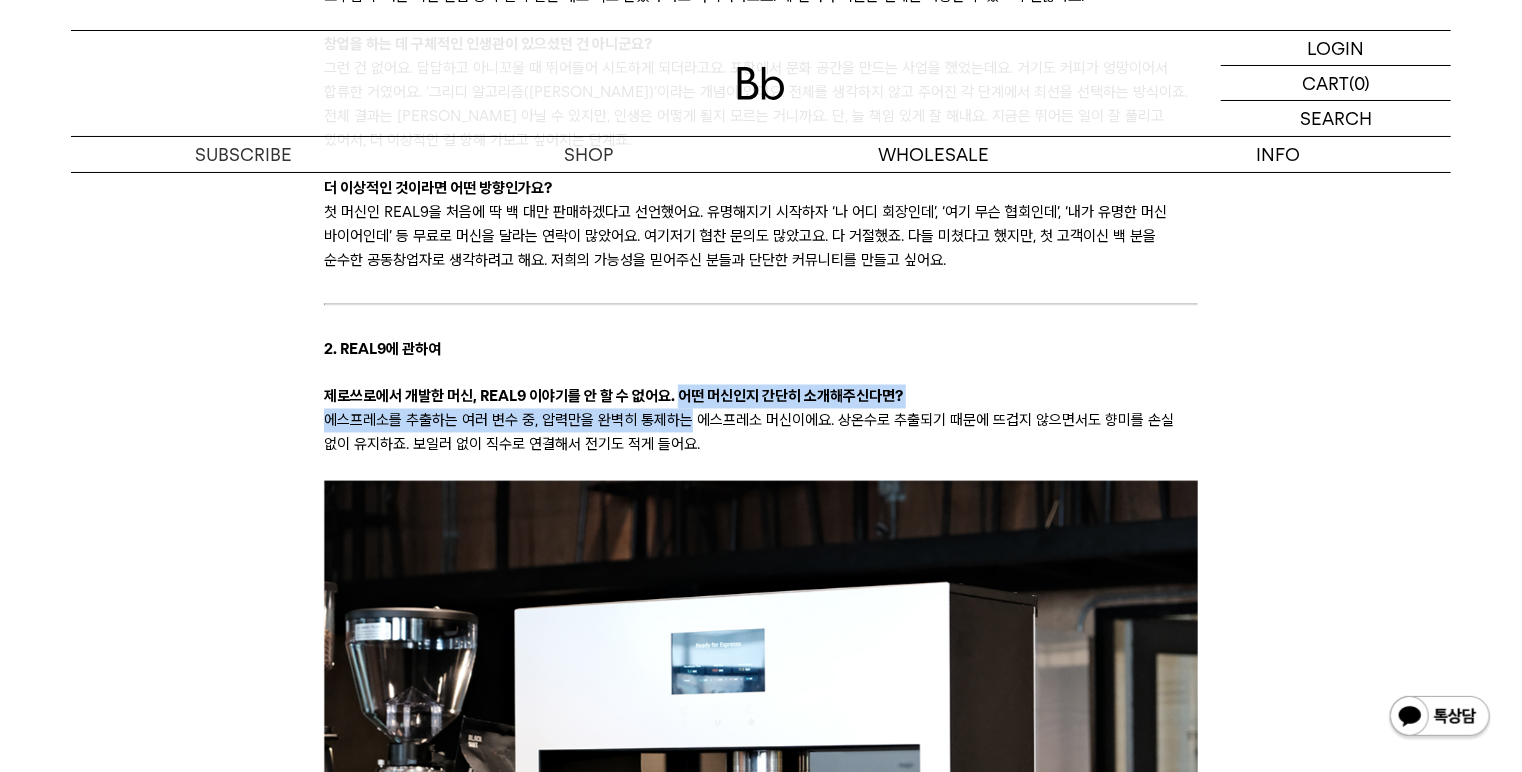 drag, startPoint x: 674, startPoint y: 392, endPoint x: 684, endPoint y: 435, distance: 44.14748 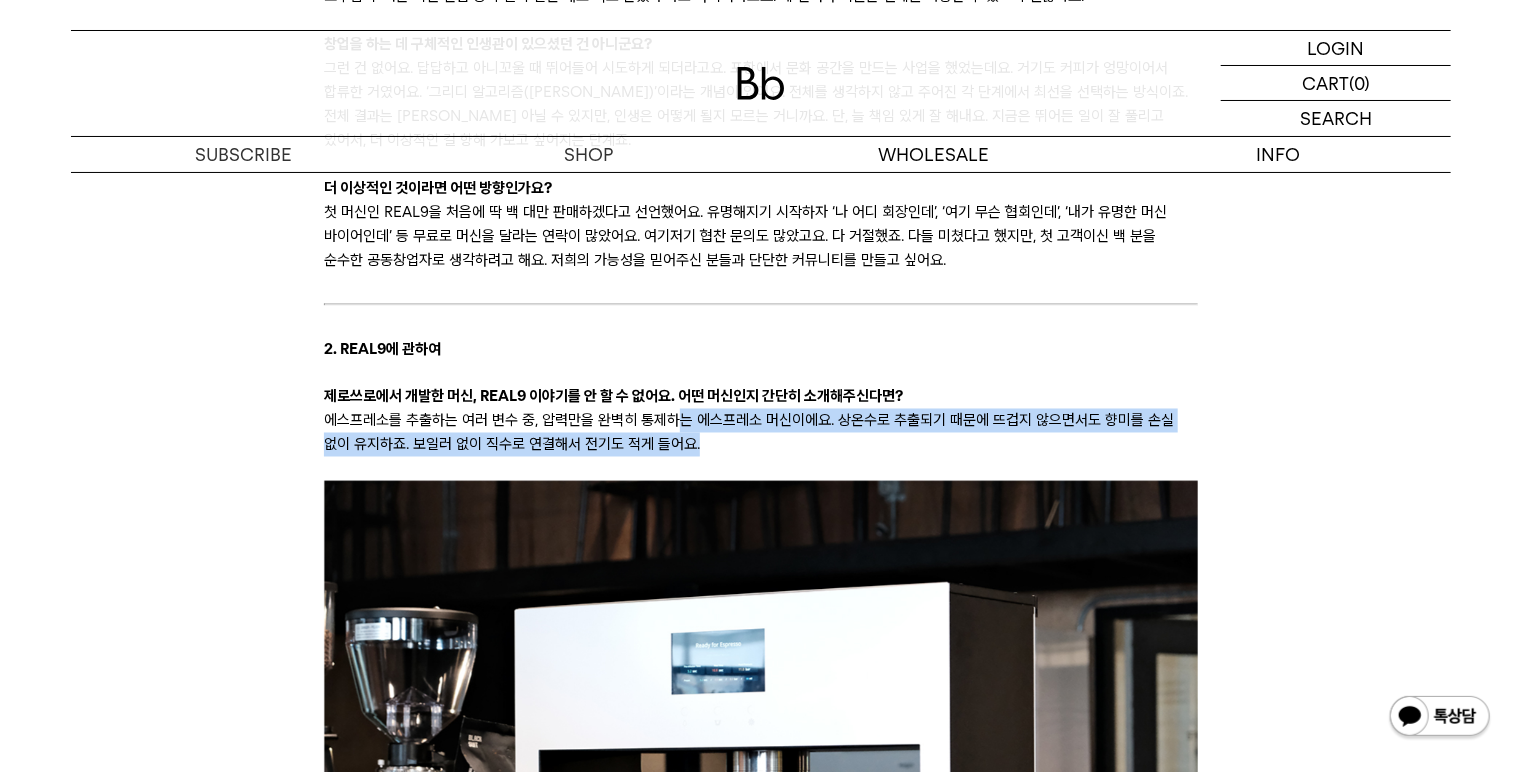 drag, startPoint x: 675, startPoint y: 421, endPoint x: 694, endPoint y: 442, distance: 28.319605 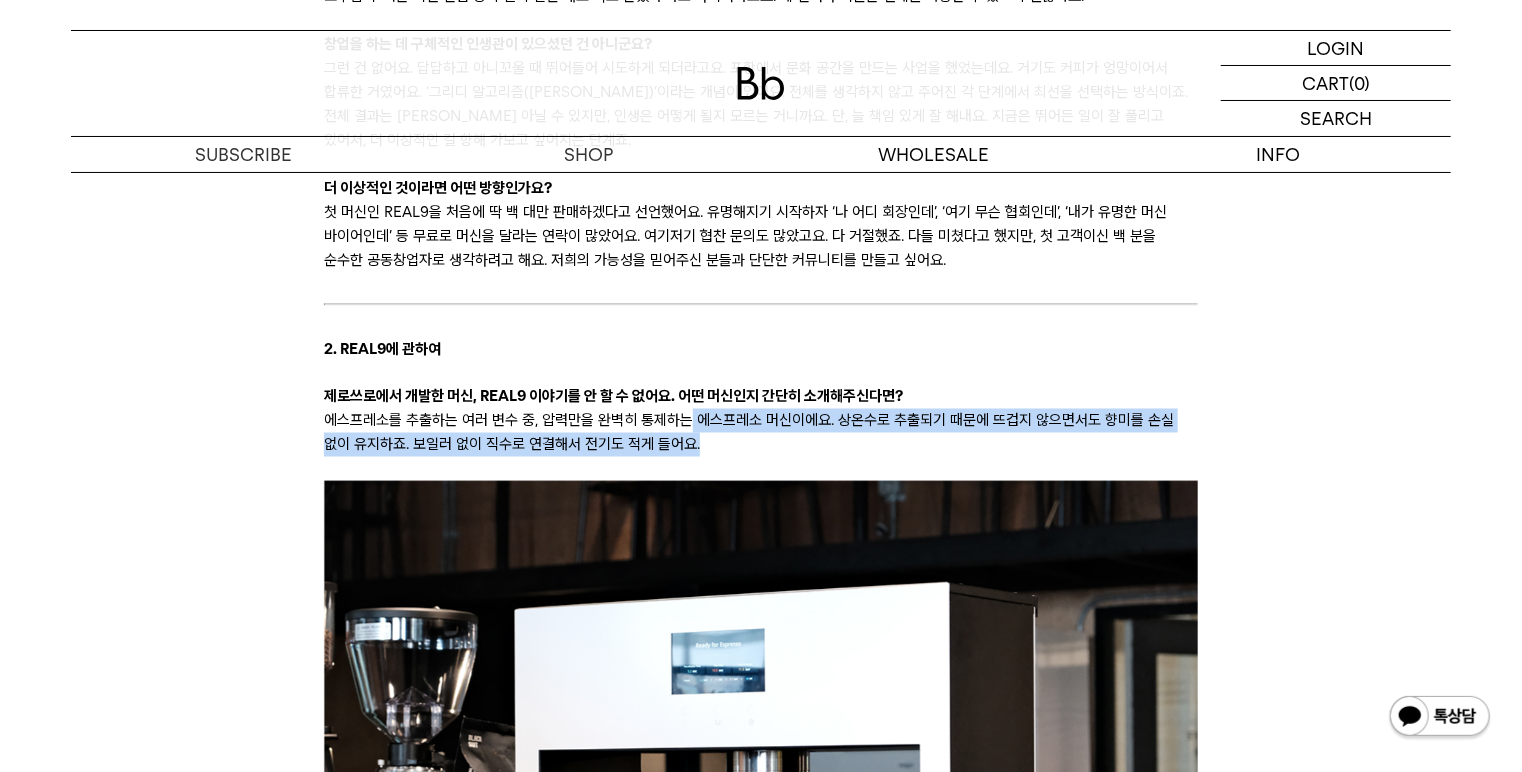 drag, startPoint x: 684, startPoint y: 420, endPoint x: 701, endPoint y: 444, distance: 29.410883 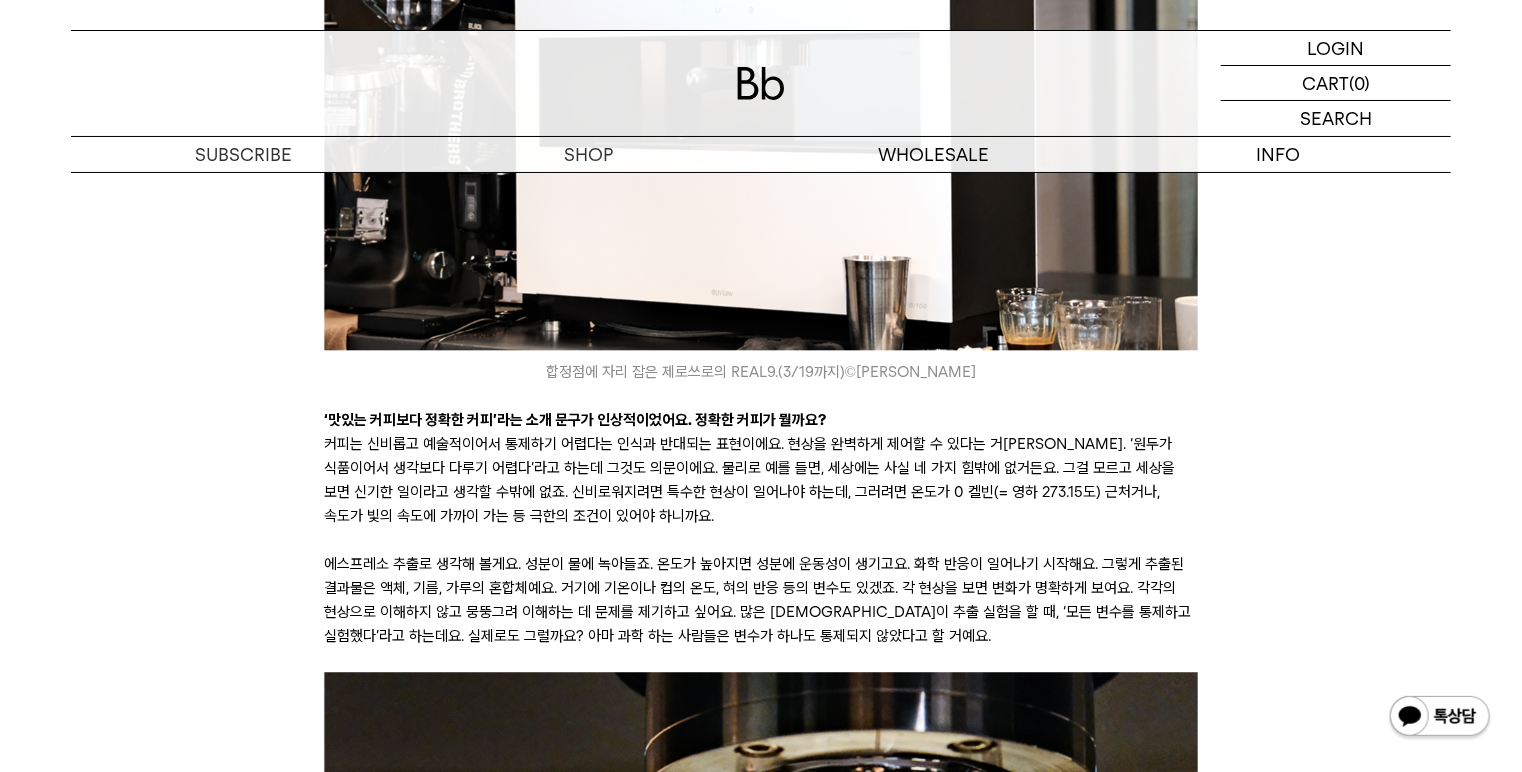 scroll, scrollTop: 6062, scrollLeft: 0, axis: vertical 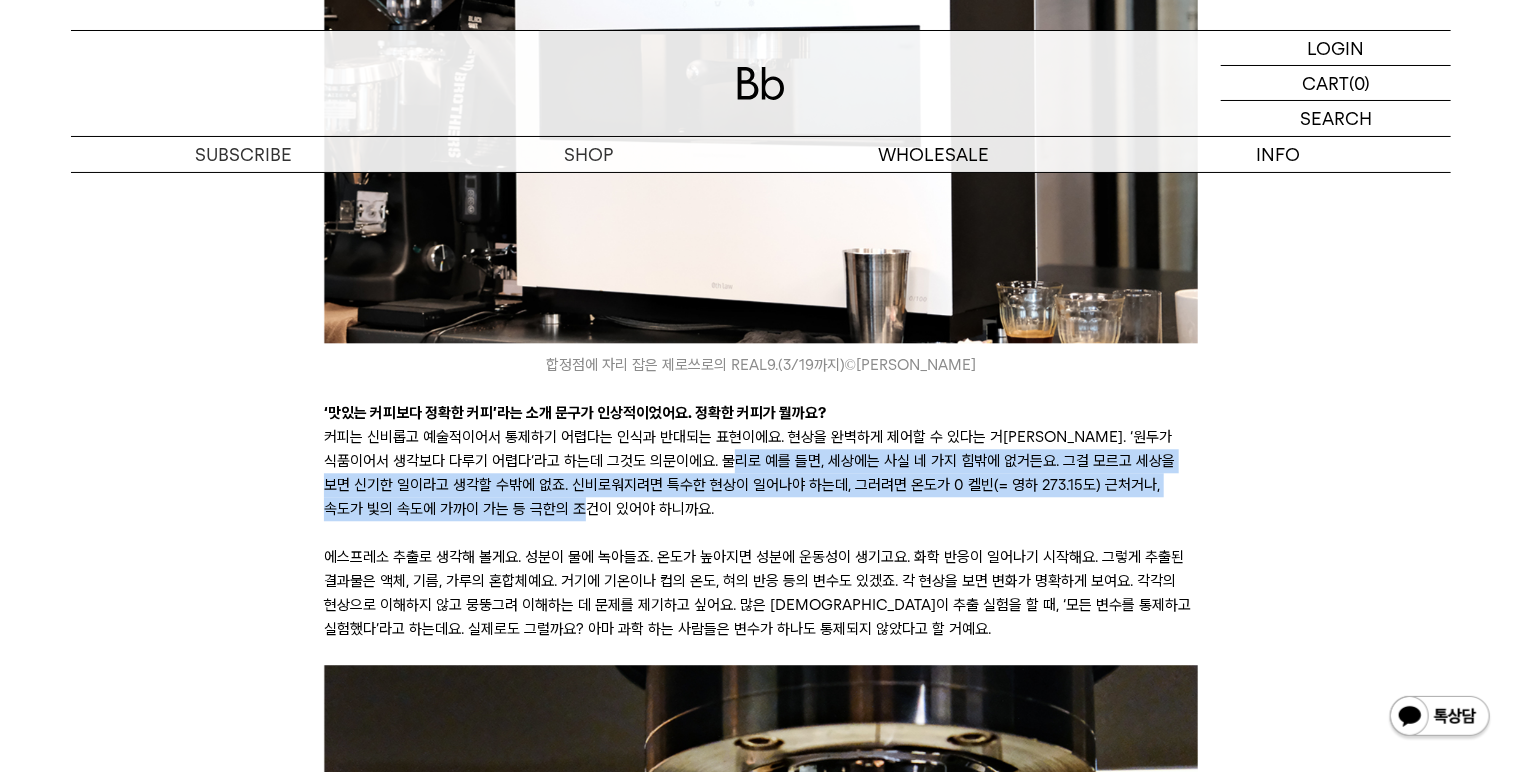 drag, startPoint x: 719, startPoint y: 467, endPoint x: 752, endPoint y: 508, distance: 52.63079 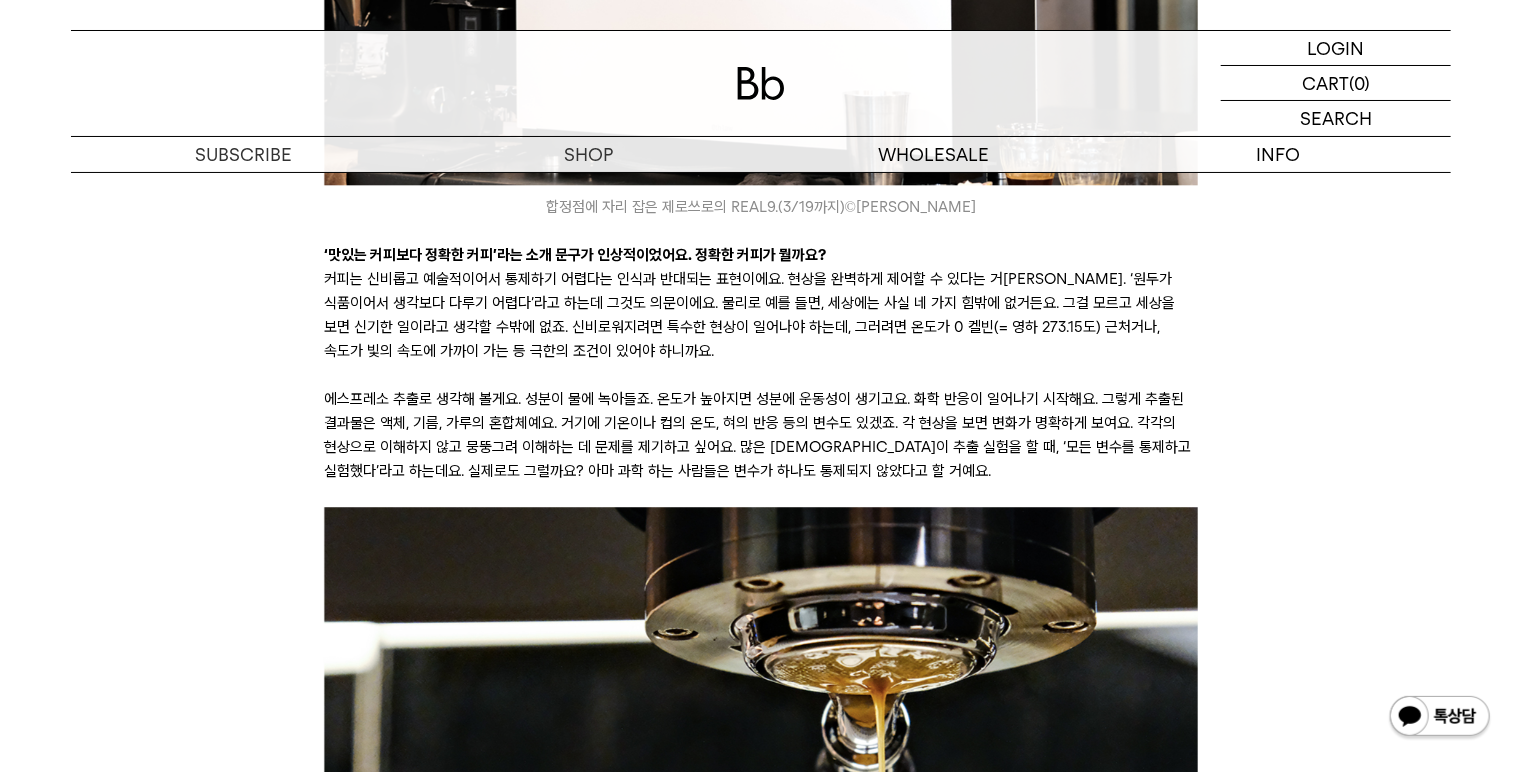 scroll, scrollTop: 6222, scrollLeft: 0, axis: vertical 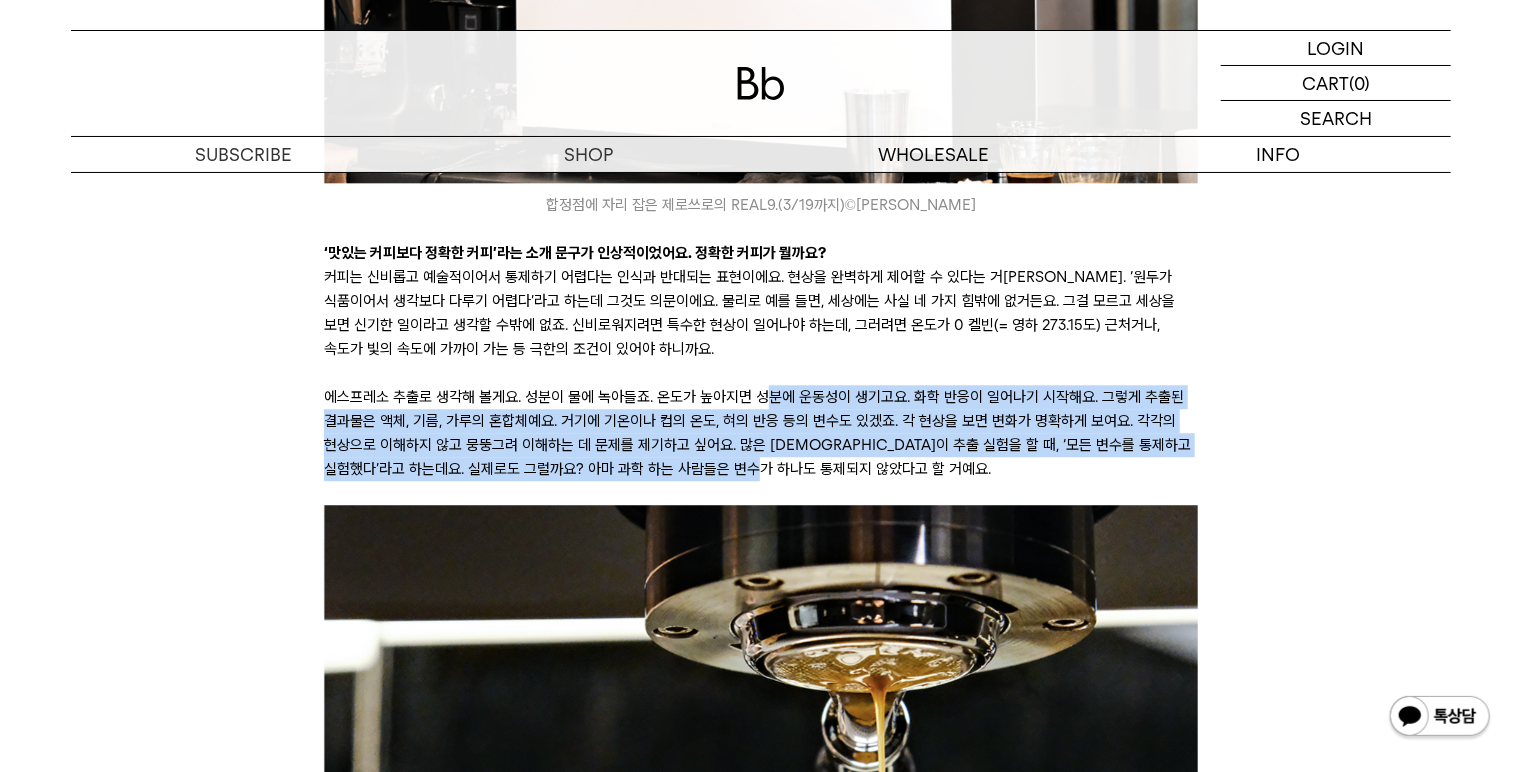 drag, startPoint x: 765, startPoint y: 408, endPoint x: 804, endPoint y: 483, distance: 84.53402 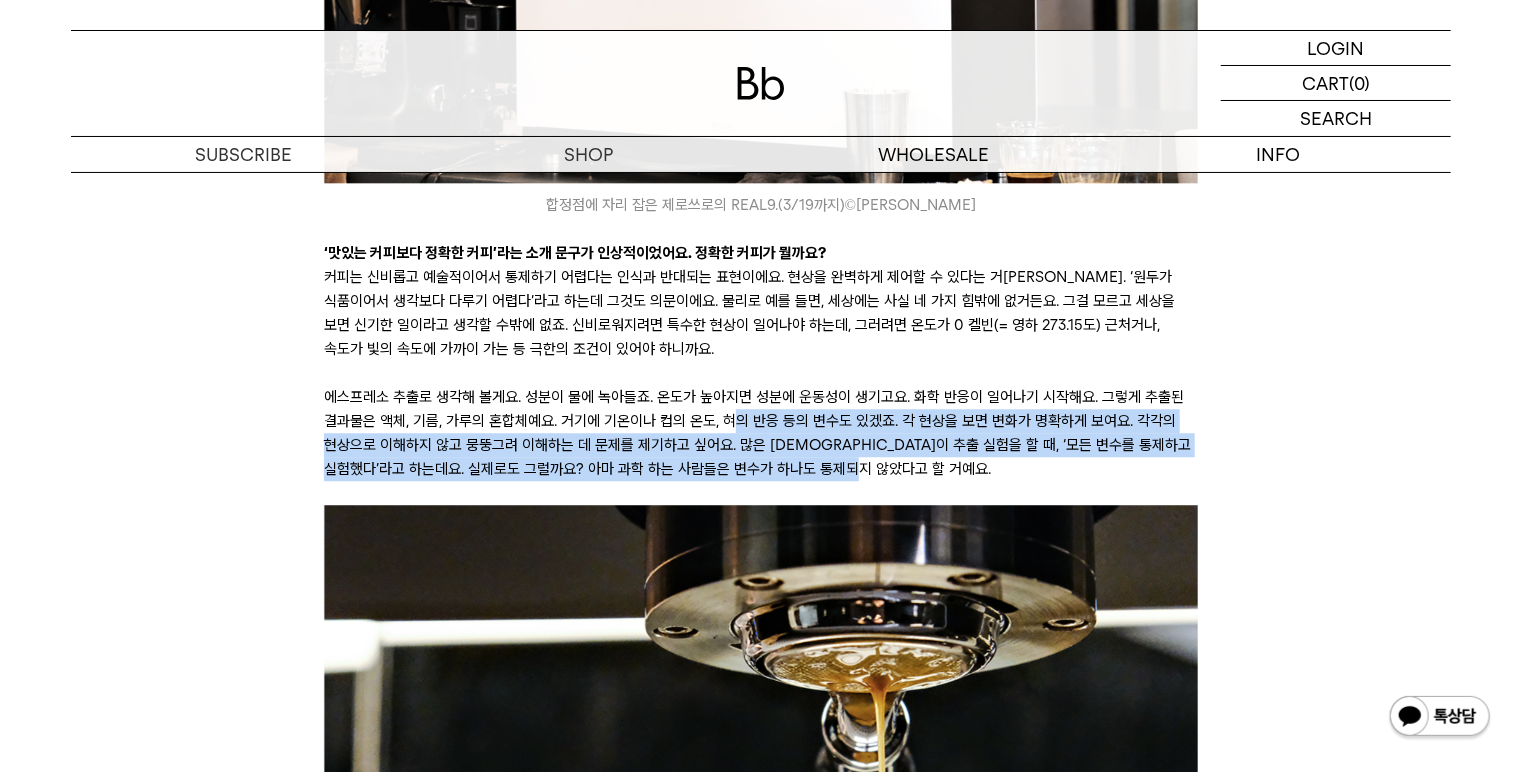 drag, startPoint x: 724, startPoint y: 425, endPoint x: 992, endPoint y: 468, distance: 271.4277 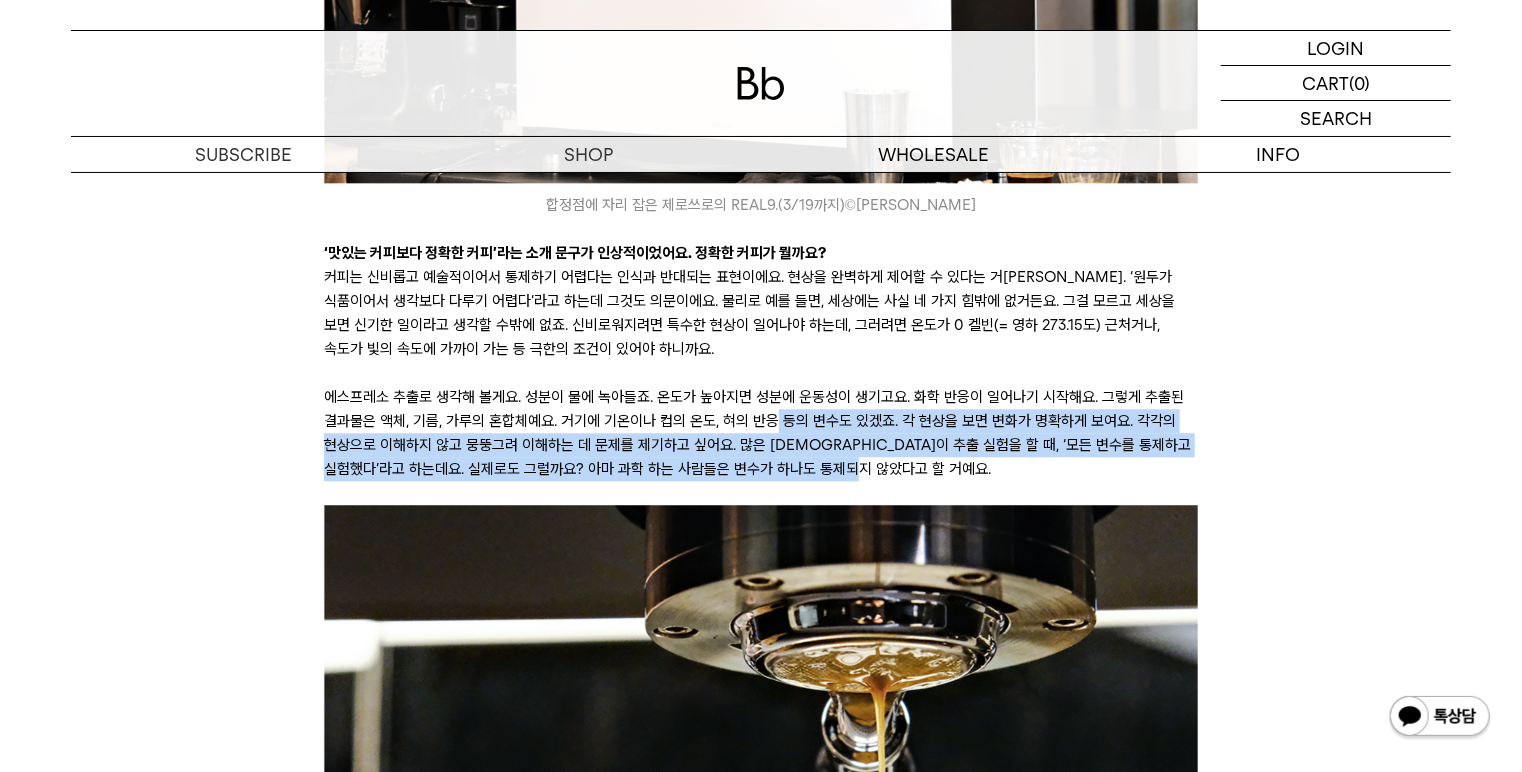 drag, startPoint x: 940, startPoint y: 477, endPoint x: 764, endPoint y: 430, distance: 182.16751 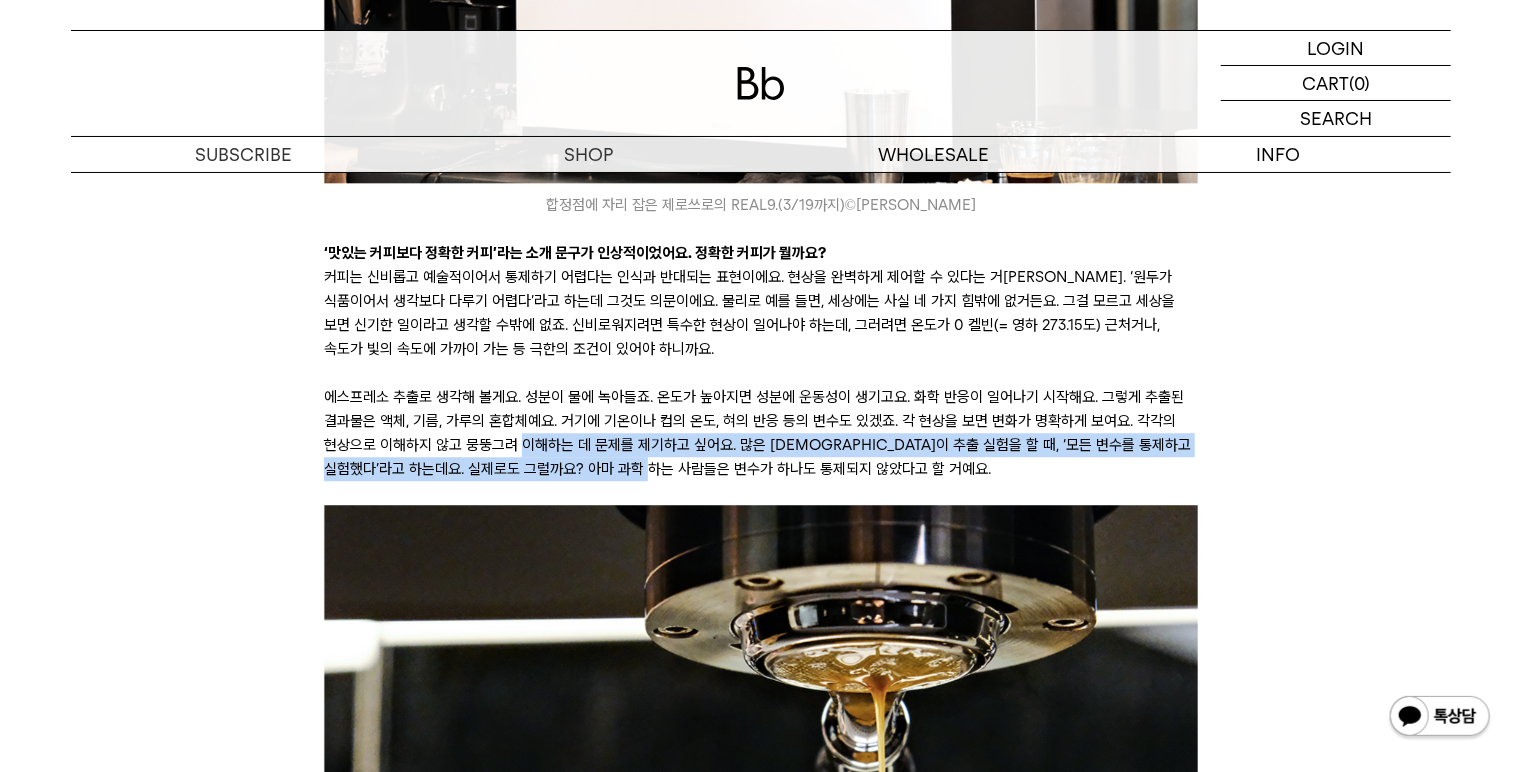 drag, startPoint x: 564, startPoint y: 452, endPoint x: 697, endPoint y: 473, distance: 134.64769 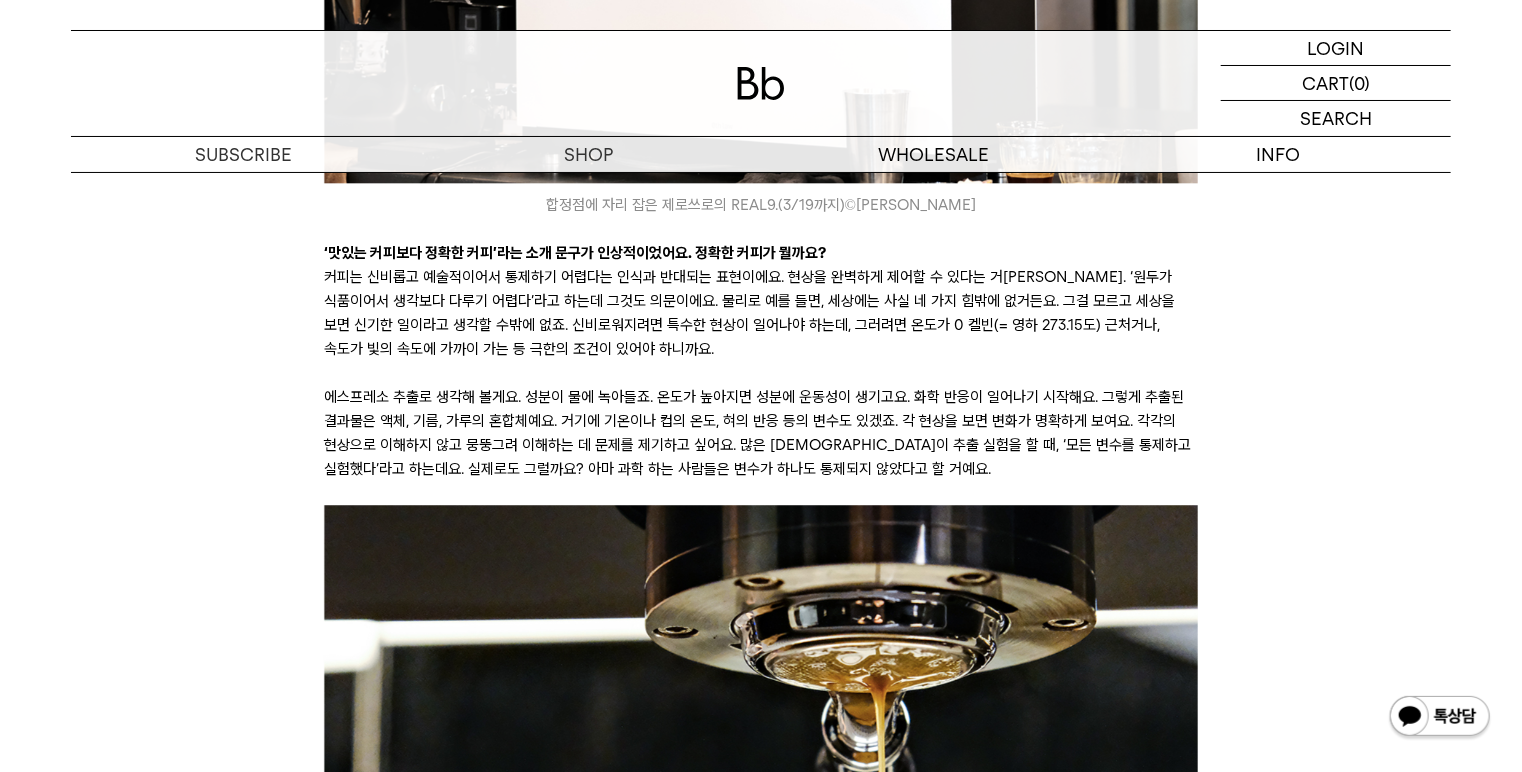 click on "에스프레소 추출로 생각해 볼게요. 성분이 물에 녹아들죠. 온도가 높아지면 성분에 운동성이 생기고요. 화학 반응이 일어나기 시작해요. 그렇게 추출된 결과물은 액체, 기름, 가루의 혼합체예요. 거기에 기온이나 컵의 온도, 혀의 반응 등의 변수도 있겠죠. 각 현상을 보면 변화가 명확하게 보여요. 각각의 현상으로 이해하지 않고 뭉뚱그려 이해하는 데 문제를 제기하고 싶어요. 많은 [DEMOGRAPHIC_DATA]이 추출 실험을 할 때, ‘모든 변수를 통제하고 실험했다’라고 하는데요. 실제로도 그럴까요? 아마 과학 하는 사람들은 변수가 하나도 통제되지 않았다고 할 거예요." at bounding box center [760, 433] 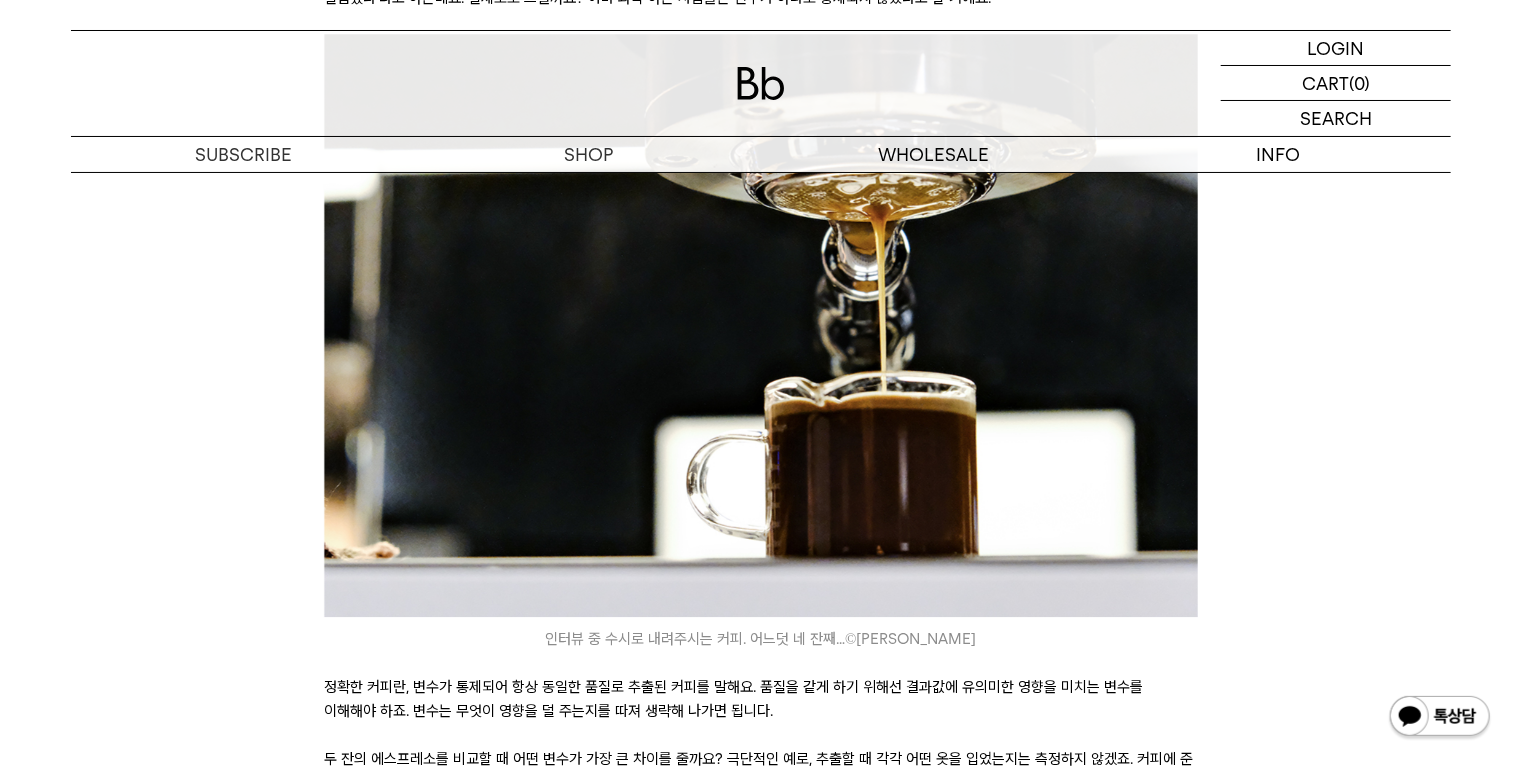 scroll, scrollTop: 6862, scrollLeft: 0, axis: vertical 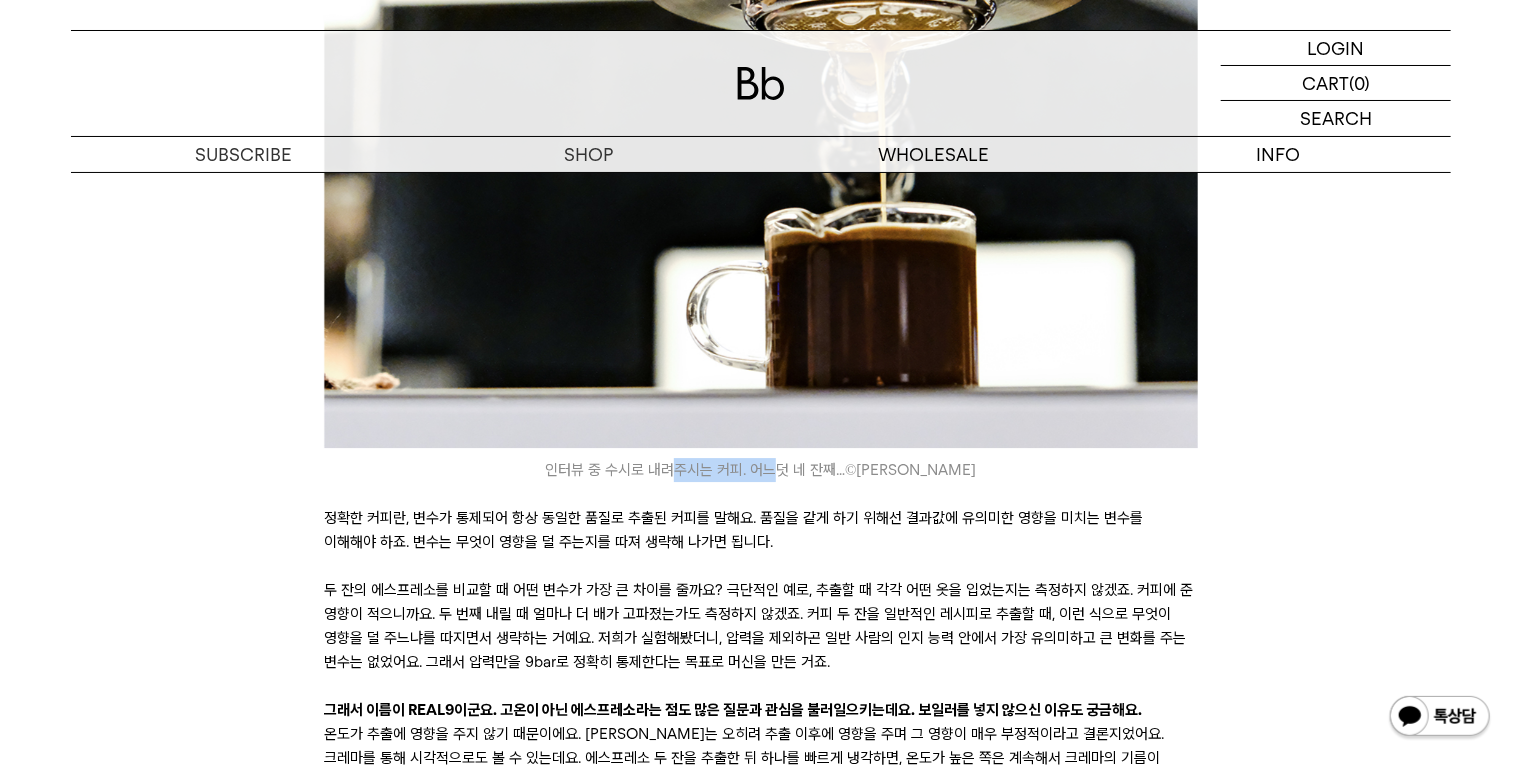 drag, startPoint x: 700, startPoint y: 472, endPoint x: 795, endPoint y: 480, distance: 95.33625 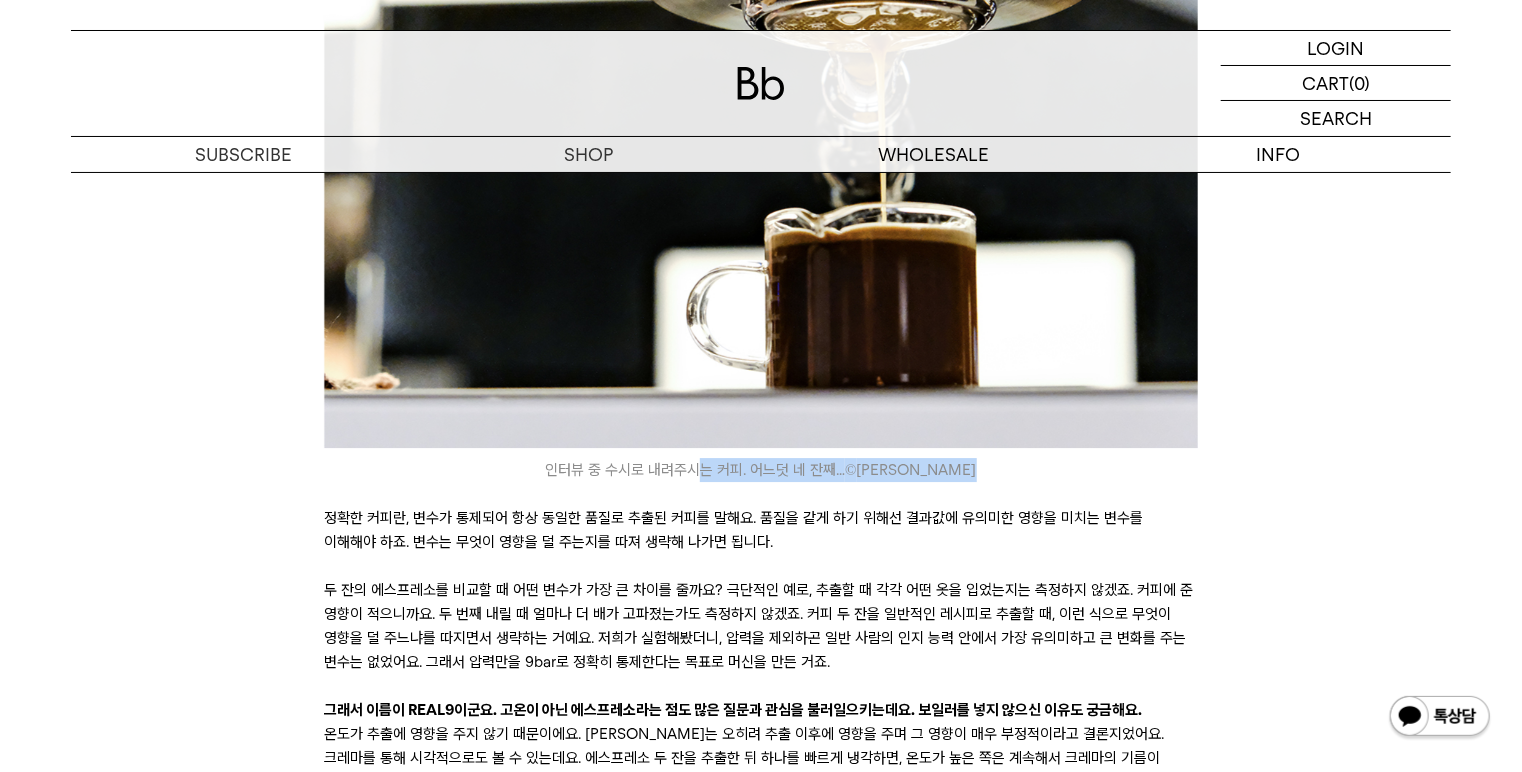 drag, startPoint x: 736, startPoint y: 479, endPoint x: 779, endPoint y: 490, distance: 44.38468 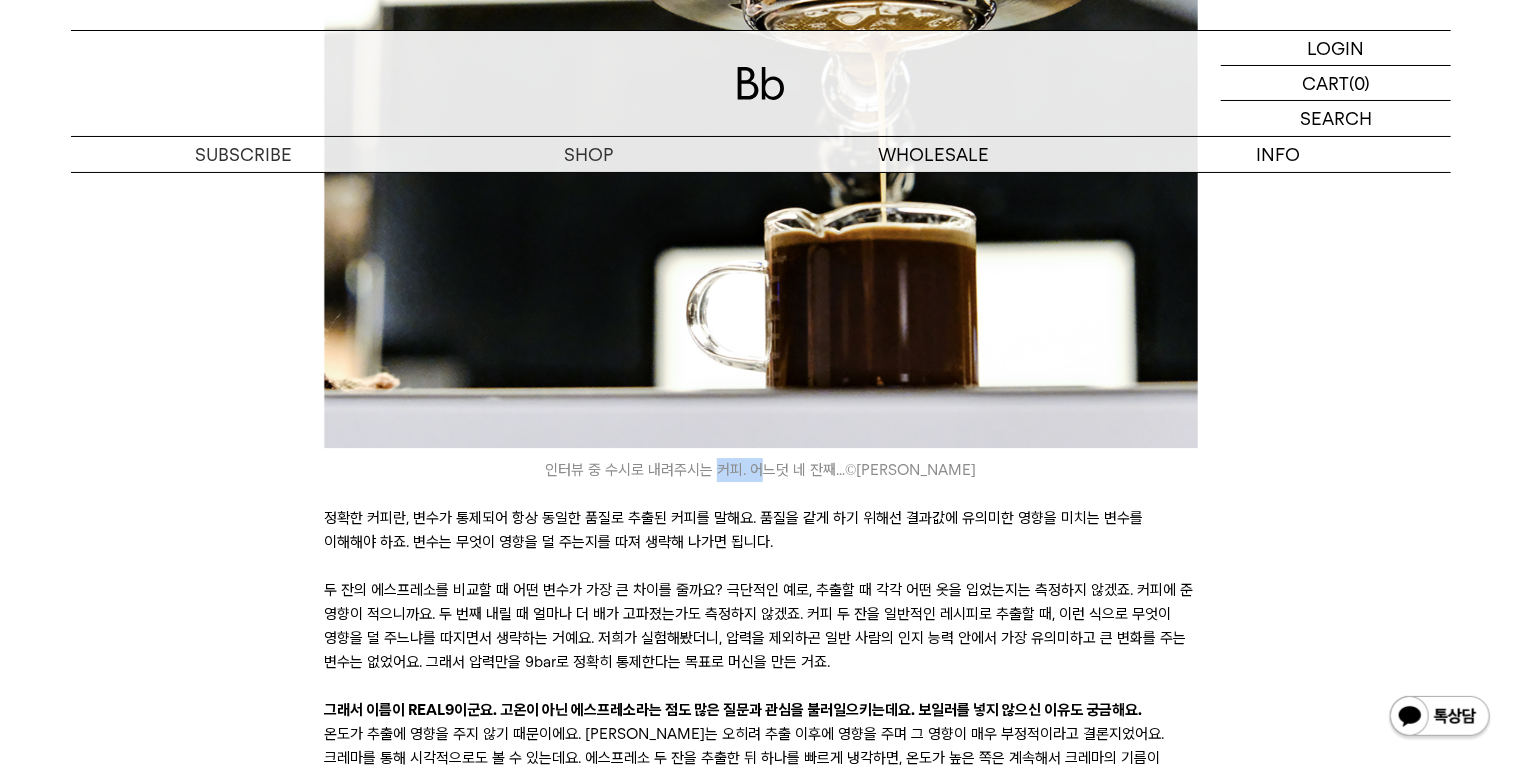 drag, startPoint x: 779, startPoint y: 484, endPoint x: 740, endPoint y: 479, distance: 39.319206 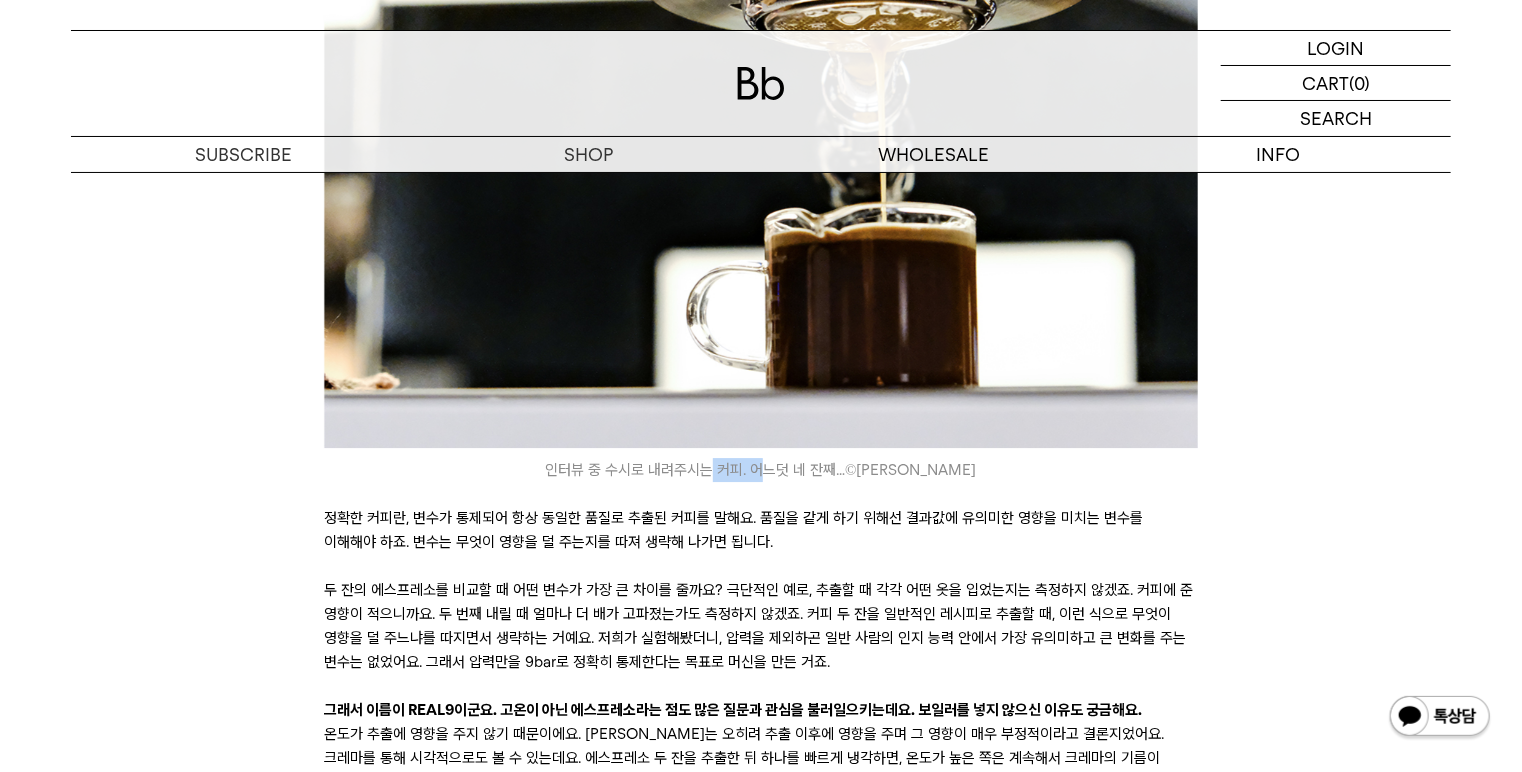 drag, startPoint x: 724, startPoint y: 473, endPoint x: 776, endPoint y: 470, distance: 52.086468 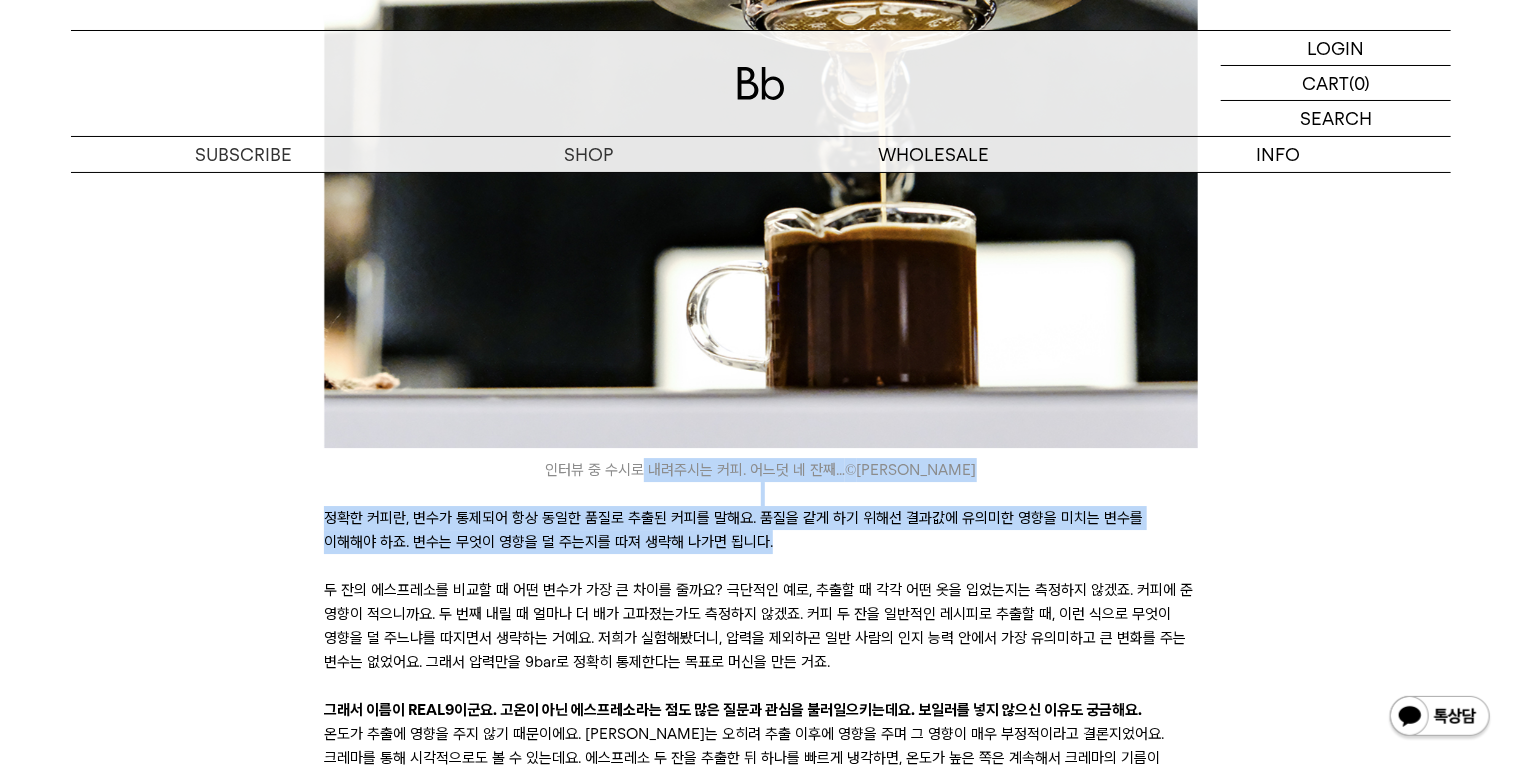 drag, startPoint x: 663, startPoint y: 468, endPoint x: 748, endPoint y: 538, distance: 110.11358 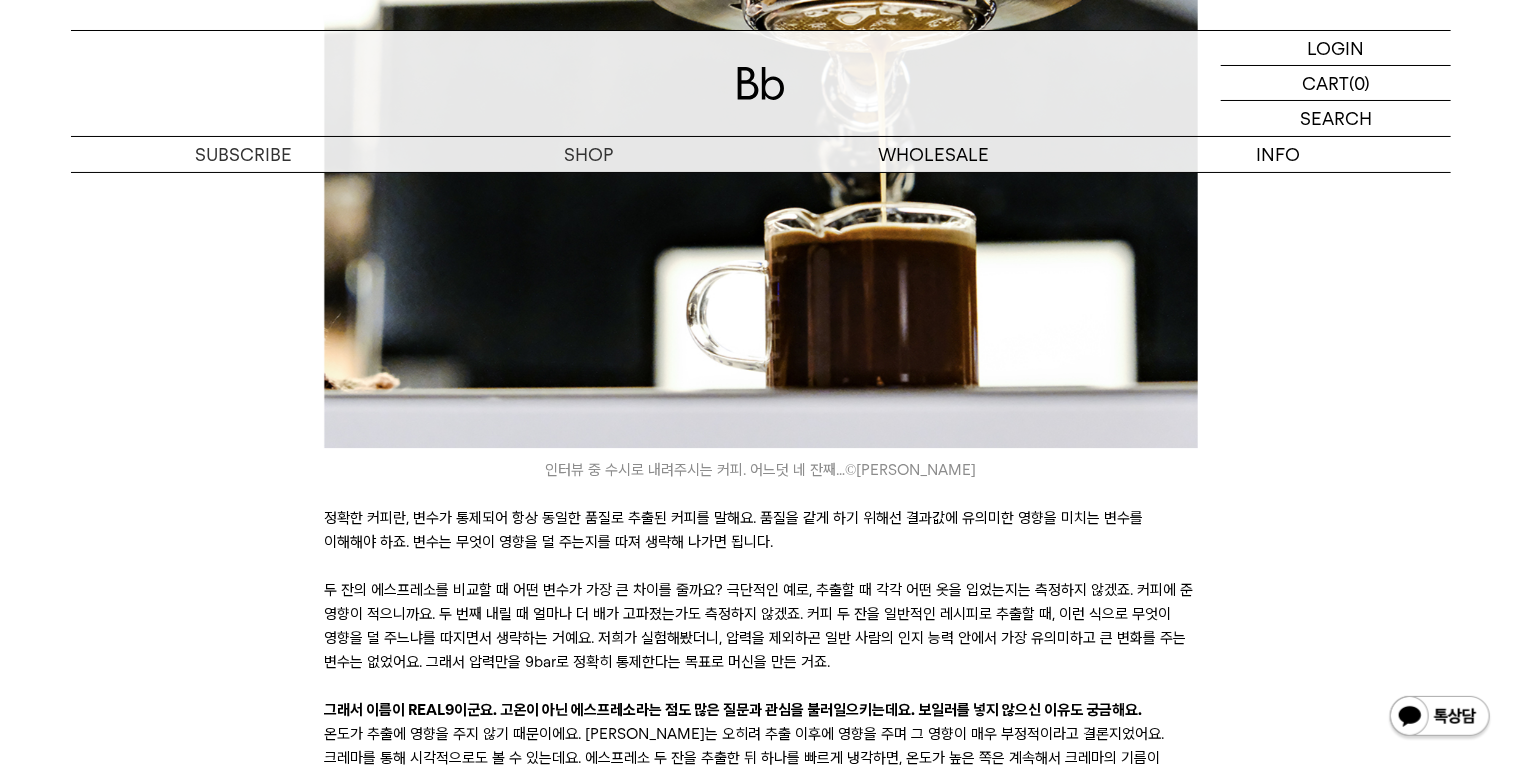 click on "정확한 커피란, 변수가 통제되어 항상 동일한 품질로 추출된 커피를 말해요. 품질을 같게 하기 위해선 결과값에 유의미한 영향을 미치는 변수를 이해해야 하죠. 변수는 무엇이 영향을 덜 주는지를 따져 생략해 나가면 됩니다." at bounding box center [760, 530] 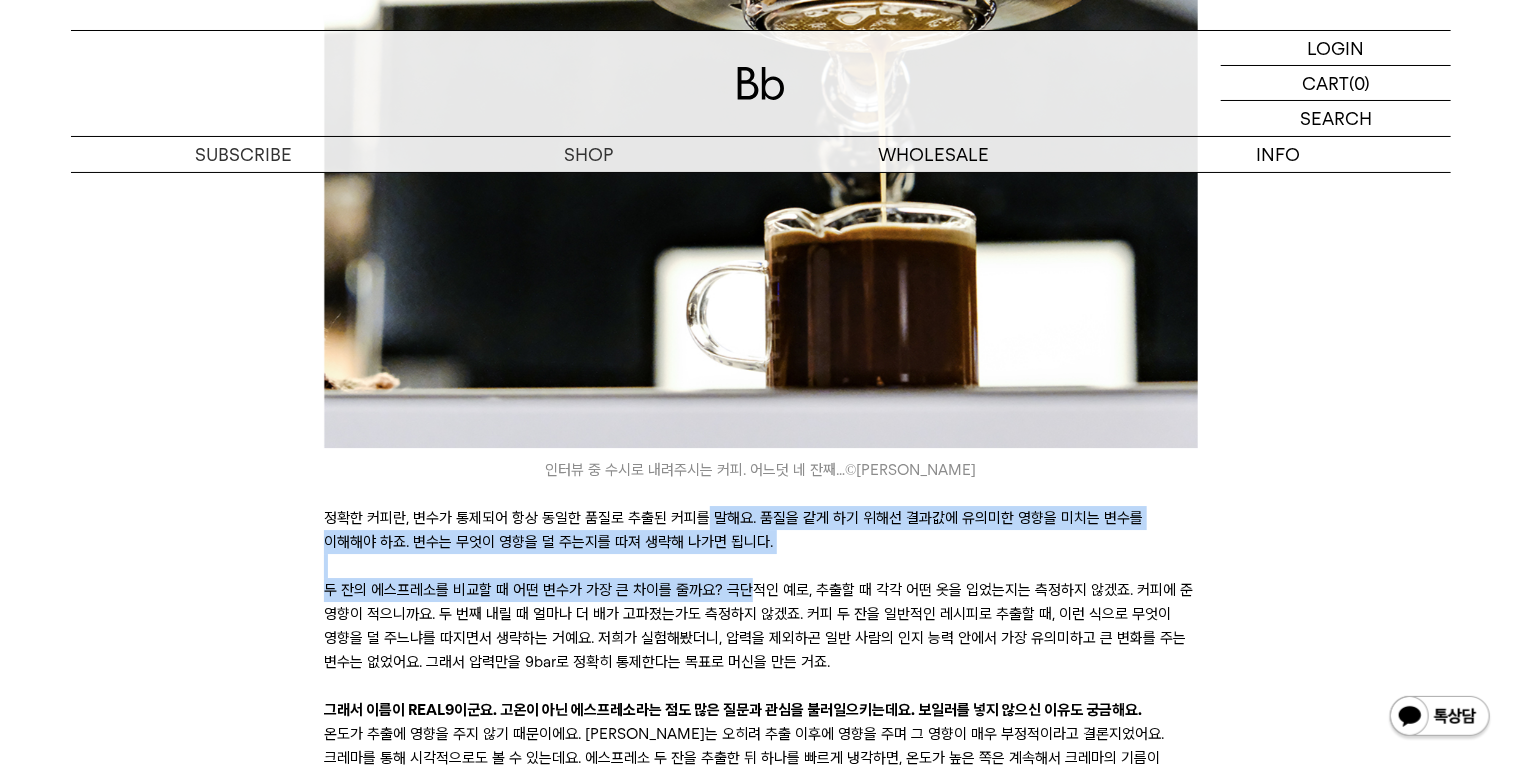 drag, startPoint x: 703, startPoint y: 517, endPoint x: 737, endPoint y: 586, distance: 76.922035 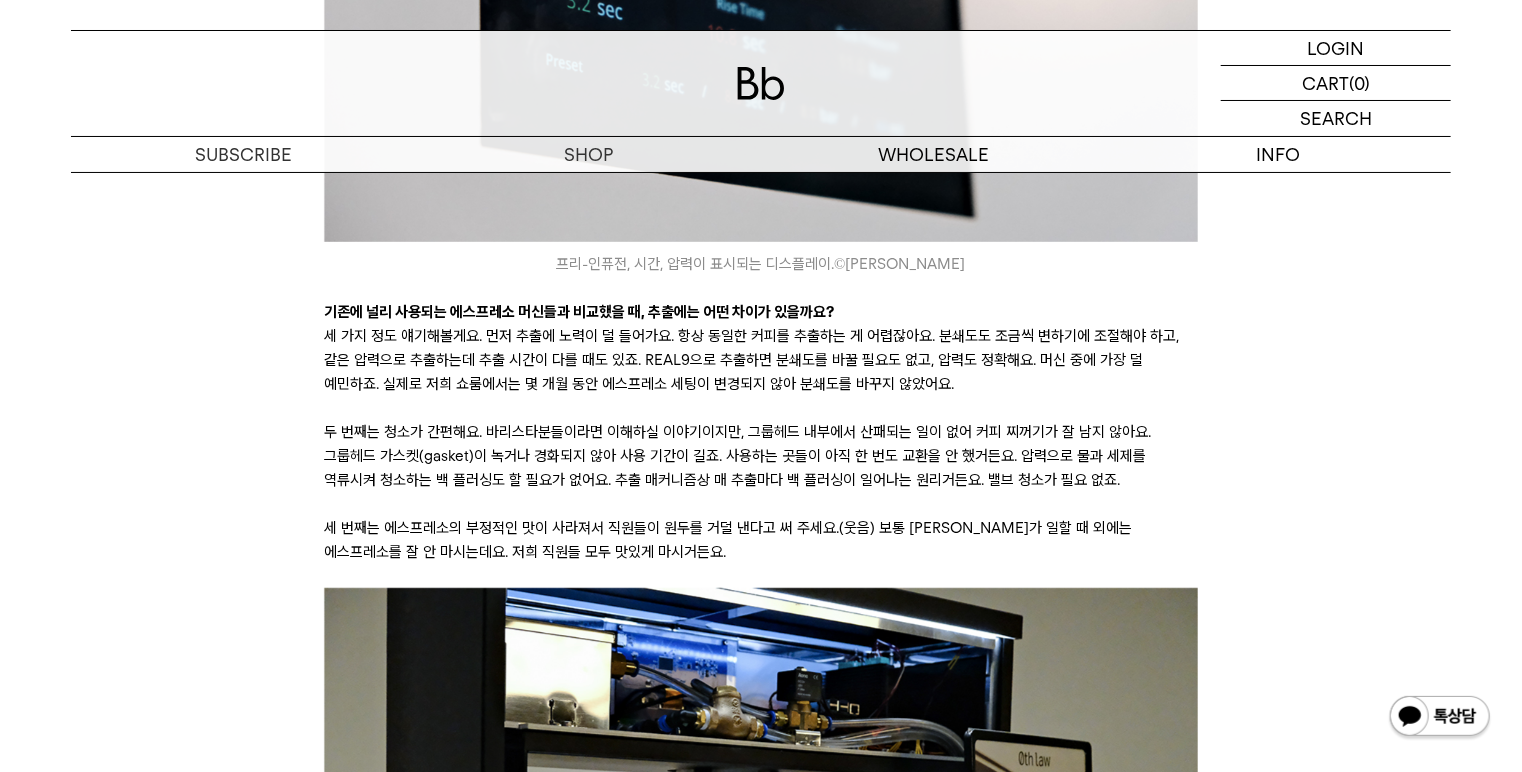 scroll, scrollTop: 8142, scrollLeft: 0, axis: vertical 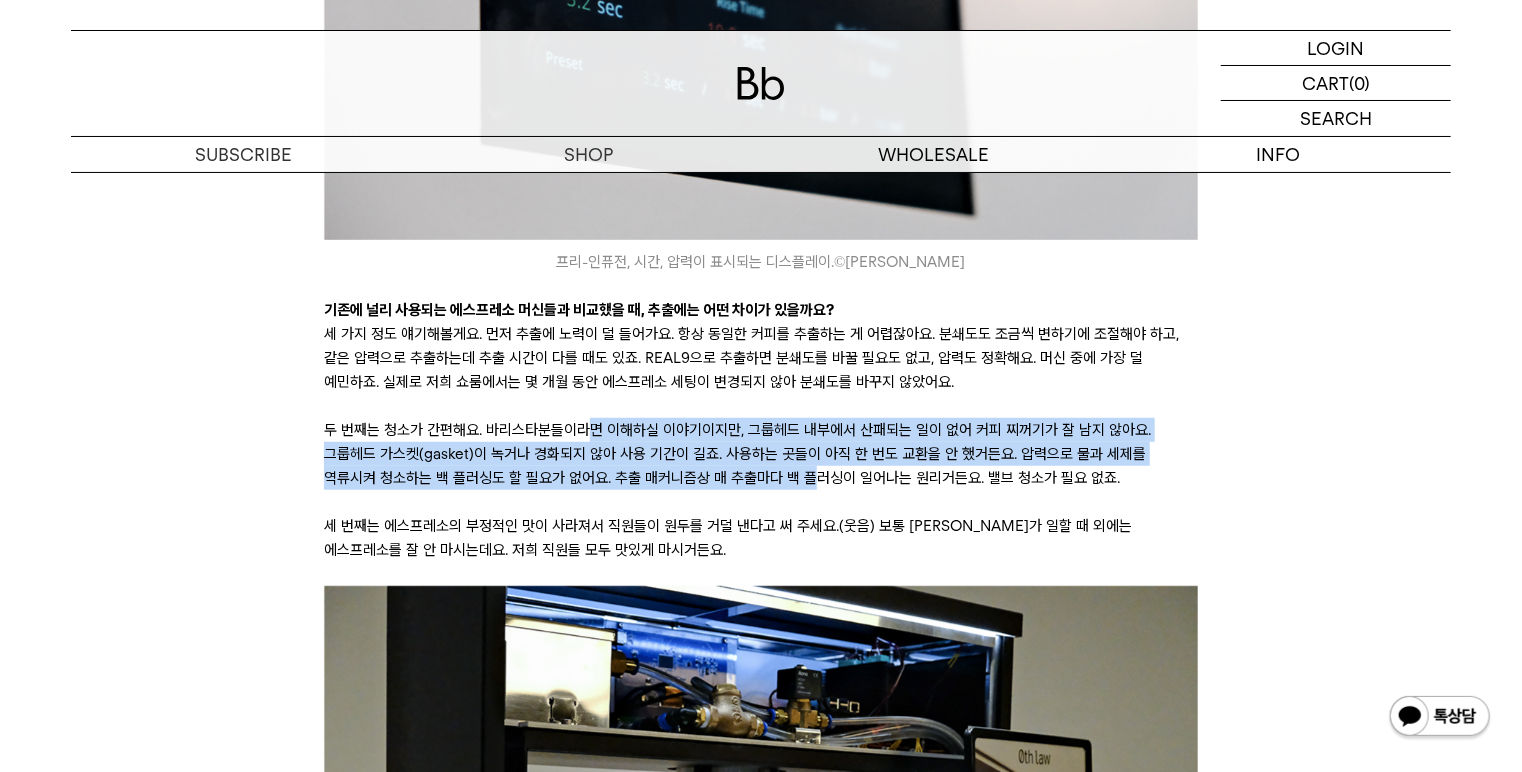 drag, startPoint x: 609, startPoint y: 432, endPoint x: 673, endPoint y: 474, distance: 76.55064 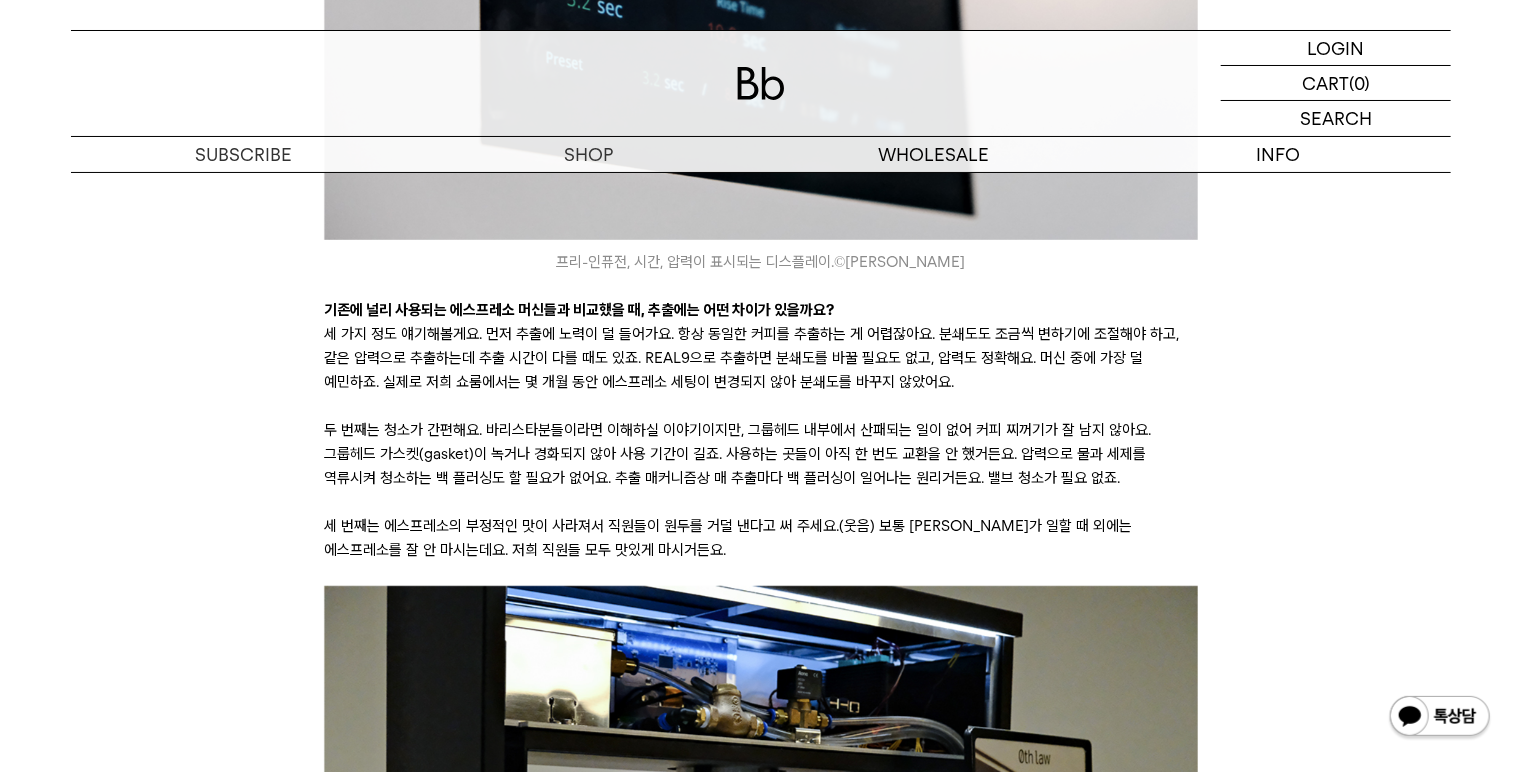 click on "두 번째는 청소가 간편해요. 바리스타분들이라면 이해하실 이야기이지만, 그룹헤드 내부에서 산패되는 일이 없어 커피 찌꺼기가 잘 남지 않아요. 그룹헤드 가스켓(gasket)이 녹거나 경화되지 않아 사용 기간이 길죠. 사용하는 곳들이 아직 한 번도 교환을 안 했거든요. 압력으로 물과 세제를 역류시켜 청소하는 백 플러싱도 할 필요가 없어요. 추출 매커니즘상 매 추출마다 백 플러싱이 일어나는 원리거든요. 밸브 청소가 필요 없죠." at bounding box center [760, 454] 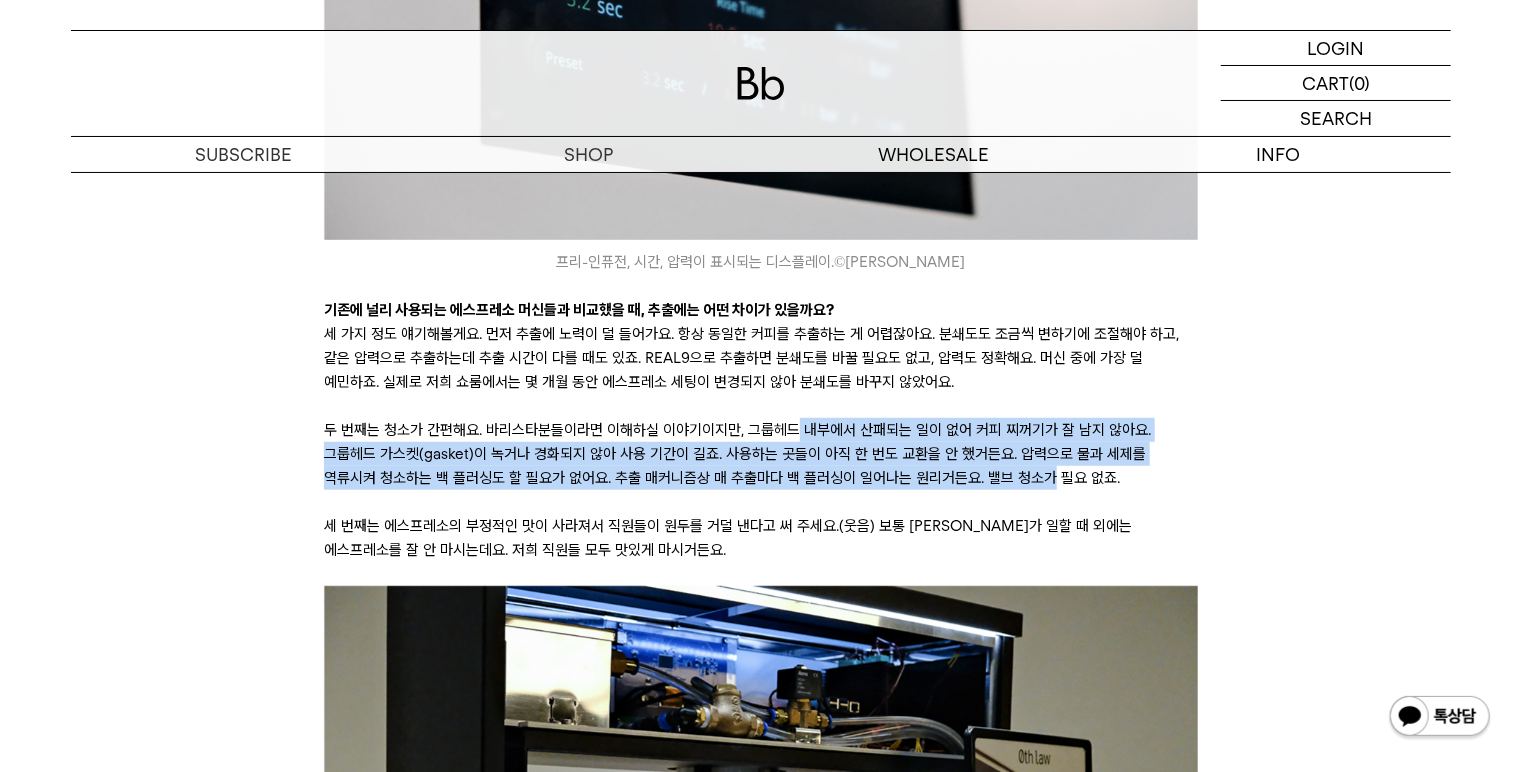 drag, startPoint x: 804, startPoint y: 429, endPoint x: 908, endPoint y: 471, distance: 112.1606 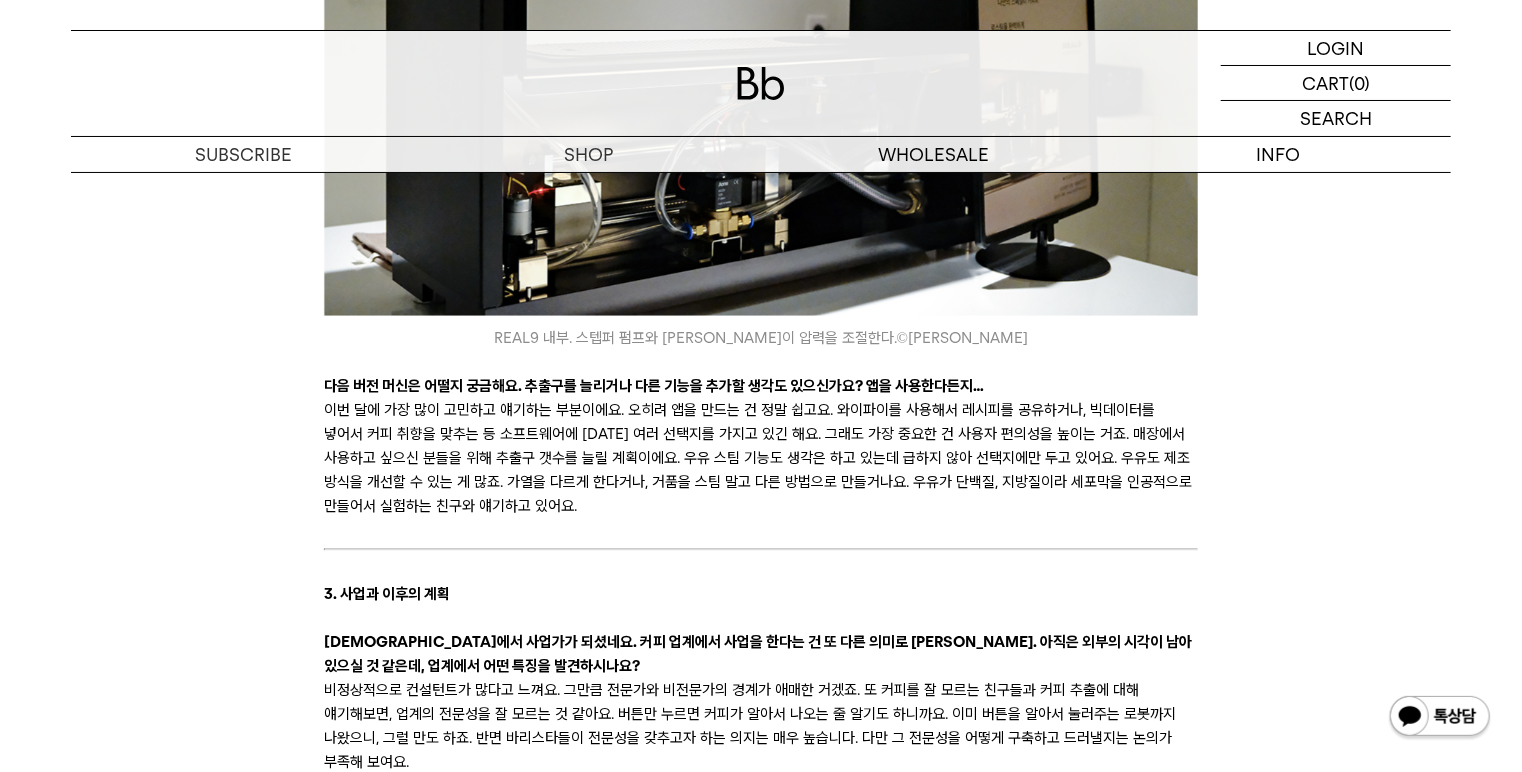 scroll, scrollTop: 9022, scrollLeft: 0, axis: vertical 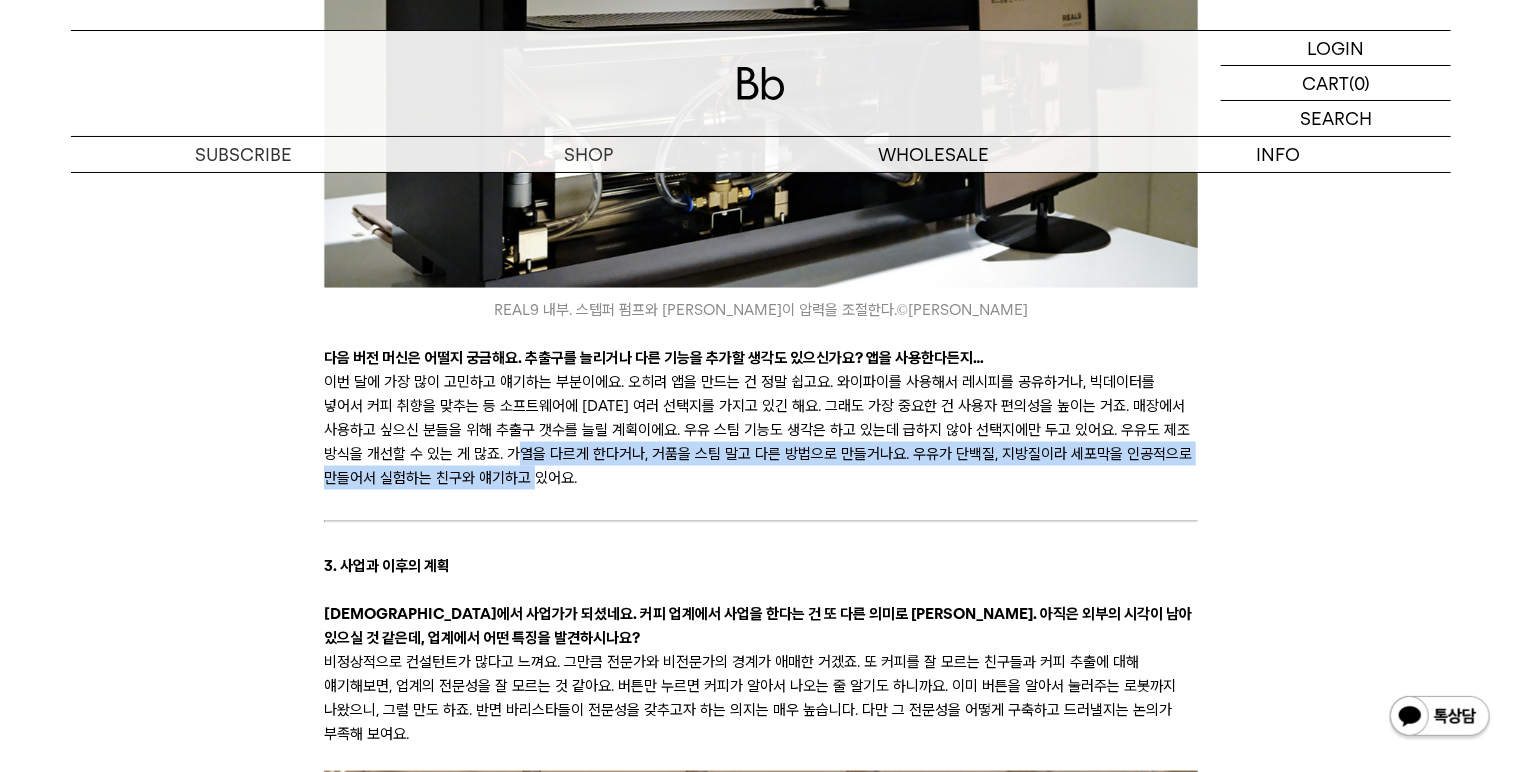 drag, startPoint x: 519, startPoint y: 454, endPoint x: 575, endPoint y: 473, distance: 59.135437 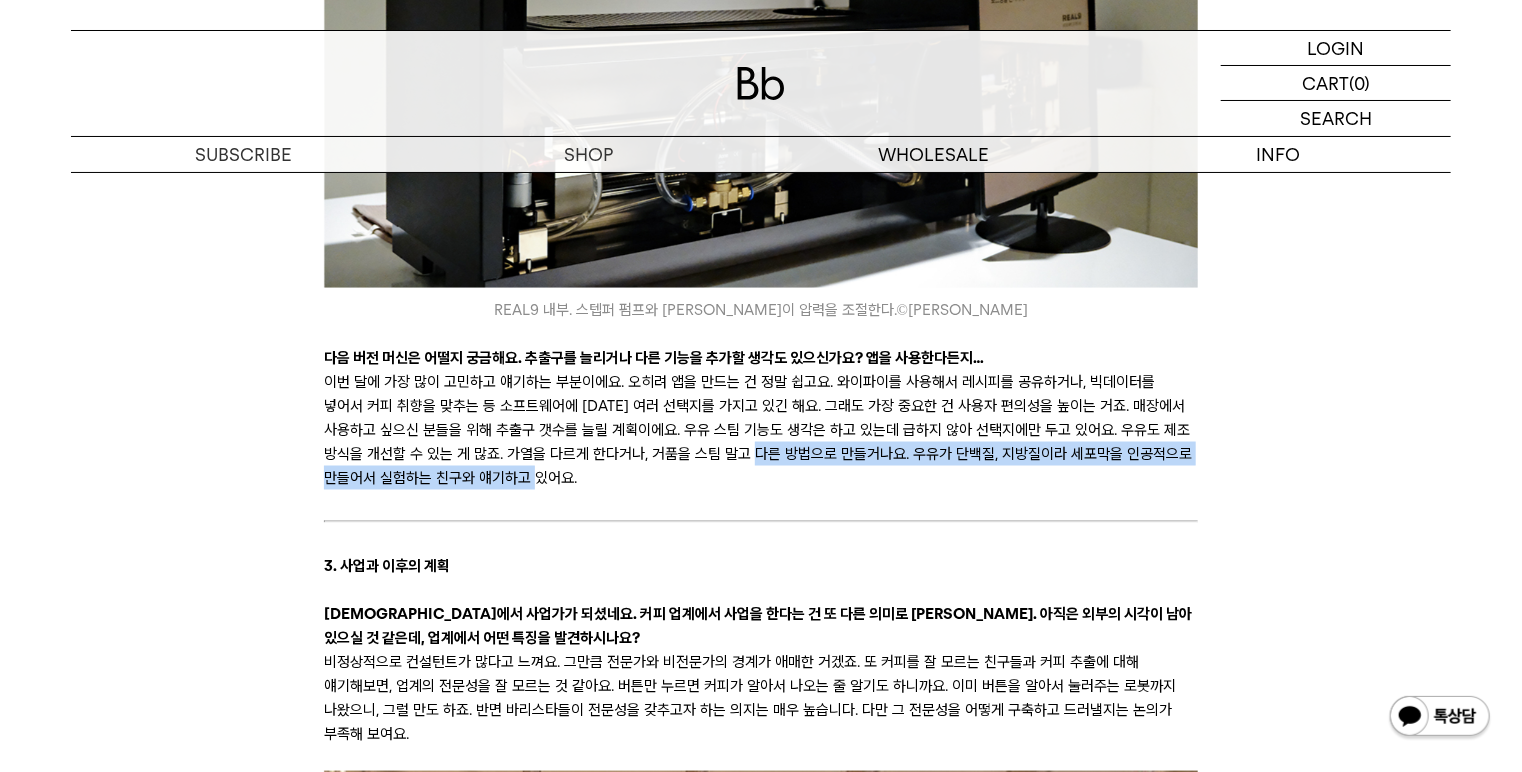 drag, startPoint x: 762, startPoint y: 468, endPoint x: 774, endPoint y: 484, distance: 20 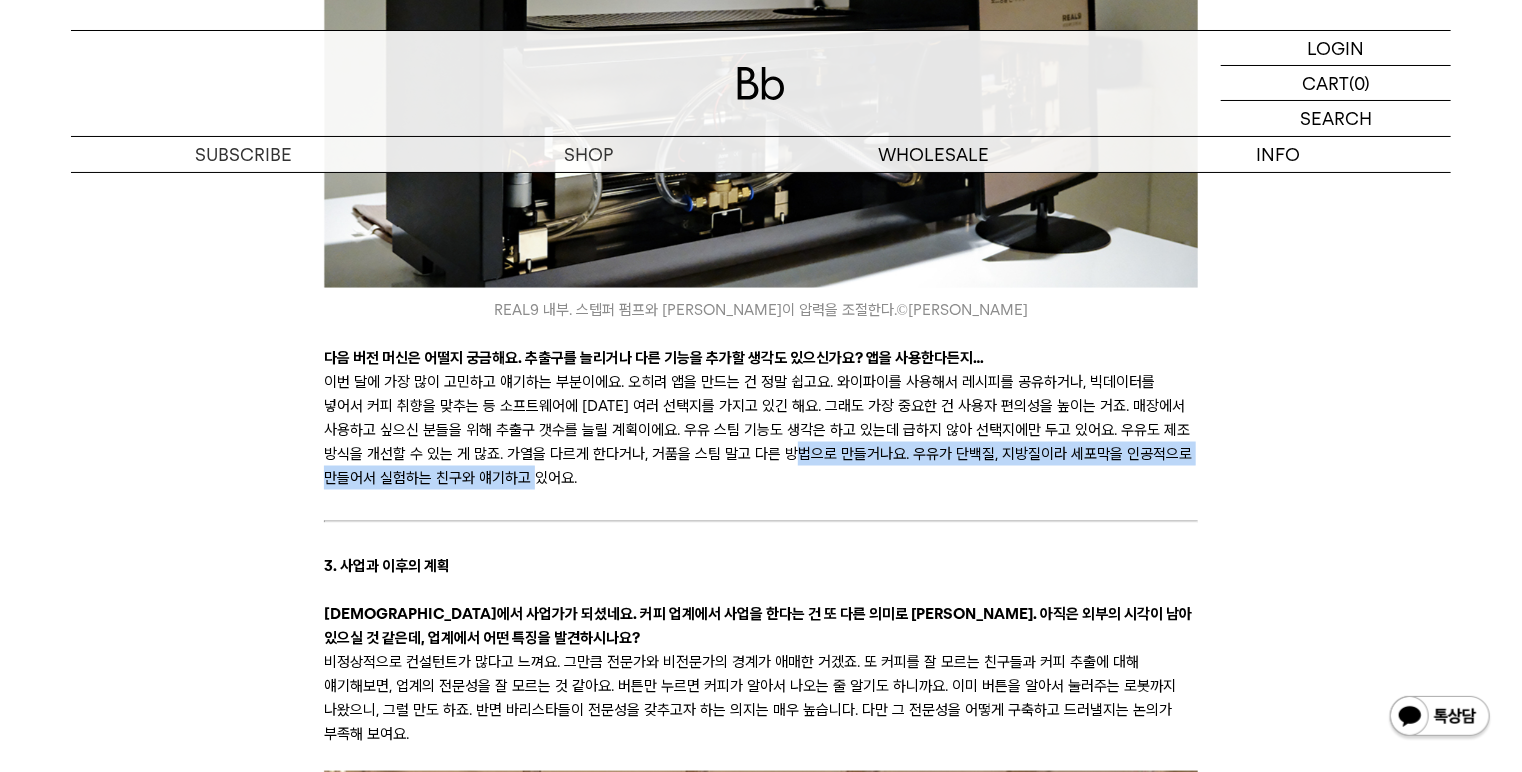 click on "이번 달에 가장 많이 고민하고 얘기하는 부분이에요. 오히려 앱을 만드는 건 정말 쉽고요. 와이파이를 사용해서 레시피를 공유하거나, 빅데이터를 넣어서 커피 취향을 맞추는 등 소프트웨어에 [DATE] 여러 선택지를 가지고 있긴 해요. 그래도 가장 중요한 건 사용자 편의성을 높이는 거죠. 매장에서 사용하고 싶으신 분들을 위해 추출구 갯수를 늘릴 계획이에요. 우유 스팀 기능도 생각은 하고 있는데 급하지 않아 선택지에만 두고 있어요. 우유도 제조 방식을 개선할 수 있는 게 많죠. 가열을 다르게 한다거나, 거품을 스팀 말고 다른 방법으로 만들거나요. 우유가 단백질, 지방질이라 세포막을 인공적으로 만들어서 실험하는 친구와 얘기하고 있어요." at bounding box center [760, 430] 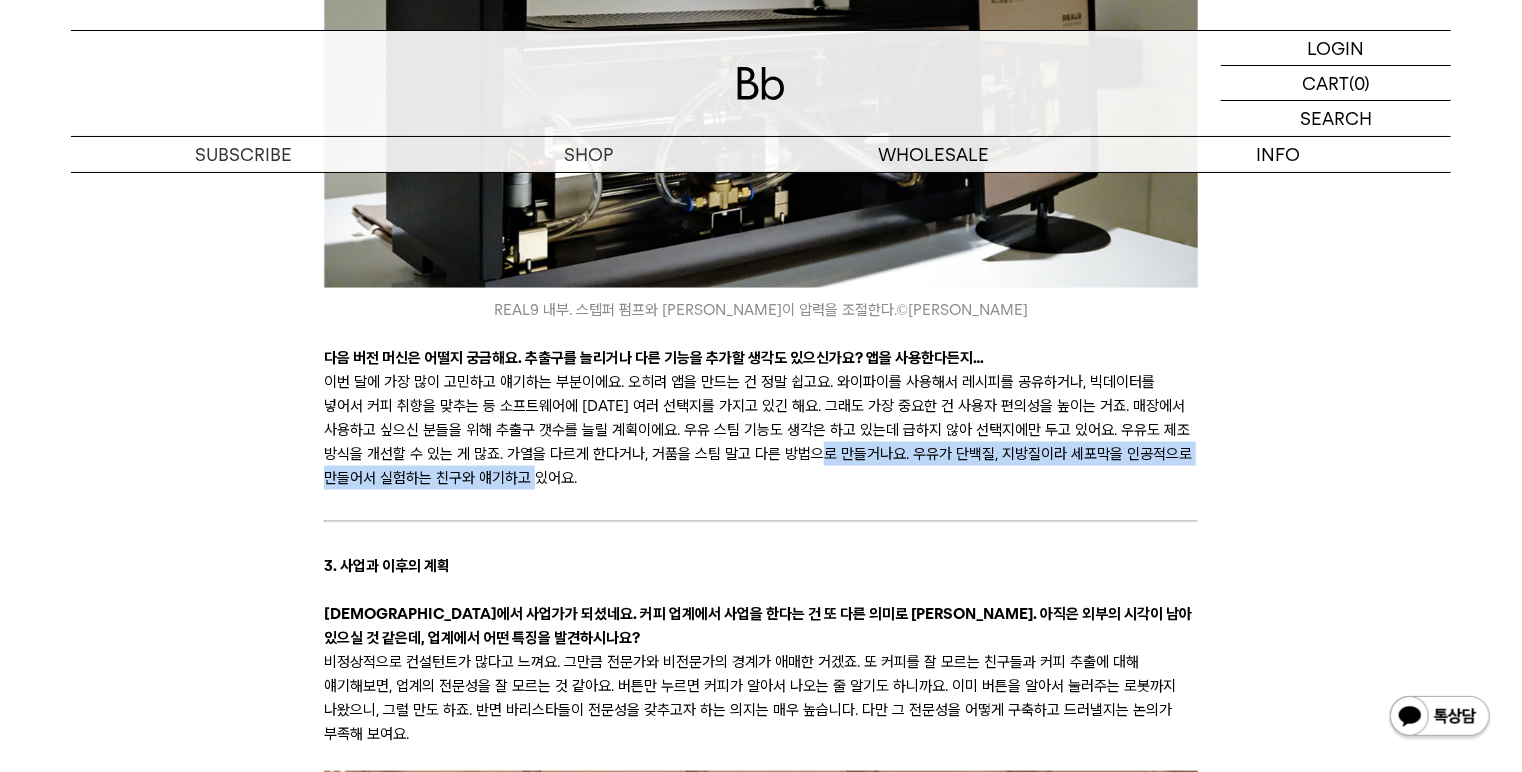 click on "이번 달에 가장 많이 고민하고 얘기하는 부분이에요. 오히려 앱을 만드는 건 정말 쉽고요. 와이파이를 사용해서 레시피를 공유하거나, 빅데이터를 넣어서 커피 취향을 맞추는 등 소프트웨어에 [DATE] 여러 선택지를 가지고 있긴 해요. 그래도 가장 중요한 건 사용자 편의성을 높이는 거죠. 매장에서 사용하고 싶으신 분들을 위해 추출구 갯수를 늘릴 계획이에요. 우유 스팀 기능도 생각은 하고 있는데 급하지 않아 선택지에만 두고 있어요. 우유도 제조 방식을 개선할 수 있는 게 많죠. 가열을 다르게 한다거나, 거품을 스팀 말고 다른 방법으로 만들거나요. 우유가 단백질, 지방질이라 세포막을 인공적으로 만들어서 실험하는 친구와 얘기하고 있어요." at bounding box center (760, 430) 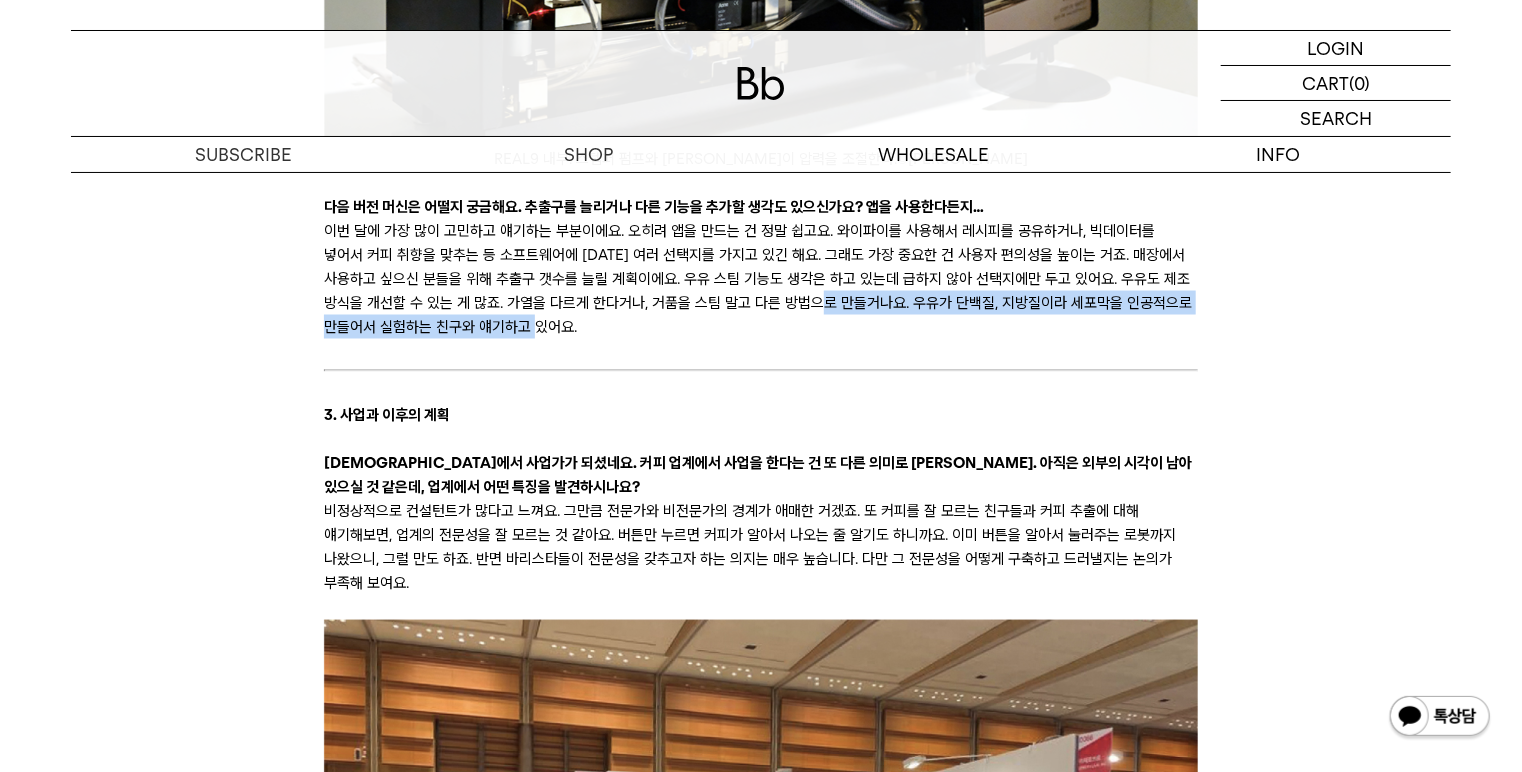 scroll, scrollTop: 9342, scrollLeft: 0, axis: vertical 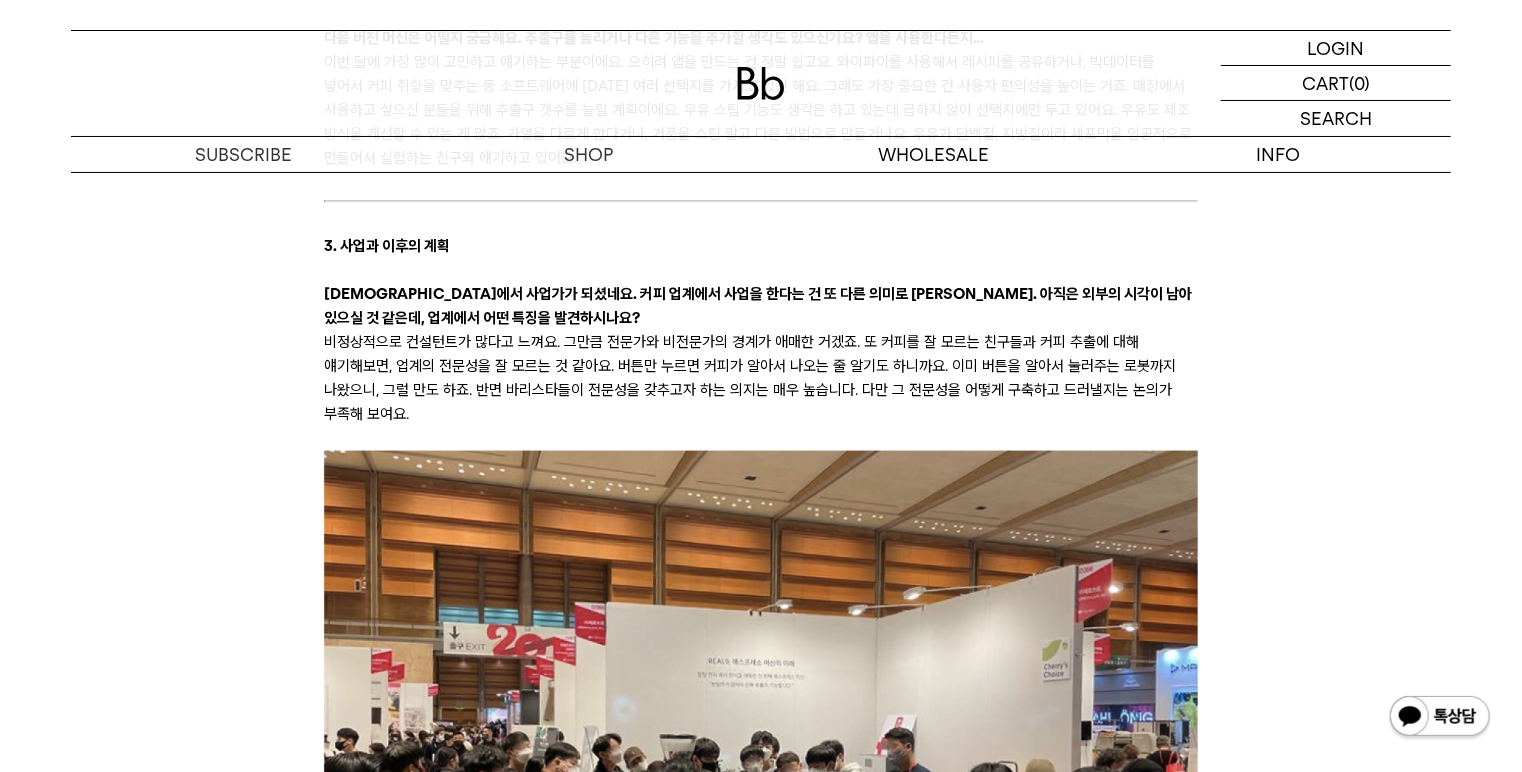 click on "비정상적으로 컨설턴트가 많다고 느껴요. 그만큼 전문가와 비전문가의 경계가 애매한 거겠죠. 또 커피를 잘 모르는 친구들과 커피 추출에 대해 얘기해보면, 업계의 전문성을 잘 모르는 것 같아요. 버튼만 누르면 커피가 알아서 나오는 줄 알기도 하니까요. 이미 버튼을 알아서 눌러주는 로봇까지 나왔으니, 그럴 만도 하죠. 반면 바리스타들이 전문성을 갖추고자 하는 의지는 매우 높습니다. 다만 그 전문성을 어떻게 구축하고 드러낼지는 논의가 부족해 보여요." at bounding box center [760, 379] 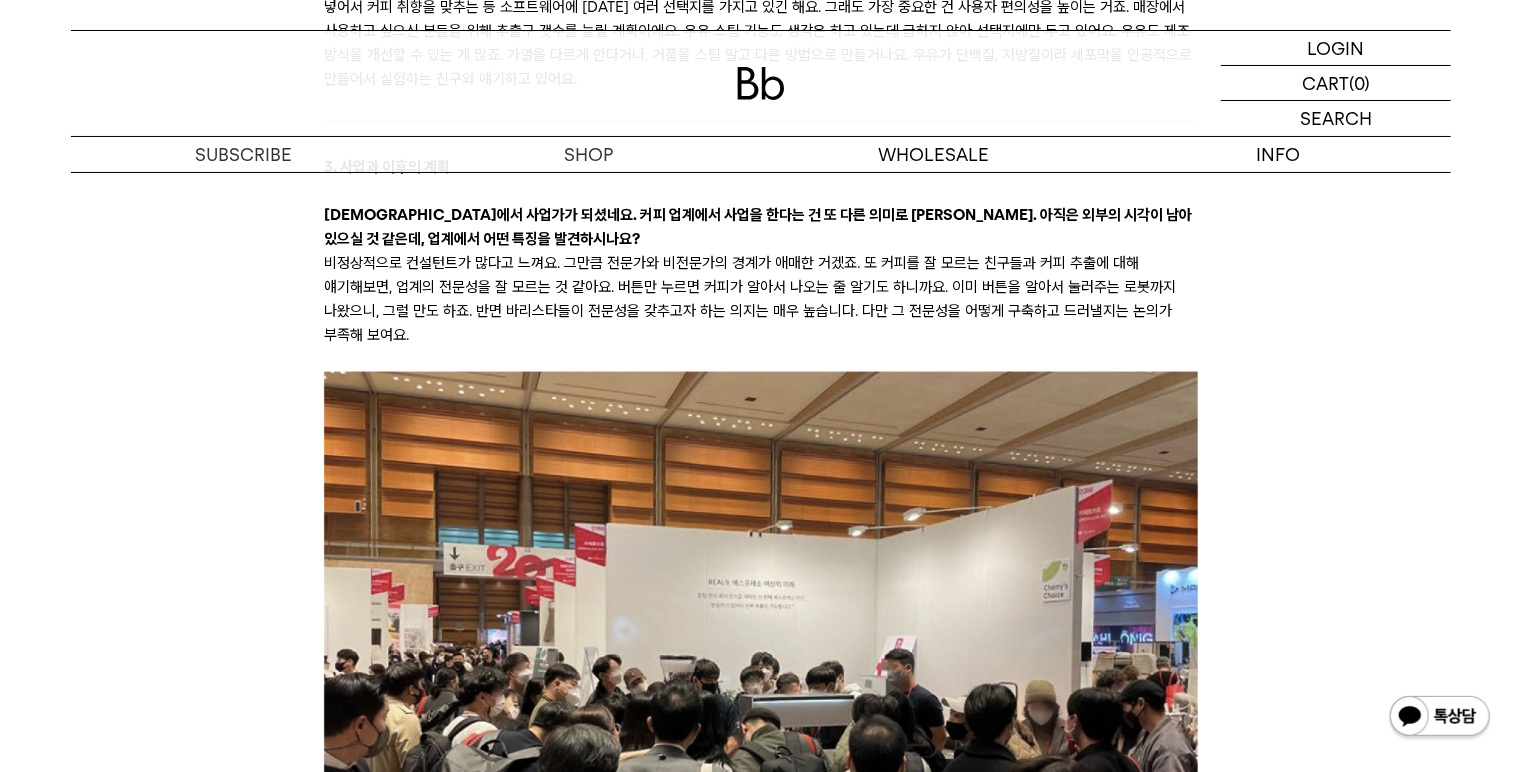 scroll, scrollTop: 9422, scrollLeft: 0, axis: vertical 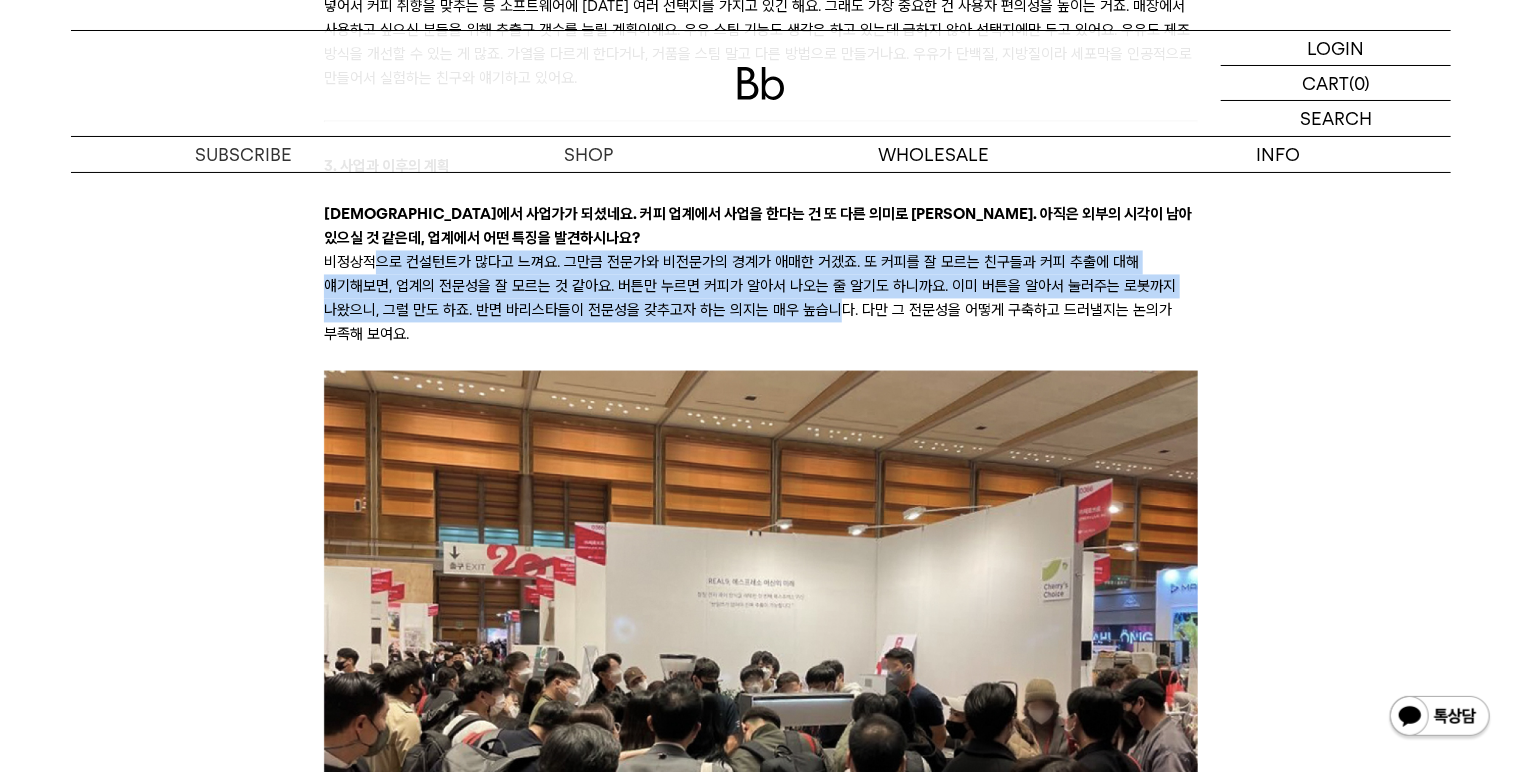 drag, startPoint x: 376, startPoint y: 273, endPoint x: 740, endPoint y: 318, distance: 366.77106 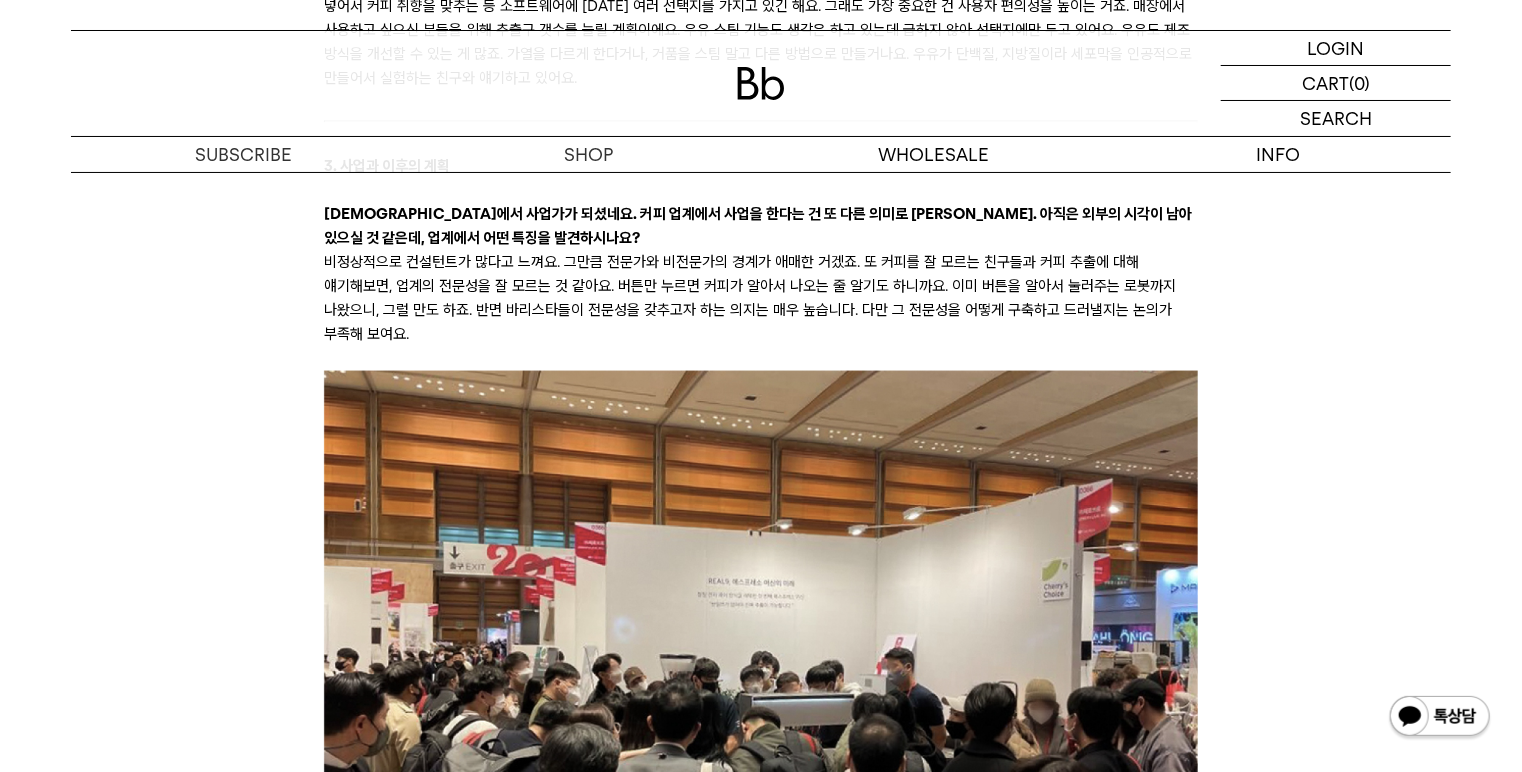 click on "비정상적으로 컨설턴트가 많다고 느껴요. 그만큼 전문가와 비전문가의 경계가 애매한 거겠죠. 또 커피를 잘 모르는 친구들과 커피 추출에 대해 얘기해보면, 업계의 전문성을 잘 모르는 것 같아요. 버튼만 누르면 커피가 알아서 나오는 줄 알기도 하니까요. 이미 버튼을 알아서 눌러주는 로봇까지 나왔으니, 그럴 만도 하죠. 반면 바리스타들이 전문성을 갖추고자 하는 의지는 매우 높습니다. 다만 그 전문성을 어떻게 구축하고 드러낼지는 논의가 부족해 보여요." at bounding box center (760, 299) 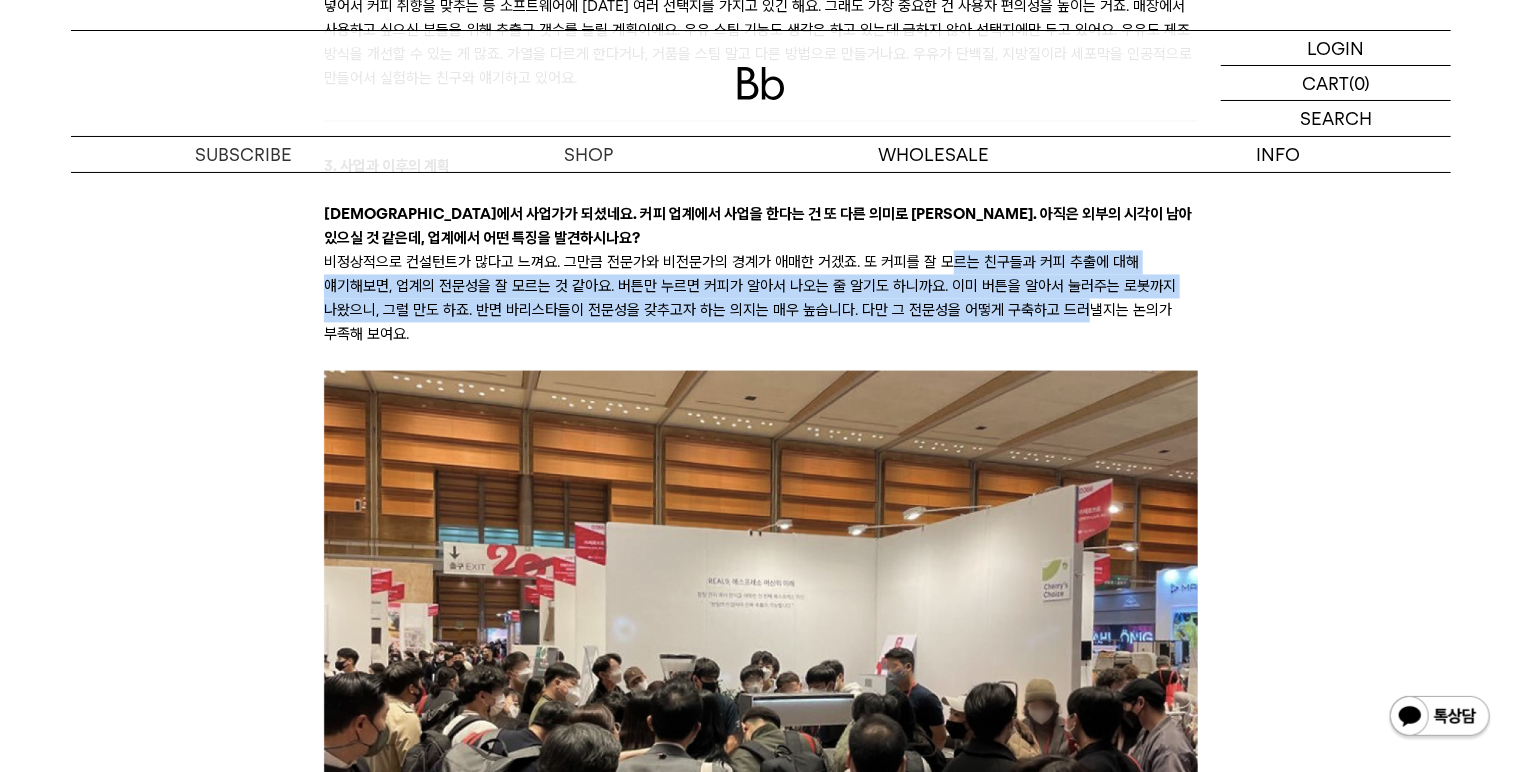 drag, startPoint x: 964, startPoint y: 262, endPoint x: 986, endPoint y: 305, distance: 48.30114 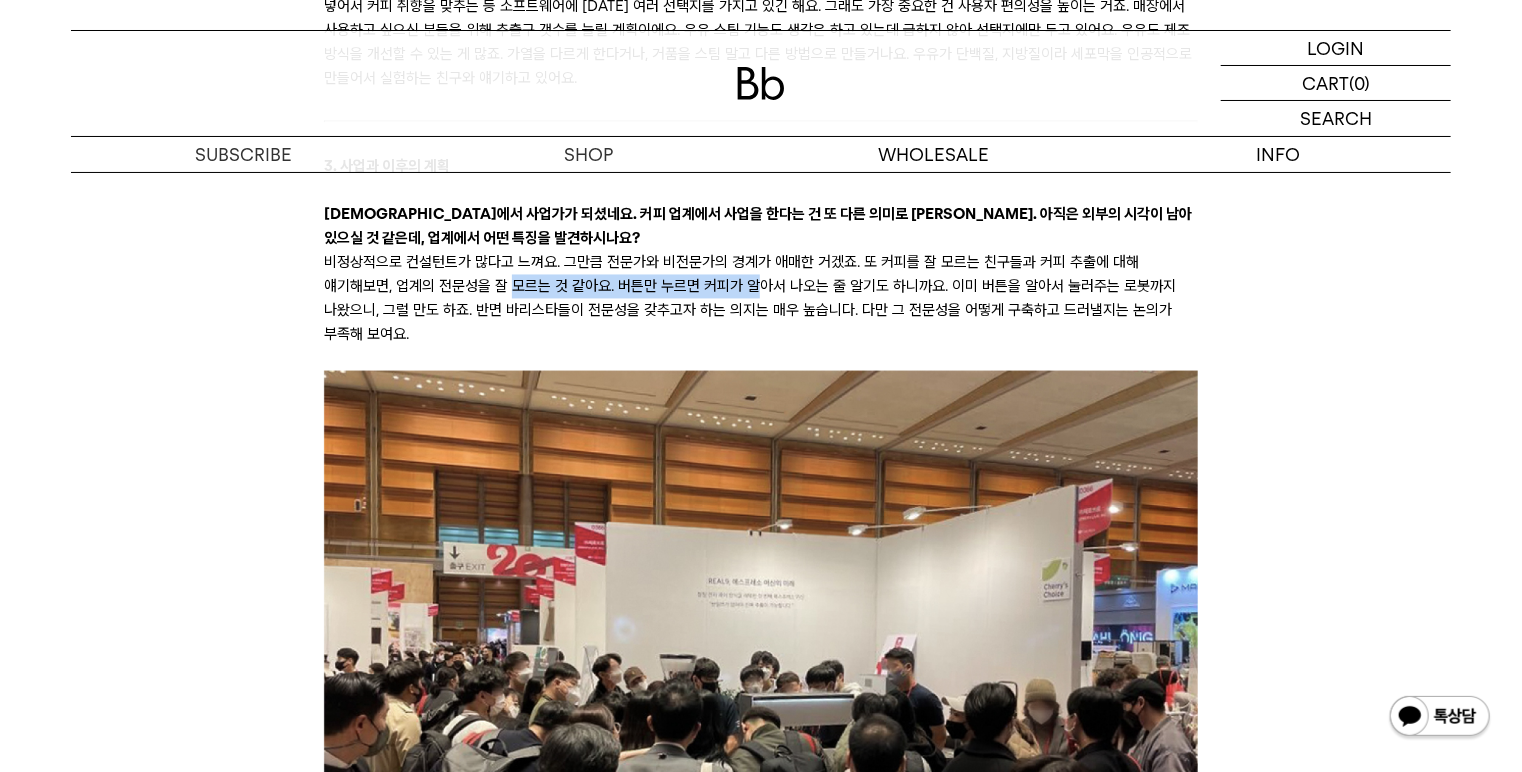 drag, startPoint x: 442, startPoint y: 288, endPoint x: 679, endPoint y: 296, distance: 237.13498 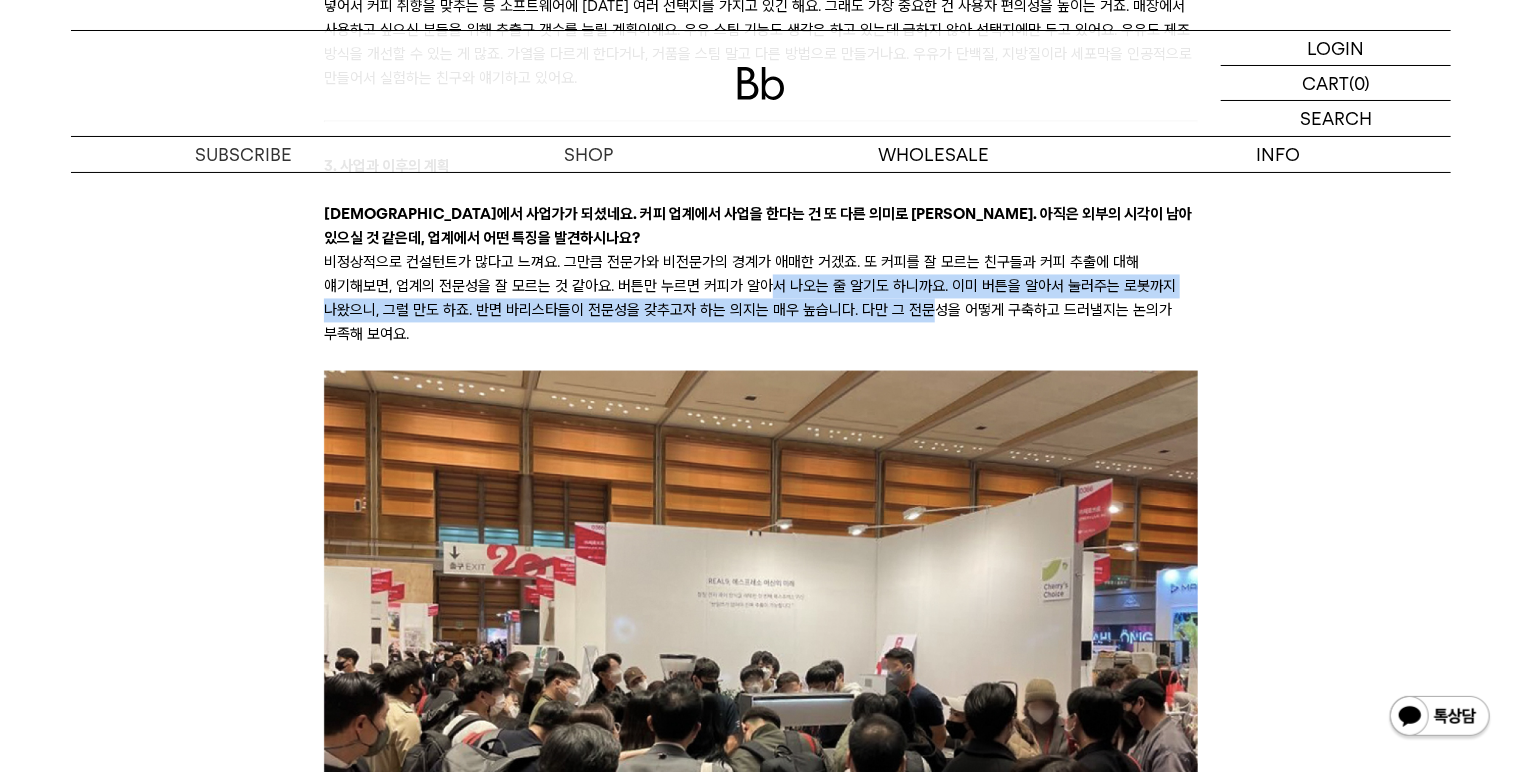 drag, startPoint x: 765, startPoint y: 297, endPoint x: 829, endPoint y: 316, distance: 66.760765 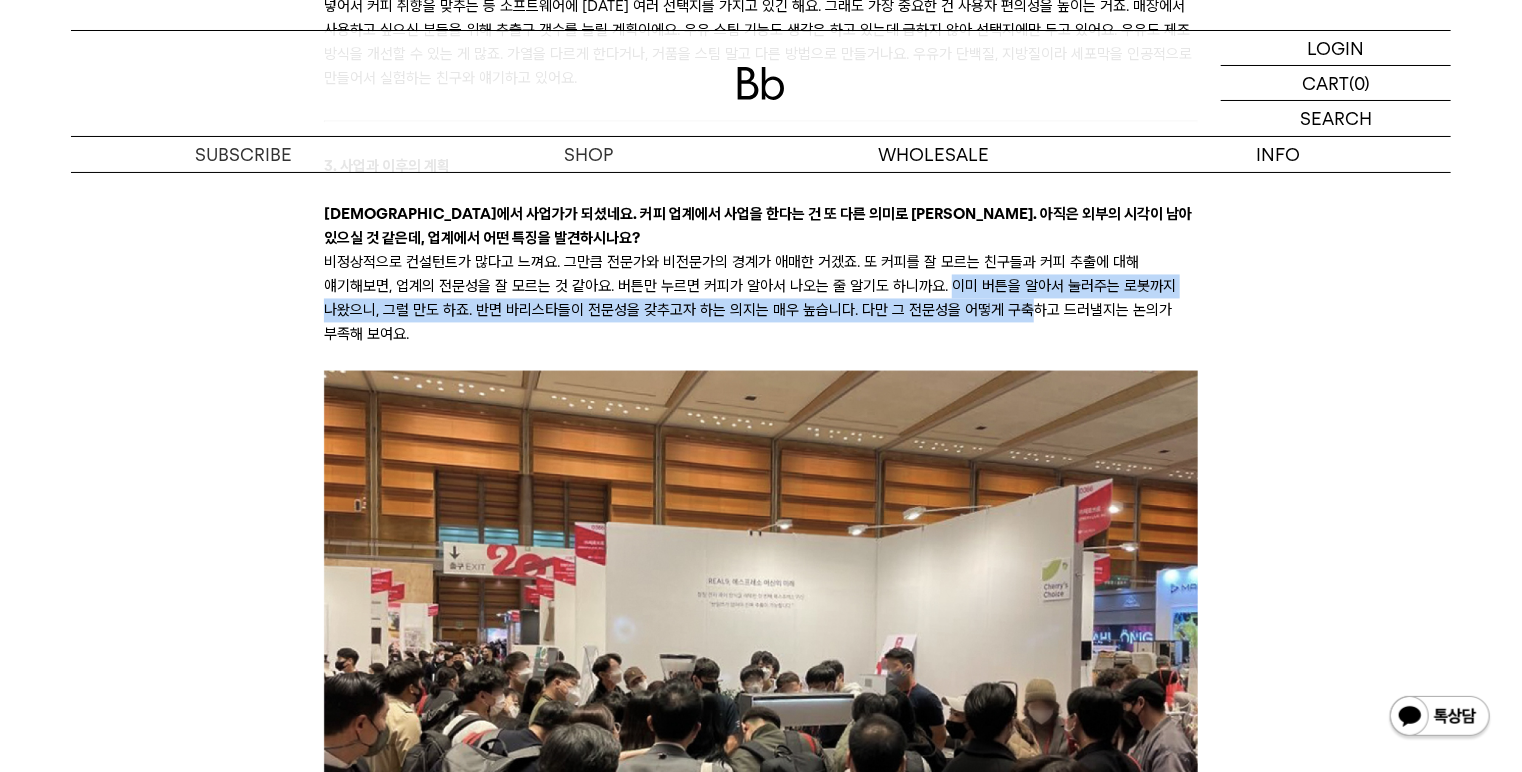 drag, startPoint x: 884, startPoint y: 291, endPoint x: 928, endPoint y: 324, distance: 55 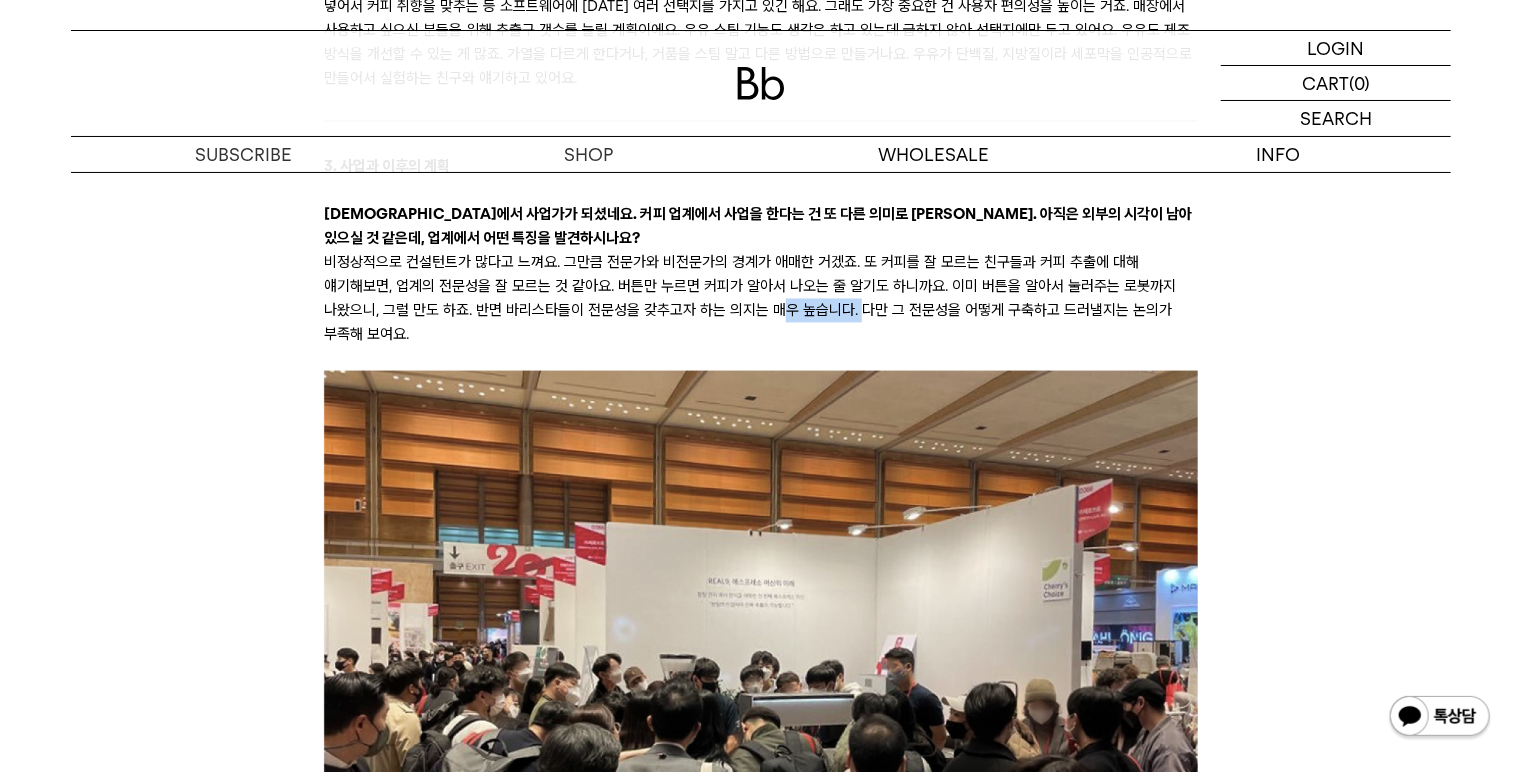 drag, startPoint x: 695, startPoint y: 318, endPoint x: 763, endPoint y: 321, distance: 68.06615 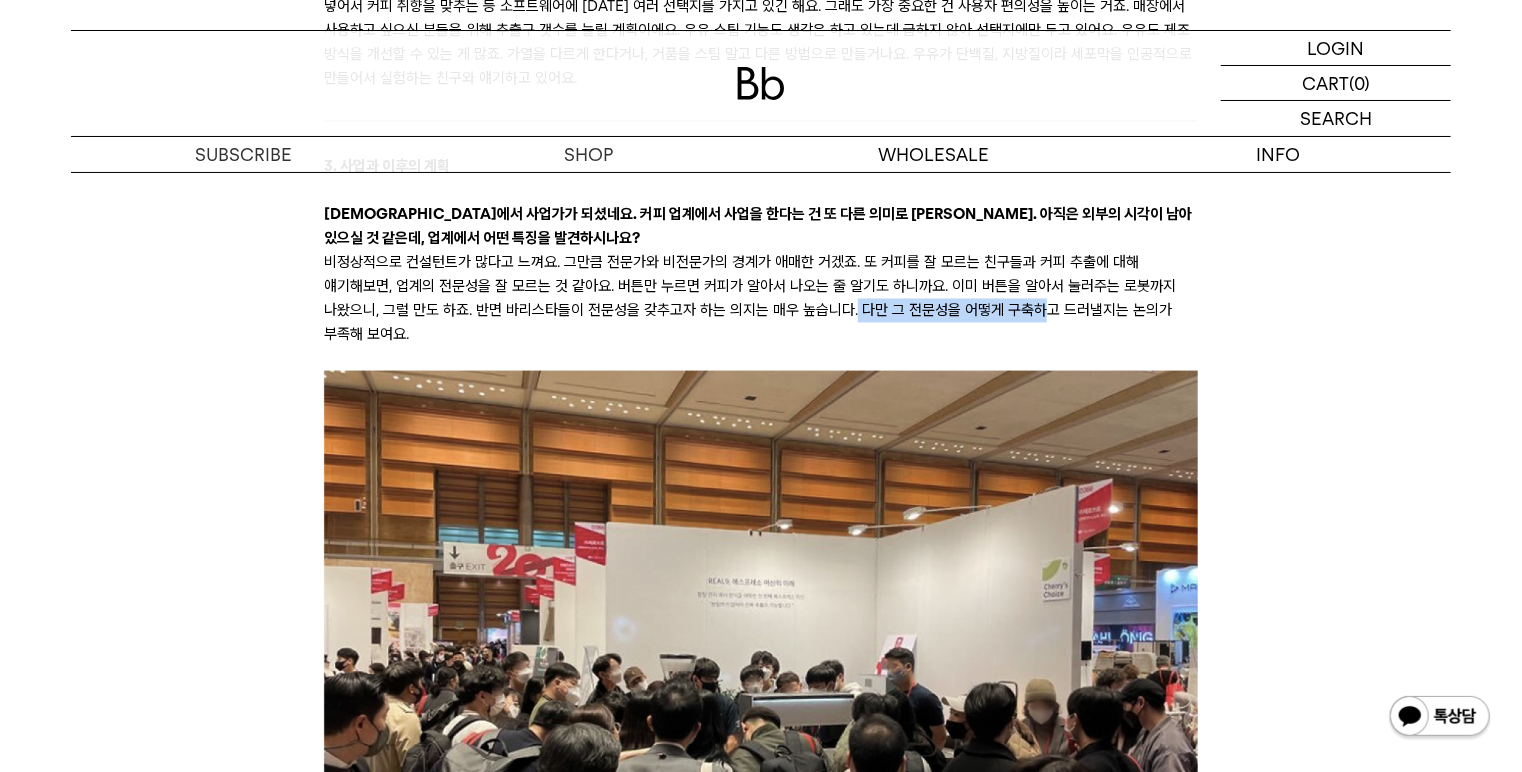 drag, startPoint x: 760, startPoint y: 313, endPoint x: 940, endPoint y: 326, distance: 180.46883 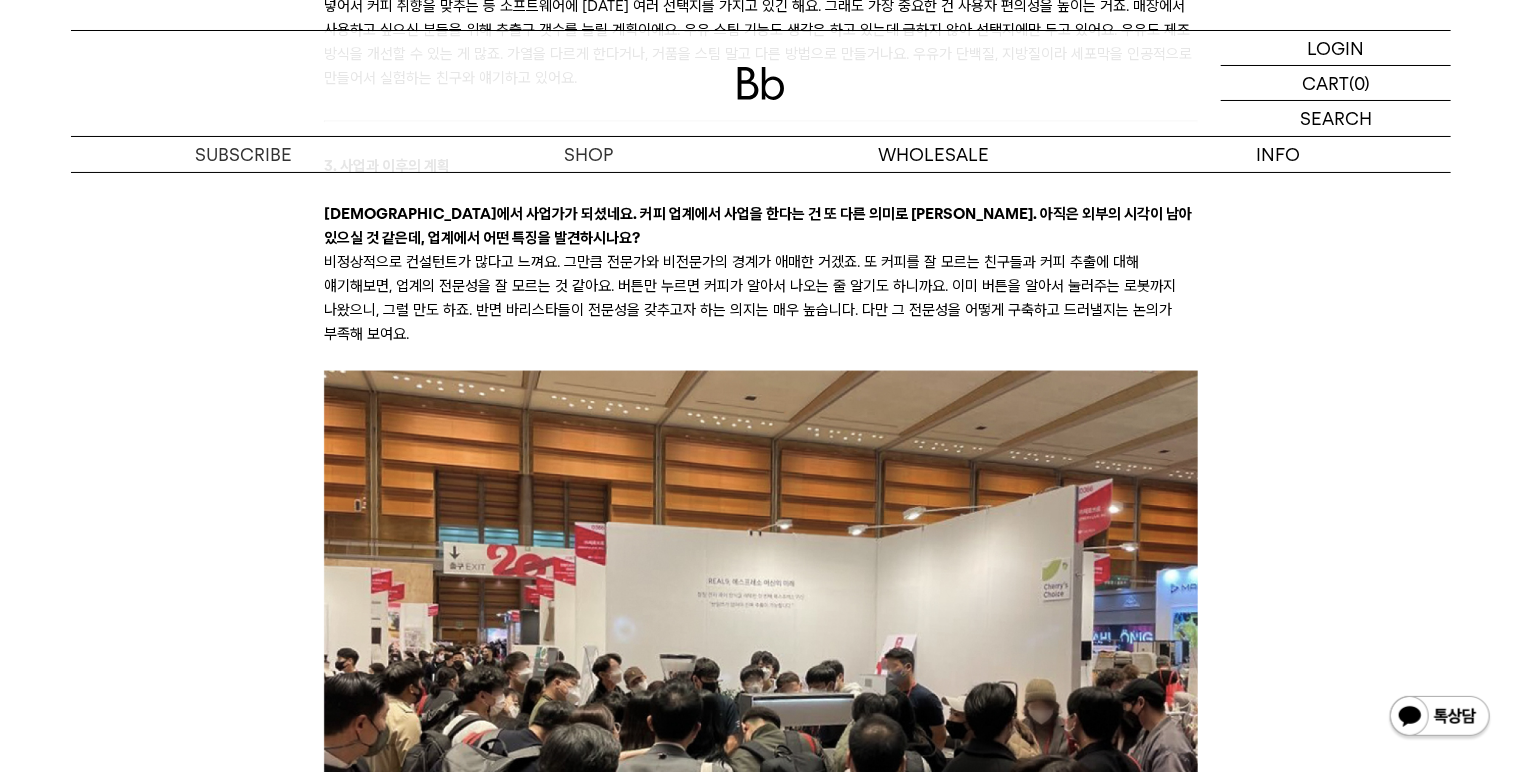 scroll, scrollTop: 9502, scrollLeft: 0, axis: vertical 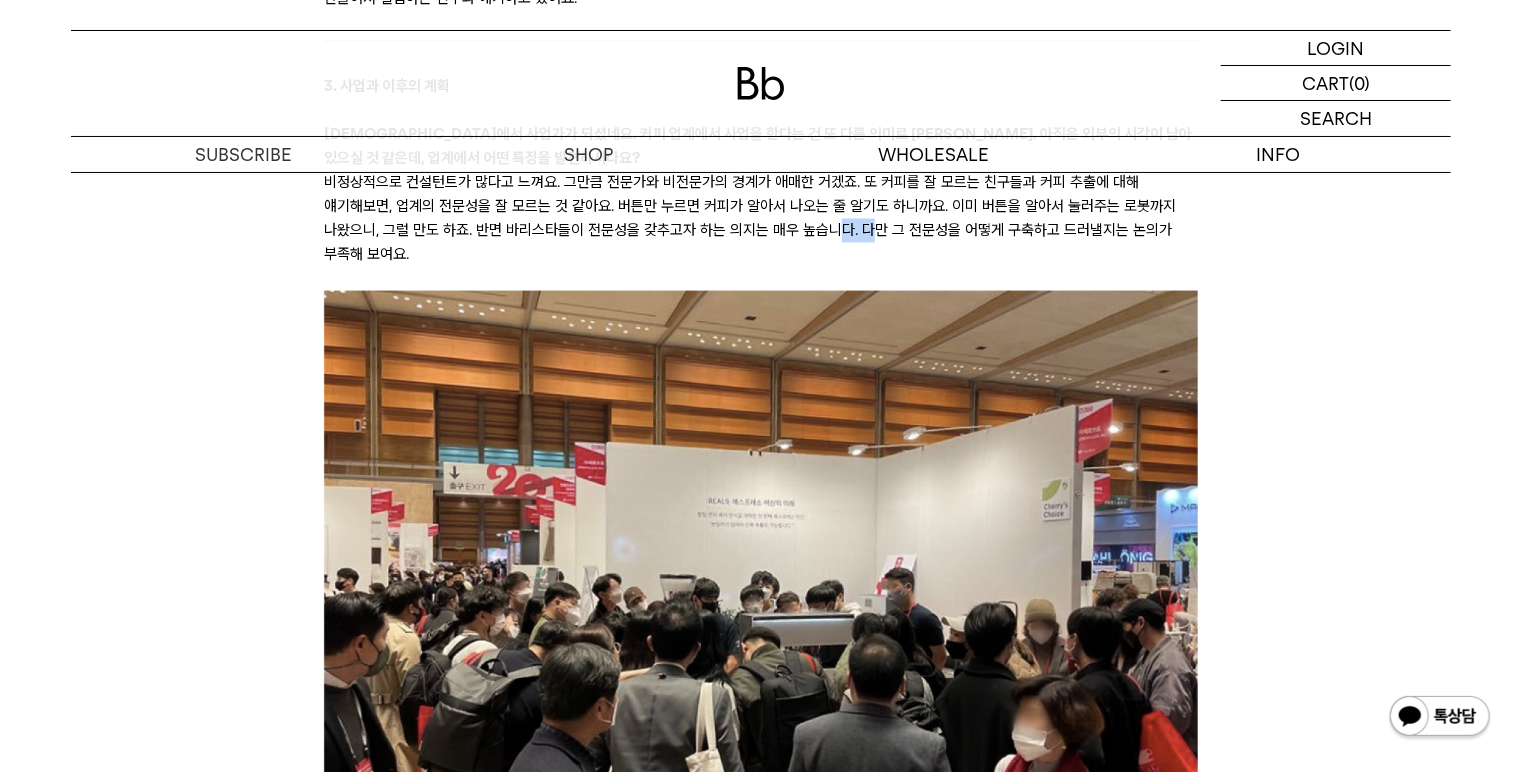 drag, startPoint x: 748, startPoint y: 230, endPoint x: 809, endPoint y: 228, distance: 61.03278 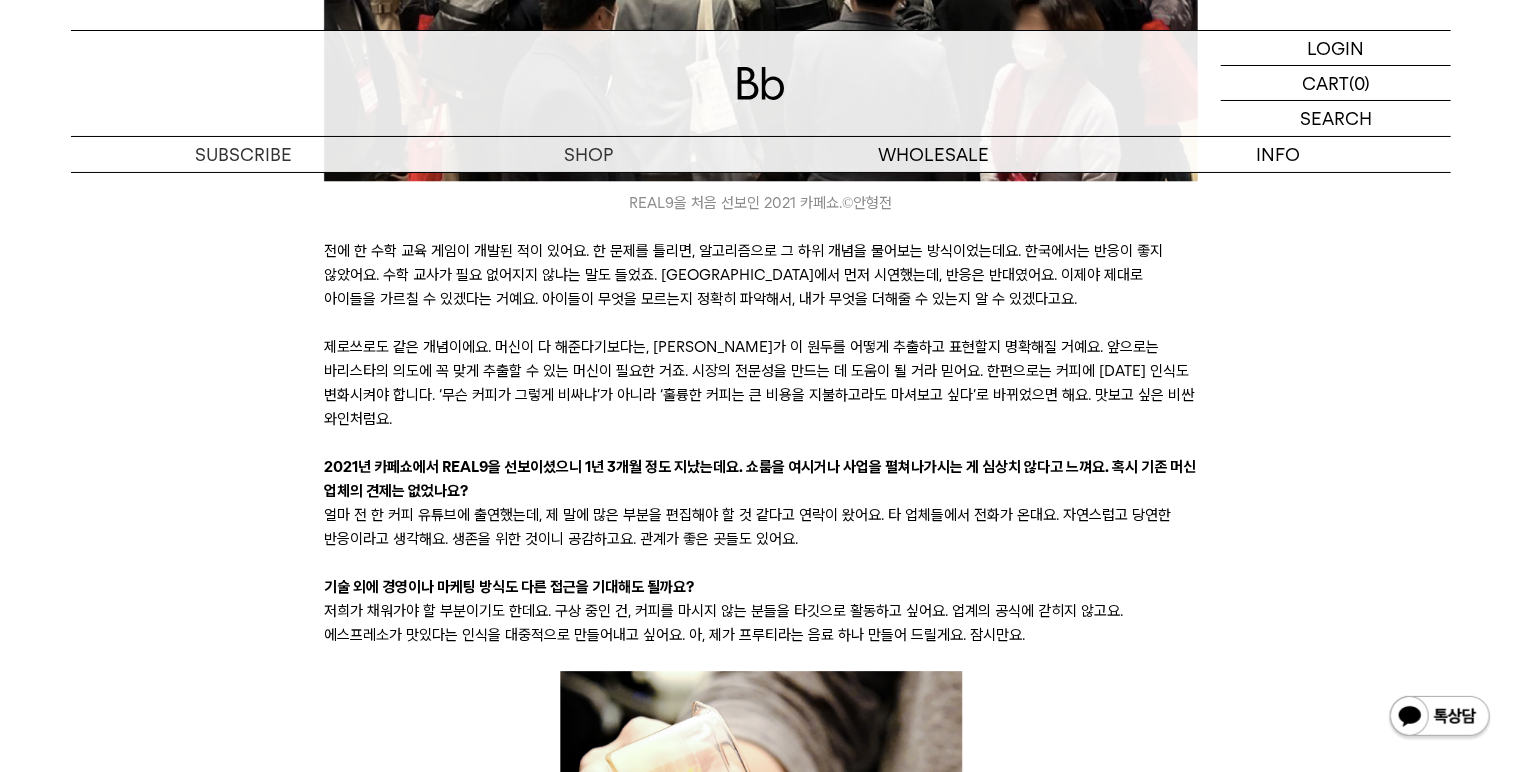 scroll, scrollTop: 10222, scrollLeft: 0, axis: vertical 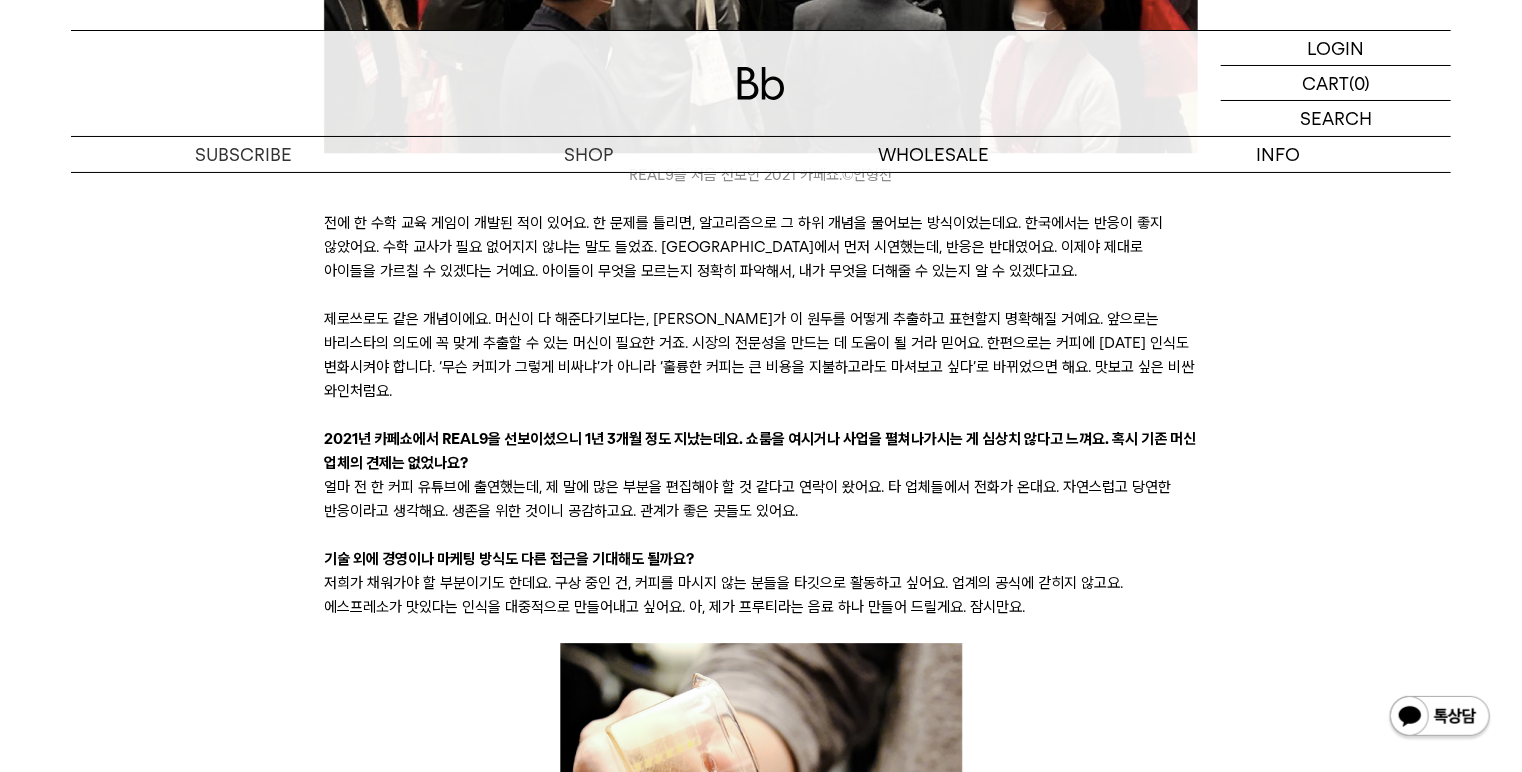 click on "전에 한 수학 교육 게임이 개발된 적이 있어요. 한 문제를 틀리면, 알고리즘으로 그 하위 개념을 물어보는 방식이었는데요. 한국에서는 반응이 좋지 않았어요. 수학 교사가 필요 없어지지 않냐는 말도 들었죠. [GEOGRAPHIC_DATA]에서 먼저 시연했는데, 반응은 반대였어요. 이제야 제대로 아이들을 가르칠 수 있겠다는 거예요. 아이들이 무엇을 모르는지 정확히 파악해서, 내가 무엇을 더해줄 수 있는지 알 수 있겠다고요." at bounding box center (760, 247) 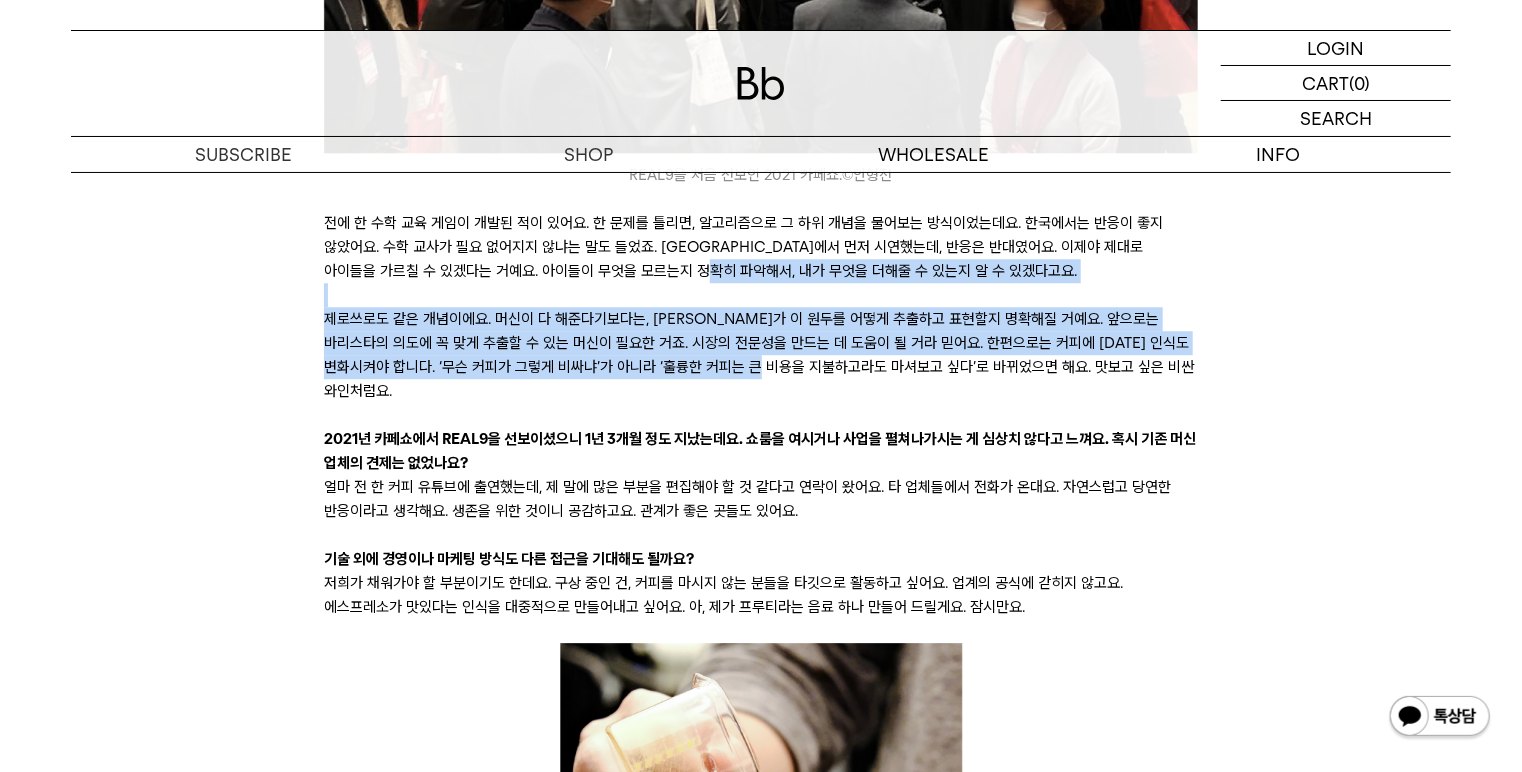 drag, startPoint x: 688, startPoint y: 256, endPoint x: 750, endPoint y: 355, distance: 116.81181 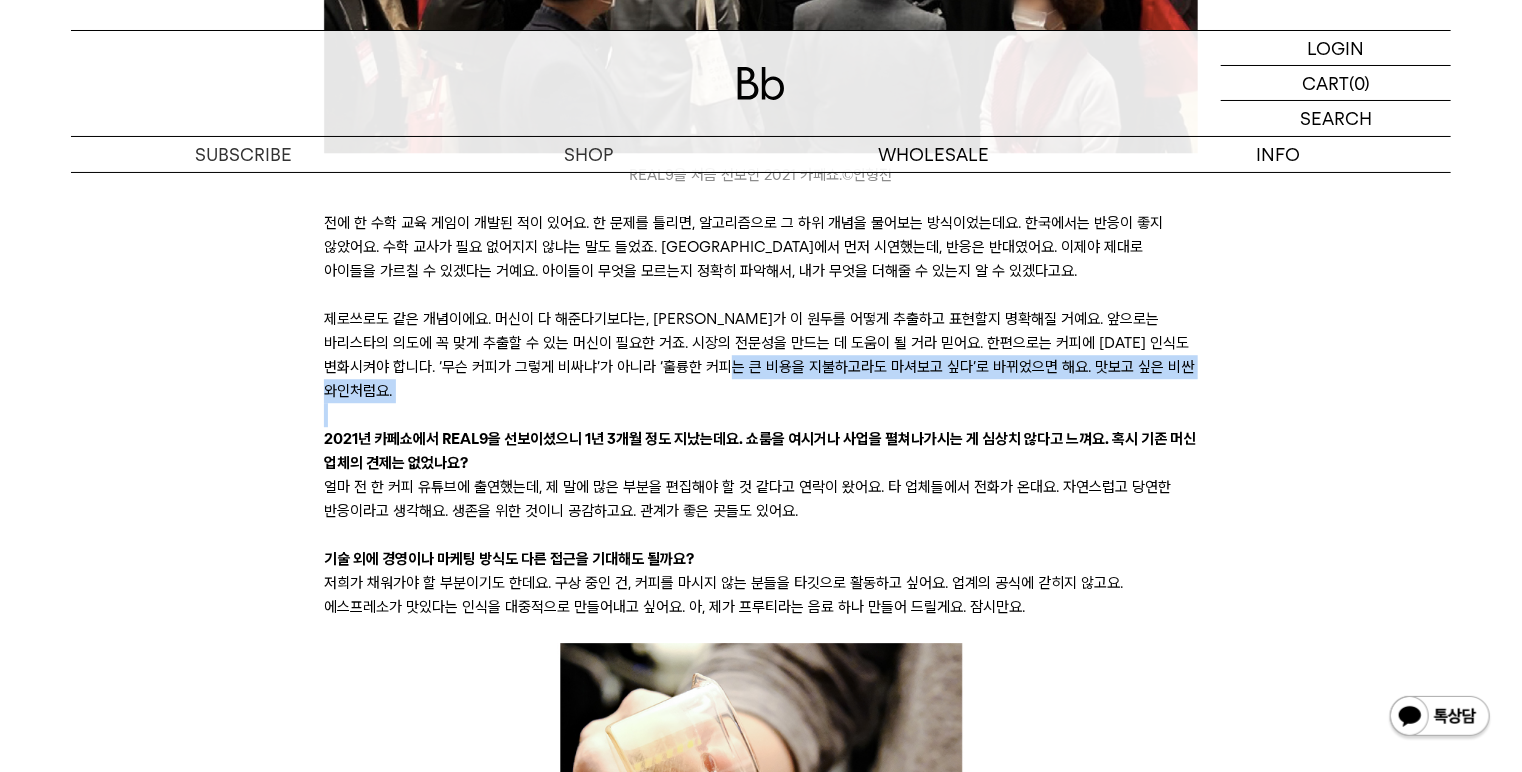 drag, startPoint x: 720, startPoint y: 340, endPoint x: 795, endPoint y: 375, distance: 82.764725 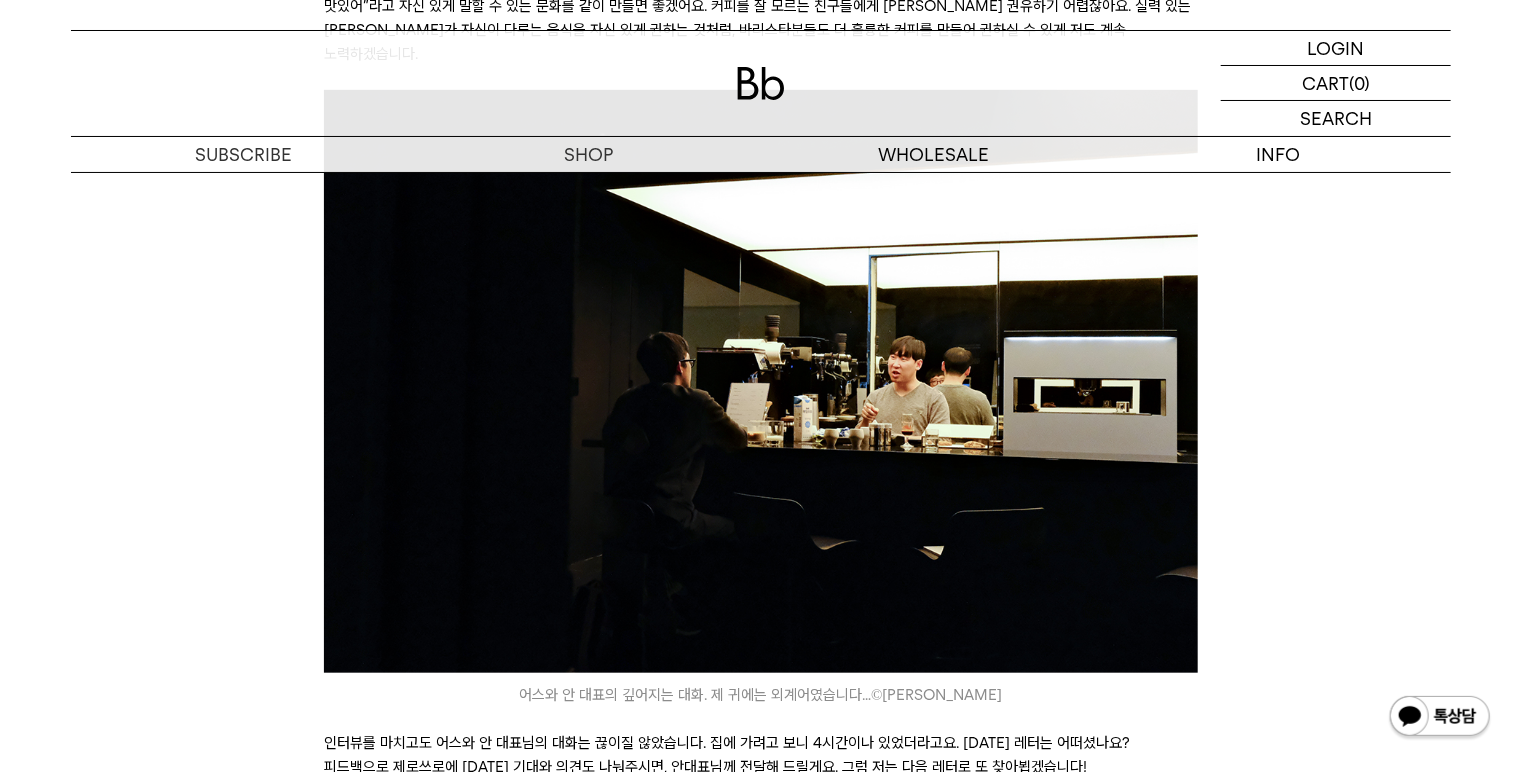 scroll, scrollTop: 12062, scrollLeft: 0, axis: vertical 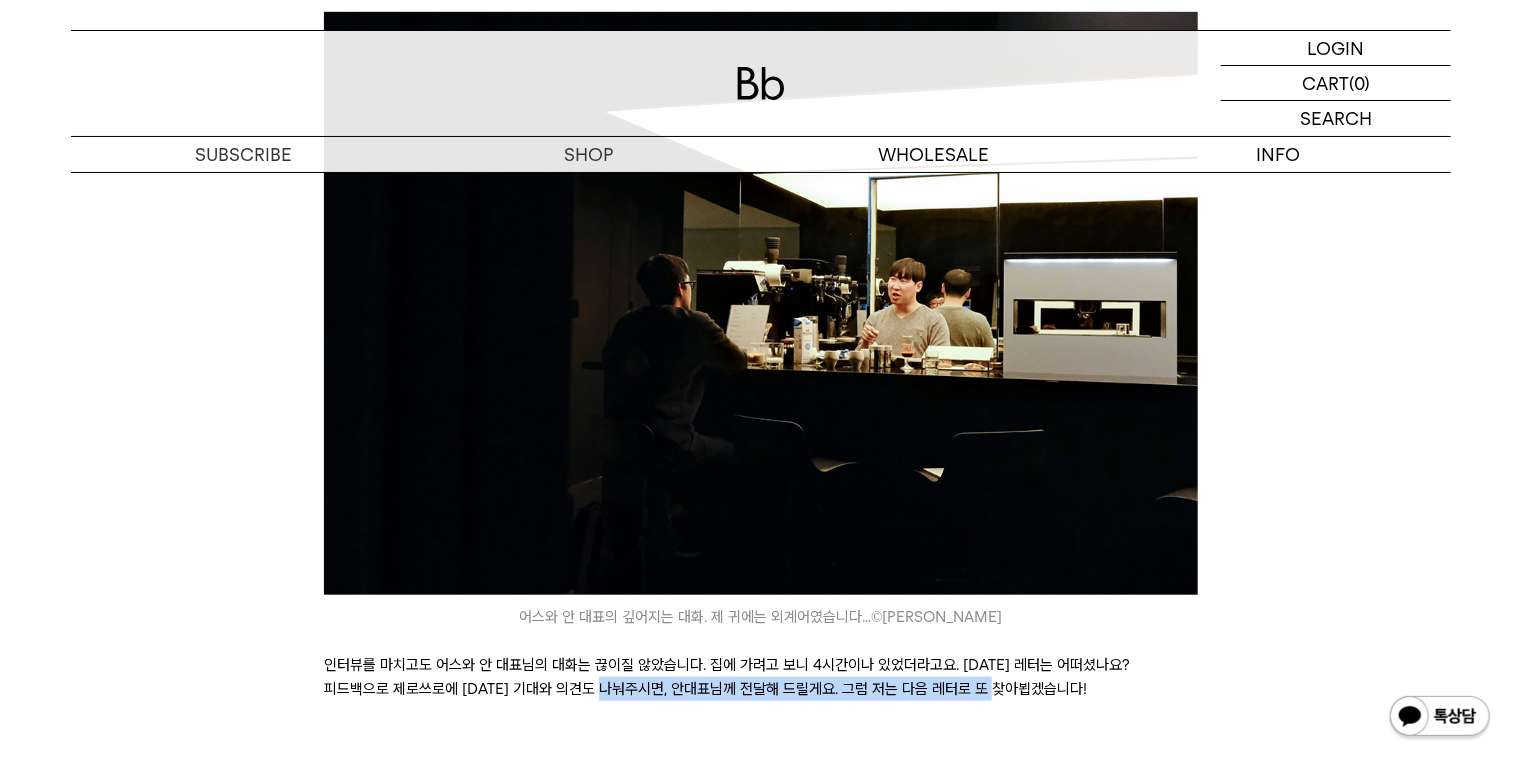 drag, startPoint x: 952, startPoint y: 621, endPoint x: 588, endPoint y: 623, distance: 364.0055 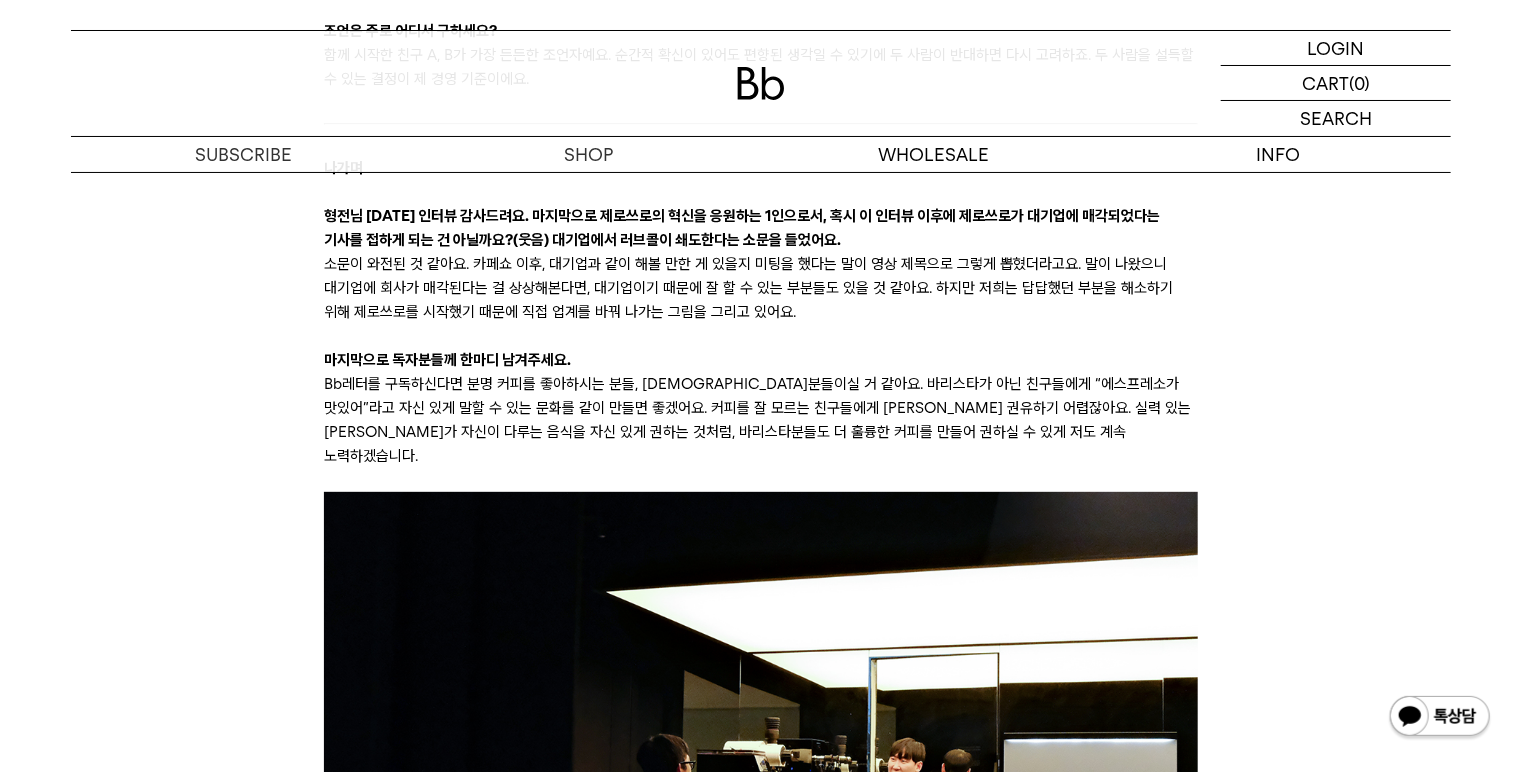 scroll, scrollTop: 11422, scrollLeft: 0, axis: vertical 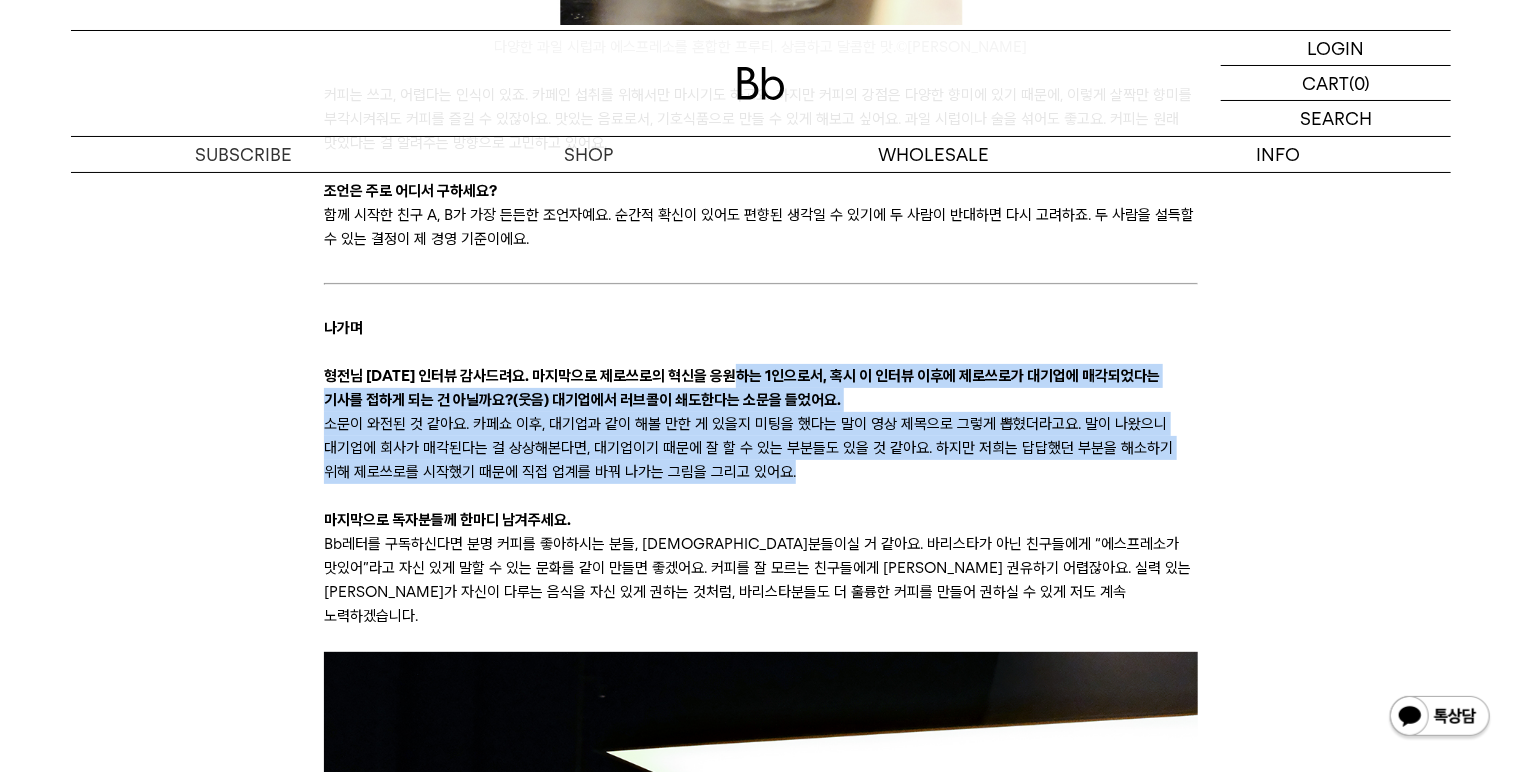 drag, startPoint x: 769, startPoint y: 353, endPoint x: 804, endPoint y: 436, distance: 90.07774 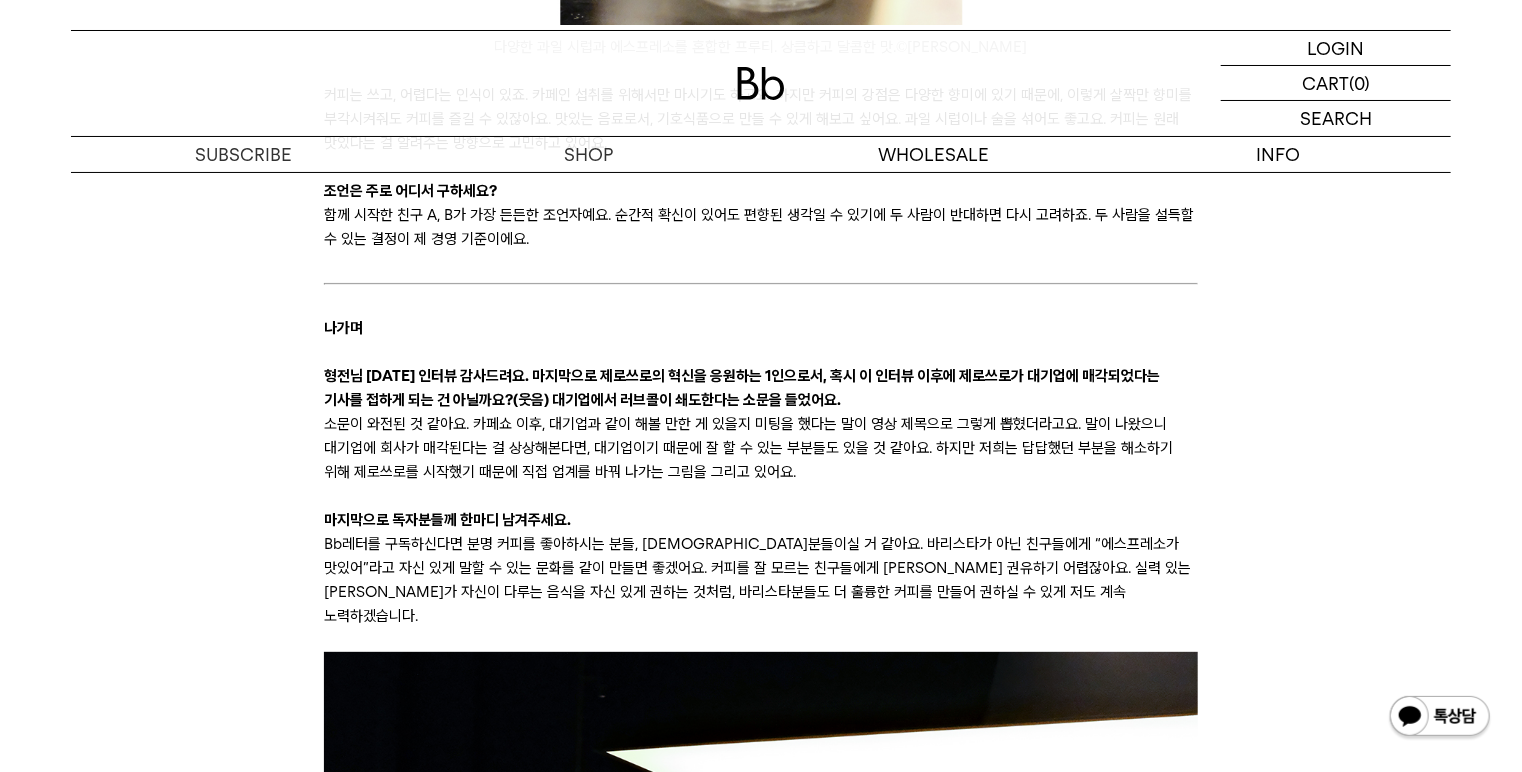 click at bounding box center [760, 496] 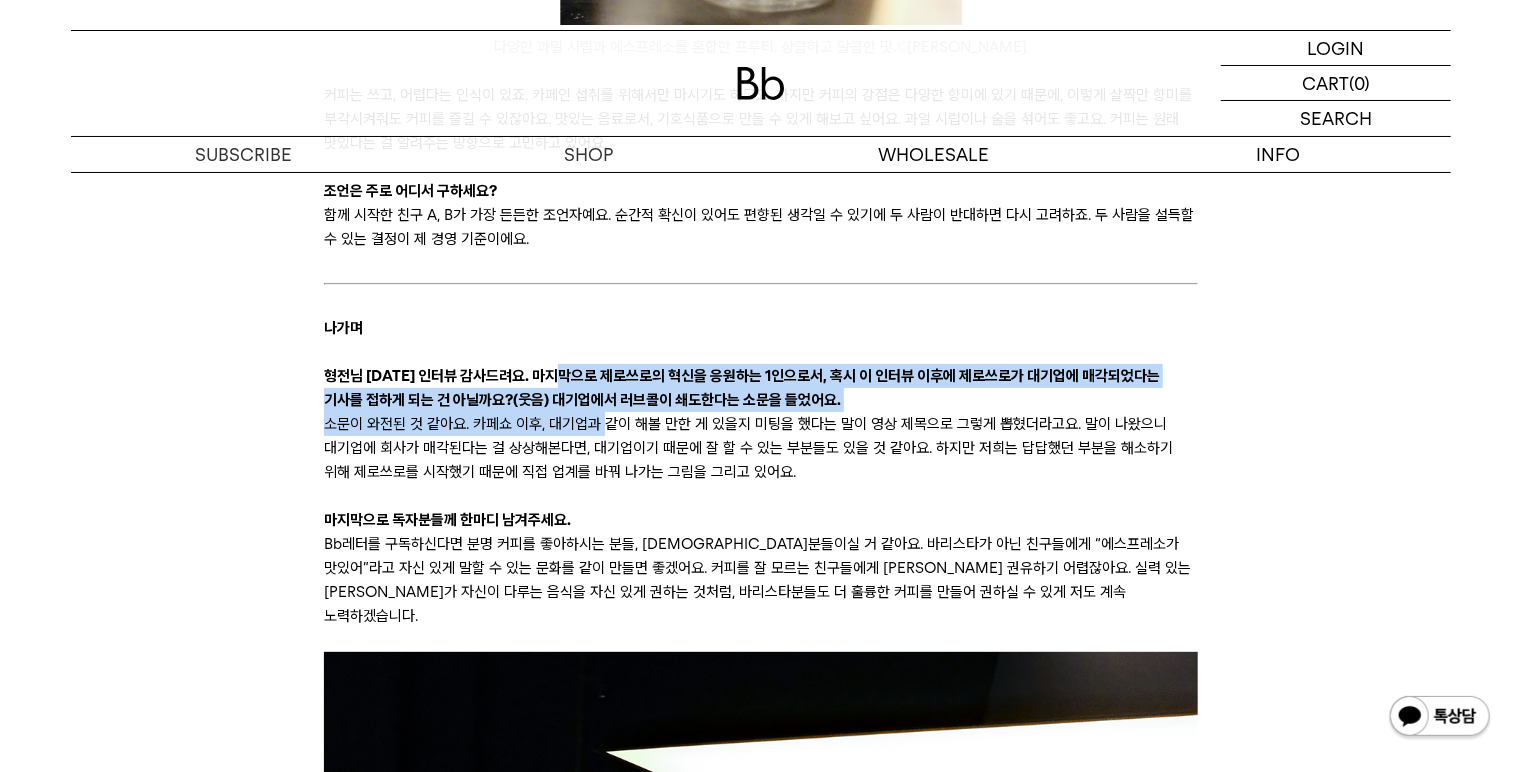 drag, startPoint x: 595, startPoint y: 384, endPoint x: 617, endPoint y: 412, distance: 35.608986 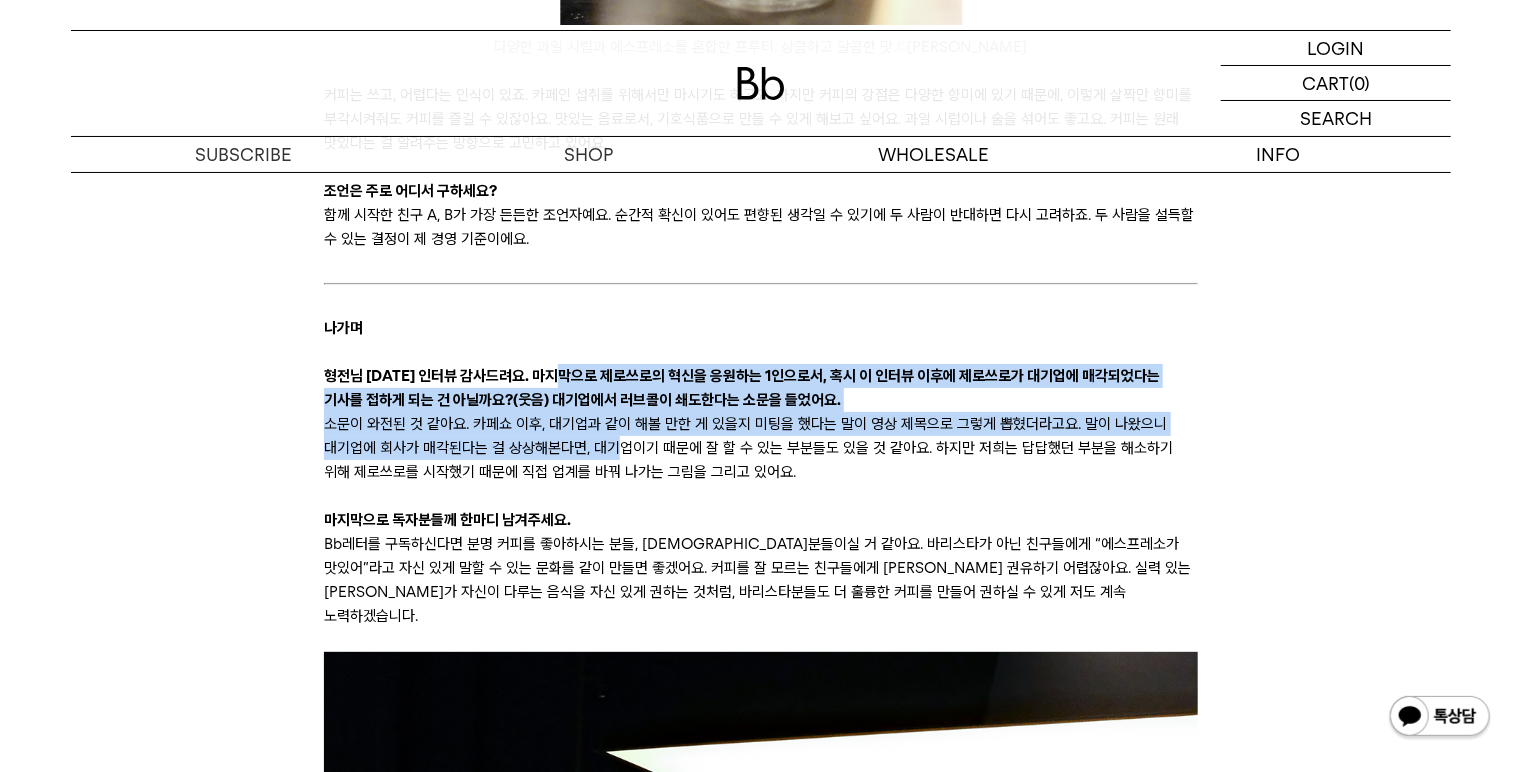 click on "소문이 와전된 것 같아요. 카페쇼 이후, 대기업과 같이 해볼 만한 게 있을지 미팅을 했다는 말이 영상 제목으로 그렇게 뽑혔더라고요. 말이 나왔으니 대기업에 회사가 매각된다는 걸 상상해본다면, 대기업이기 때문에 잘 할 수 있는 부분들도 있을 것 같아요. 하지만 저희는 답답했던 부분을 해소하기 위해 제로쓰로를 시작했기 때문에 직접 업계를 바꿔 나가는 그림을 그리고 있어요." at bounding box center (760, 448) 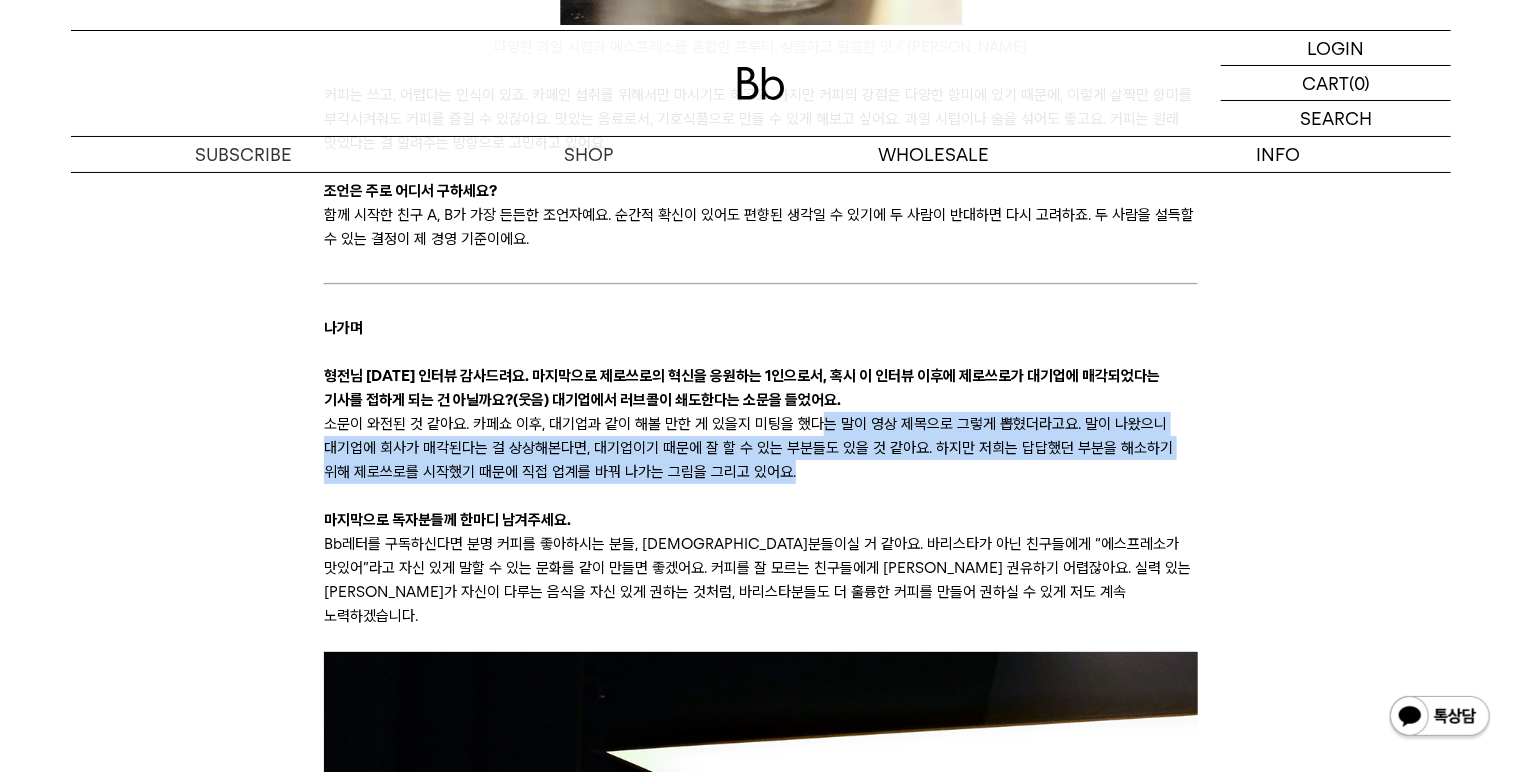 drag, startPoint x: 824, startPoint y: 377, endPoint x: 844, endPoint y: 432, distance: 58.5235 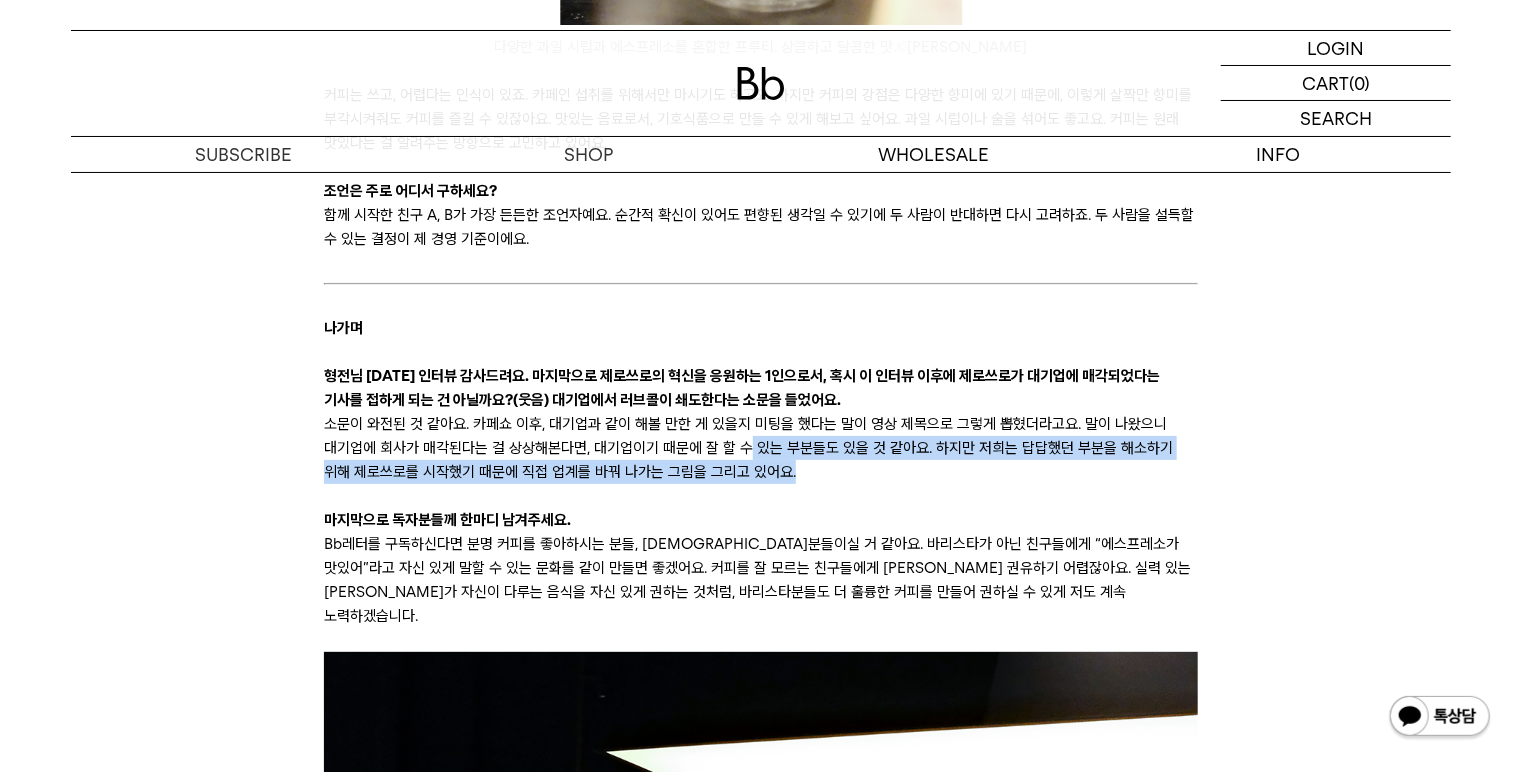 drag, startPoint x: 741, startPoint y: 405, endPoint x: 764, endPoint y: 452, distance: 52.3259 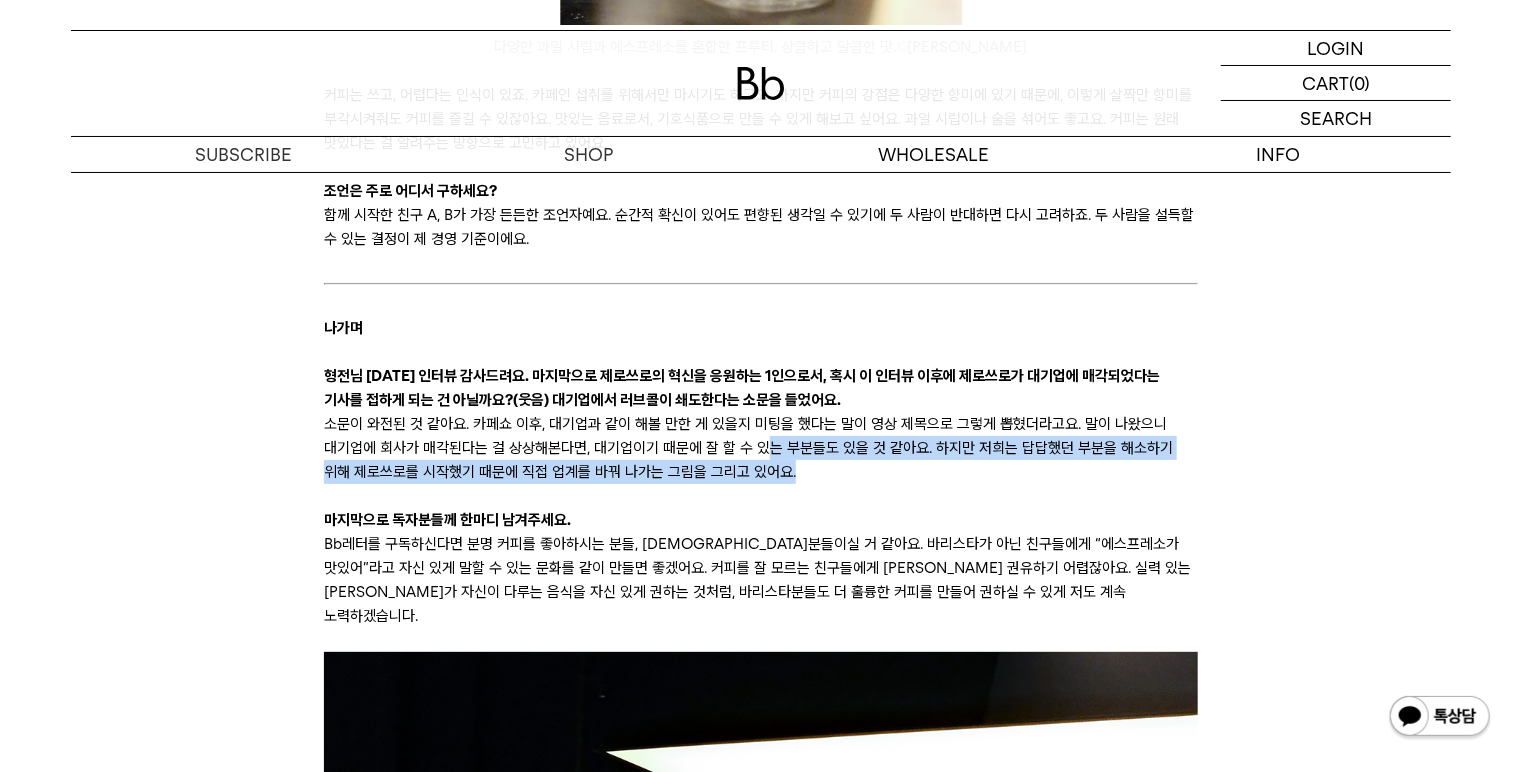 drag, startPoint x: 796, startPoint y: 425, endPoint x: 757, endPoint y: 412, distance: 41.109608 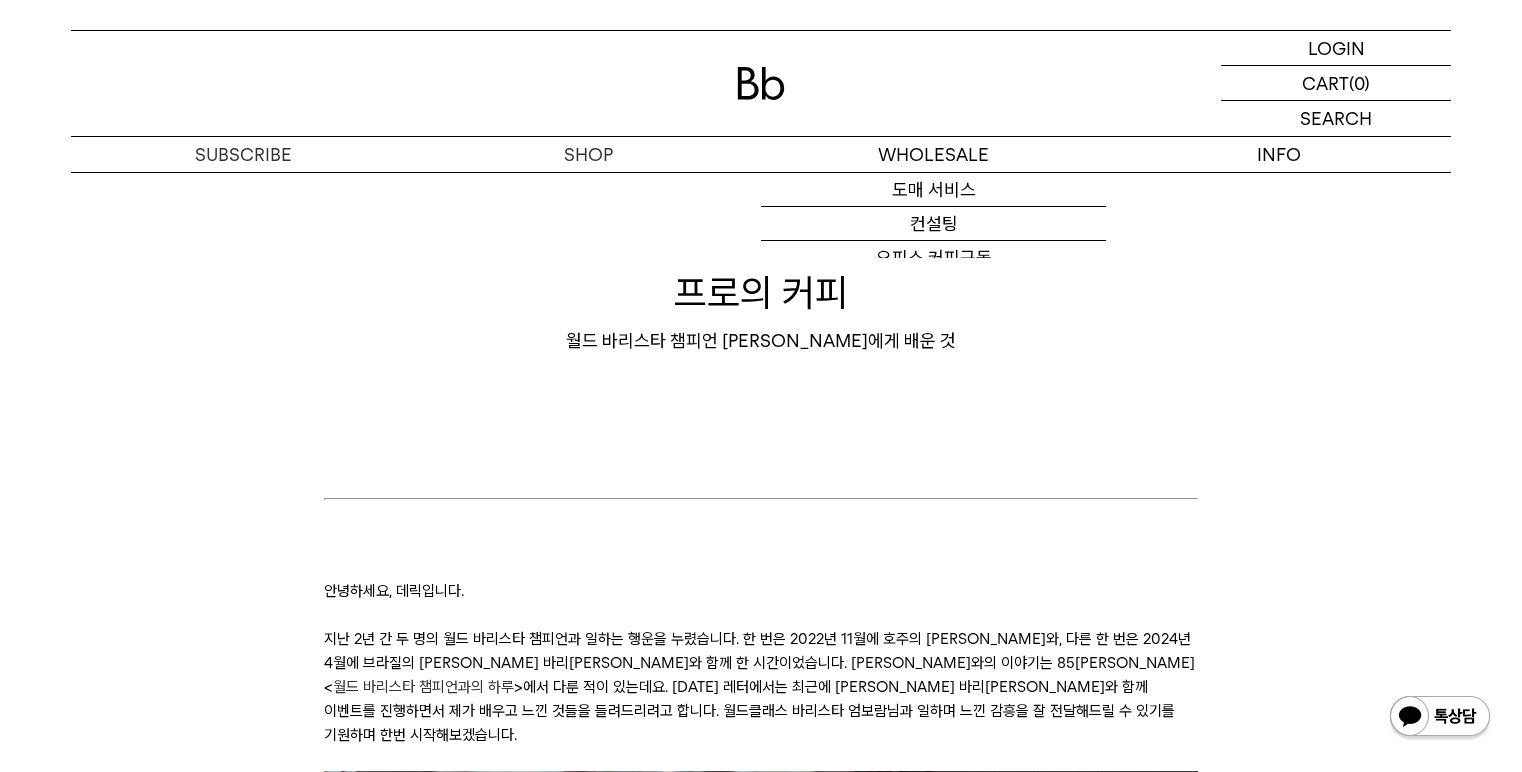 scroll, scrollTop: 10000, scrollLeft: 0, axis: vertical 